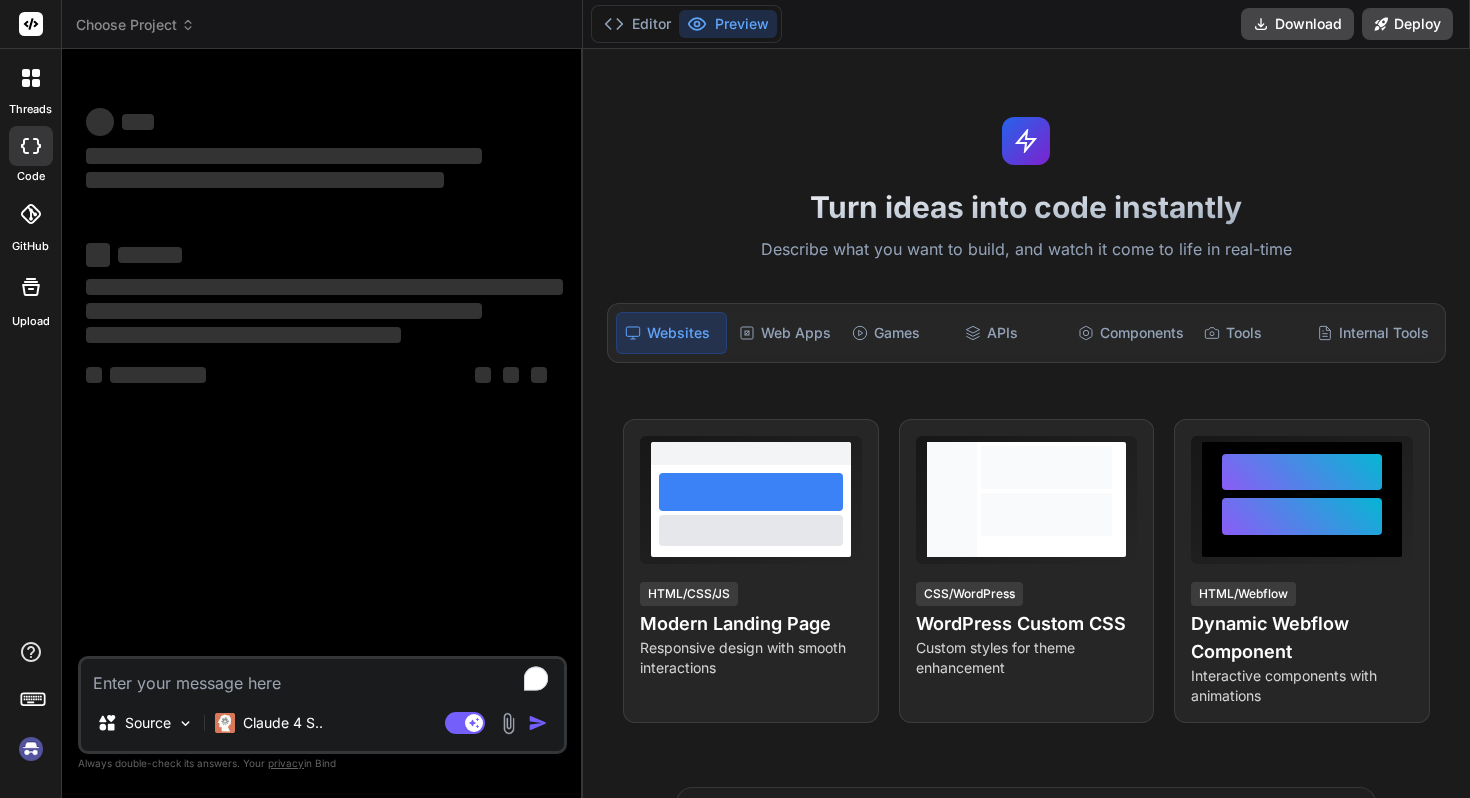 scroll, scrollTop: 0, scrollLeft: 0, axis: both 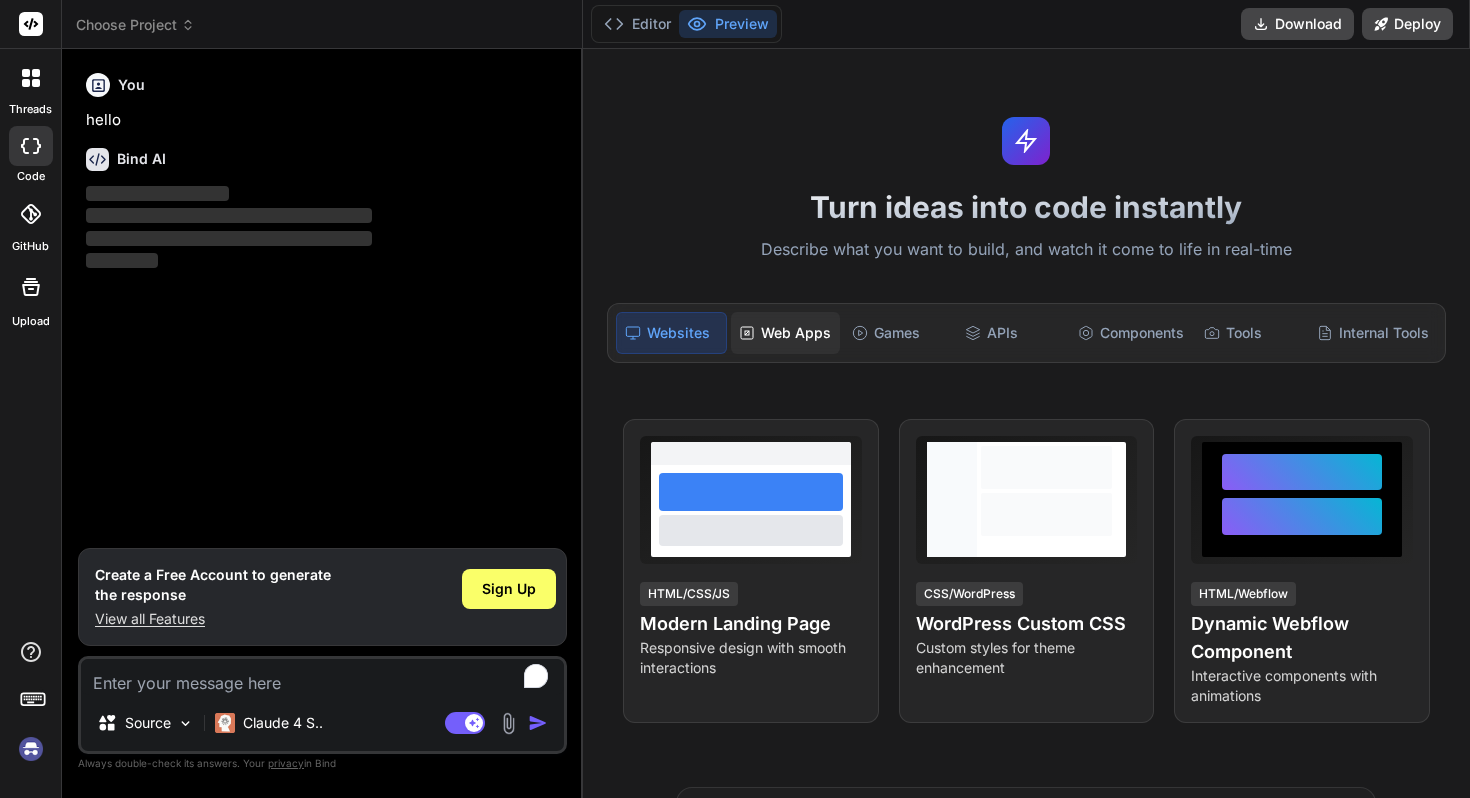 click on "Web Apps" at bounding box center (785, 333) 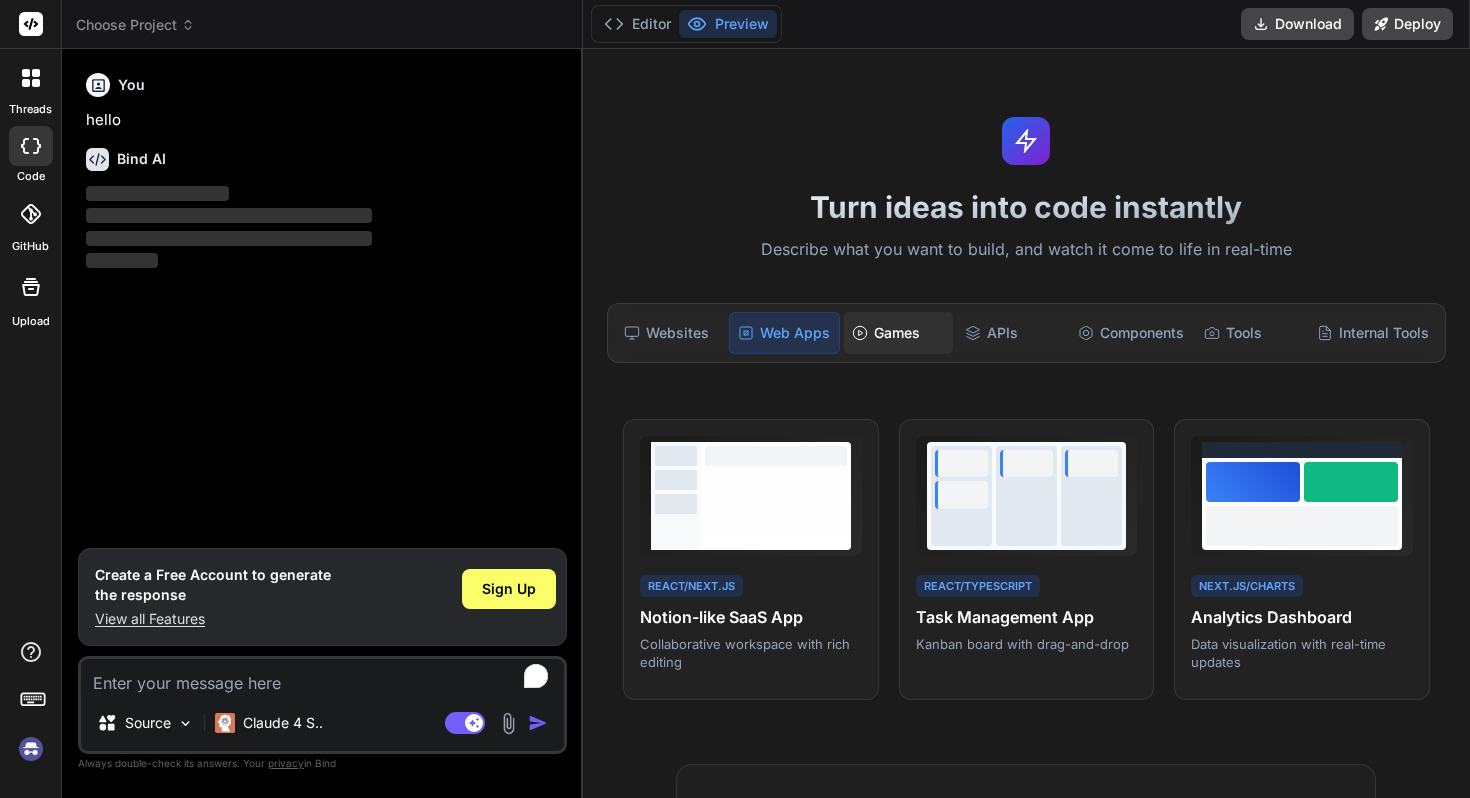 click on "Games" at bounding box center [898, 333] 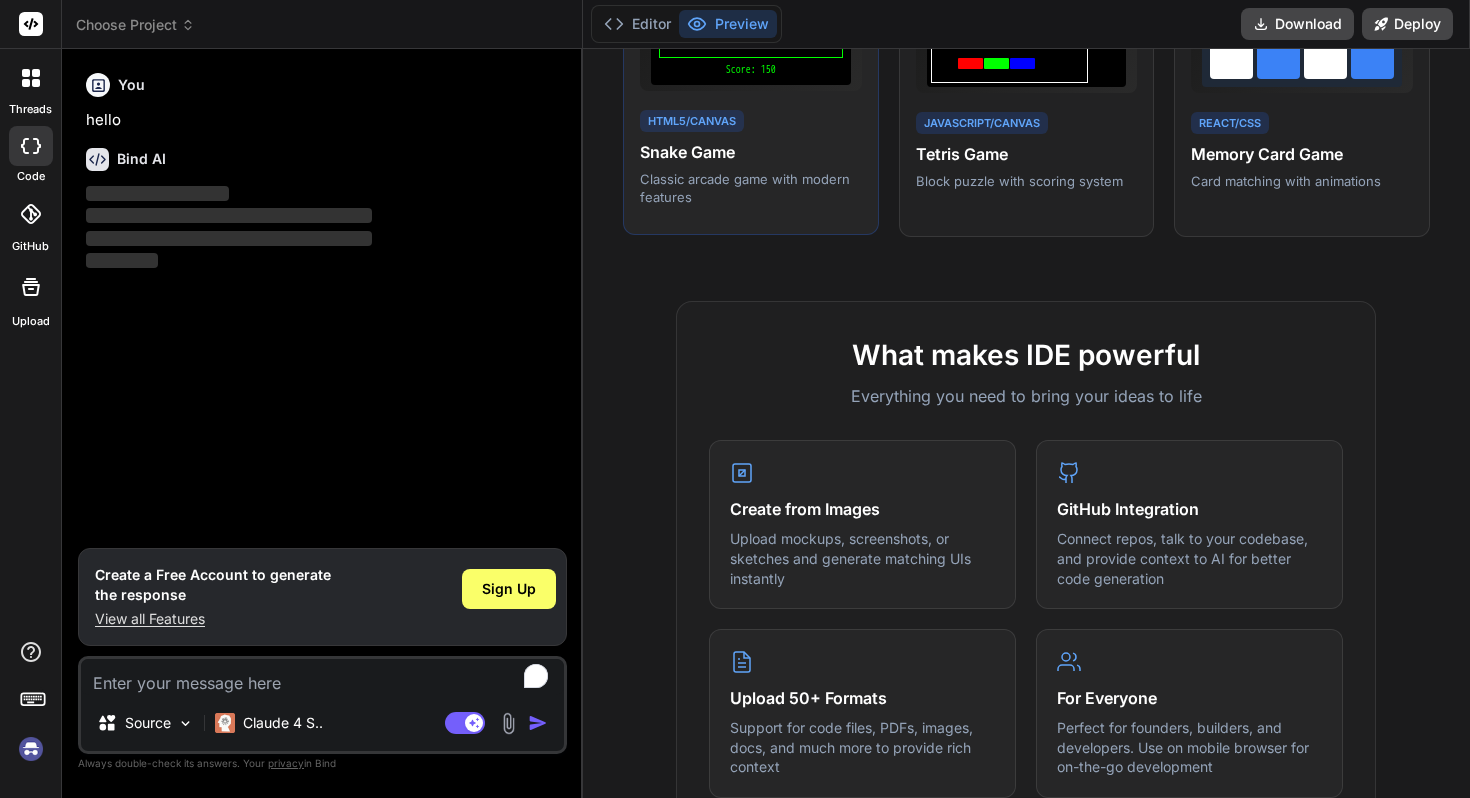 scroll, scrollTop: 0, scrollLeft: 0, axis: both 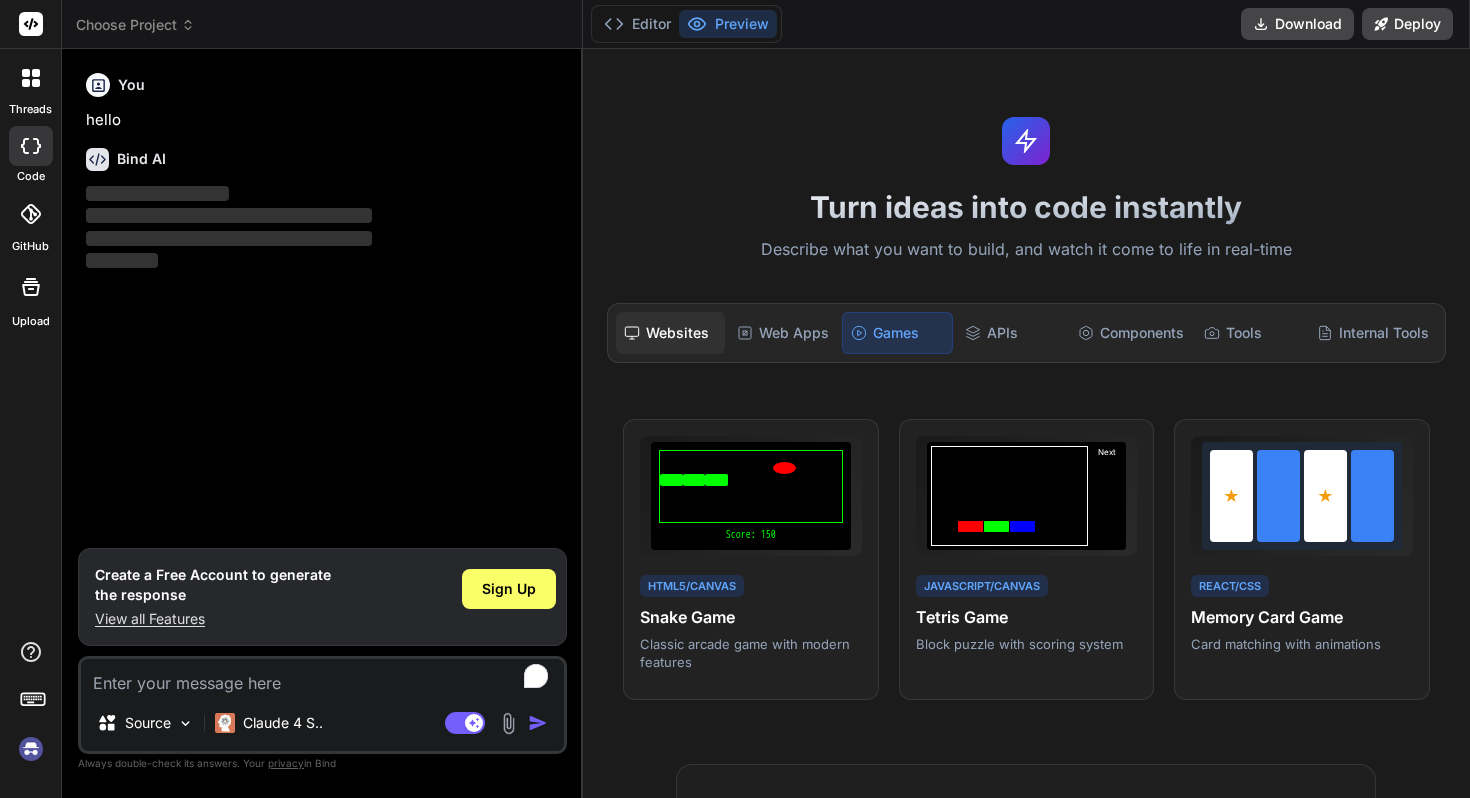 click on "Websites" at bounding box center [670, 333] 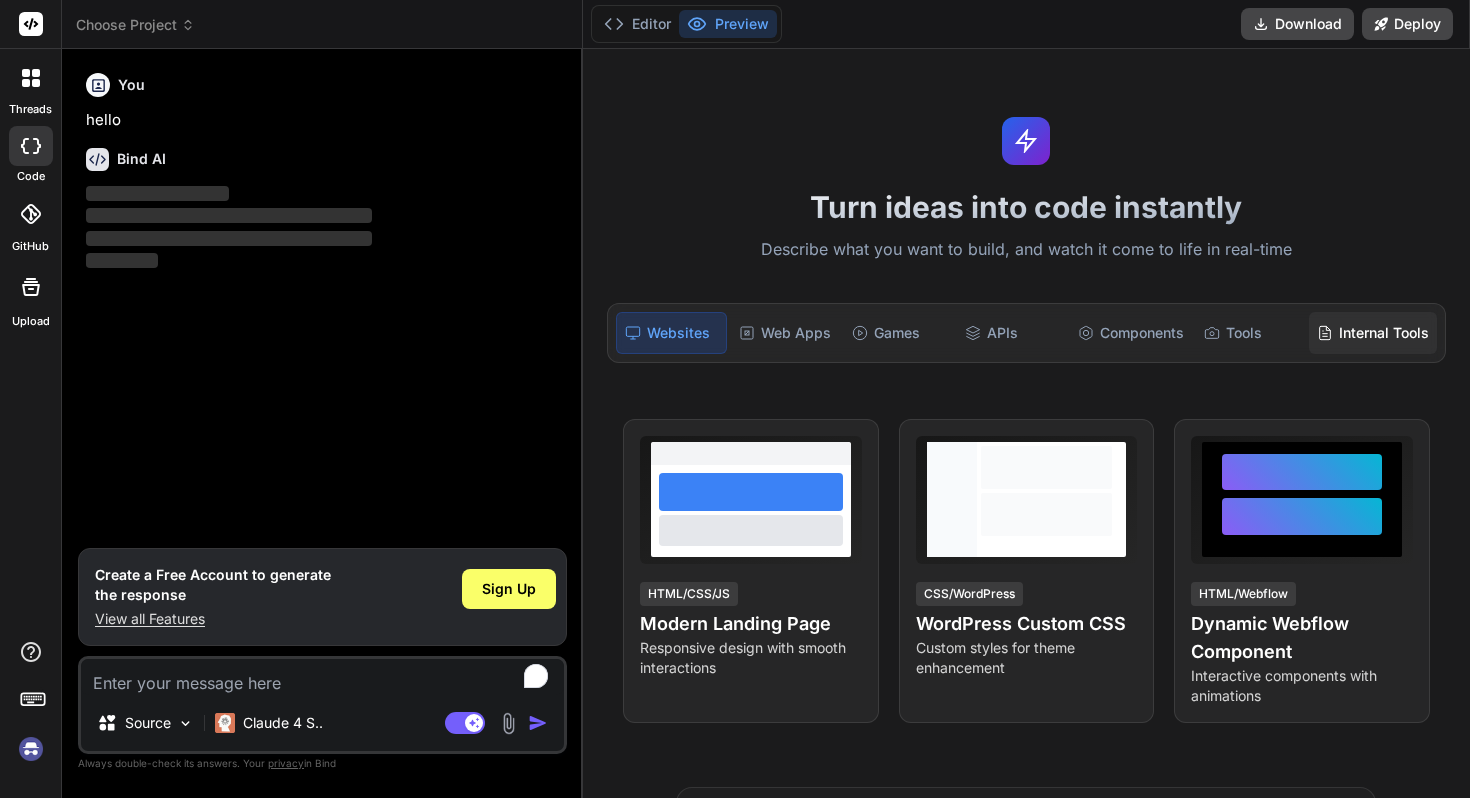 click on "Internal Tools" at bounding box center [1373, 333] 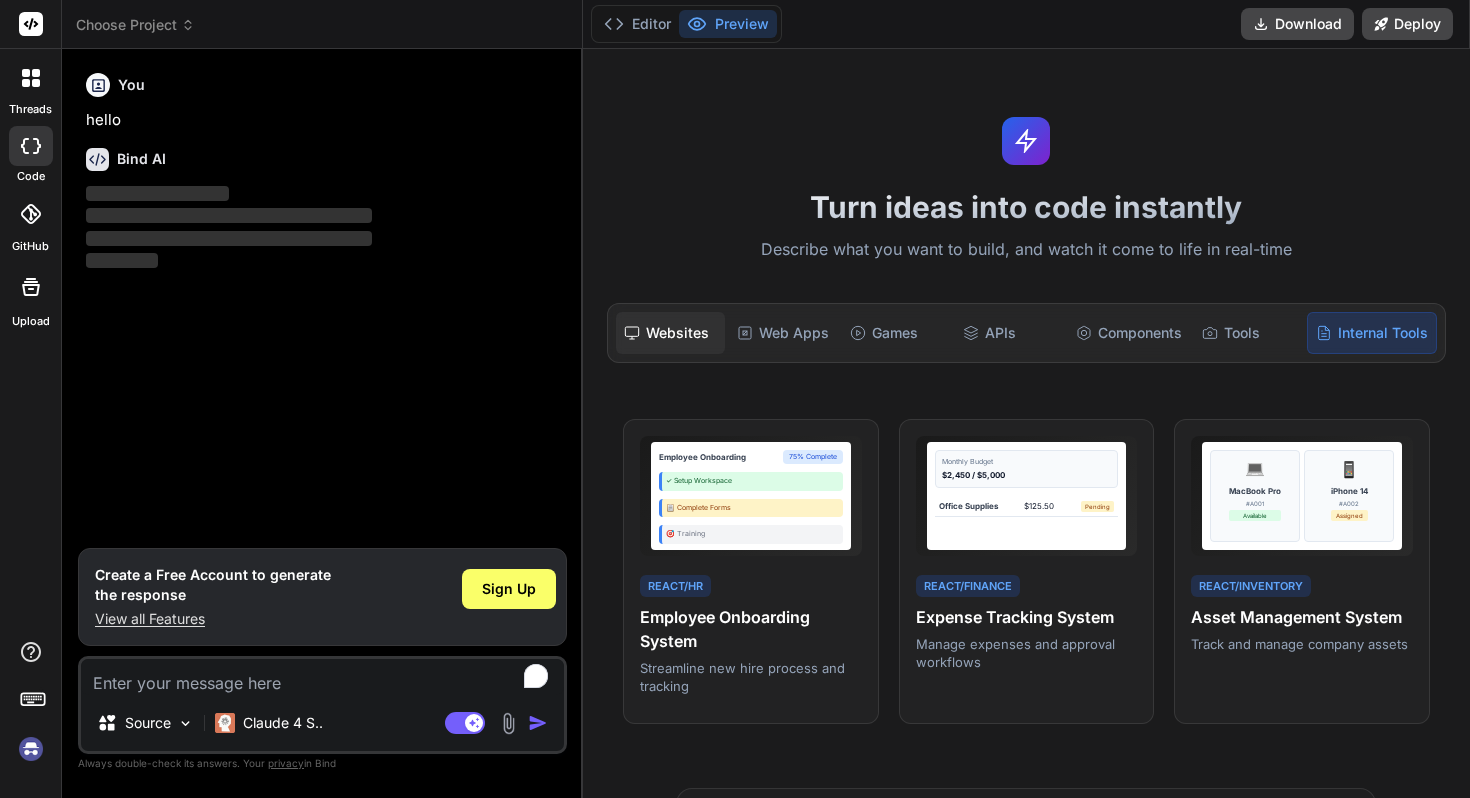 click on "Websites" at bounding box center (670, 333) 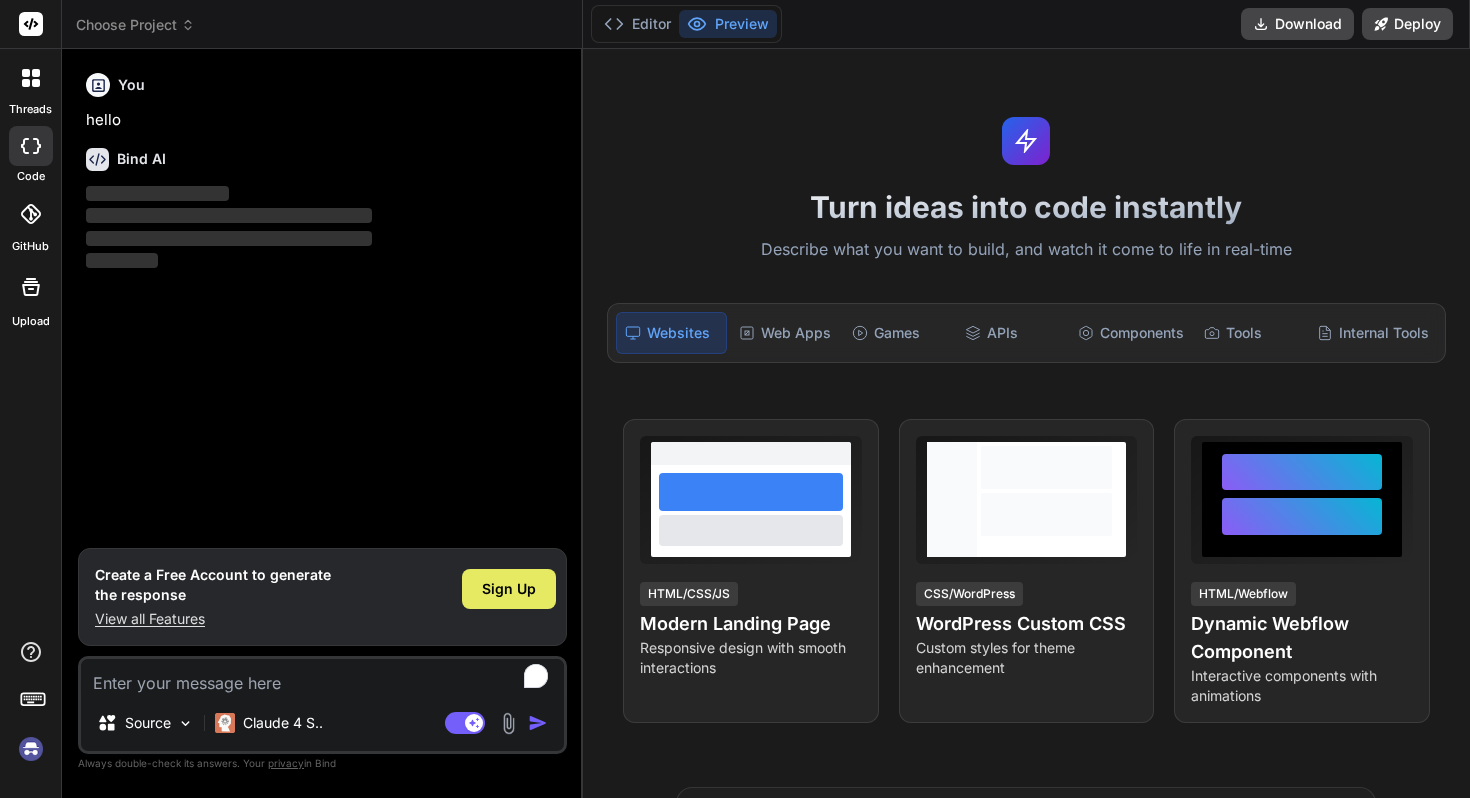 click on "Sign Up" at bounding box center [509, 589] 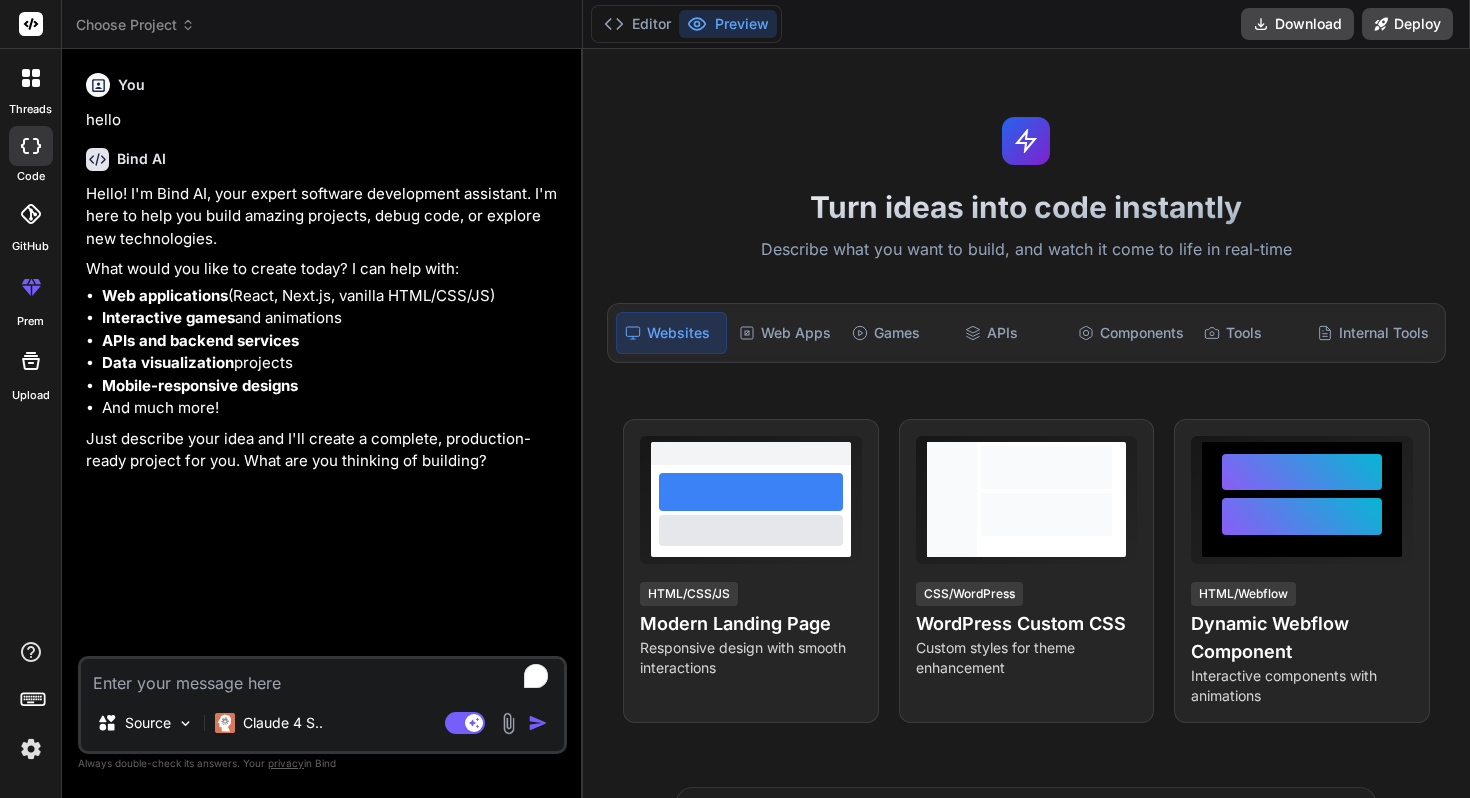 type on "x" 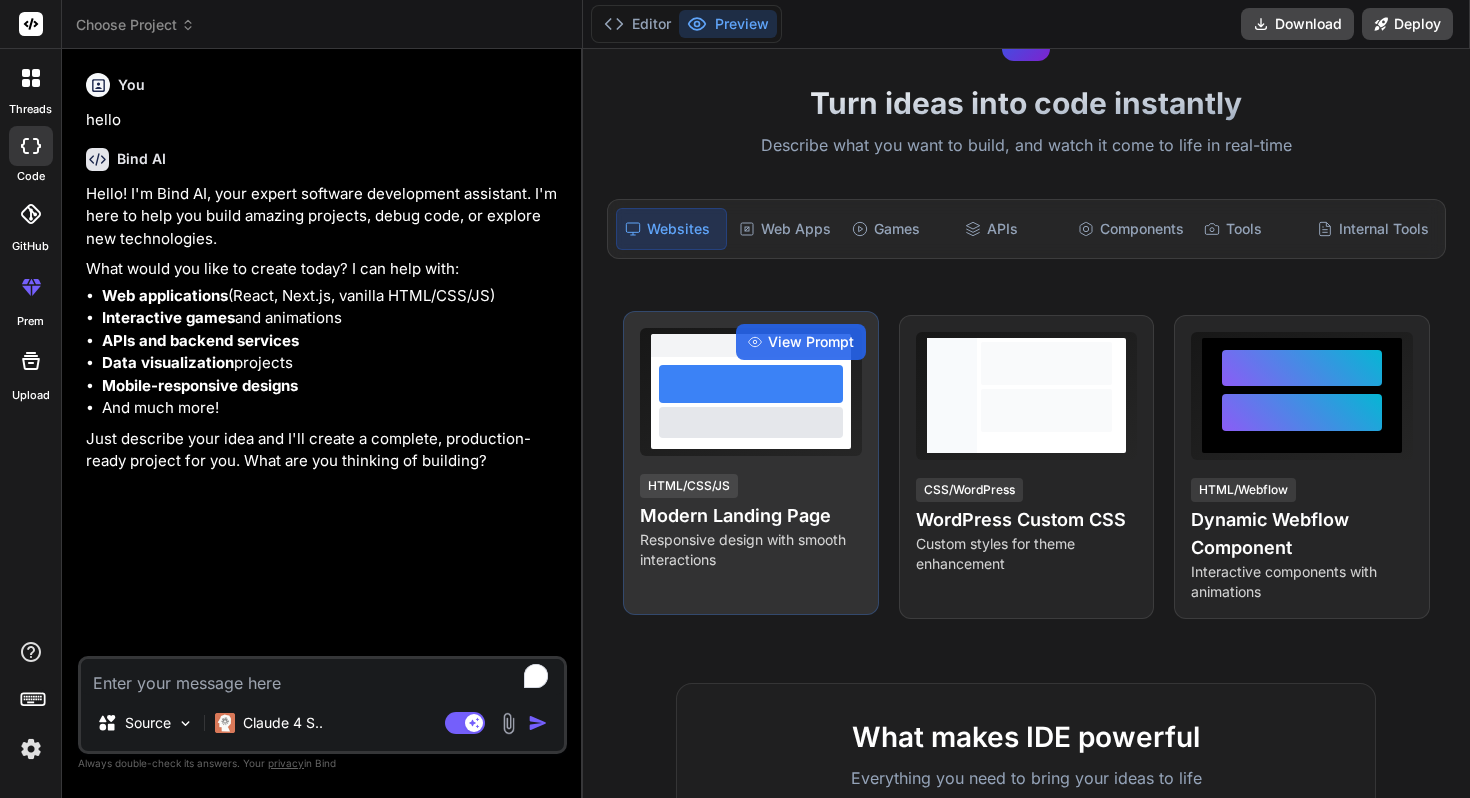 scroll, scrollTop: 0, scrollLeft: 0, axis: both 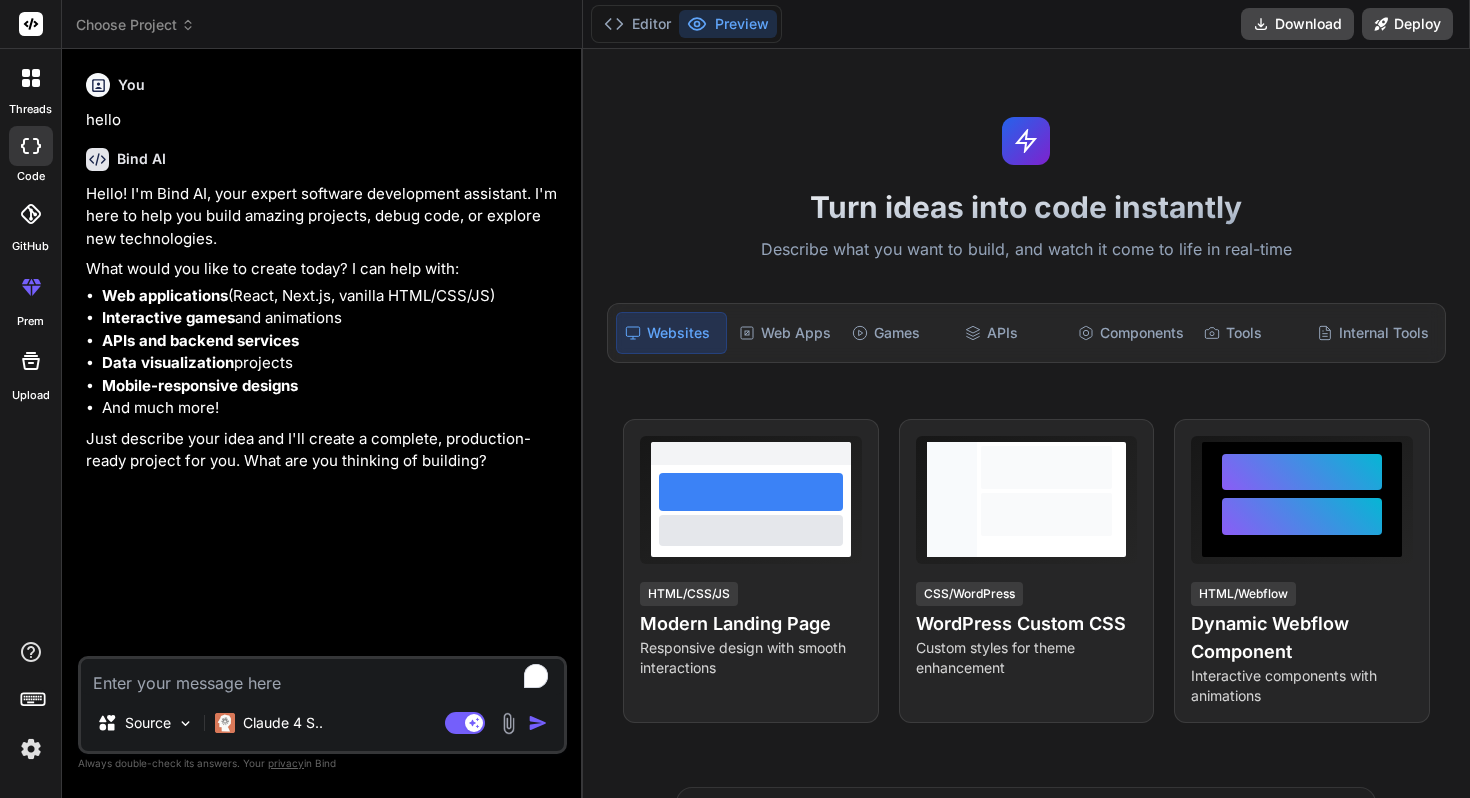 click on "Hello! I'm Bind AI, your expert software development assistant. I'm here to help you build amazing projects, debug code, or explore new technologies.
What would you like to create today? I can help with:
Web applications  (React, Next.js, vanilla HTML/CSS/JS)
Interactive games  and animations
APIs and backend services
Data visualization  projects
Mobile-responsive designs
And much more!
Just describe your idea and I'll create a complete, production-ready project for you. What are you thinking of building?" at bounding box center [324, 328] 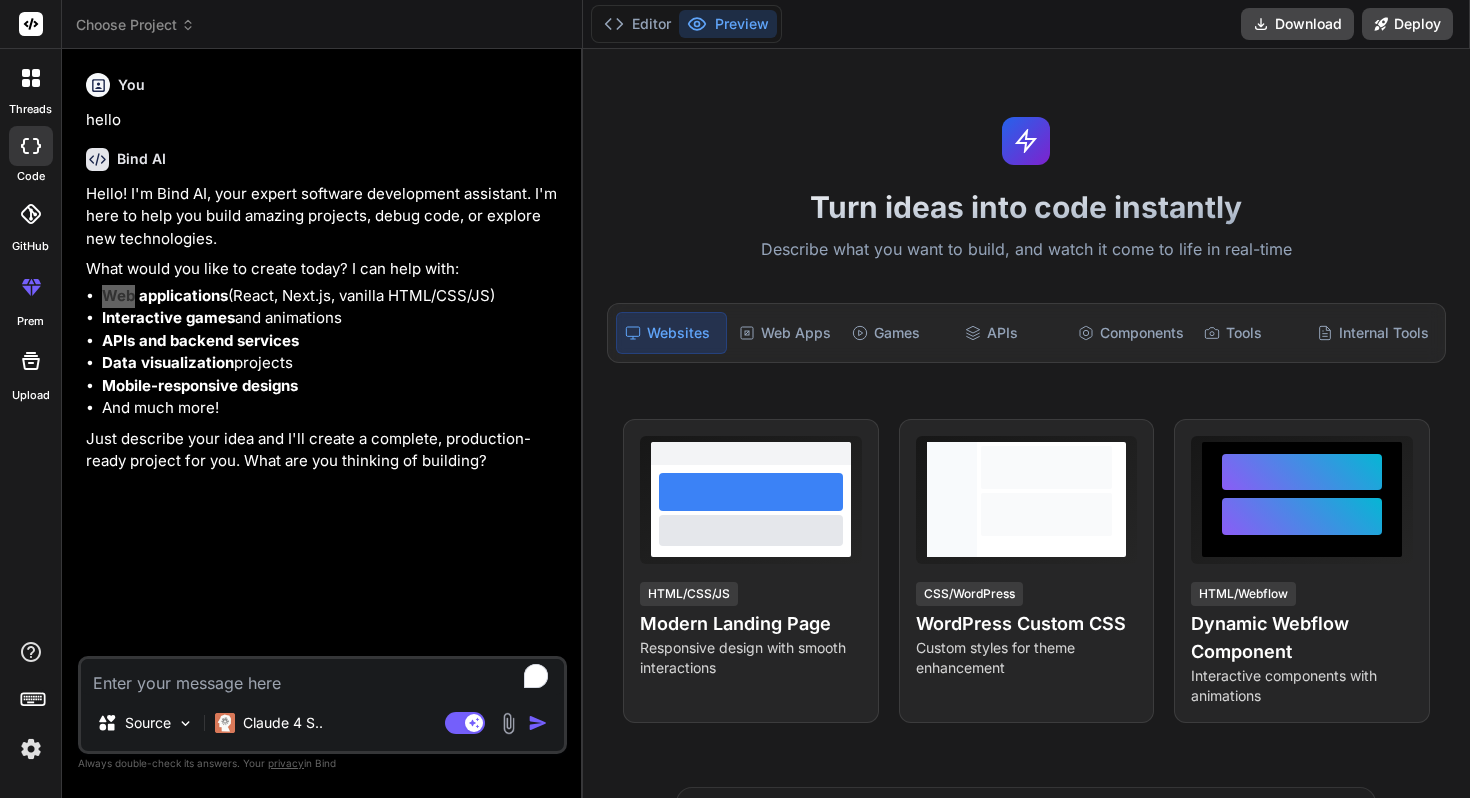 click on "Hello! I'm Bind AI, your expert software development assistant. I'm here to help you build amazing projects, debug code, or explore new technologies.
What would you like to create today? I can help with:
Web applications  (React, Next.js, vanilla HTML/CSS/JS)
Interactive games  and animations
APIs and backend services
Data visualization  projects
Mobile-responsive designs
And much more!
Just describe your idea and I'll create a complete, production-ready project for you. What are you thinking of building?" at bounding box center [324, 328] 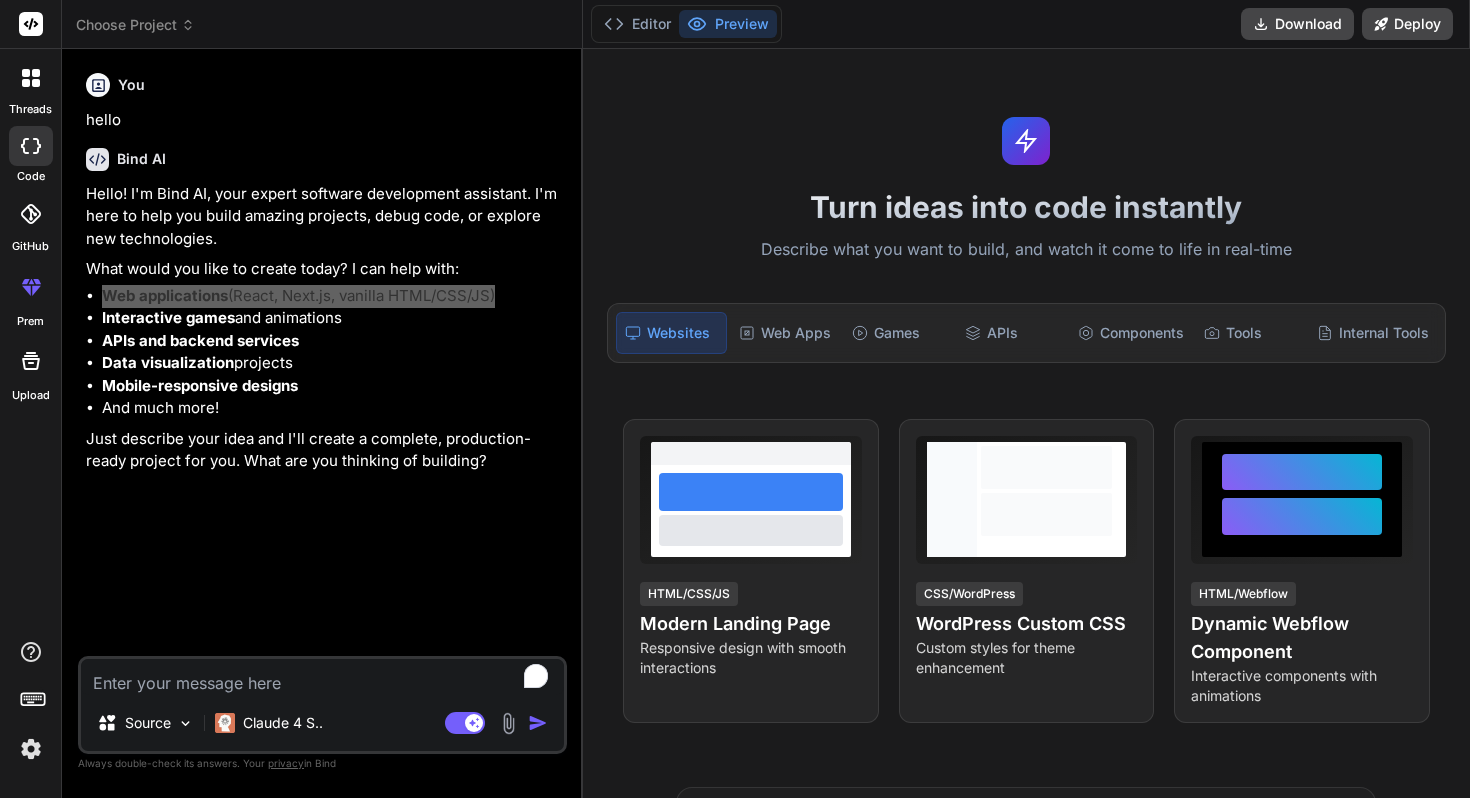 click on "Hello! I'm Bind AI, your expert software development assistant. I'm here to help you build amazing projects, debug code, or explore new technologies.
What would you like to create today? I can help with:
Web applications  (React, Next.js, vanilla HTML/CSS/JS)
Interactive games  and animations
APIs and backend services
Data visualization  projects
Mobile-responsive designs
And much more!
Just describe your idea and I'll create a complete, production-ready project for you. What are you thinking of building?" at bounding box center (324, 328) 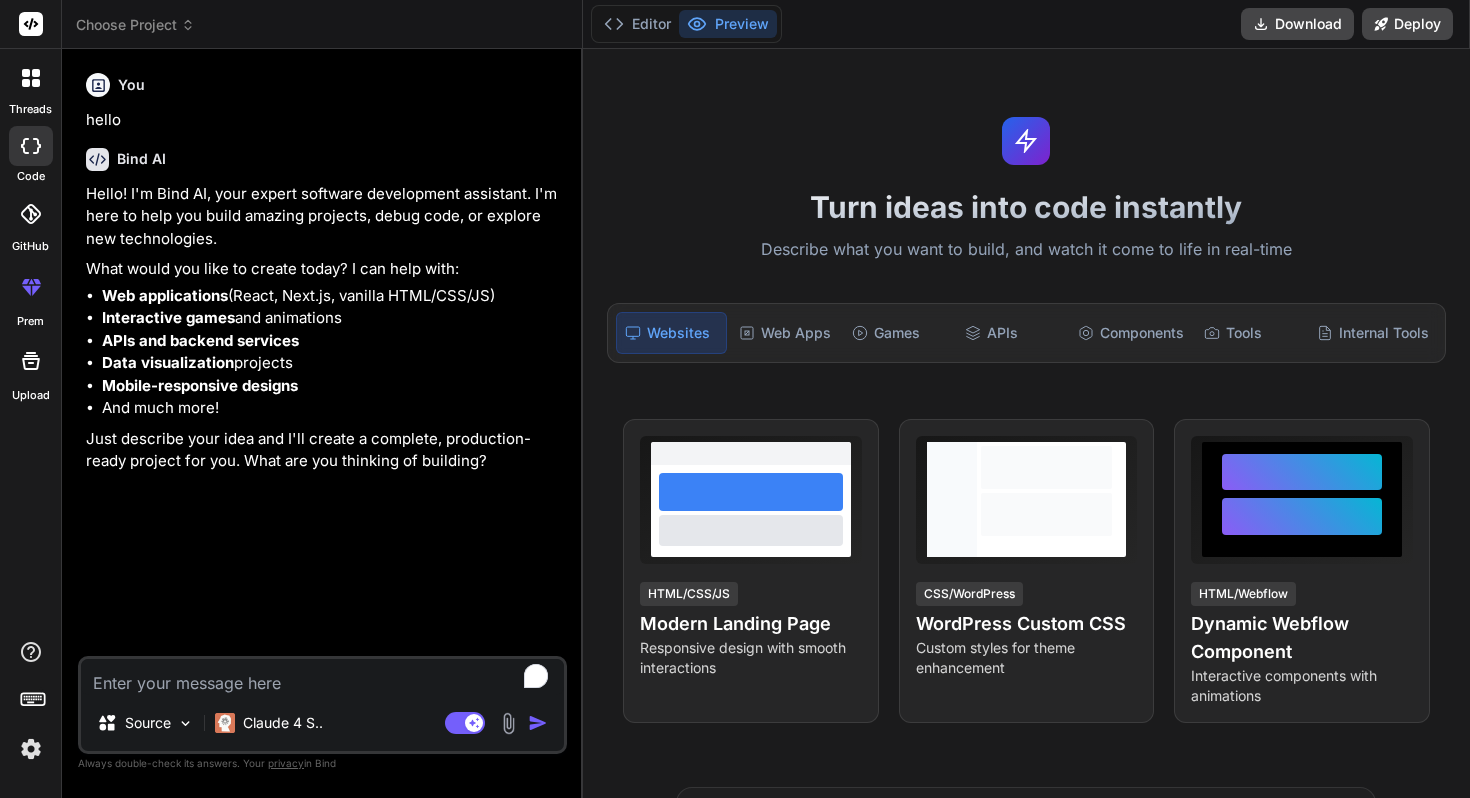 click on "Hello! I'm Bind AI, your expert software development assistant. I'm here to help you build amazing projects, debug code, or explore new technologies." at bounding box center [324, 217] 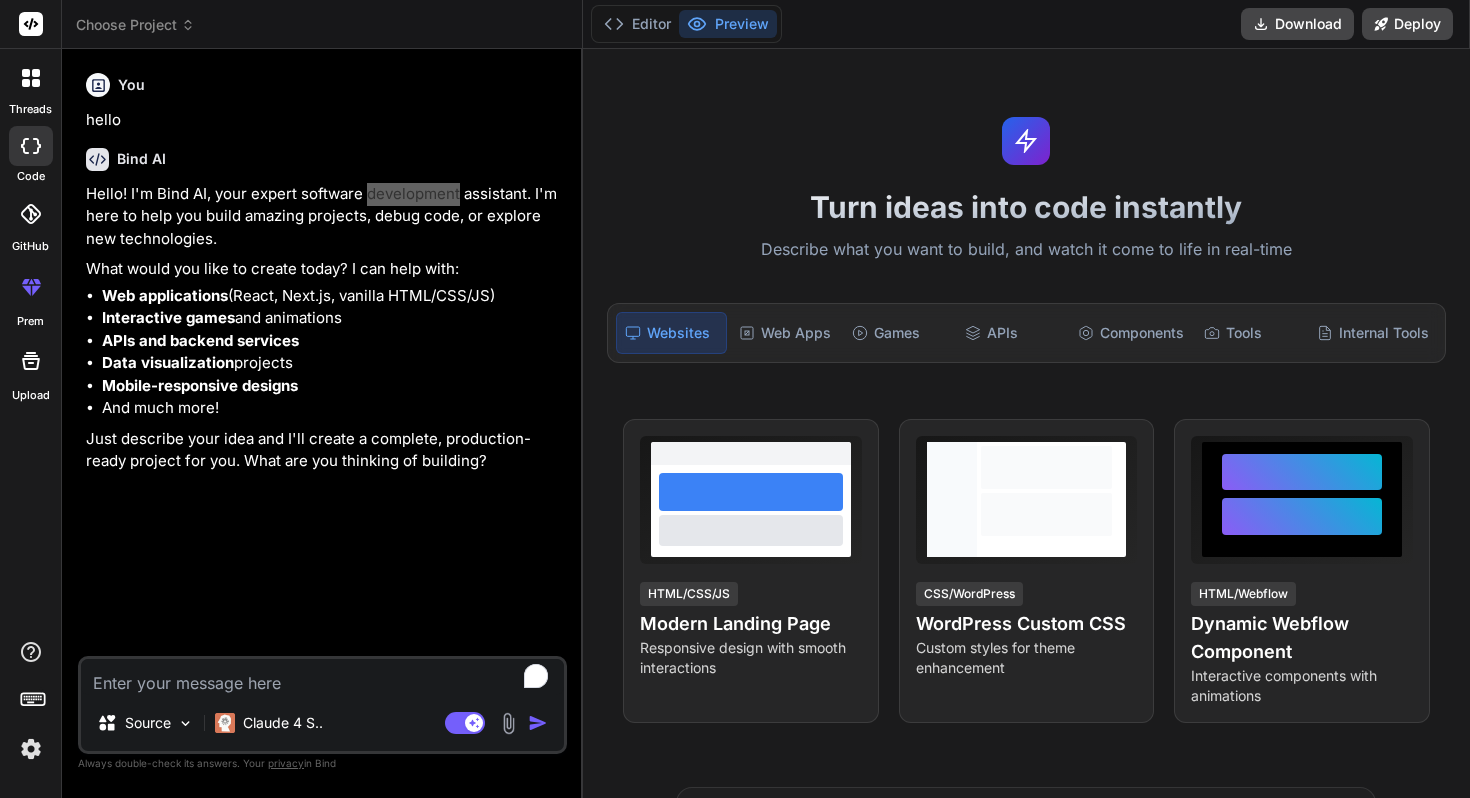 click on "Hello! I'm Bind AI, your expert software development assistant. I'm here to help you build amazing projects, debug code, or explore new technologies." at bounding box center [324, 217] 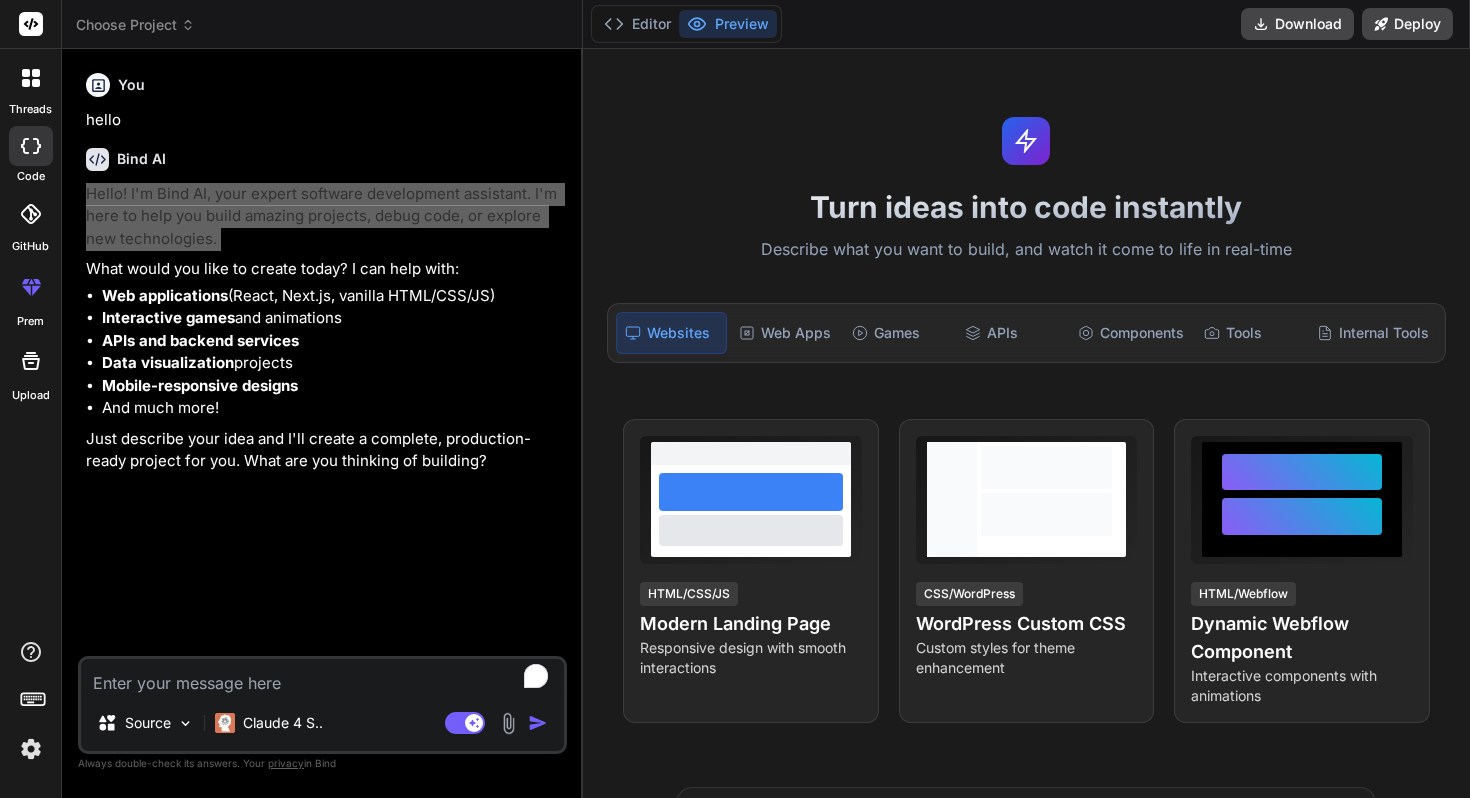 click on "Hello! I'm Bind AI, your expert software development assistant. I'm here to help you build amazing projects, debug code, or explore new technologies." at bounding box center [324, 217] 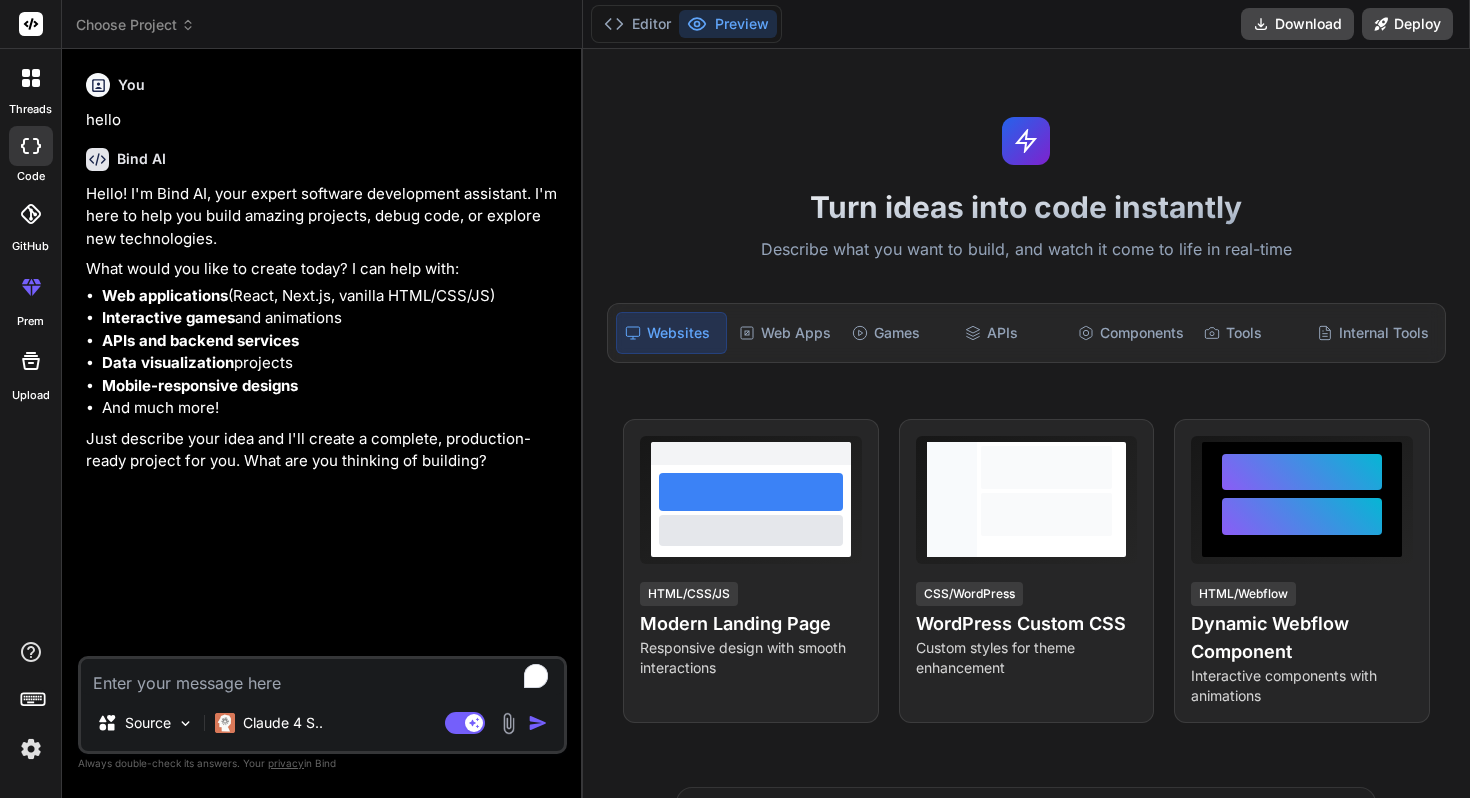 click at bounding box center [322, 677] 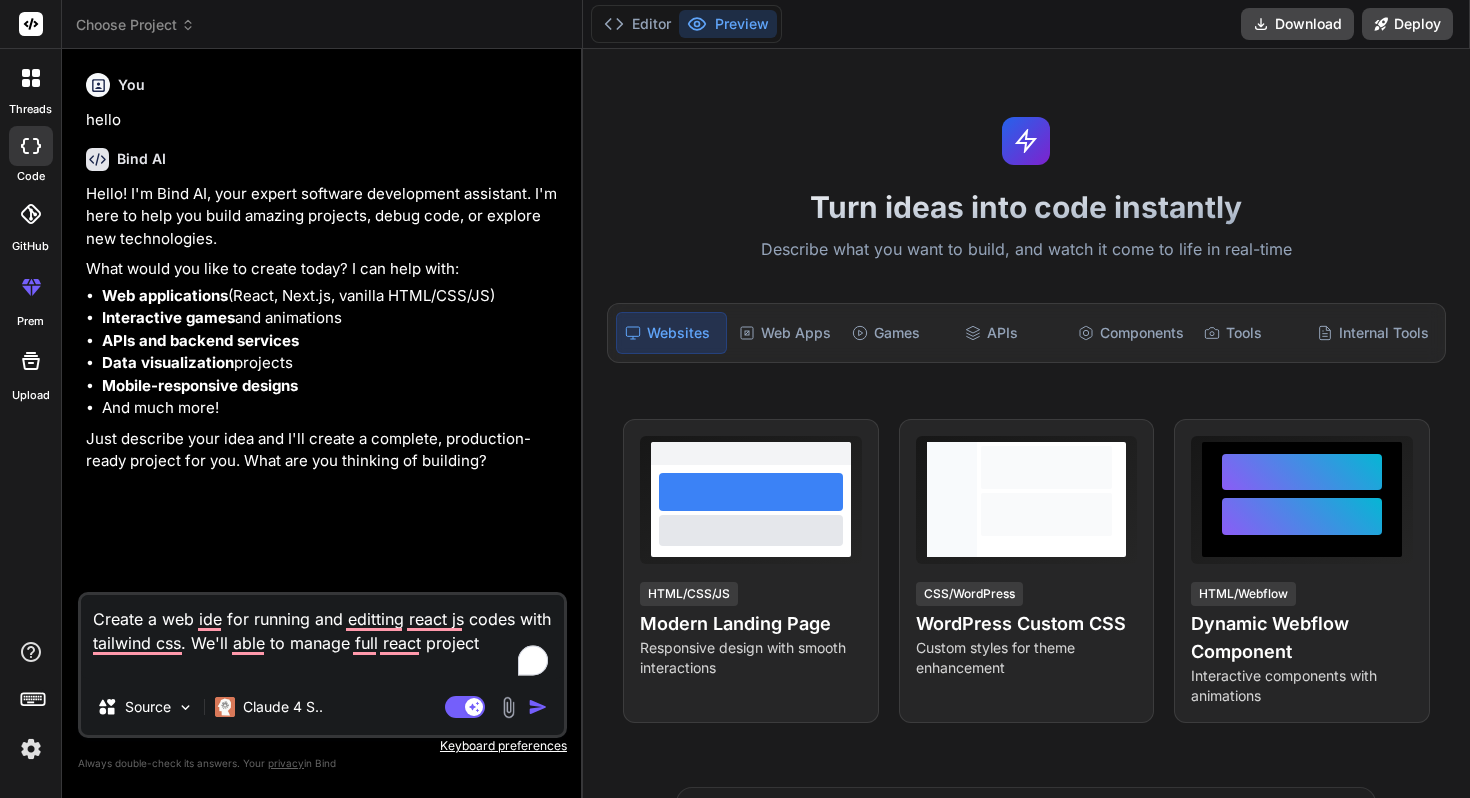 type on "x" 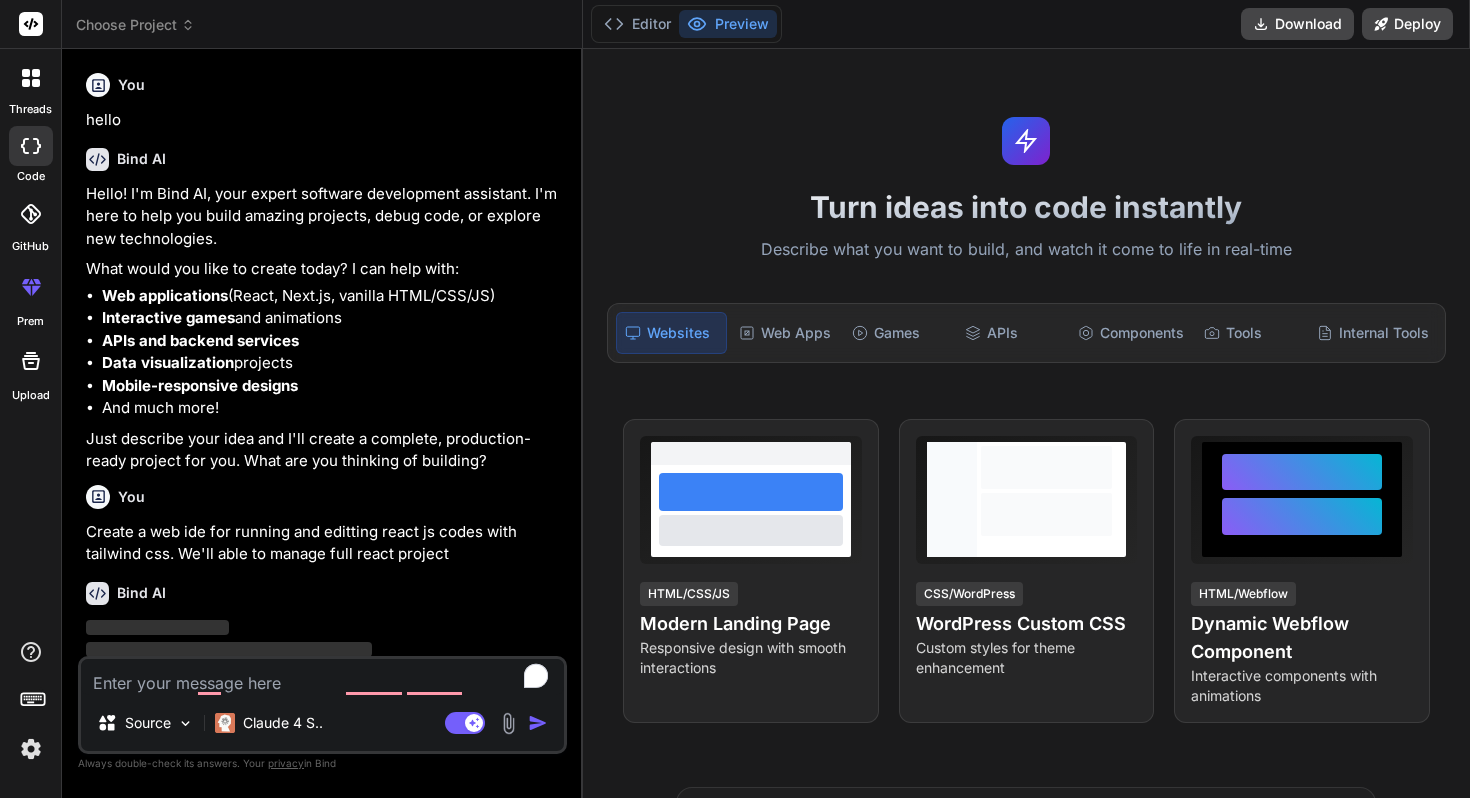 scroll, scrollTop: 50, scrollLeft: 0, axis: vertical 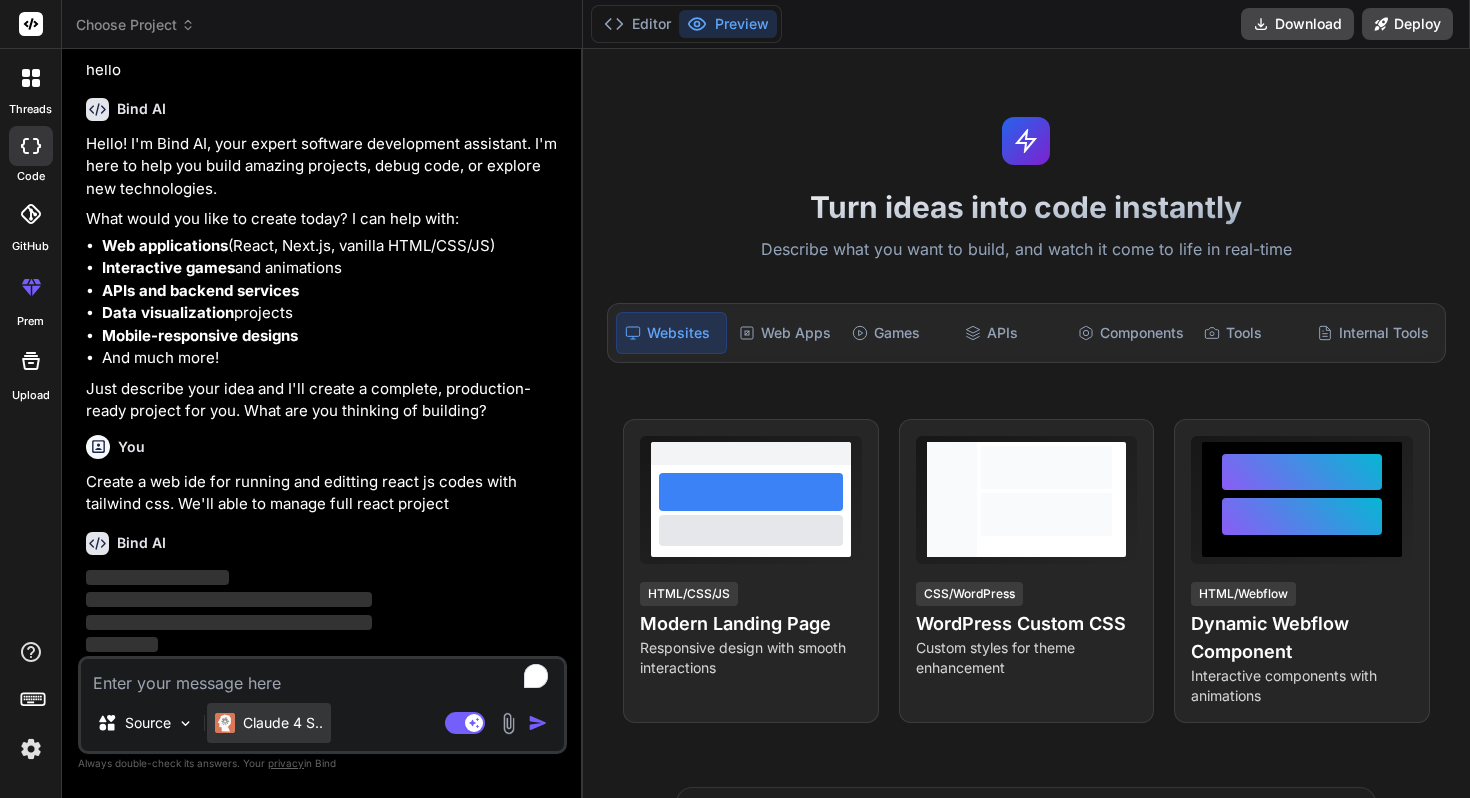 click on "Claude 4 S.." at bounding box center [283, 723] 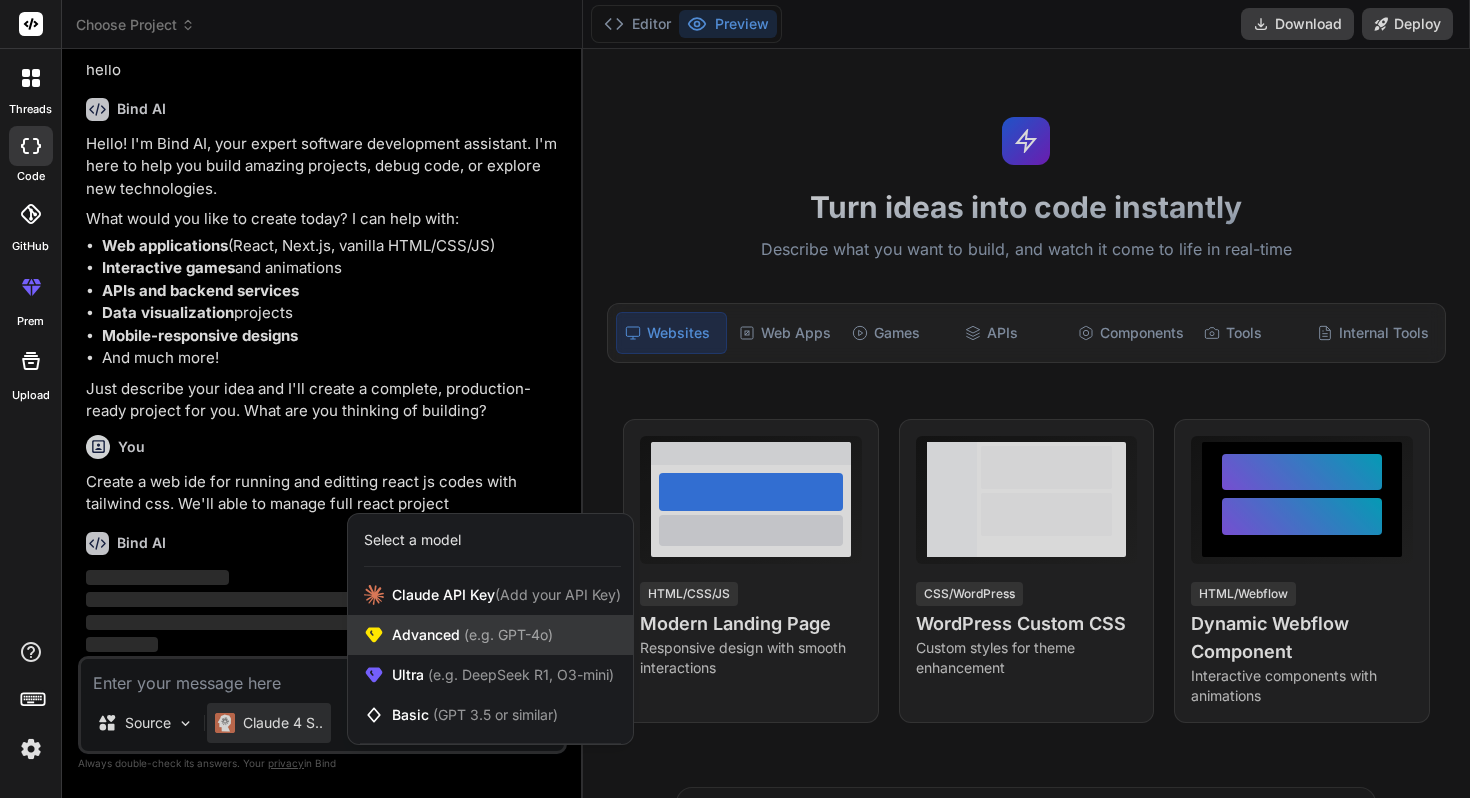 scroll, scrollTop: 50, scrollLeft: 0, axis: vertical 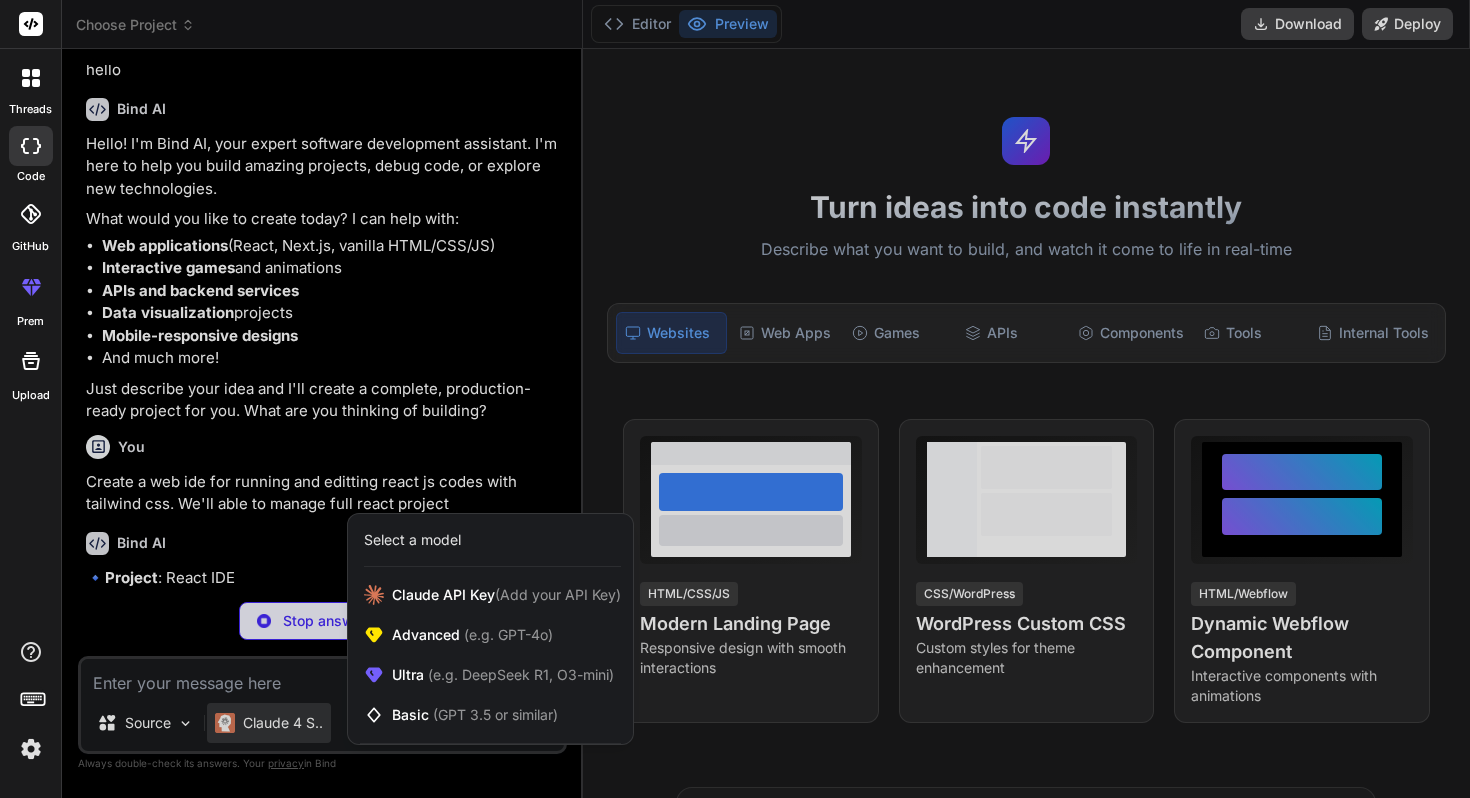 click at bounding box center (735, 399) 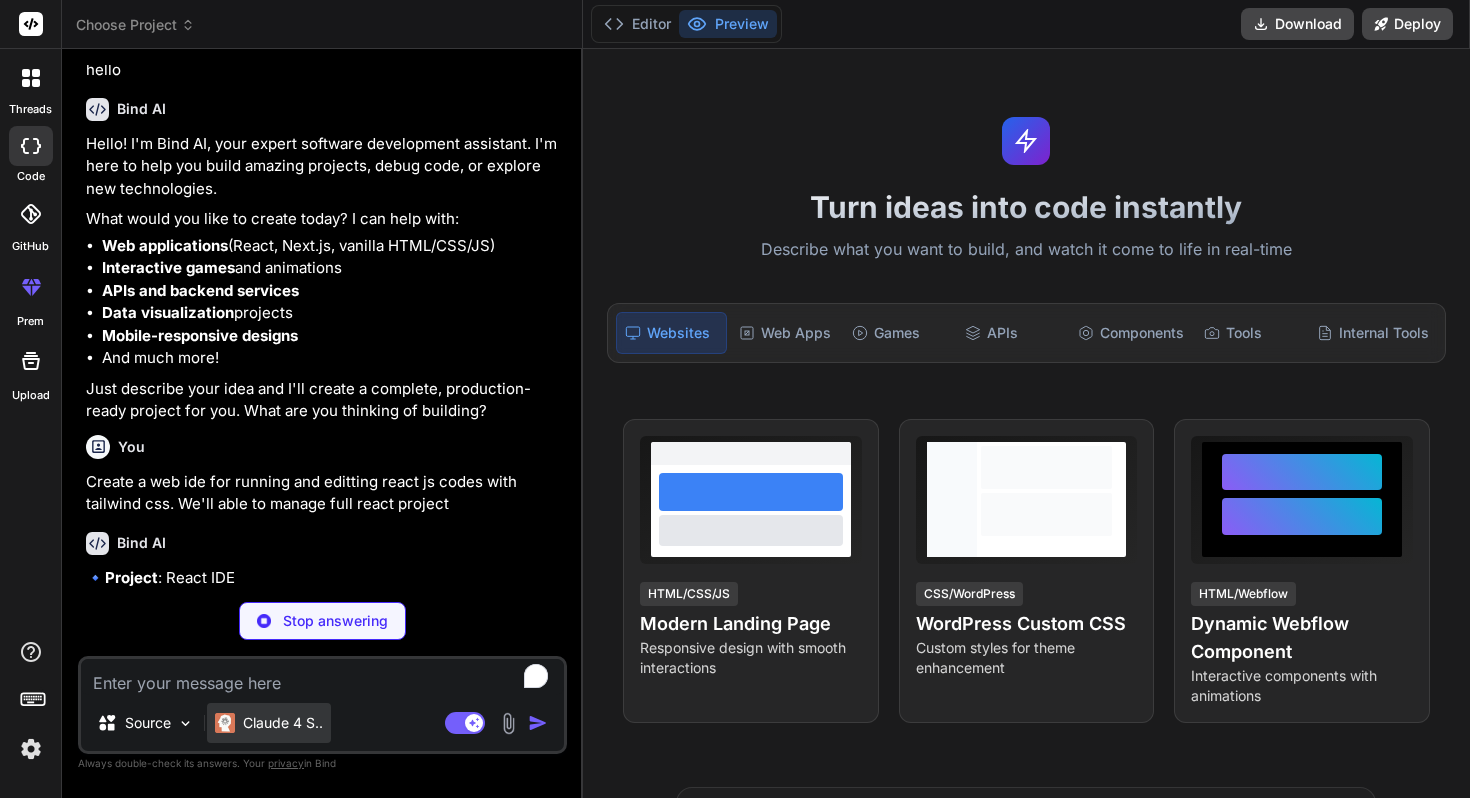 click on "Claude 4 S.." at bounding box center (283, 723) 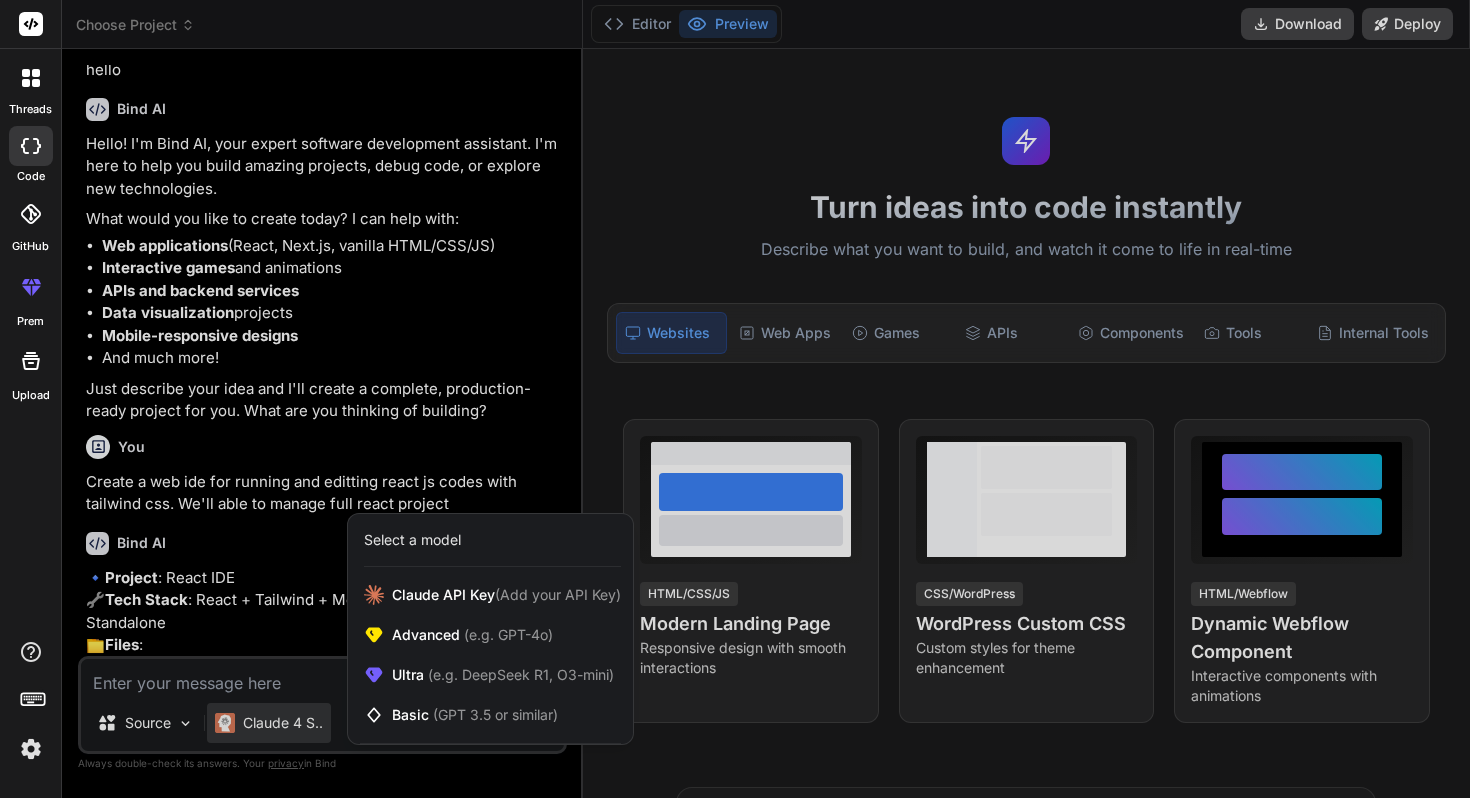 click at bounding box center [735, 399] 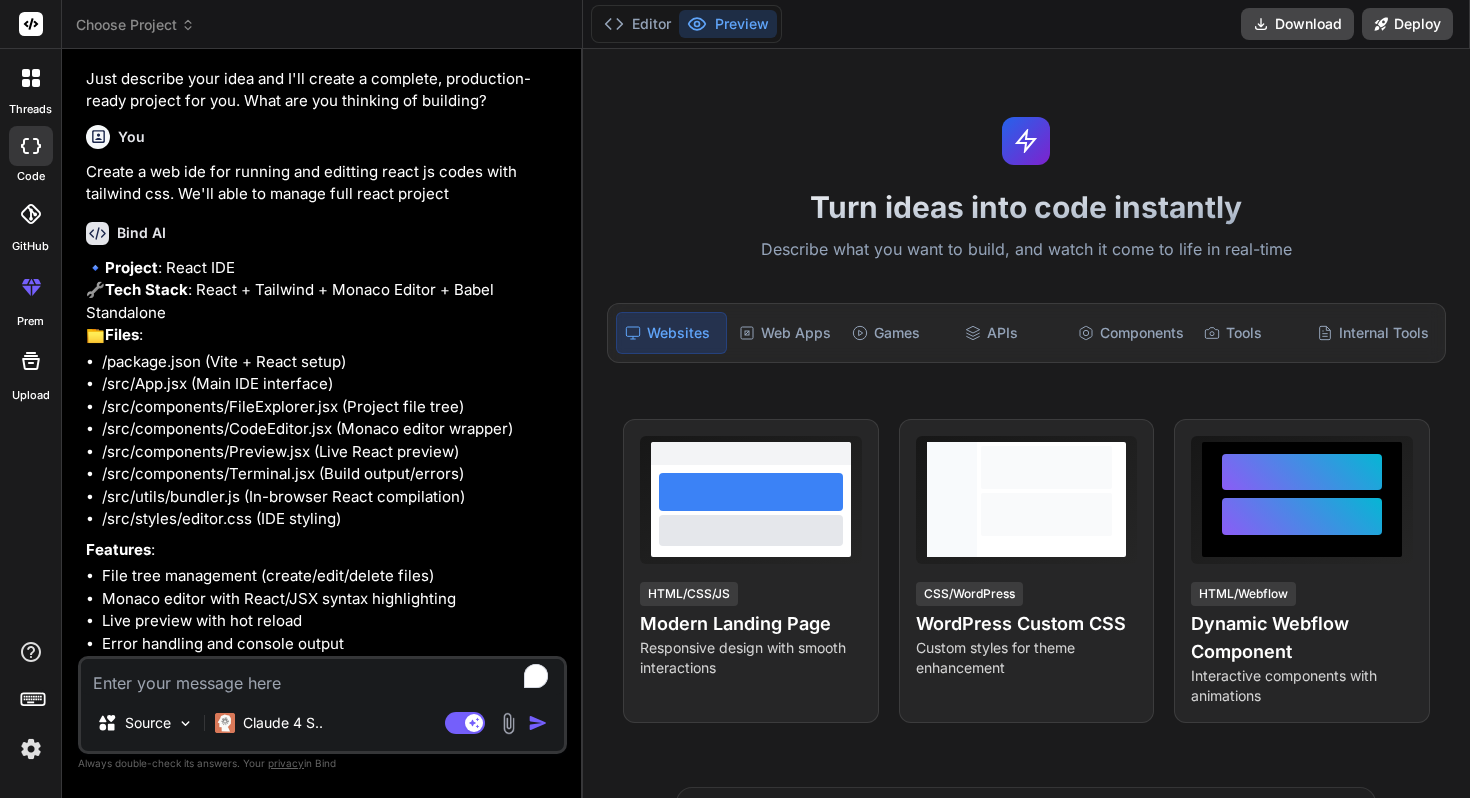 scroll, scrollTop: 483, scrollLeft: 0, axis: vertical 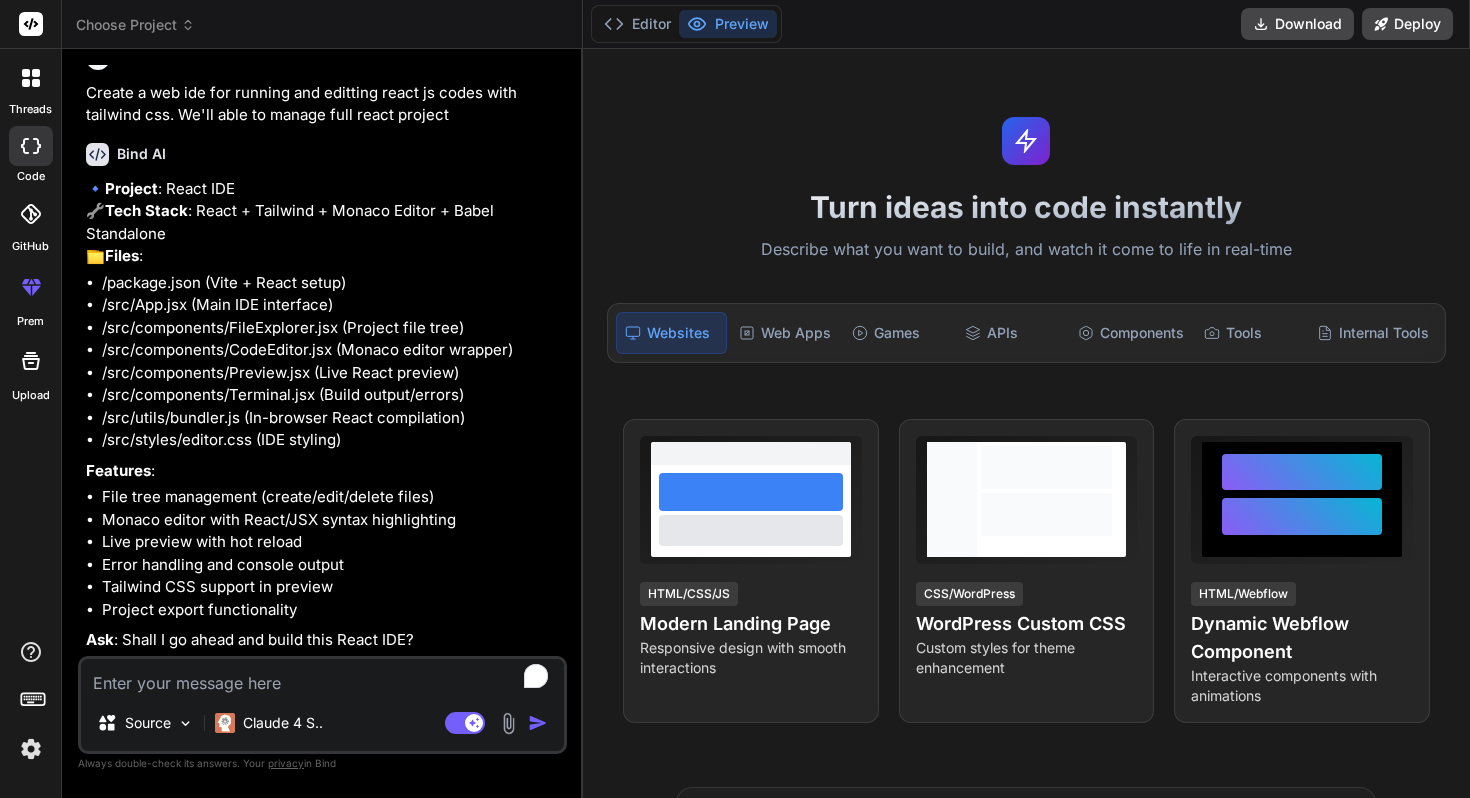 click at bounding box center [322, 677] 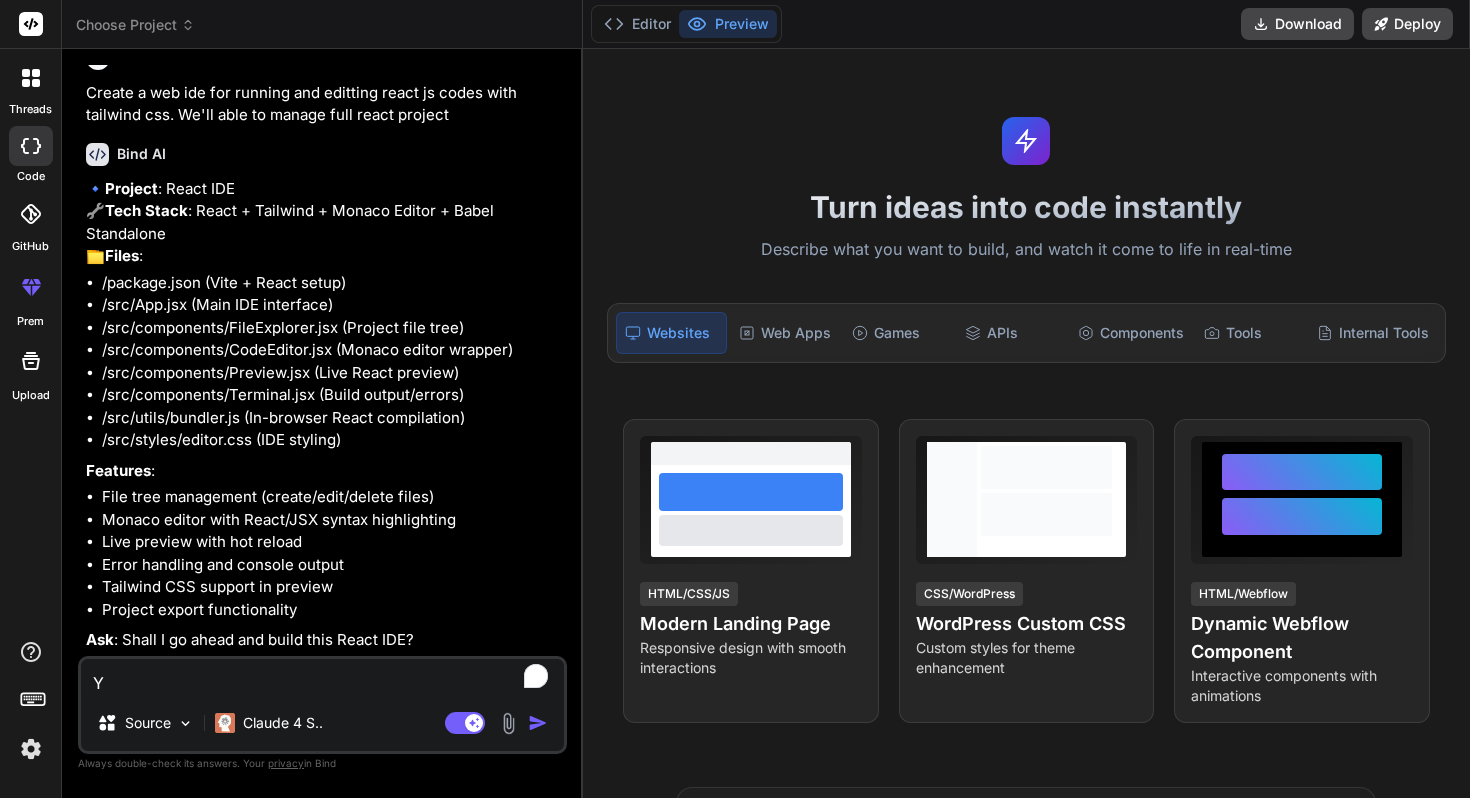 type on "Ye" 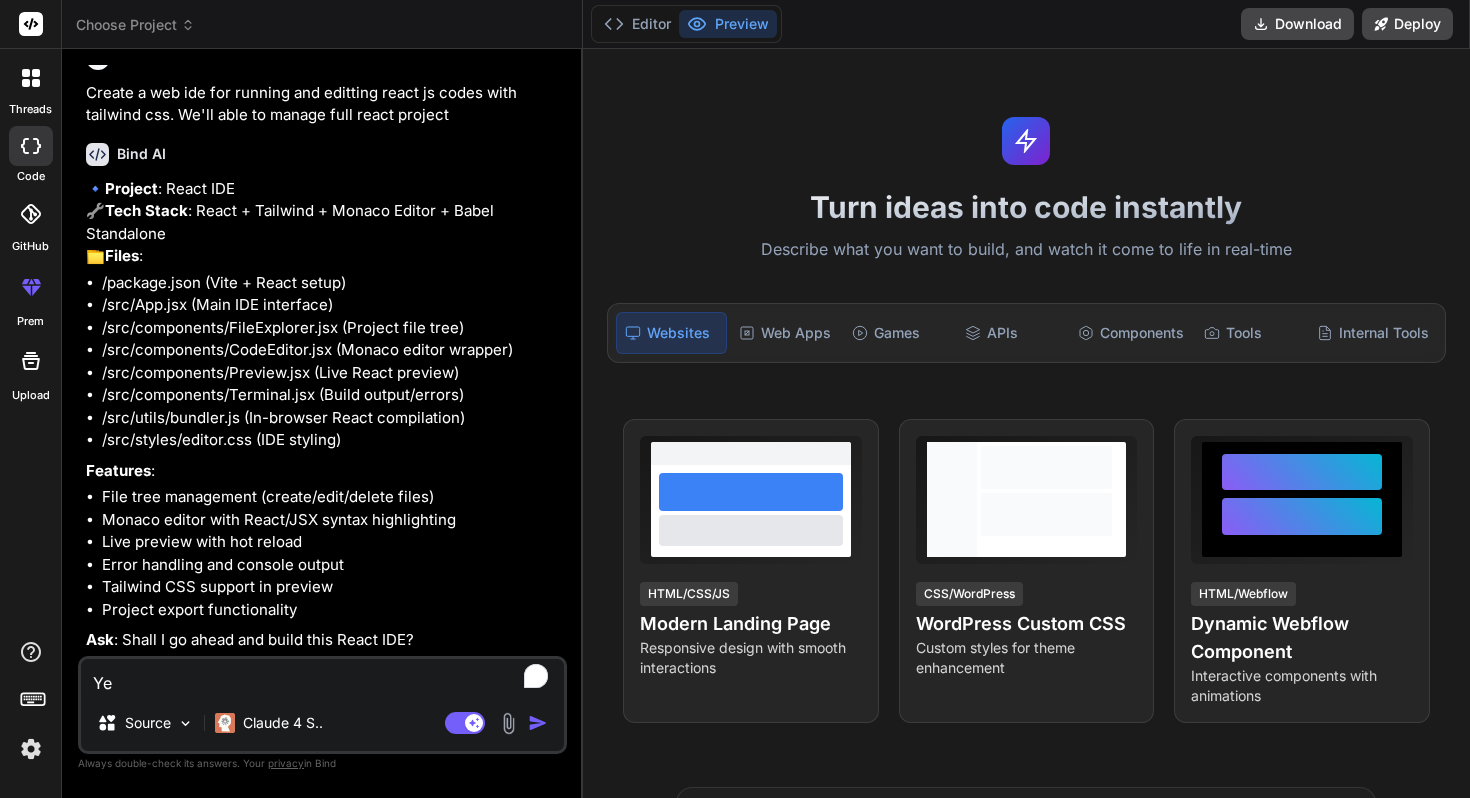 type on "Yes" 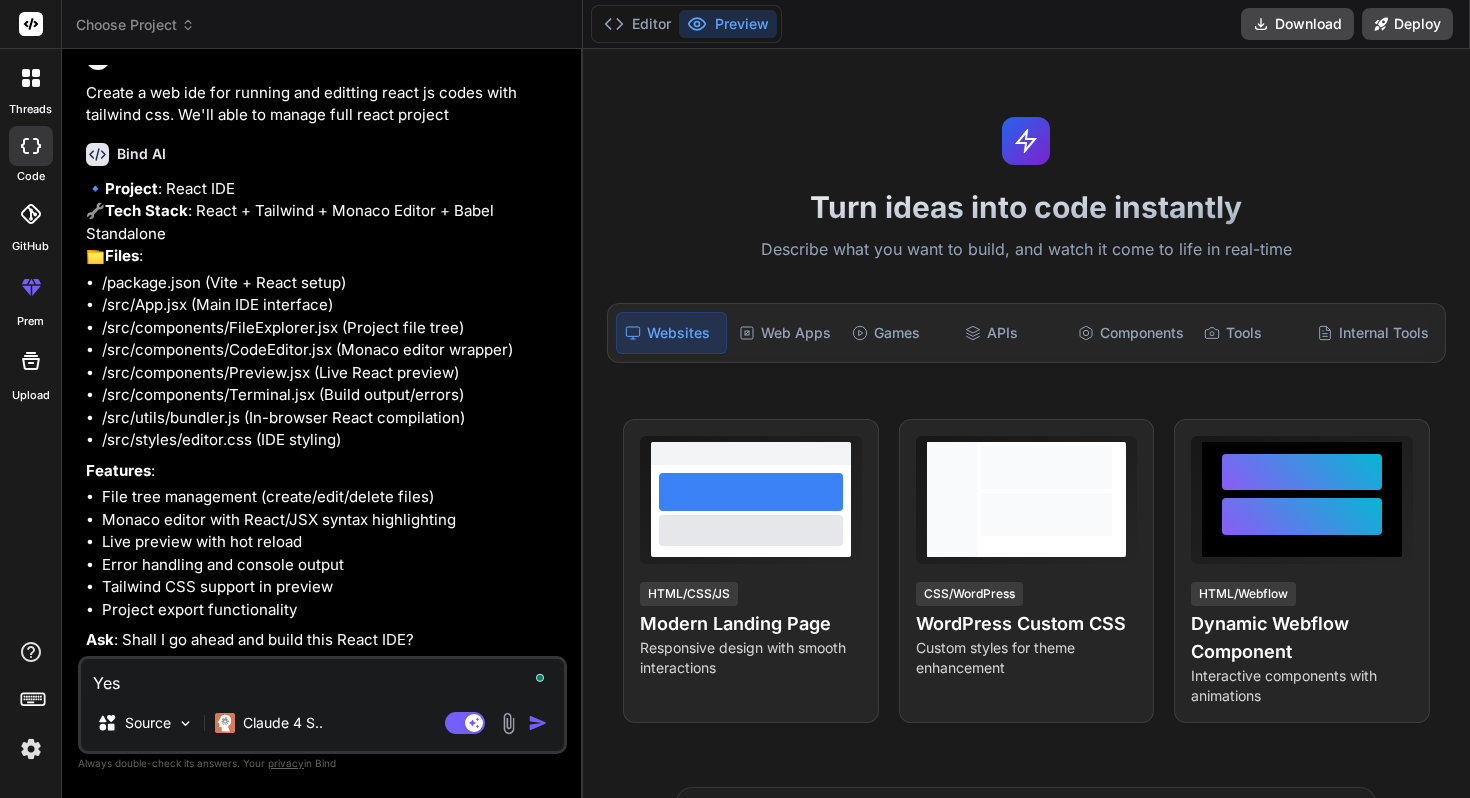 type on "x" 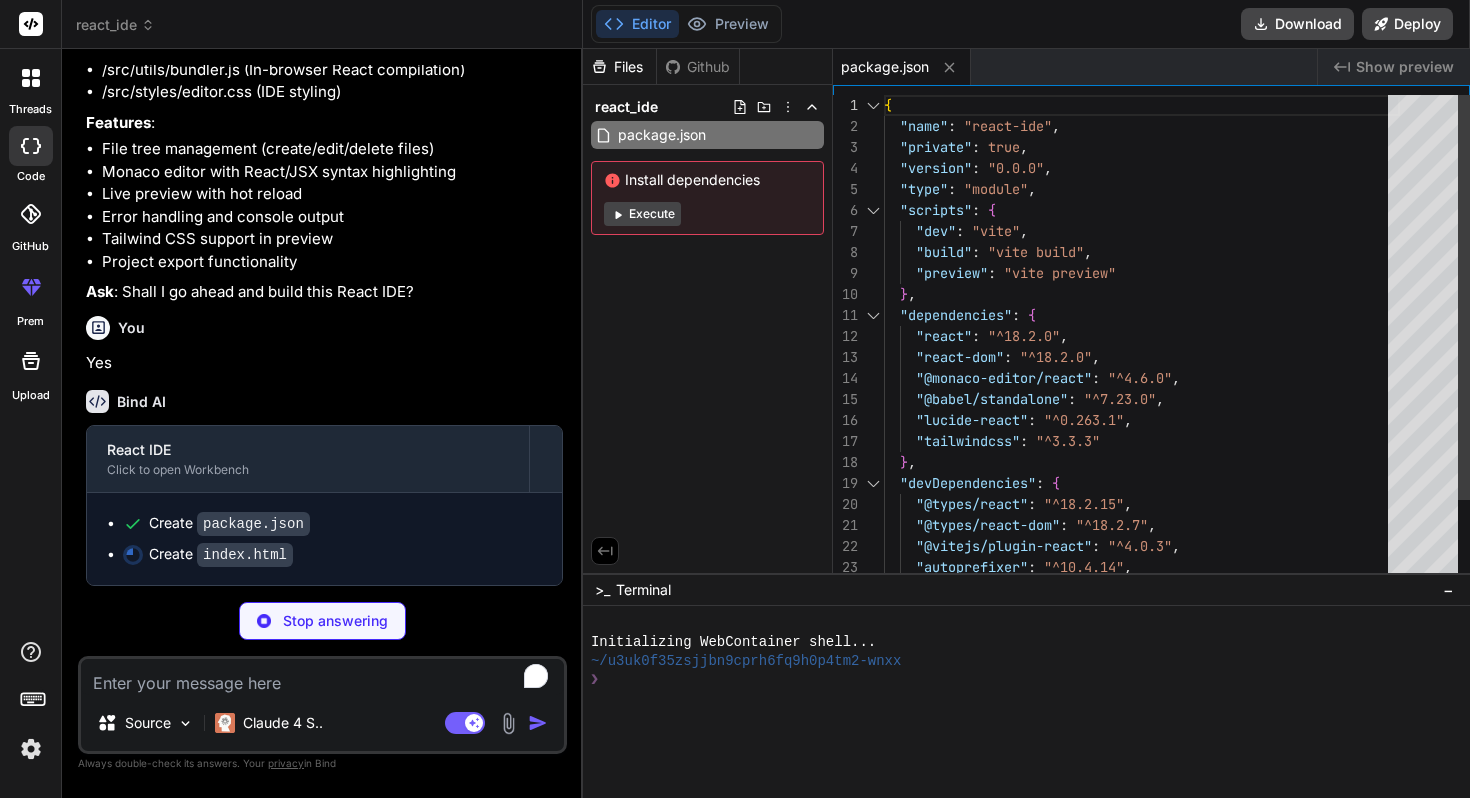 scroll, scrollTop: 831, scrollLeft: 0, axis: vertical 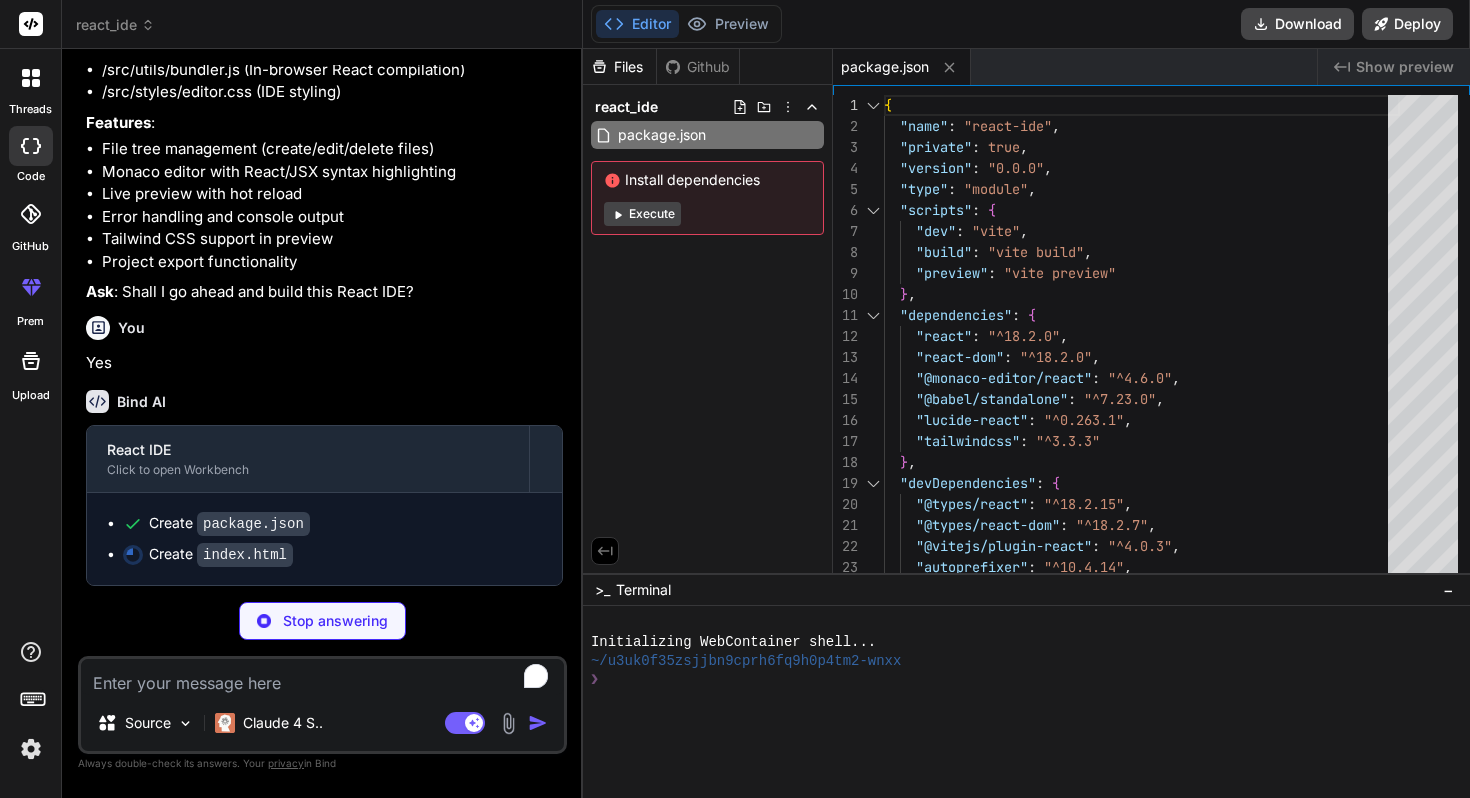 type on "x" 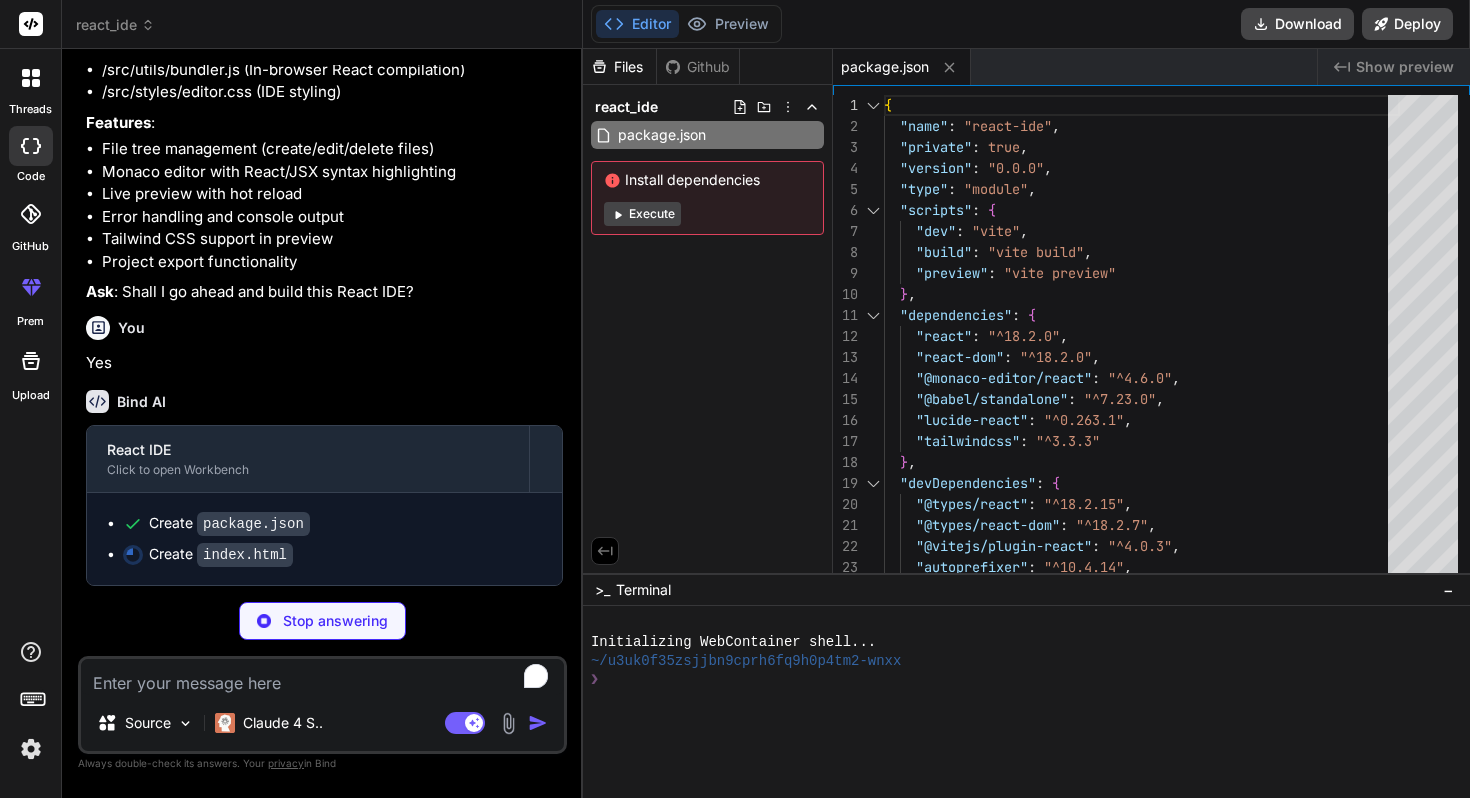 type on "<div id="root"></div>
<script type="module" src="/src/main.jsx"></script>
</body>
</html>" 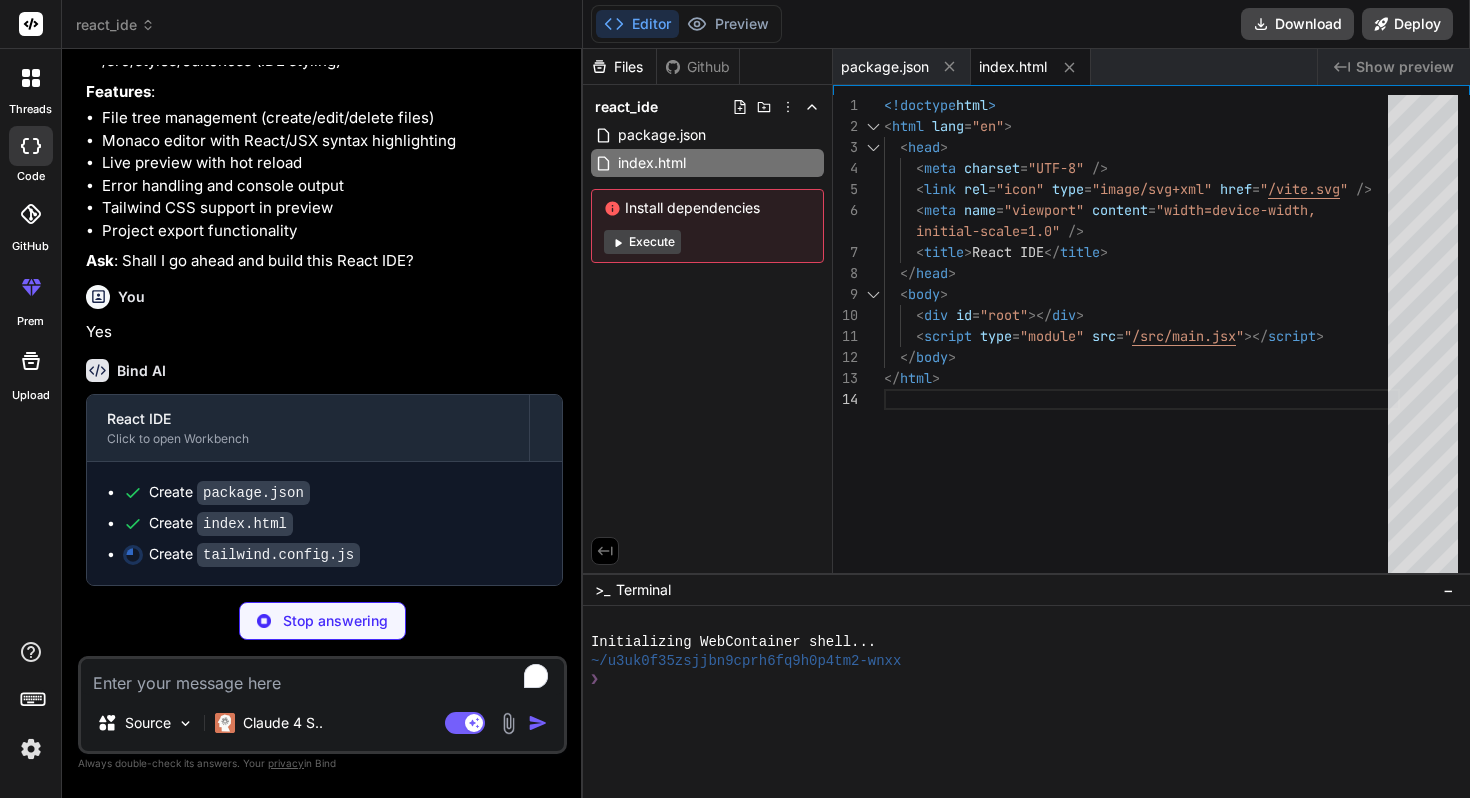 type on "x" 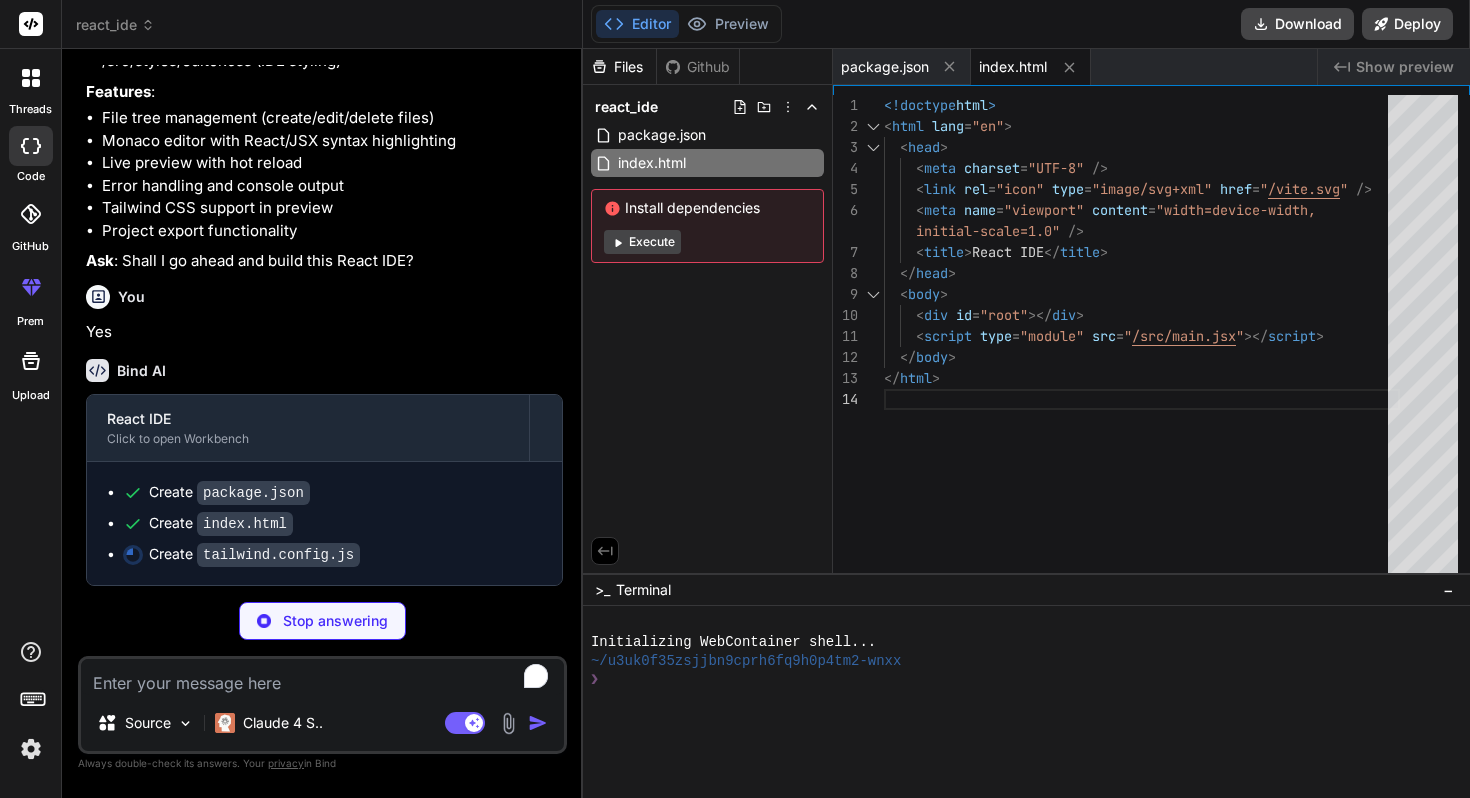 type on "}" 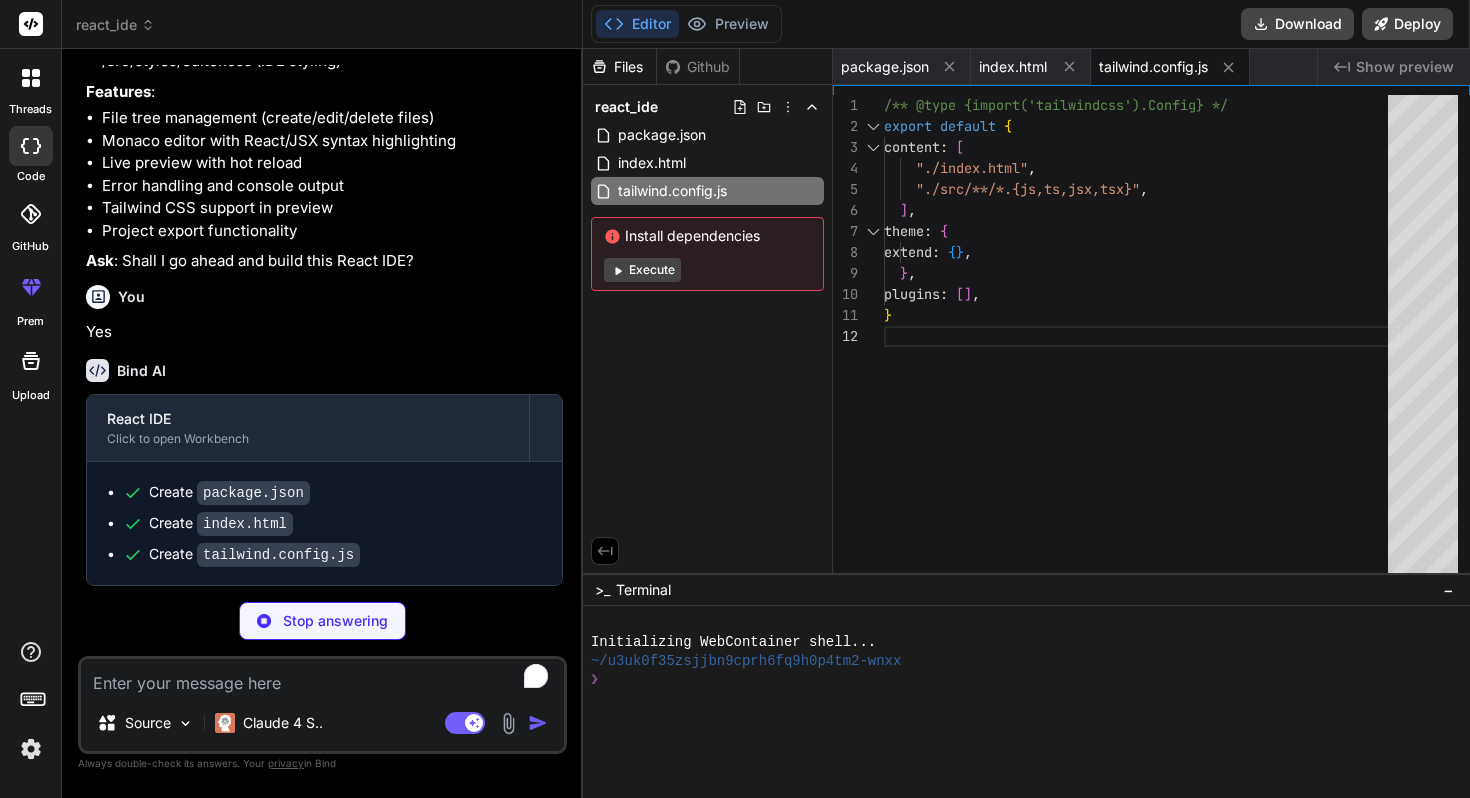 type on "x" 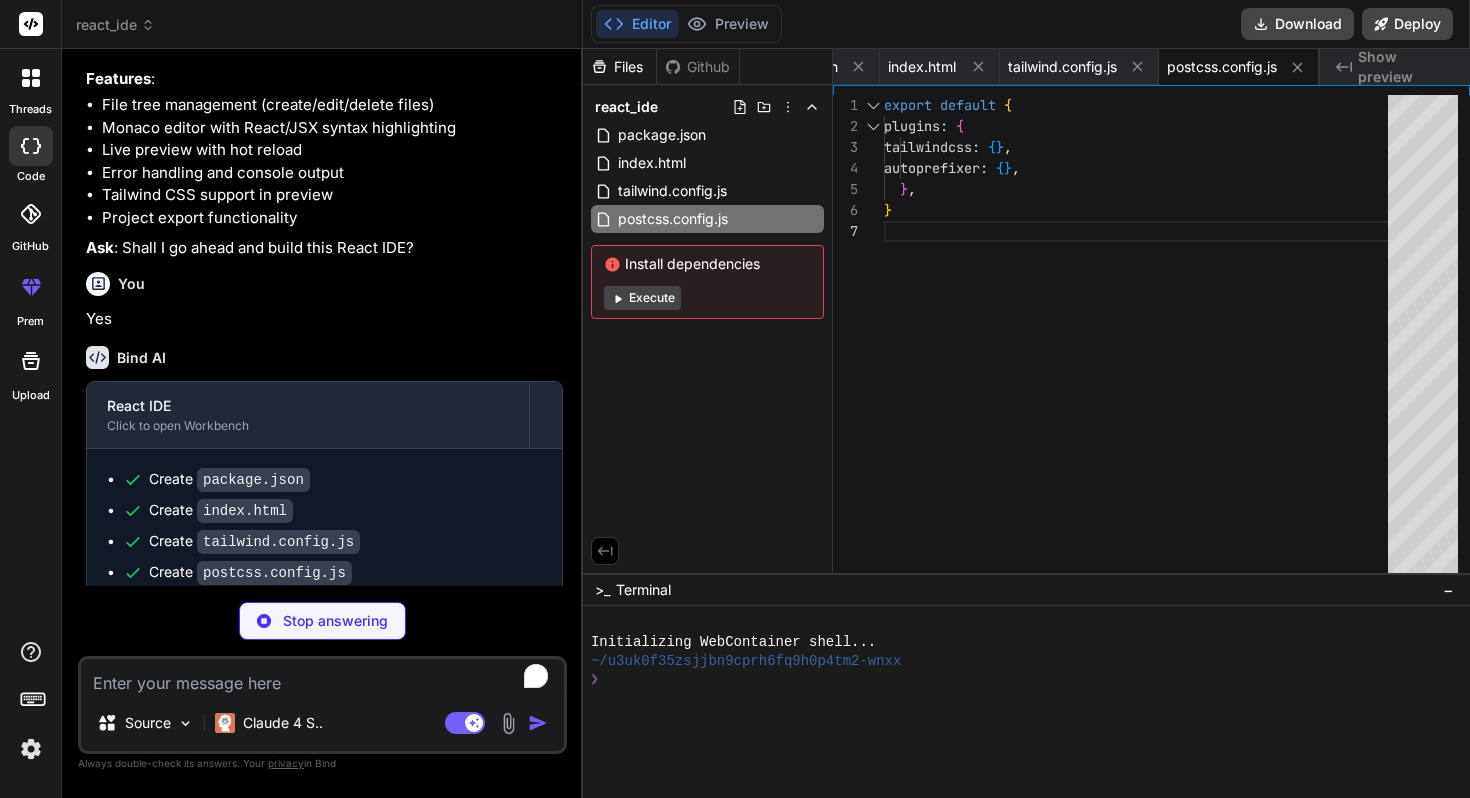 type on "x" 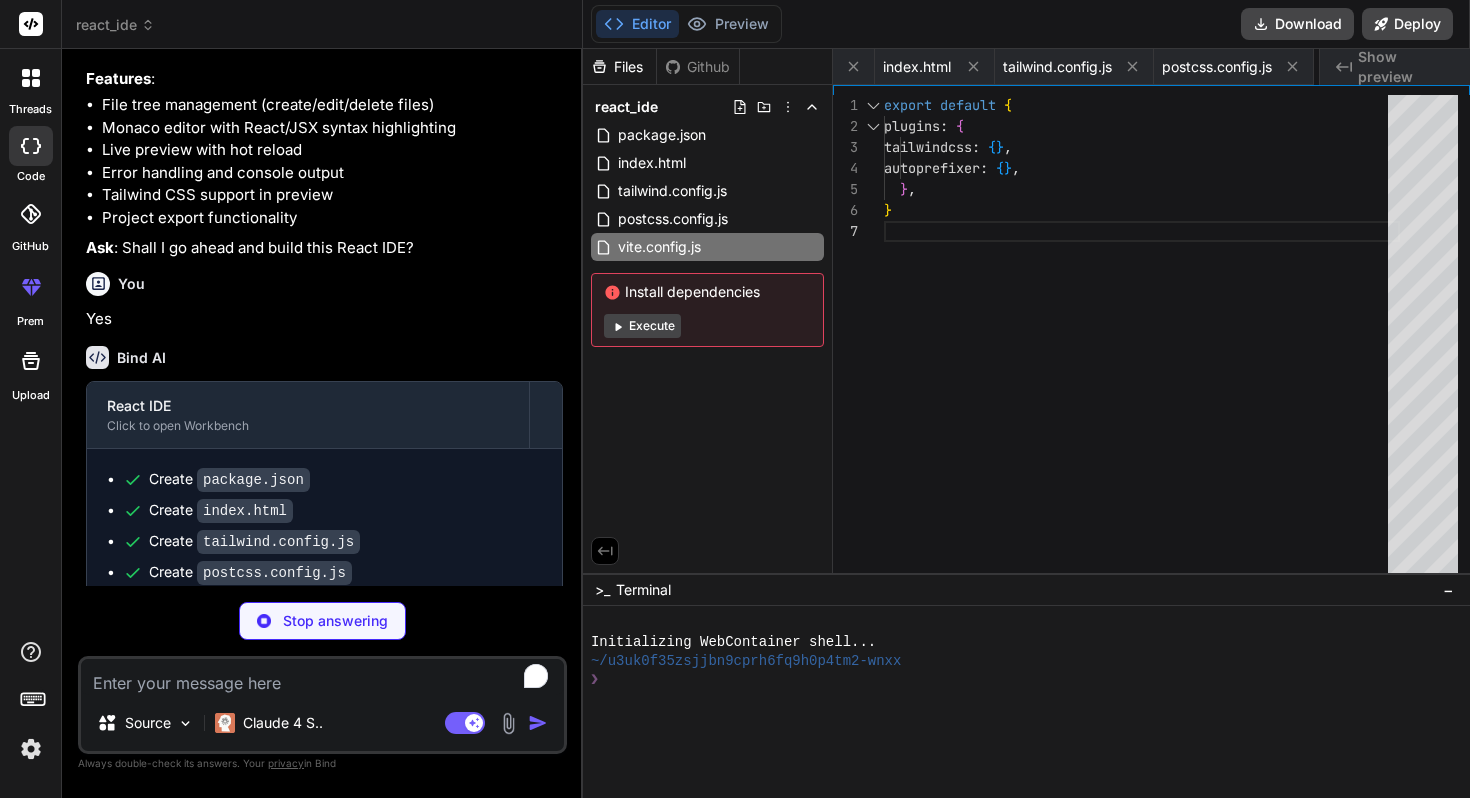 type on "x" 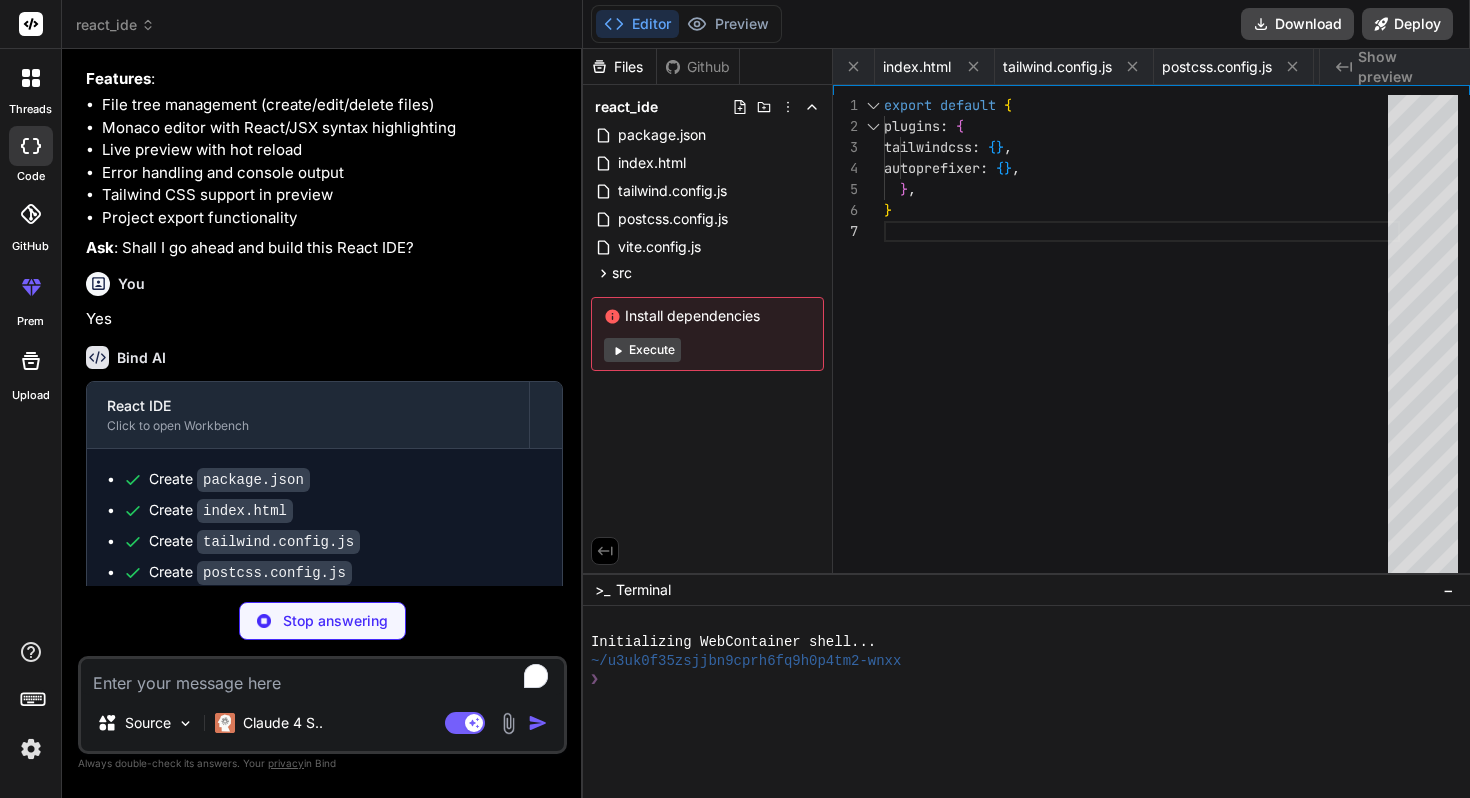type on "x" 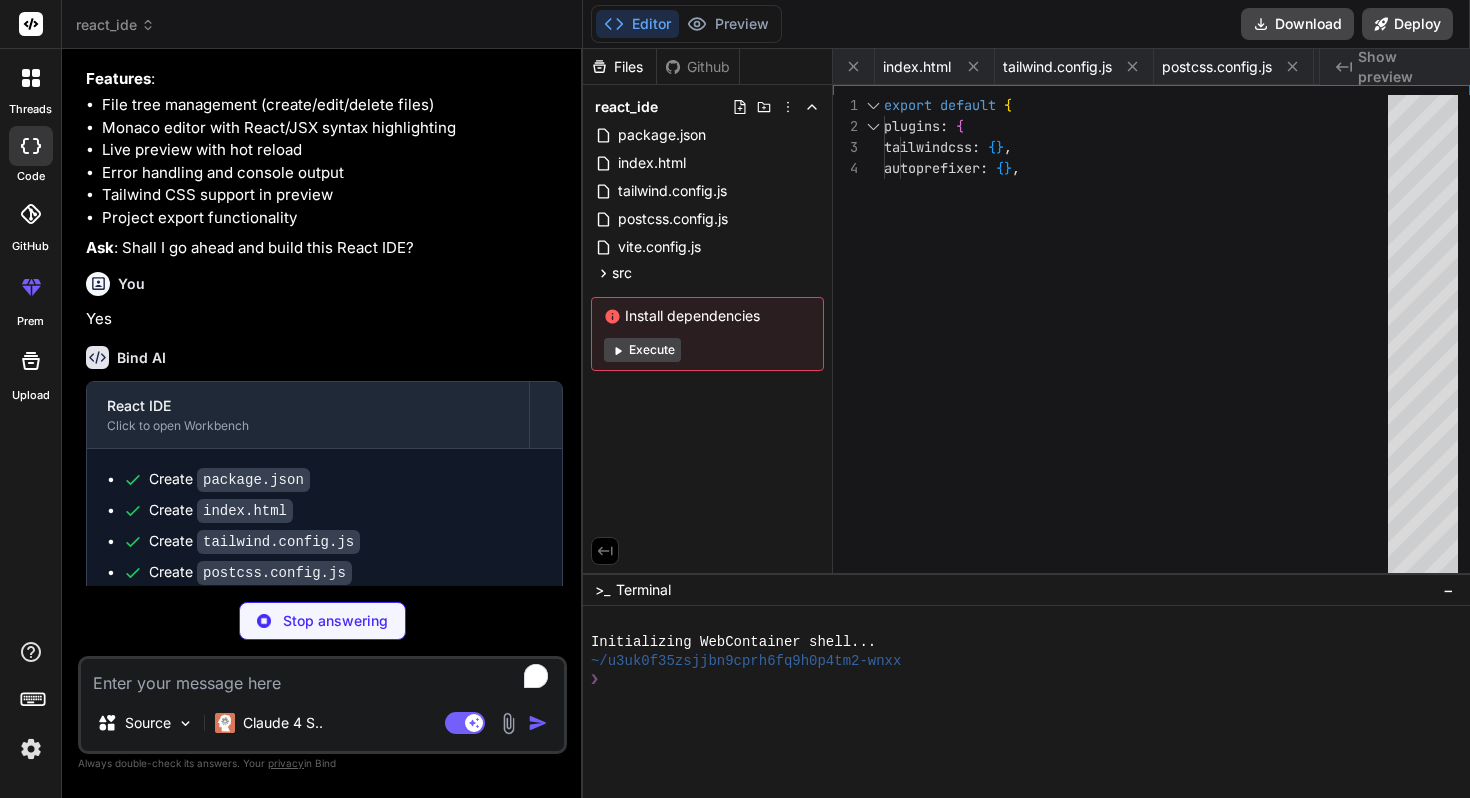type on "x" 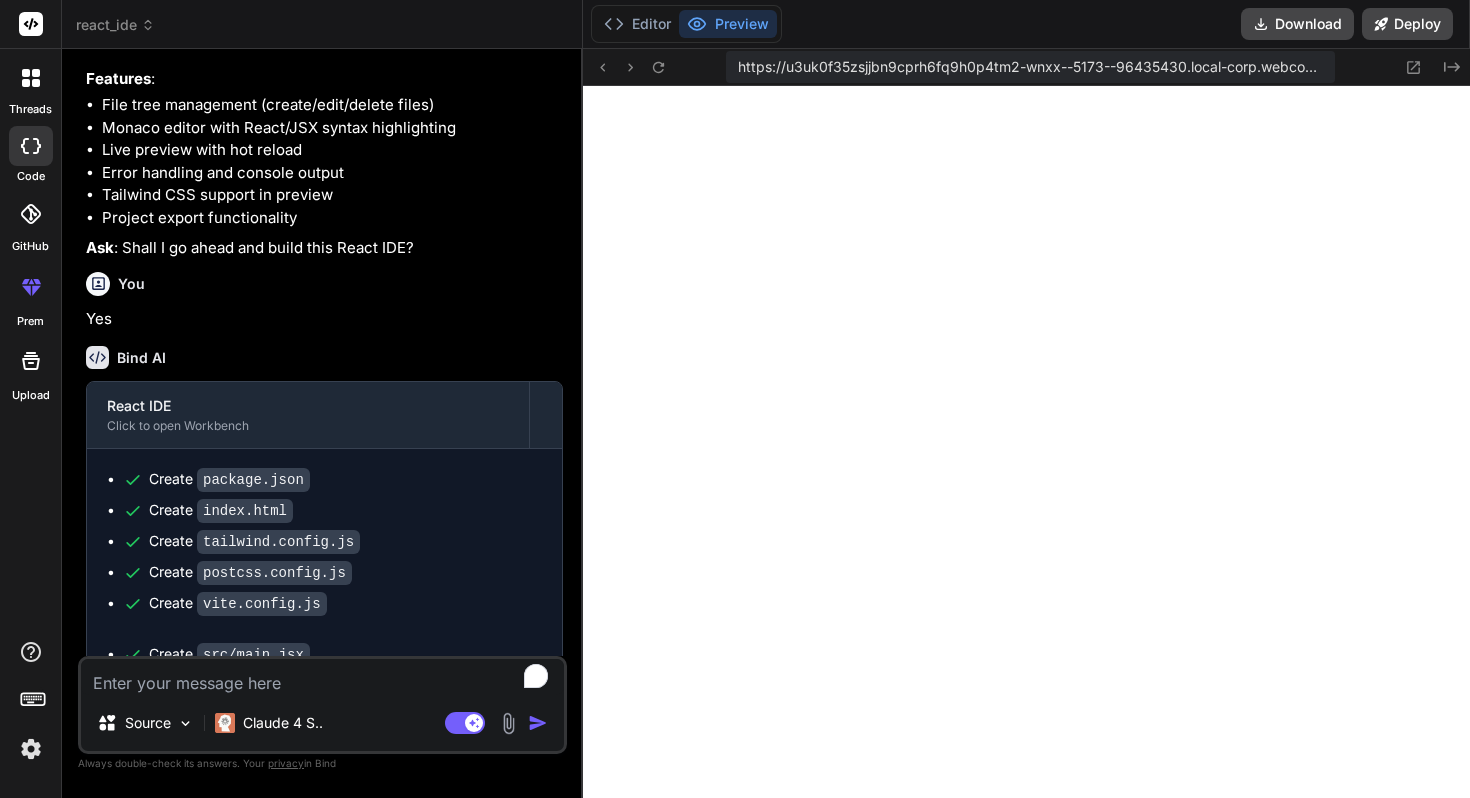 scroll, scrollTop: 0, scrollLeft: 1139, axis: horizontal 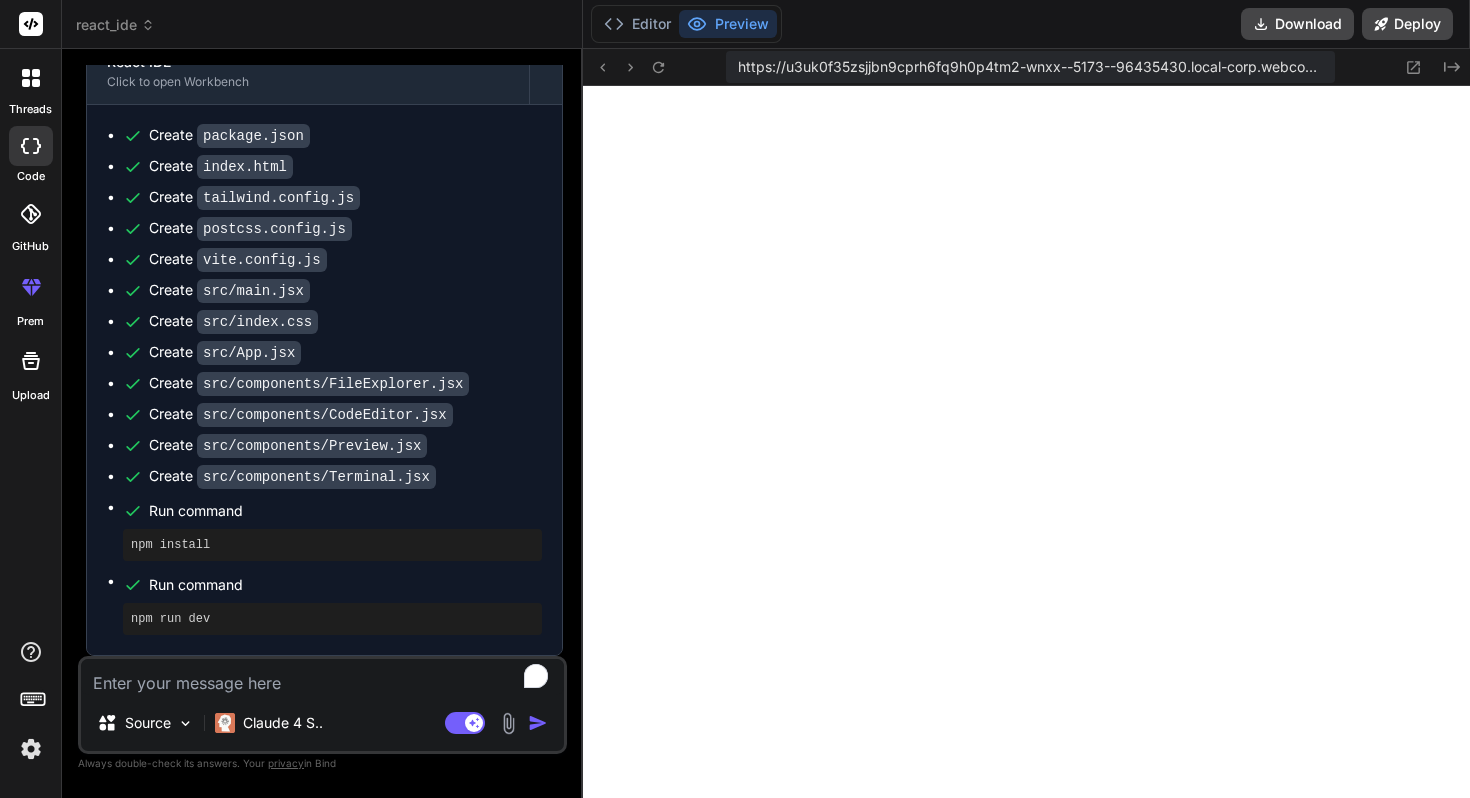 click at bounding box center [322, 677] 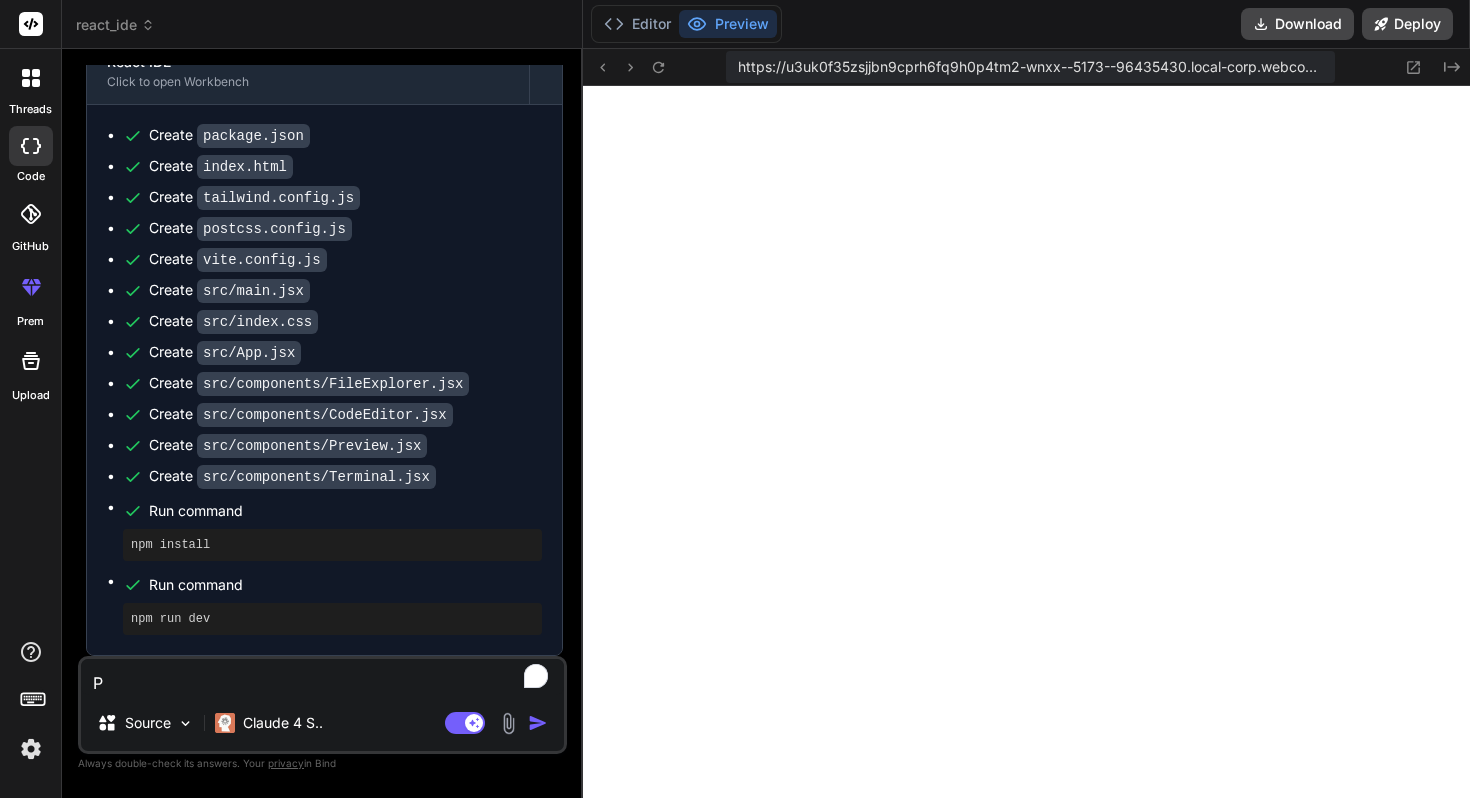 type on "Pr" 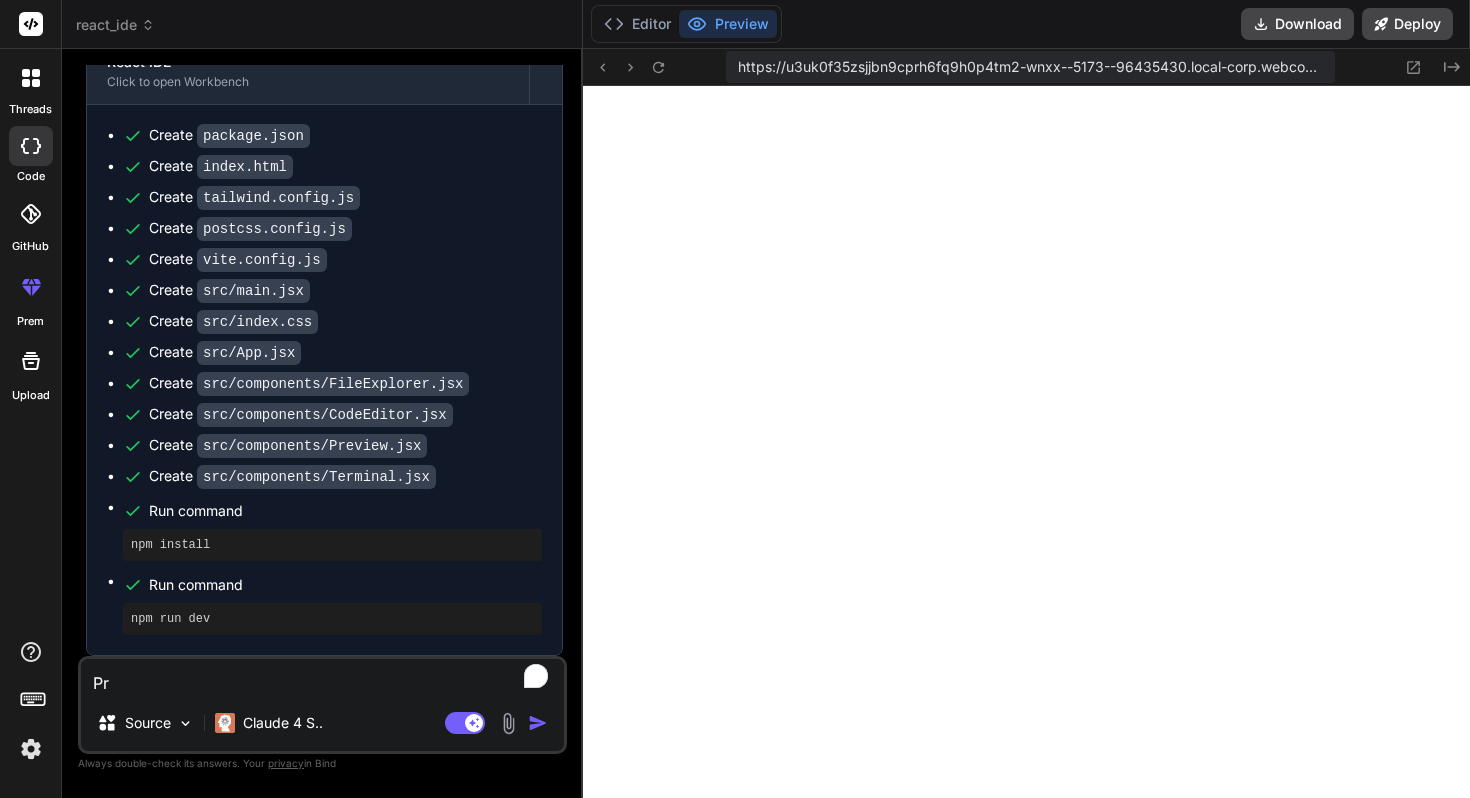 type on "Pre" 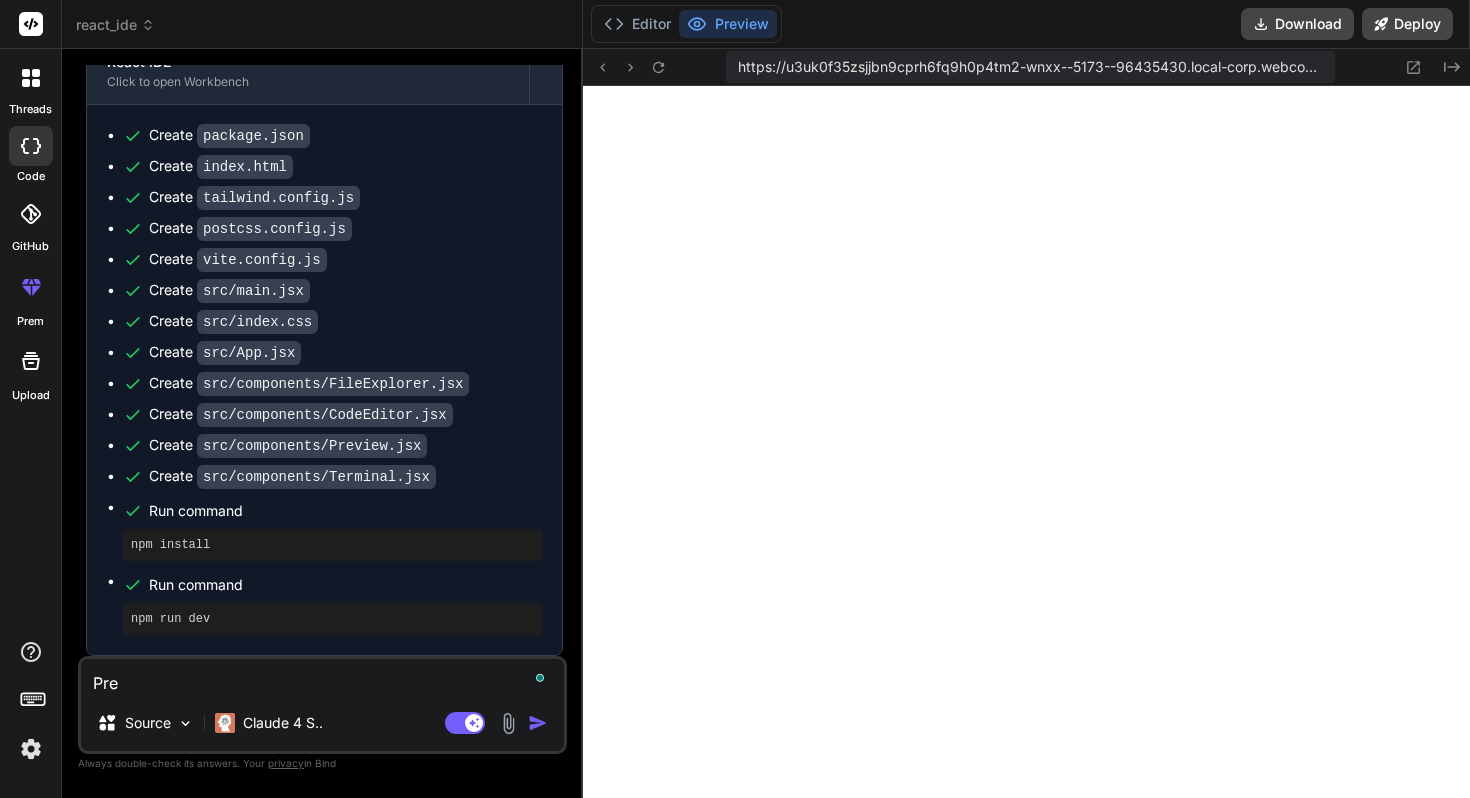 type on "Prev" 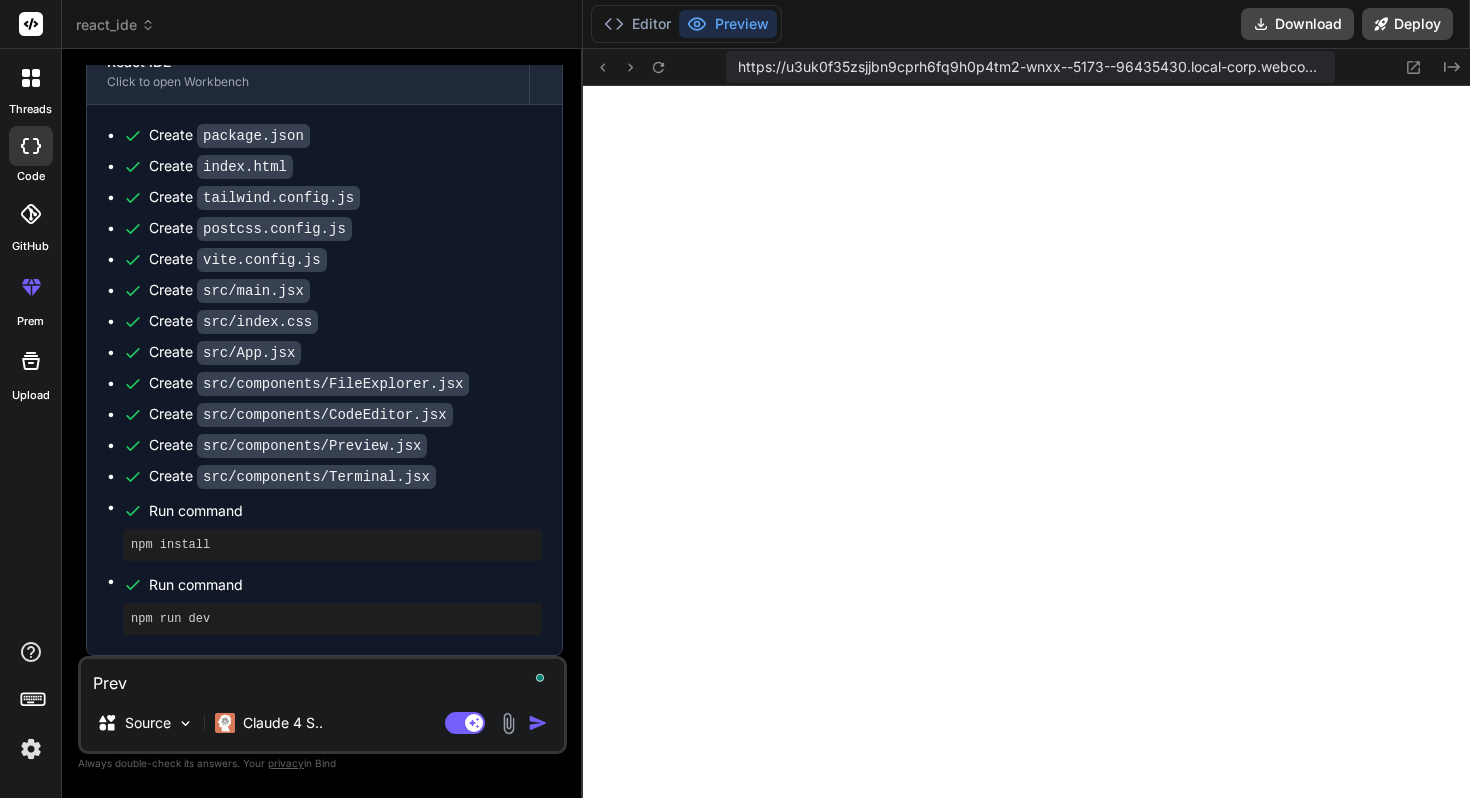 type on "Previ" 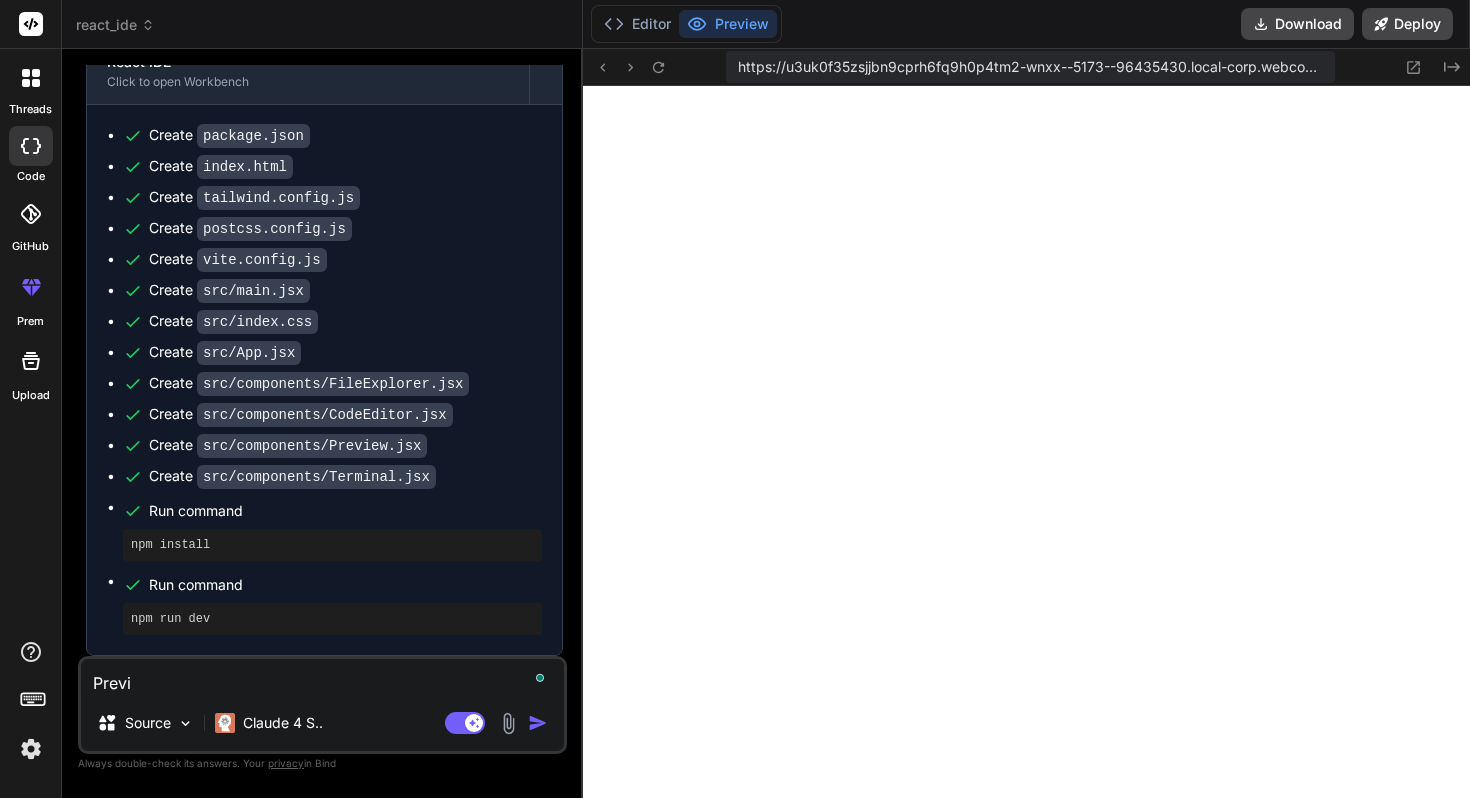type on "Previe" 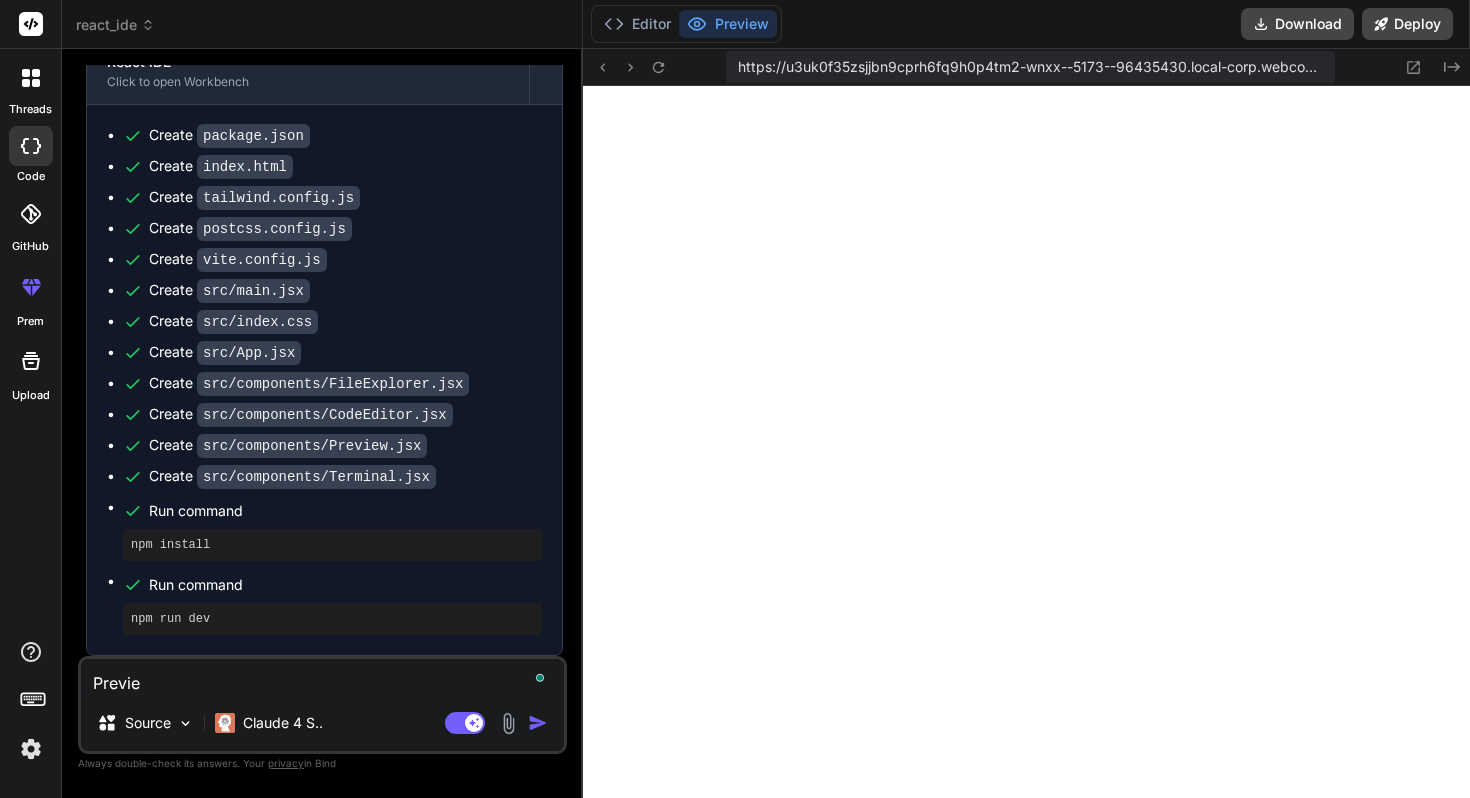 type on "Preview" 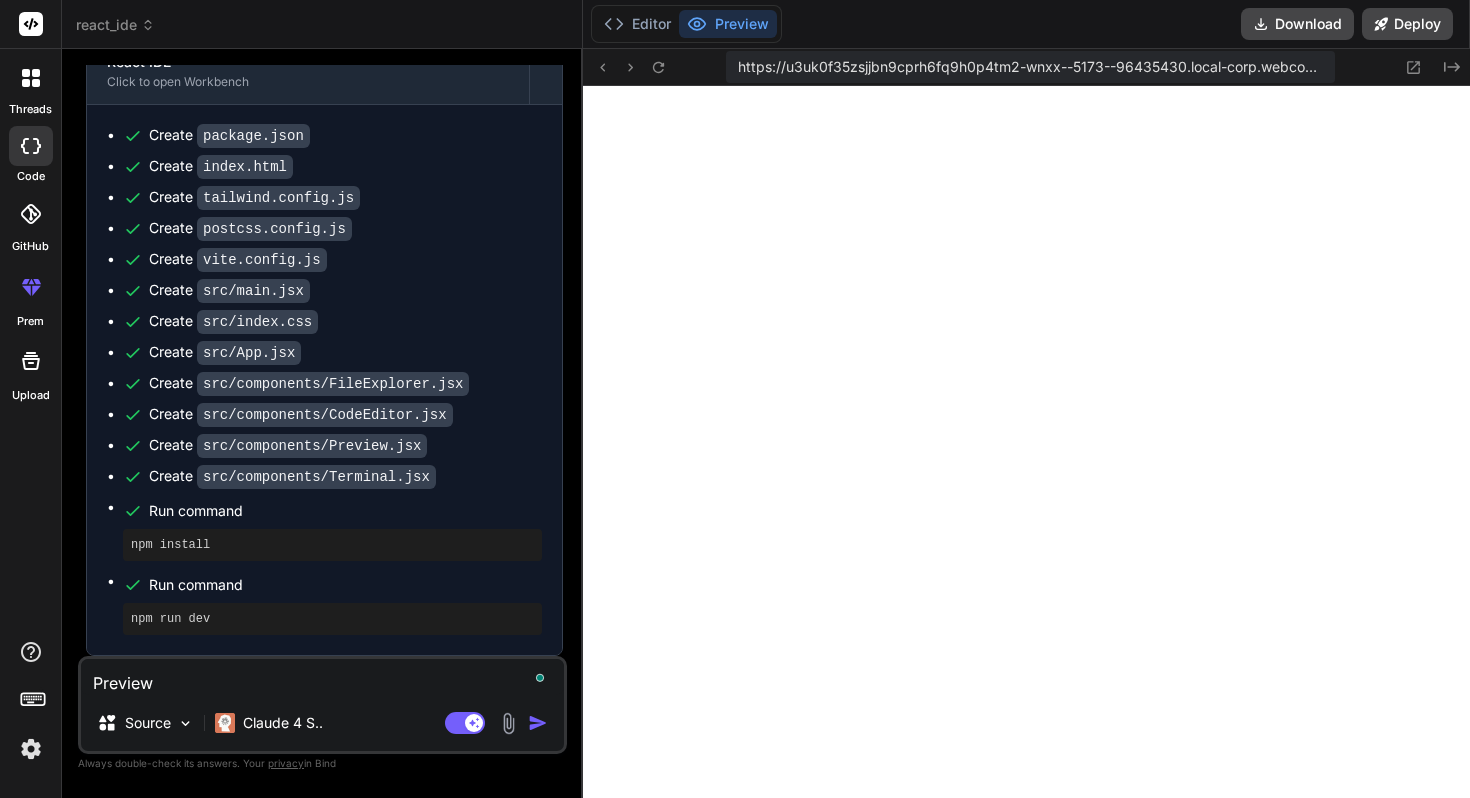 type on "x" 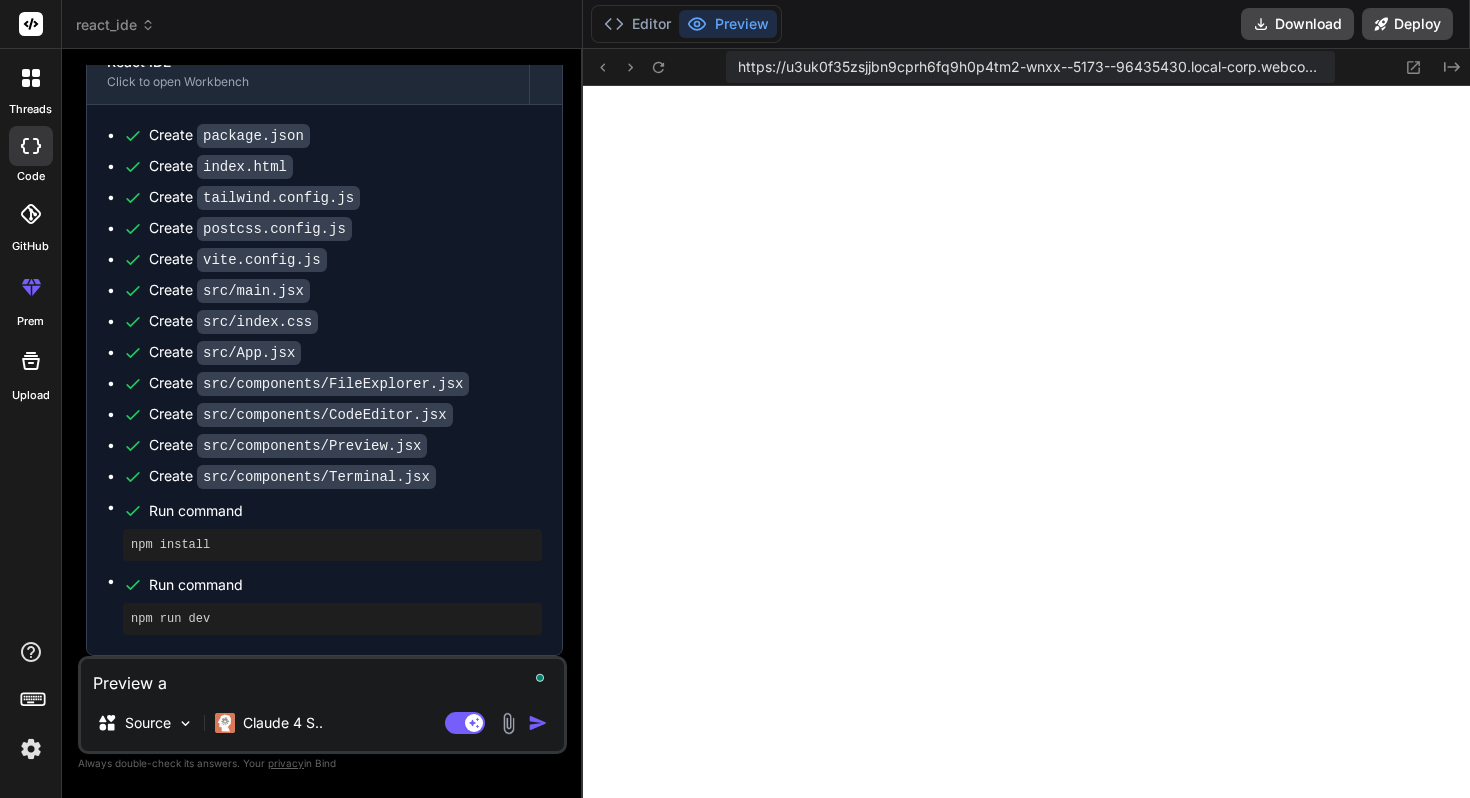 type on "Preview al" 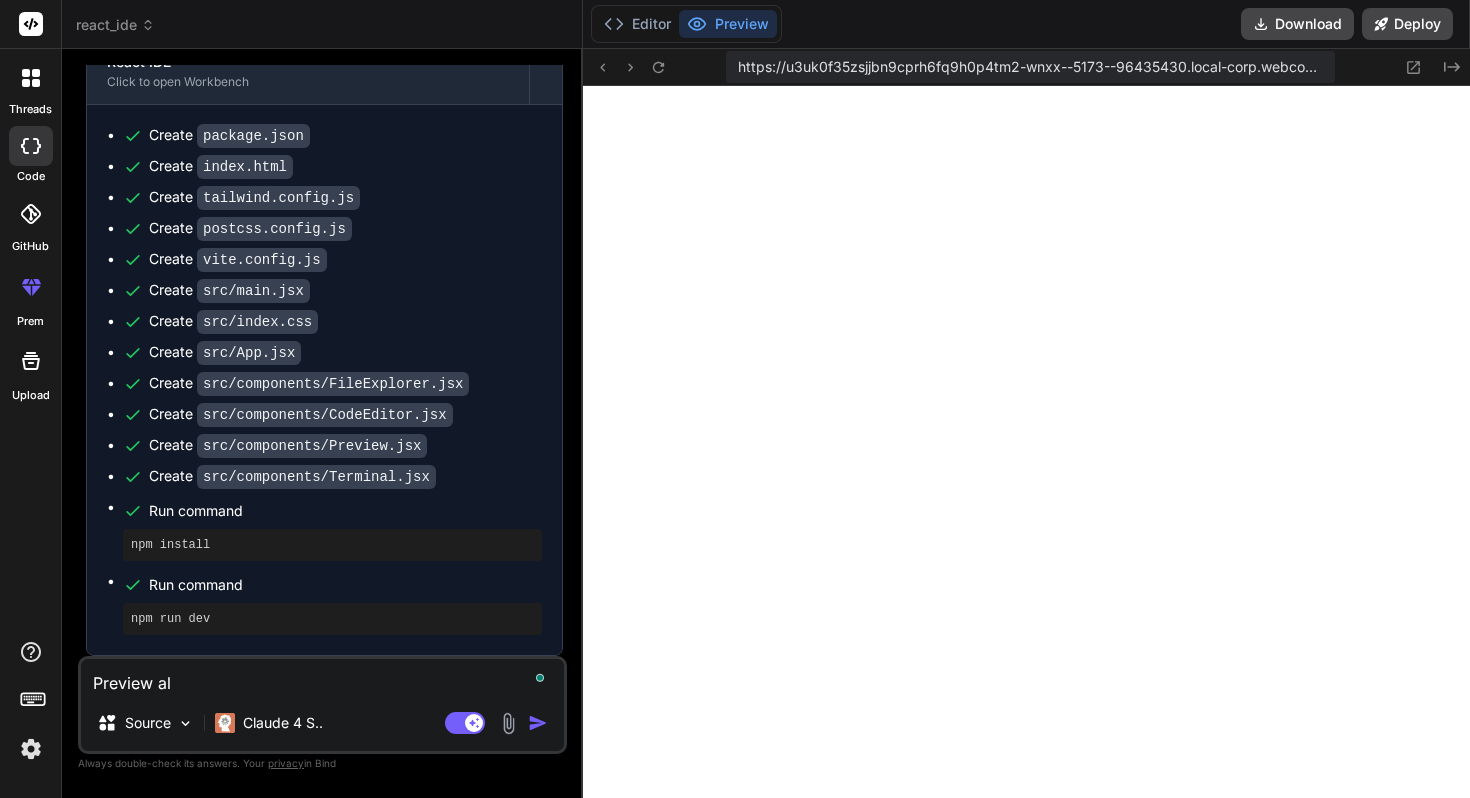 type on "x" 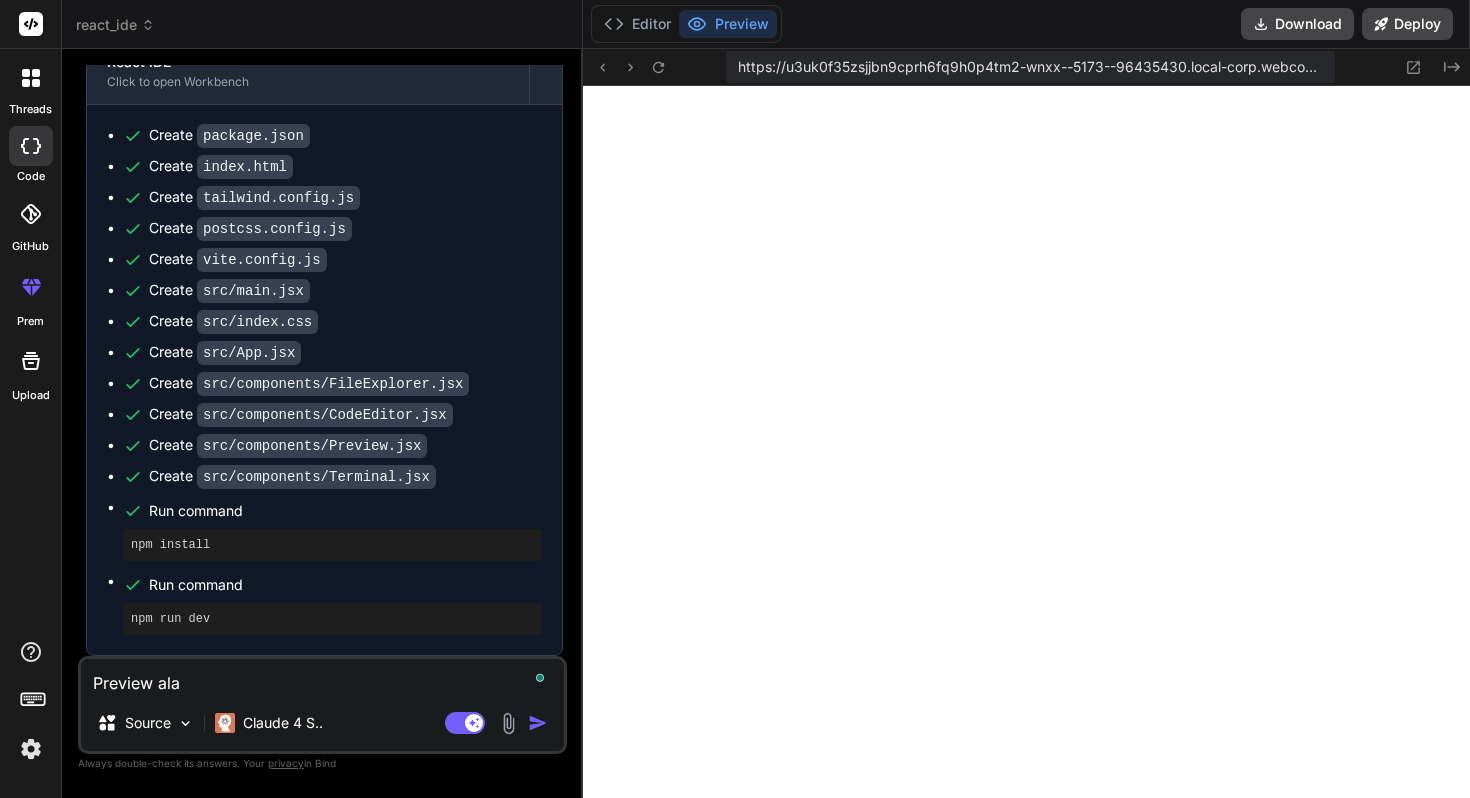 type on "Preview alan" 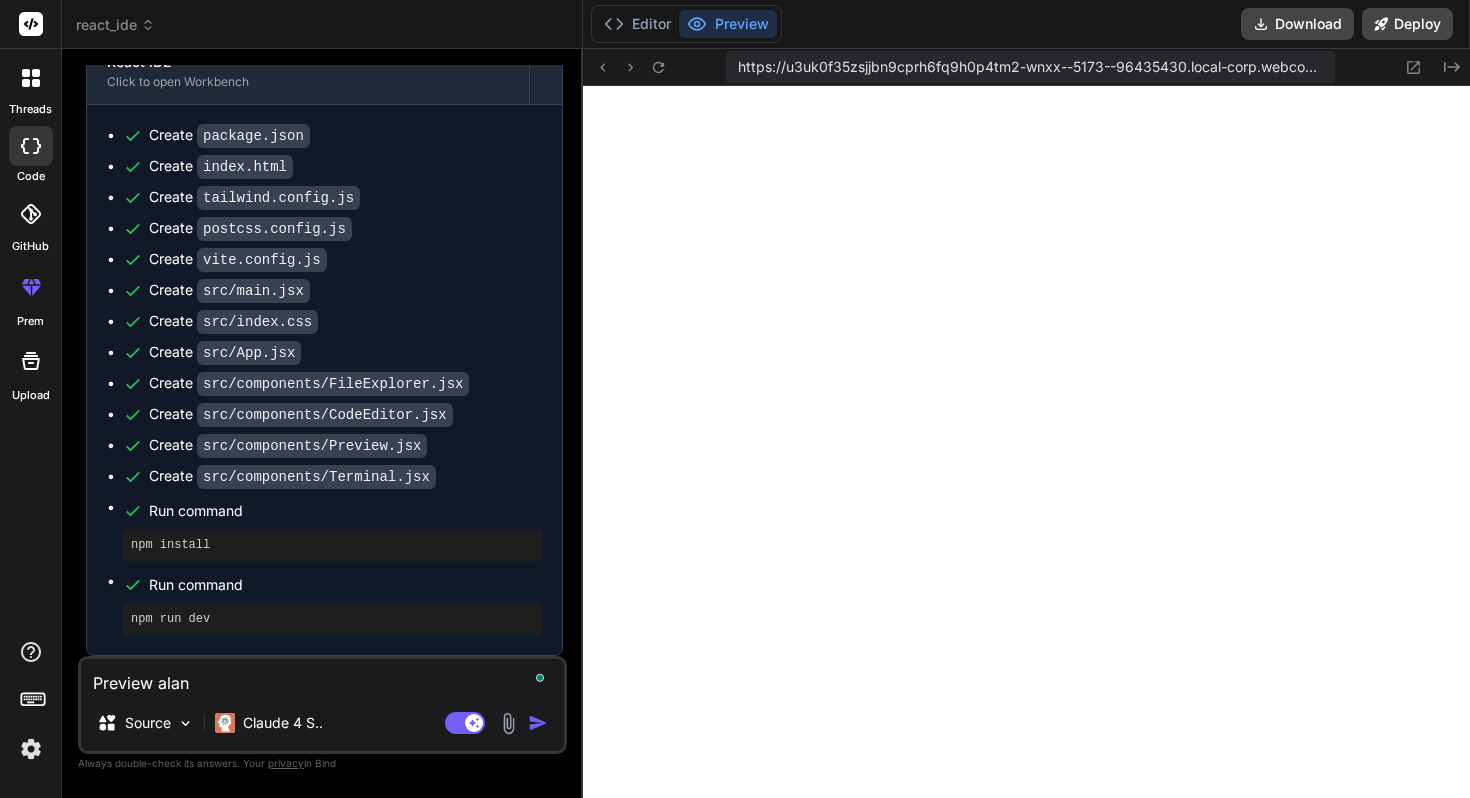type on "Preview alanı" 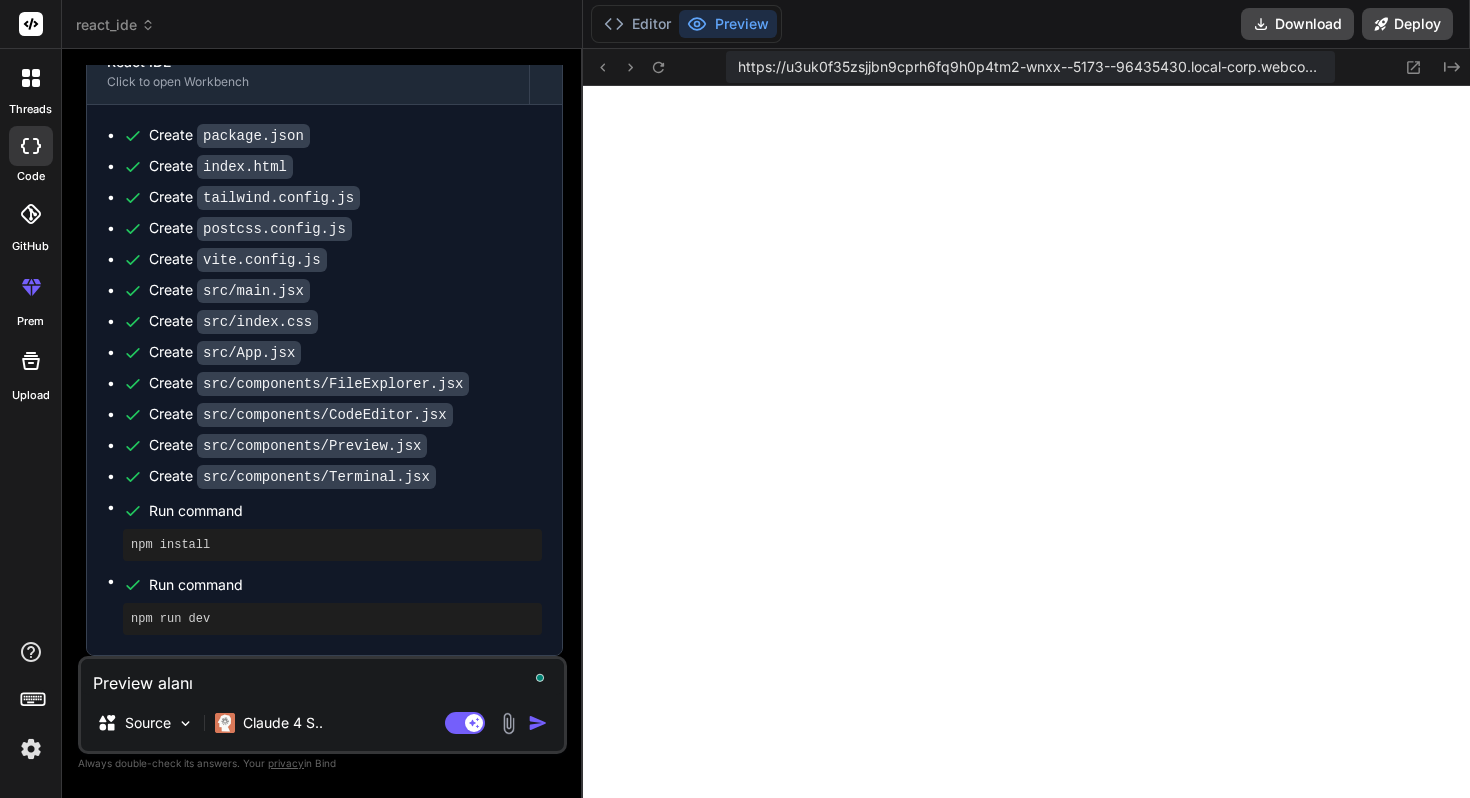 type on "Preview alanı" 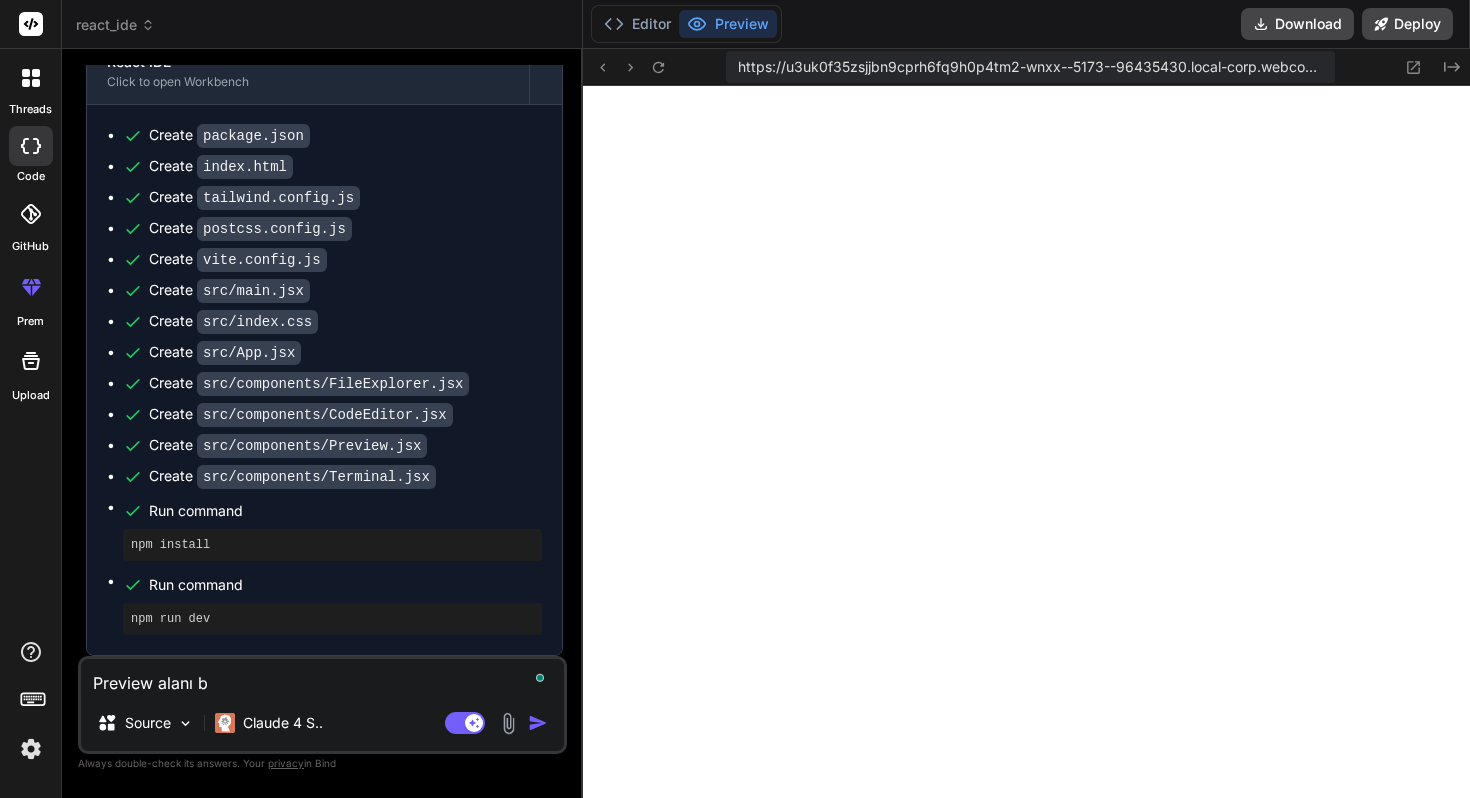 type on "Preview alanı bo" 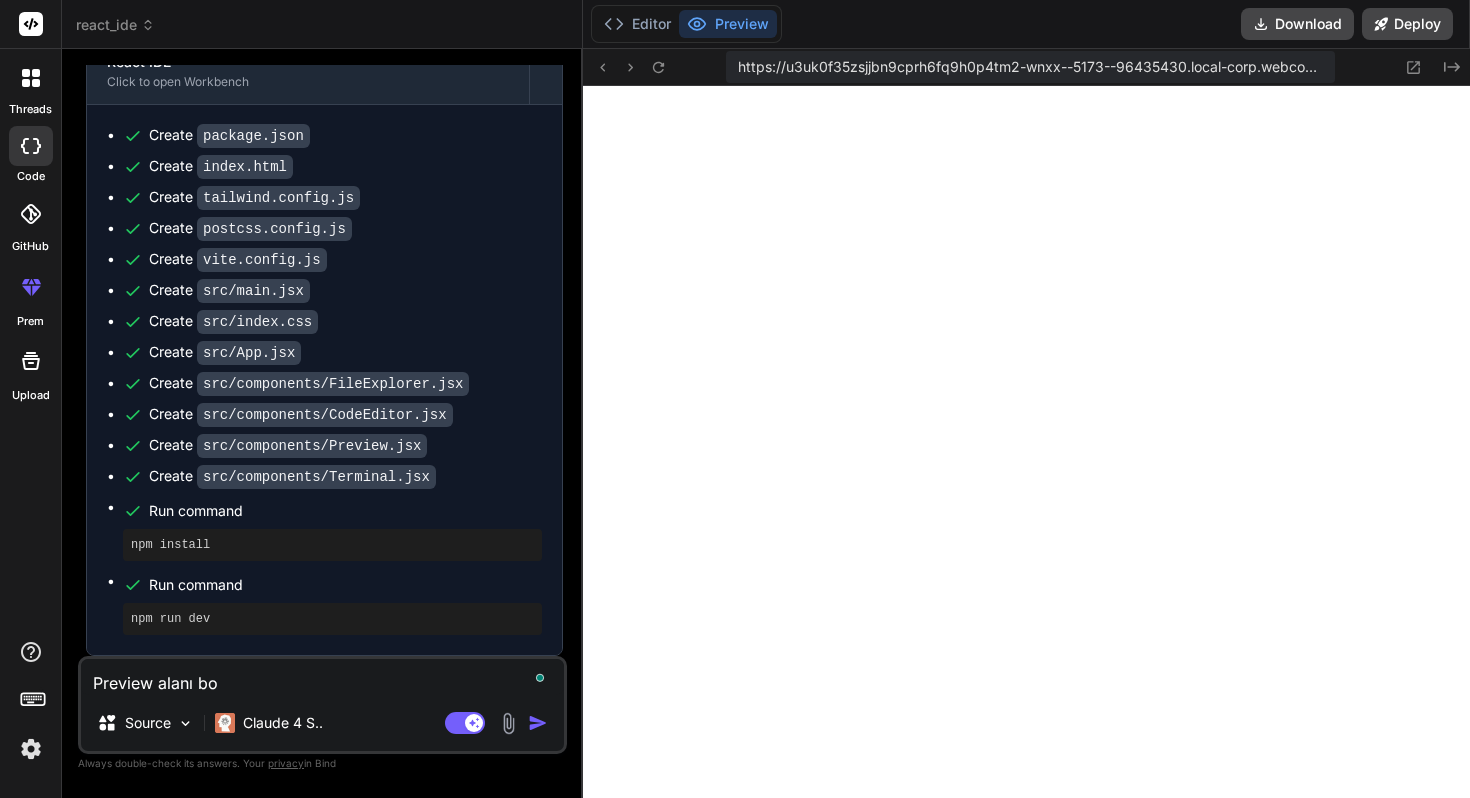 type on "Preview alanı boş" 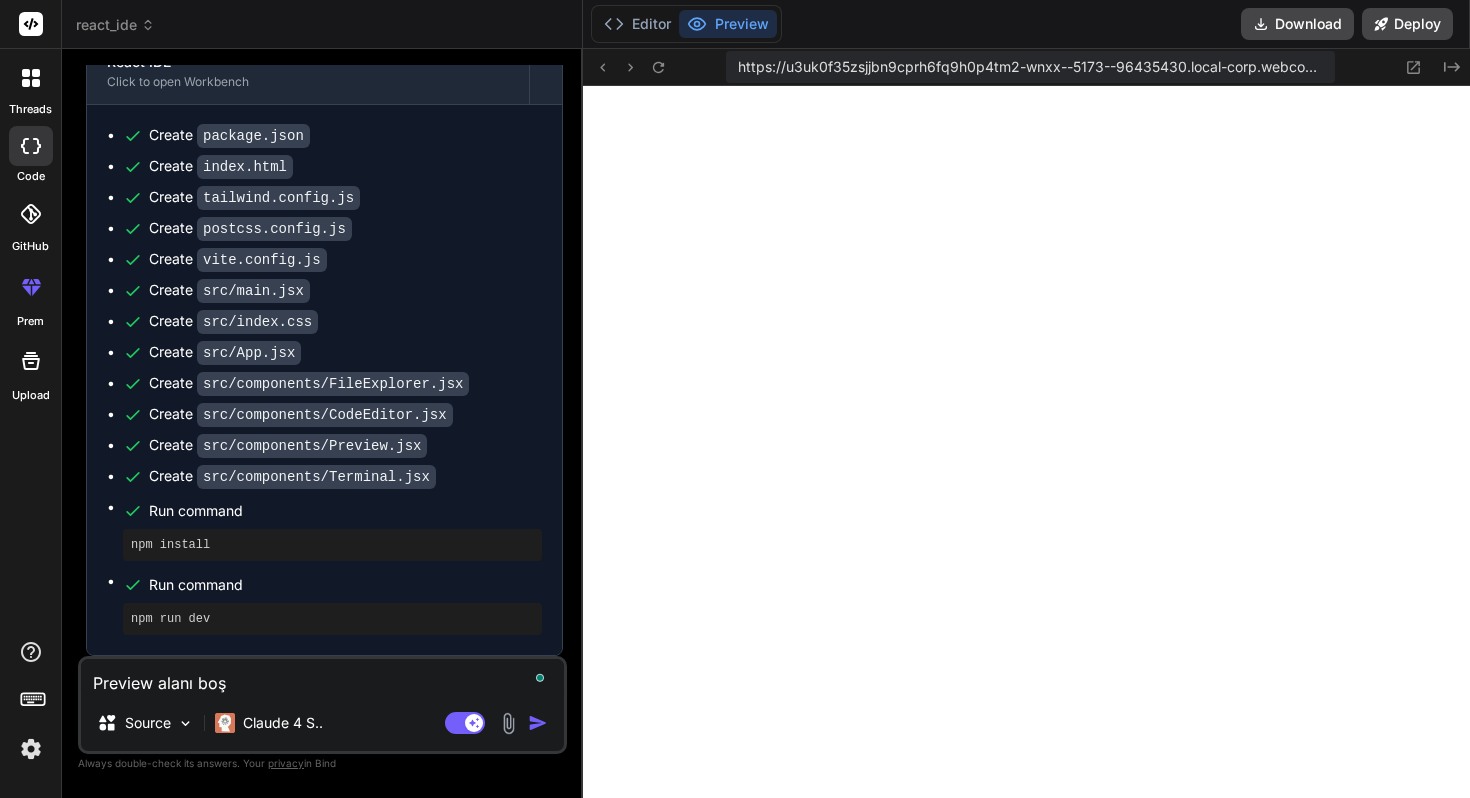 type on "Preview alanı boş" 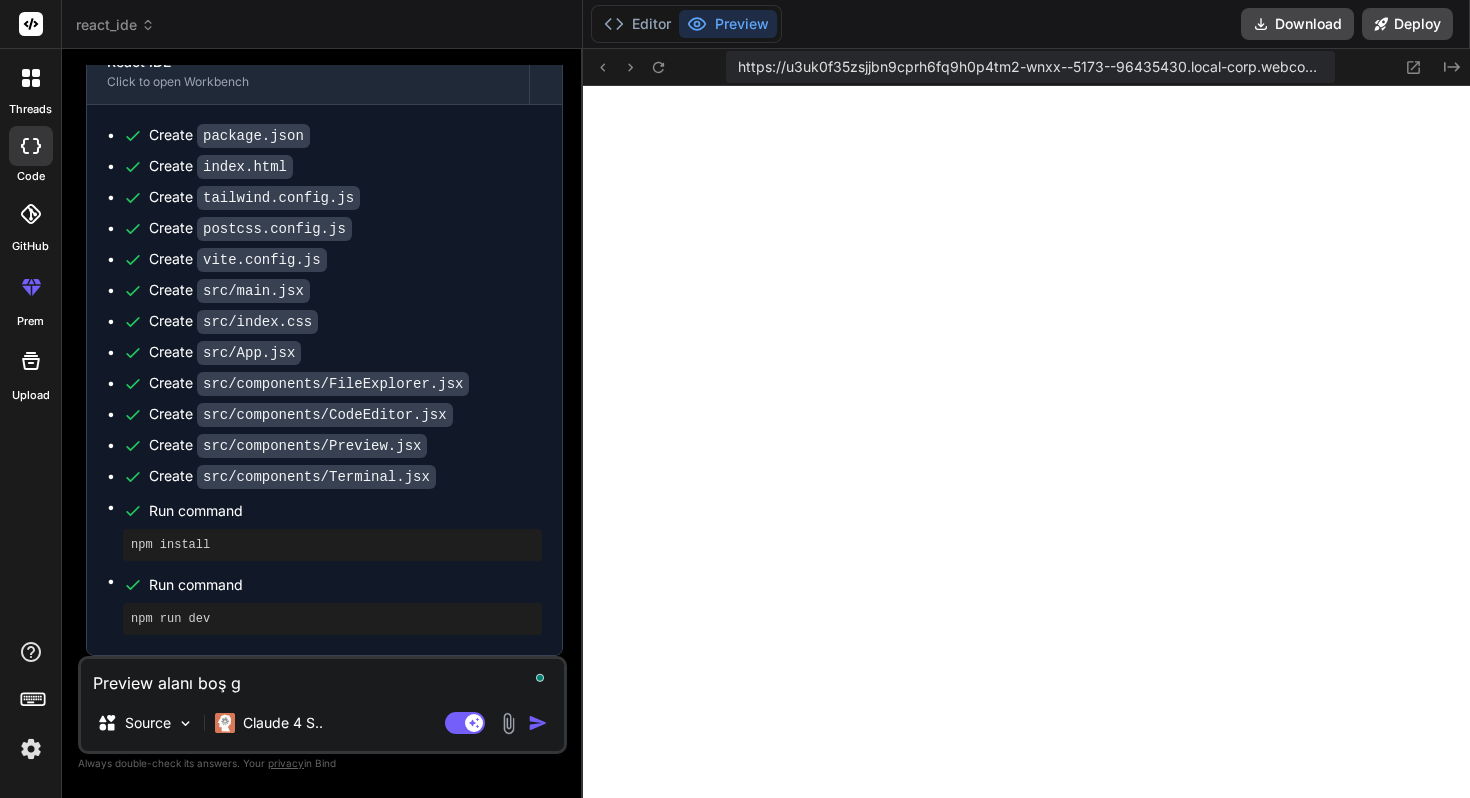 type on "Preview alanı boş gö" 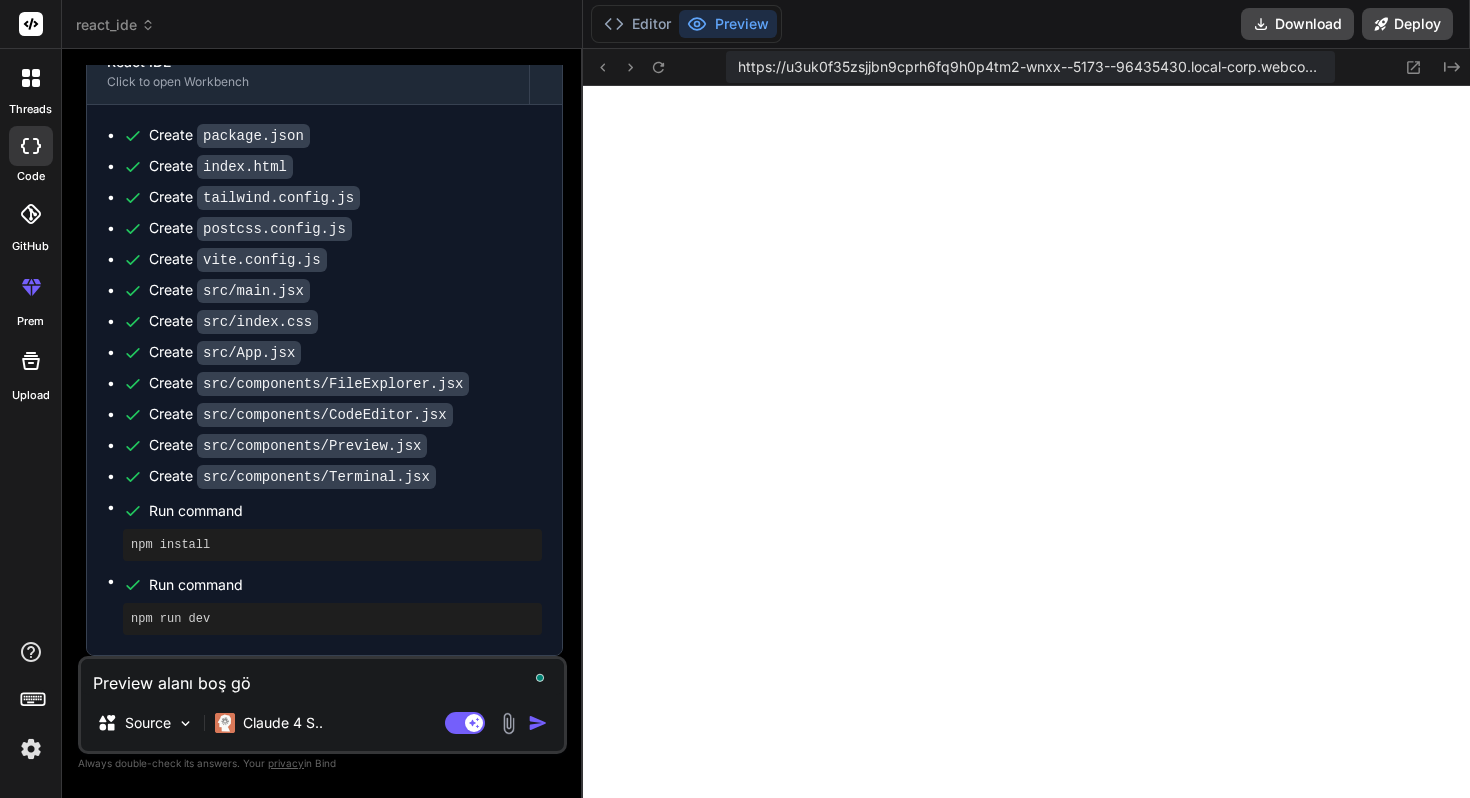type on "Preview alanı boş göz" 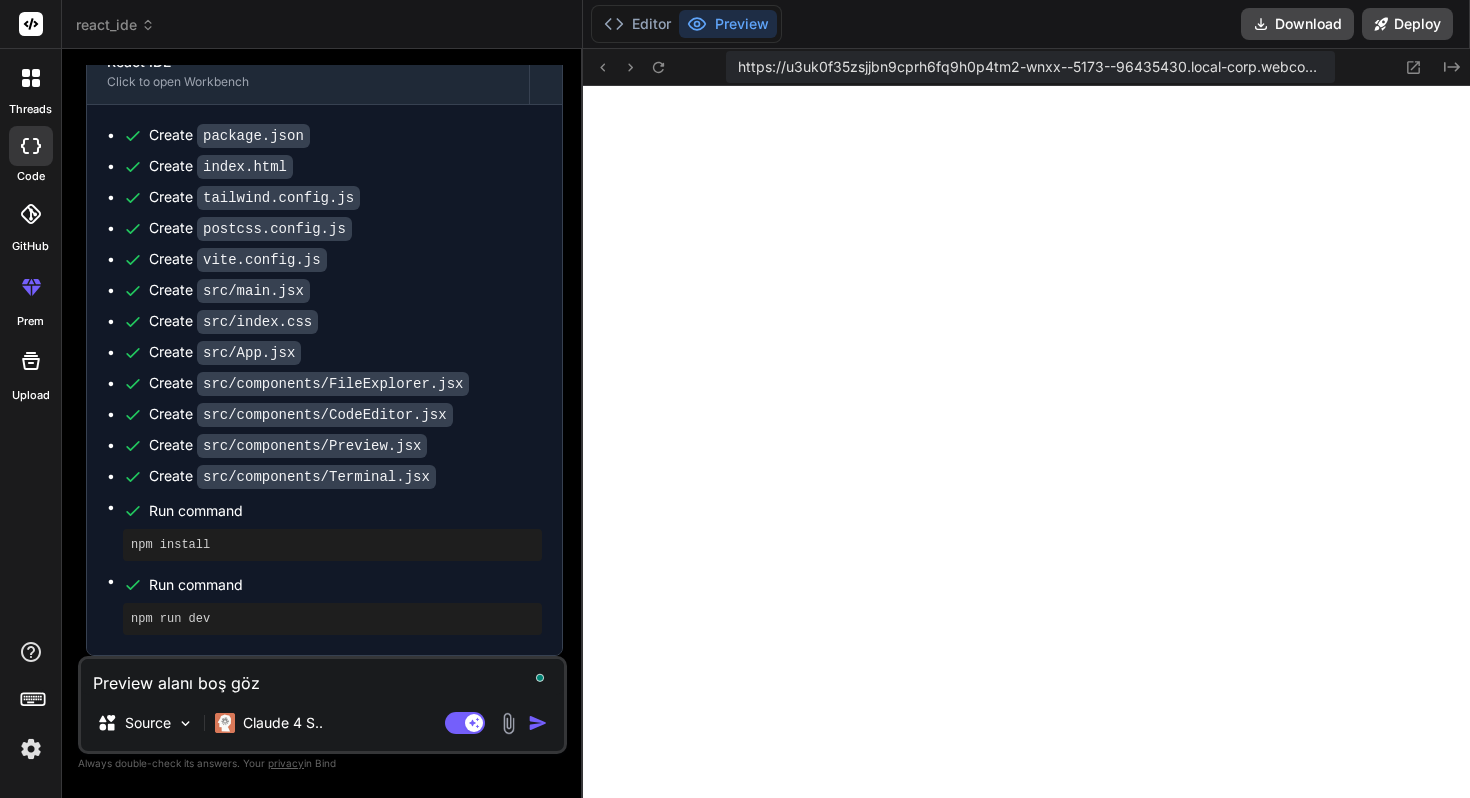 type on "Preview alanı boş gözü" 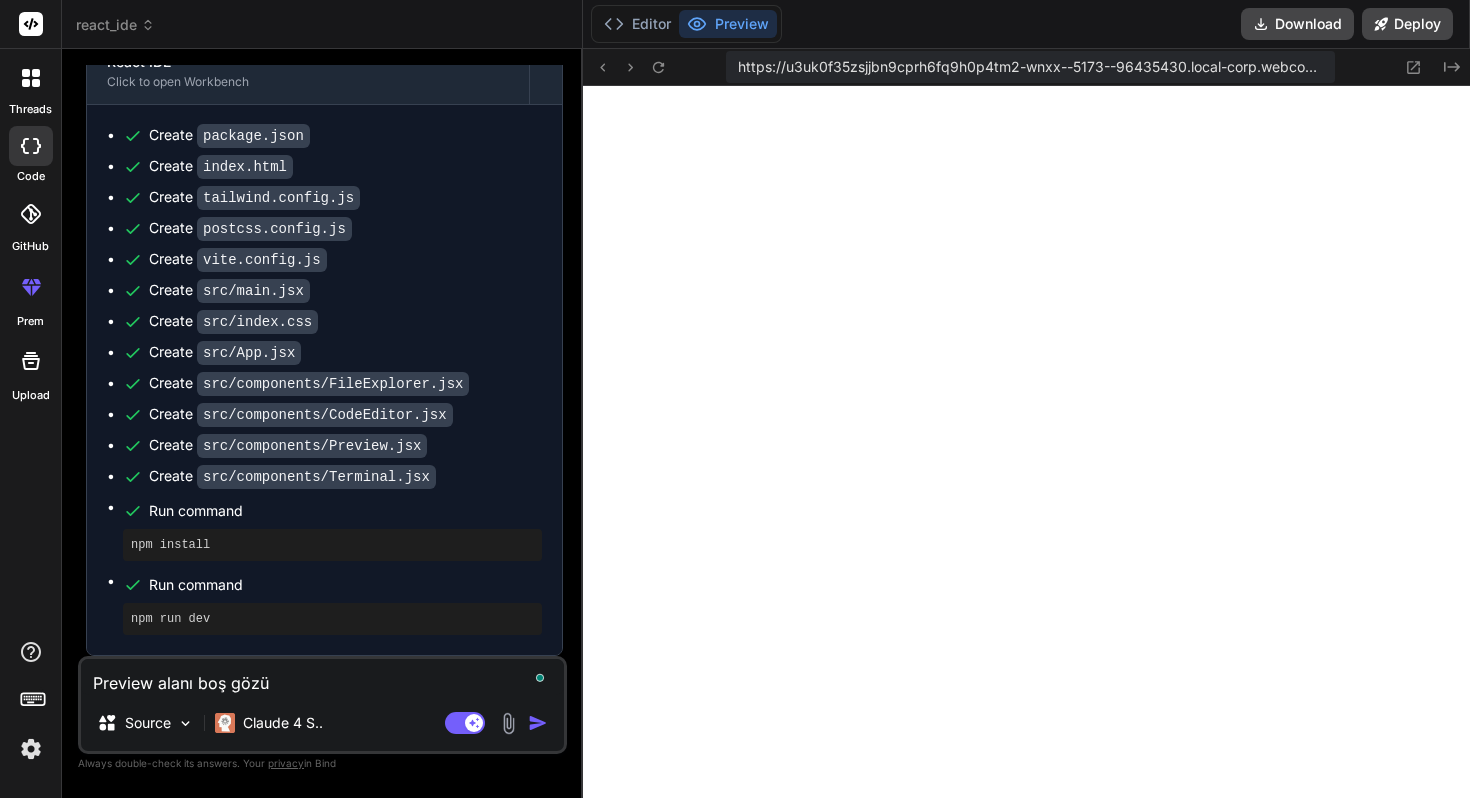 type on "Preview alanı boş gözük" 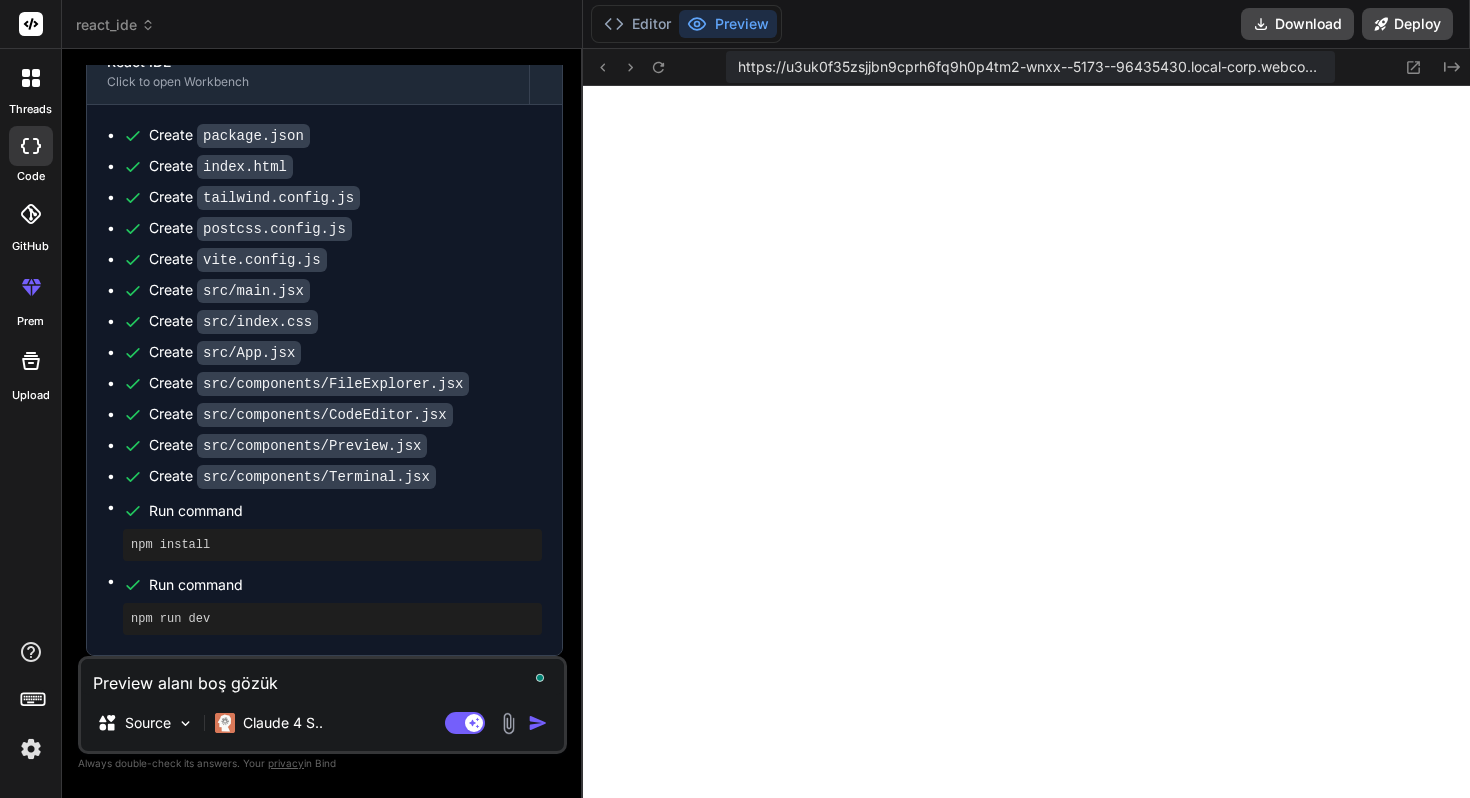 type on "Preview alanı boş gözükü" 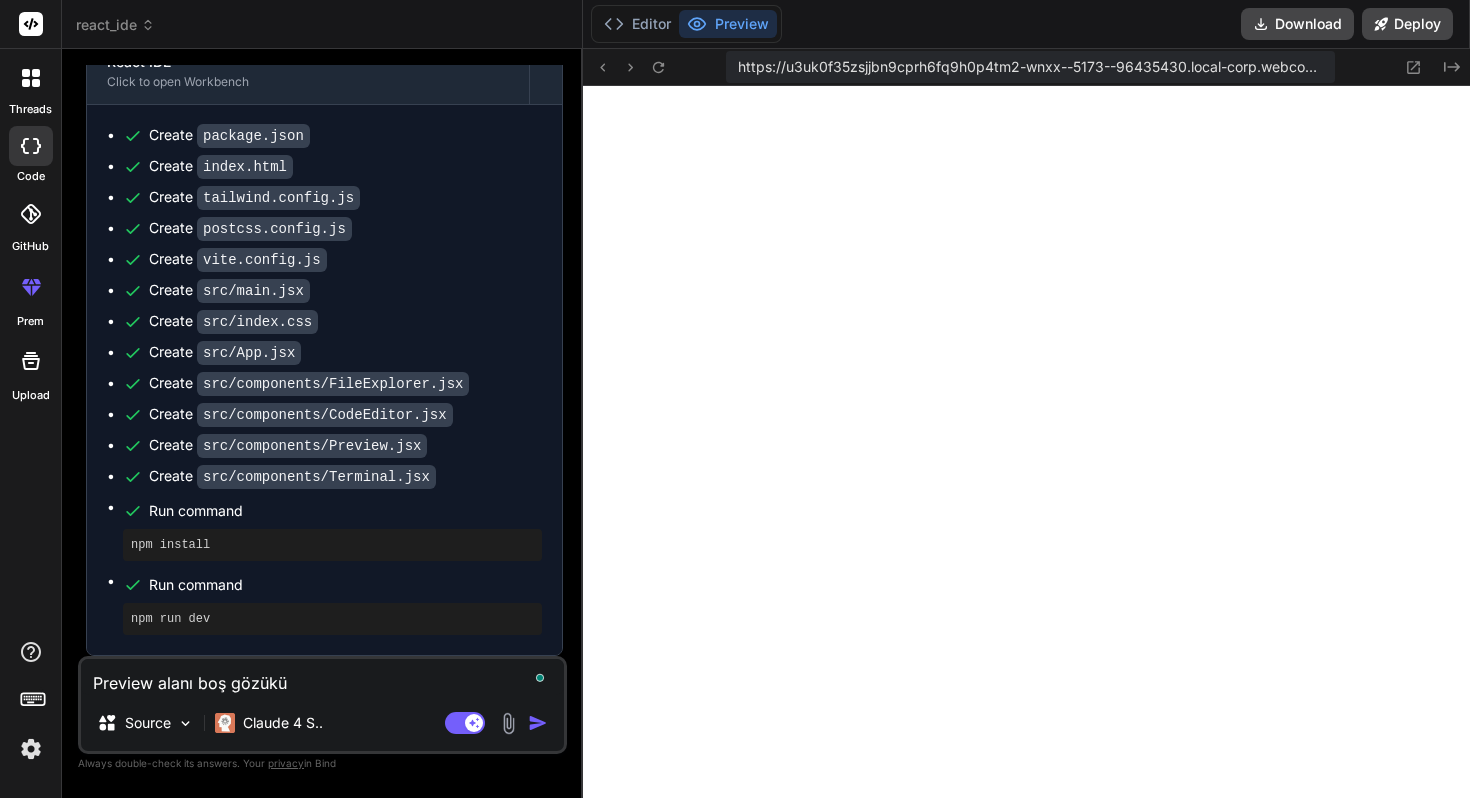 type on "Preview alanı boş gözüküy" 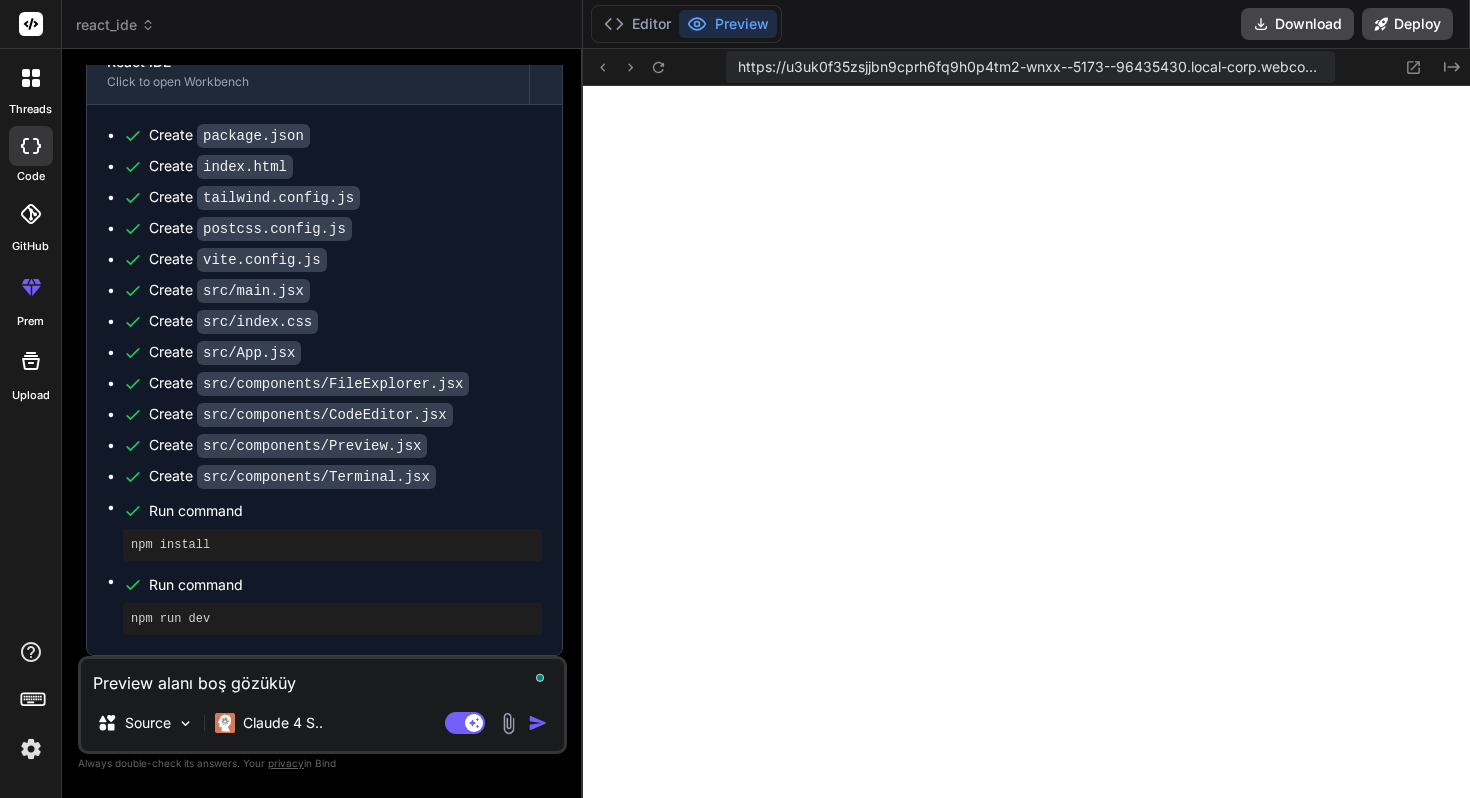 type on "Preview alanı boş gözüküyo" 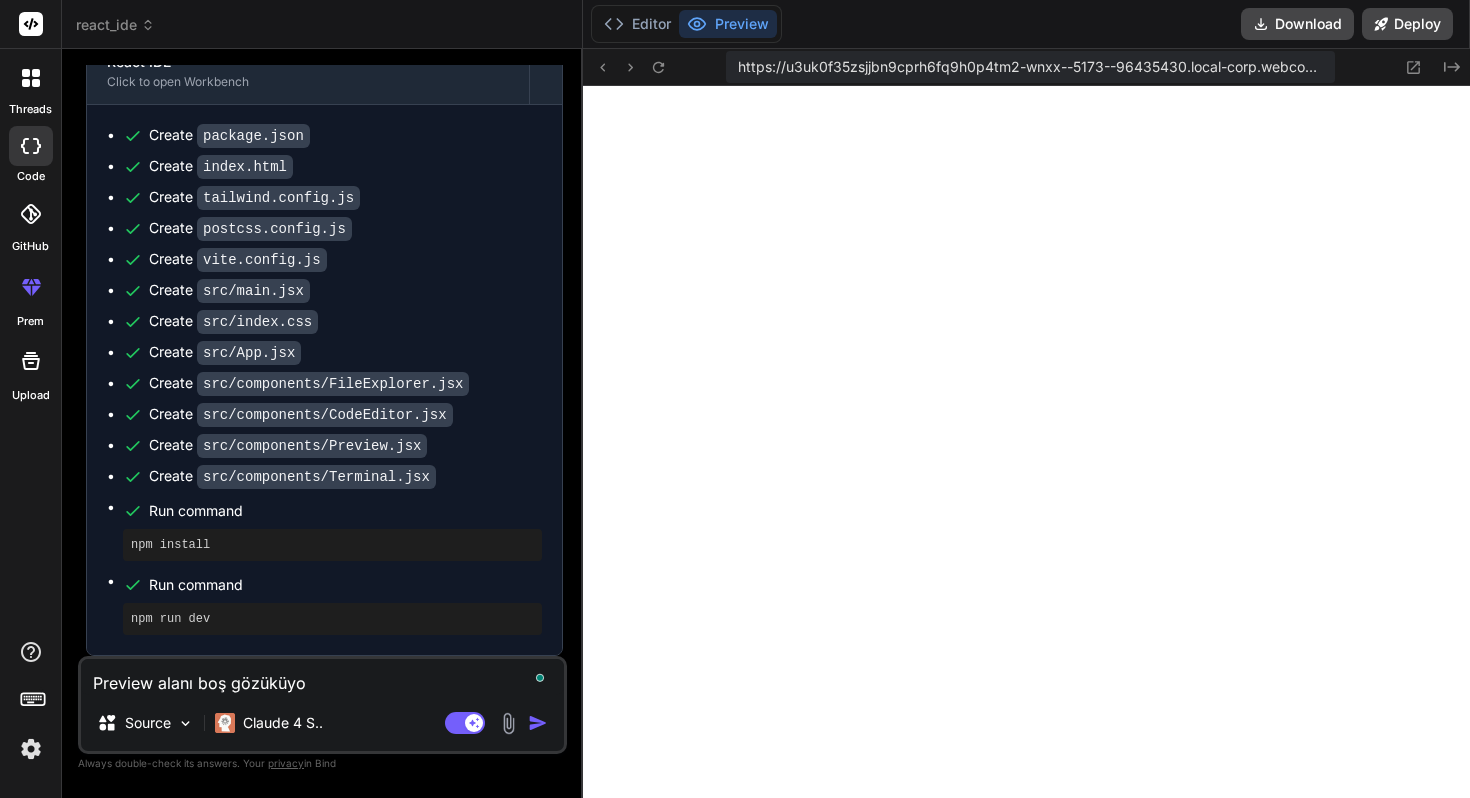 type on "Preview alanı boş gözüküyor" 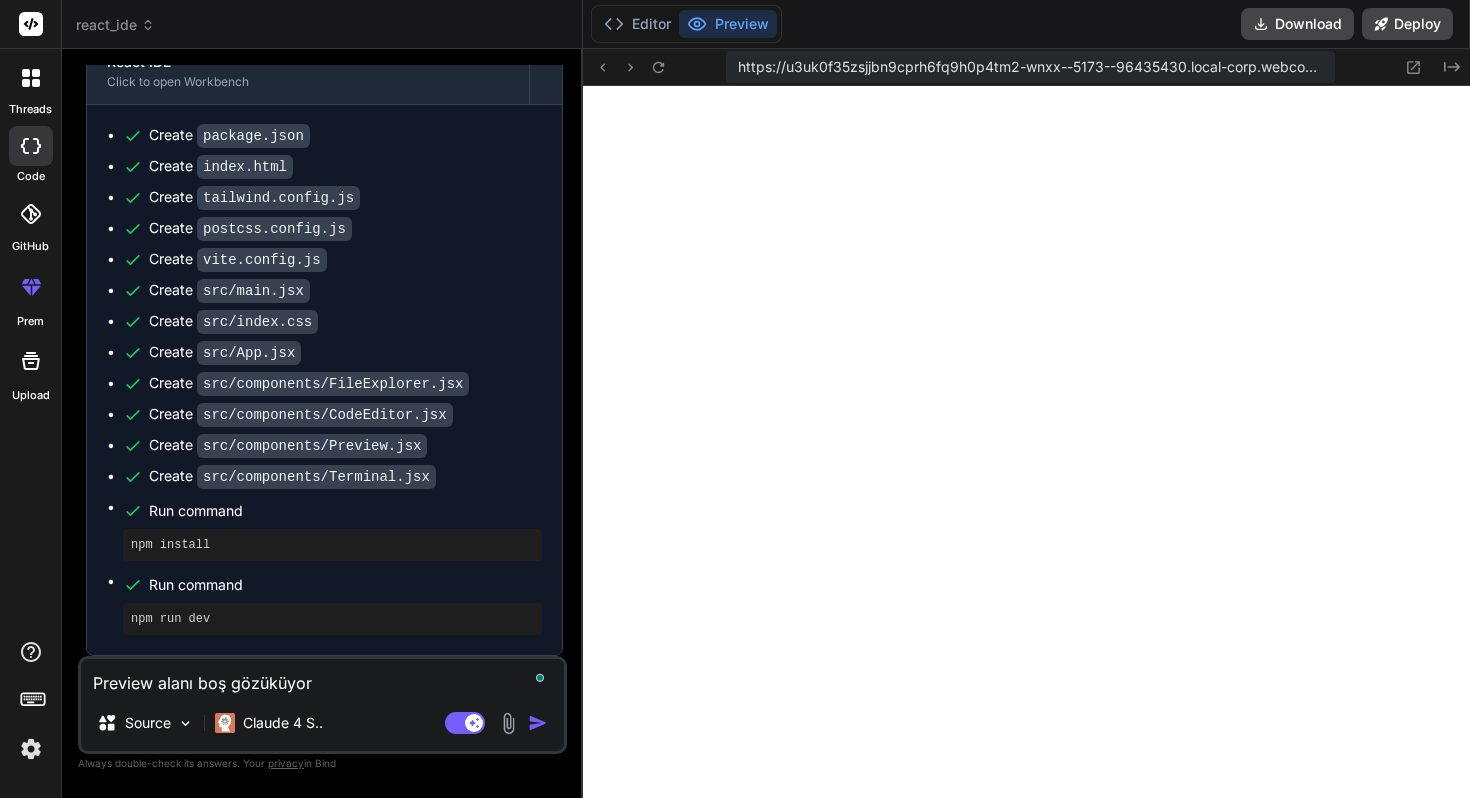type on "x" 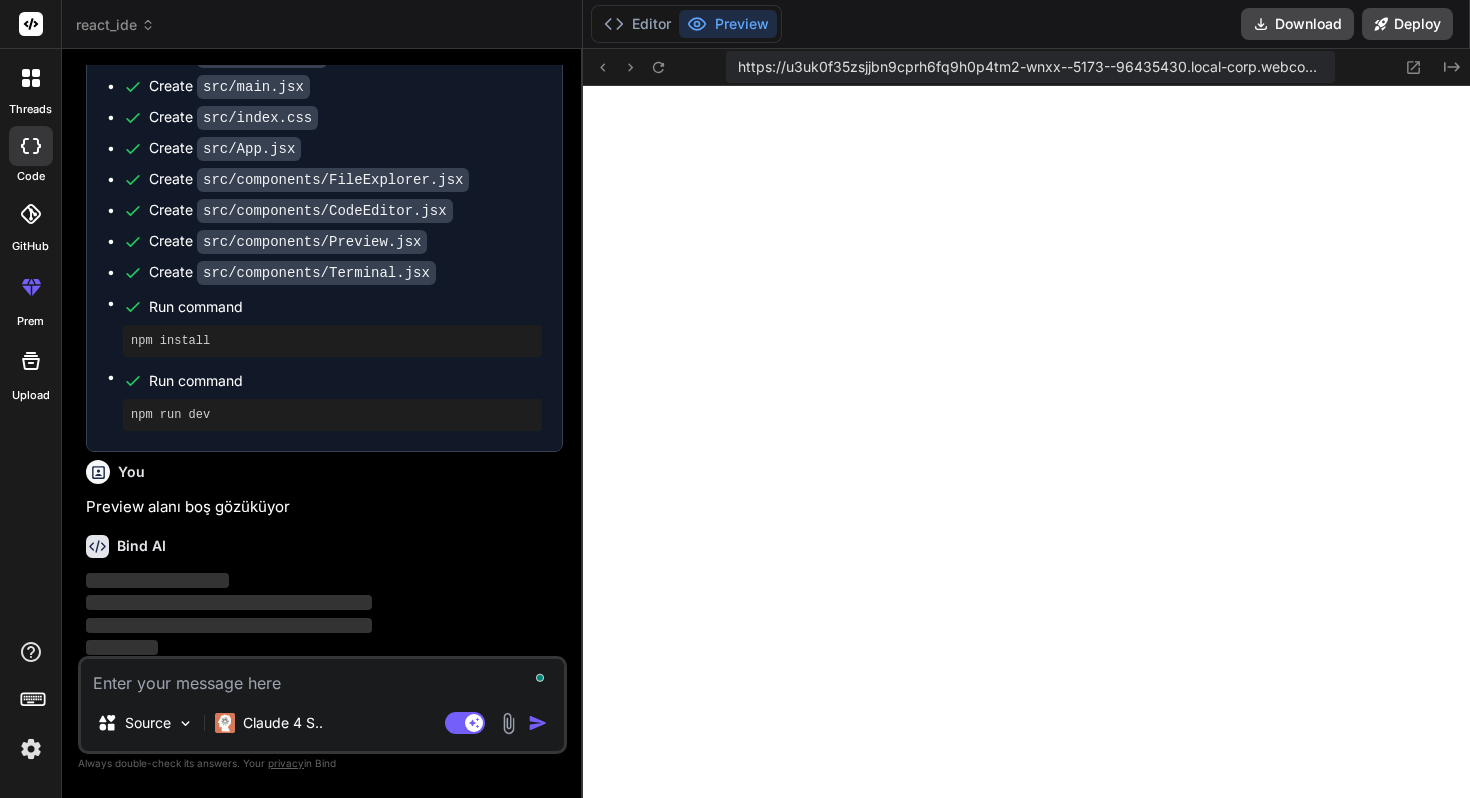 scroll, scrollTop: 1421, scrollLeft: 0, axis: vertical 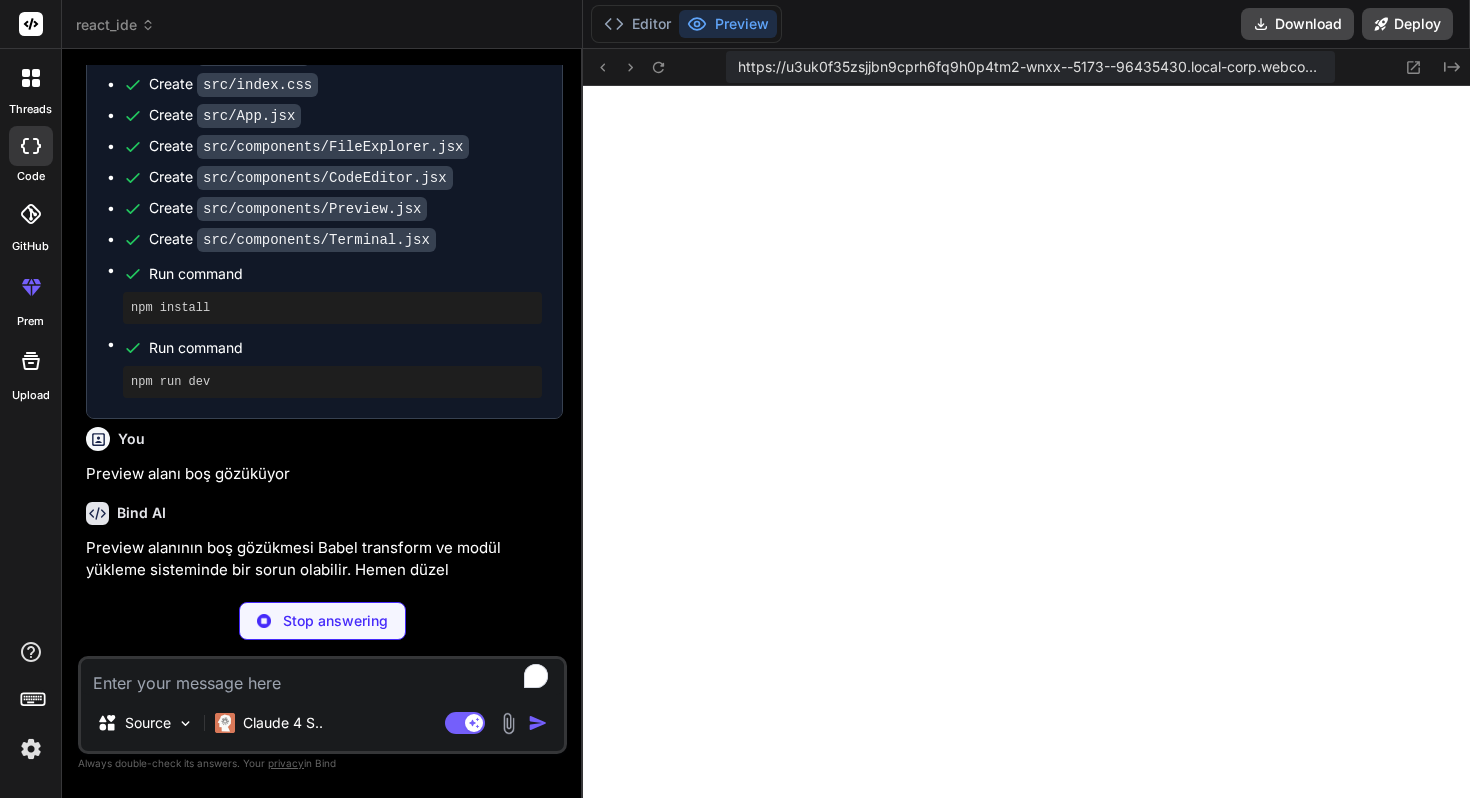 click 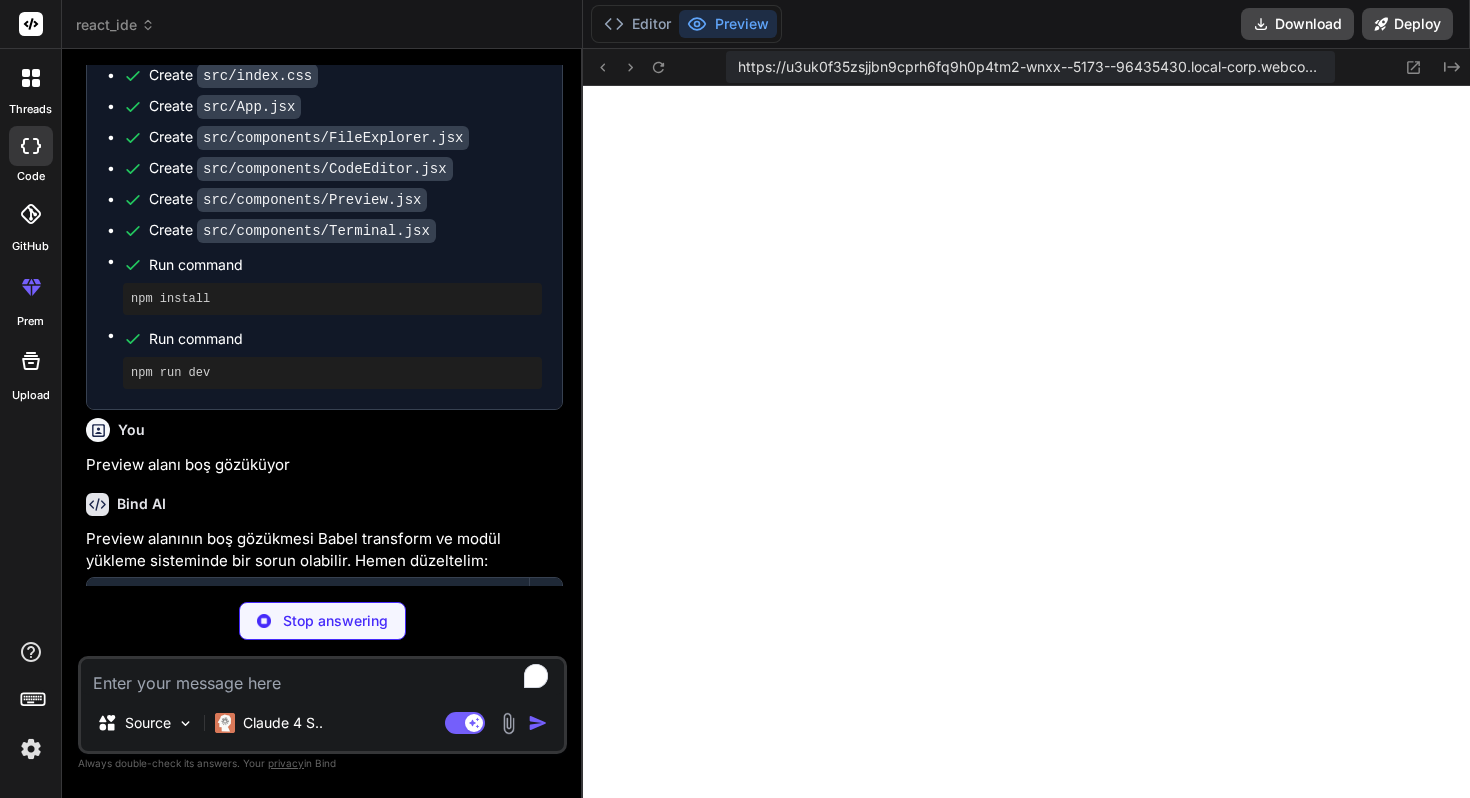 type on "x" 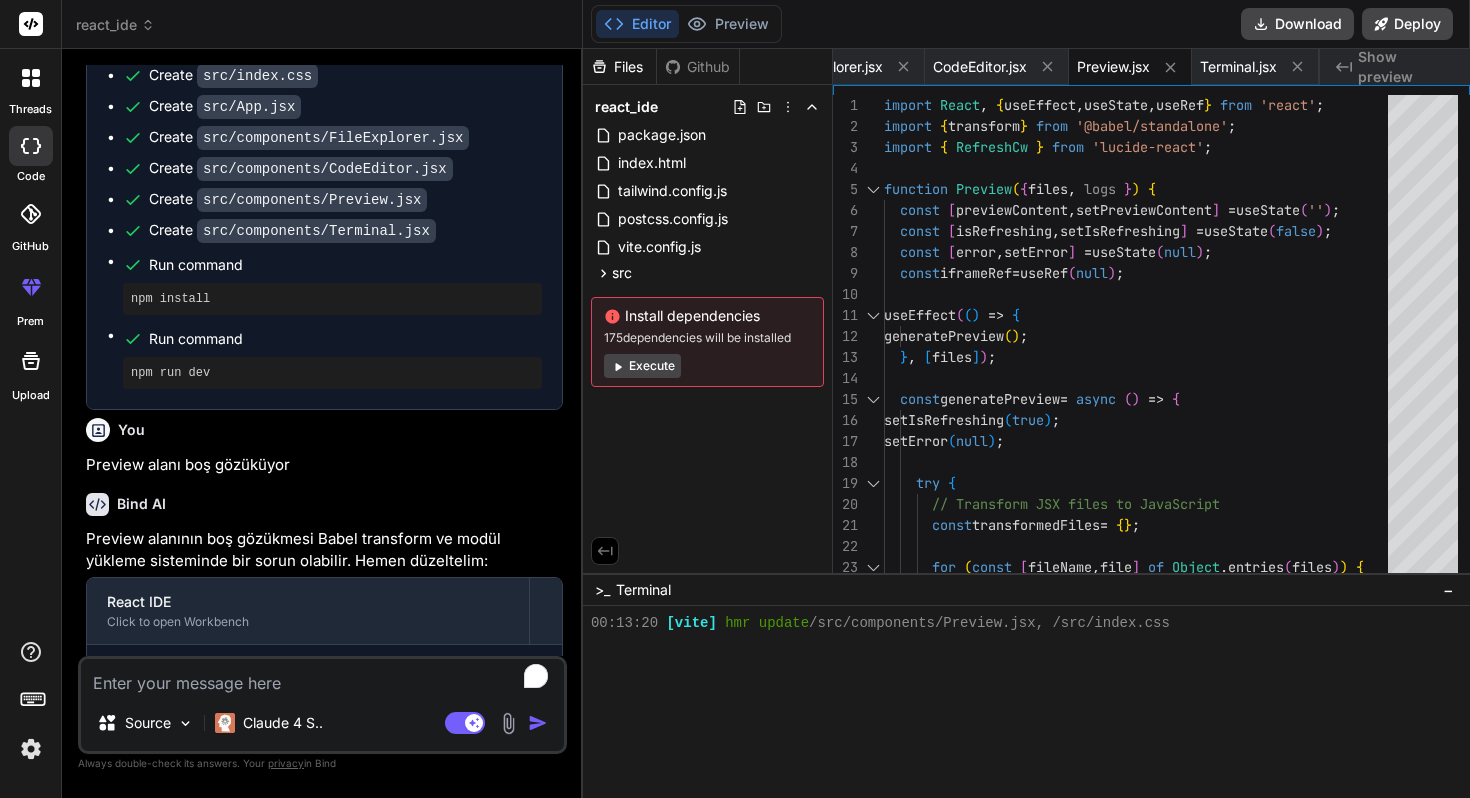 scroll, scrollTop: 684, scrollLeft: 0, axis: vertical 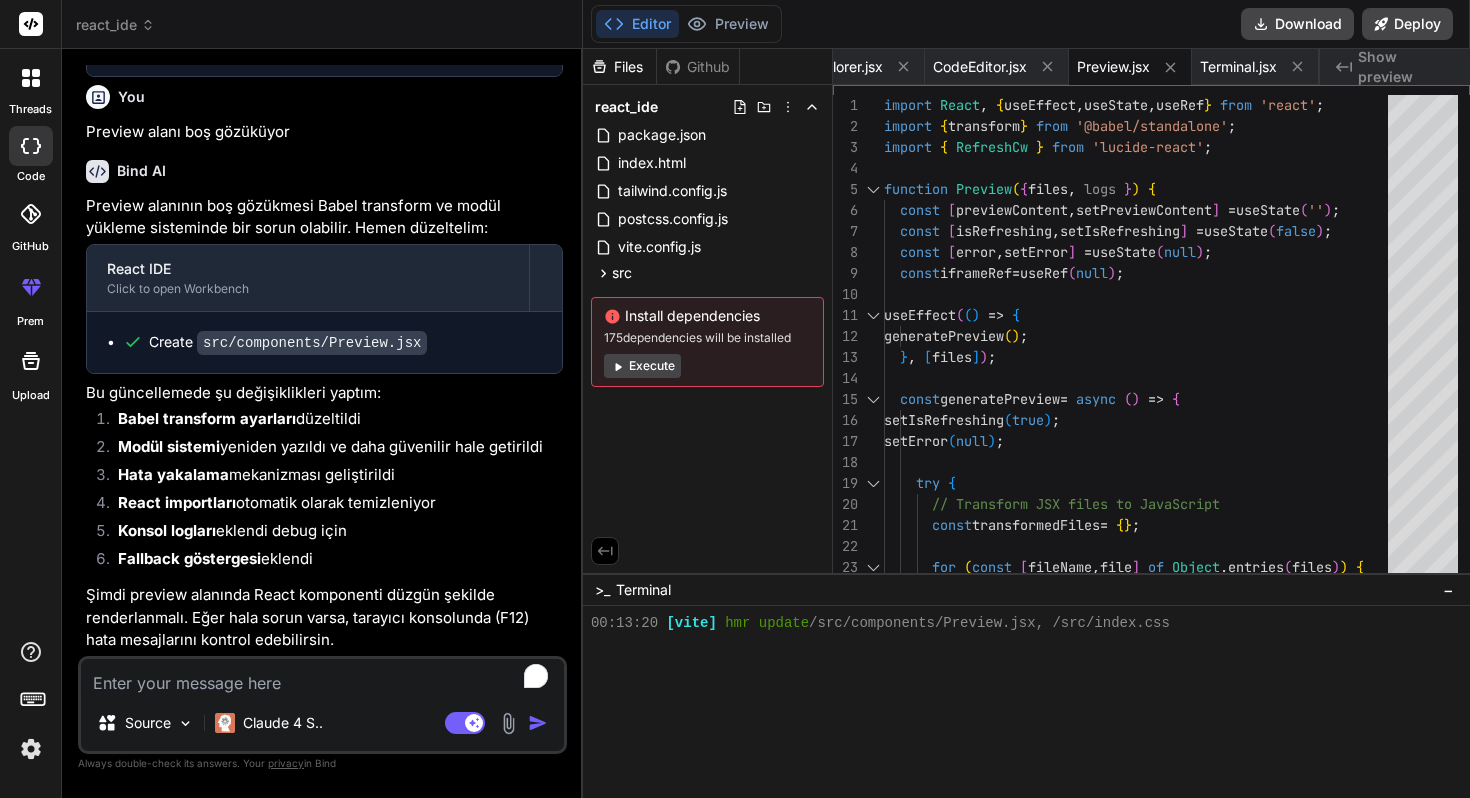 click on "Execute" at bounding box center [642, 366] 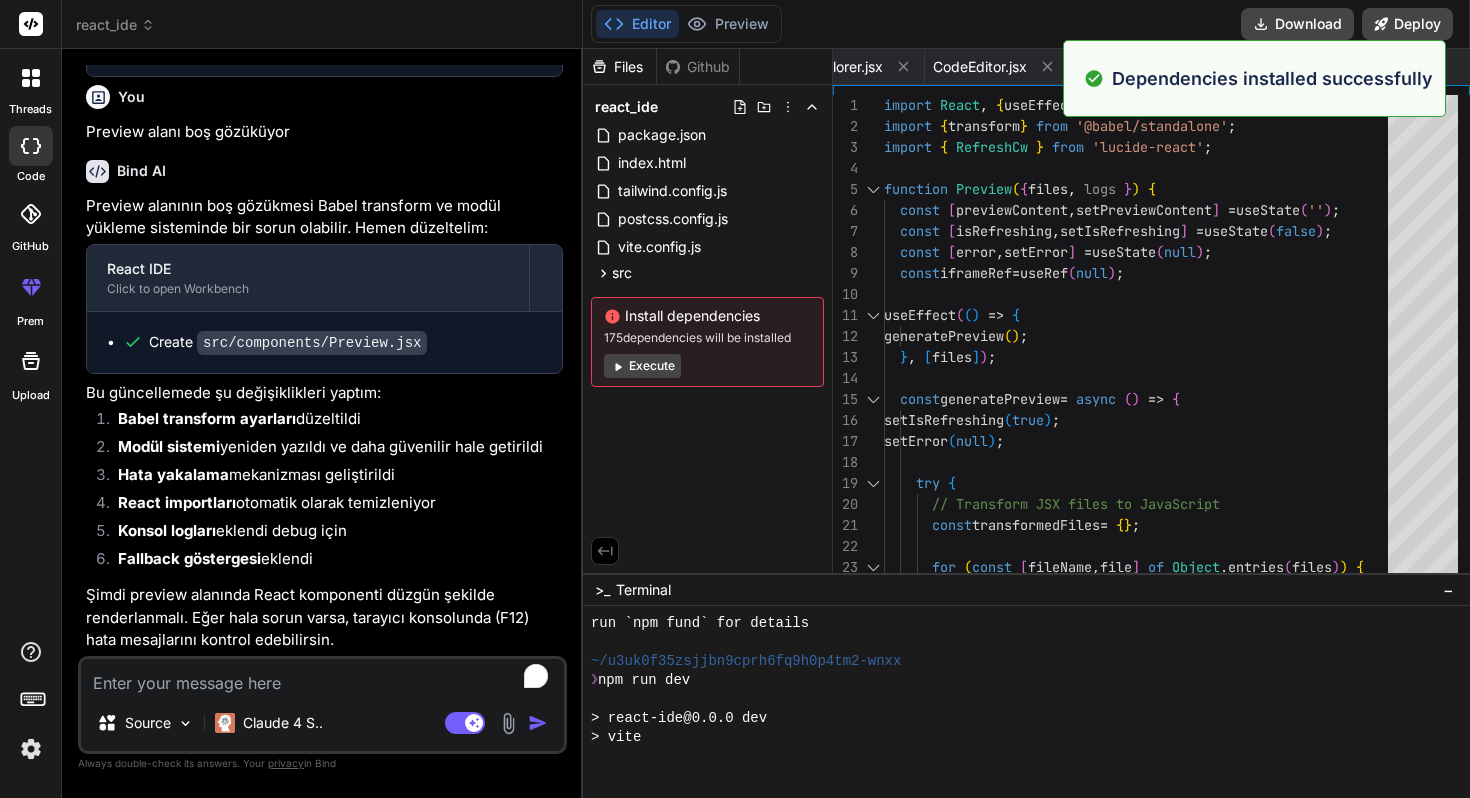 scroll, scrollTop: 1007, scrollLeft: 0, axis: vertical 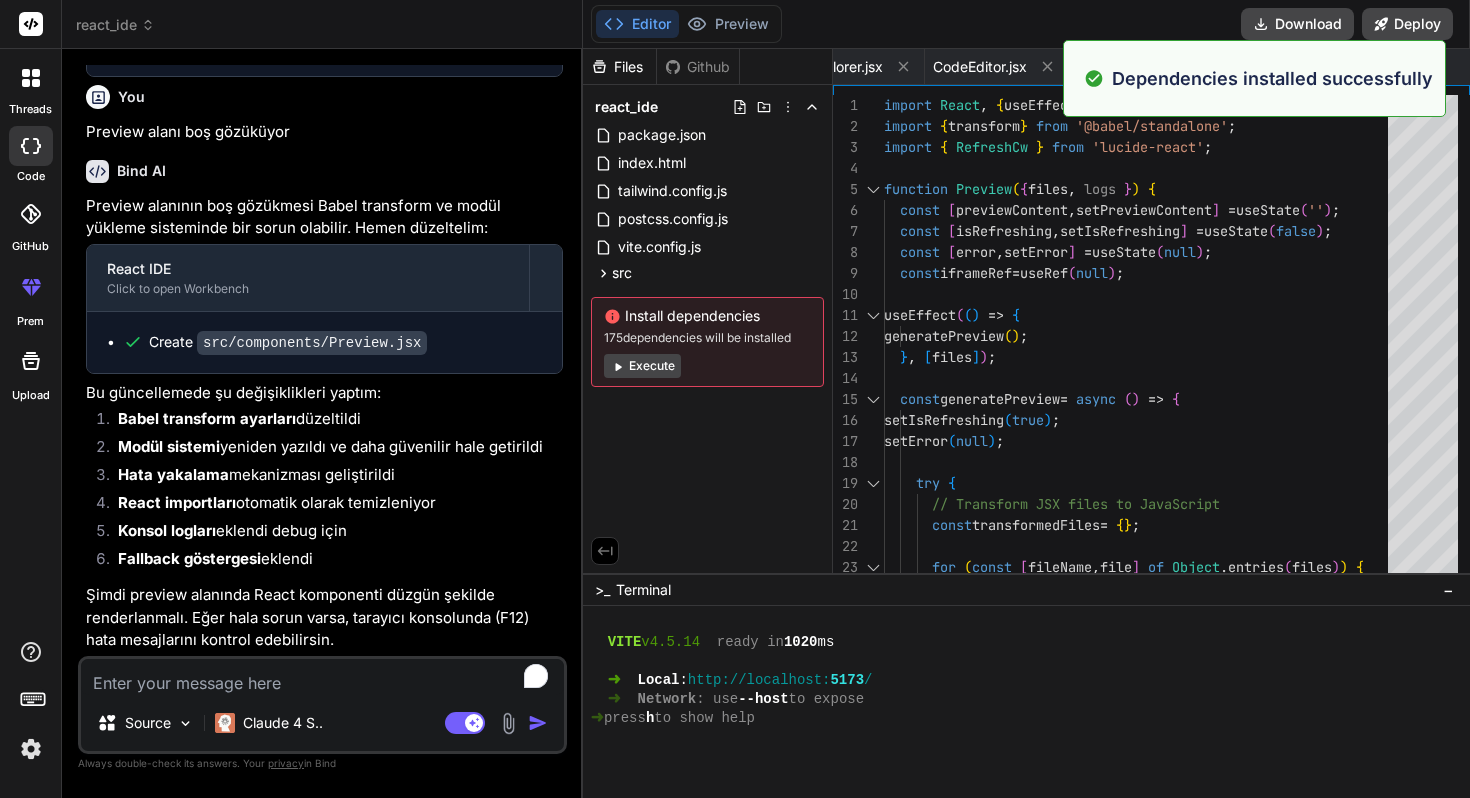 click on "Execute" at bounding box center [642, 366] 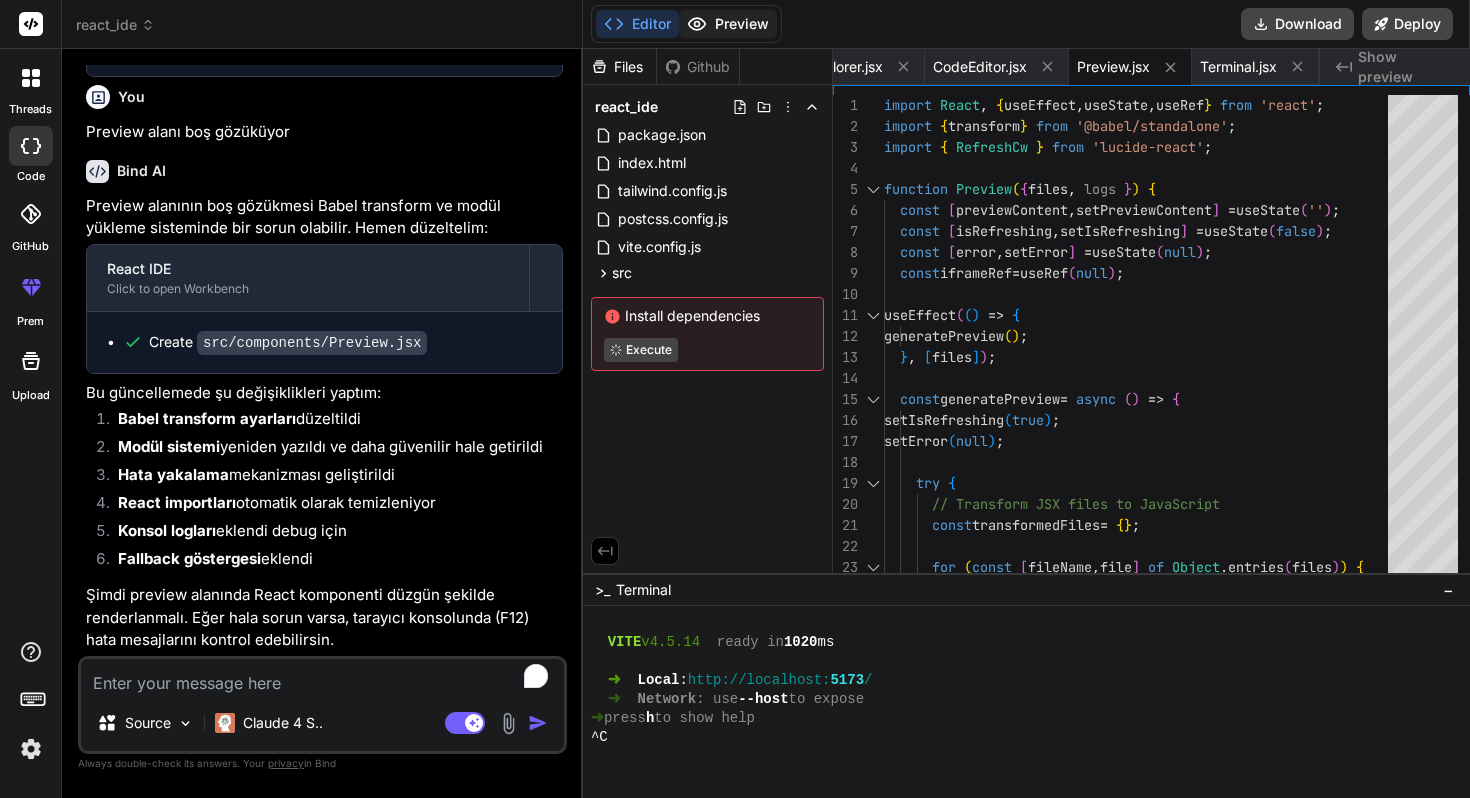 click on "Preview" at bounding box center (728, 24) 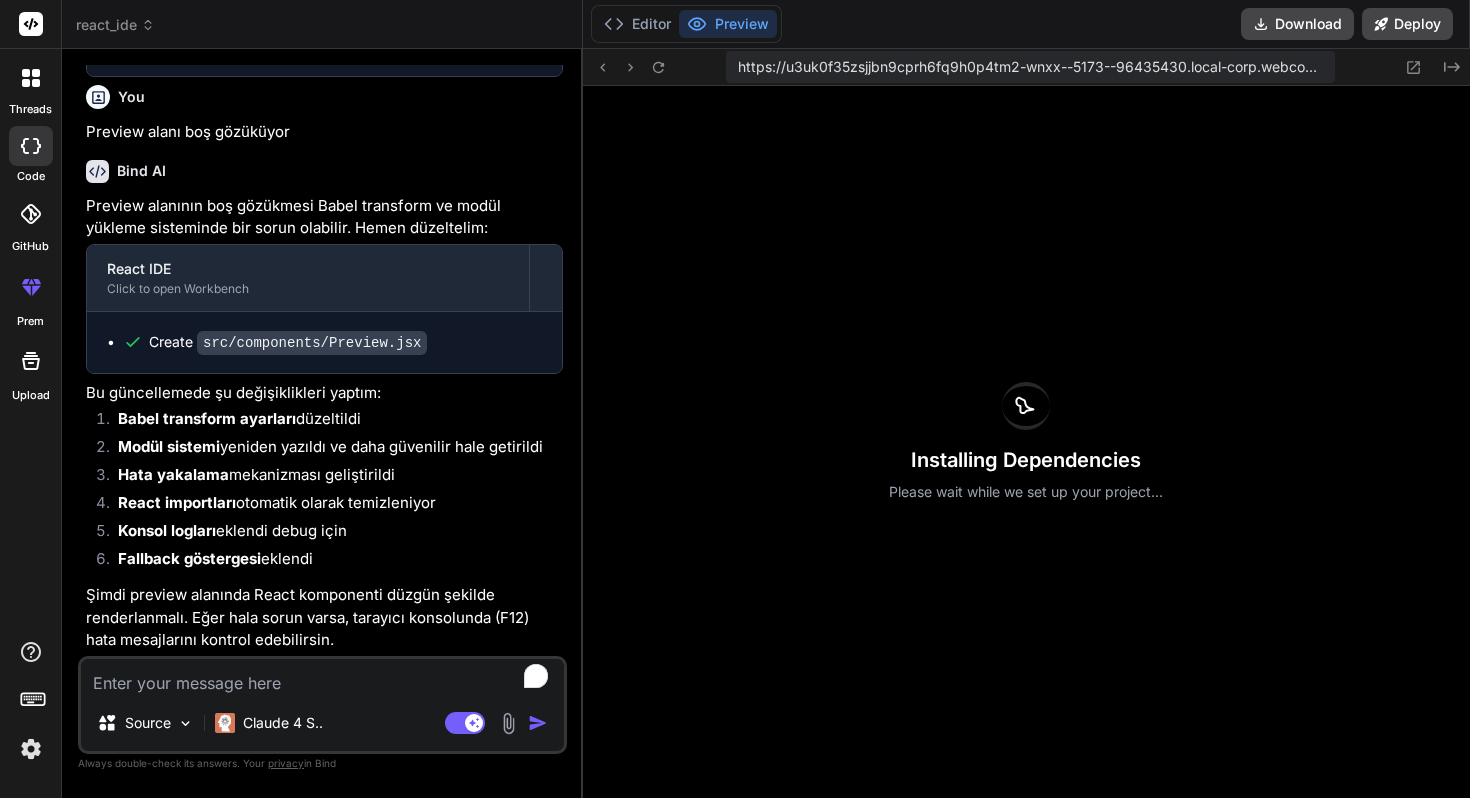 scroll, scrollTop: 1550, scrollLeft: 0, axis: vertical 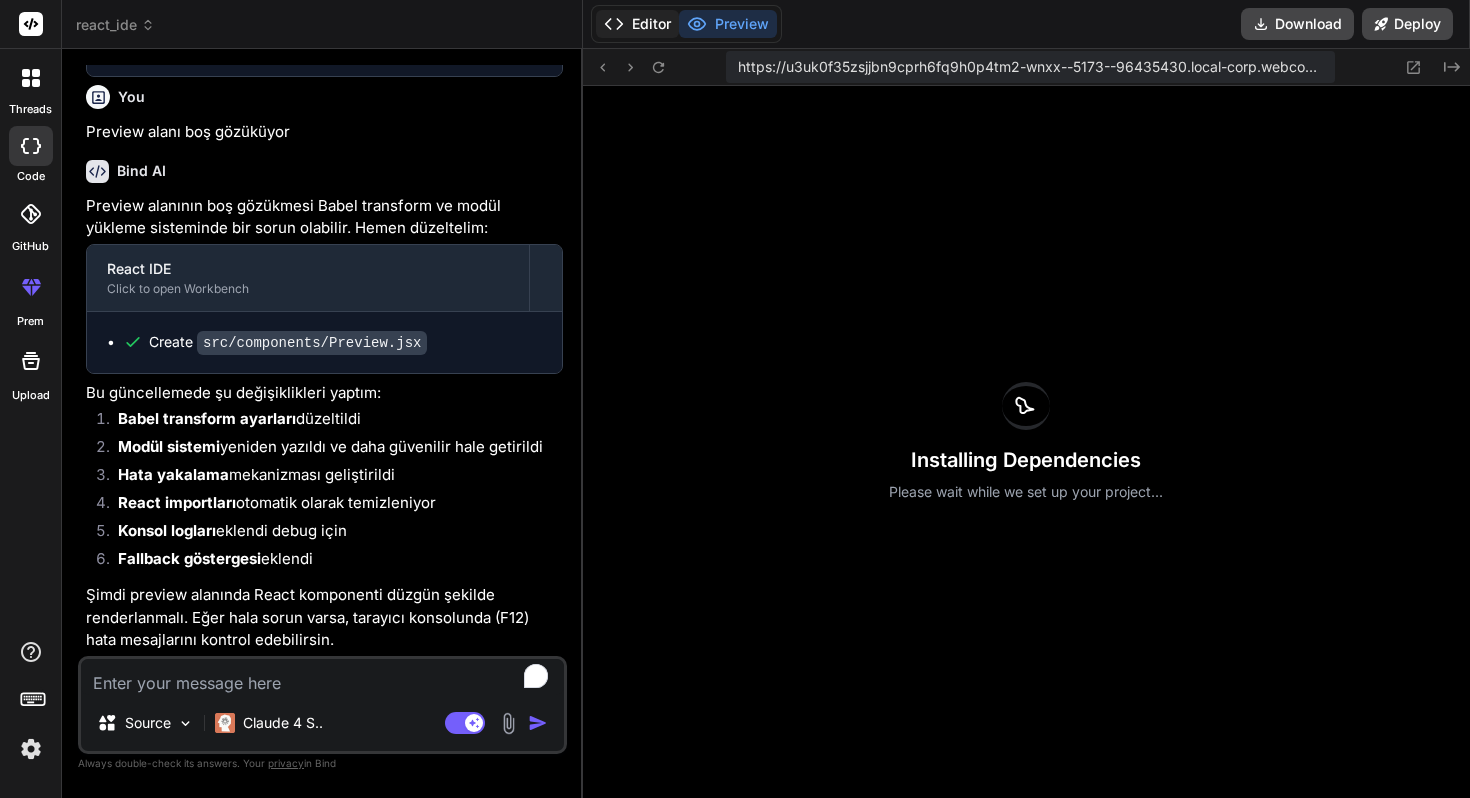 click on "Editor" at bounding box center [637, 24] 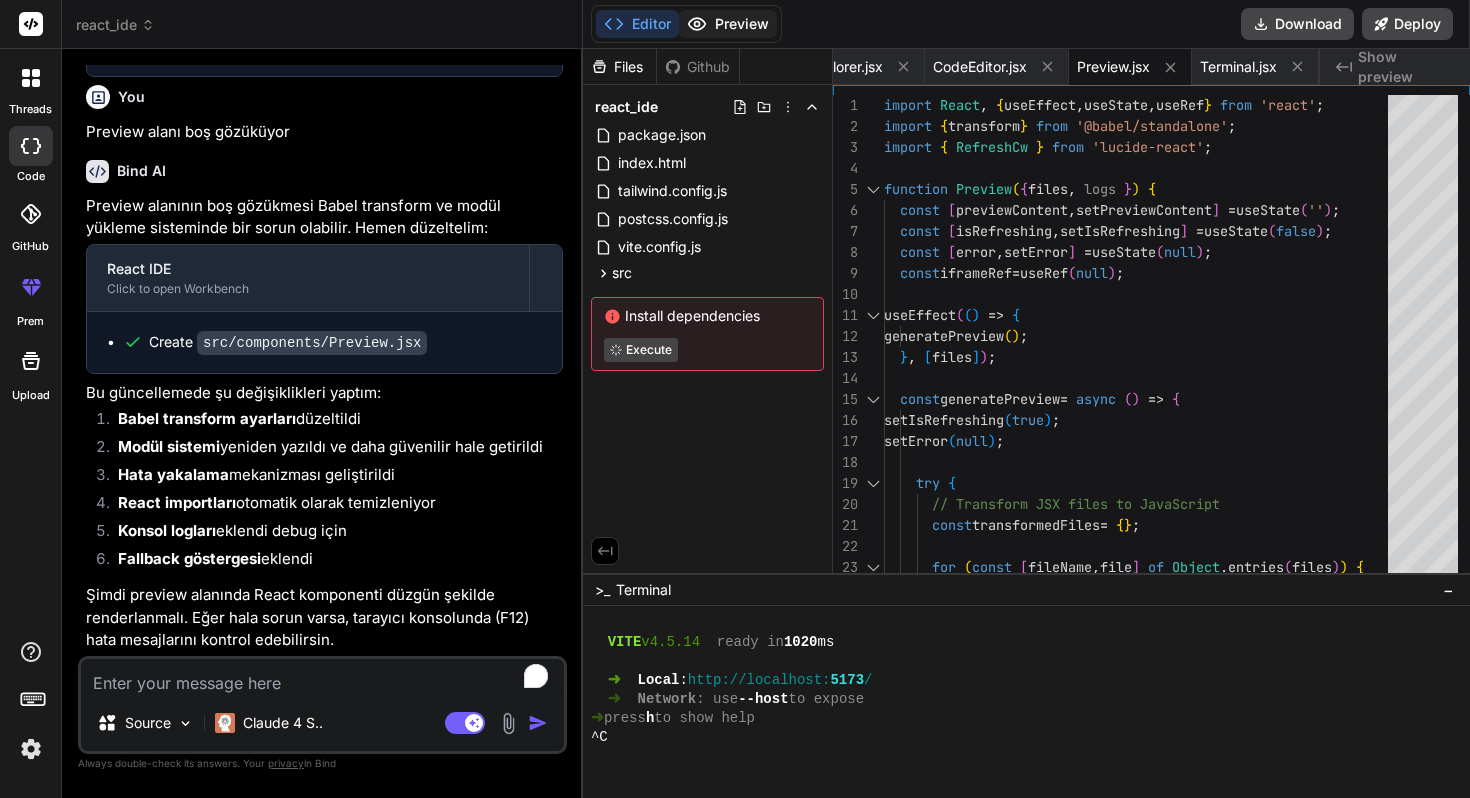 click on "Preview" at bounding box center (728, 24) 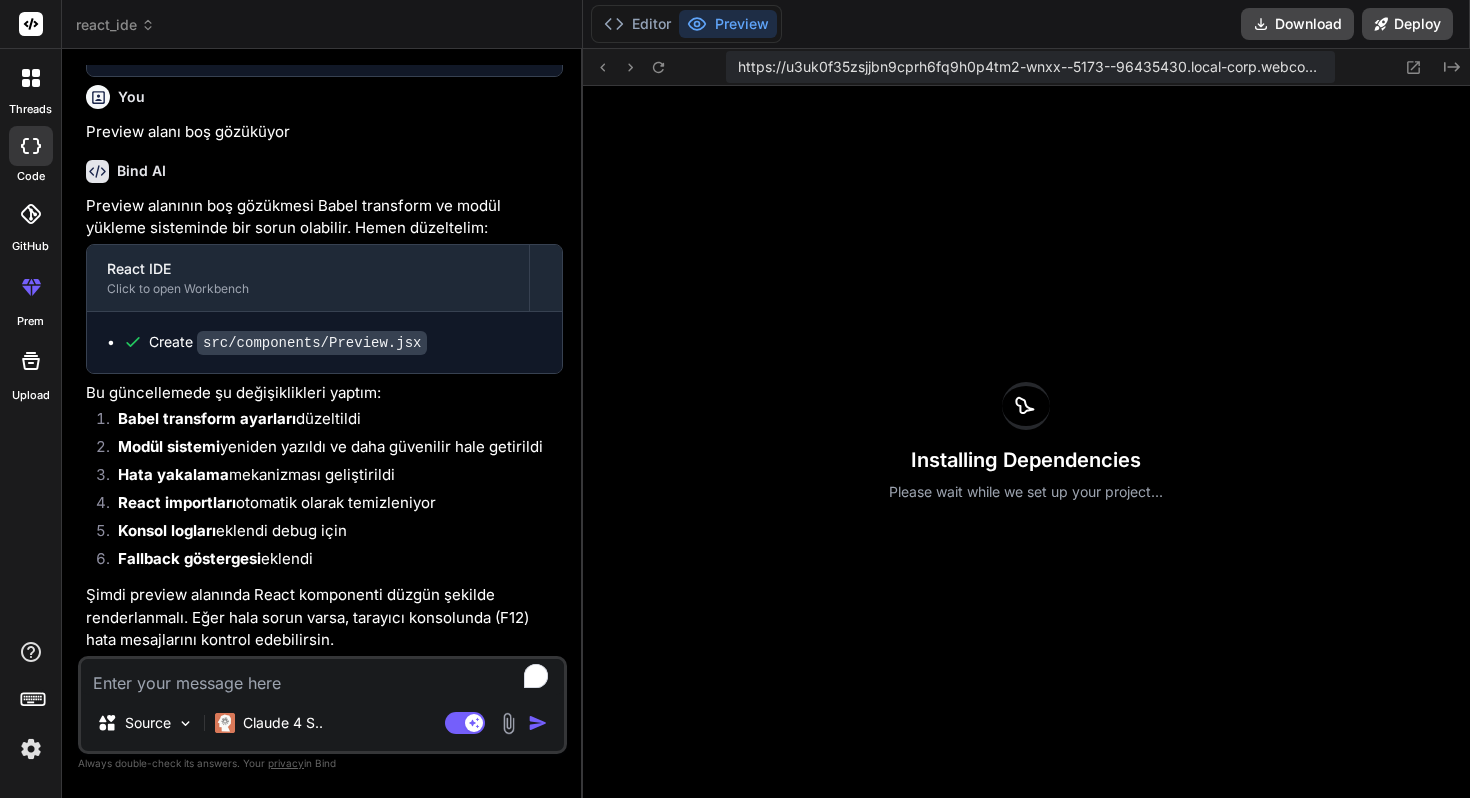 type on "x" 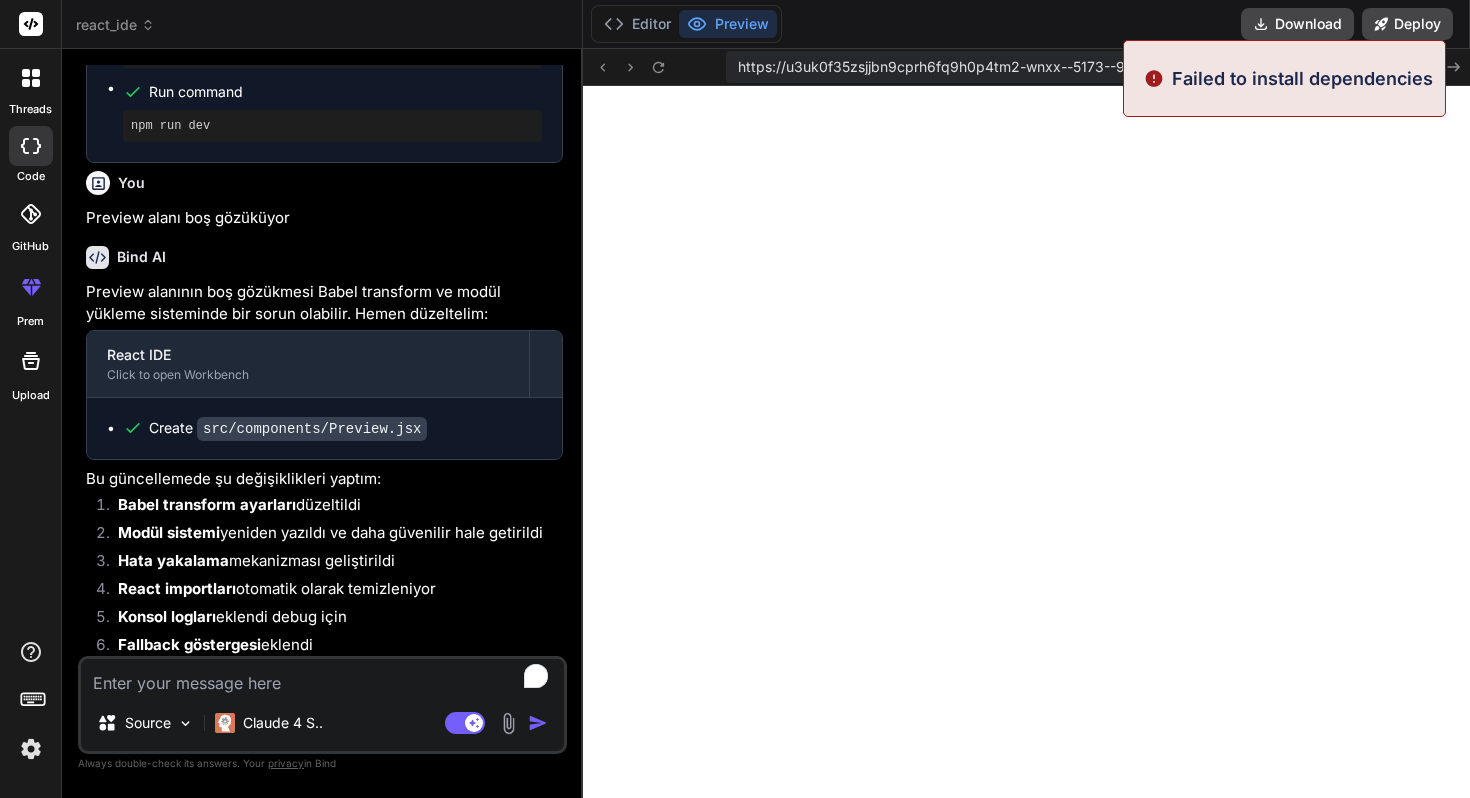 scroll, scrollTop: 1792, scrollLeft: 0, axis: vertical 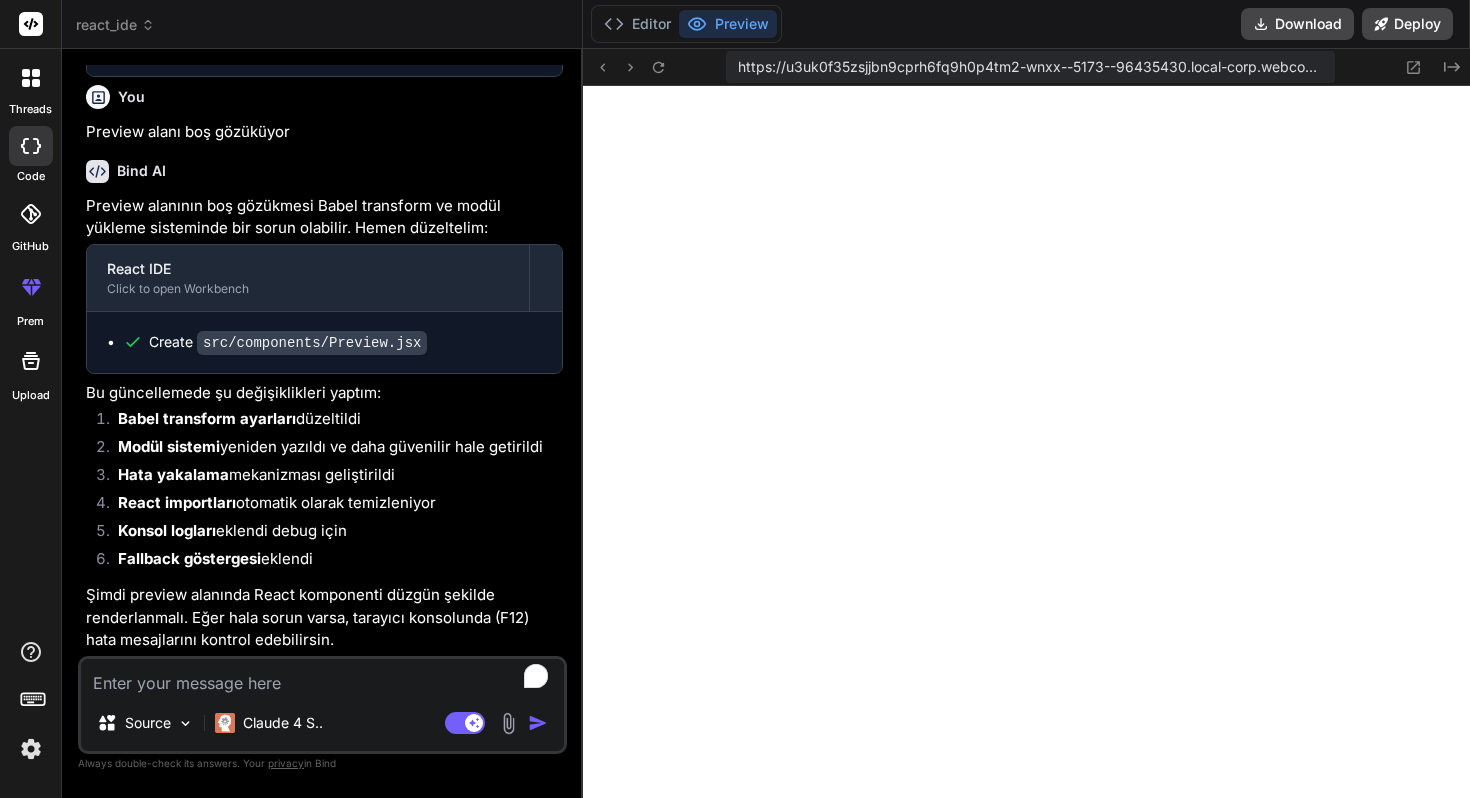 click at bounding box center [322, 677] 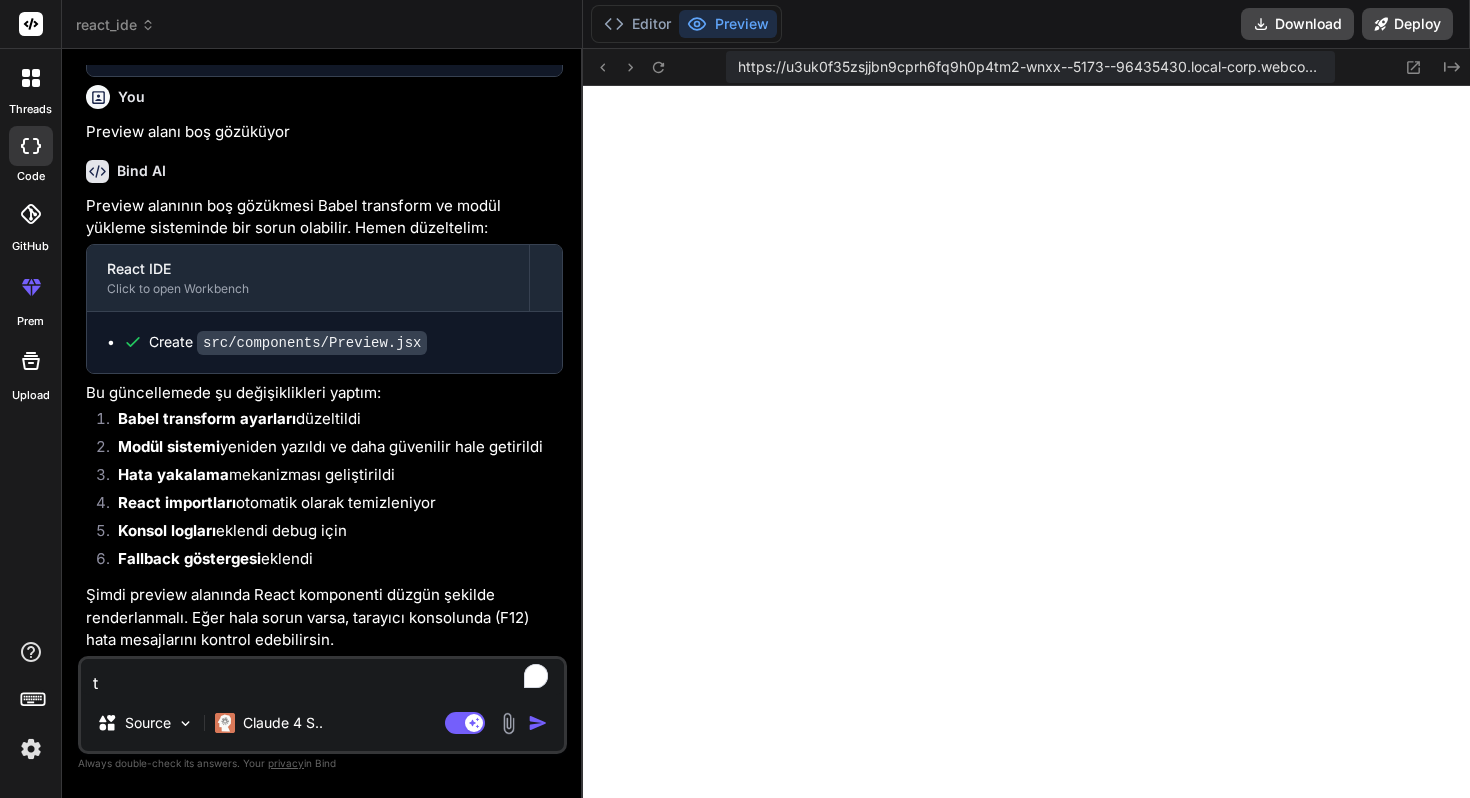 type on "ta" 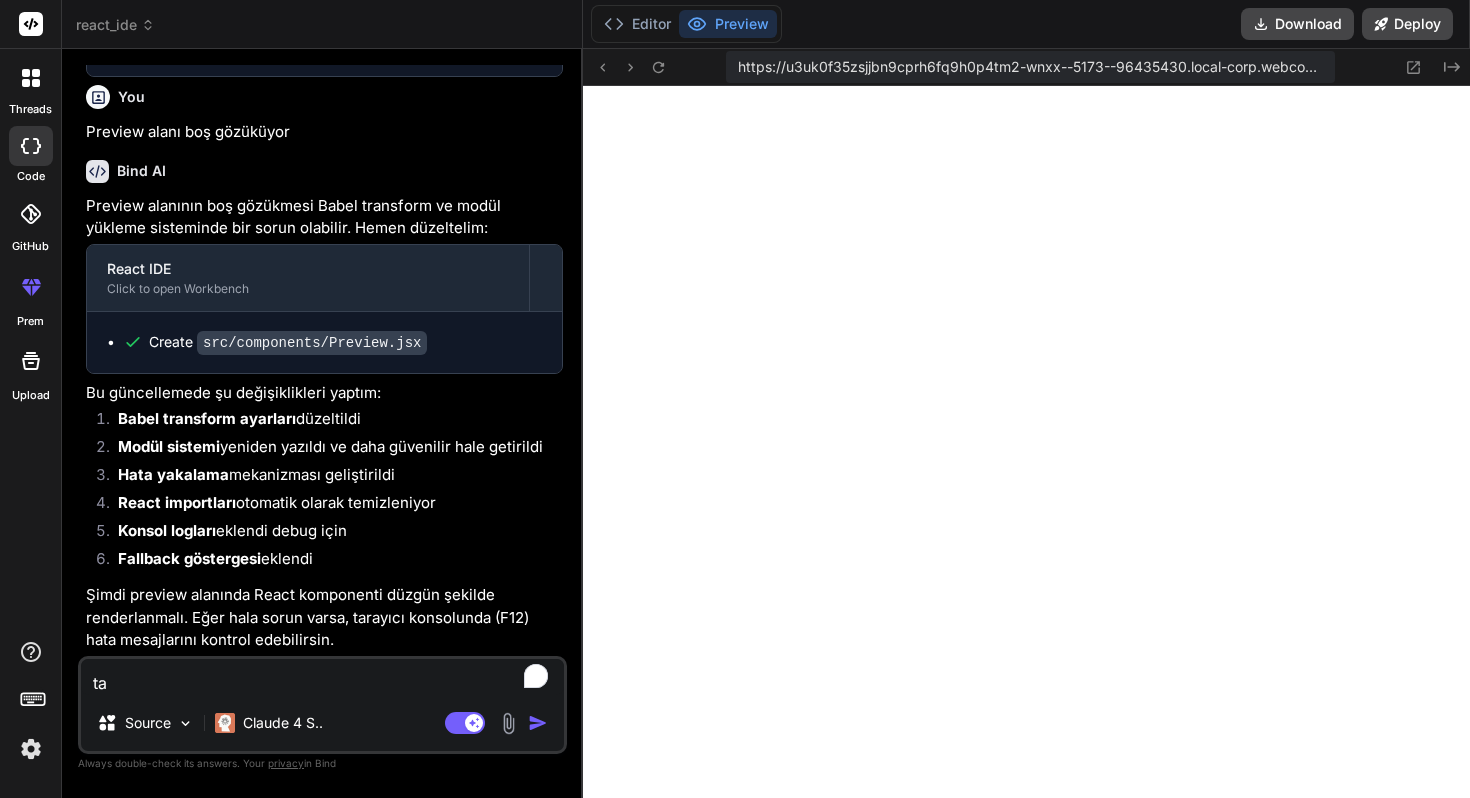 type on "tam" 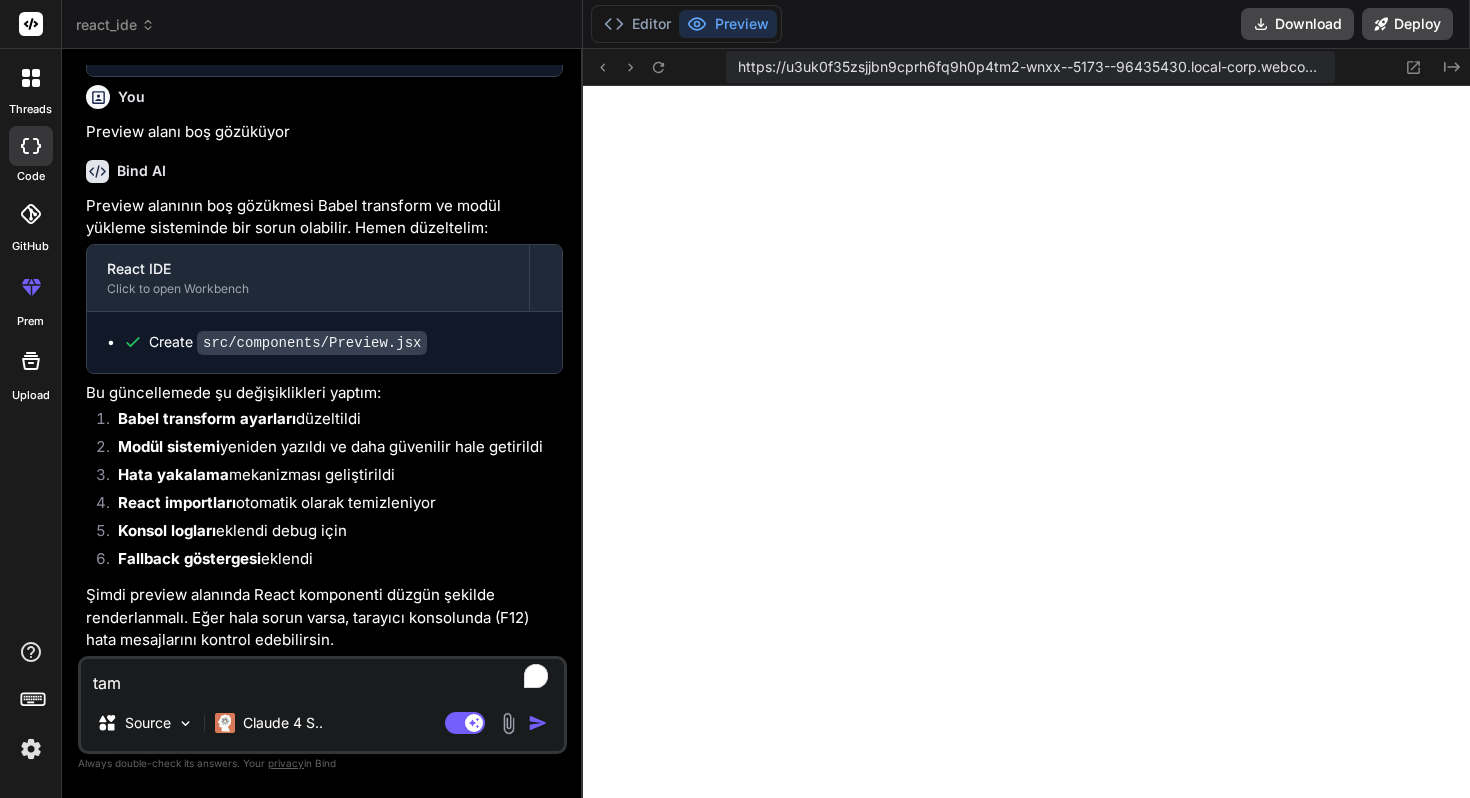 type on "x" 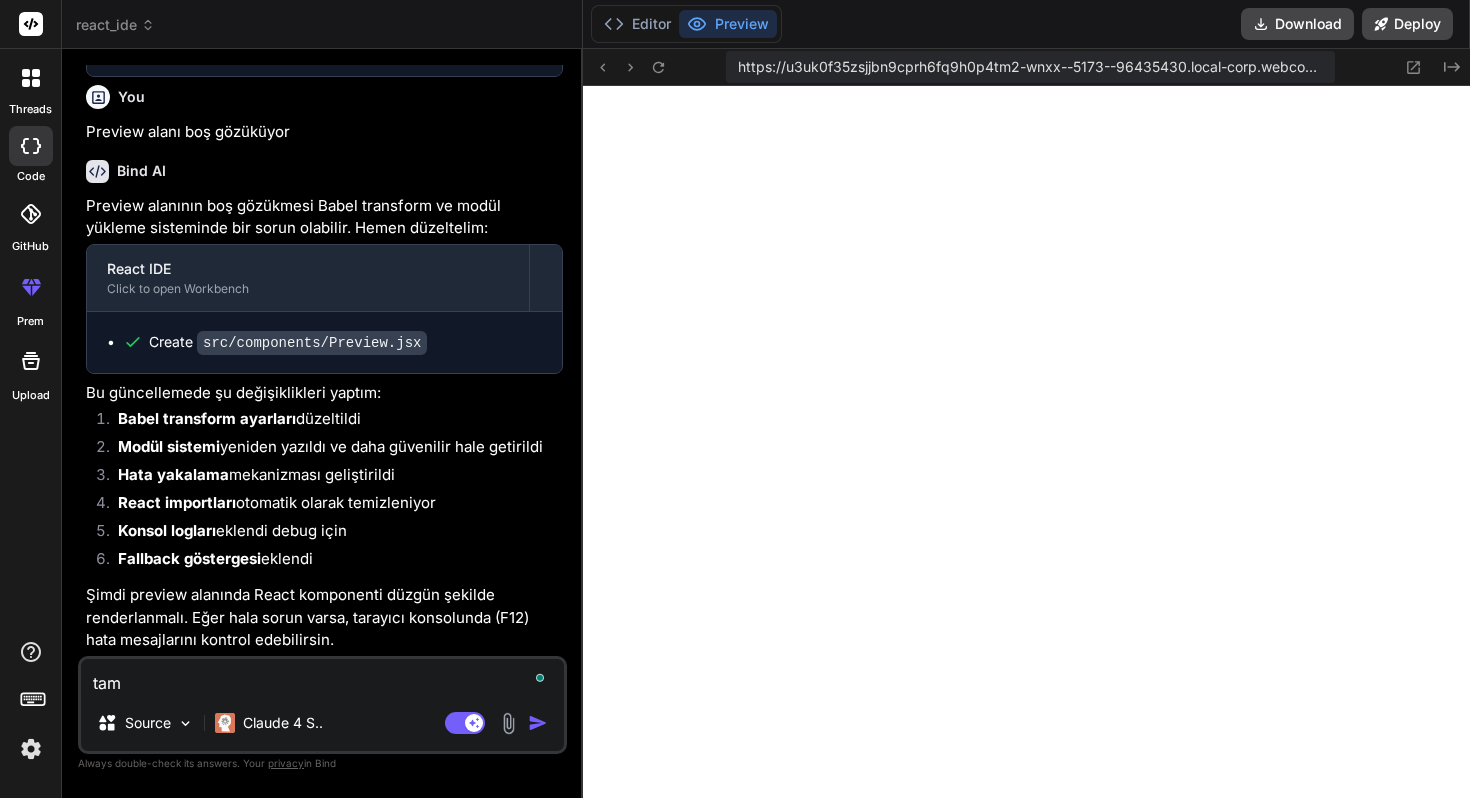 type on "tama" 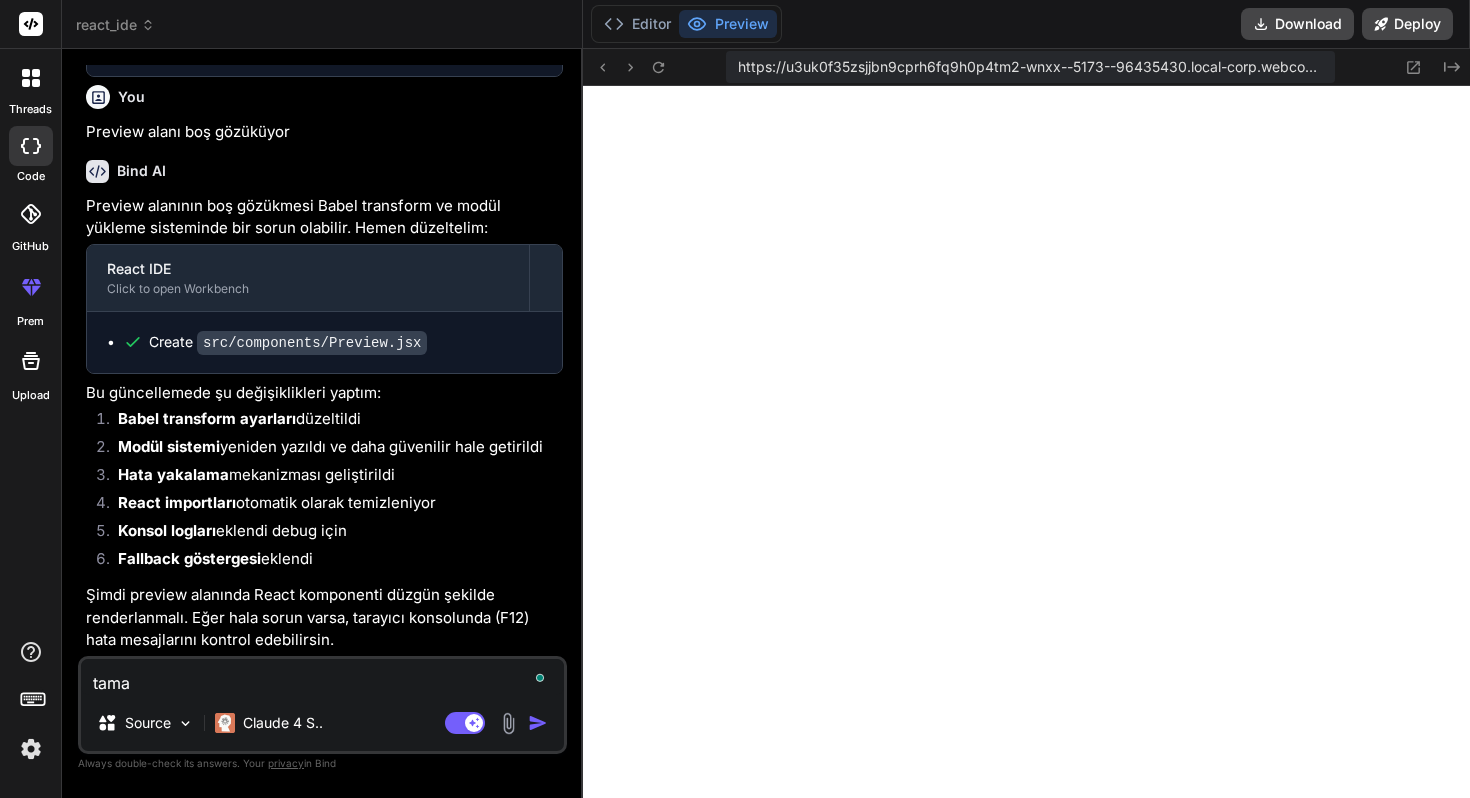 type on "tamam" 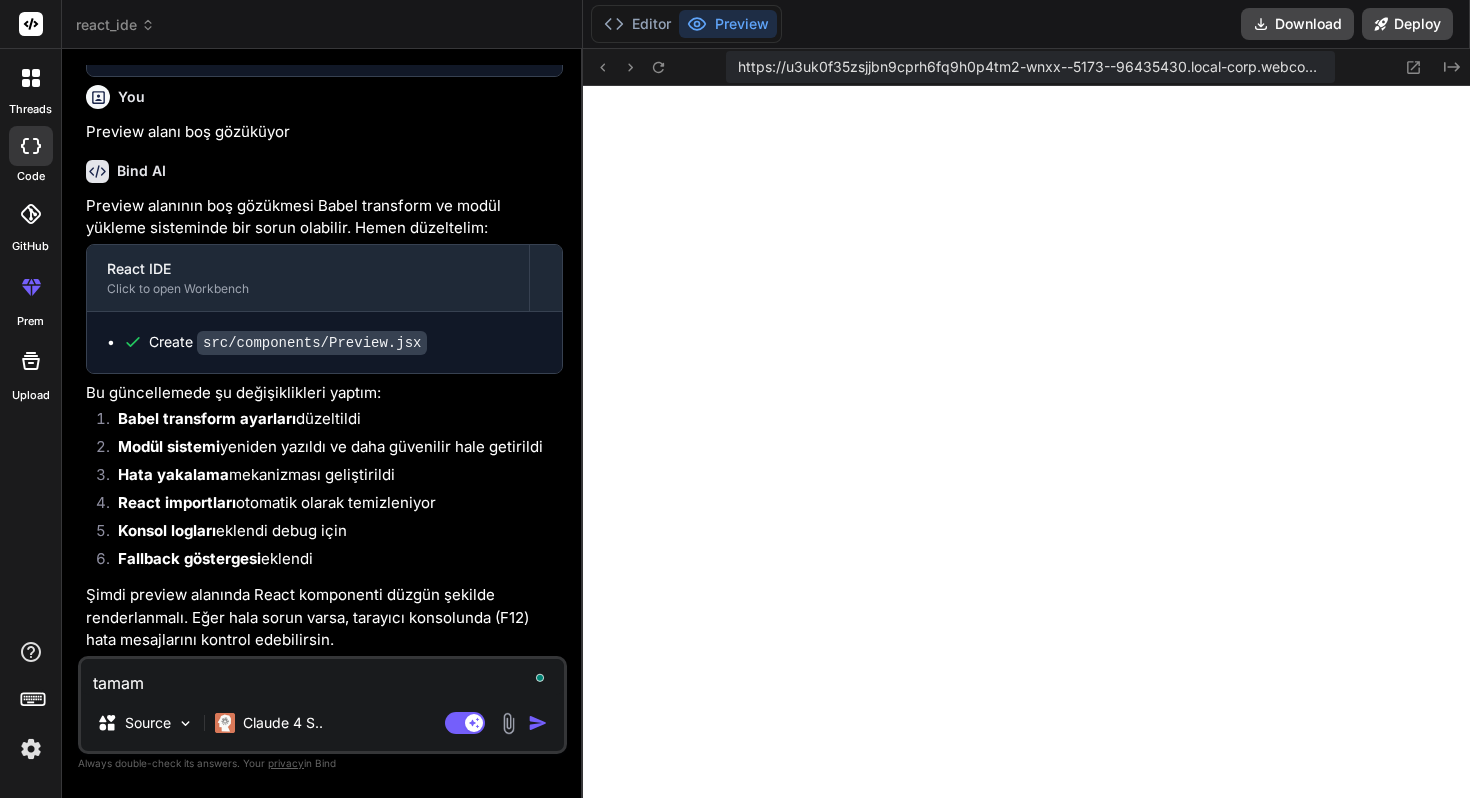 type on "tamam" 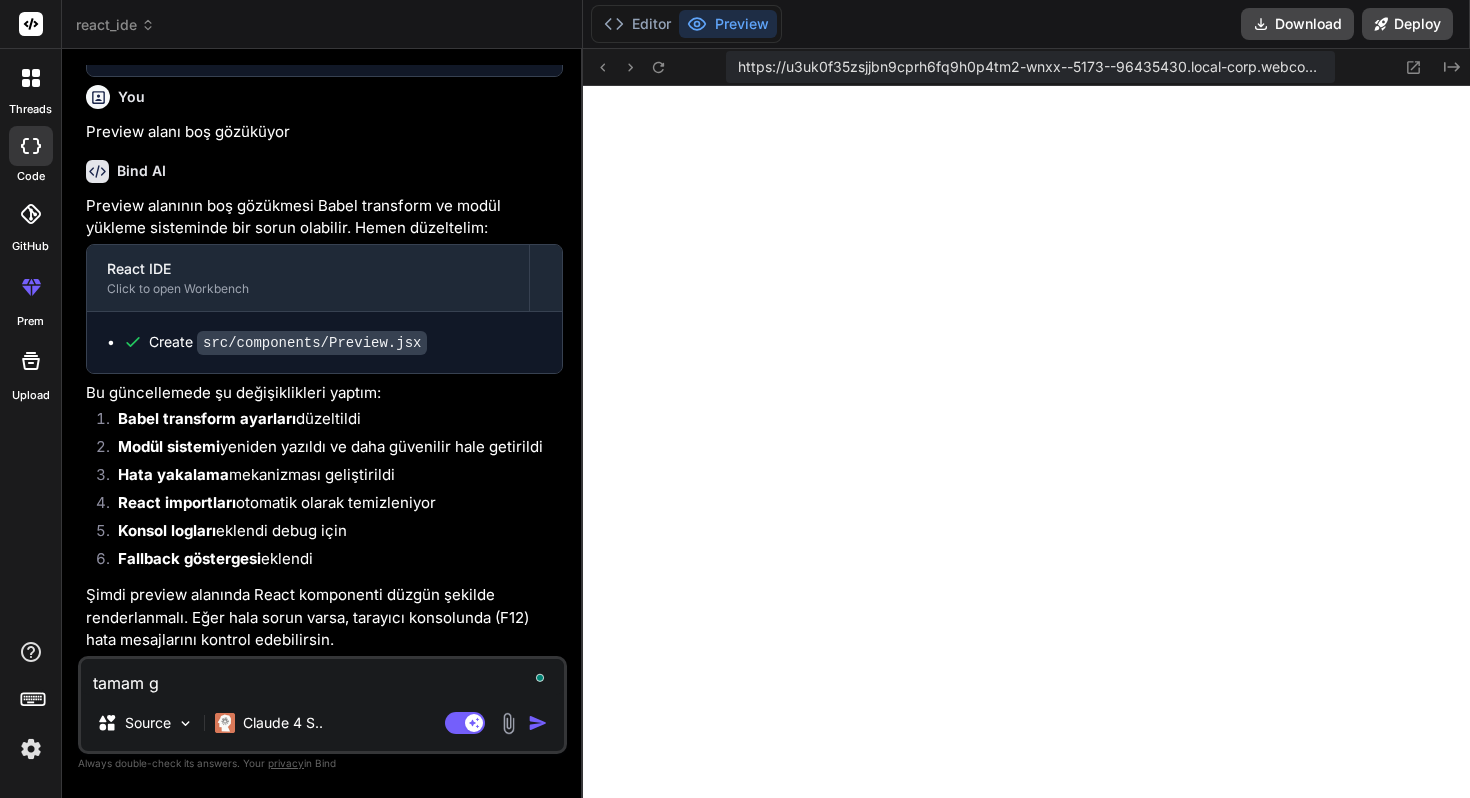 type on "tamam gü" 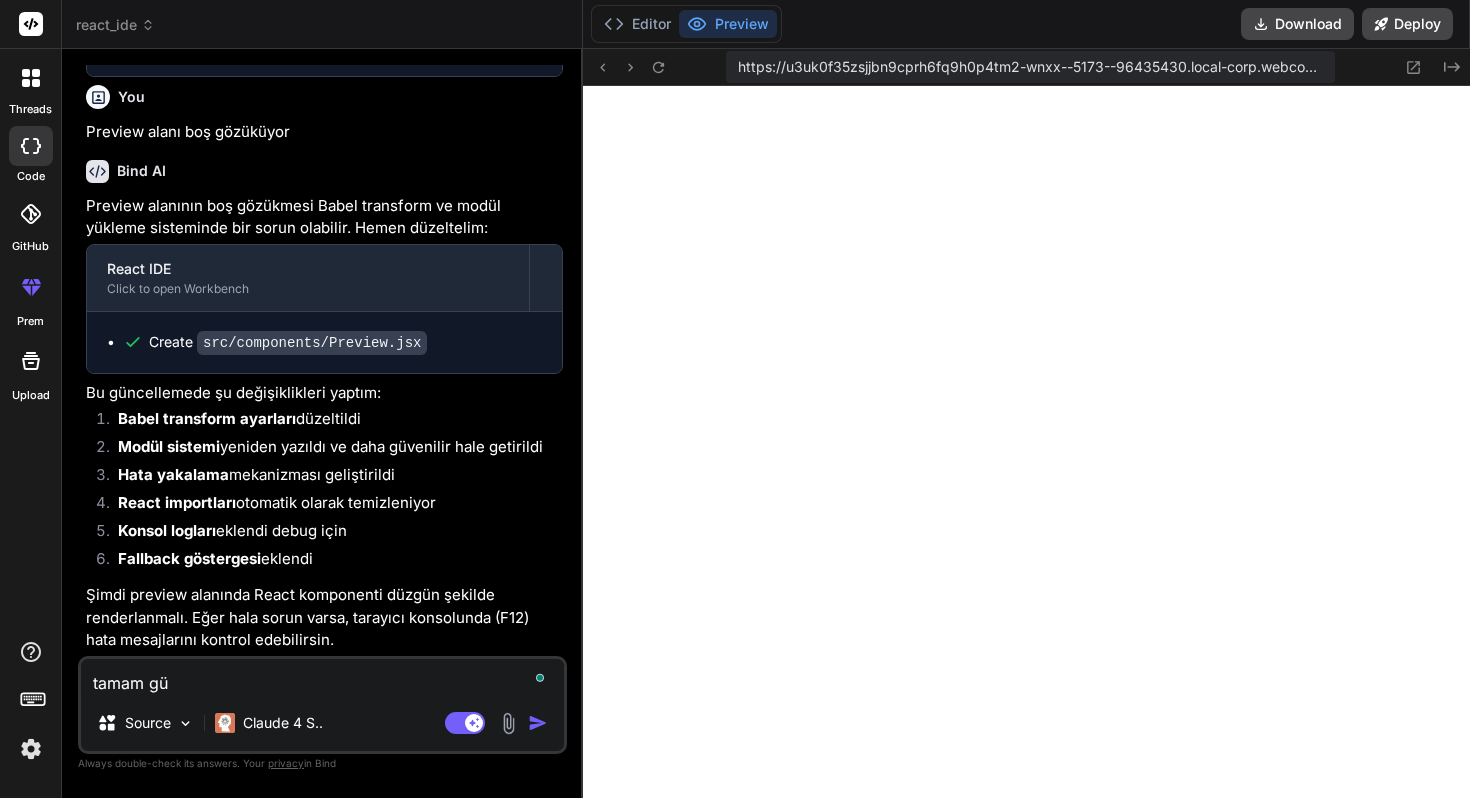 type on "tamam güz" 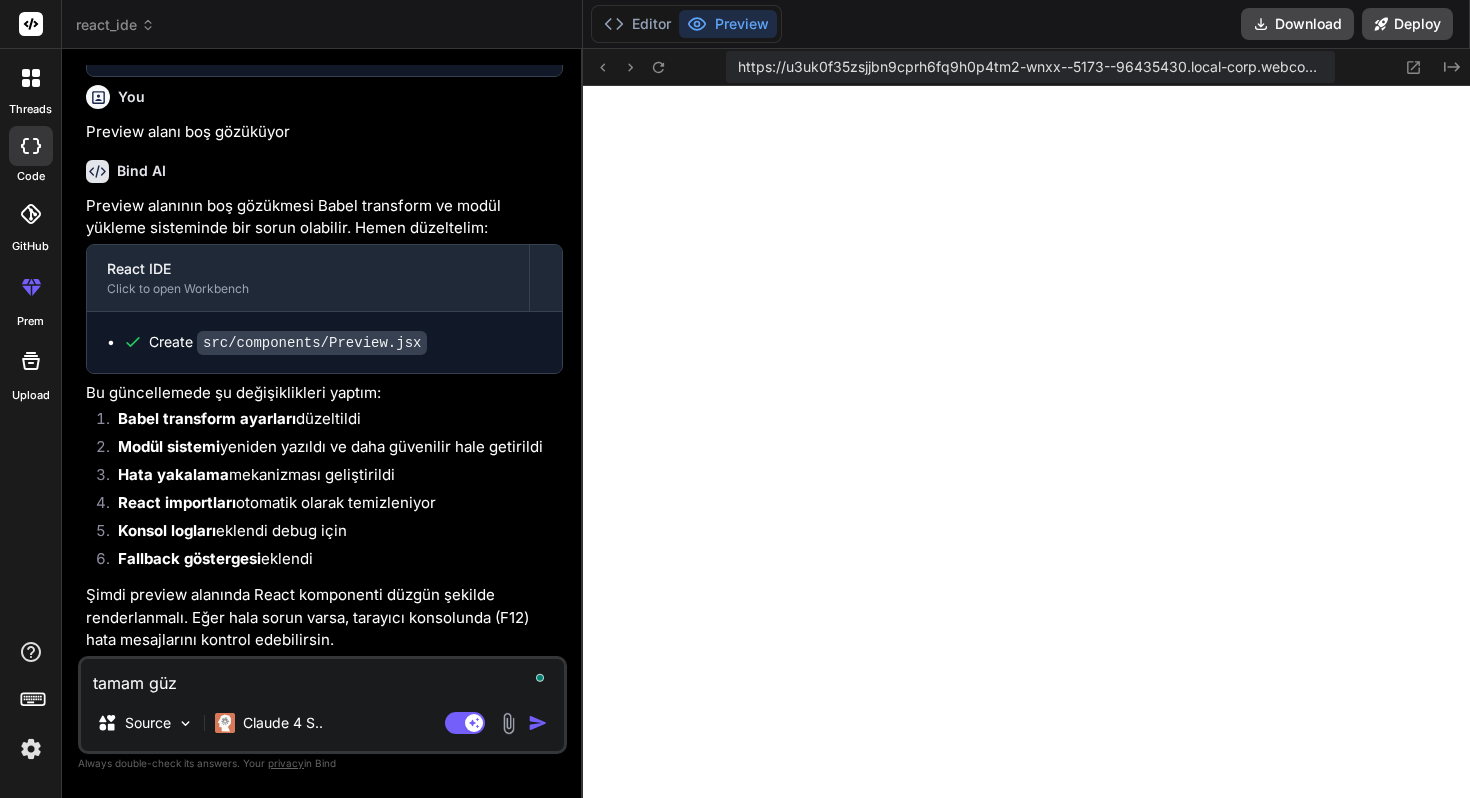 type on "tamam güze" 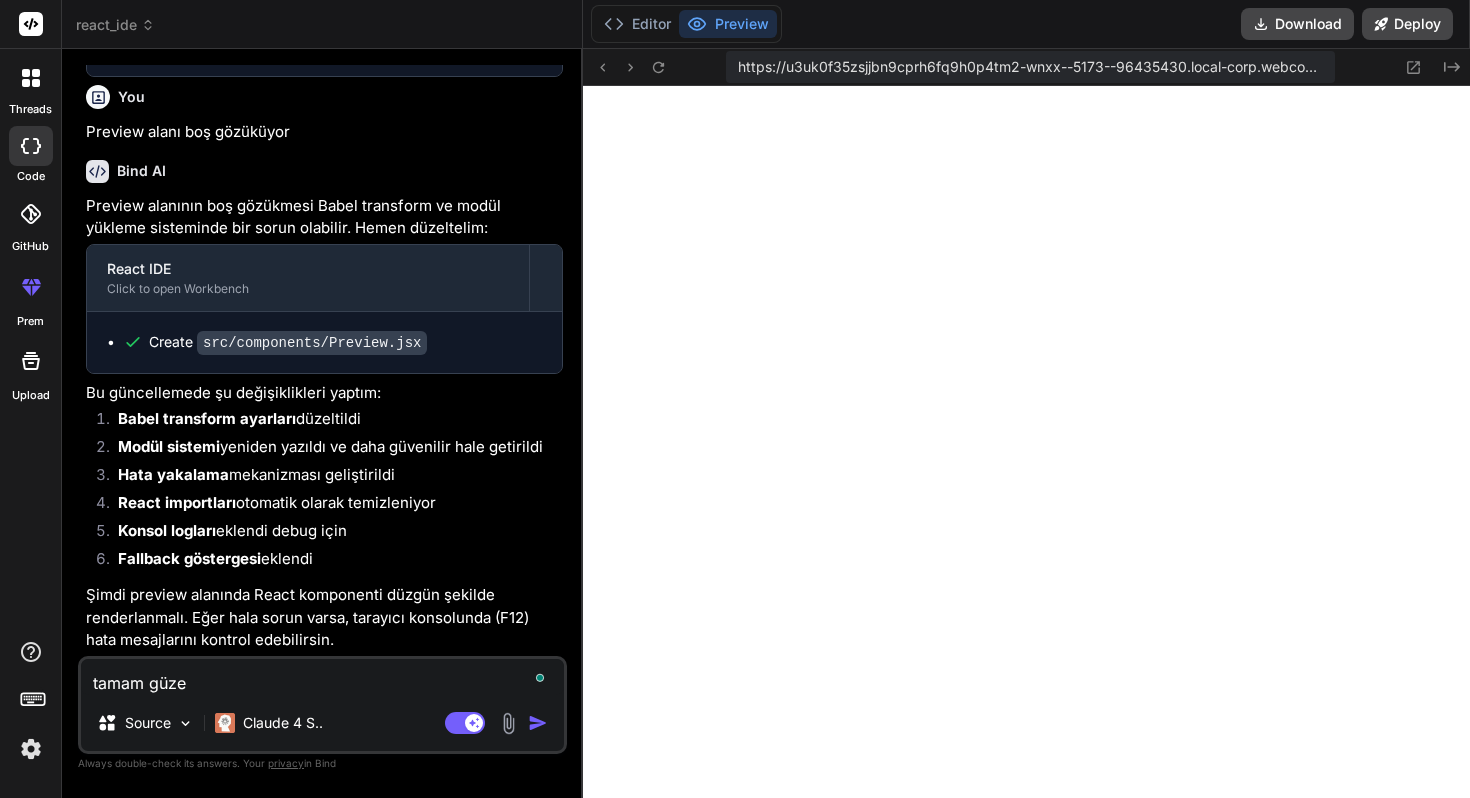 type on "tamam güzel" 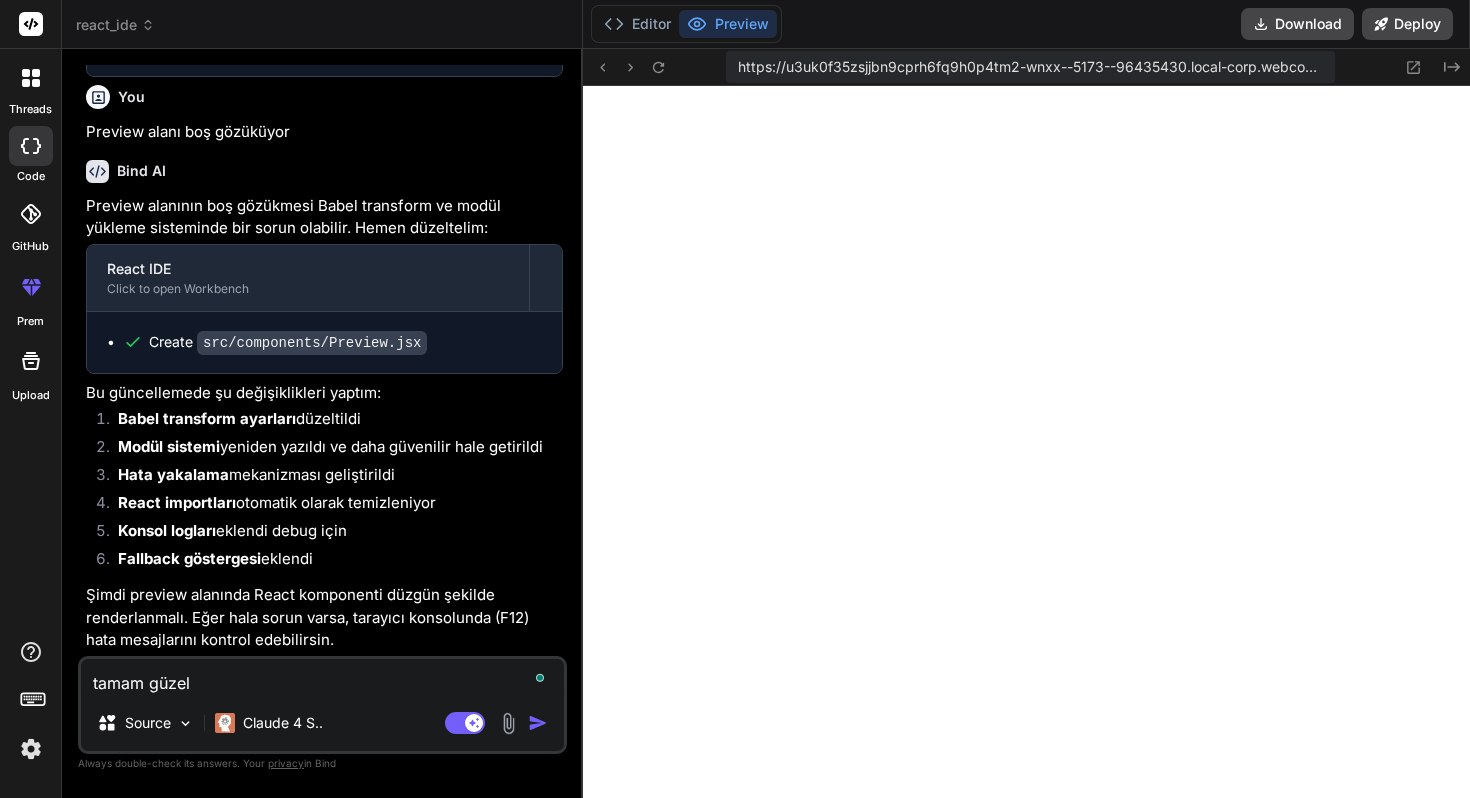 type on "tamam güzel" 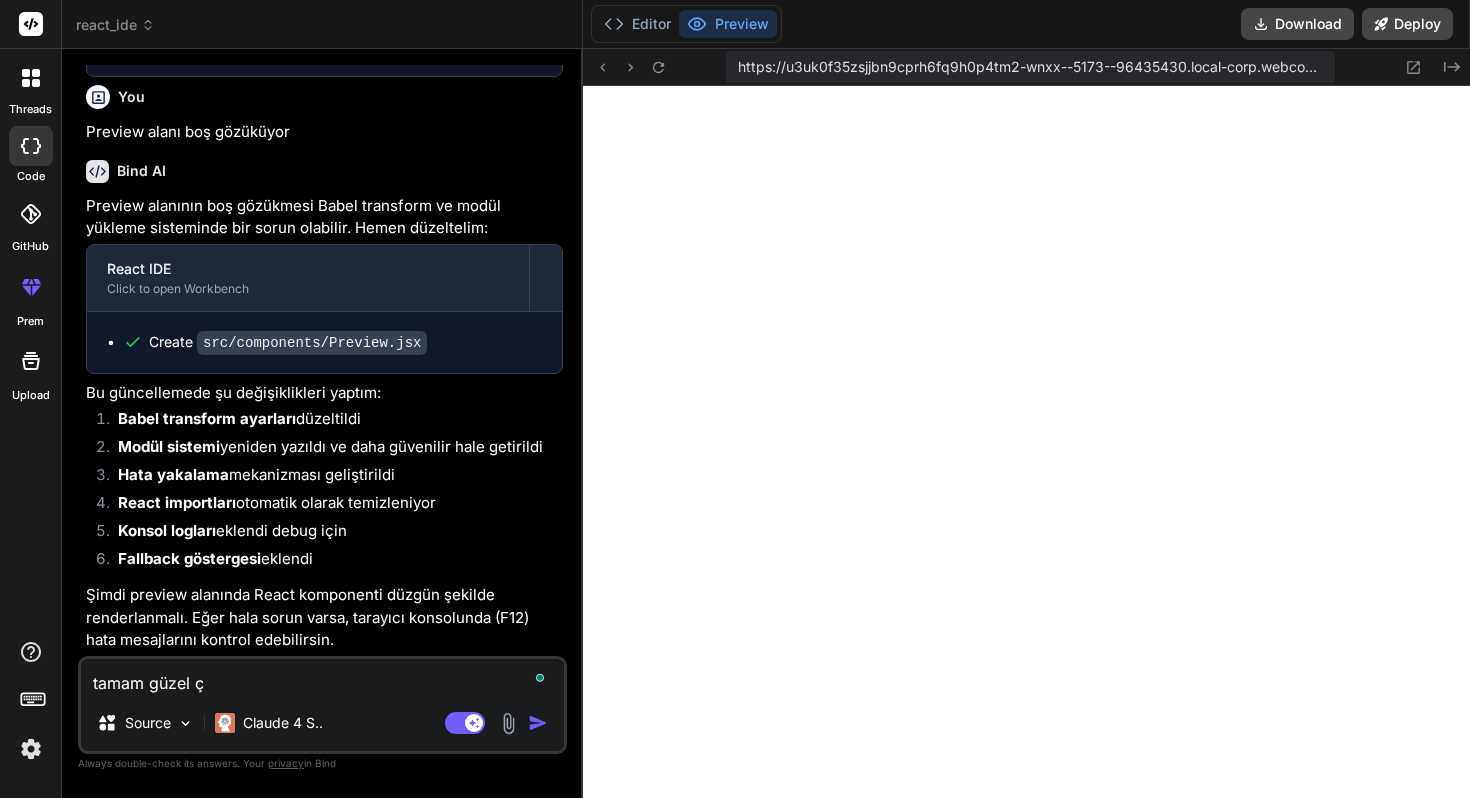 type on "tamam güzel ça" 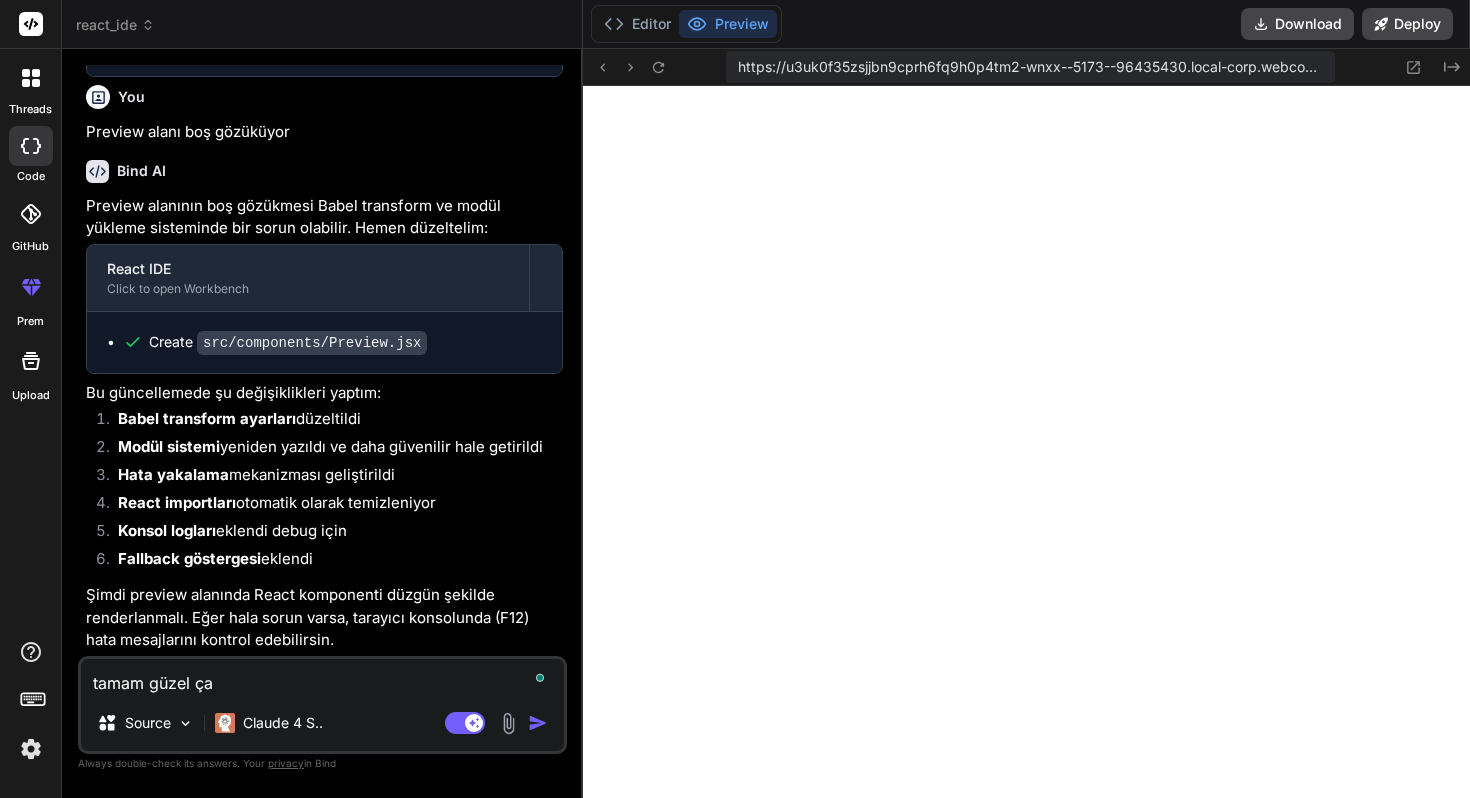 type on "tamam güzel çal" 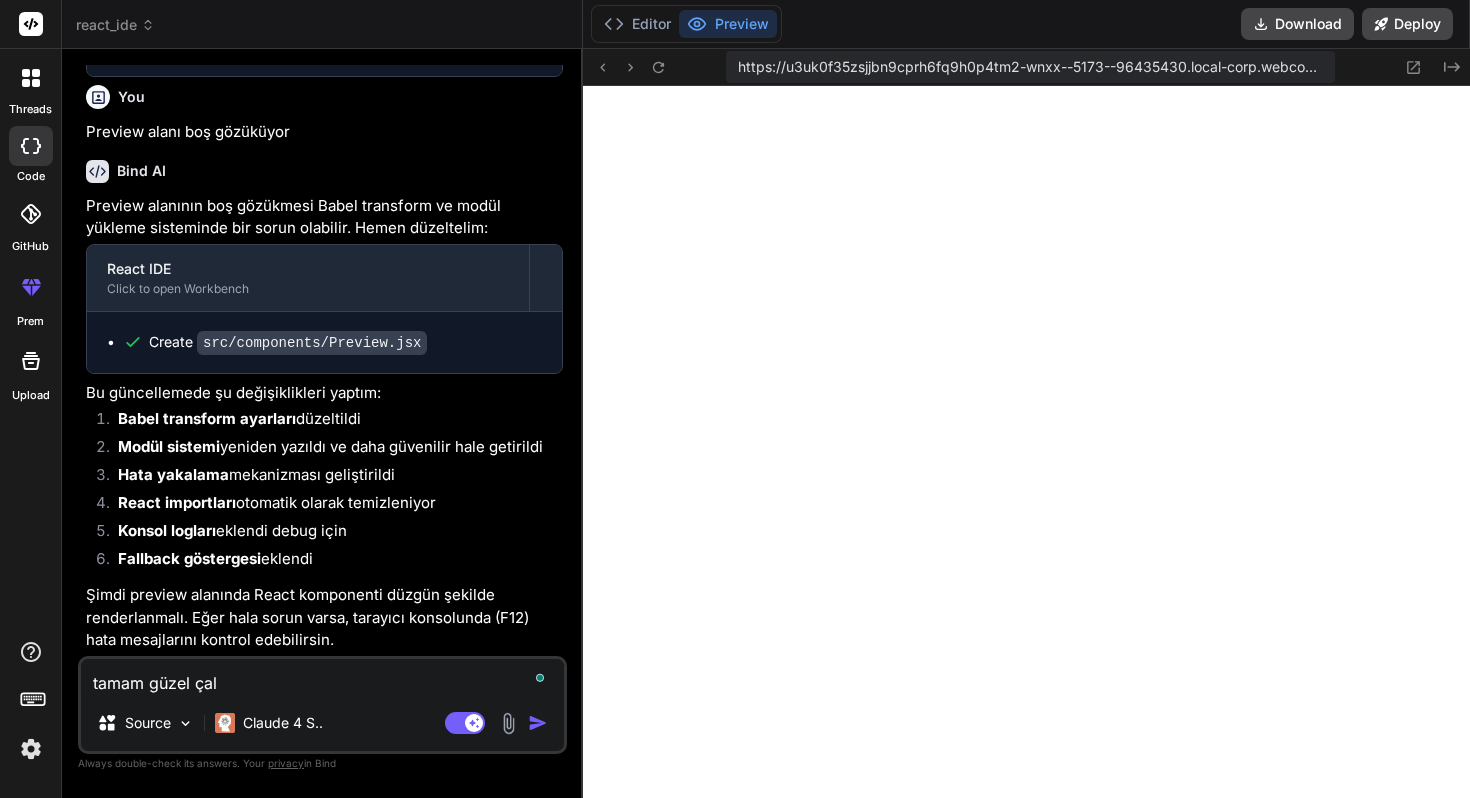 type on "tamam güzel çalı" 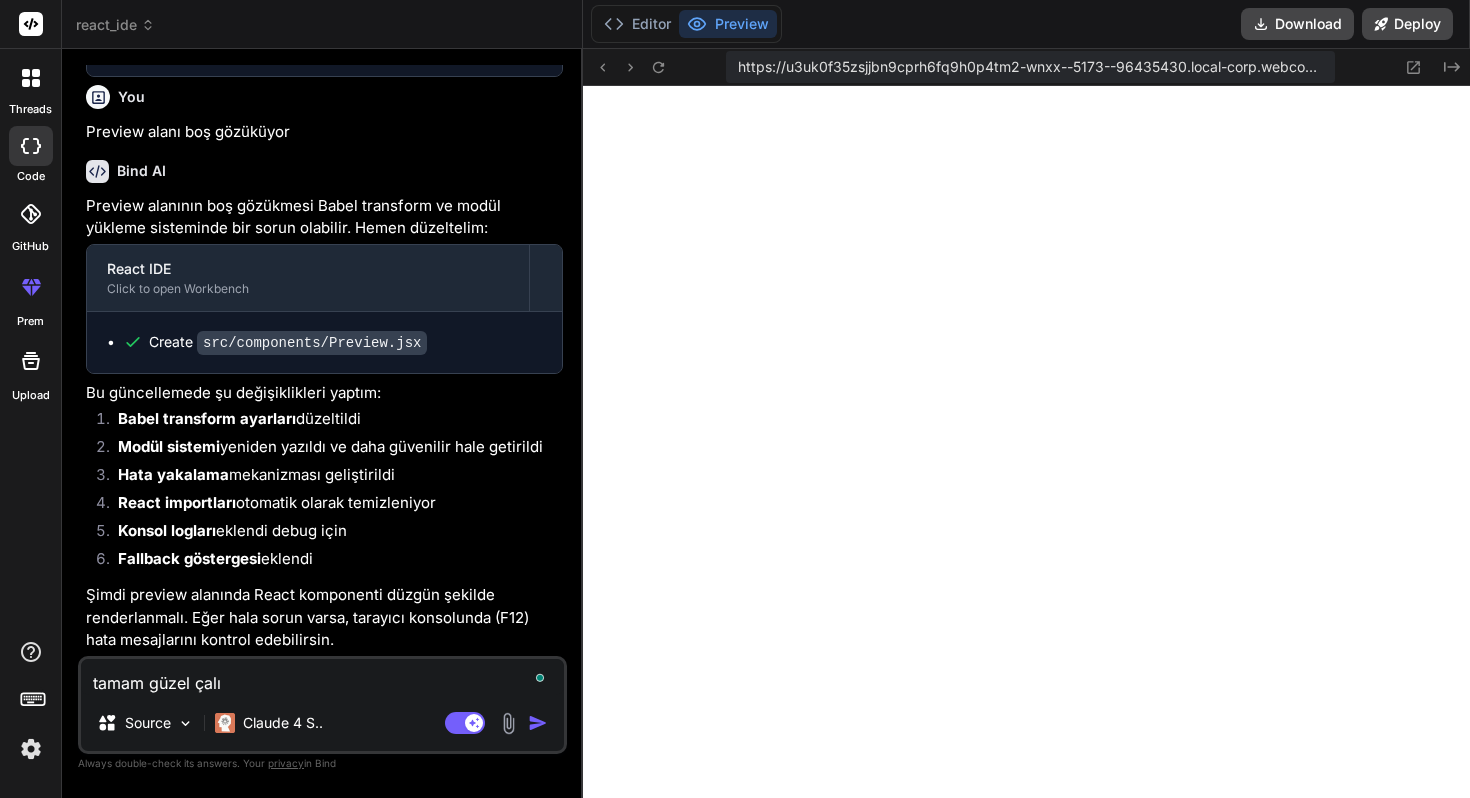 type on "tamam güzel çalış" 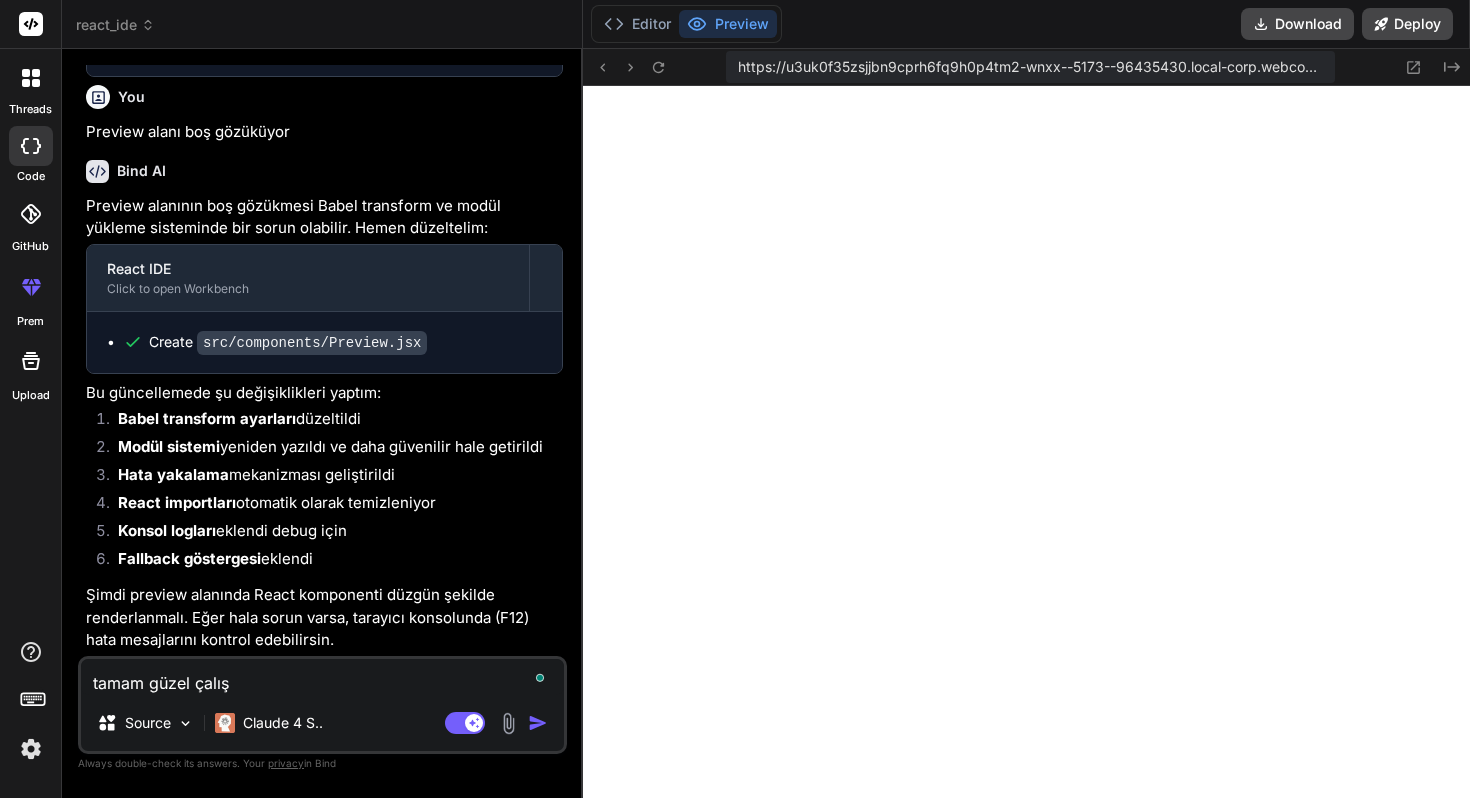 type on "tamam güzel çalışt" 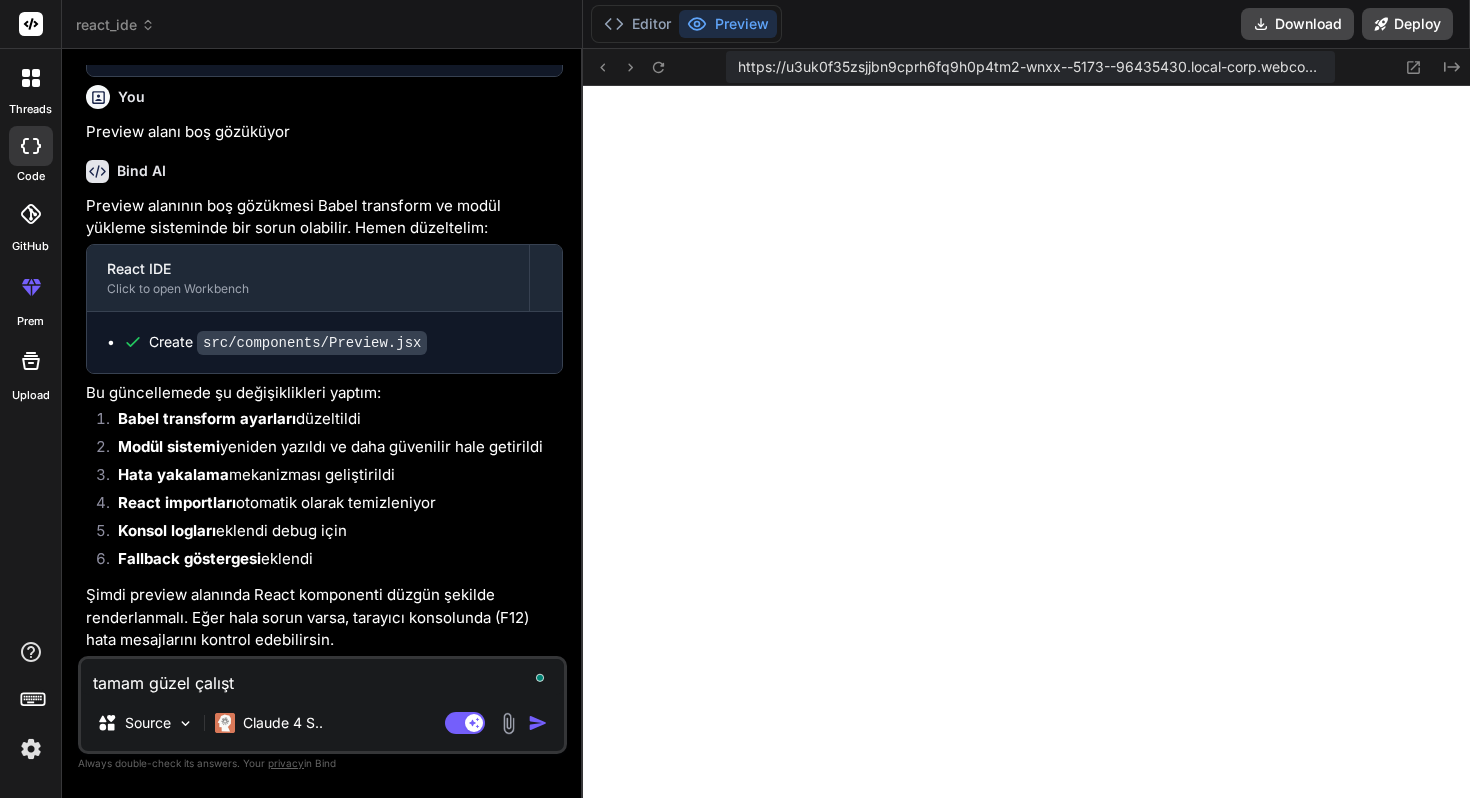 type on "tamam güzel çalıştı" 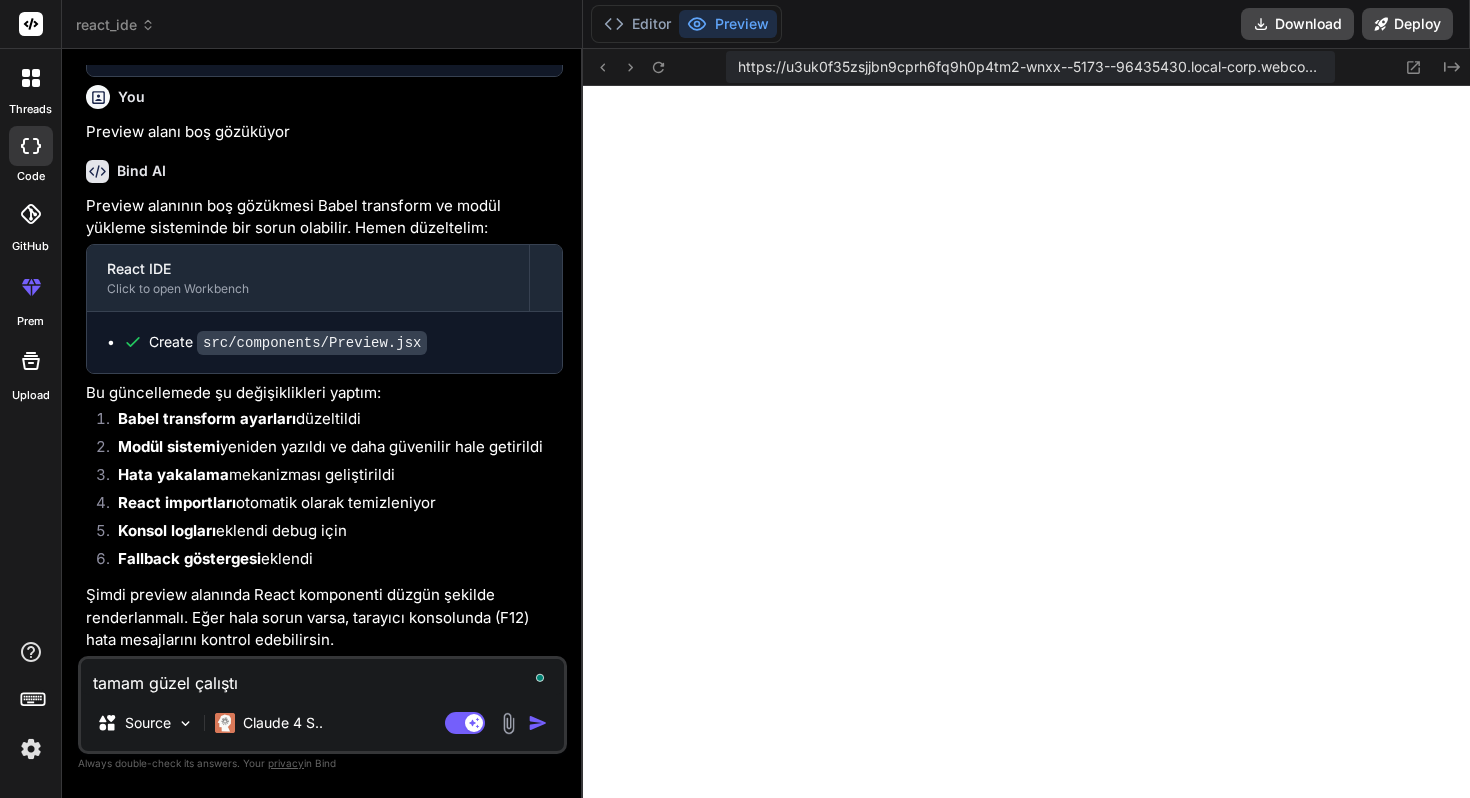 type on "tamam güzel çalıştı" 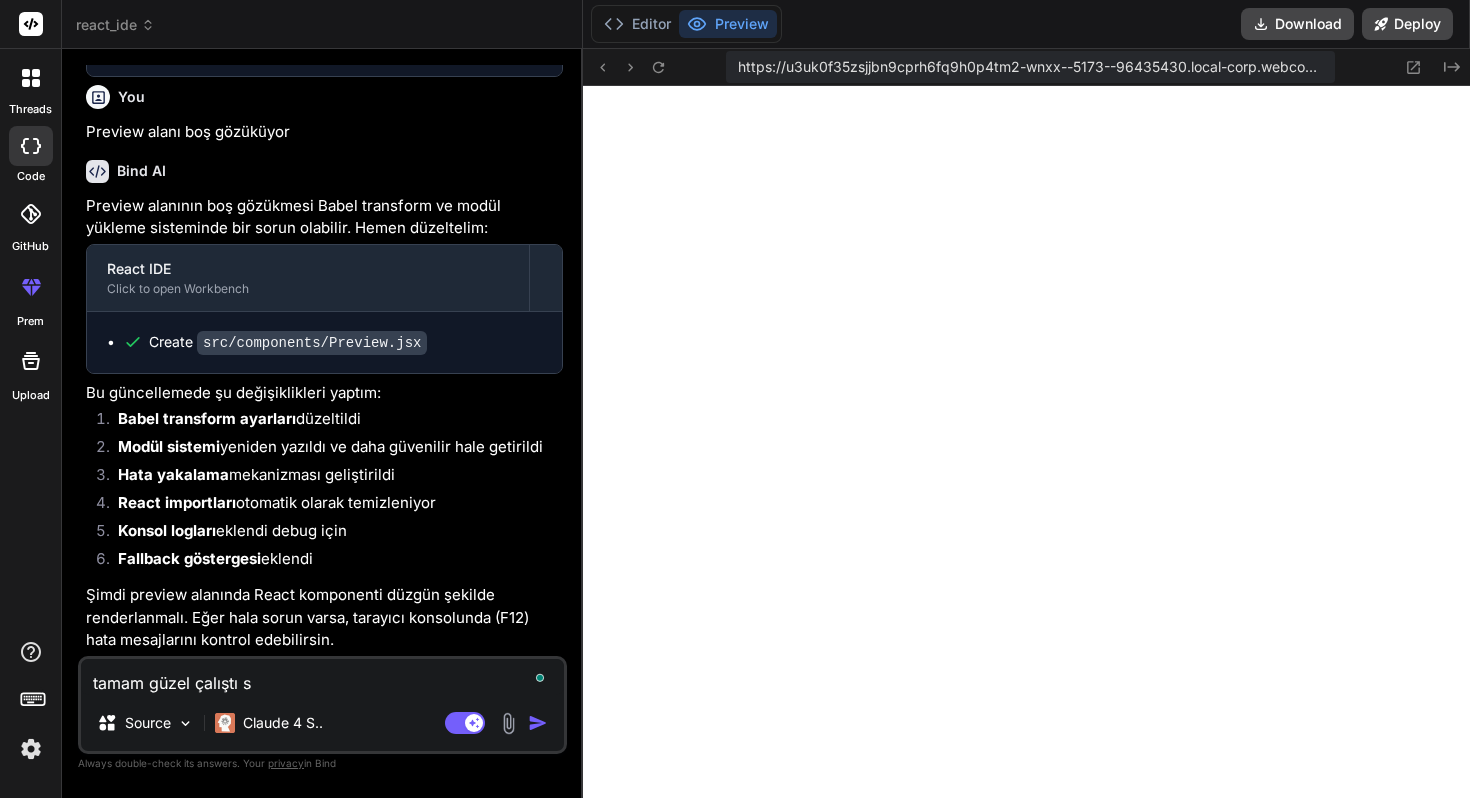 type on "tamam güzel çalıştı sa" 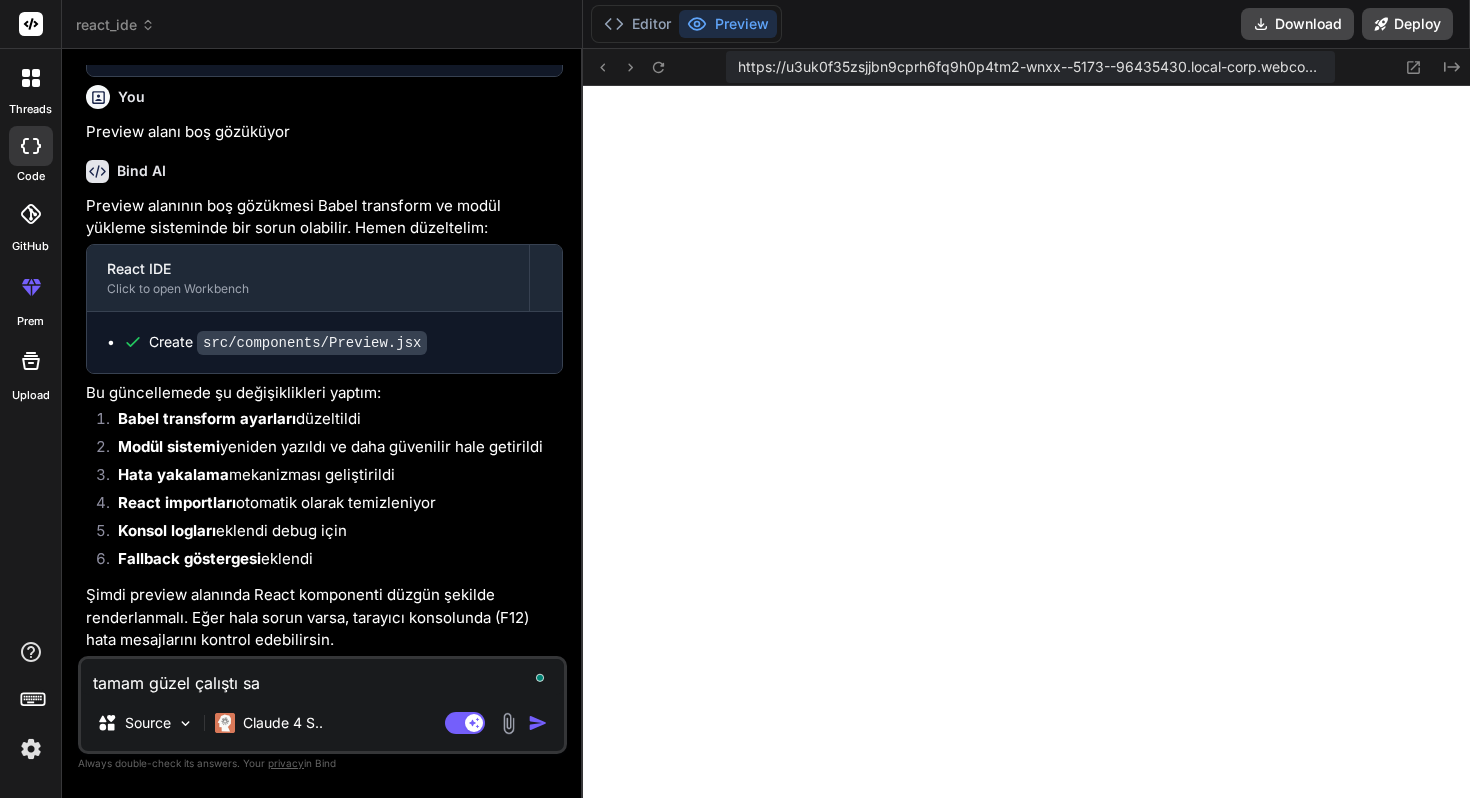 type on "tamam güzel çalıştı sad" 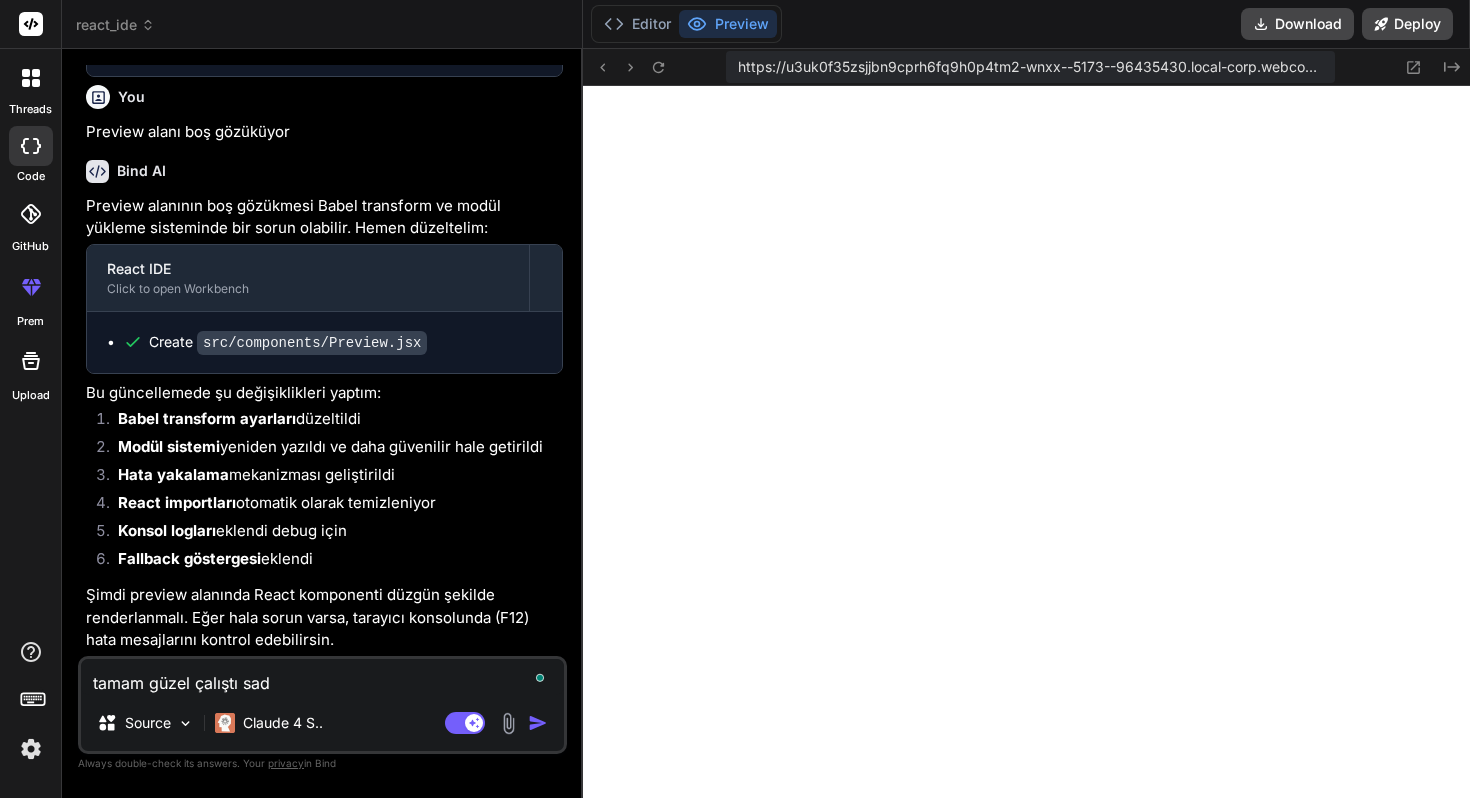 type on "tamam güzel çalıştı sade" 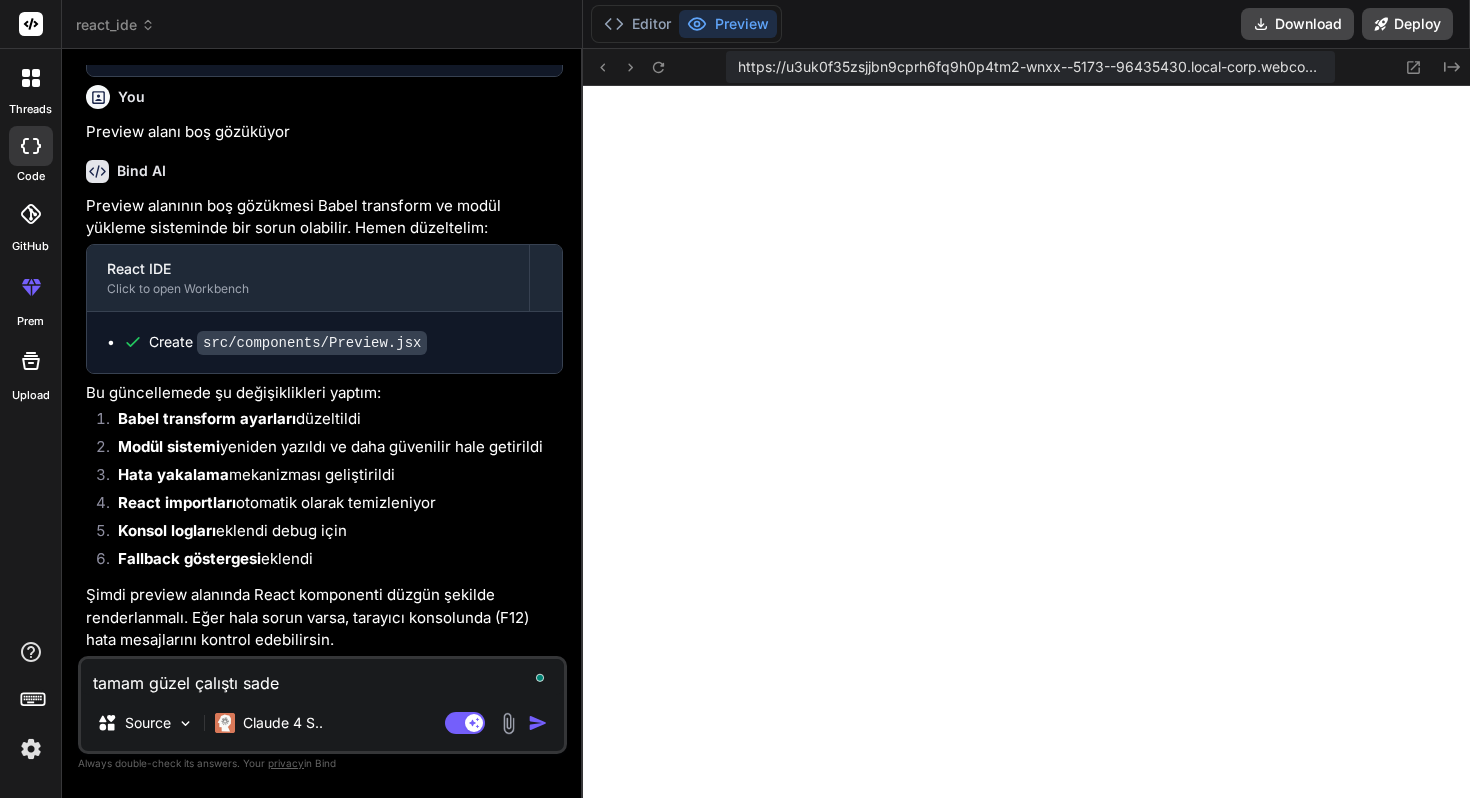 type on "tamam güzel çalıştı sadec" 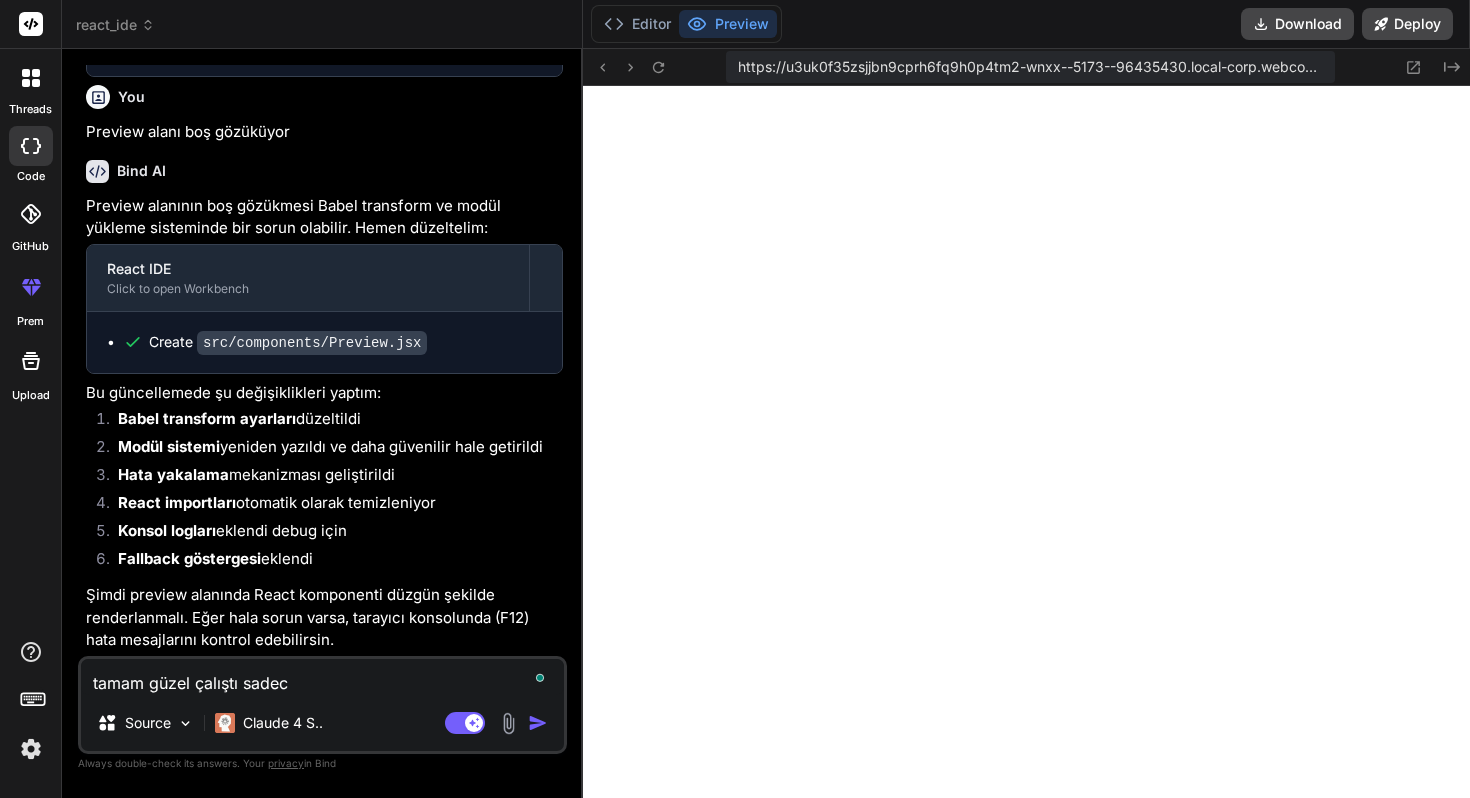type on "tamam güzel çalıştı sadece" 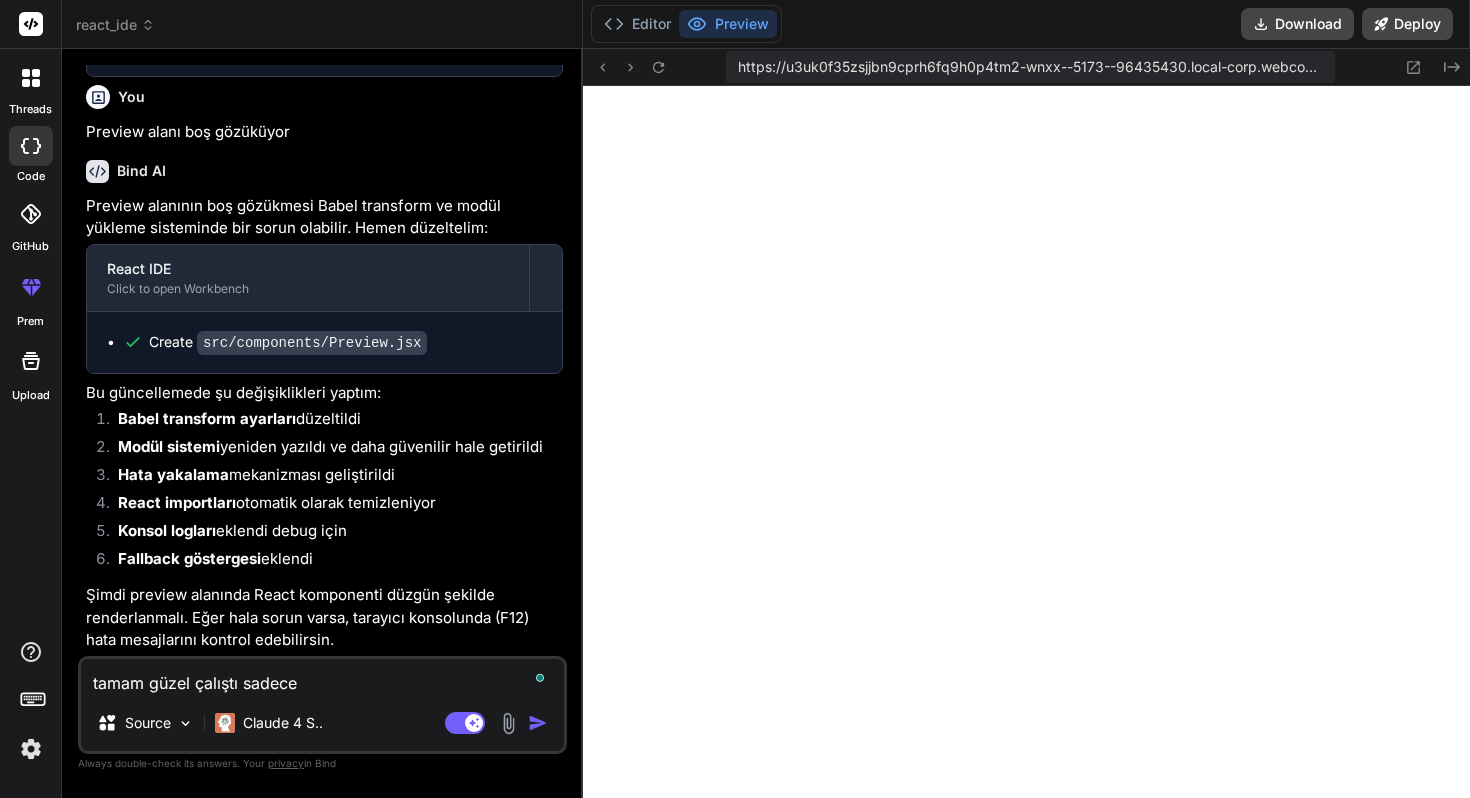 type on "tamam güzel çalıştı sadece" 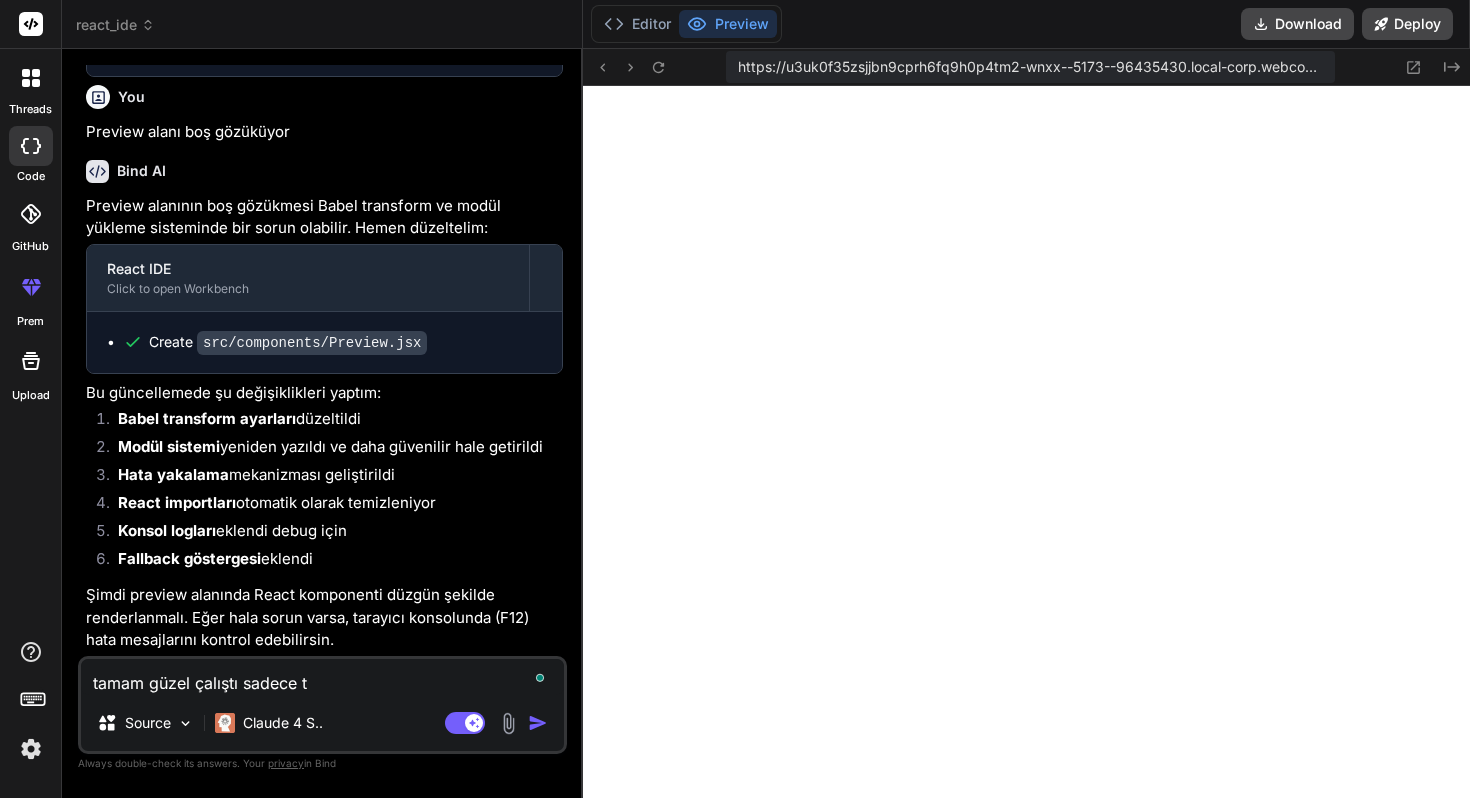 type on "tamam güzel çalıştı sadece ta" 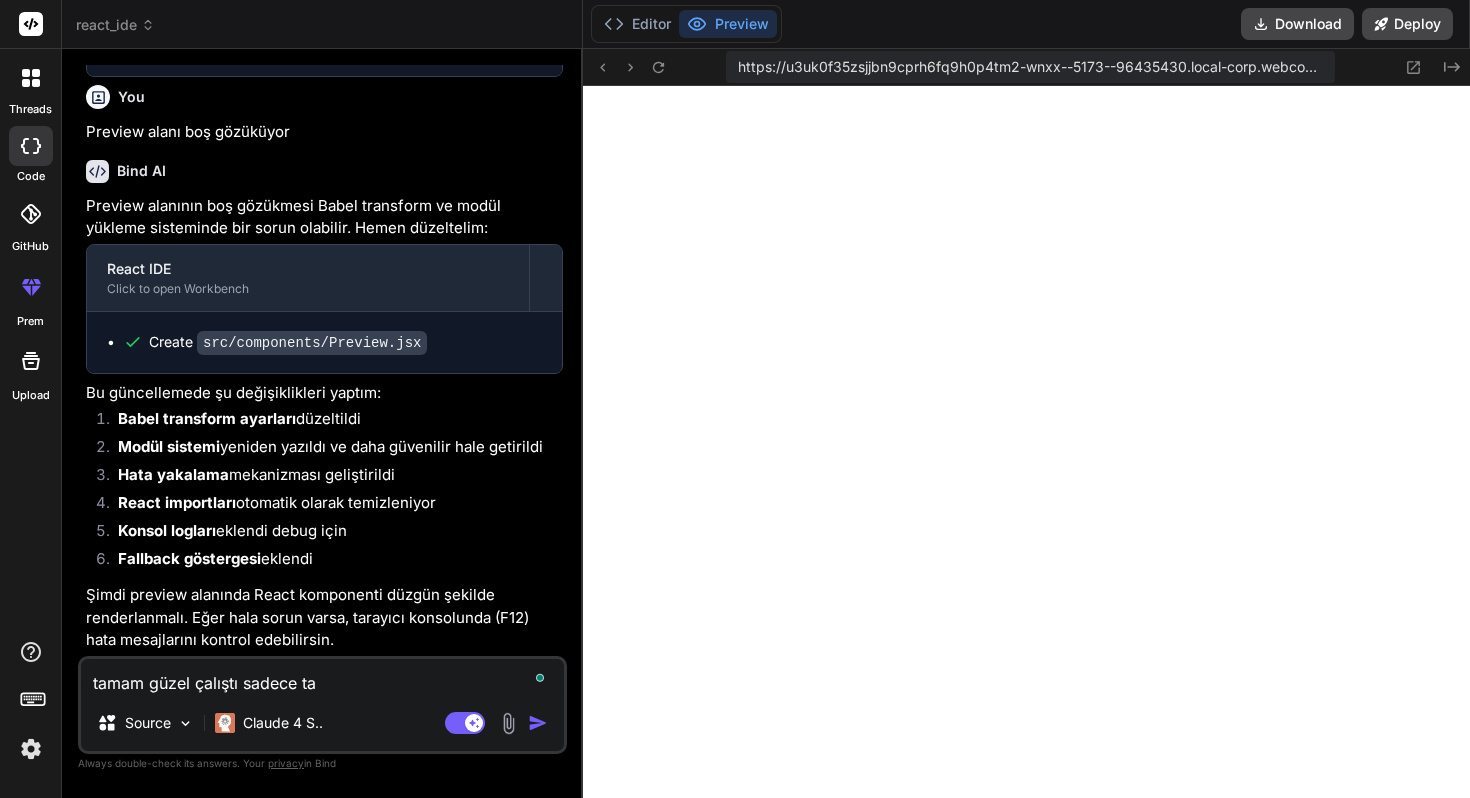 type on "tamam güzel çalıştı sadece tai" 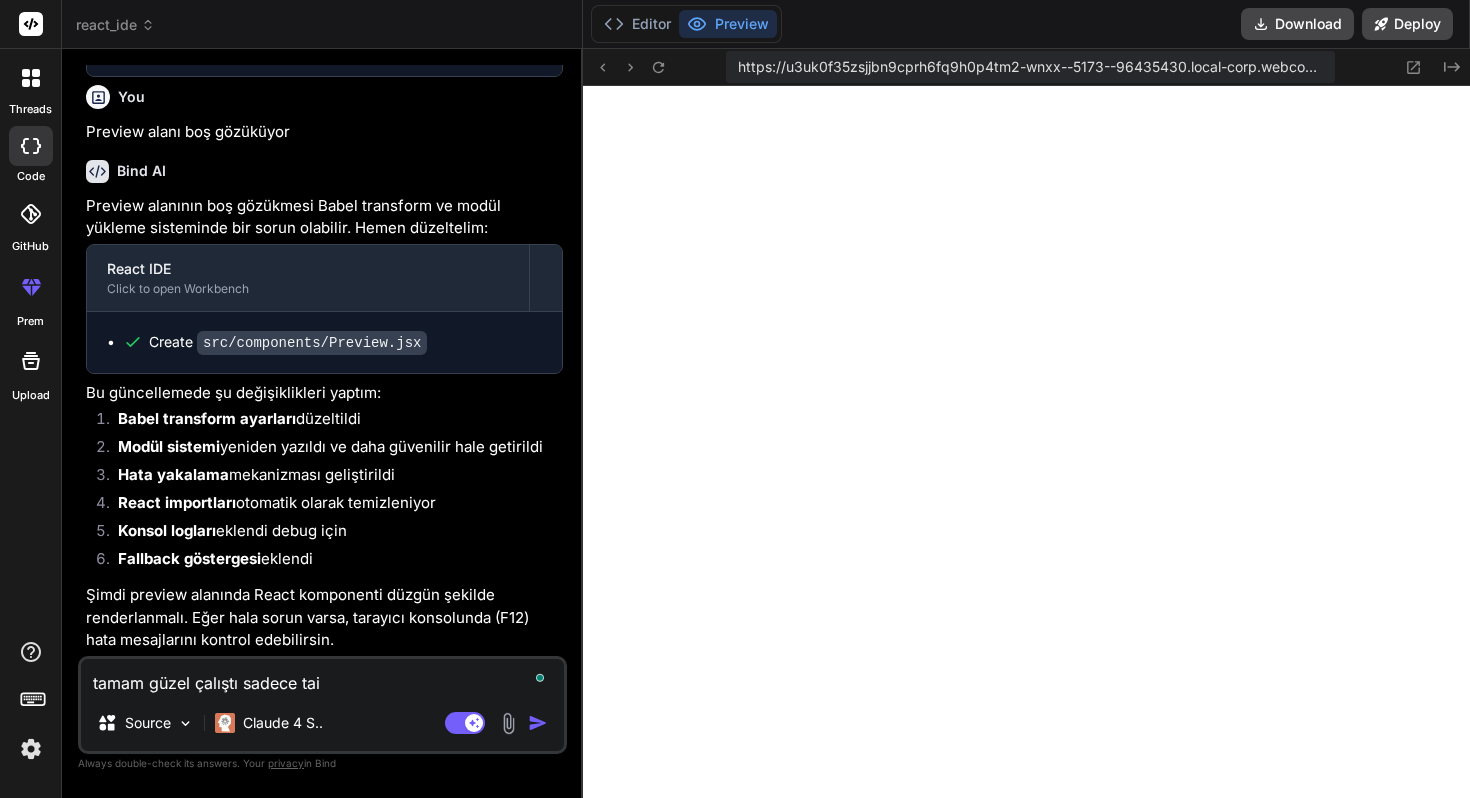 type on "tamam güzel çalıştı sadece tail" 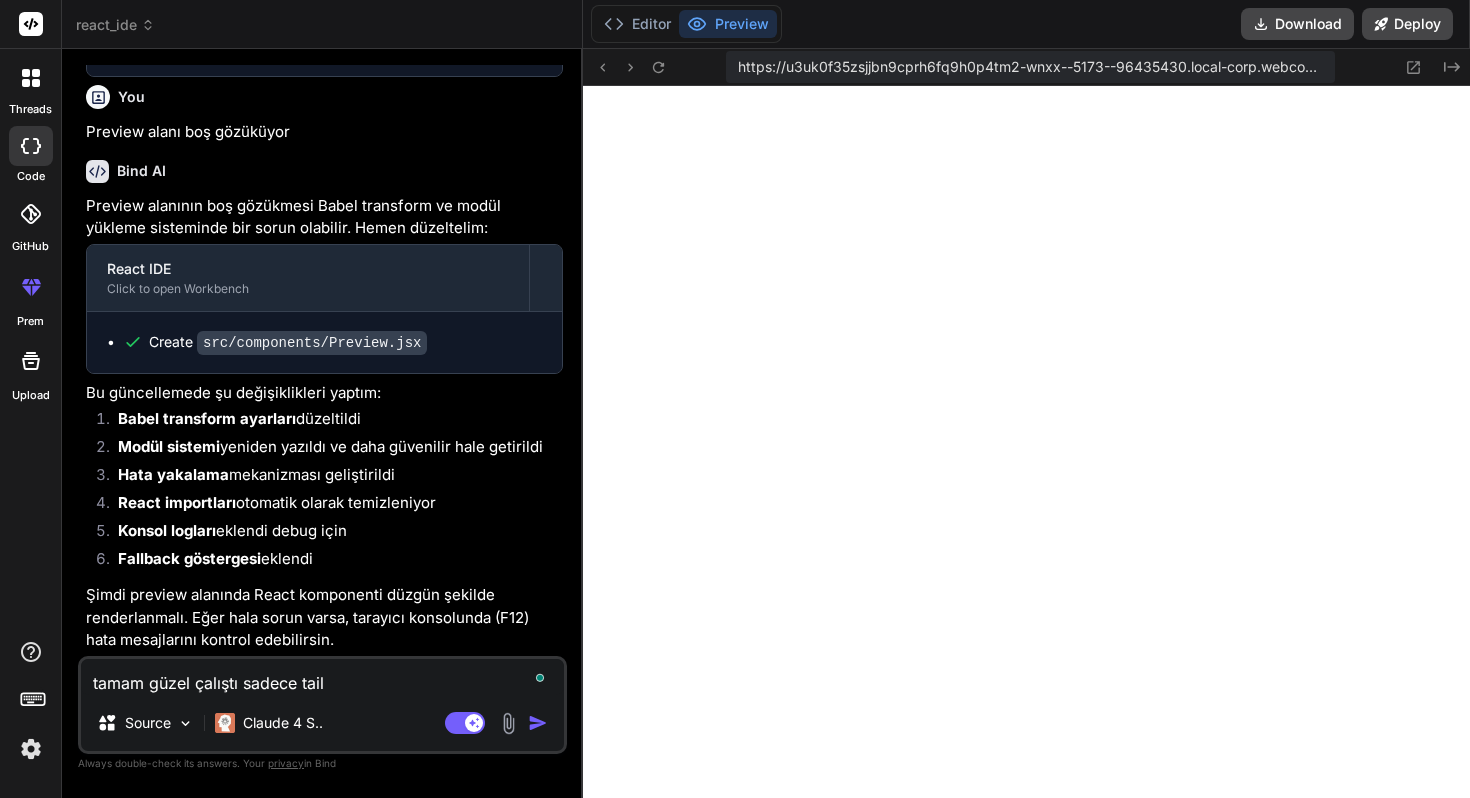 type on "tamam güzel çalıştı sadece tailw" 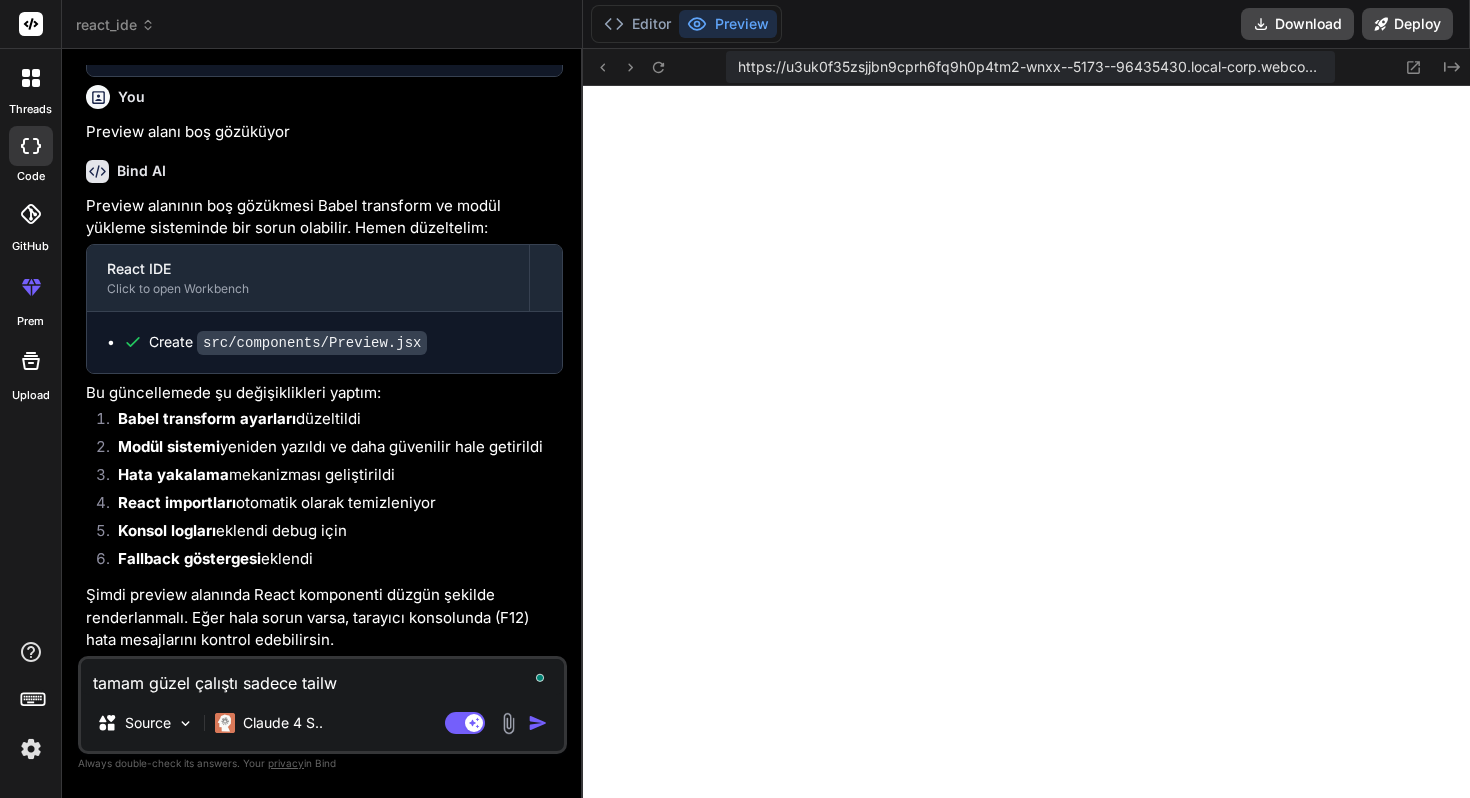 type on "tamam güzel çalıştı sadece tailwi" 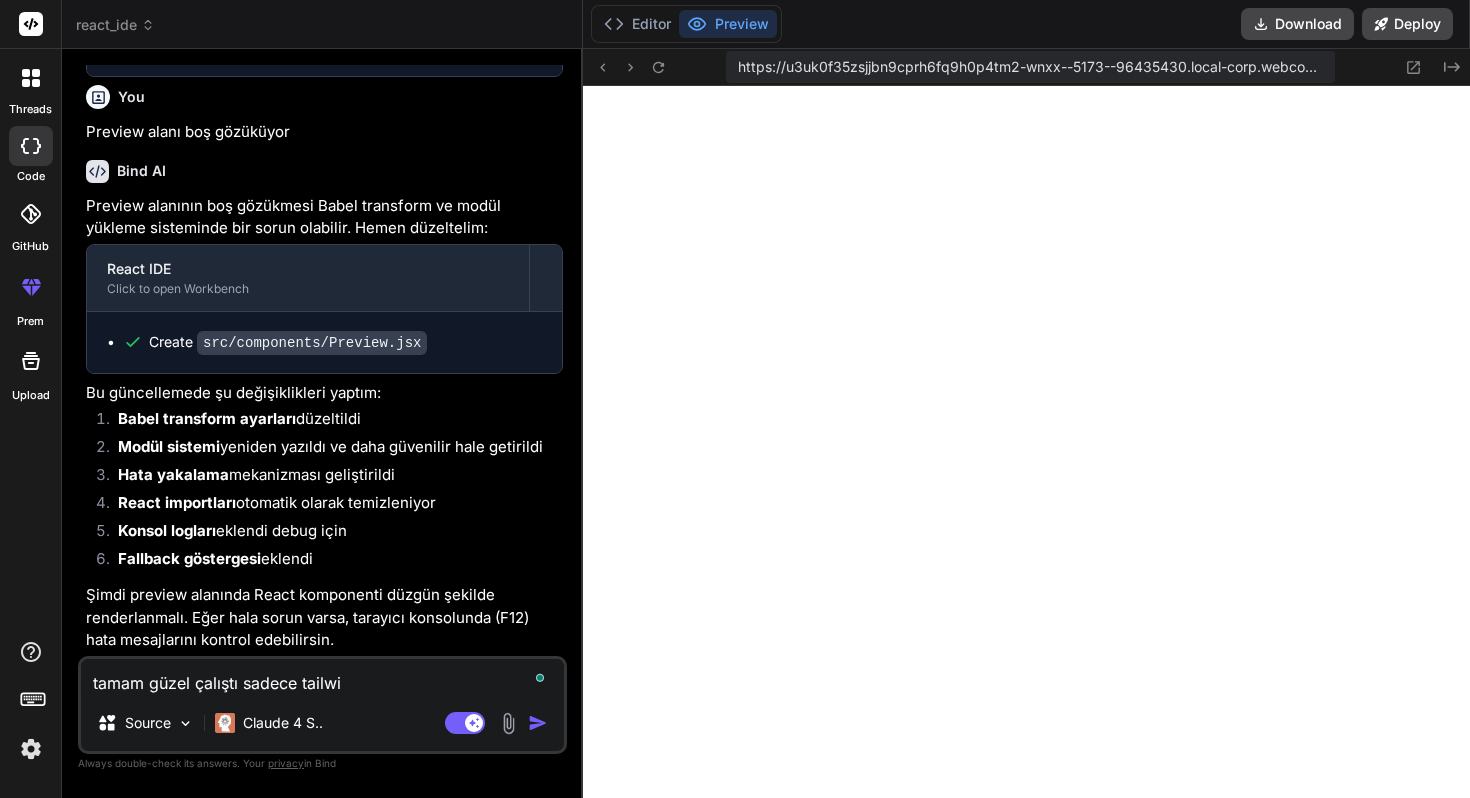 type on "tamam güzel çalıştı sadece tailwin" 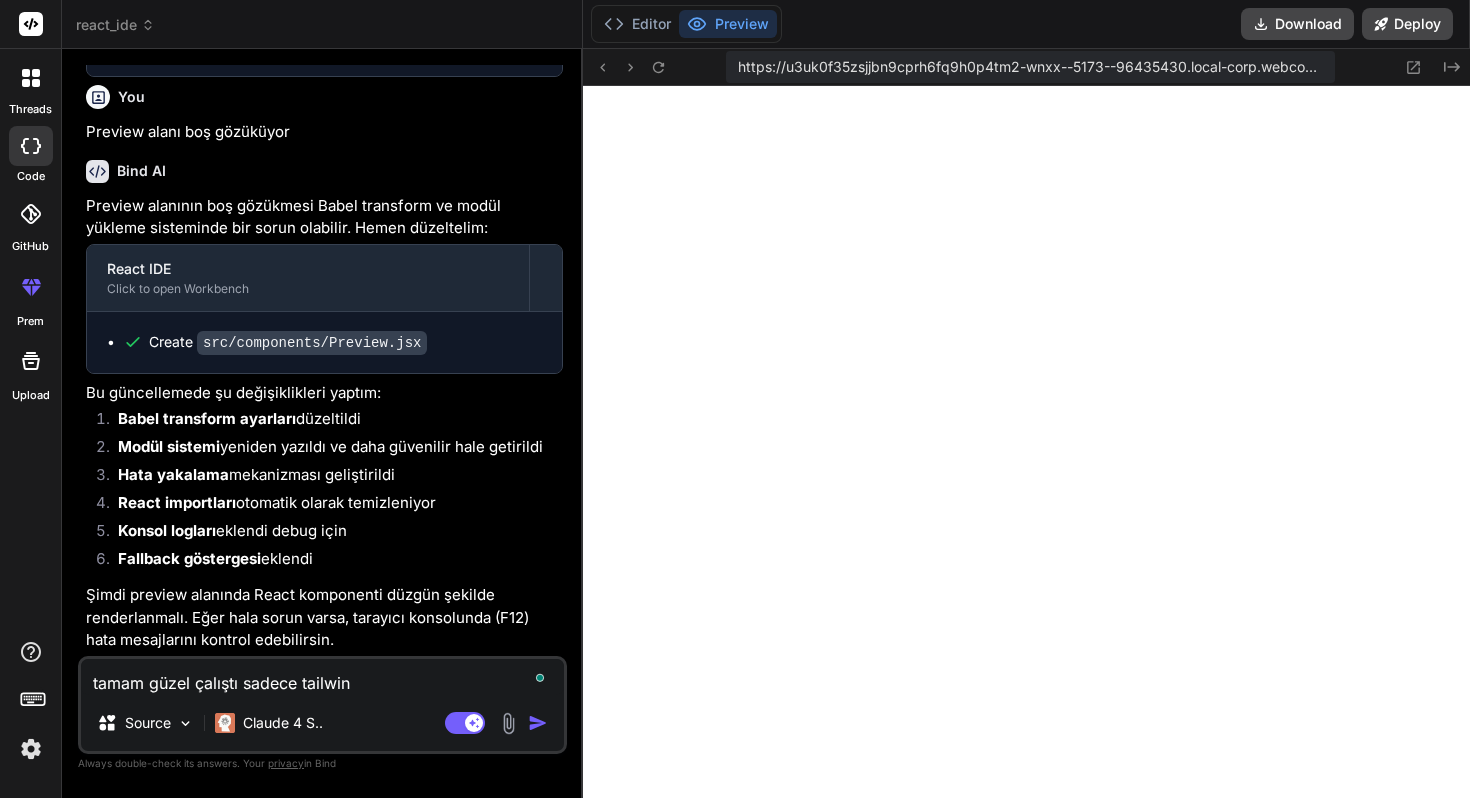 type on "tamam güzel çalıştı sadece tailwind" 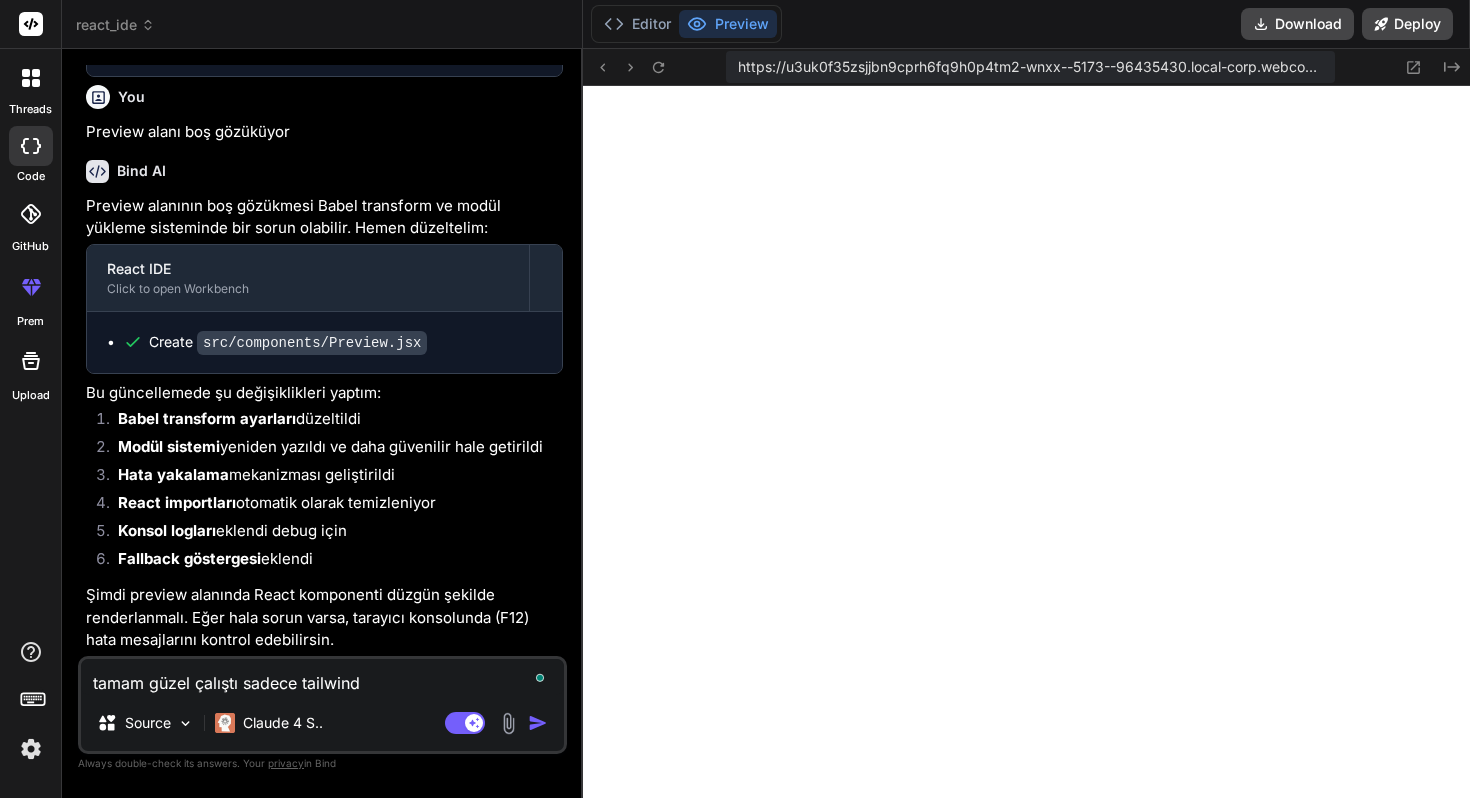 type on "tamam güzel çalıştı sadece tailwind" 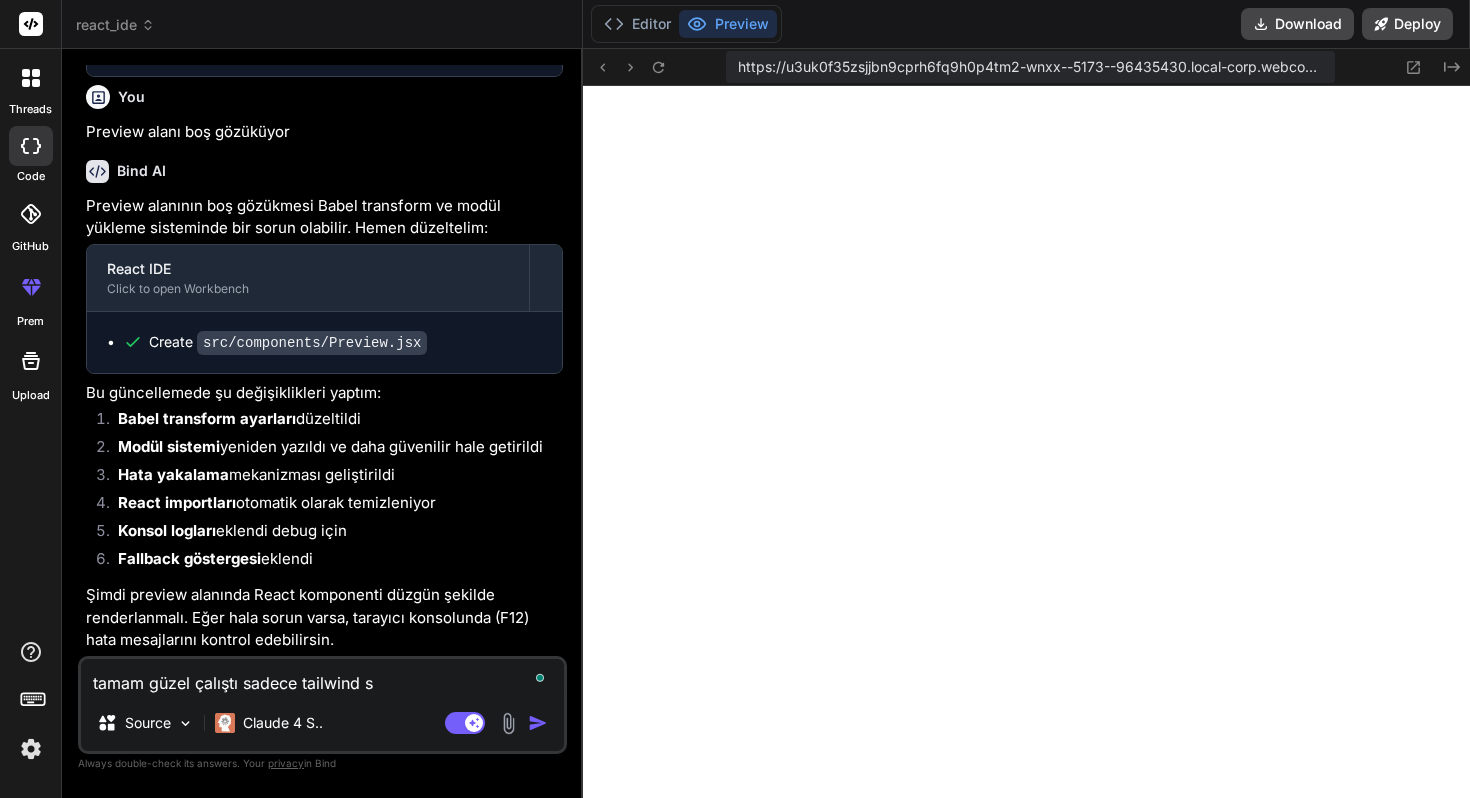 type on "tamam güzel çalıştı sadece tailwind si" 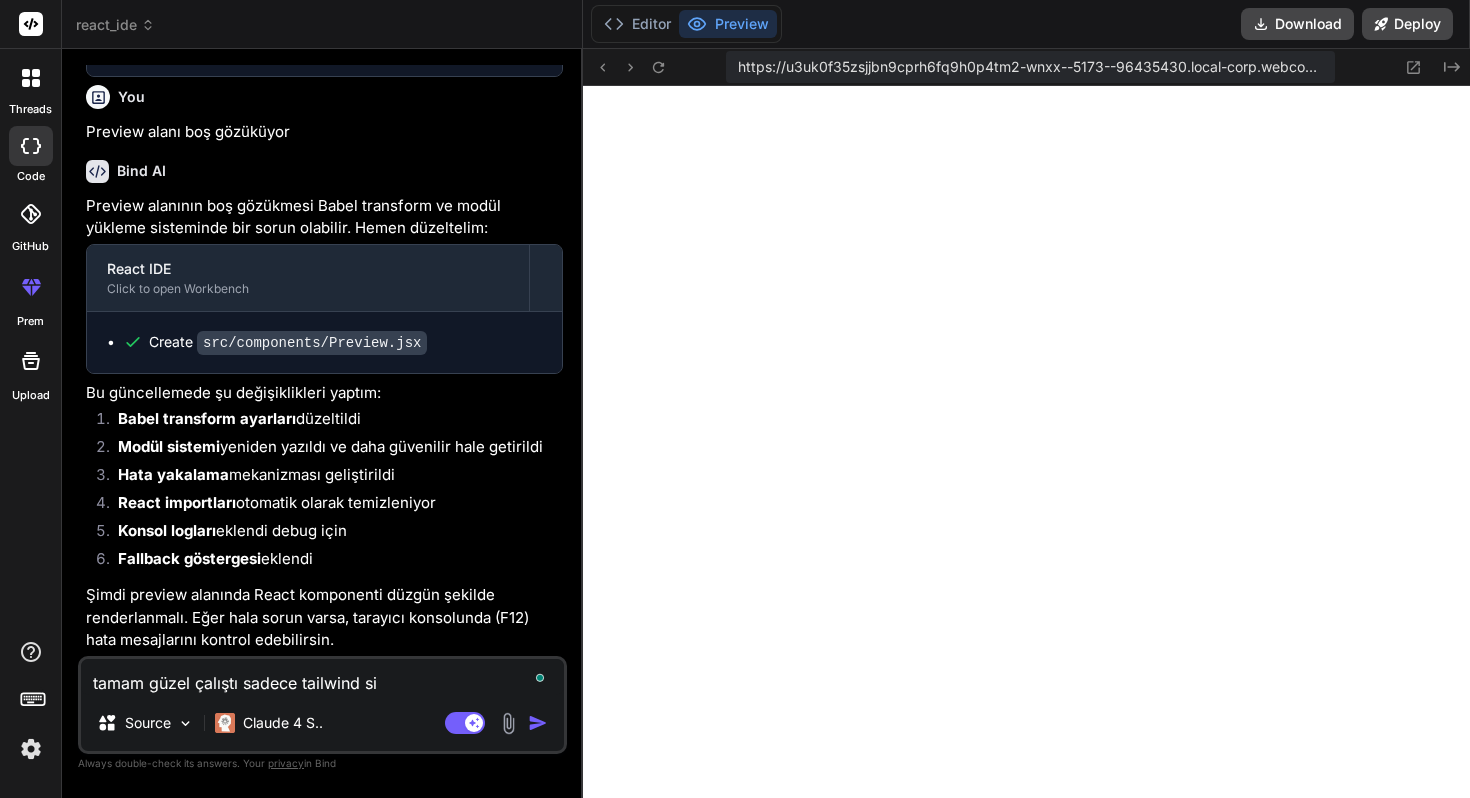 type on "tamam güzel çalıştı sadece tailwind sit" 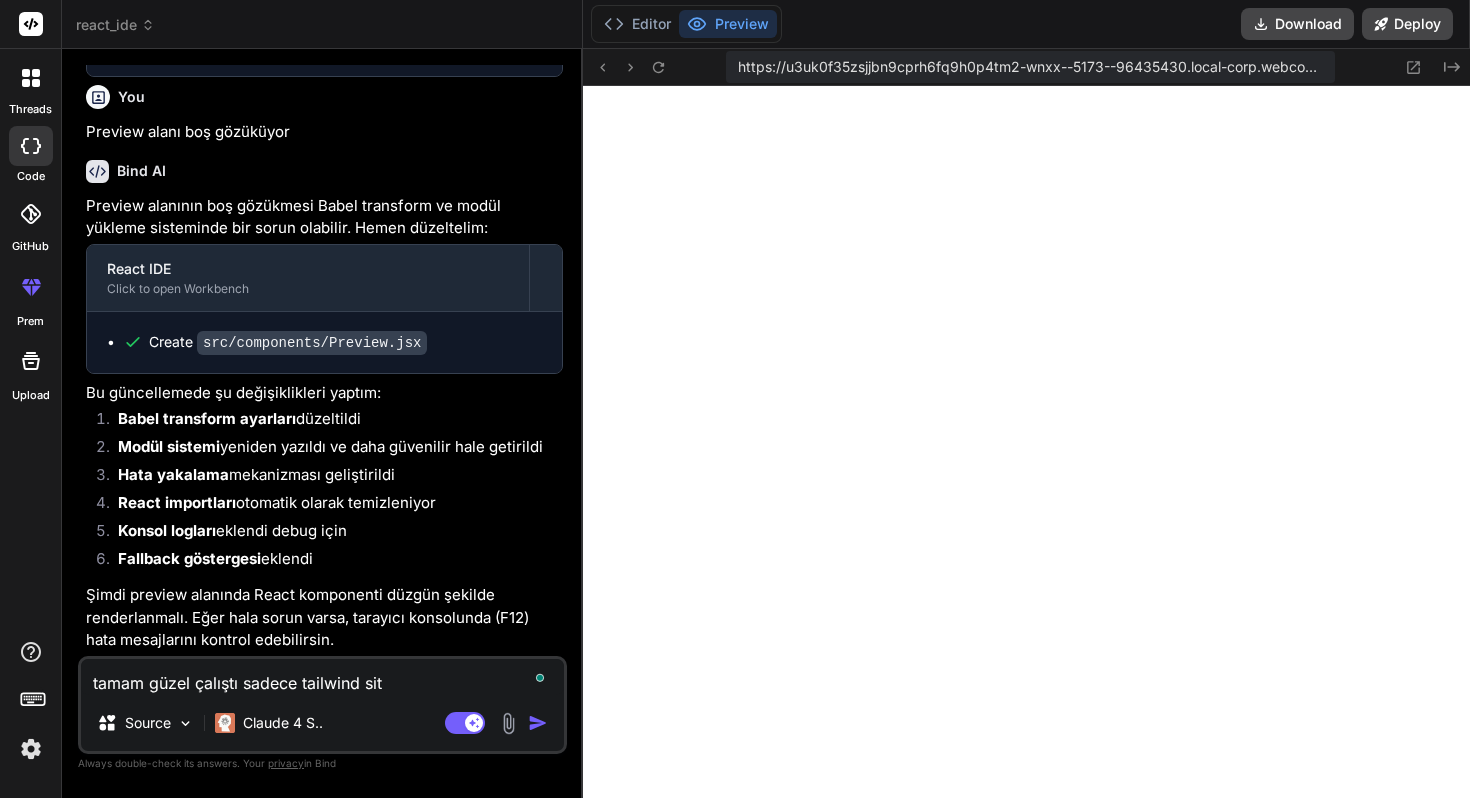 type on "tamam güzel çalıştı sadece tailwind siti" 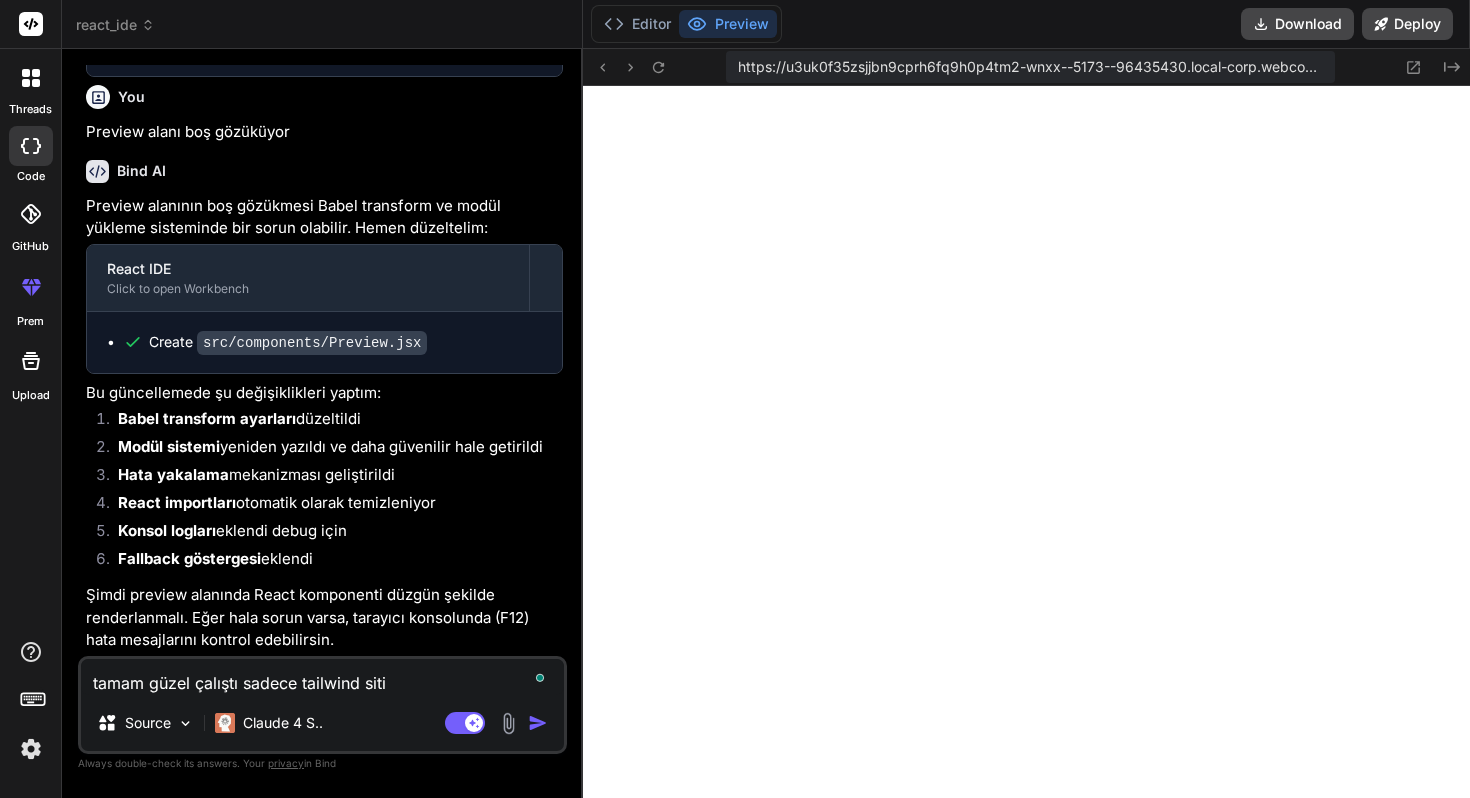 type on "tamam güzel çalıştı sadece tailwind sit" 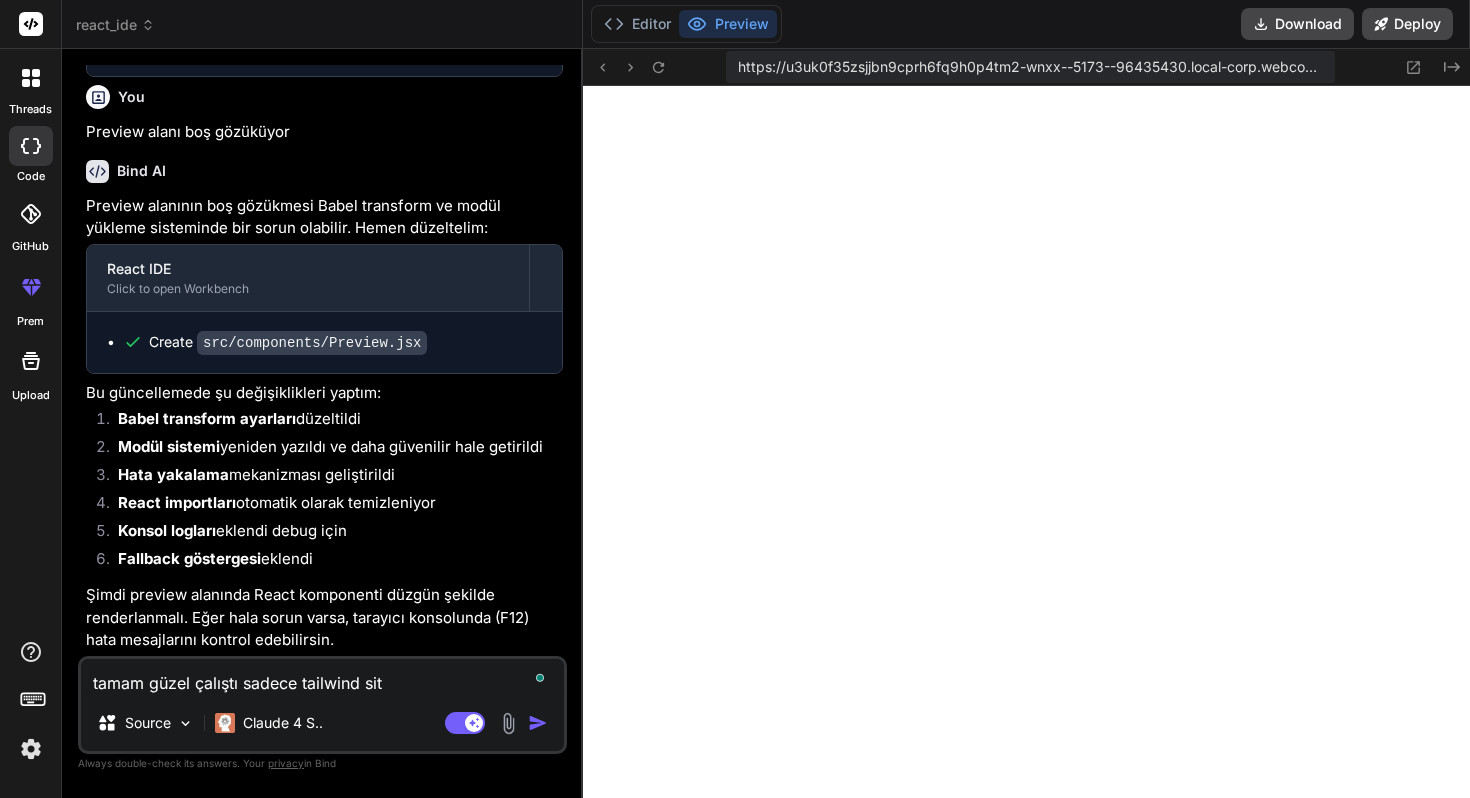 type on "tamam güzel çalıştı sadece tailwind si" 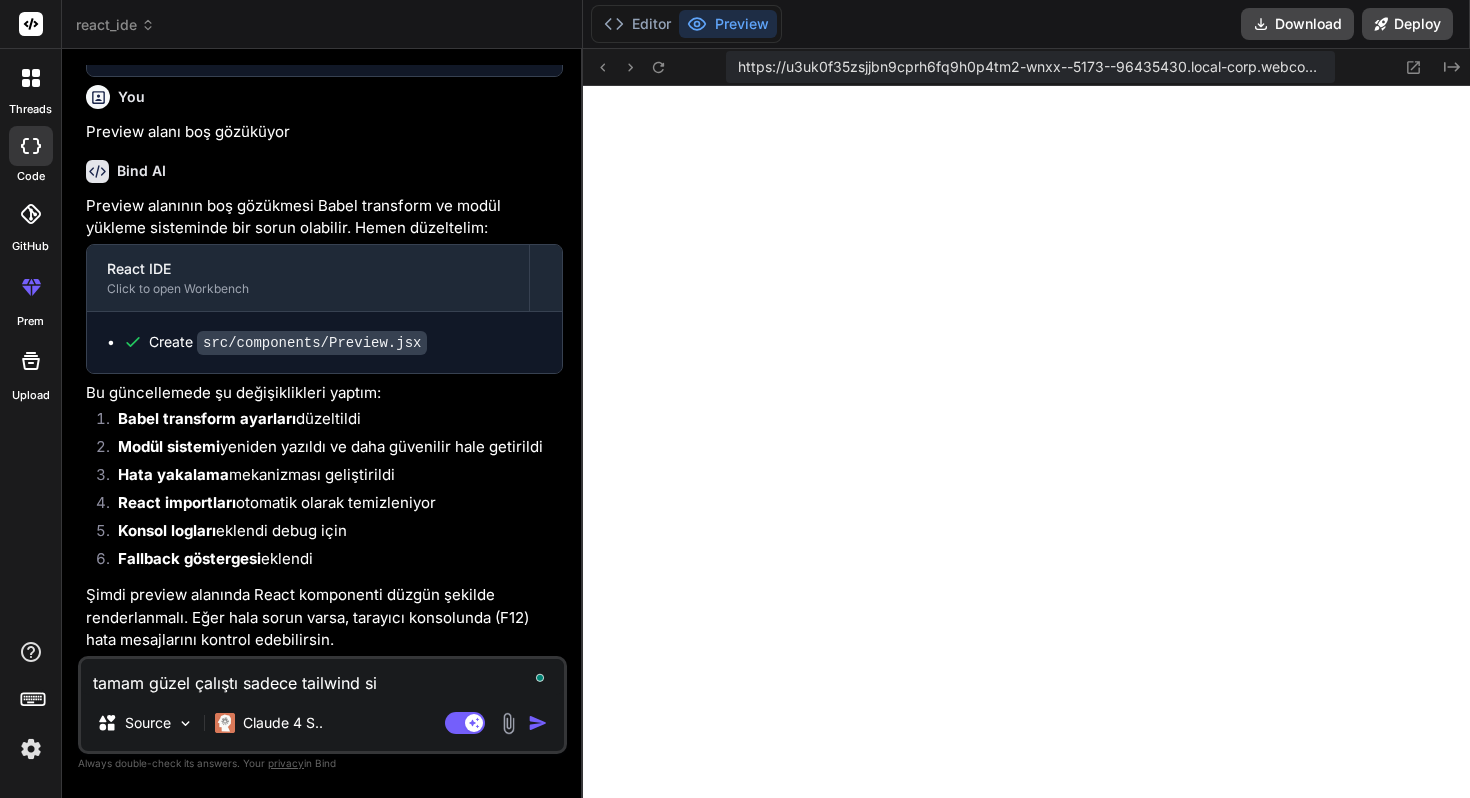type on "tamam güzel çalıştı sadece tailwind s" 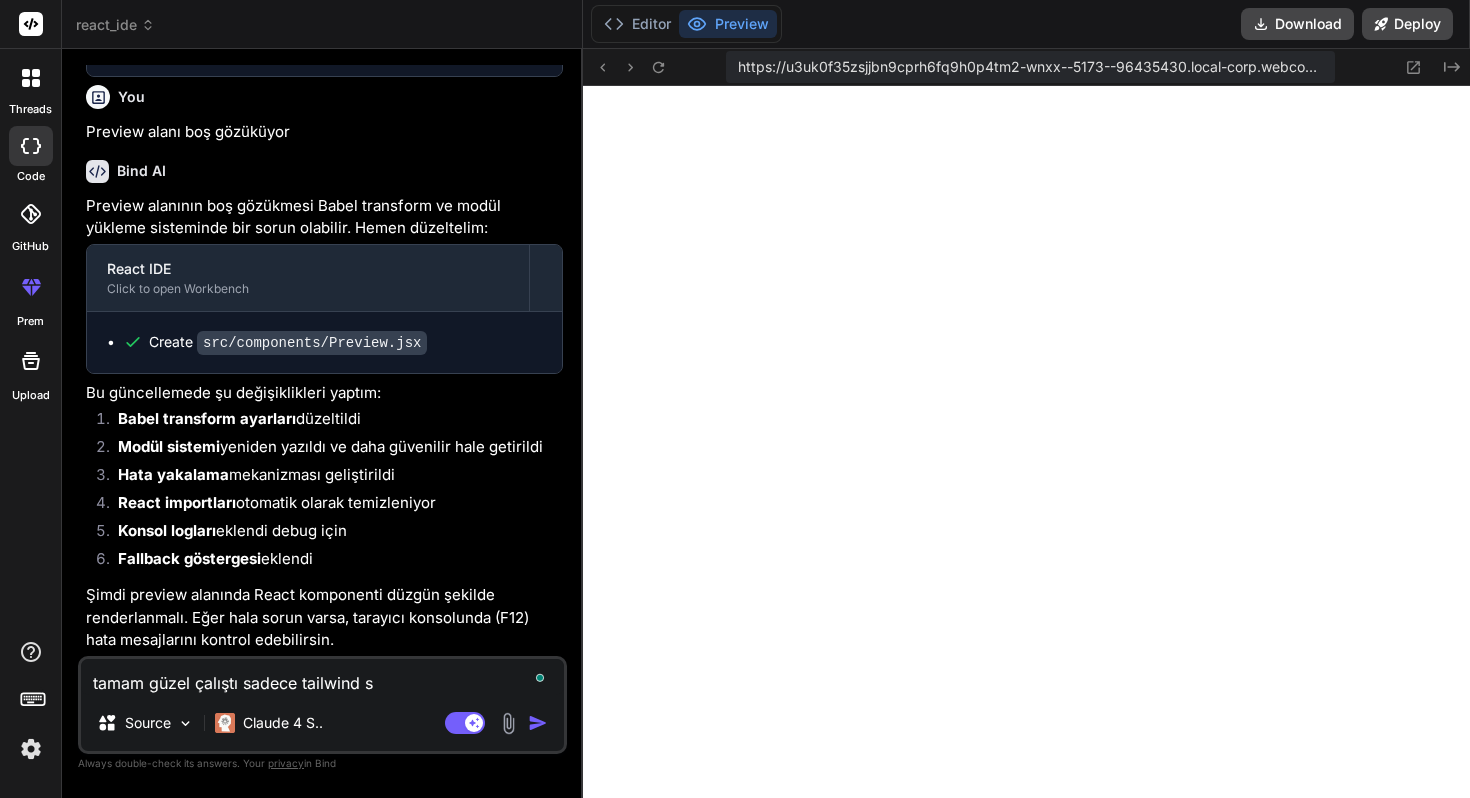 type on "tamam güzel çalıştı sadece tailwind si" 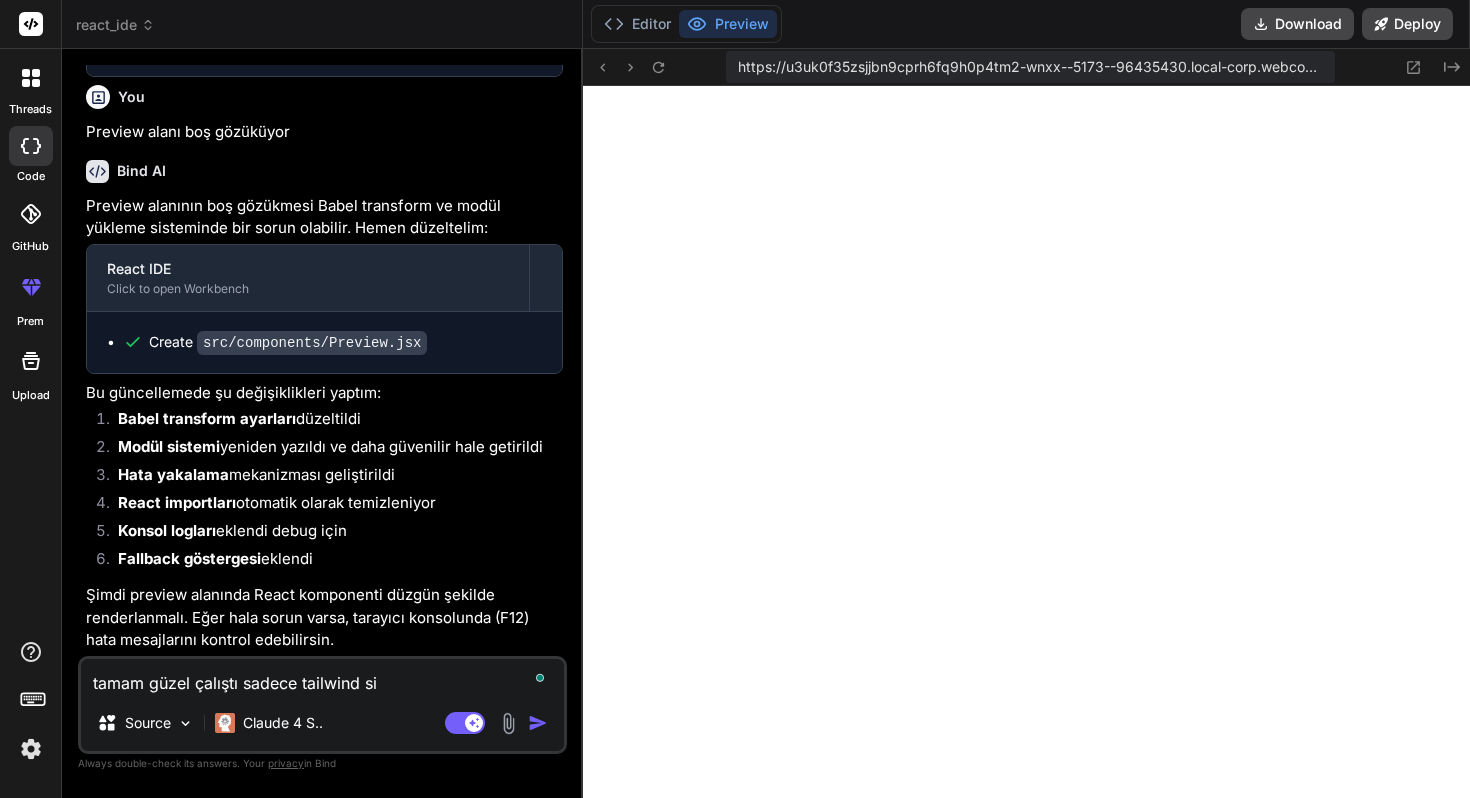 type on "tamam güzel çalıştı sadece tailwind sit" 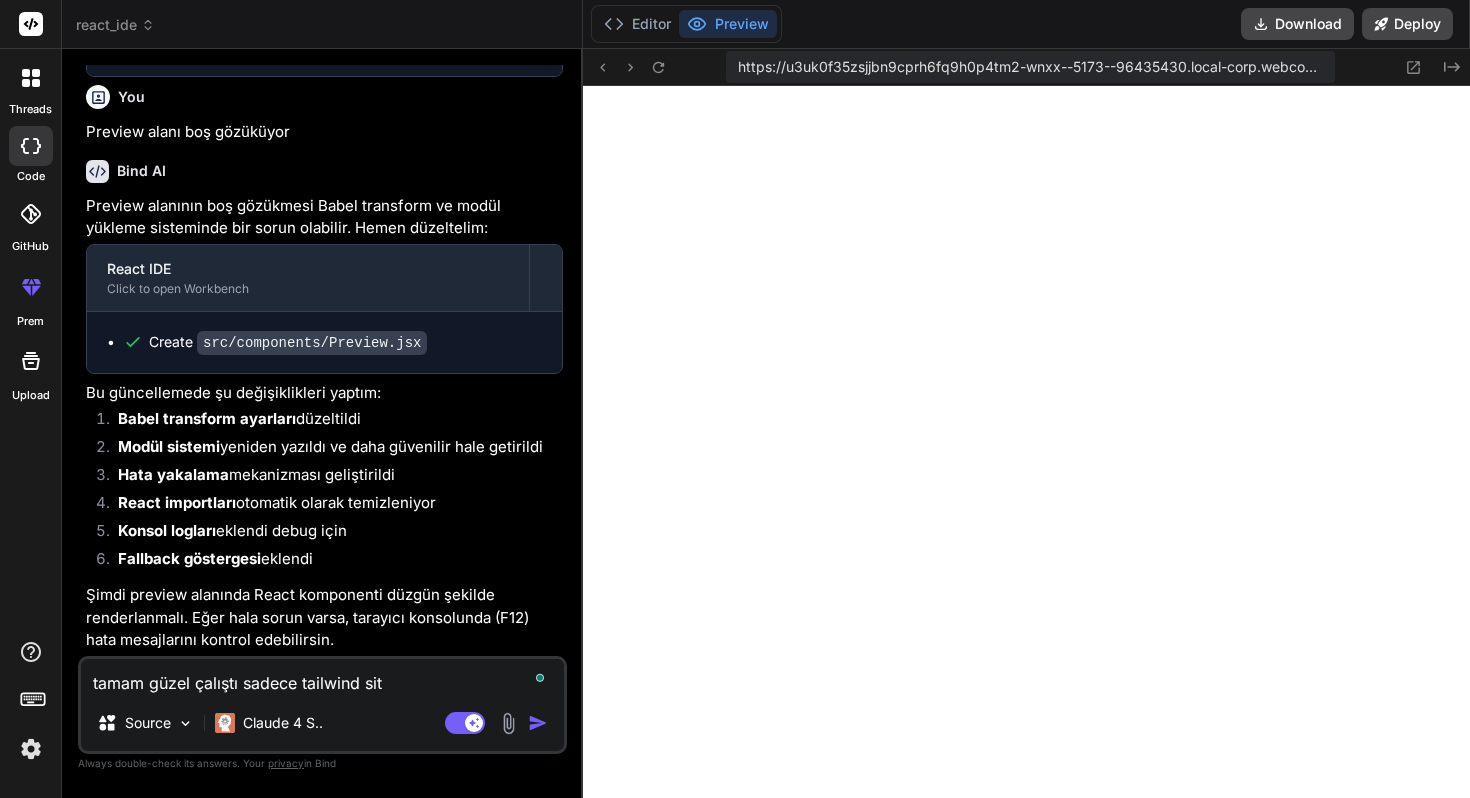 type on "tamam güzel çalıştı sadece tailwind siti" 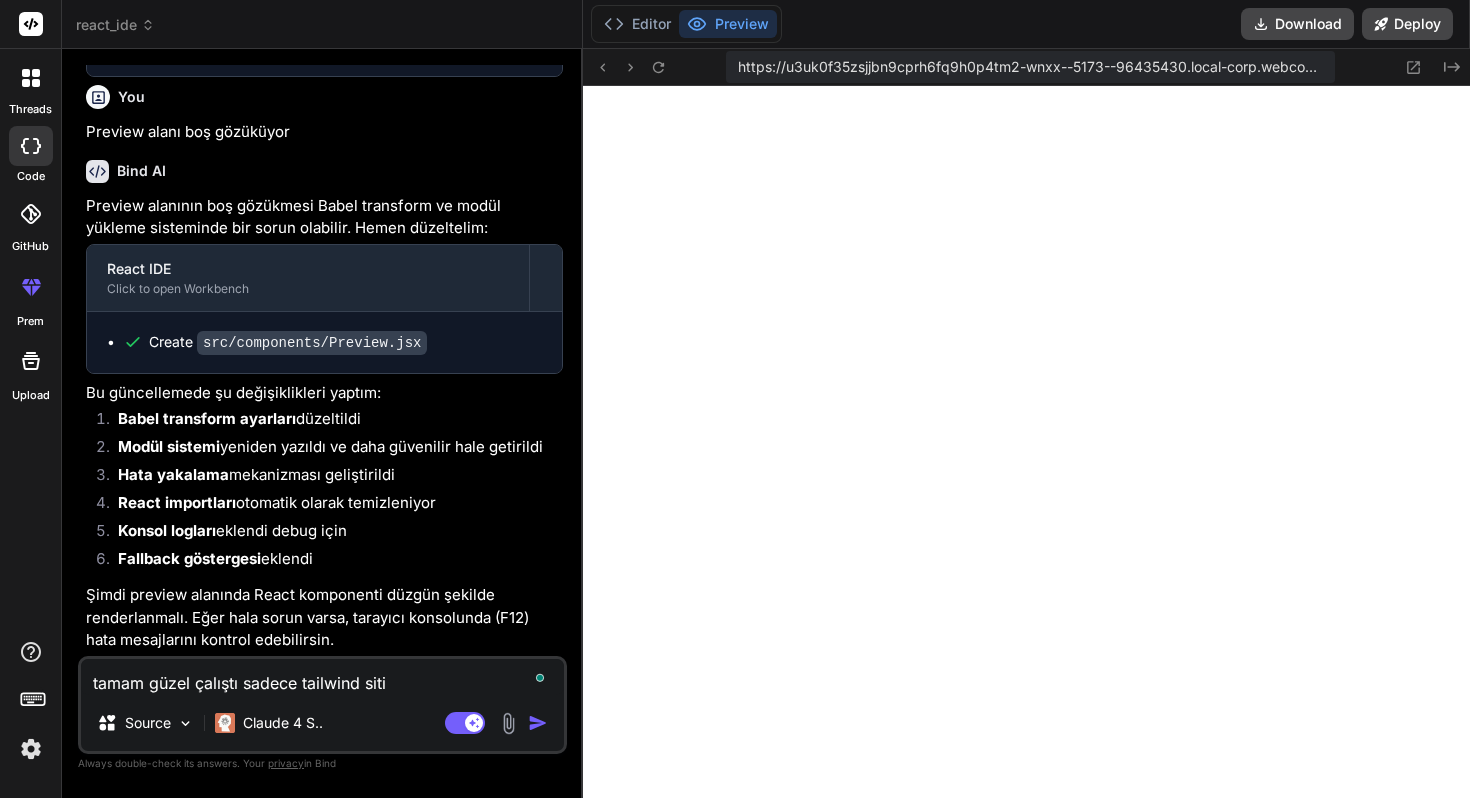 type on "tamam güzel çalıştı sadece tailwind sitil" 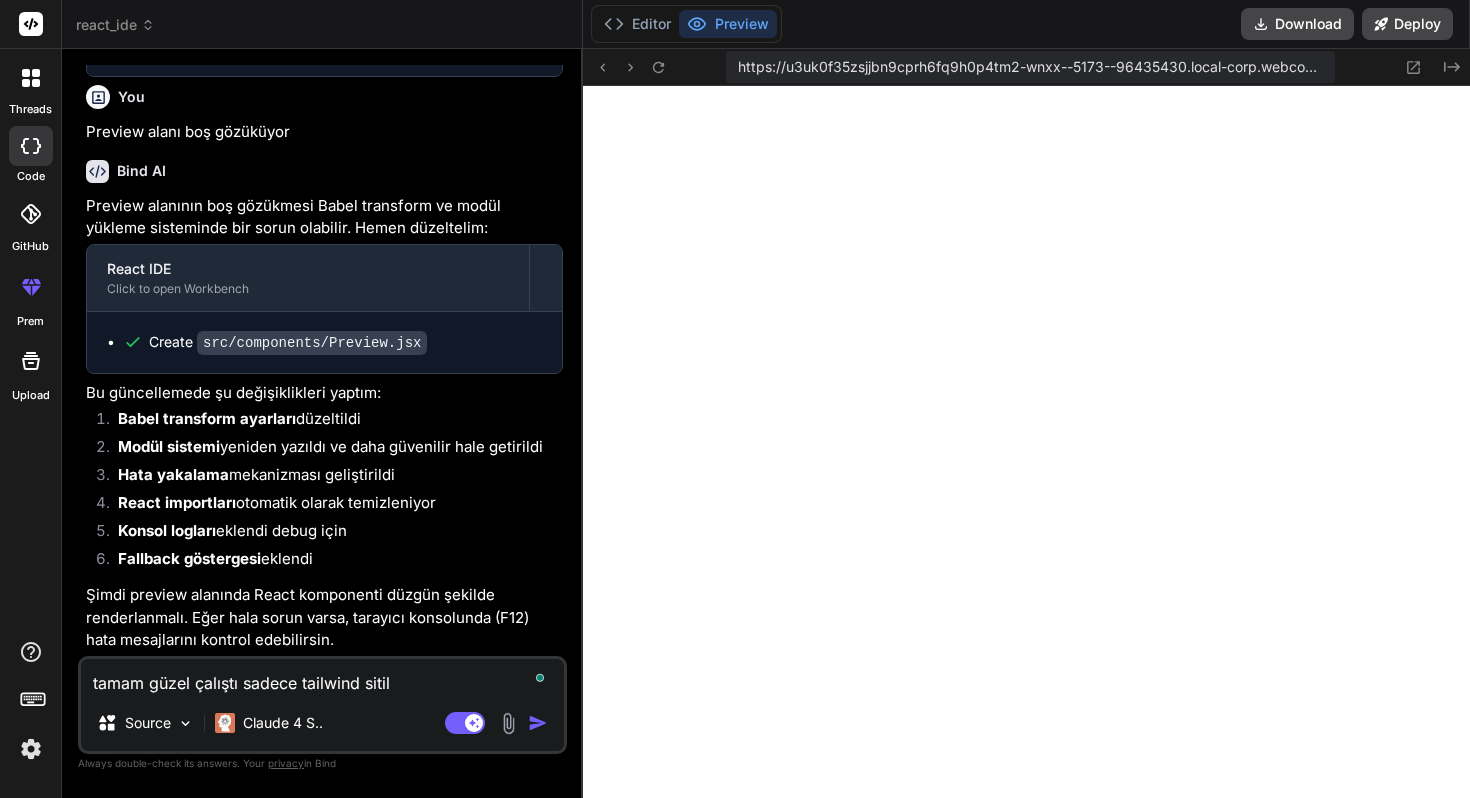 type on "tamam güzel çalıştı sadece tailwind sitill" 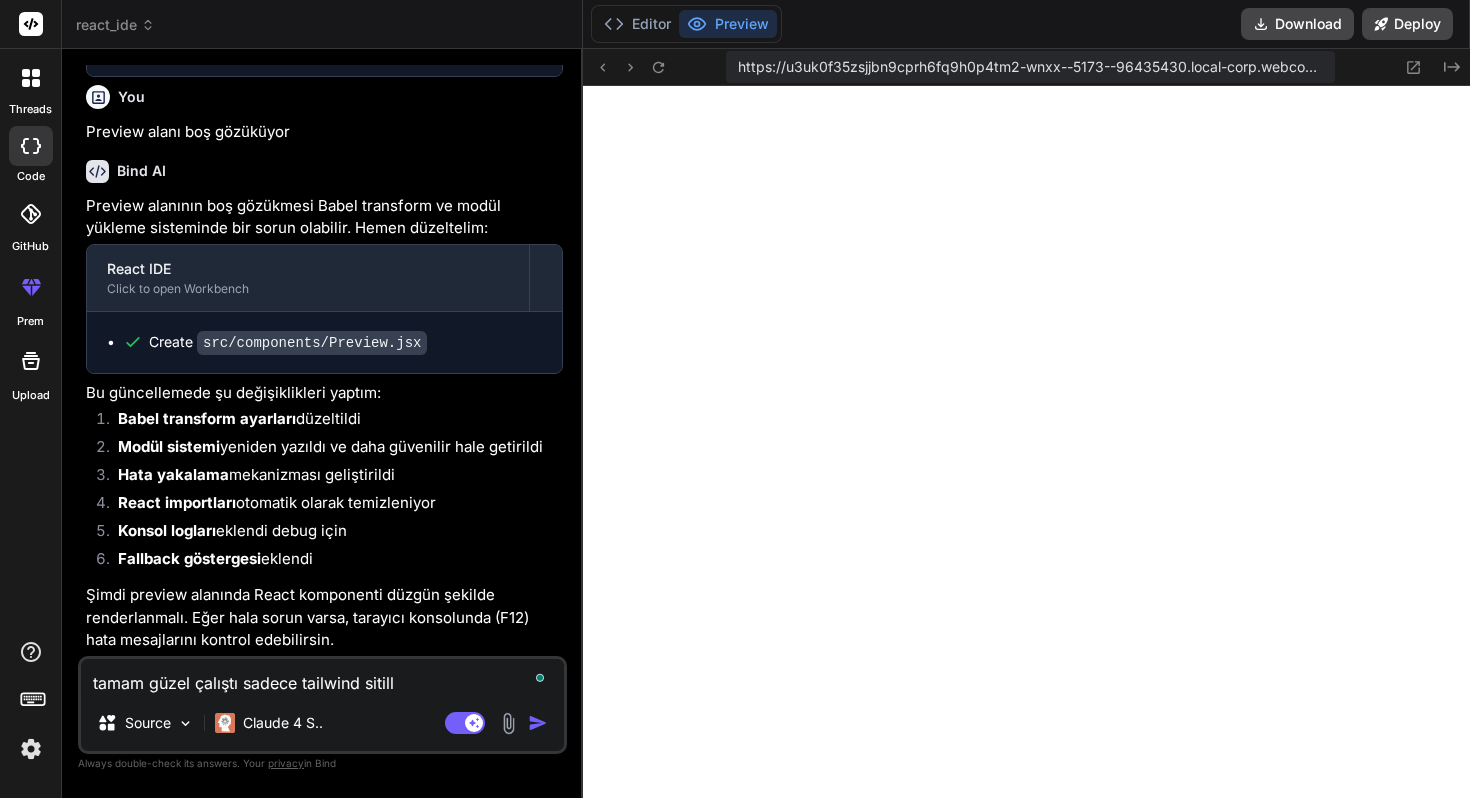 type on "tamam güzel çalıştı sadece tailwind sitille" 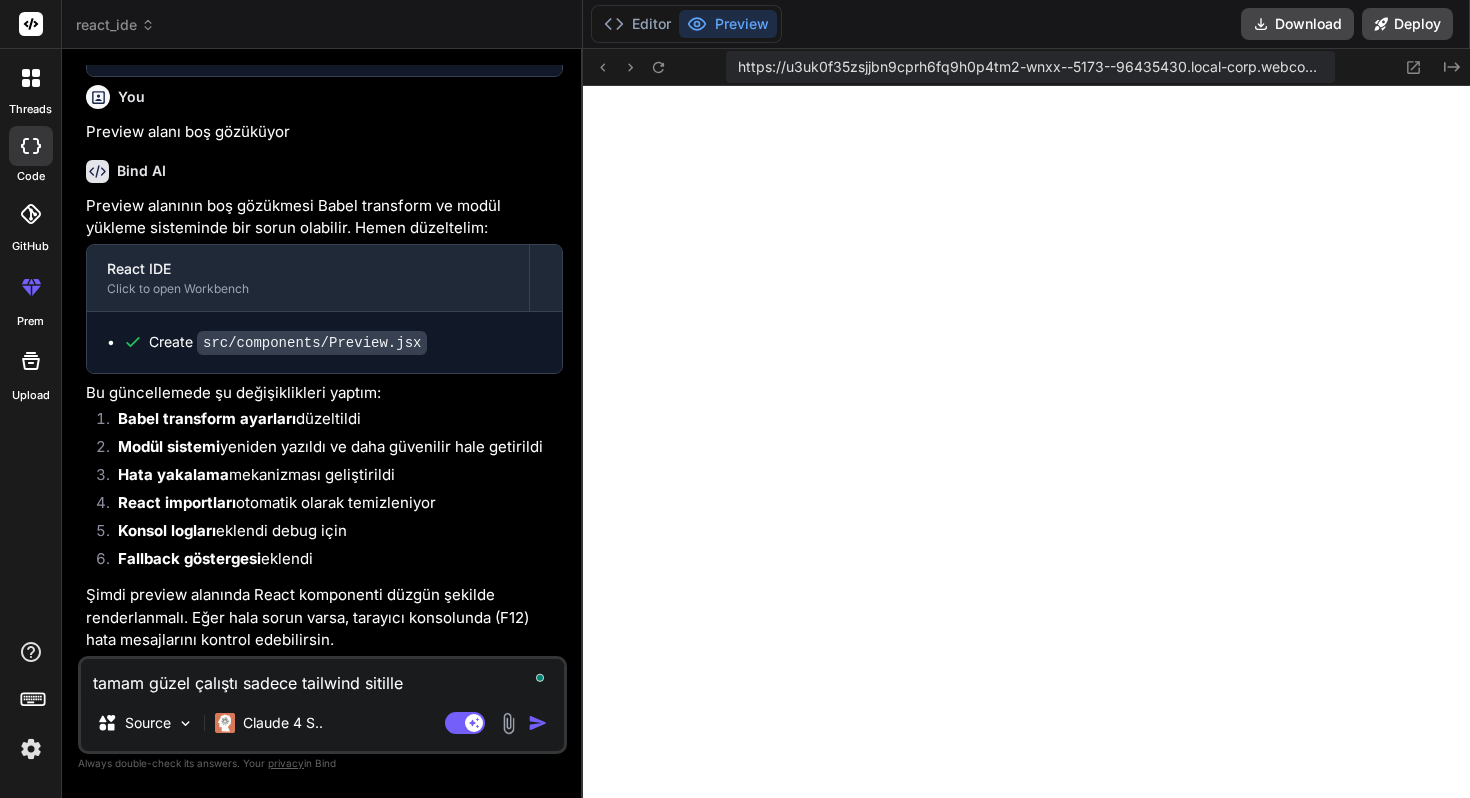 type on "x" 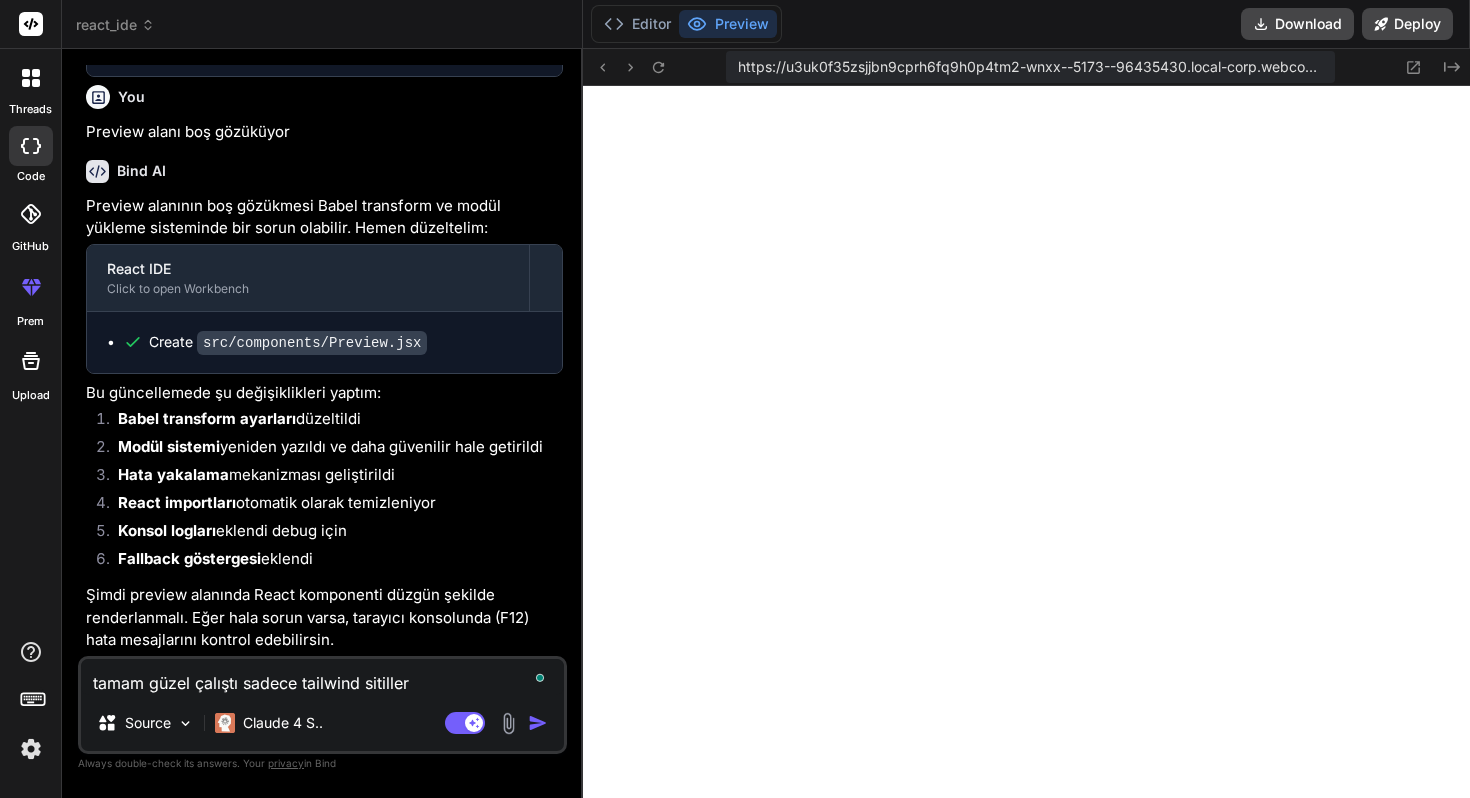 type on "tamam güzel çalıştı sadece tailwind sitilleri" 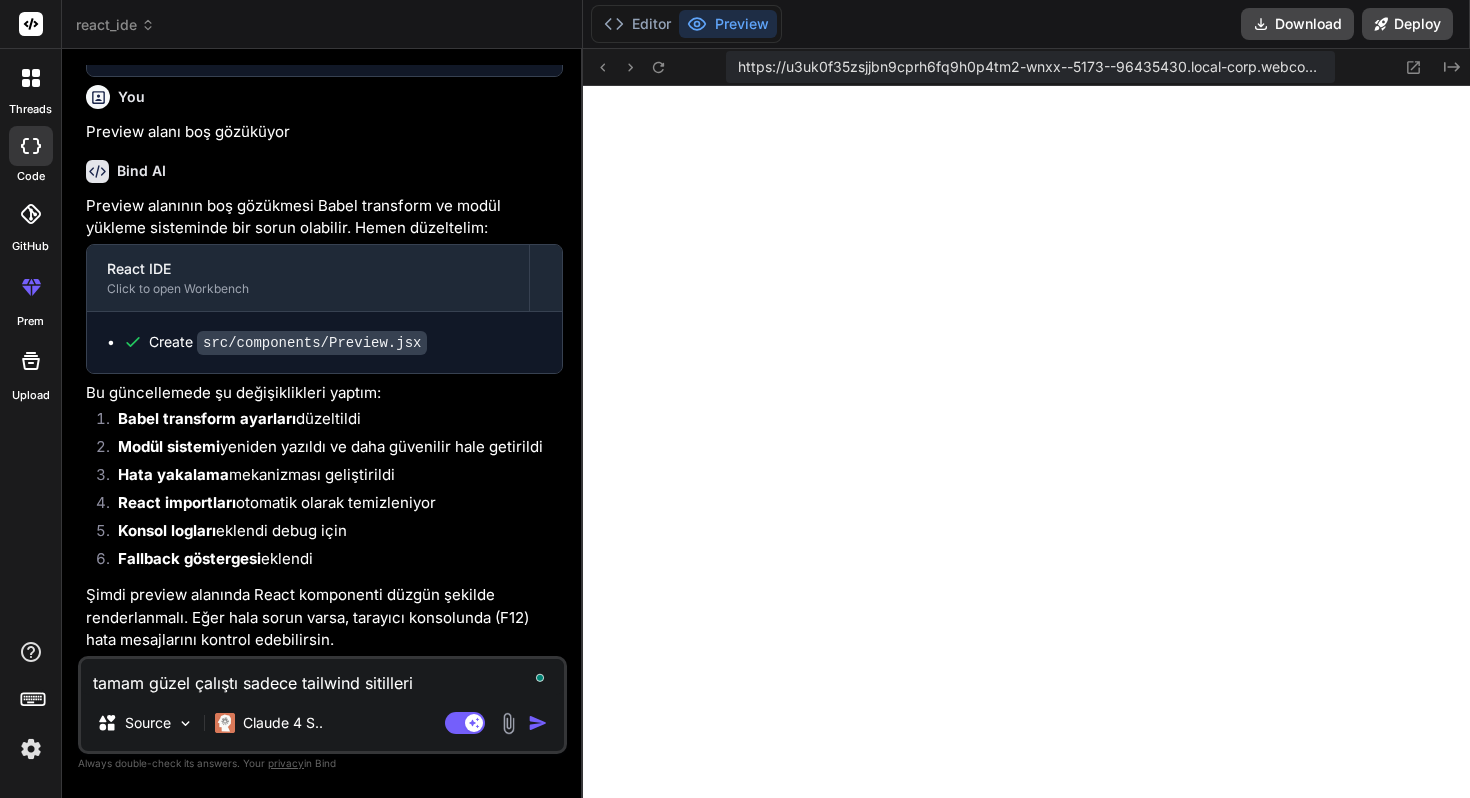 type on "tamam güzel çalıştı sadece tailwind sitillerin" 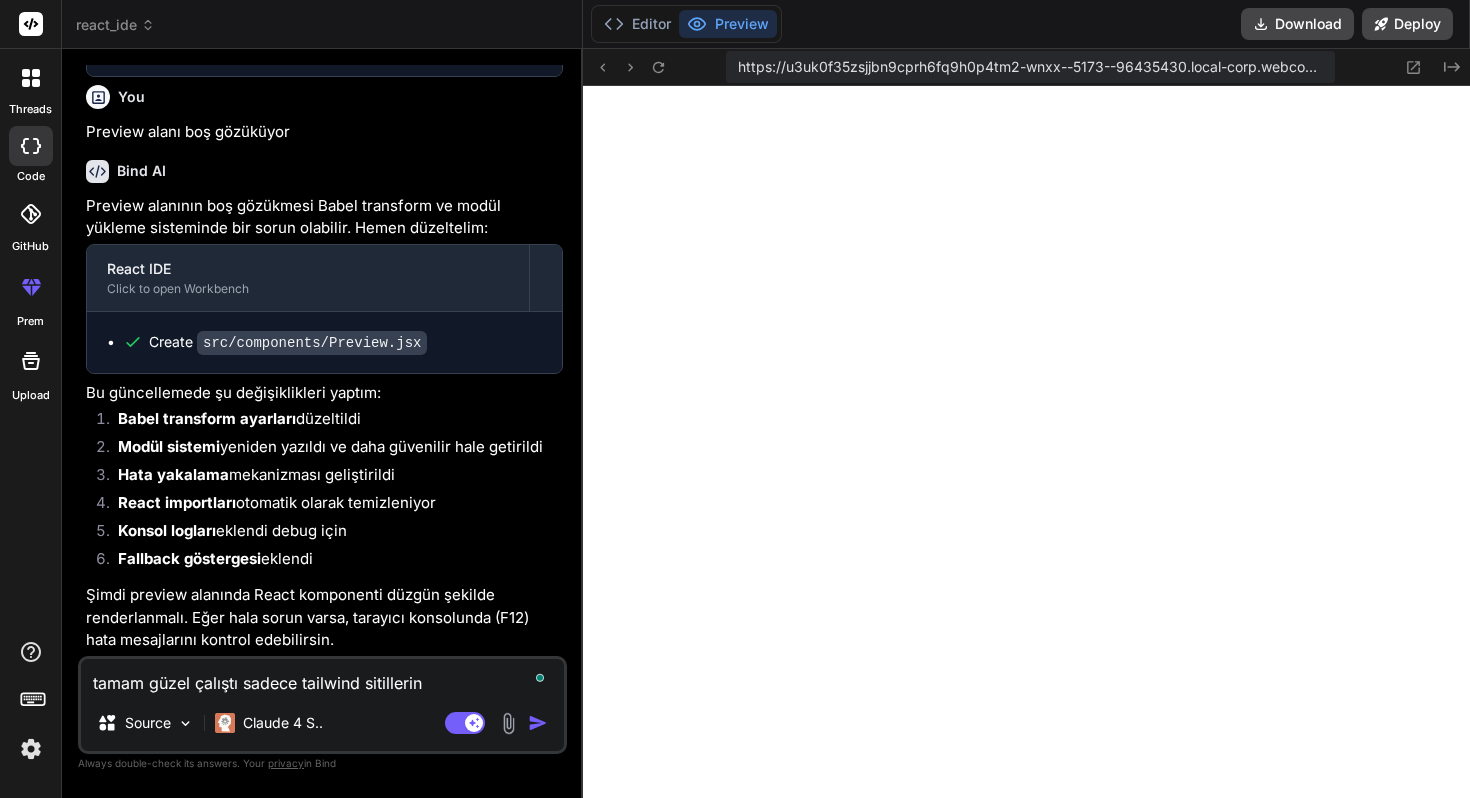 type on "tamam güzel çalıştı sadece tailwind sitillerini" 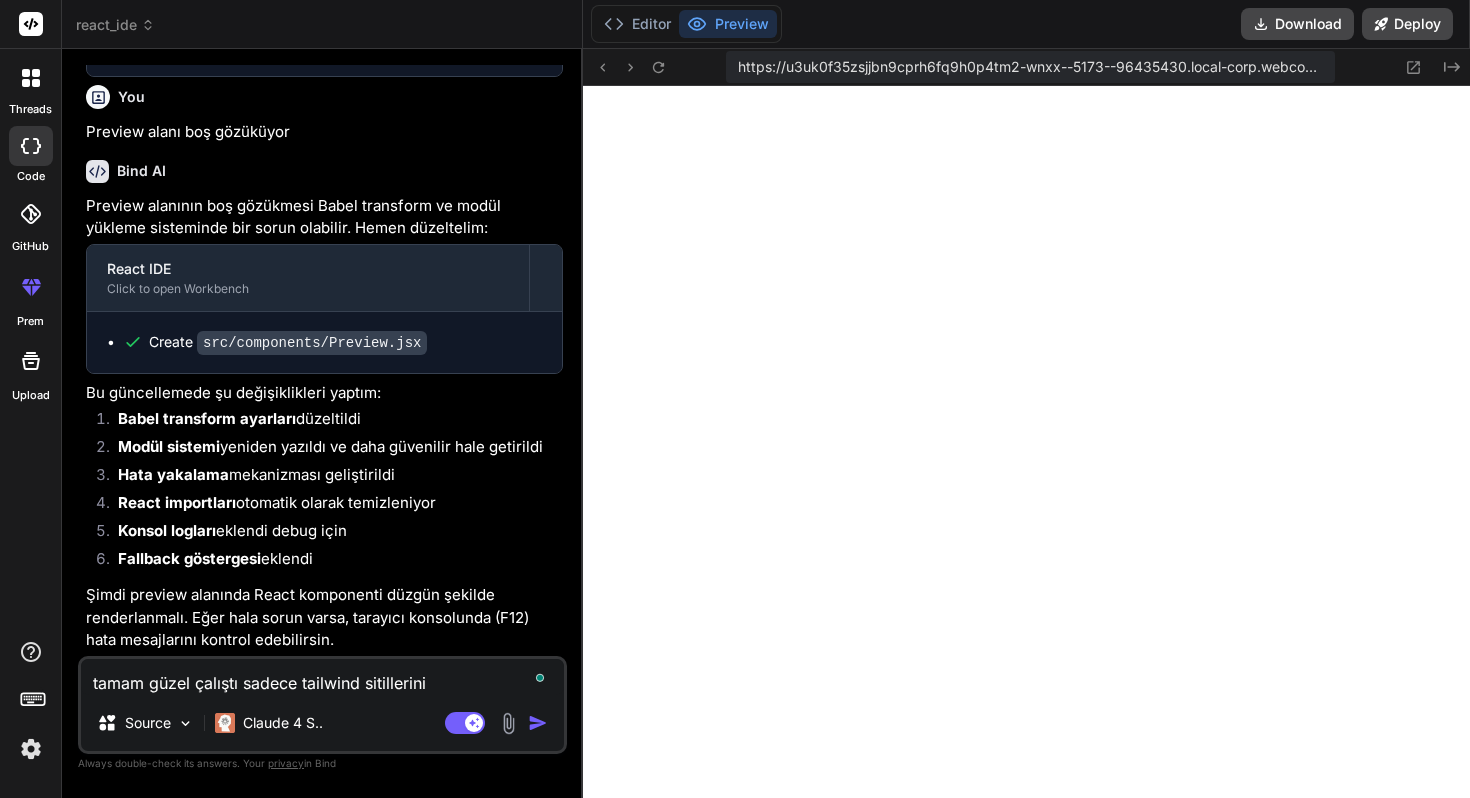 type on "tamam güzel çalıştı sadece tailwind sitillerini" 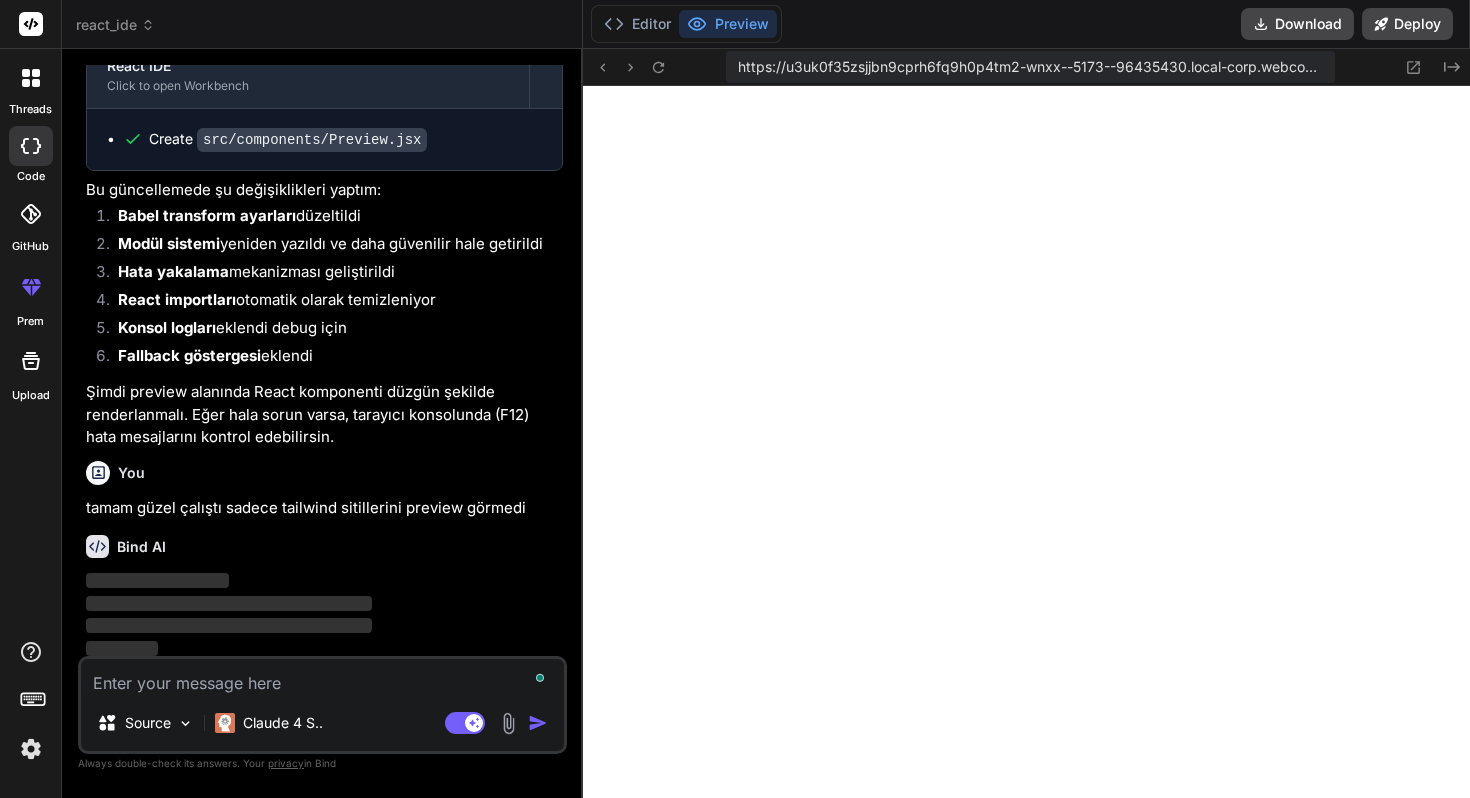 scroll, scrollTop: 1999, scrollLeft: 0, axis: vertical 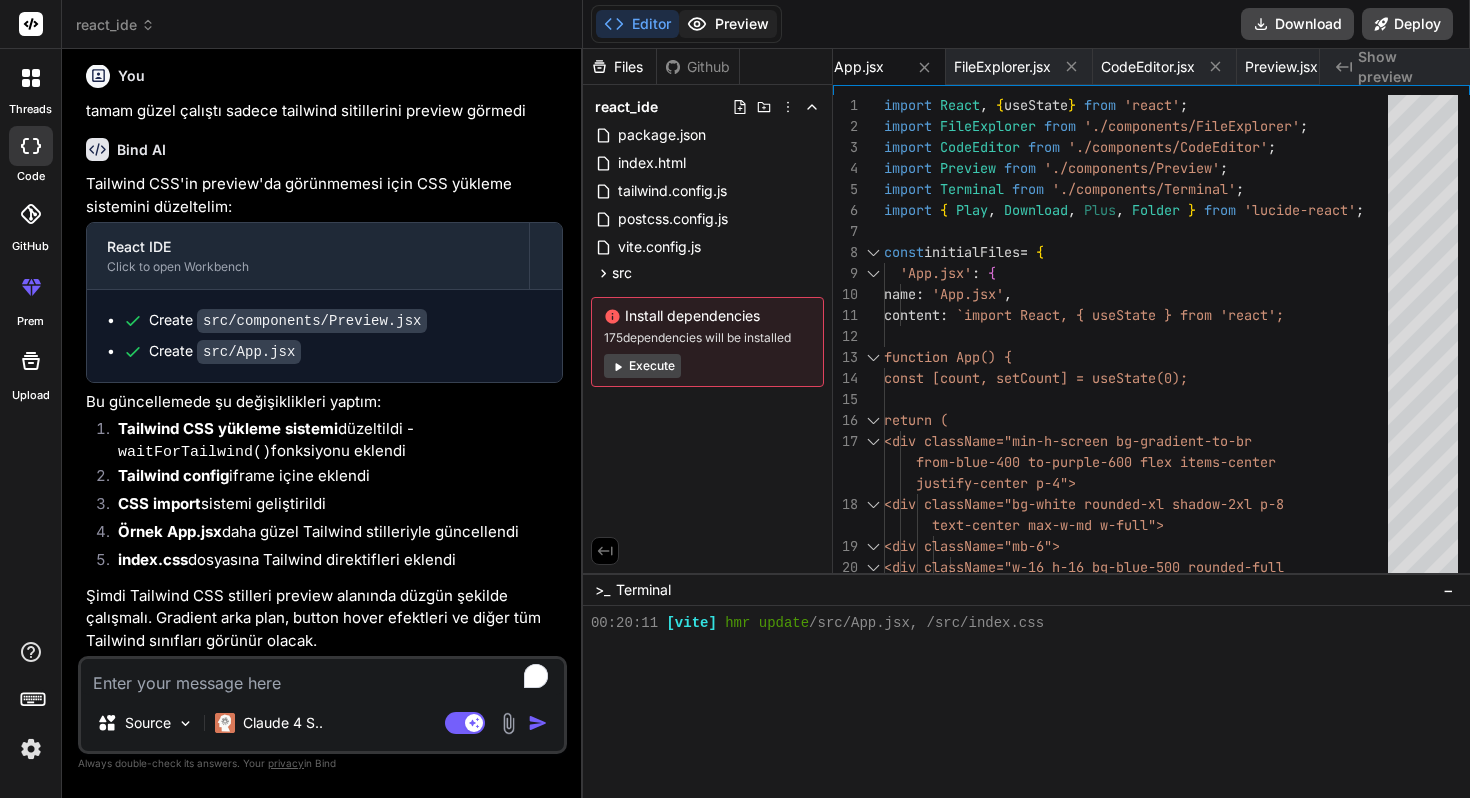 click on "Preview" at bounding box center [728, 24] 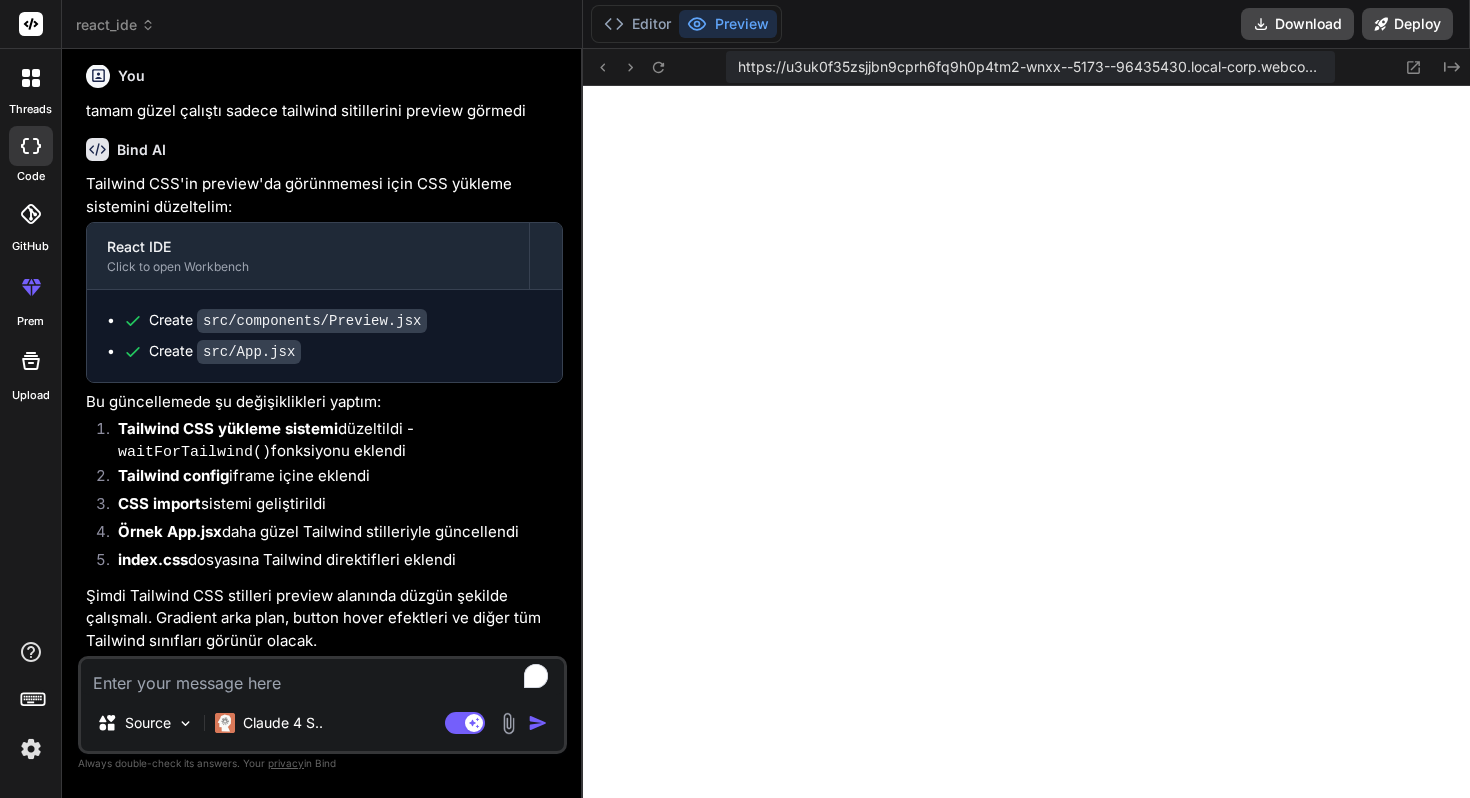 click at bounding box center [322, 677] 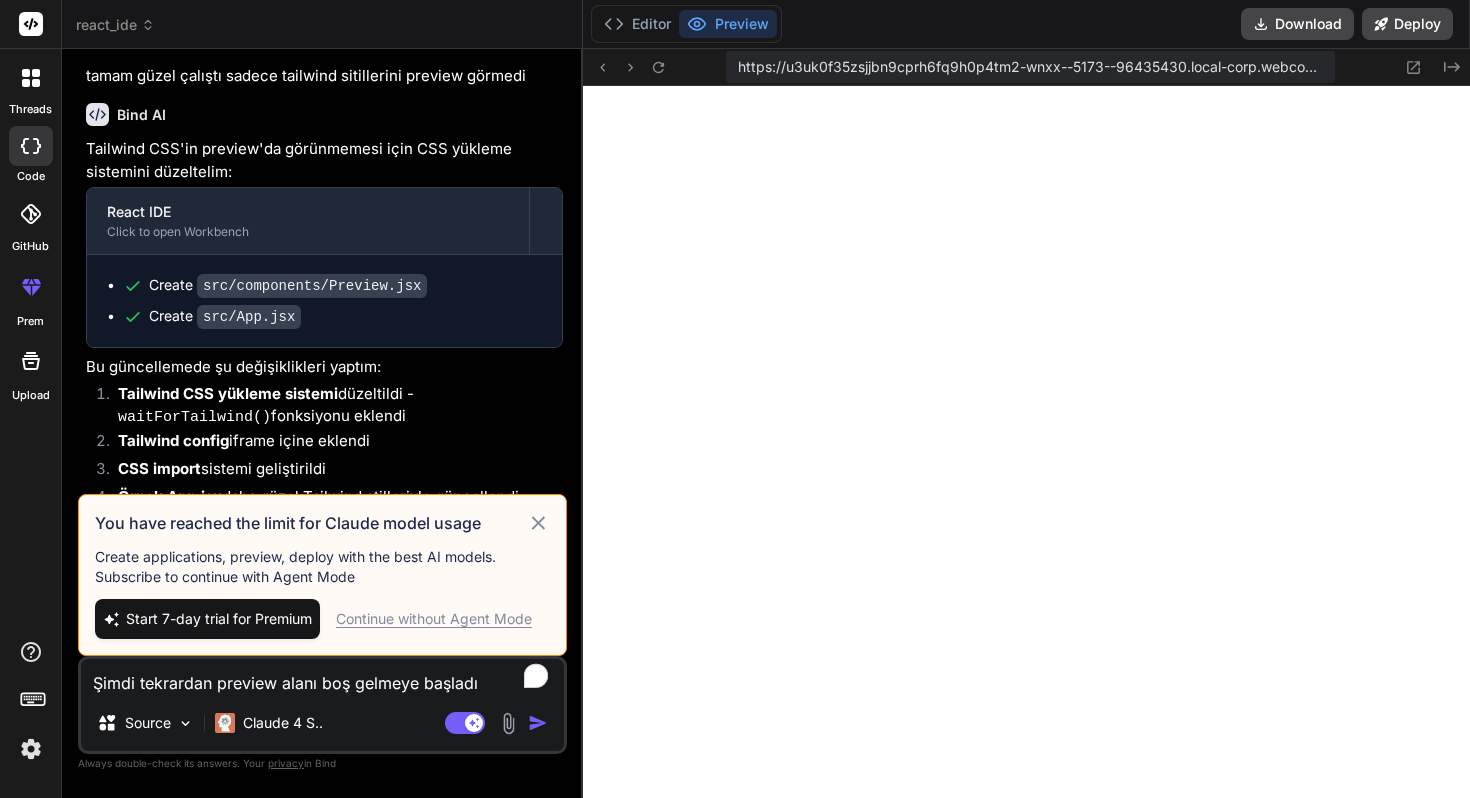 click on "Continue without Agent Mode" at bounding box center (434, 619) 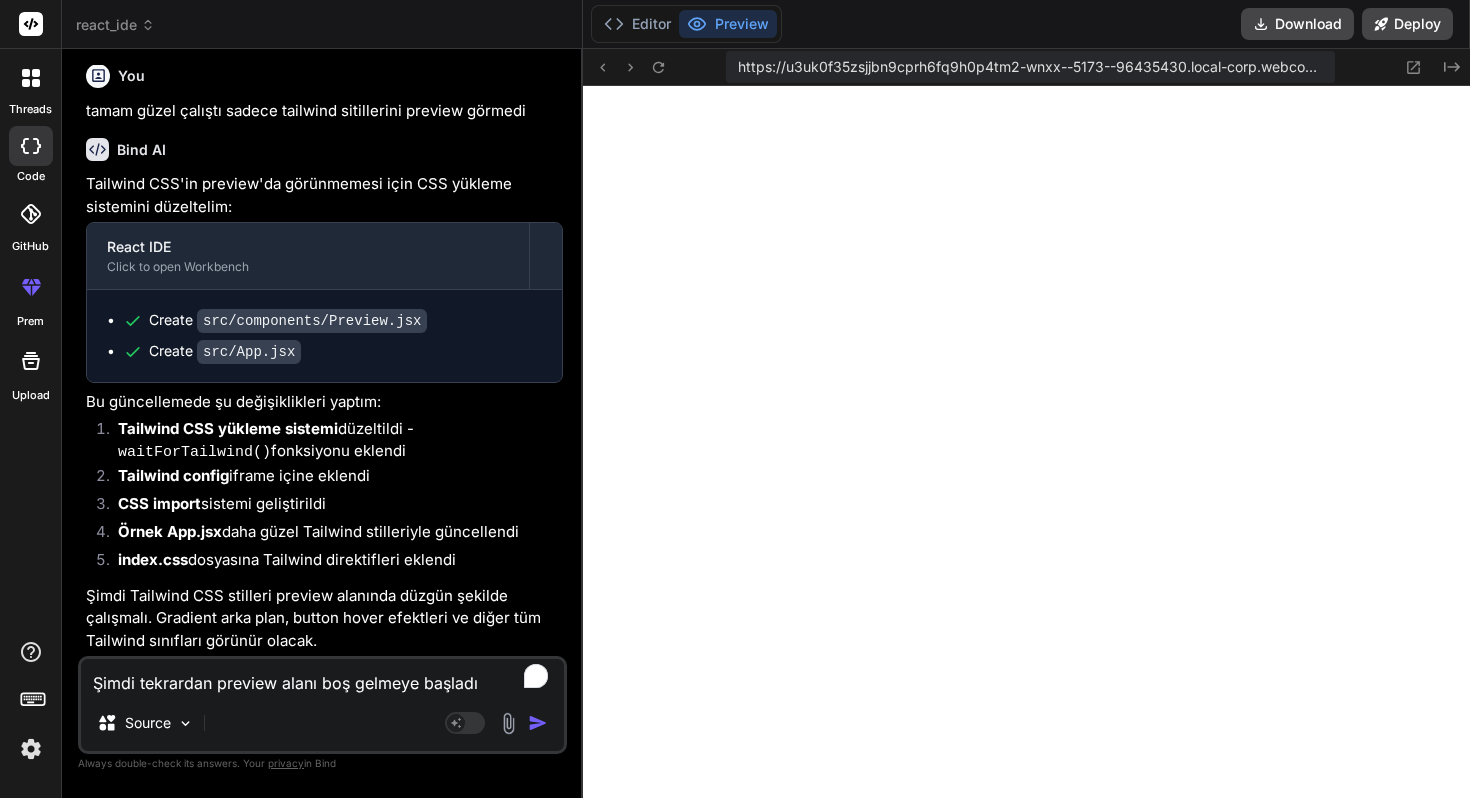 click at bounding box center [538, 723] 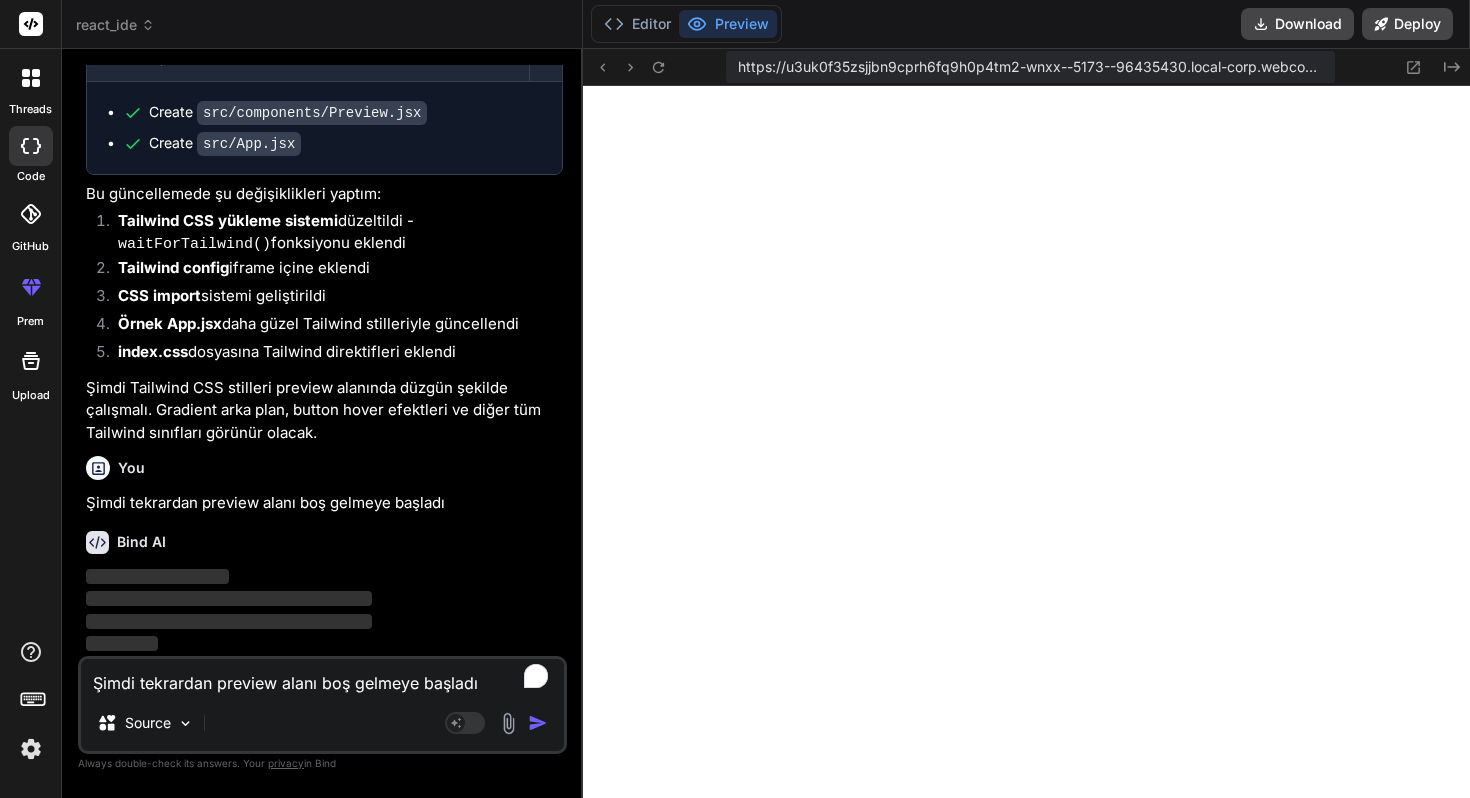 scroll, scrollTop: 2597, scrollLeft: 0, axis: vertical 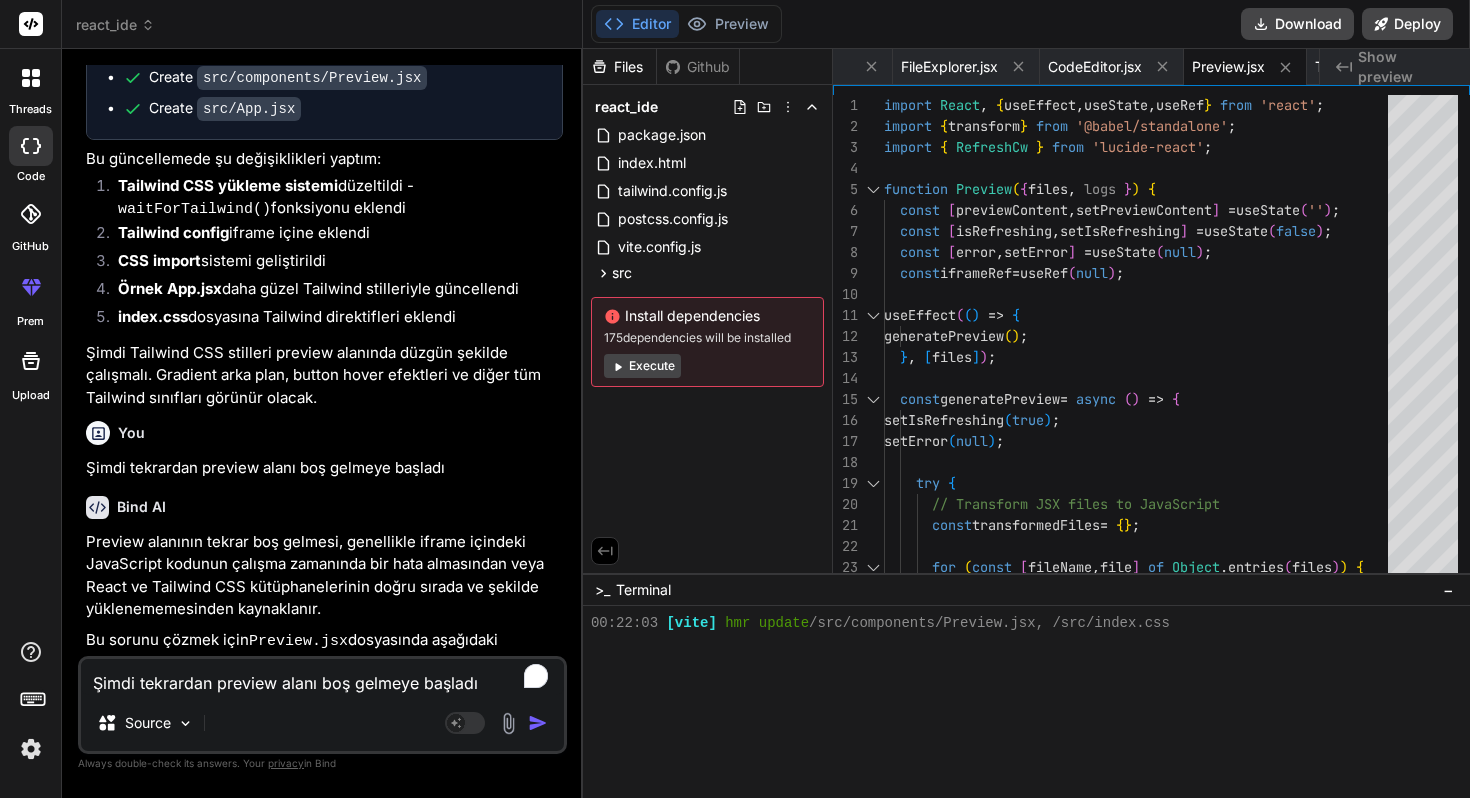 click on "Execute" at bounding box center (642, 366) 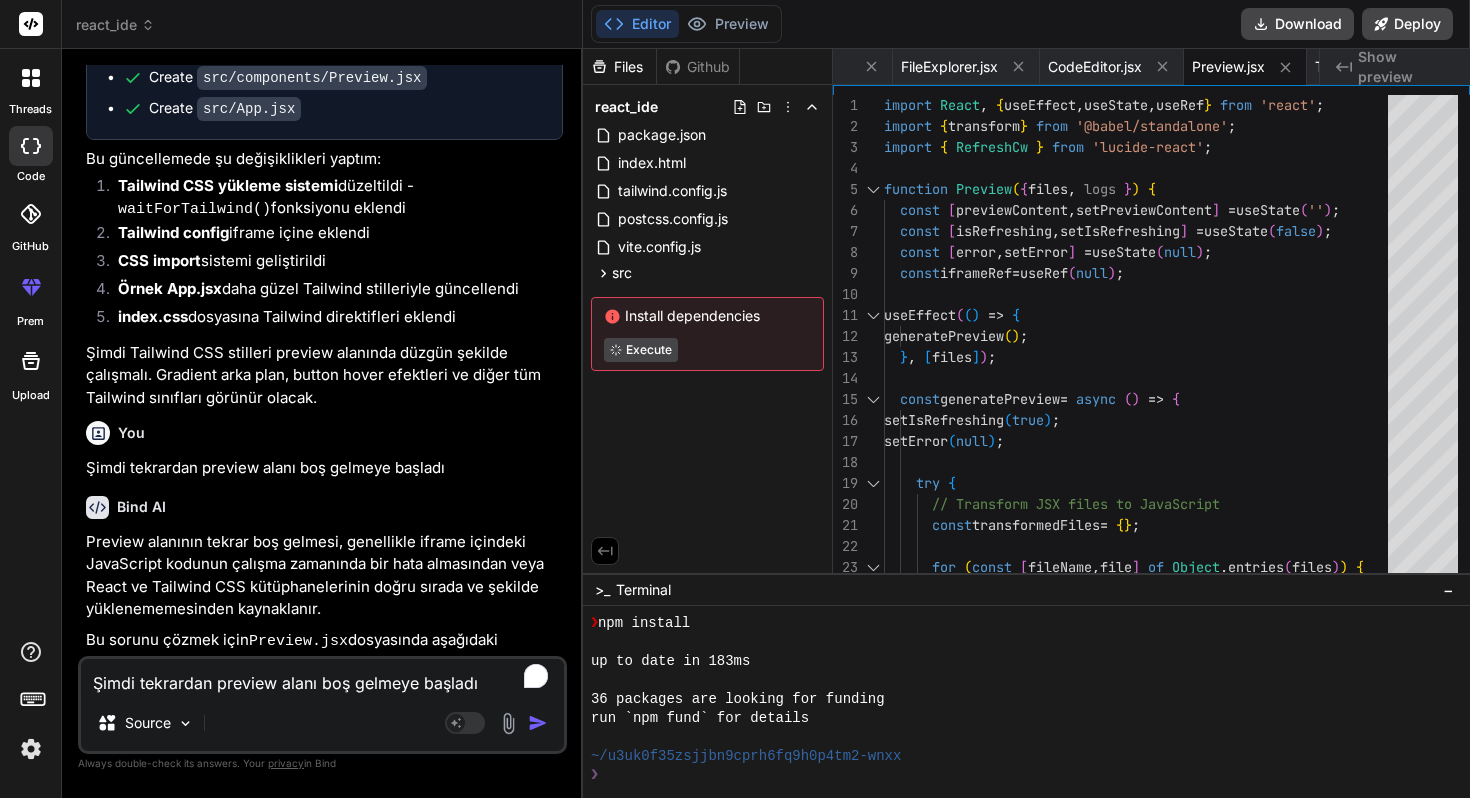 scroll, scrollTop: 1254, scrollLeft: 0, axis: vertical 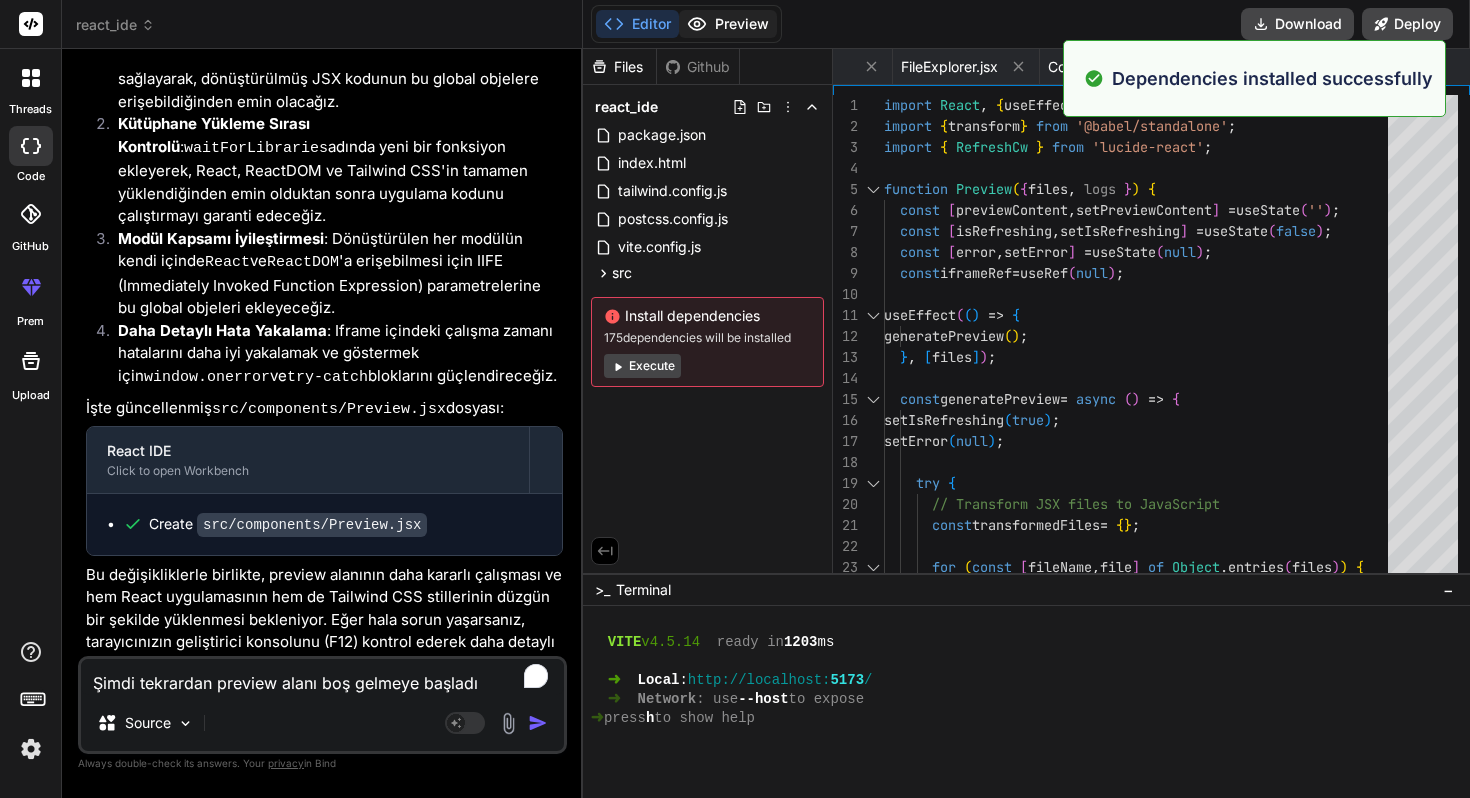 click on "Preview" at bounding box center (728, 24) 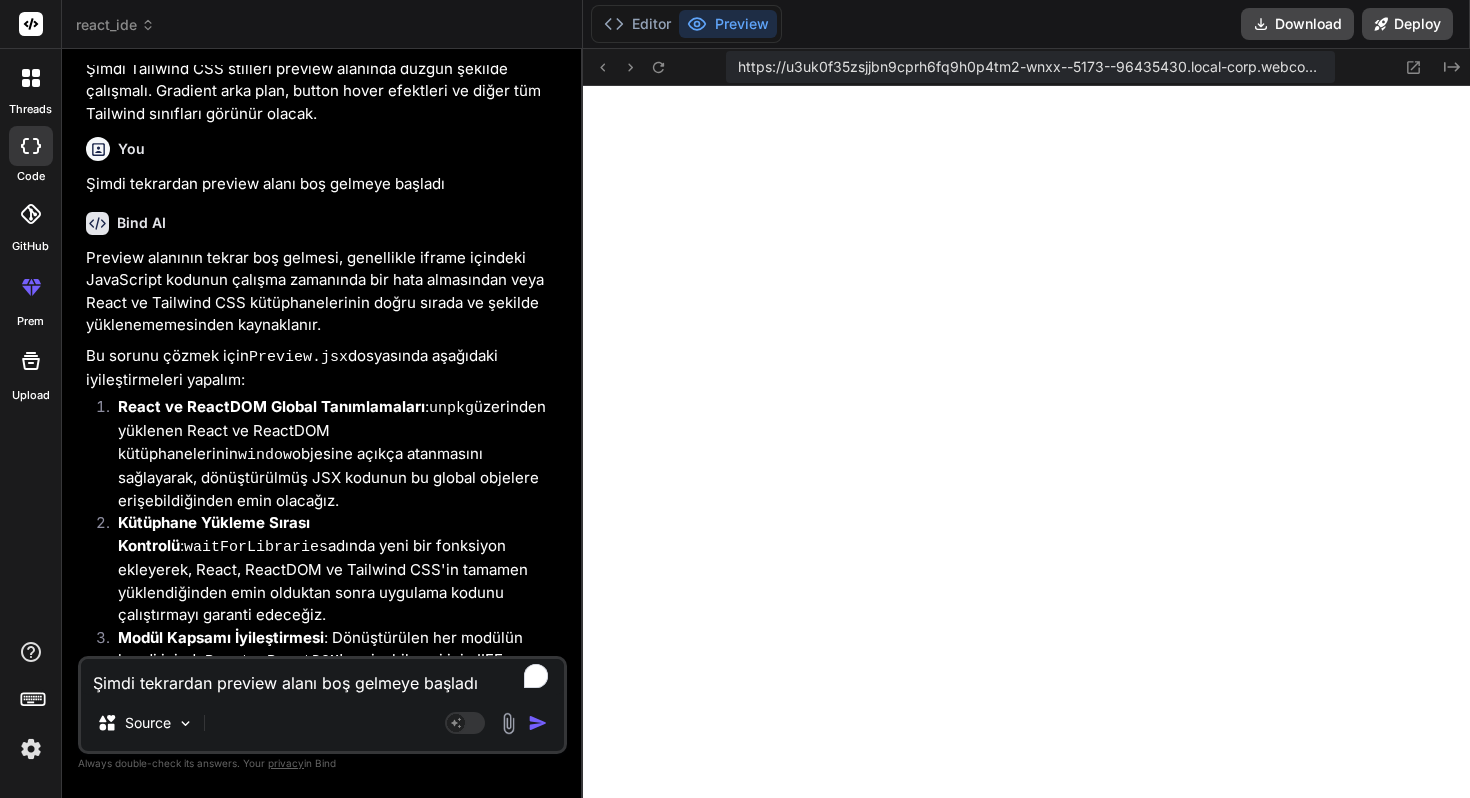 scroll, scrollTop: 3280, scrollLeft: 0, axis: vertical 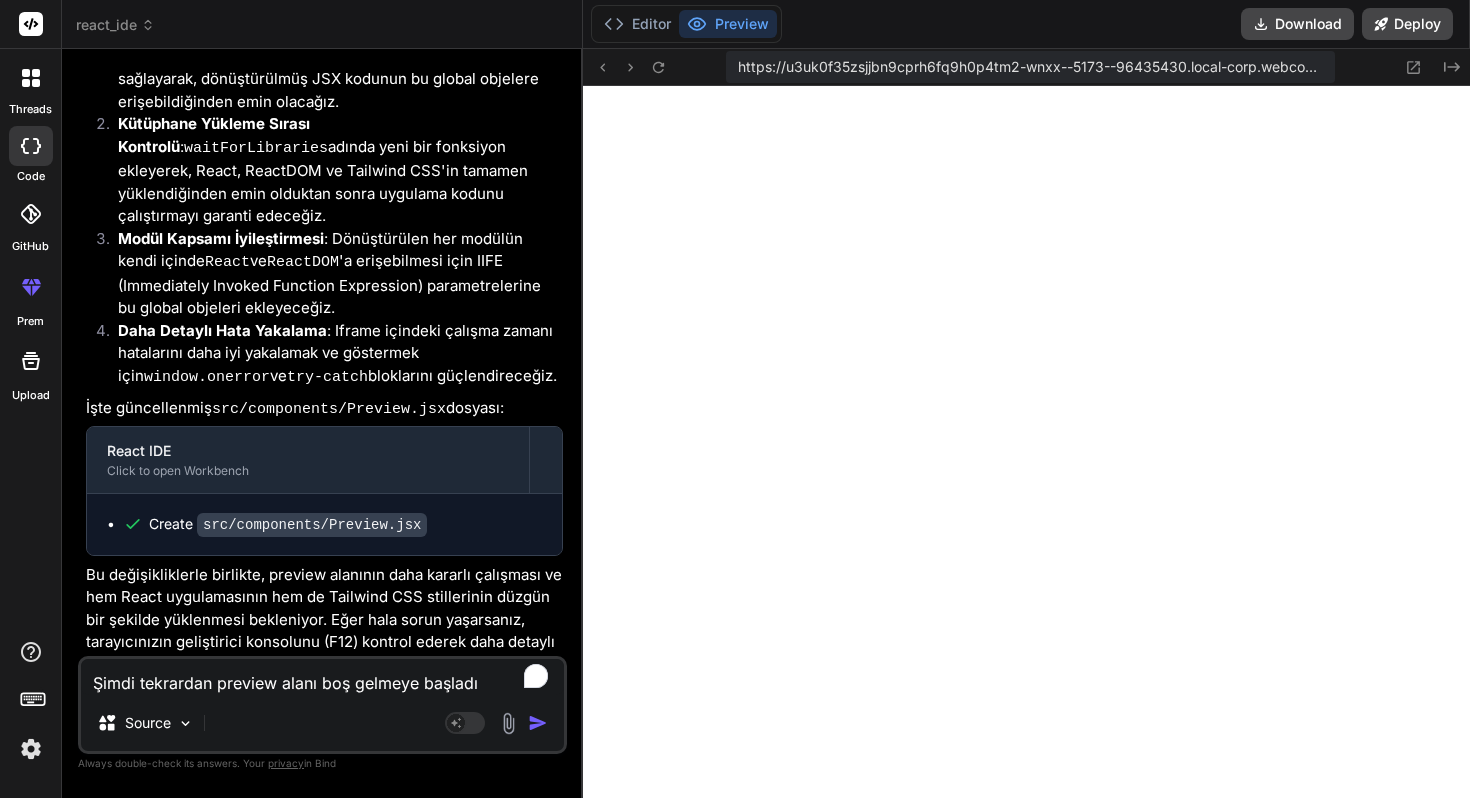 click on "src/components/Preview.jsx" at bounding box center [312, 525] 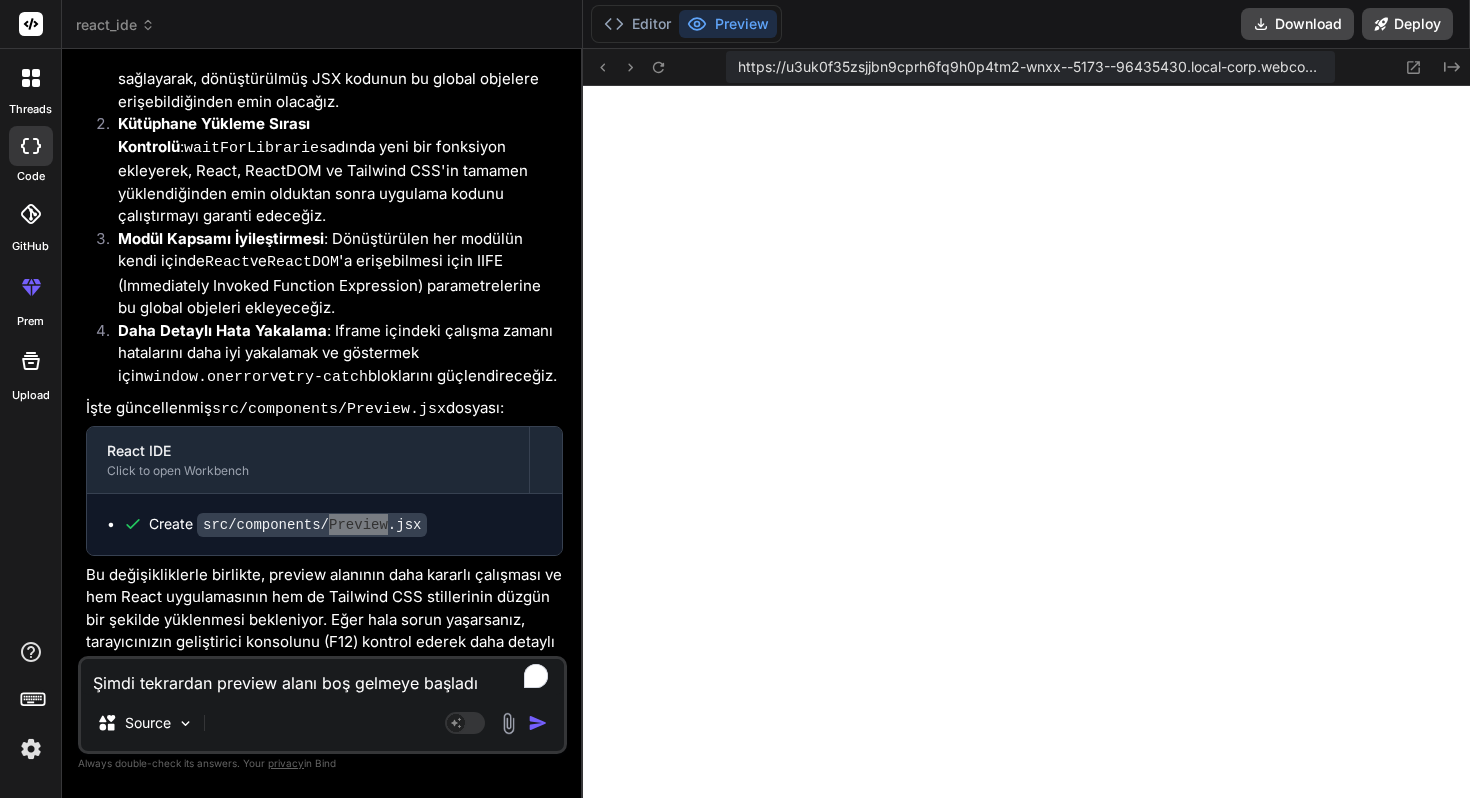 click on "src/components/Preview.jsx" at bounding box center (312, 525) 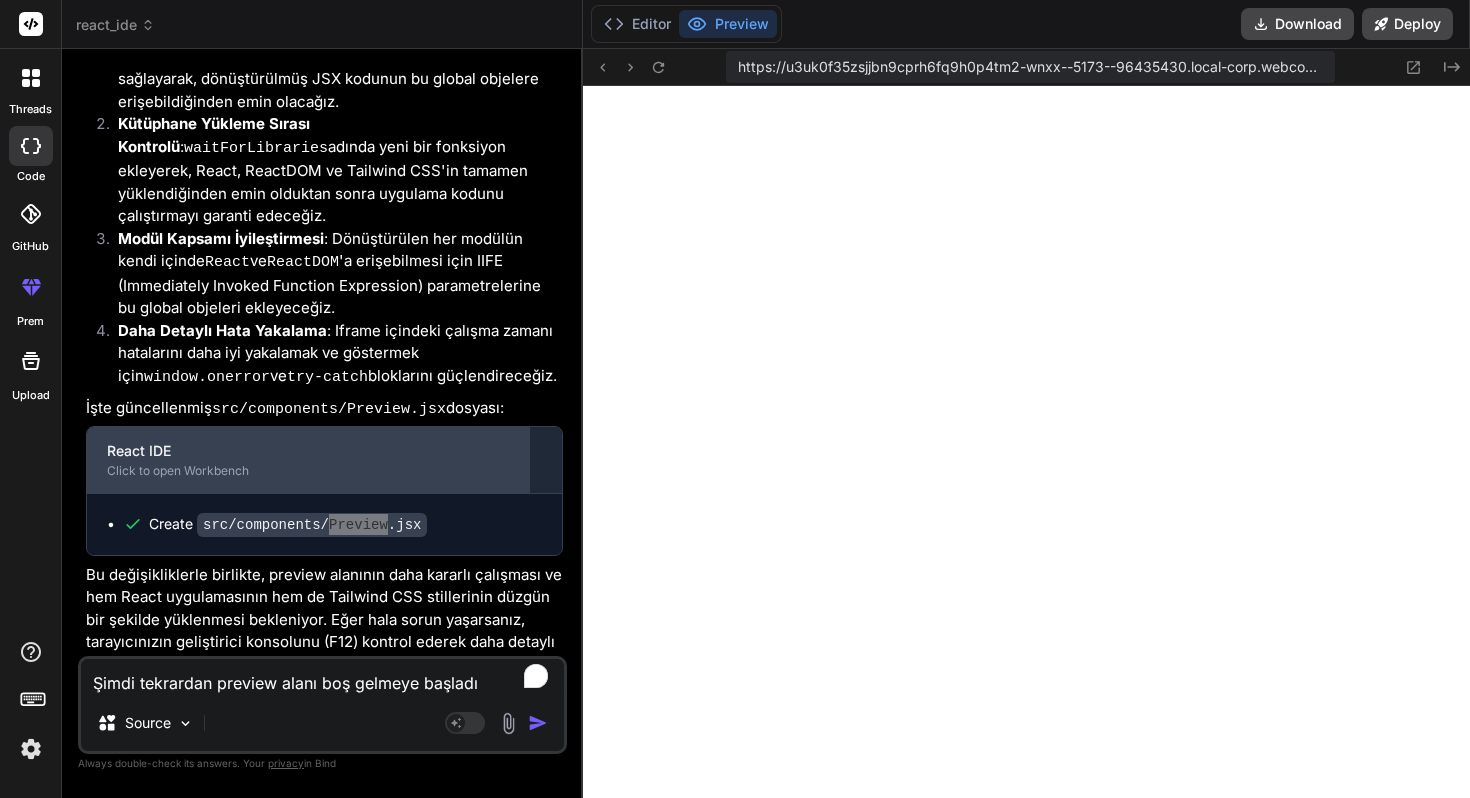 click on "Click to open Workbench" at bounding box center [308, 471] 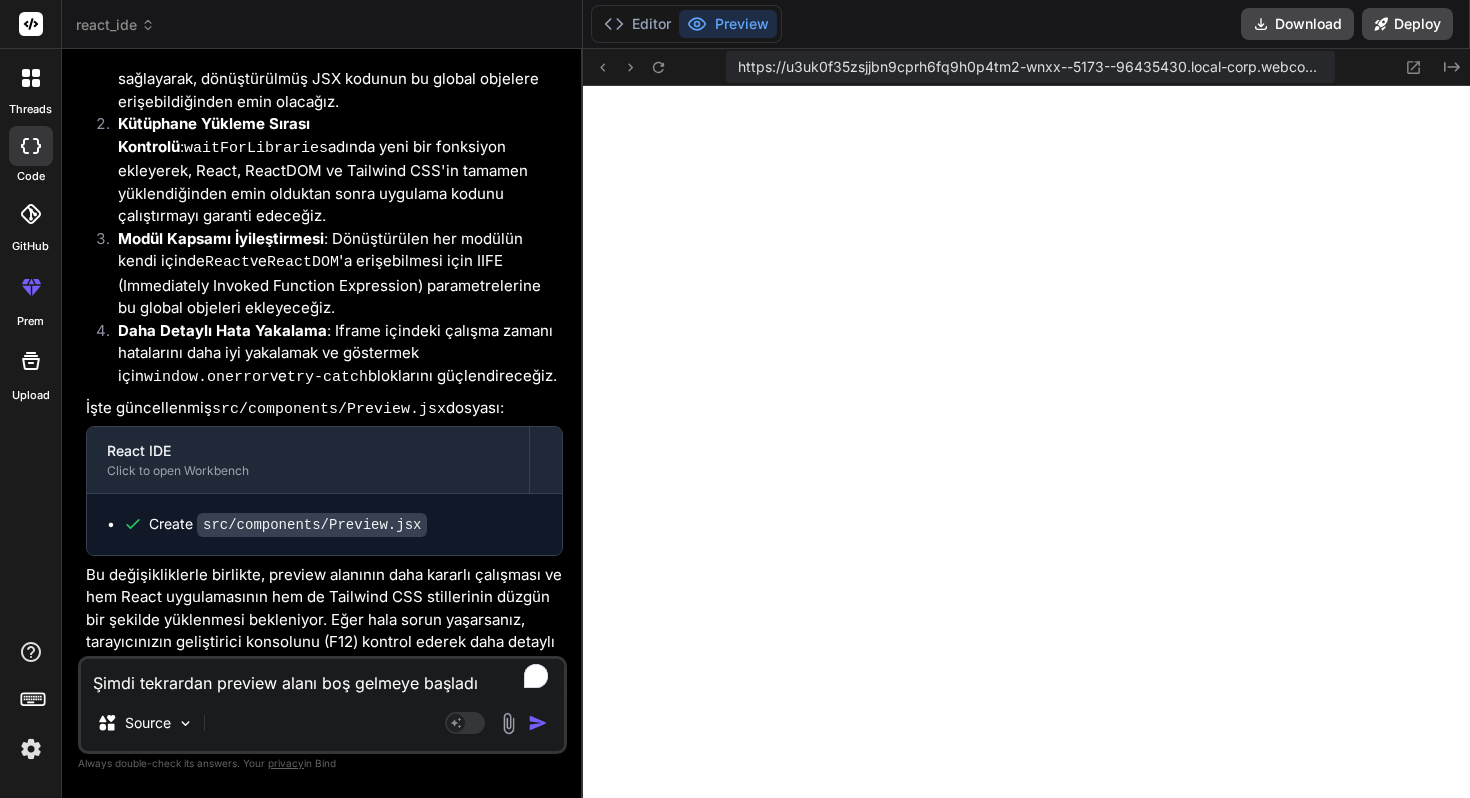 click on "Editor Preview" at bounding box center (686, 24) 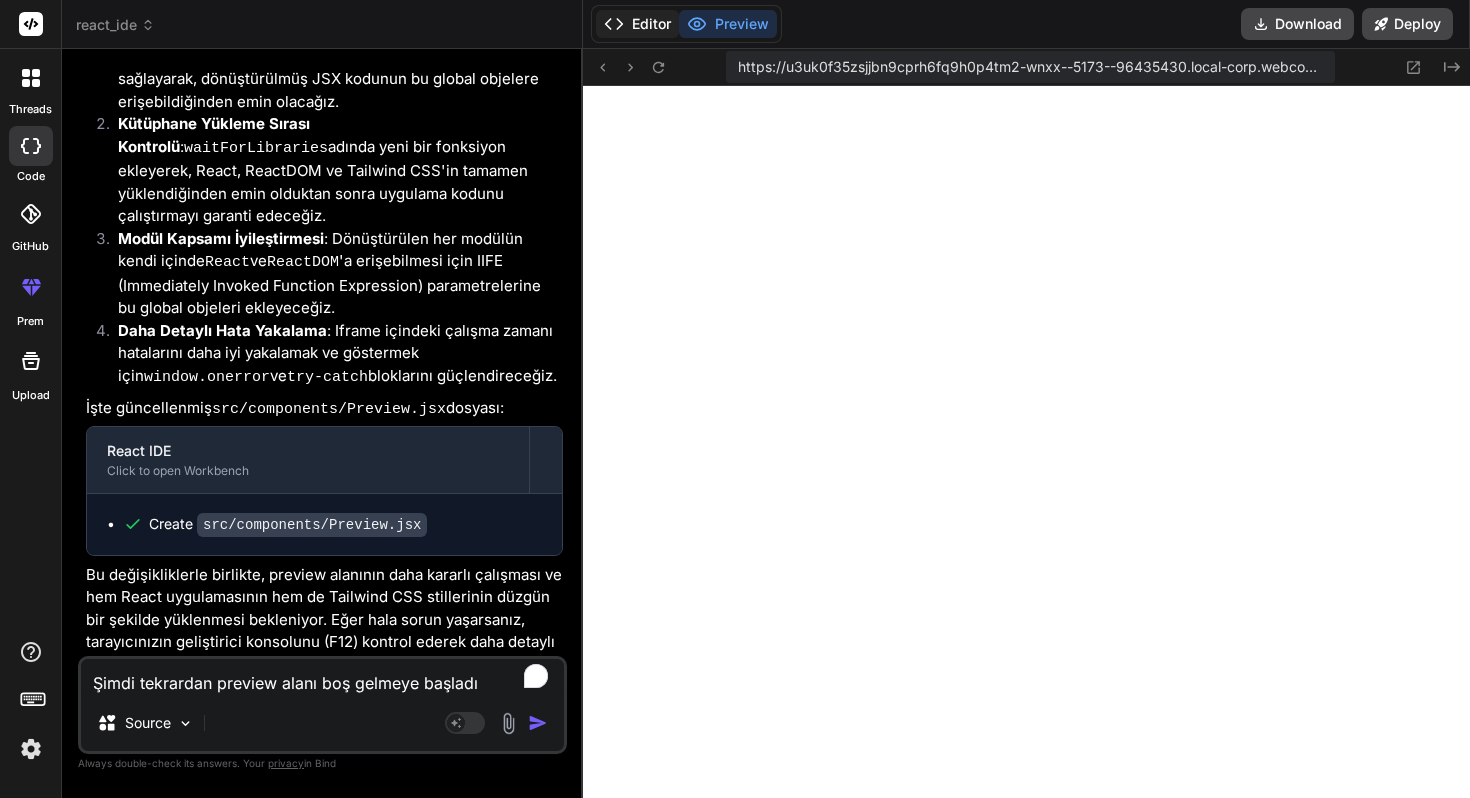 click on "Editor" at bounding box center (637, 24) 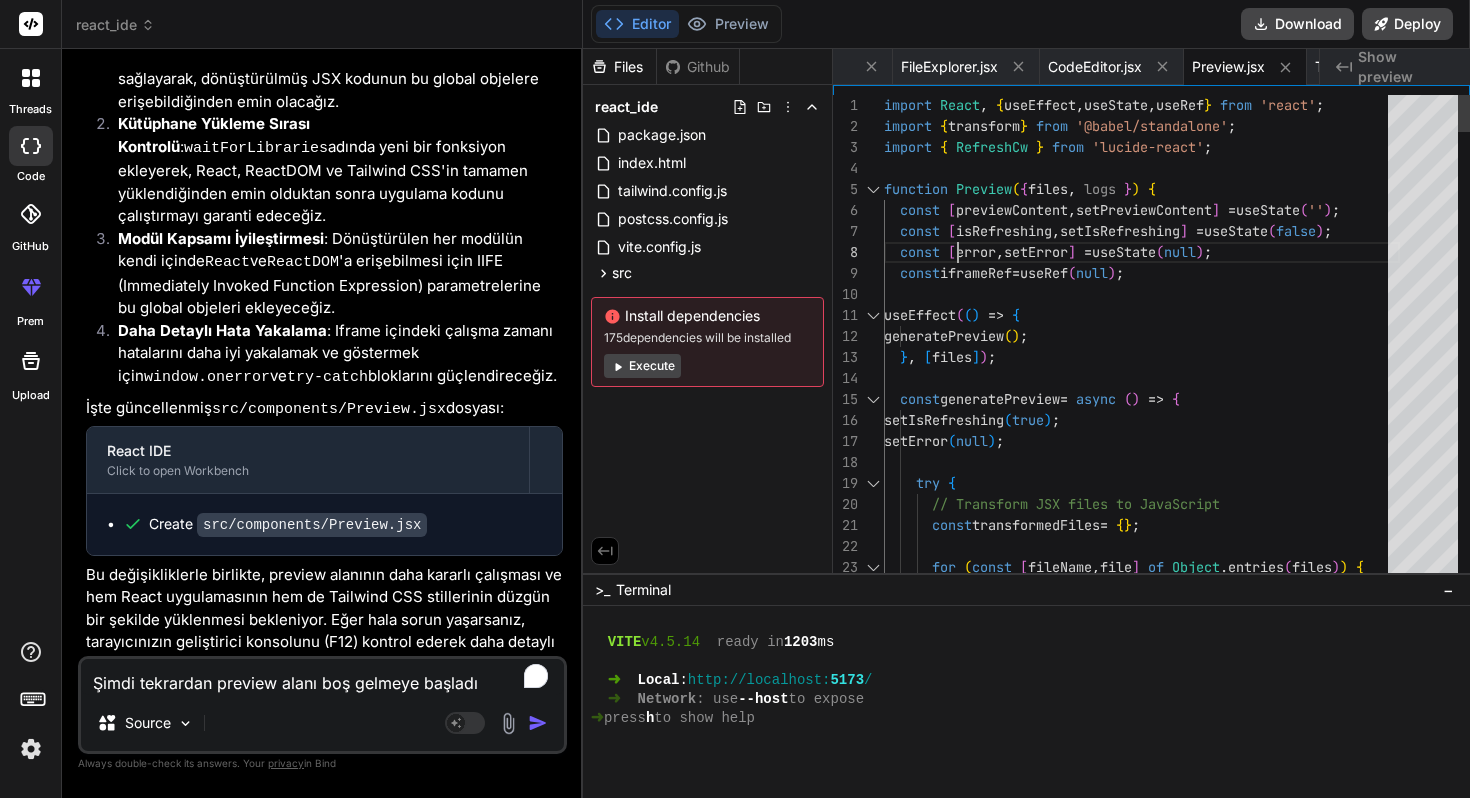 click on "import   React ,   {  useEffect ,  useState ,  useRef  }   from   'react' ; import   {  transform  }   from   '@babel/standalone' ; import   {   RefreshCw   }   from   'lucide-react' ; function   Preview ( {  files ,   logs   } )   {    const   [ previewContent ,  setPreviewContent ]   =  useState ( '' ) ;    const   [ isRefreshing ,  setIsRefreshing ]   =  useState ( false ) ;    const   [ error ,  setError ]   =  useState ( null ) ;    const  iframeRef  =  useRef ( null ) ;   useEffect ( ( )   =>   {     generatePreview ( ) ;    } ,   [ files ] ) ;    const  generatePreview  =   async   ( )   =>   {     setIsRefreshing ( true ) ;     setError ( null ) ;           try   {        // Transform JSX files to JavaScript        const  transformedFiles  =   { } ;               for   ( const   [ fileName ,  file ]   of   Object . entries ( files ) )   {          if   ( fileName . endsWith" at bounding box center (1142, 3245) 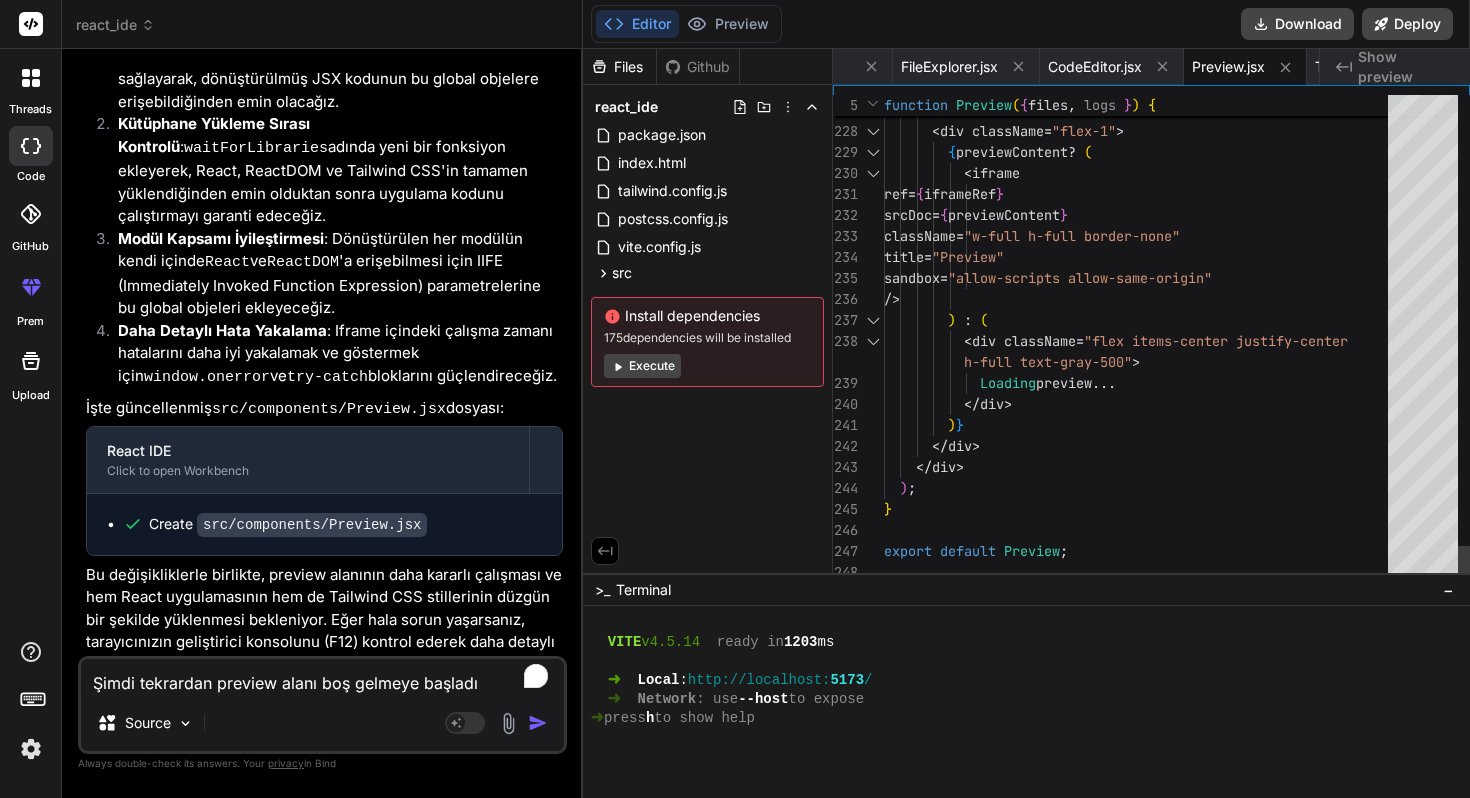 click on "</ button >        </ div >        < div className = "flex-1" >          { previewContent  ?   (            < iframe             ref = { iframeRef }             srcDoc = { previewContent }             className = "w-full h-full border-none"             title = "Preview"             sandbox = "allow-scripts allow-same-origin"           />          )   :   (            < div className = "flex items-center justify-center             h-full text-gray-500" >              Loading  preview ...            </ div >          ) }        </ div >      </ div >    ) ; } export   default   Preview ;" at bounding box center (1142, -2567) 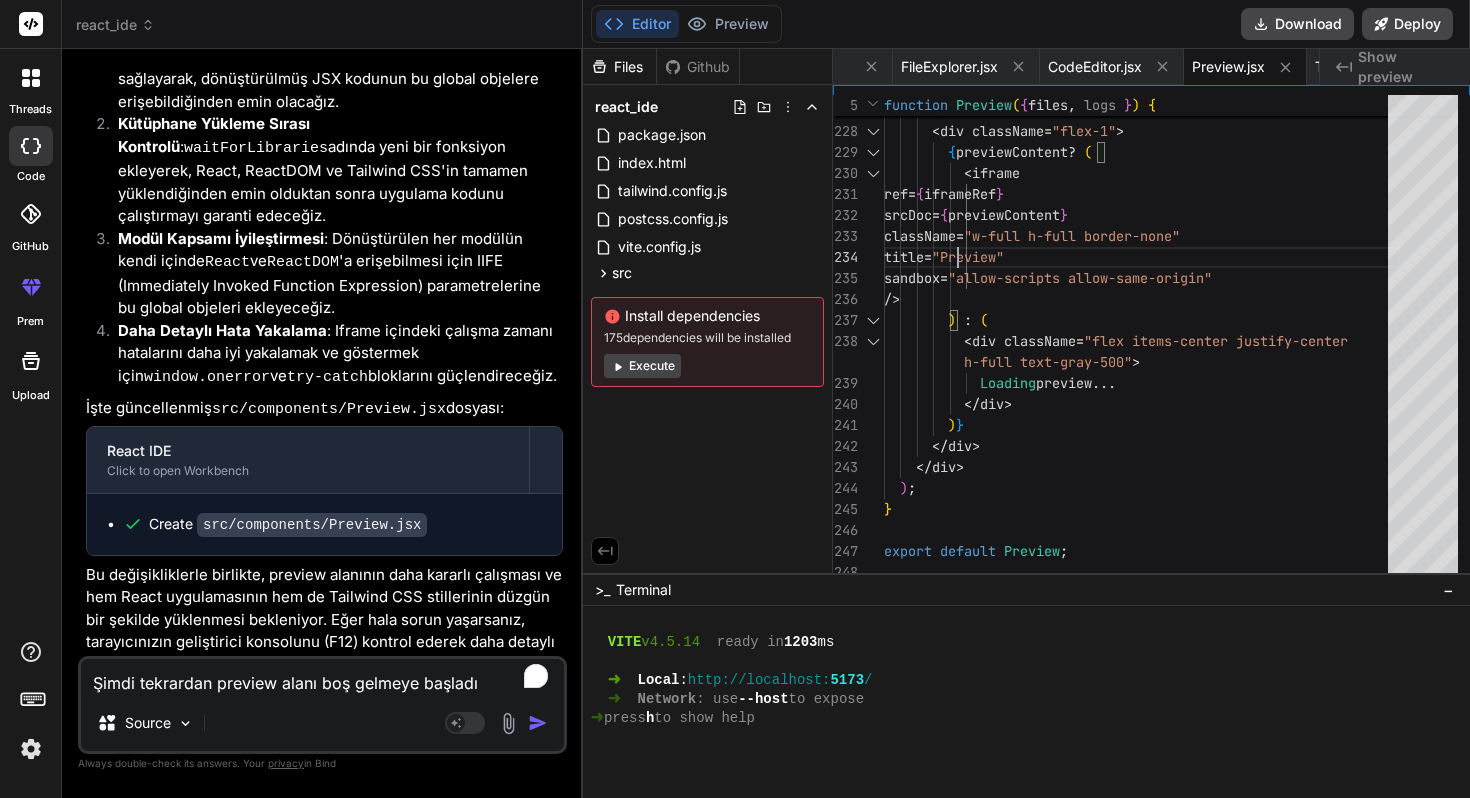 click on "src/components/Preview.jsx" at bounding box center (312, 525) 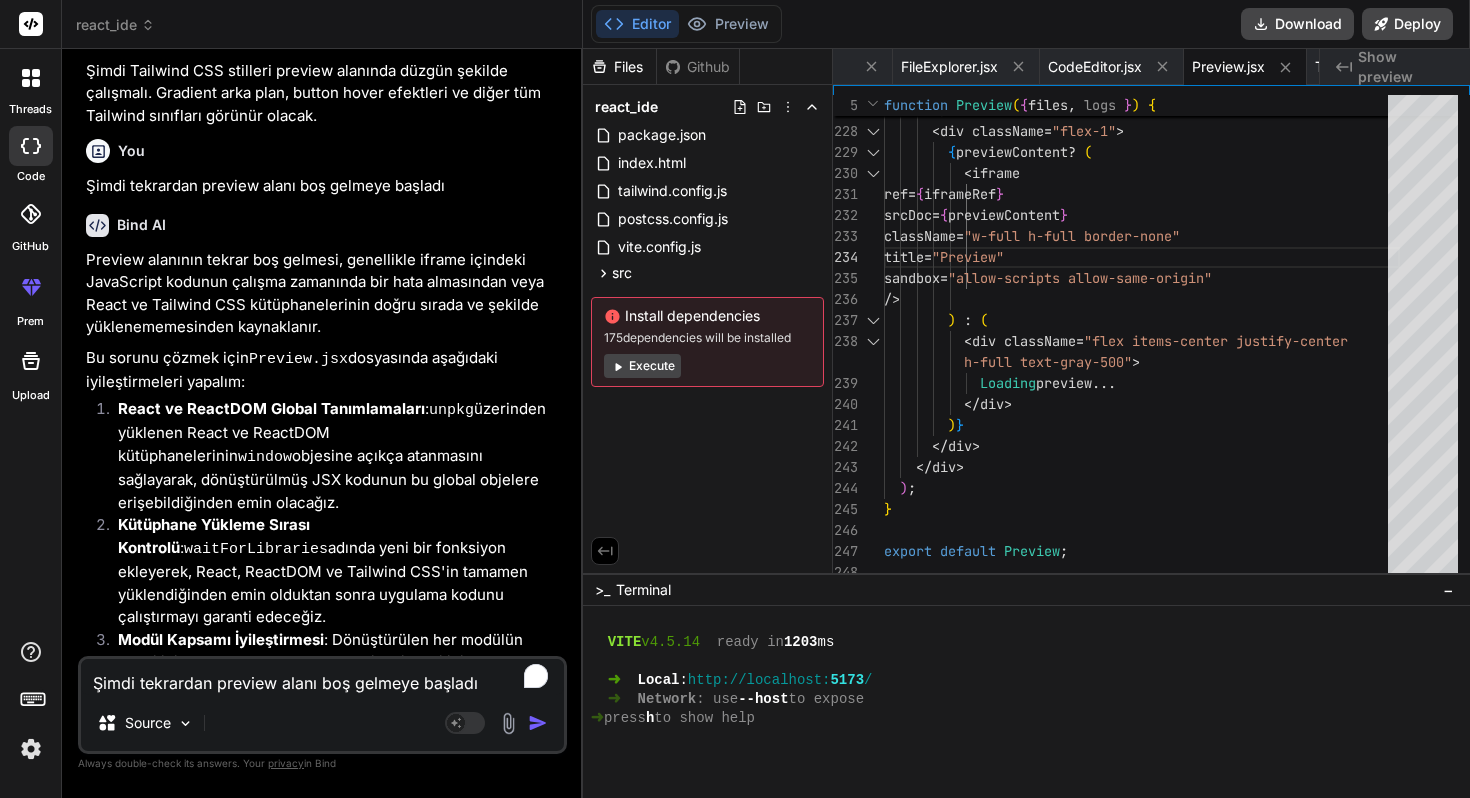 scroll, scrollTop: 2832, scrollLeft: 0, axis: vertical 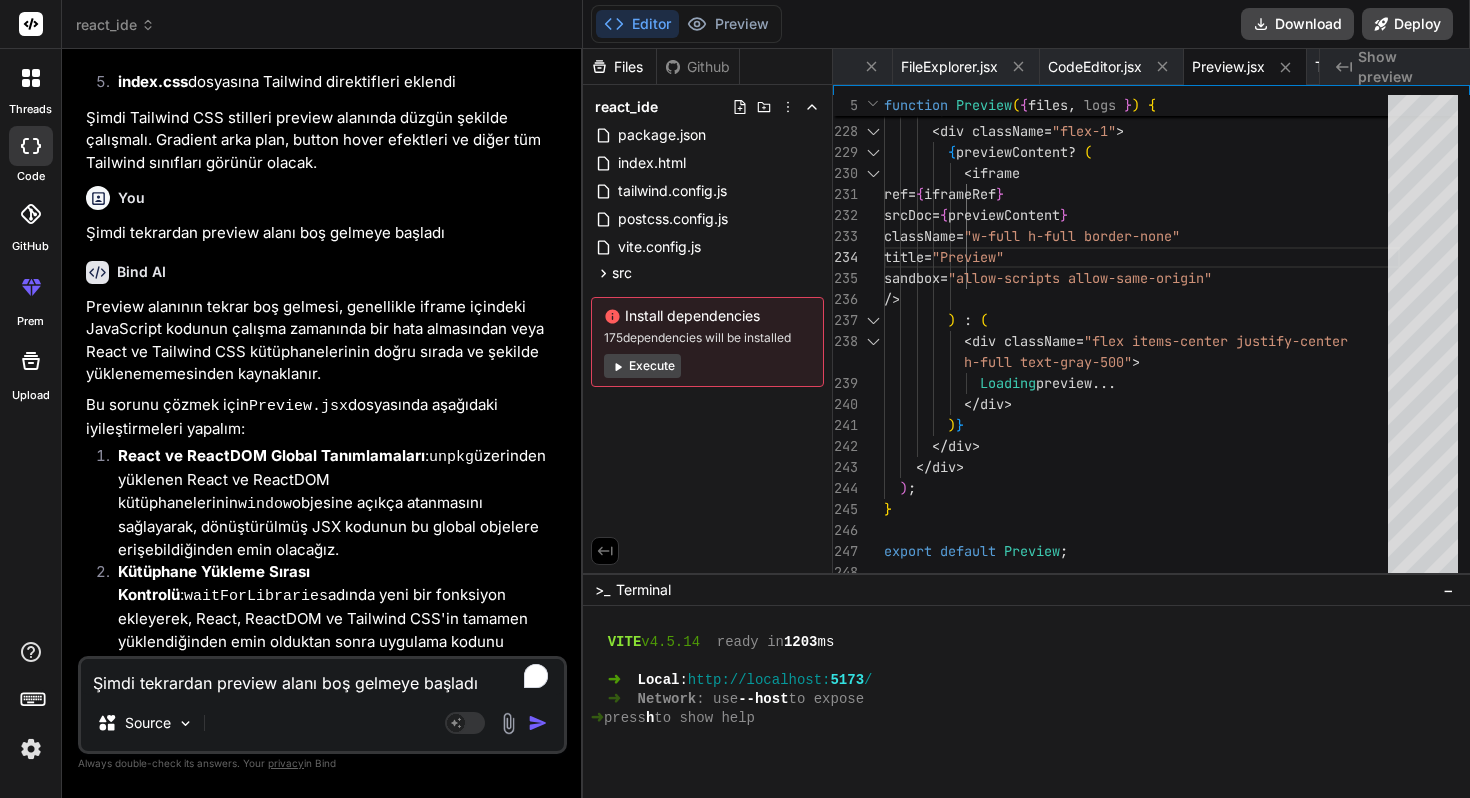 click on "Bind AI" at bounding box center [141, 272] 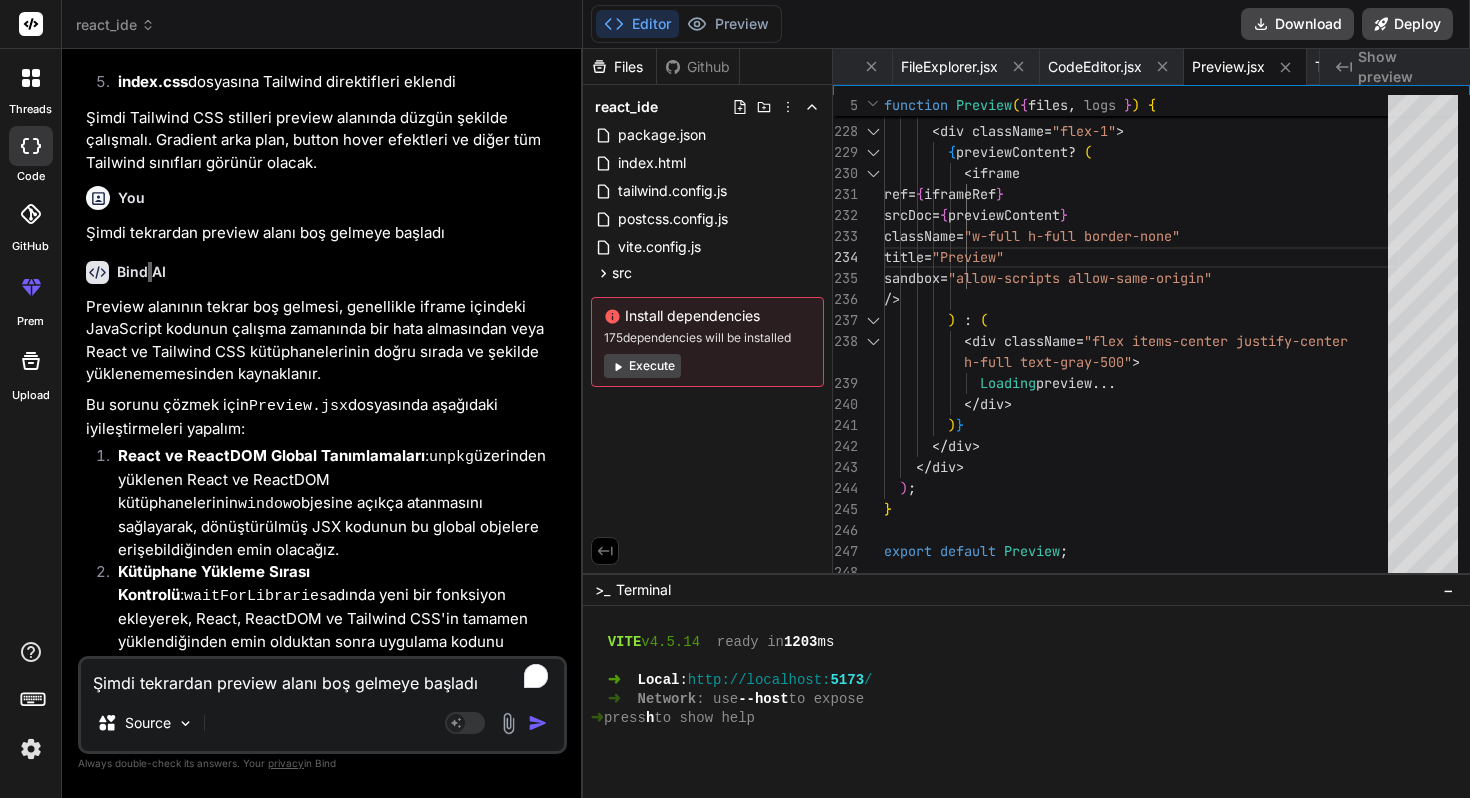 click on "Bind AI" at bounding box center [141, 272] 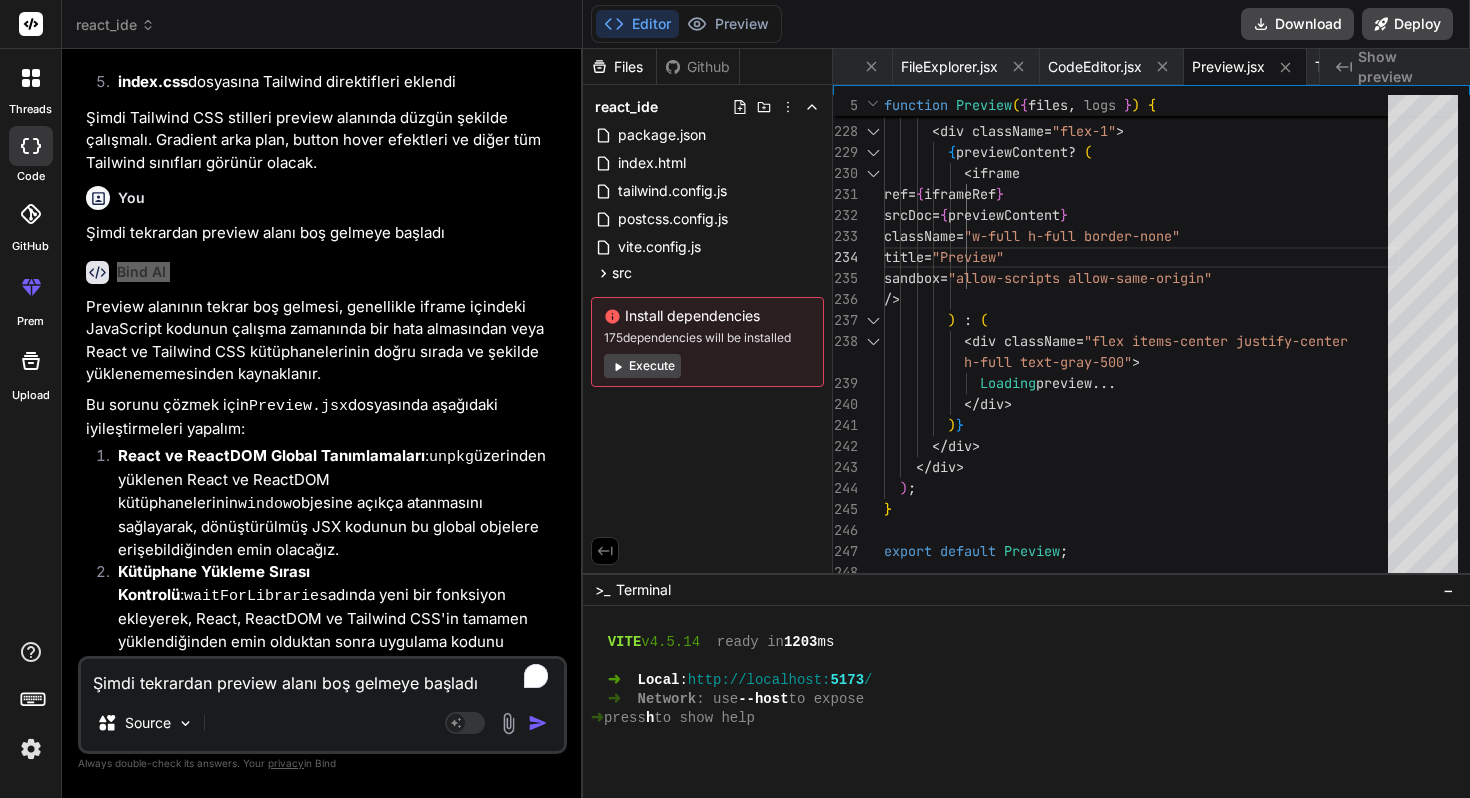click on "Bind AI" at bounding box center (141, 272) 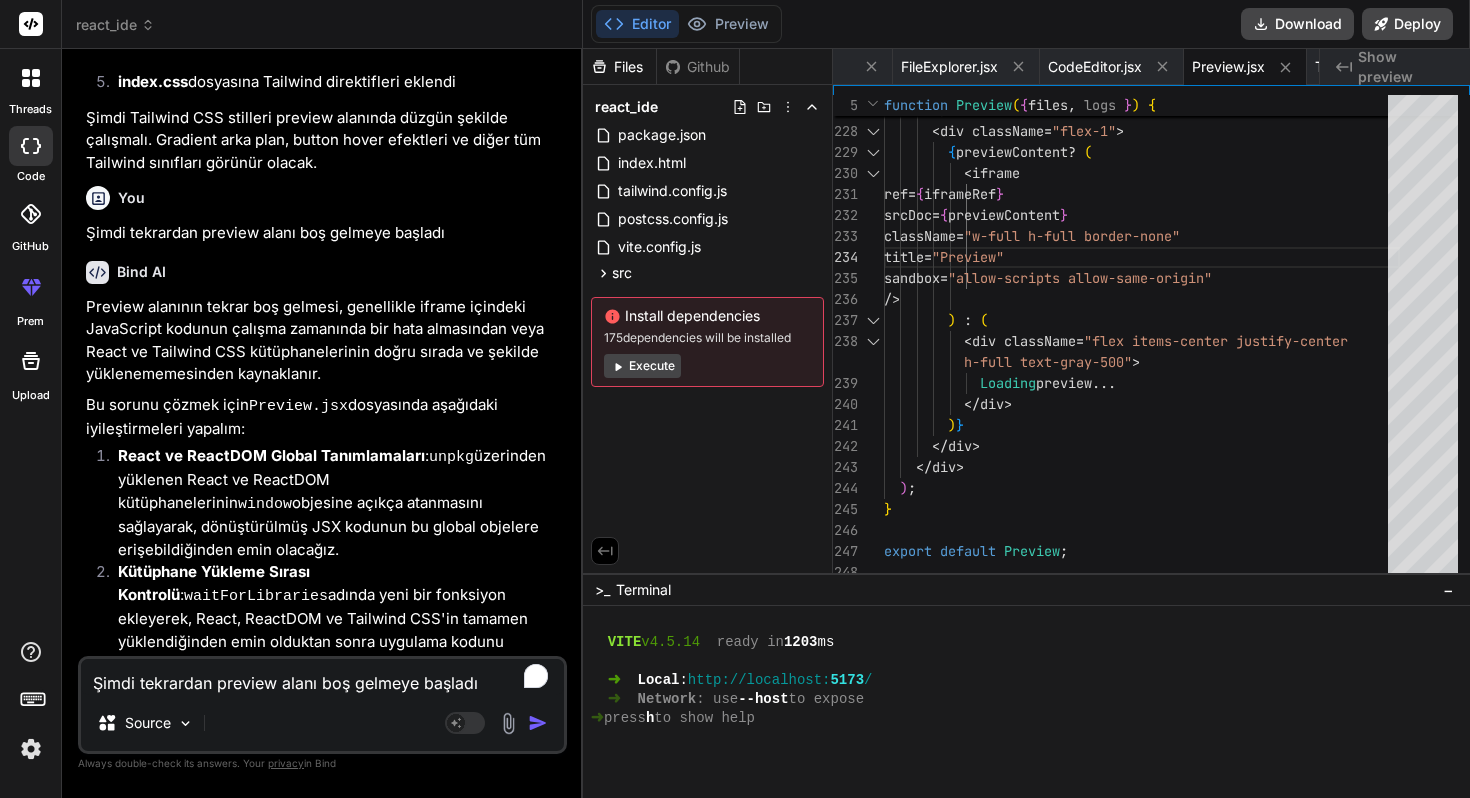 click on "Şimdi tekrardan preview alanı boş gelmeye başladı" at bounding box center [324, 233] 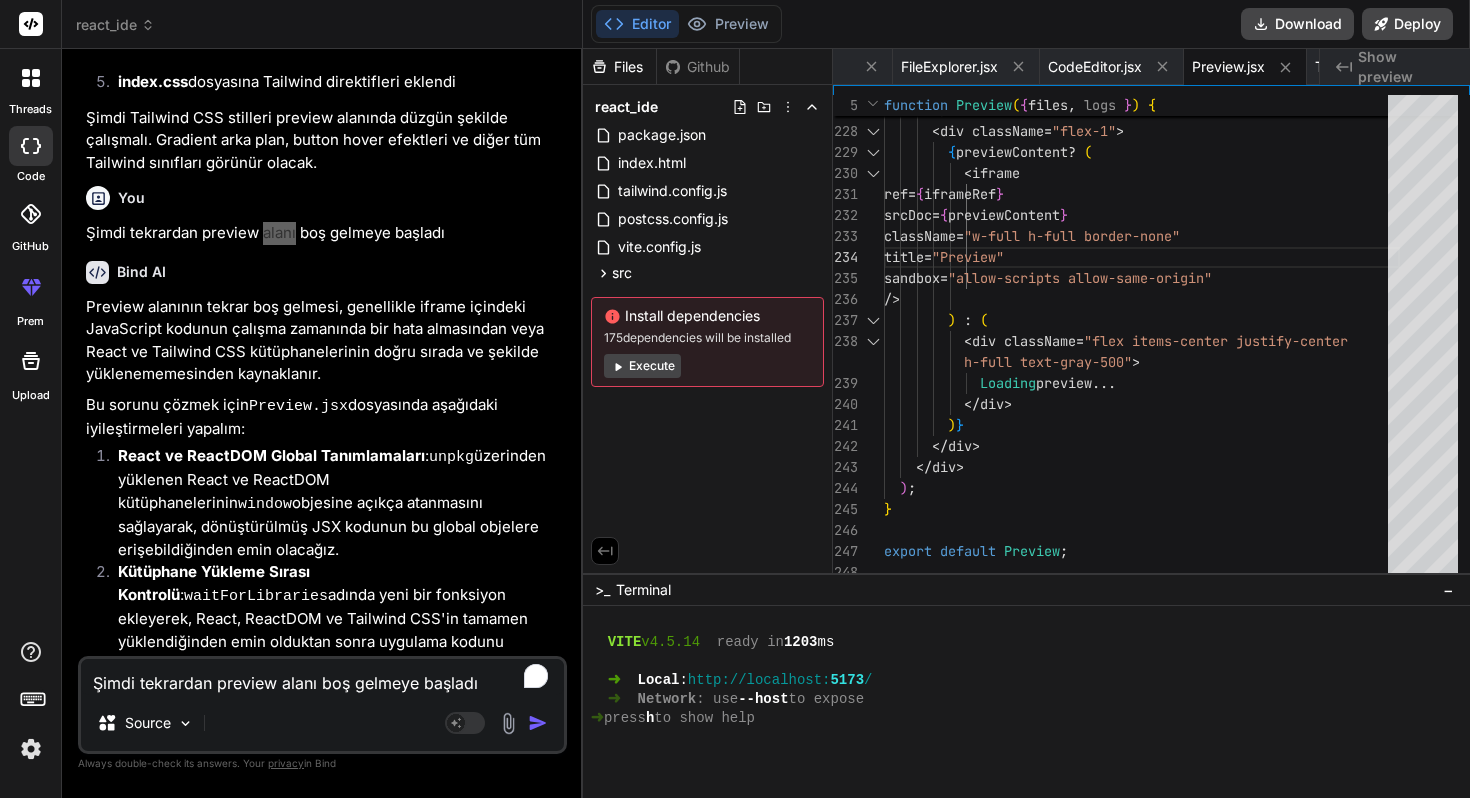 click on "Şimdi tekrardan preview alanı boş gelmeye başladı" at bounding box center (324, 233) 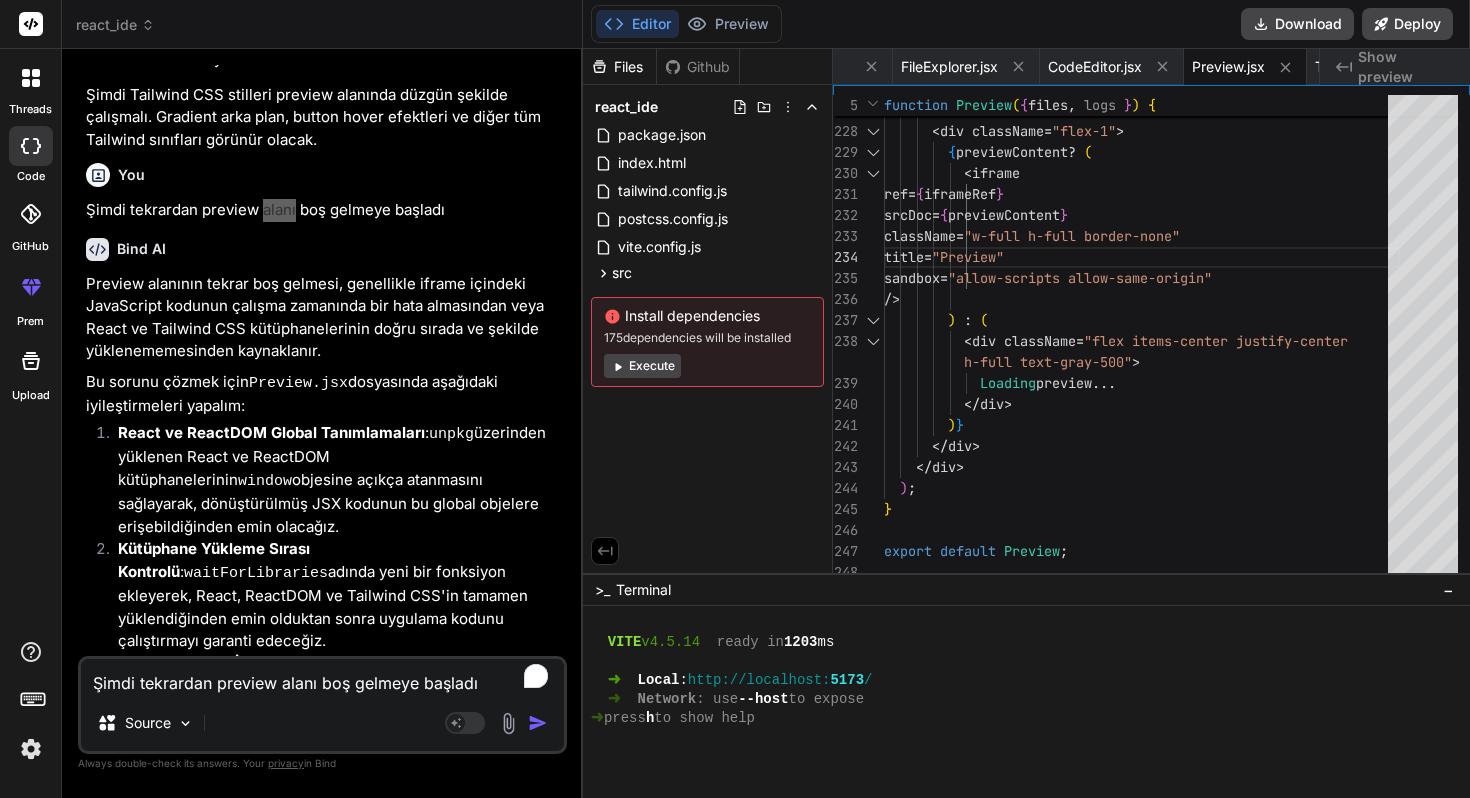 scroll, scrollTop: 2969, scrollLeft: 0, axis: vertical 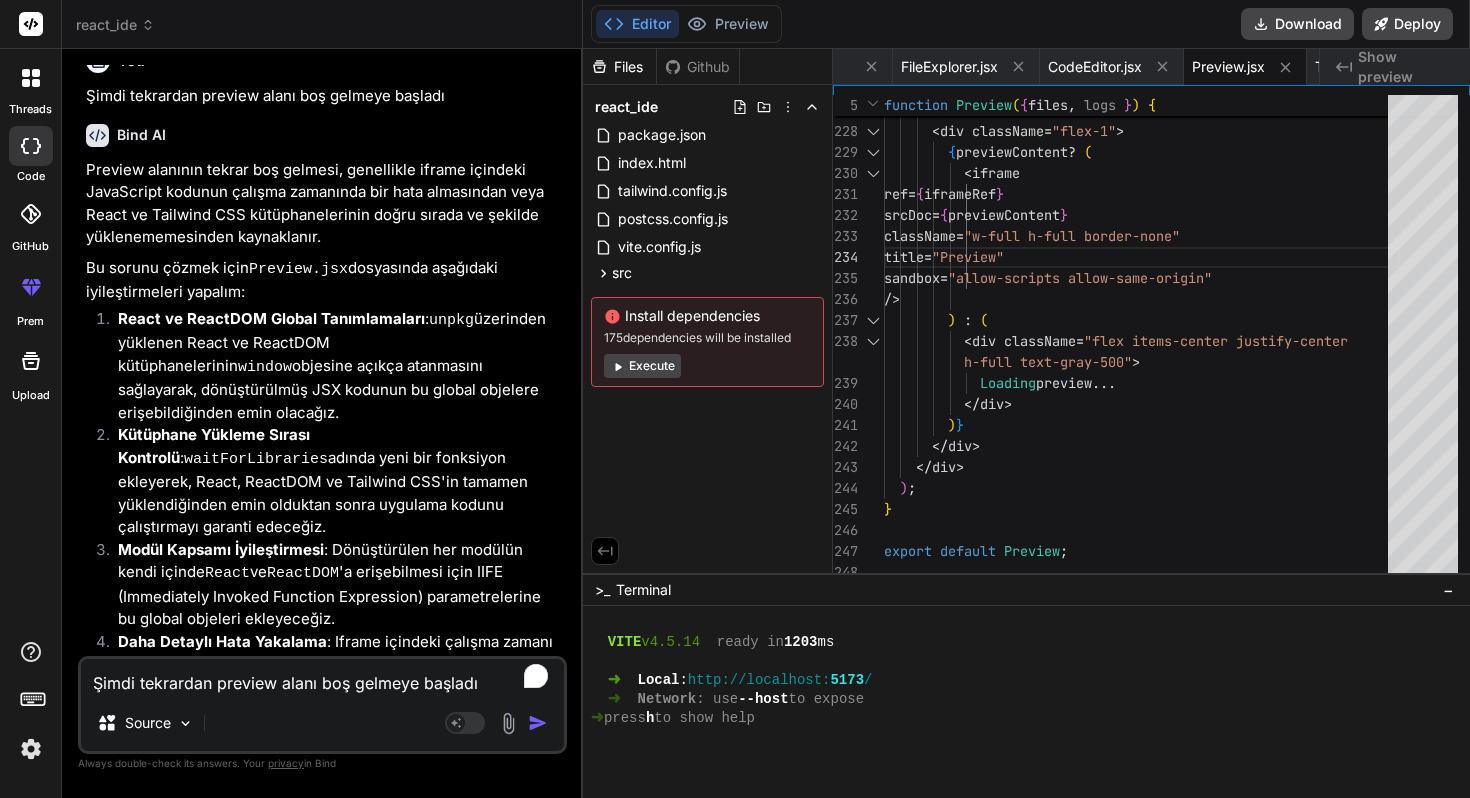 click on "Preview.jsx" at bounding box center (298, 269) 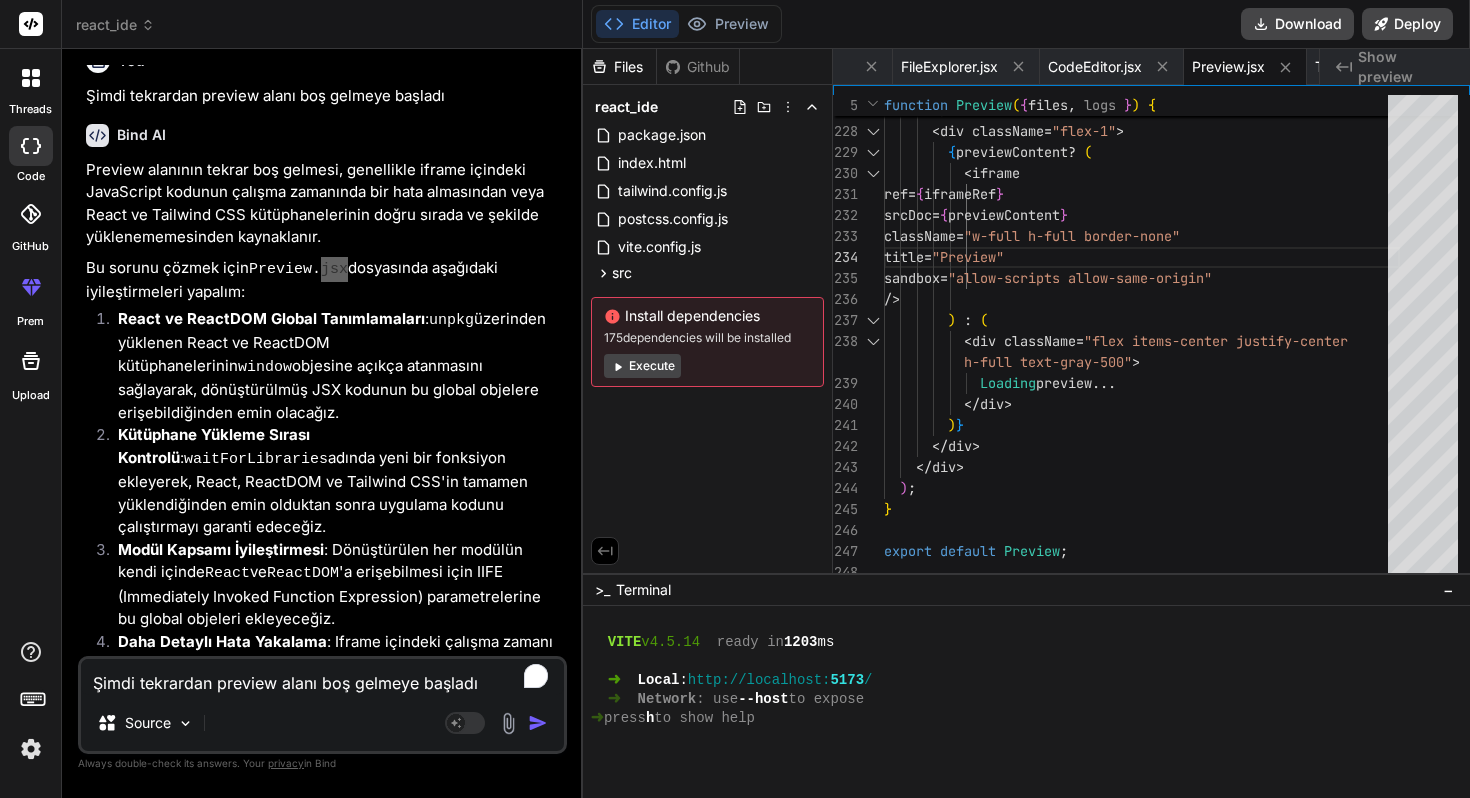 click on "Preview.jsx" at bounding box center (298, 269) 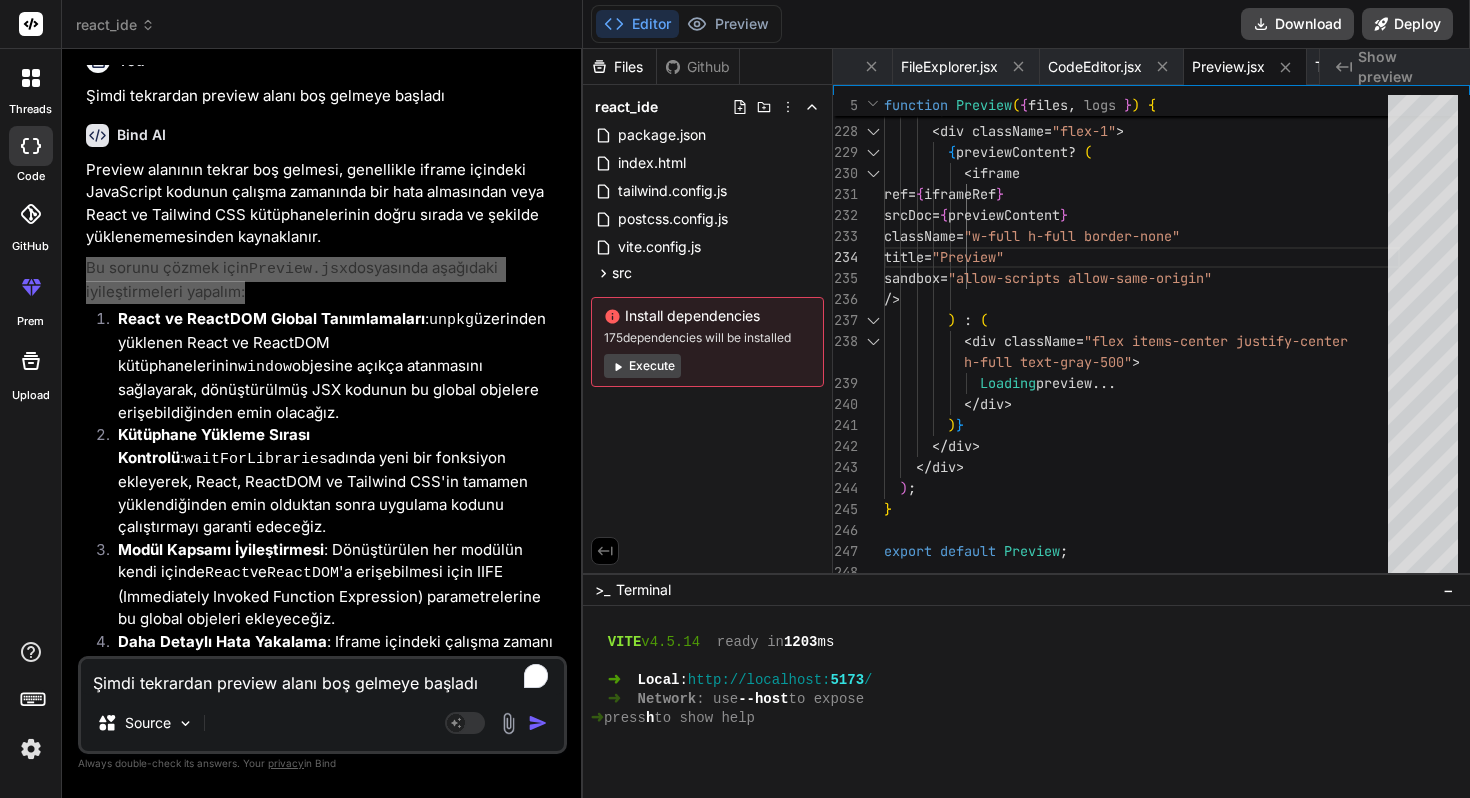 click on "Preview.jsx" at bounding box center (298, 269) 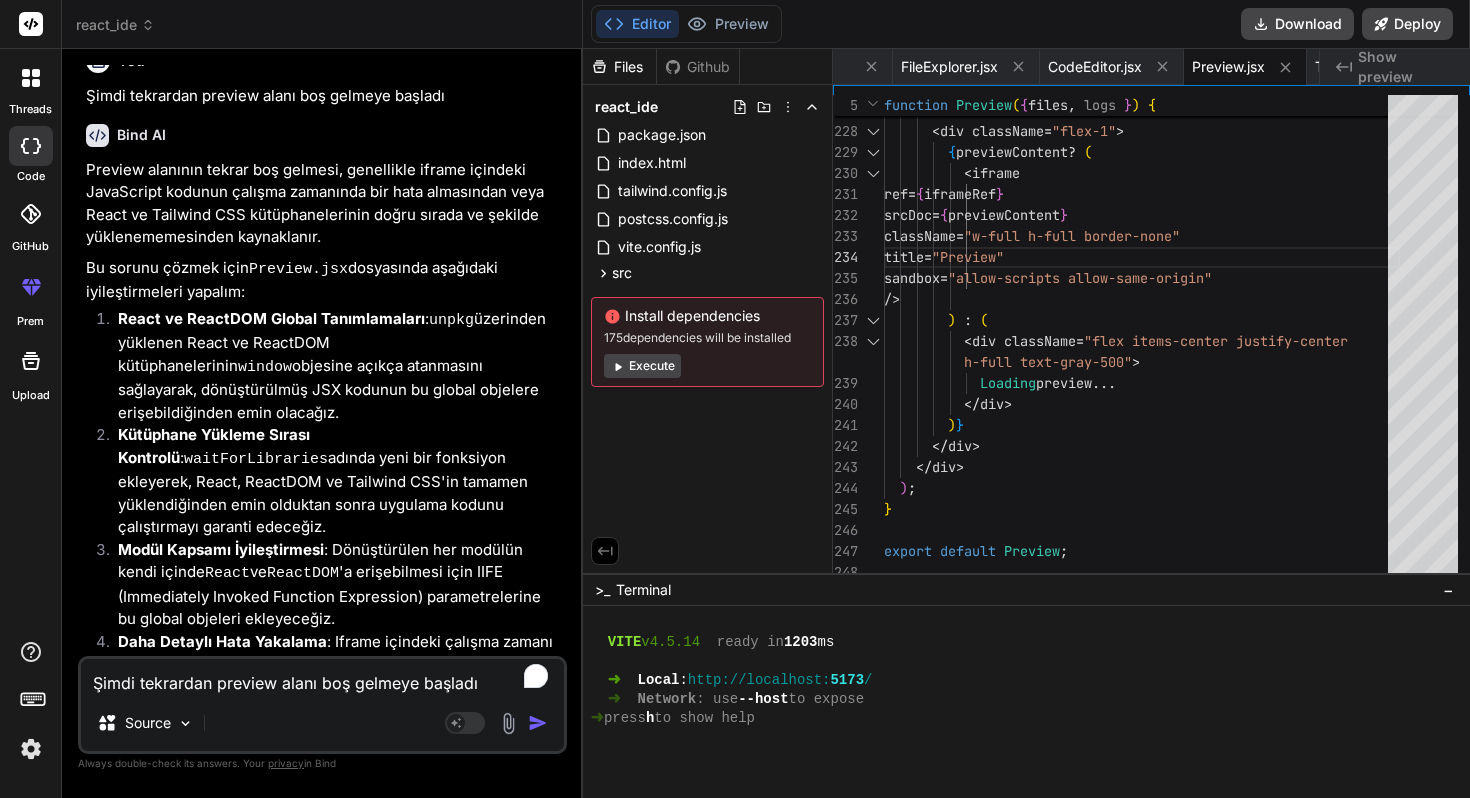 click on "React ve ReactDOM Global Tanımlamaları :  unpkg  üzerinden yüklenen React ve ReactDOM kütüphanelerinin  window  objesine açıkça atanmasını sağlayarak, dönüştürülmüş JSX kodunun bu global objelere erişebildiğinden emin olacağız." at bounding box center (332, 366) 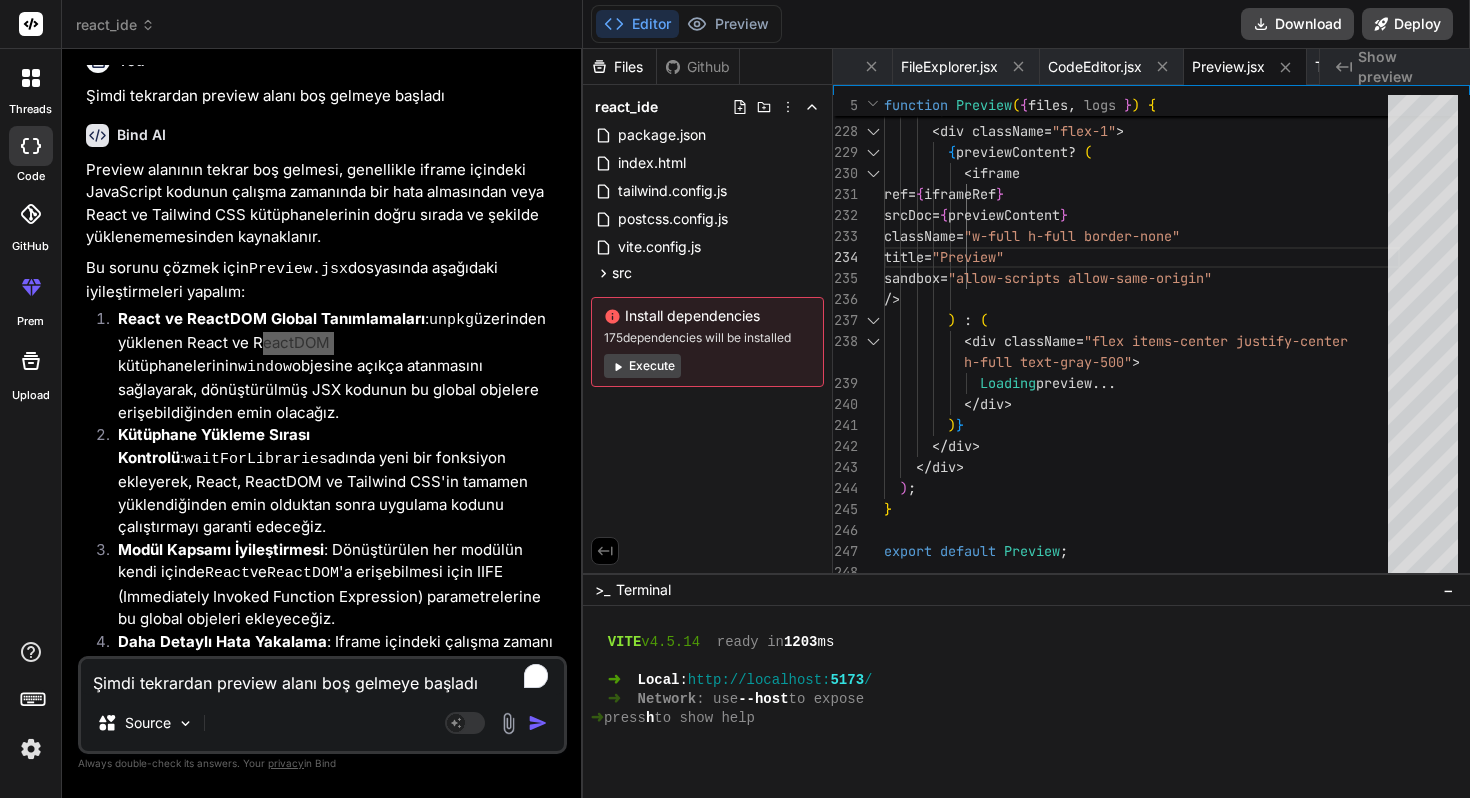 click on "React ve ReactDOM Global Tanımlamaları :  unpkg  üzerinden yüklenen React ve ReactDOM kütüphanelerinin  window  objesine açıkça atanmasını sağlayarak, dönüştürülmüş JSX kodunun bu global objelere erişebildiğinden emin olacağız." at bounding box center [332, 366] 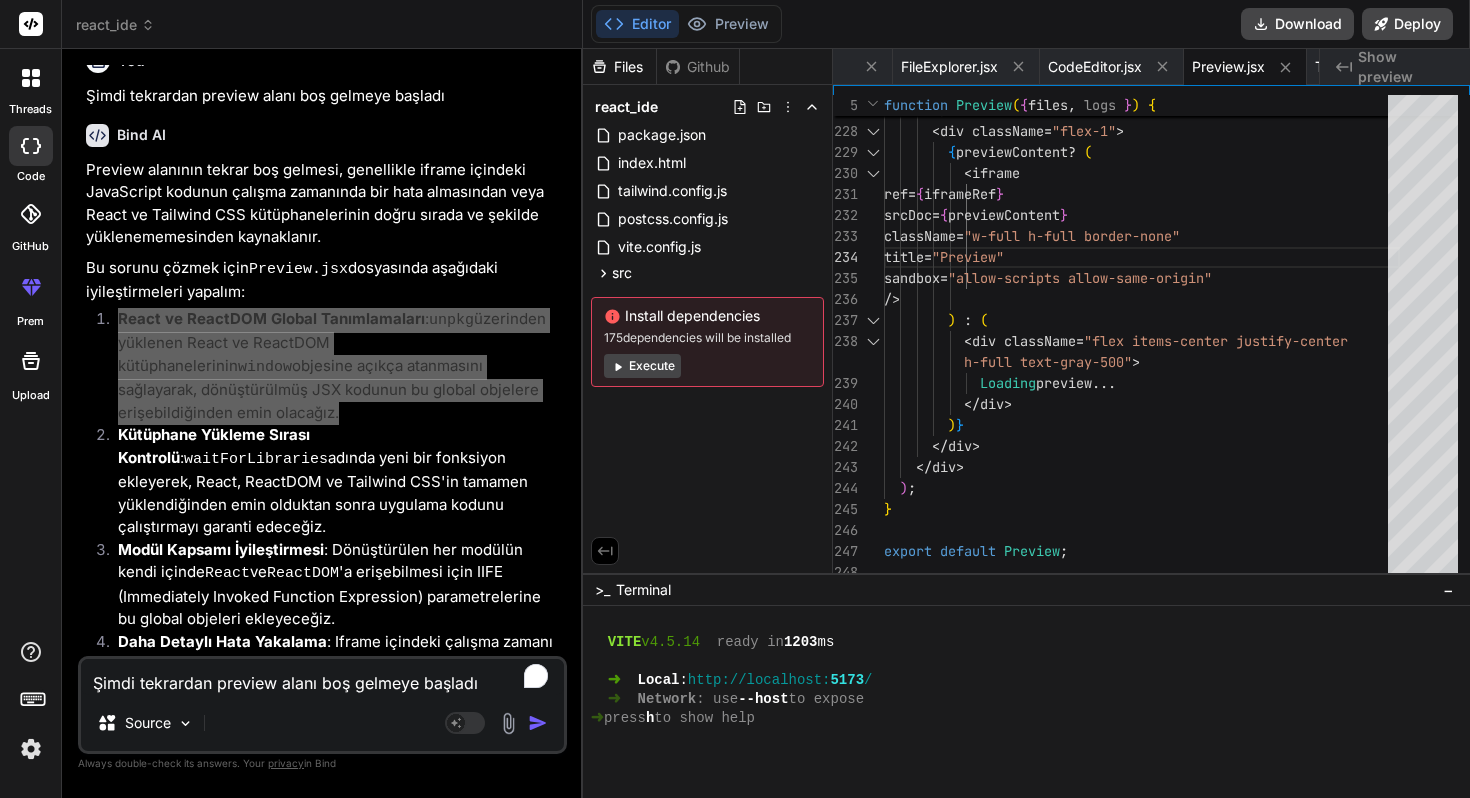 click on "React ve ReactDOM Global Tanımlamaları :  unpkg  üzerinden yüklenen React ve ReactDOM kütüphanelerinin  window  objesine açıkça atanmasını sağlayarak, dönüştürülmüş JSX kodunun bu global objelere erişebildiğinden emin olacağız." at bounding box center [332, 366] 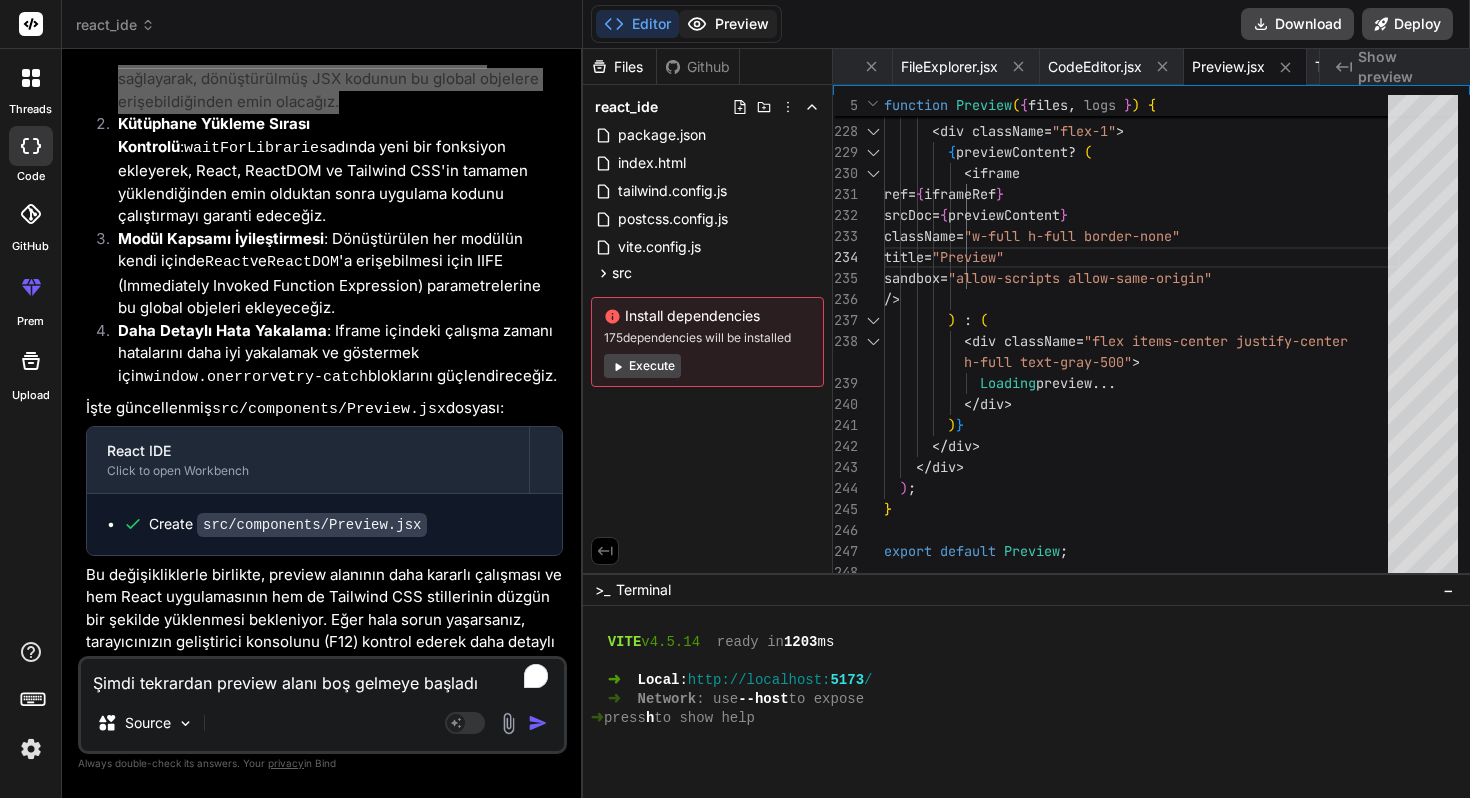 click on "Preview" at bounding box center (728, 24) 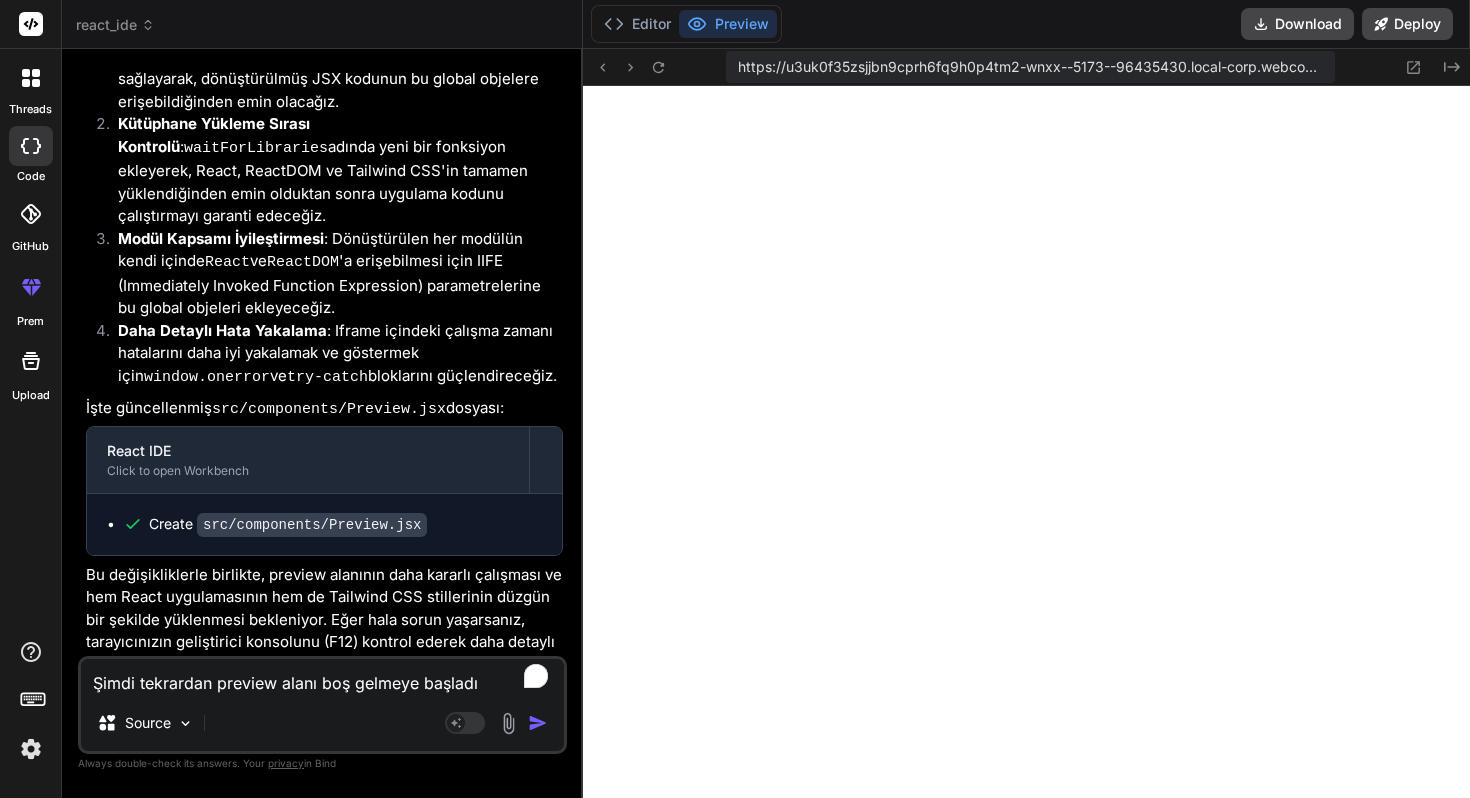 click on "Şimdi tekrardan preview alanı boş gelmeye başladı" at bounding box center [322, 677] 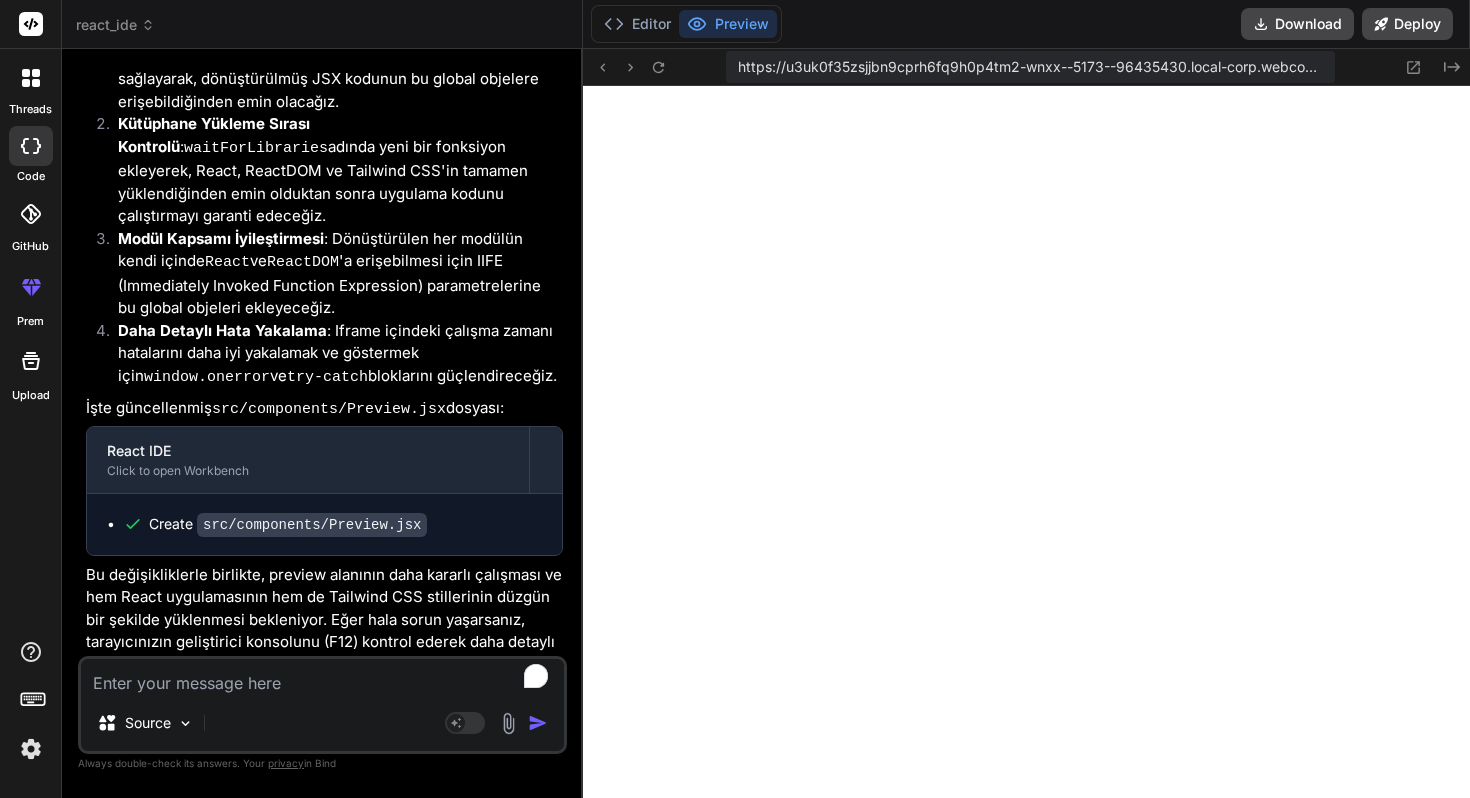 paste on "h" 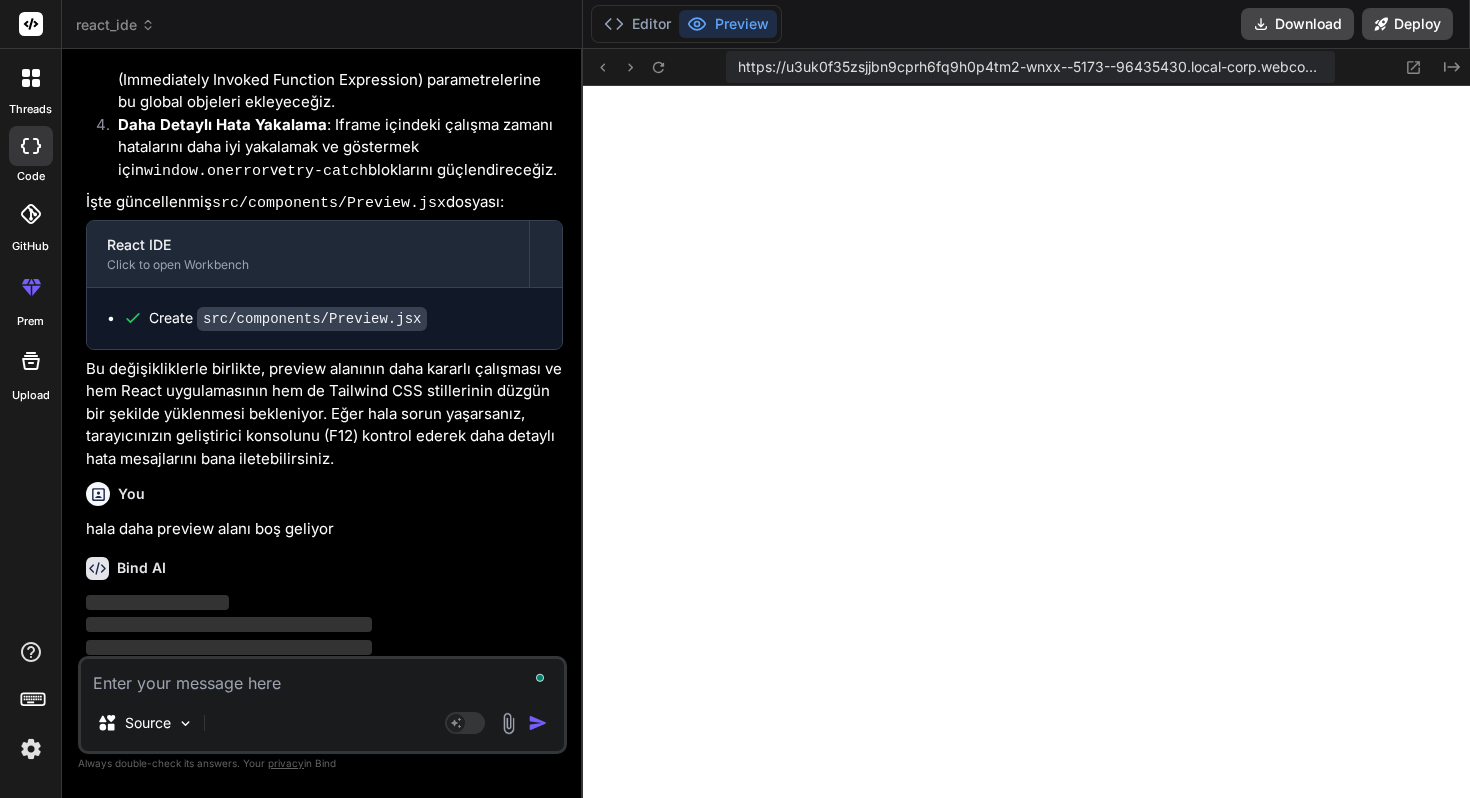scroll, scrollTop: 3487, scrollLeft: 0, axis: vertical 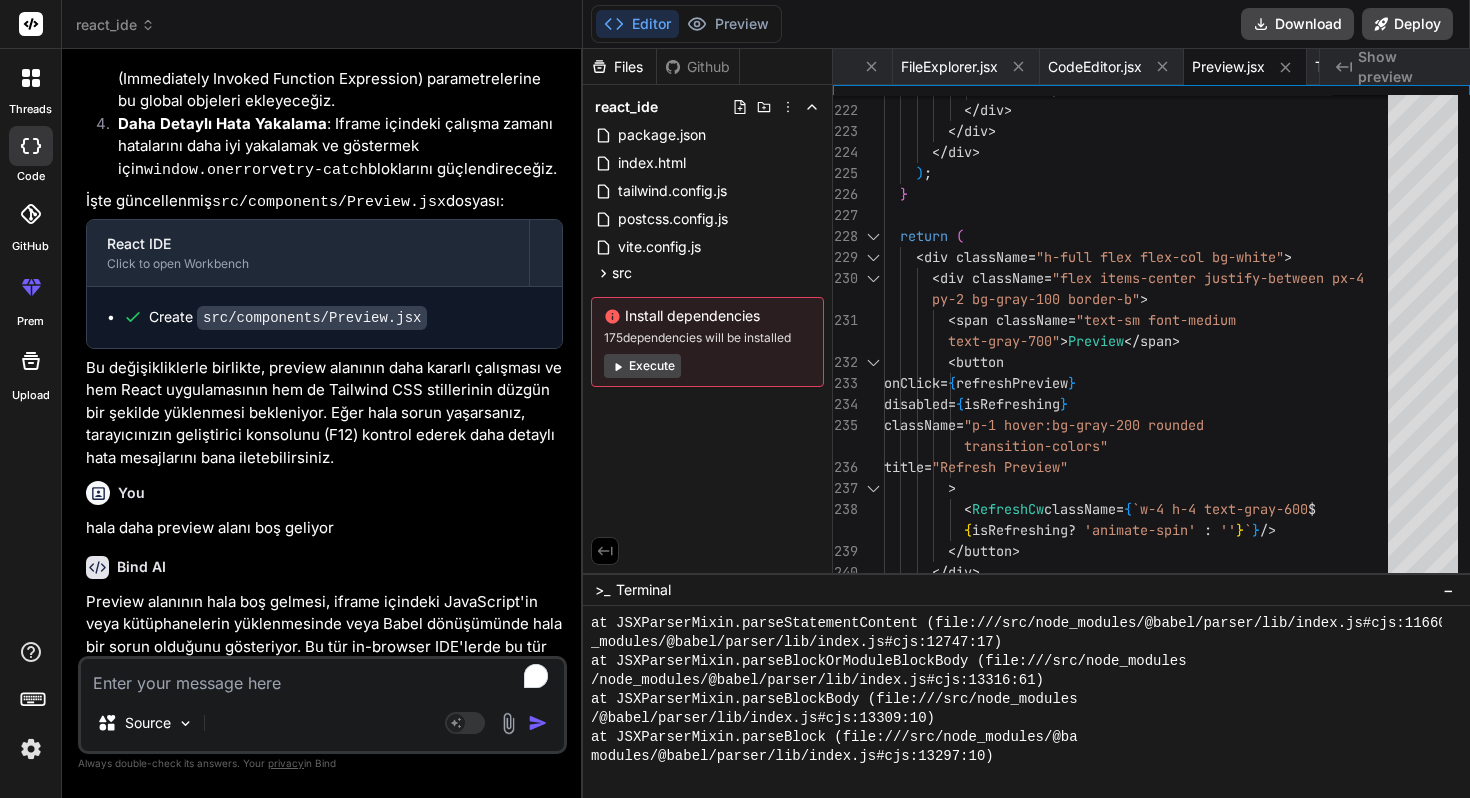 click on "Execute" at bounding box center [642, 366] 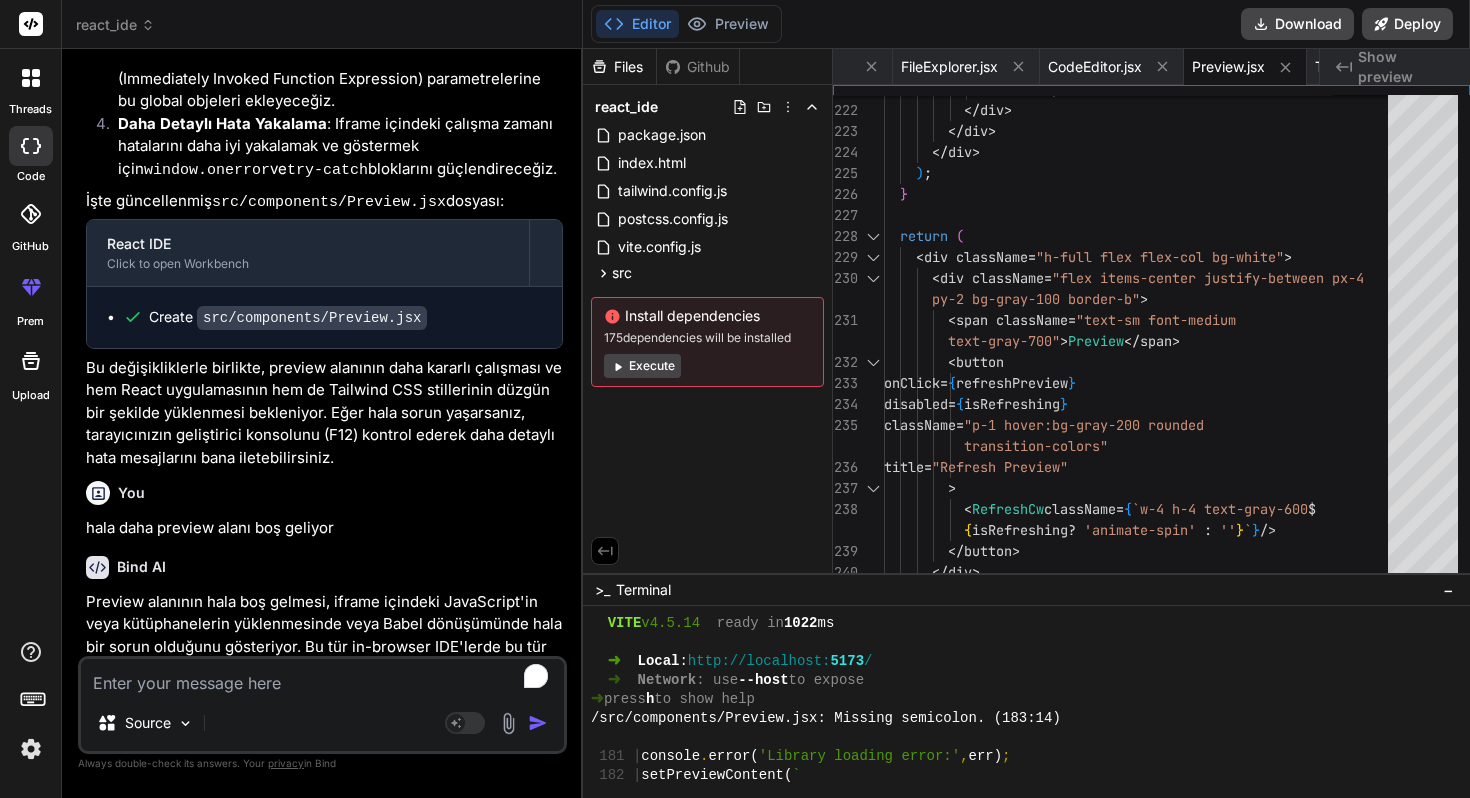 scroll, scrollTop: 2686, scrollLeft: 0, axis: vertical 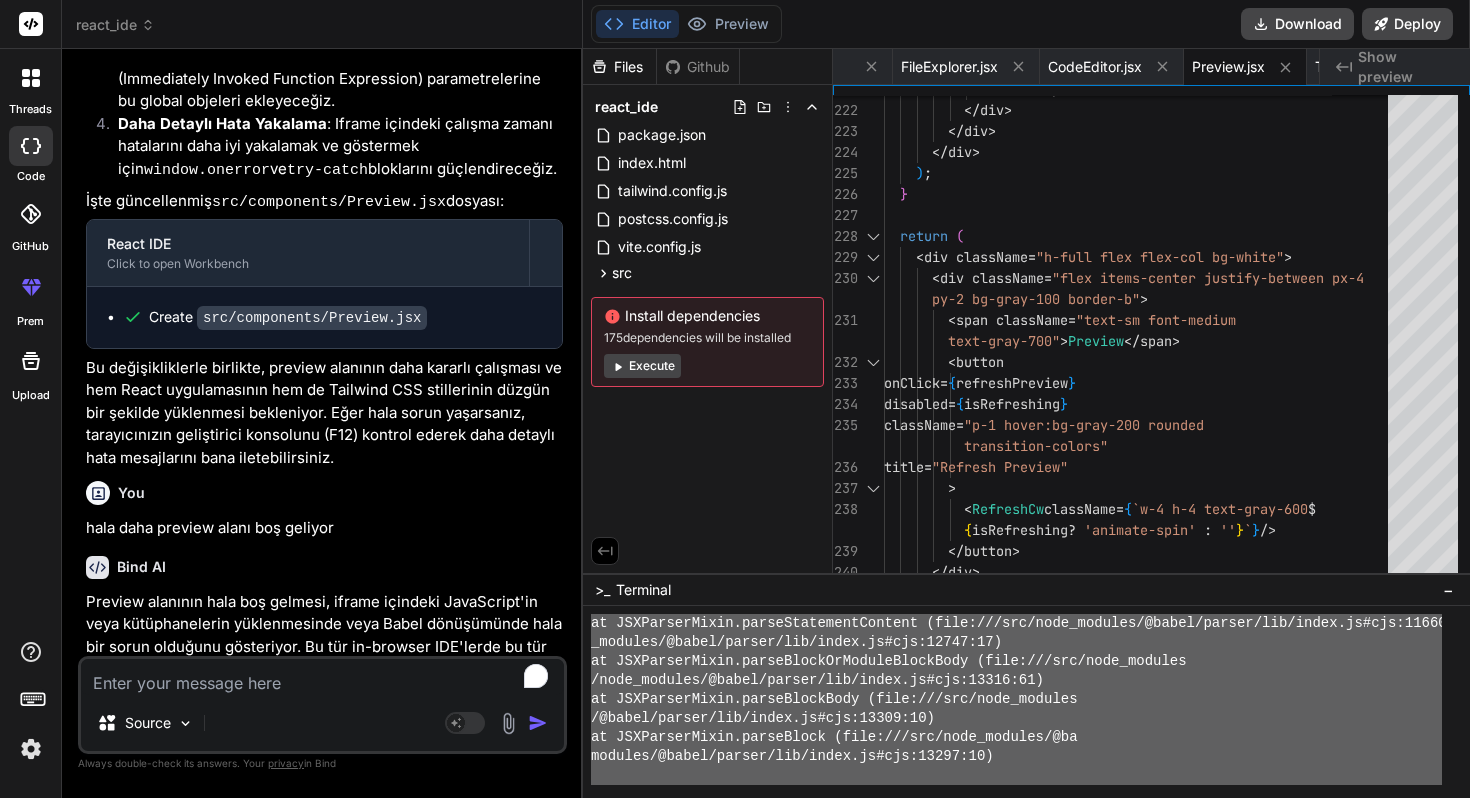drag, startPoint x: 592, startPoint y: 714, endPoint x: 793, endPoint y: 797, distance: 217.46265 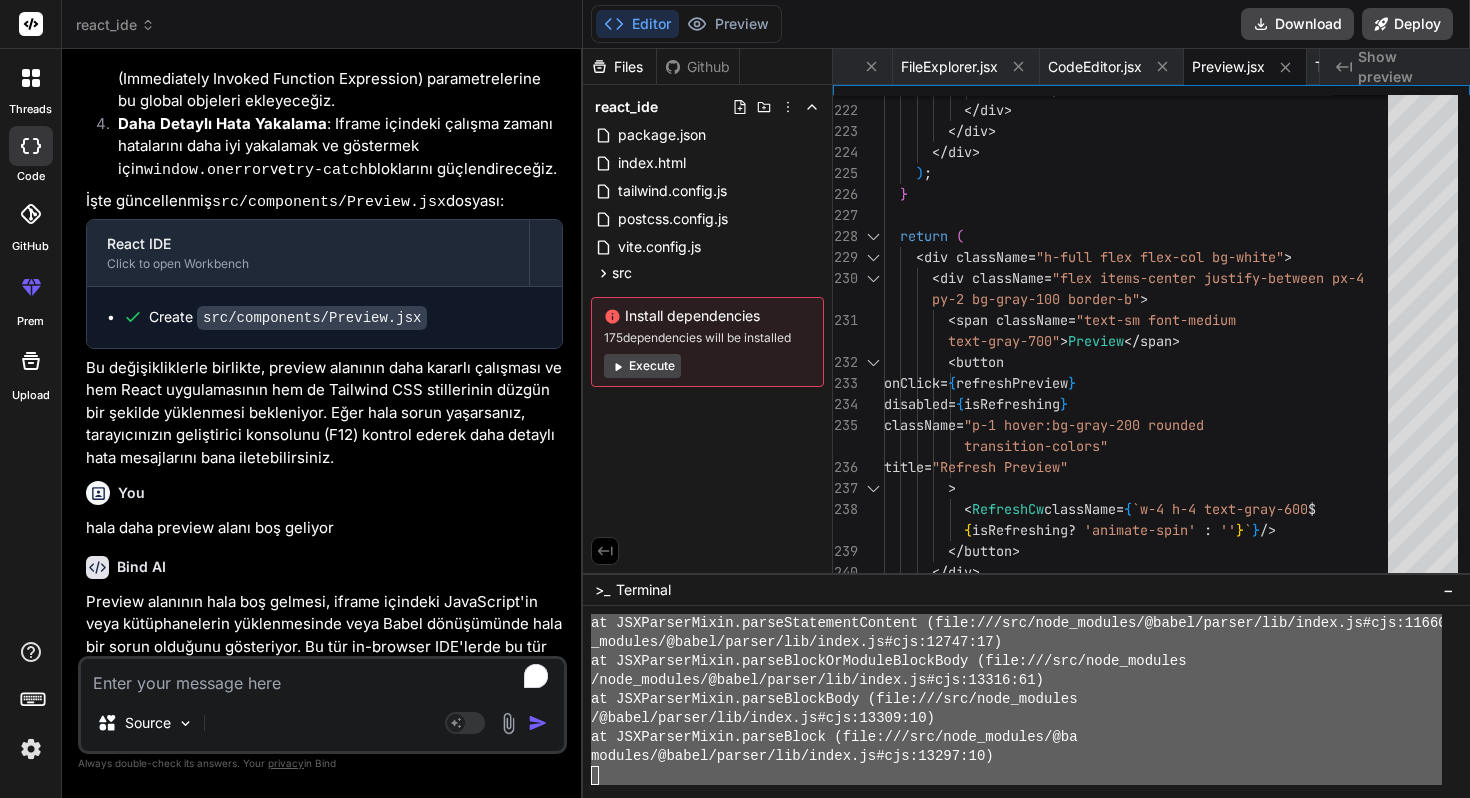 paste on "/home/u3uk0f35zsjjbn9cprh6fq9h0p4tm2-wnxx/src/components/Preview.jsx: Missing semicolon. (183:14)
181 |         console.error('Library loading error:', err);
182 |         setPreviewContent(`
> 183 |           <div style="padding: 20px; color: red; font-family: monospace;">
|               ^
184 |             Error loading preview: ${err.message}
185 |           </div>
186 |         `);
00:34:20 [vite] Internal server error: /home/u3uk0f35zsjjbn9cprh6fq9h0p4tm2-wnxx/src/components/Preview.jsx: Missing semicolon. (183:14)
181 |         console.error('Library loading error:', err);
182 |         setPreviewContent(`
> 183 |           <div style="padding: 20px; color: red; font-family: monospace;">
|               ^
184 |             Error loading preview: ${err.message}
185 |           </div>
186 |         `);
Plugin: vite:react-babel
File: /home/u3uk0f35zsjjbn9cprh6fq9h0p4tm2-wnxx/src/components/Preview.jsx:183:14
181|          console.error('Library loading error:', e..." 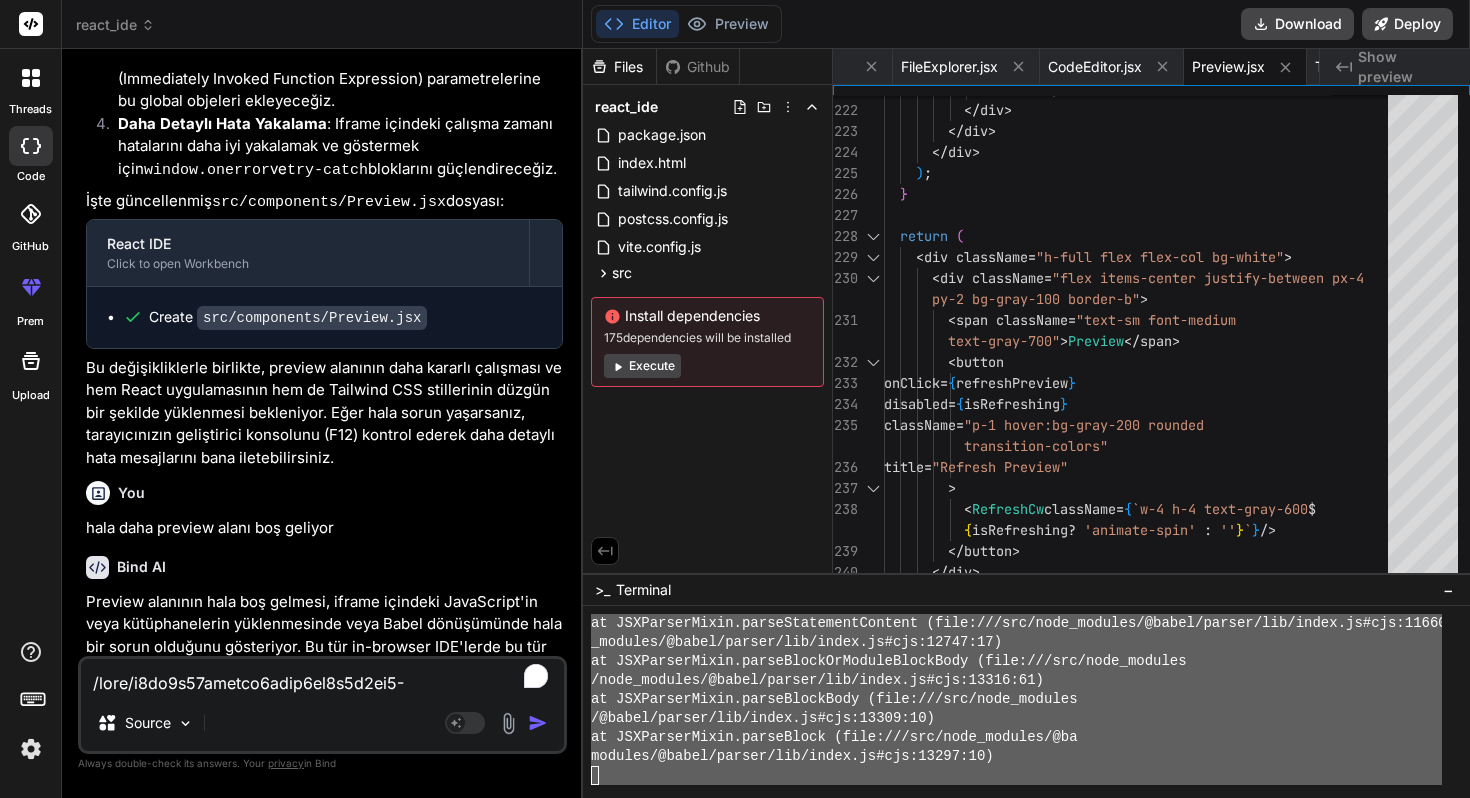 scroll, scrollTop: 1561, scrollLeft: 0, axis: vertical 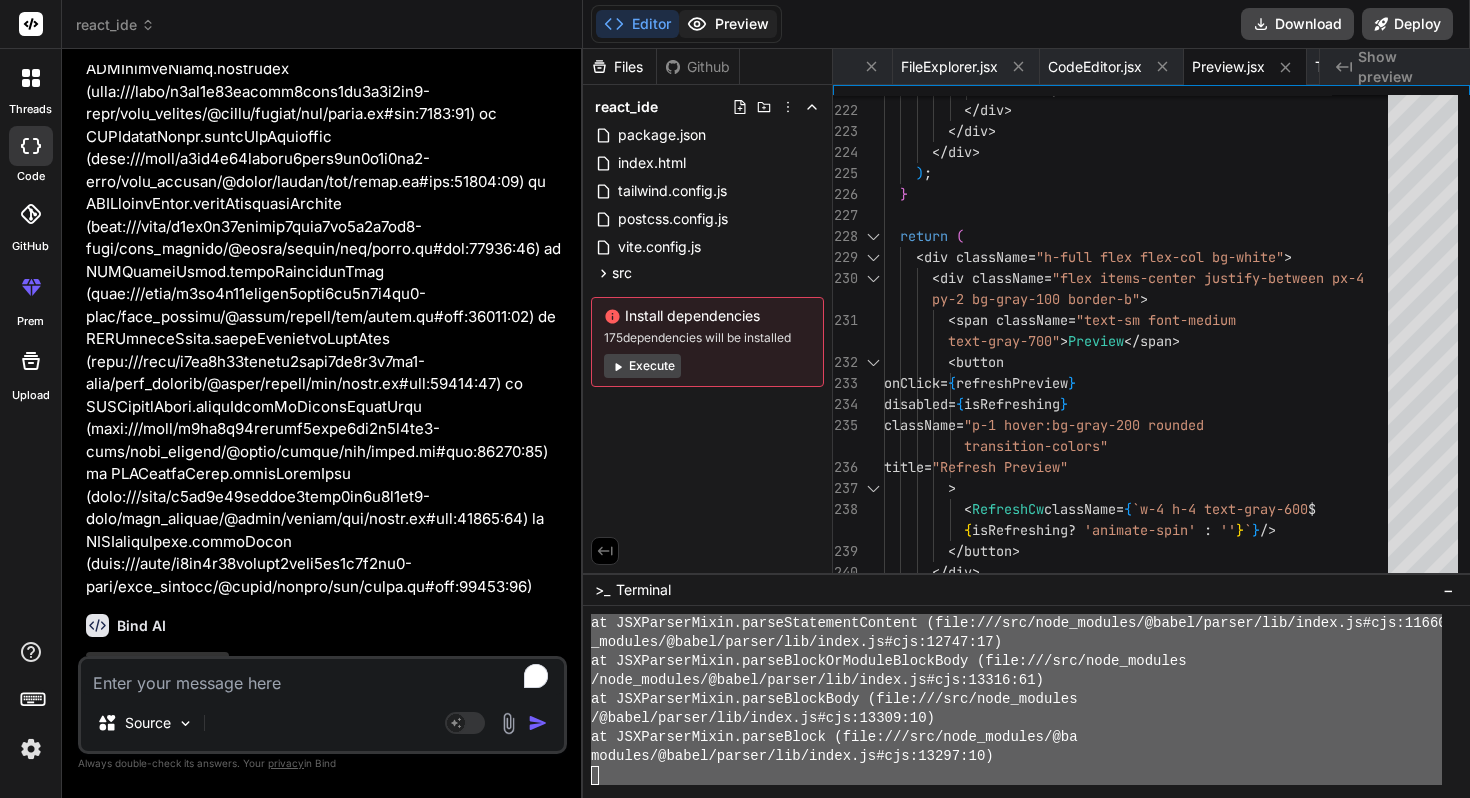 click on "Preview" at bounding box center (728, 24) 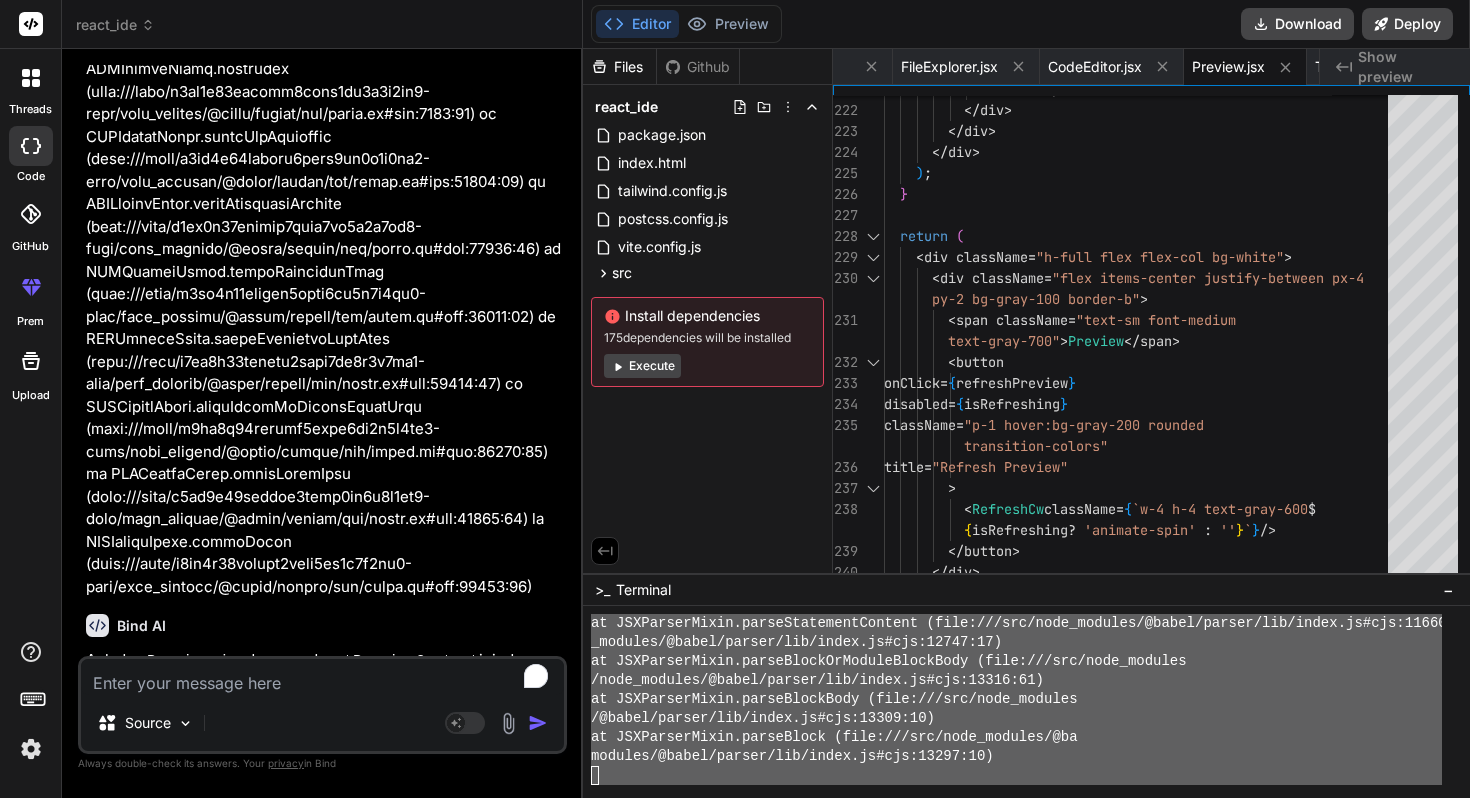 scroll, scrollTop: 6122, scrollLeft: 0, axis: vertical 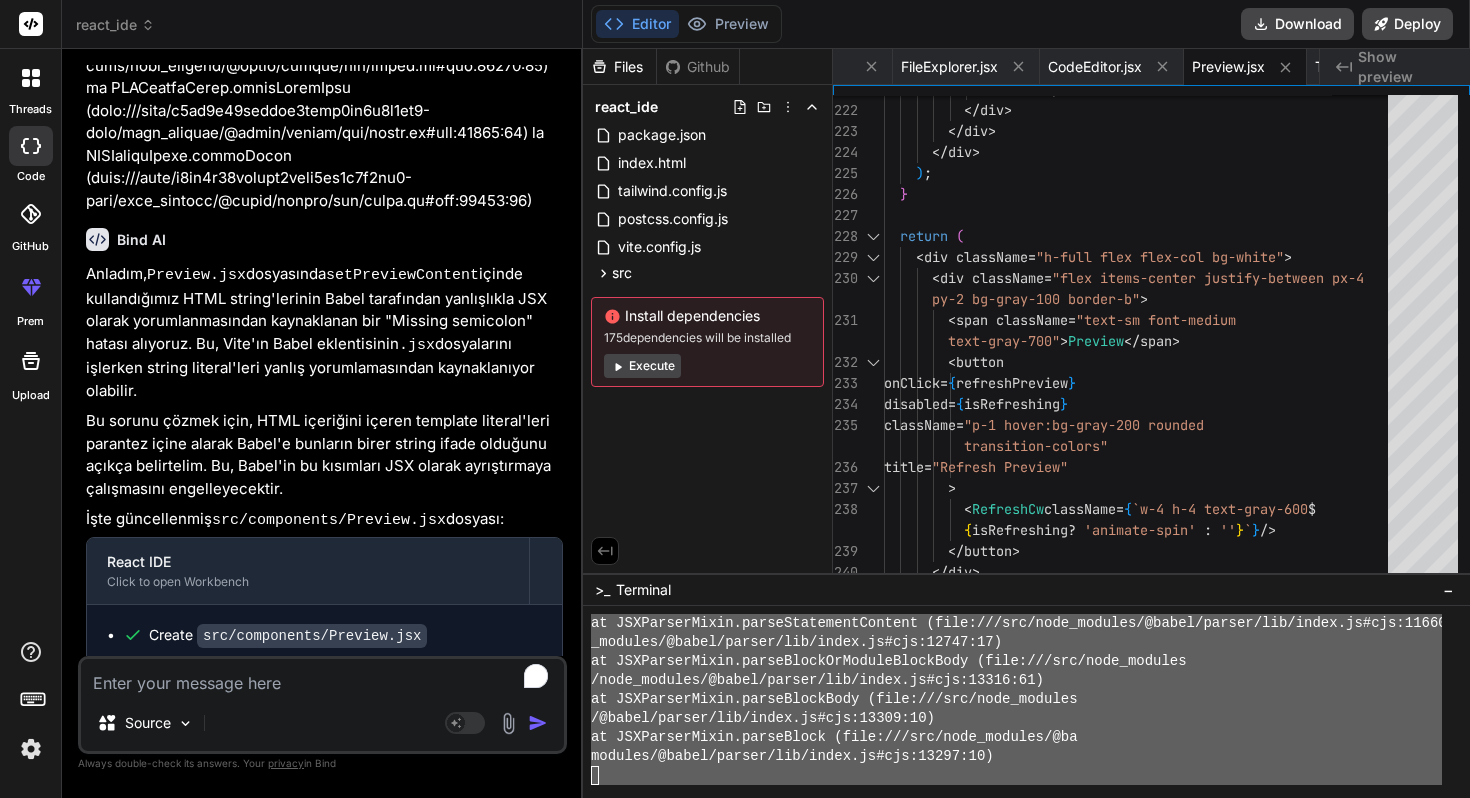 click on "Execute" at bounding box center [642, 366] 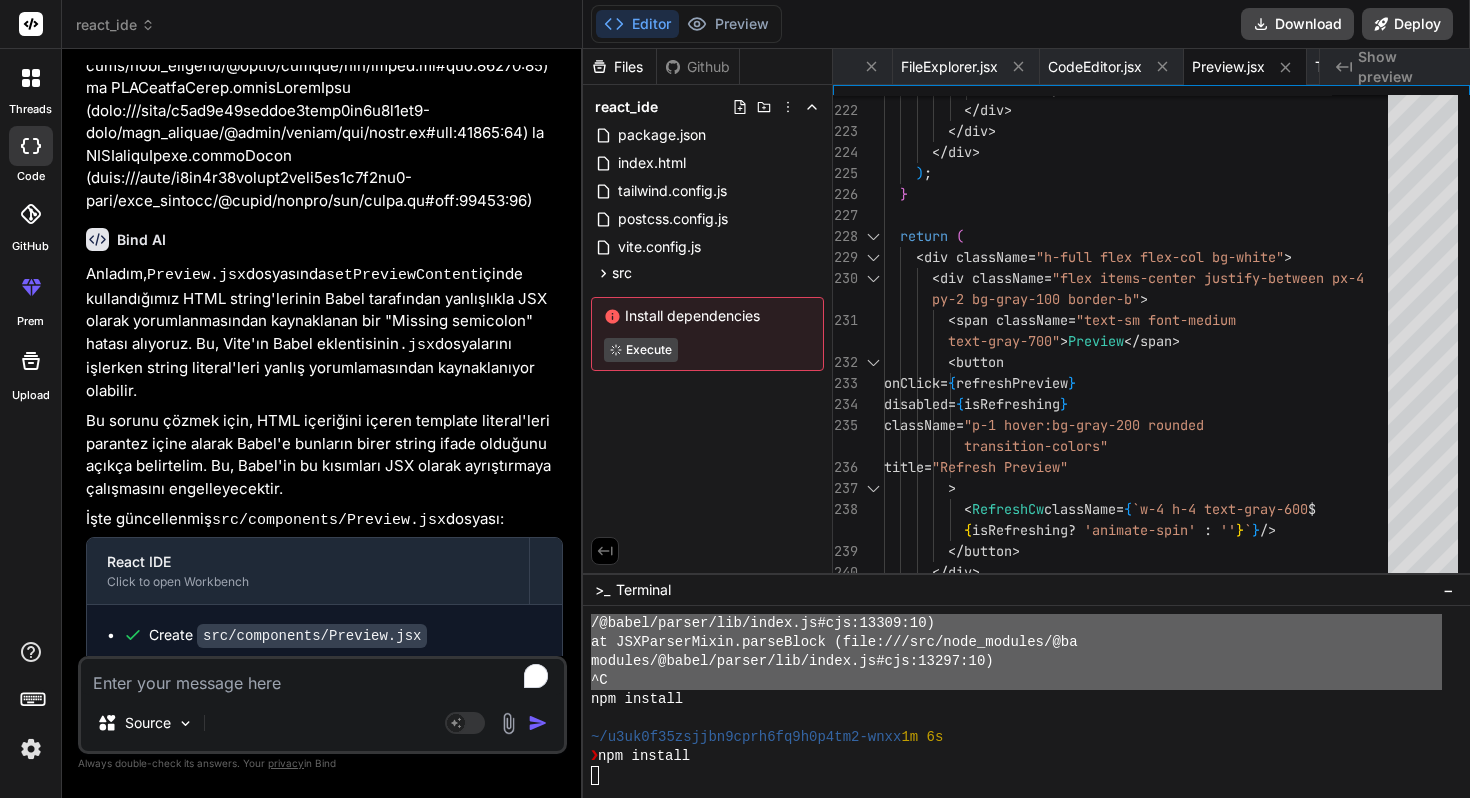 scroll, scrollTop: 3743, scrollLeft: 0, axis: vertical 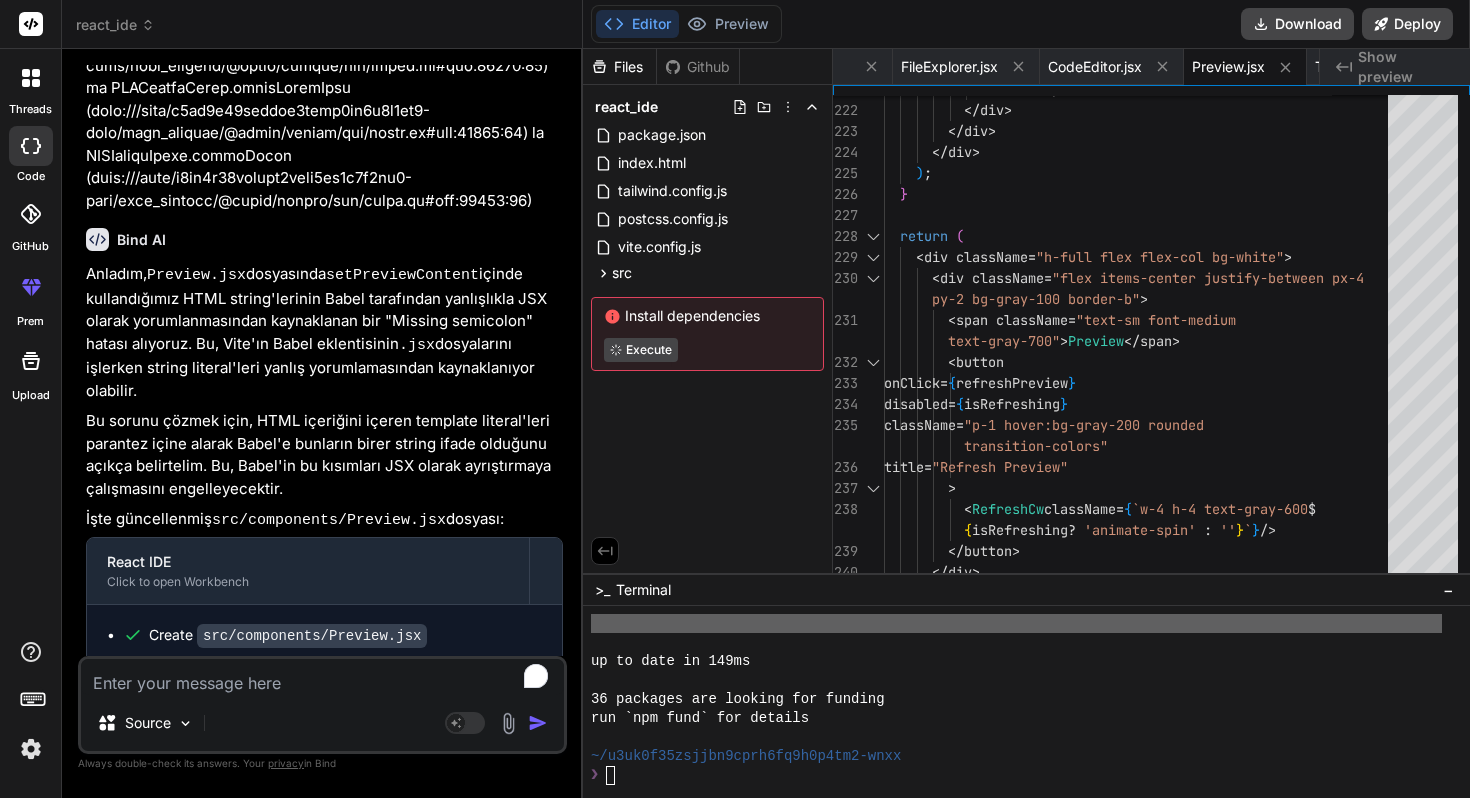 click at bounding box center [1016, 680] 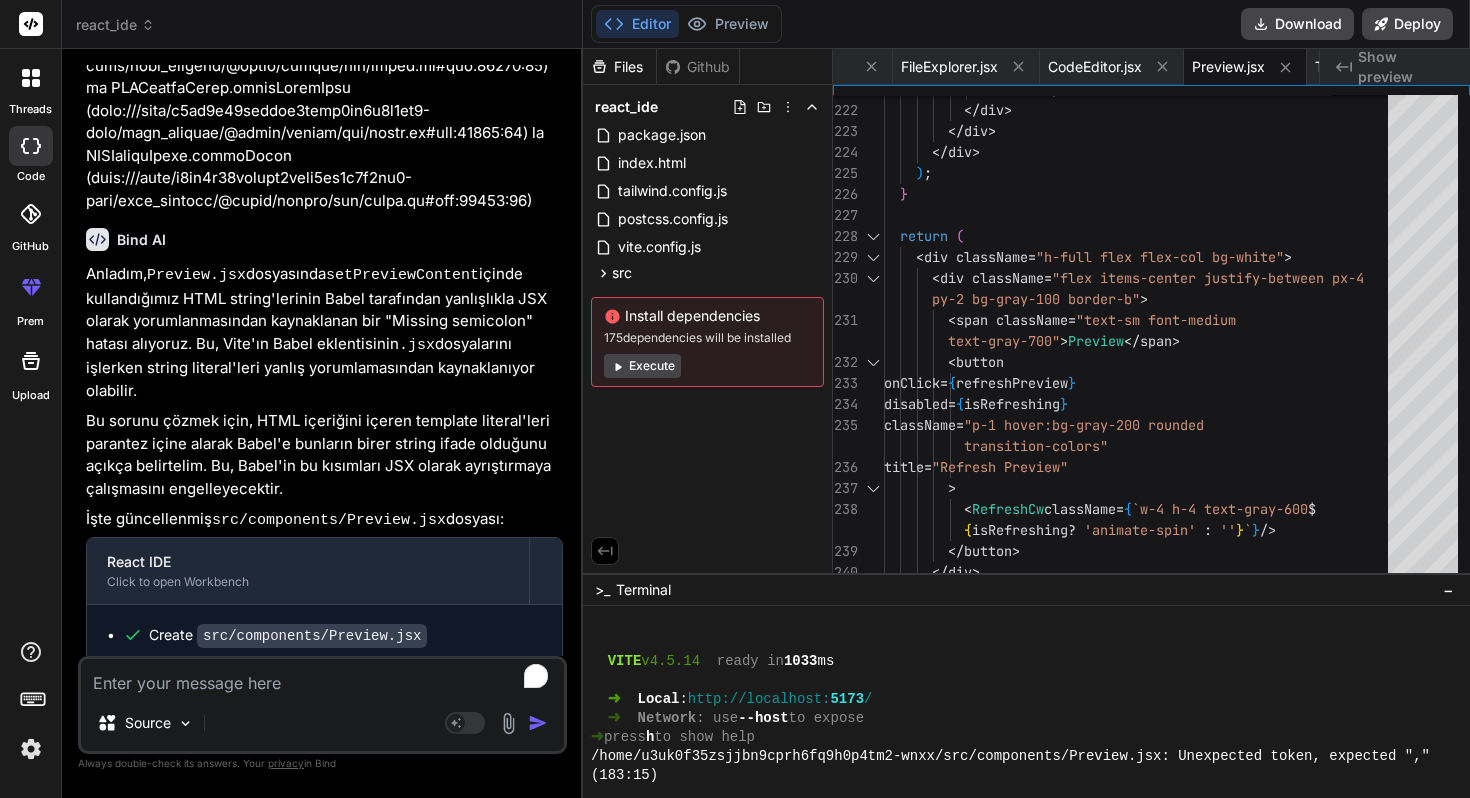 scroll, scrollTop: 3963, scrollLeft: 0, axis: vertical 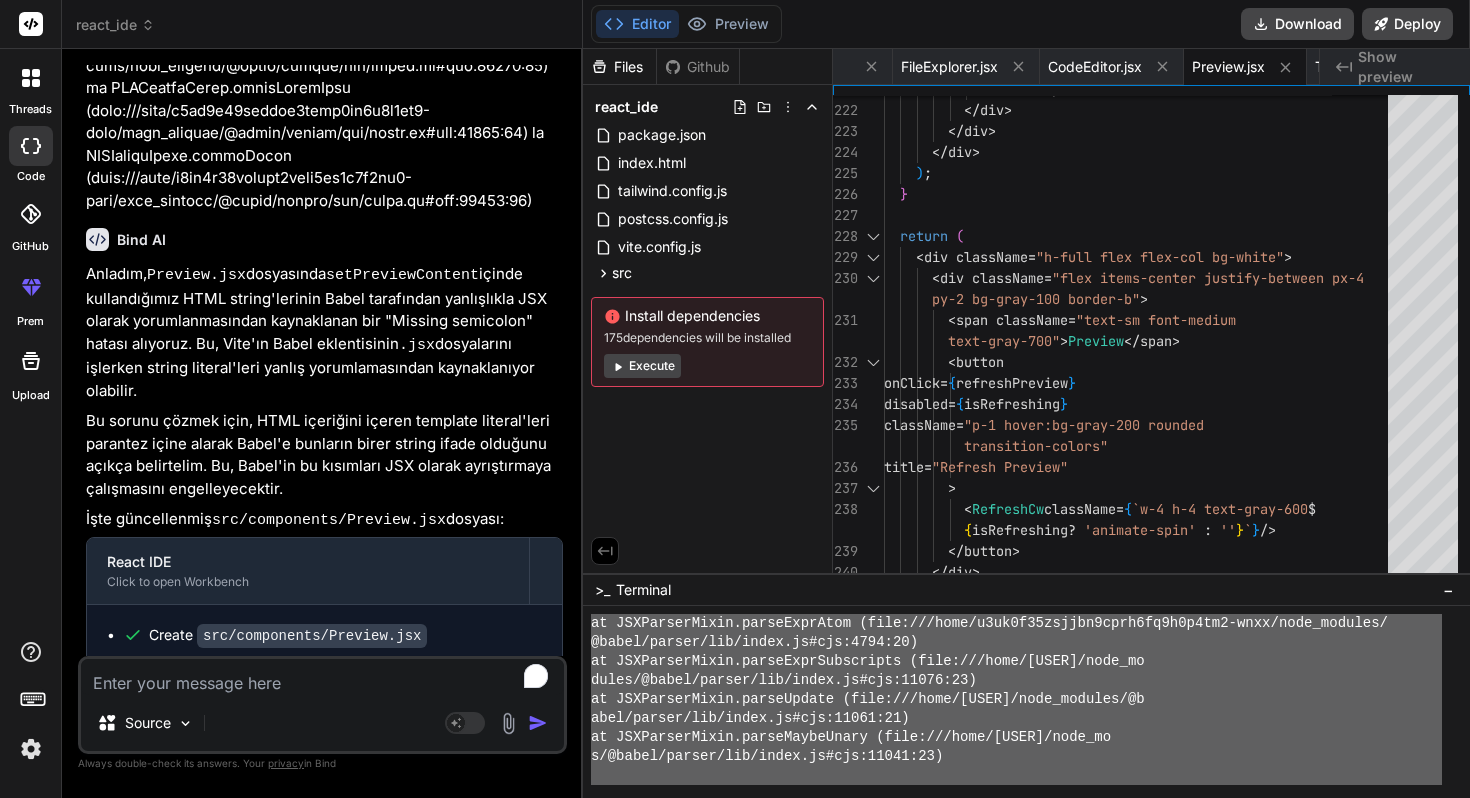 drag, startPoint x: 606, startPoint y: 659, endPoint x: 801, endPoint y: 797, distance: 238.89119 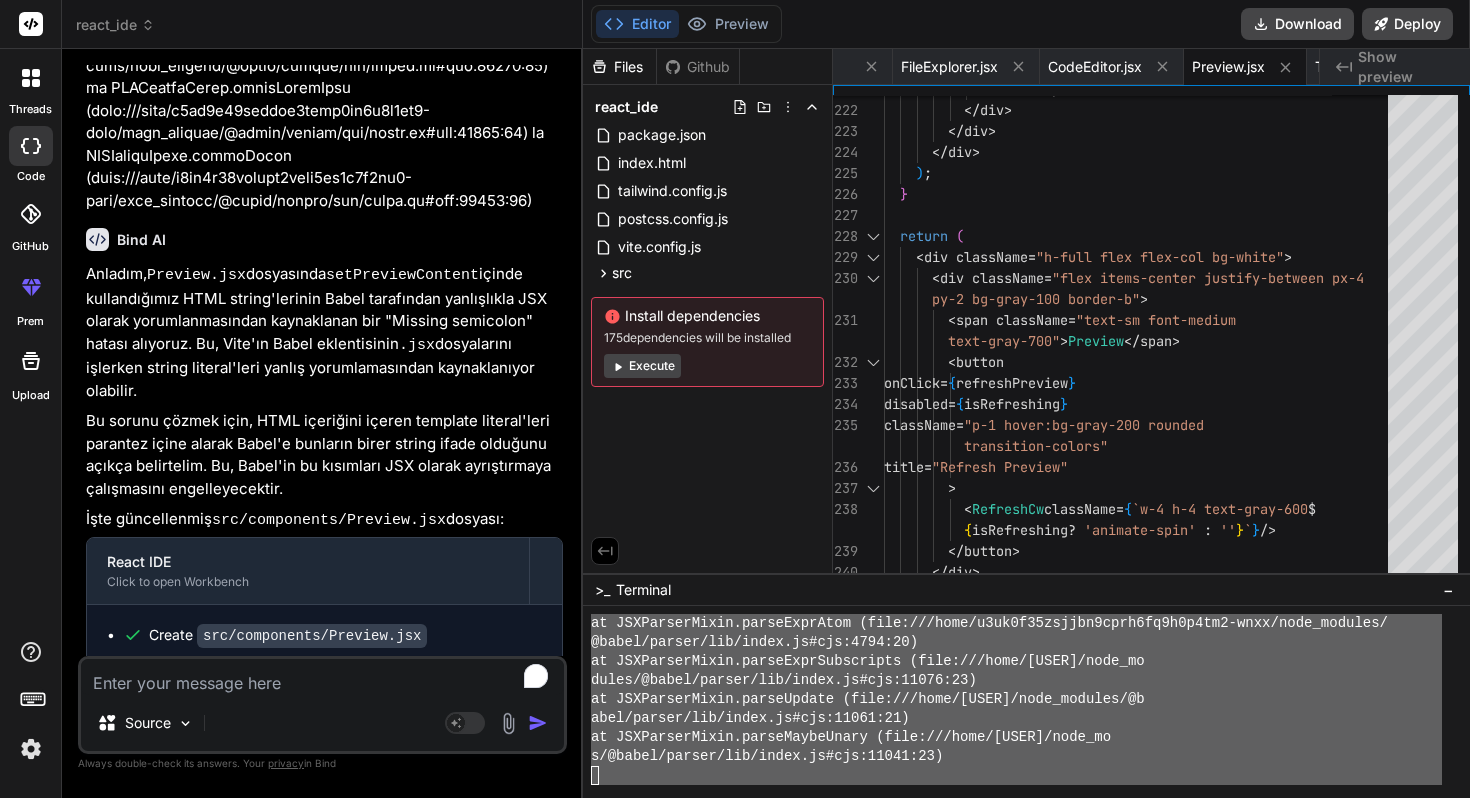 click at bounding box center (322, 677) 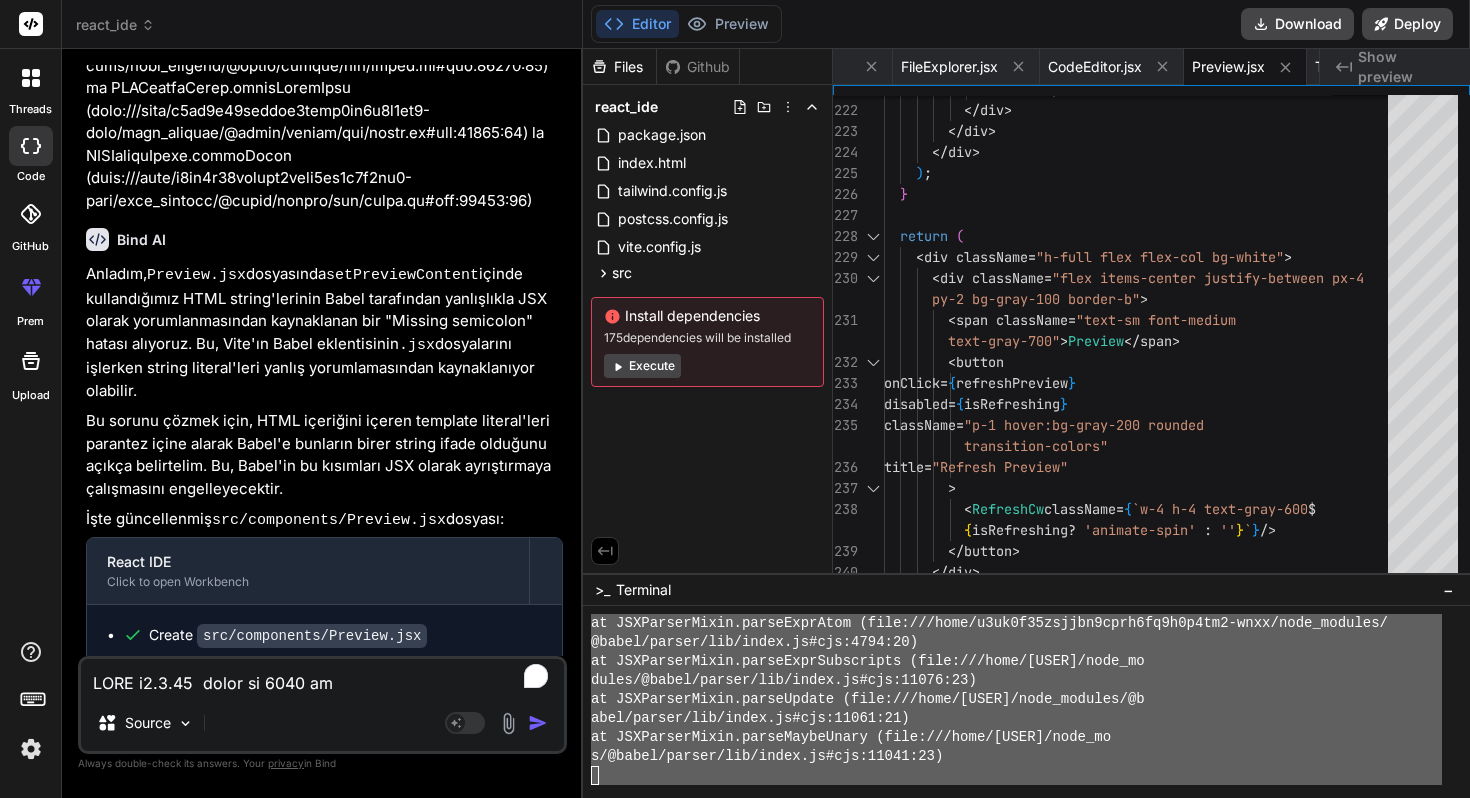 scroll, scrollTop: 1681, scrollLeft: 0, axis: vertical 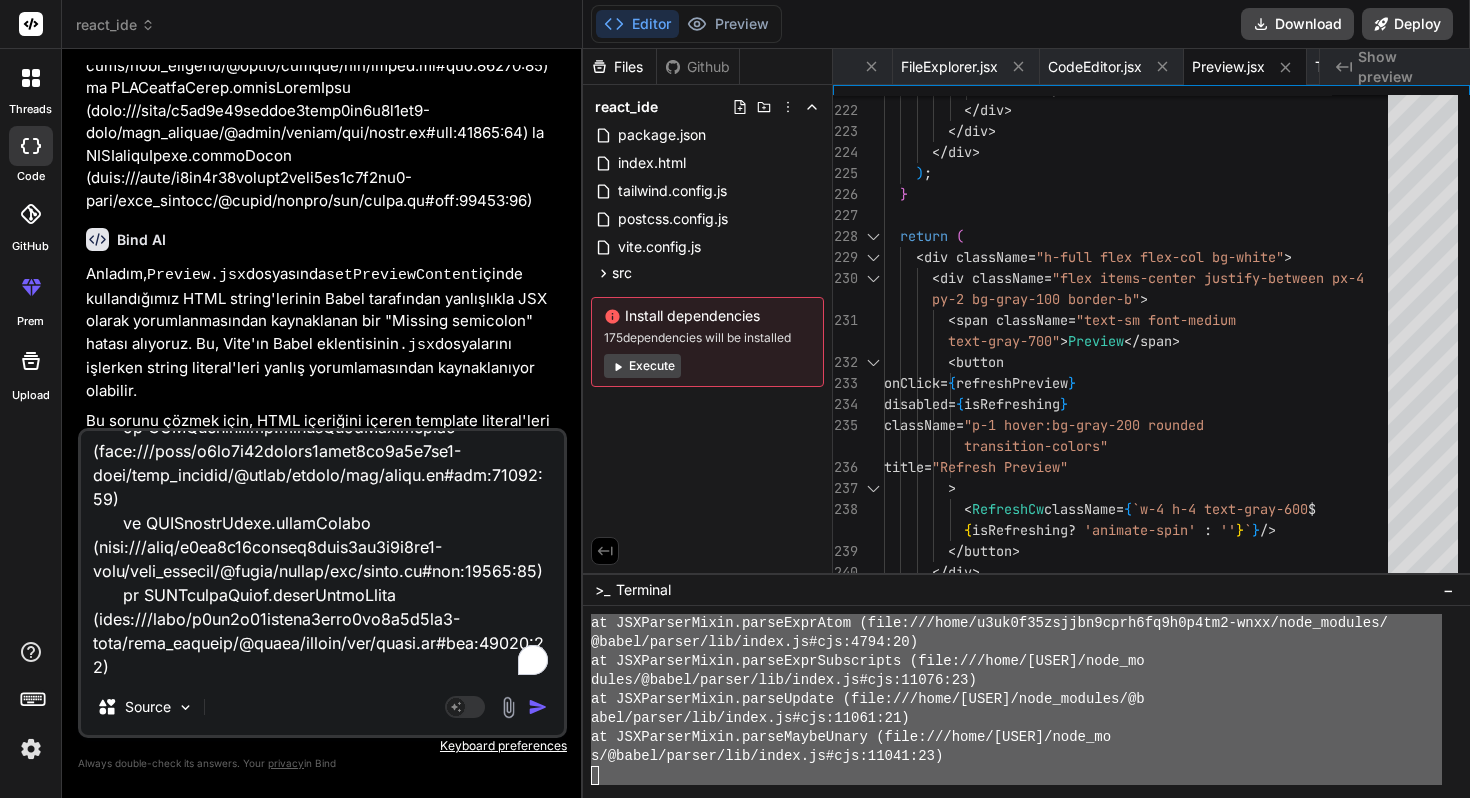 click at bounding box center [538, 707] 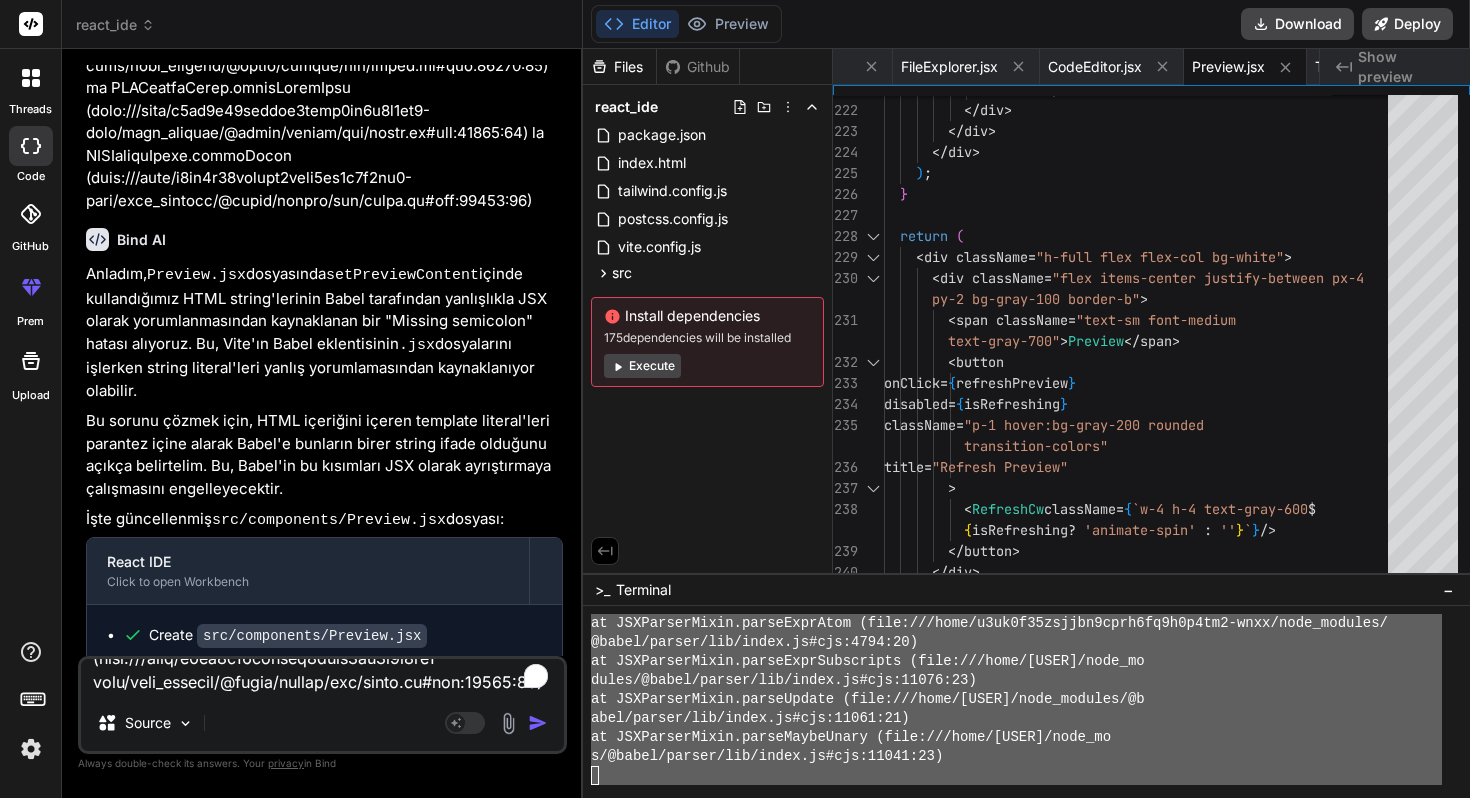 scroll, scrollTop: 0, scrollLeft: 0, axis: both 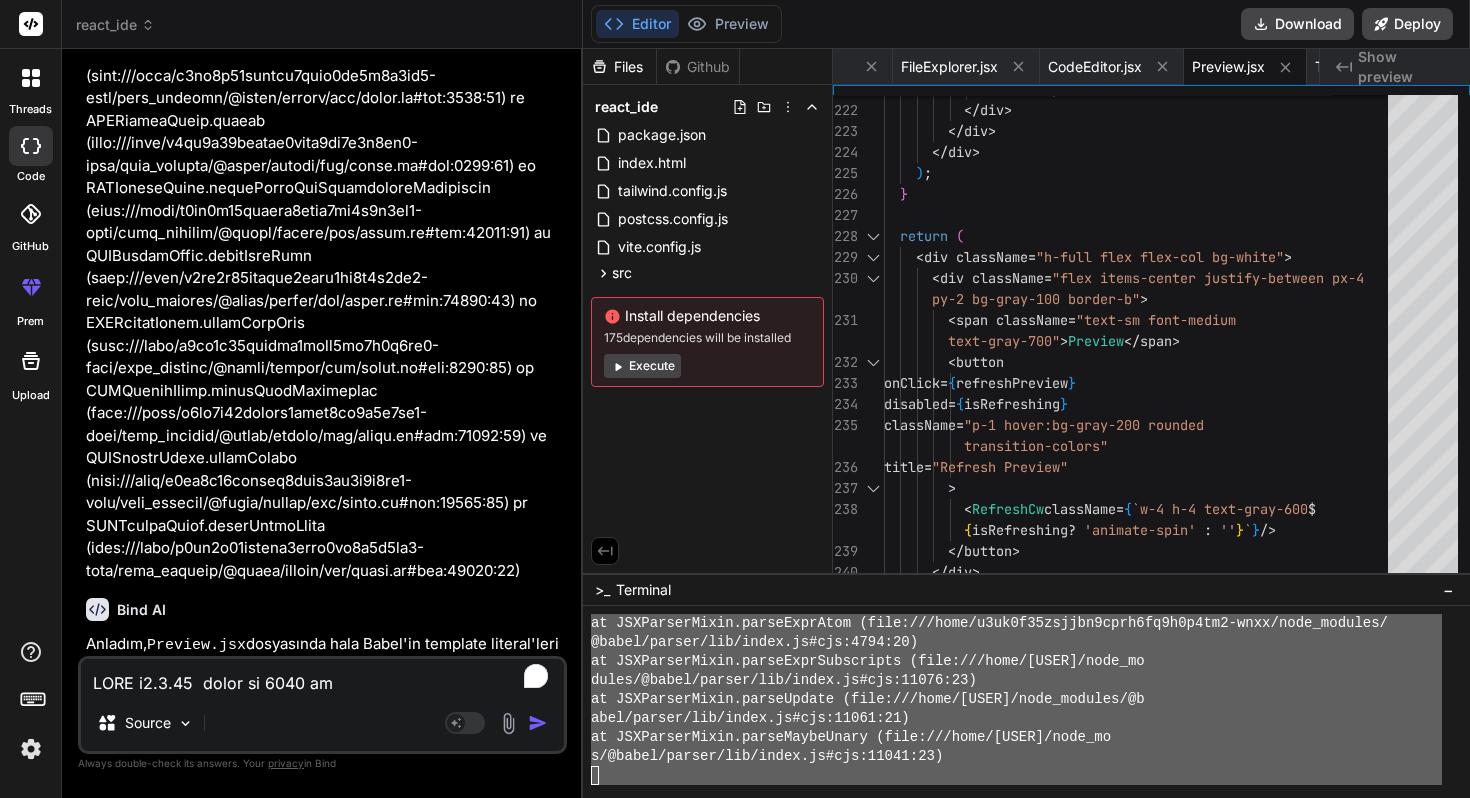 click on "Execute" at bounding box center [642, 366] 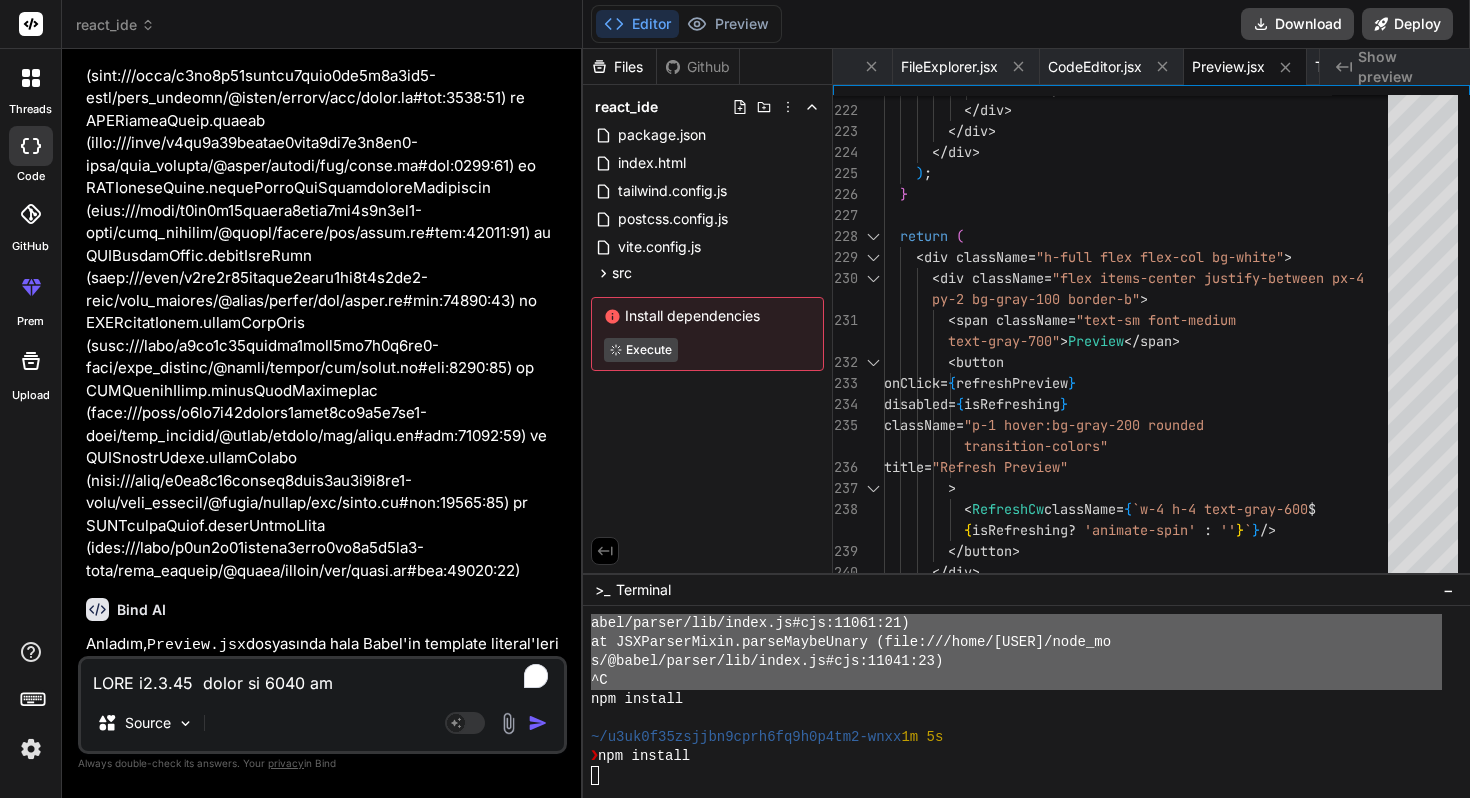 scroll, scrollTop: 5092, scrollLeft: 0, axis: vertical 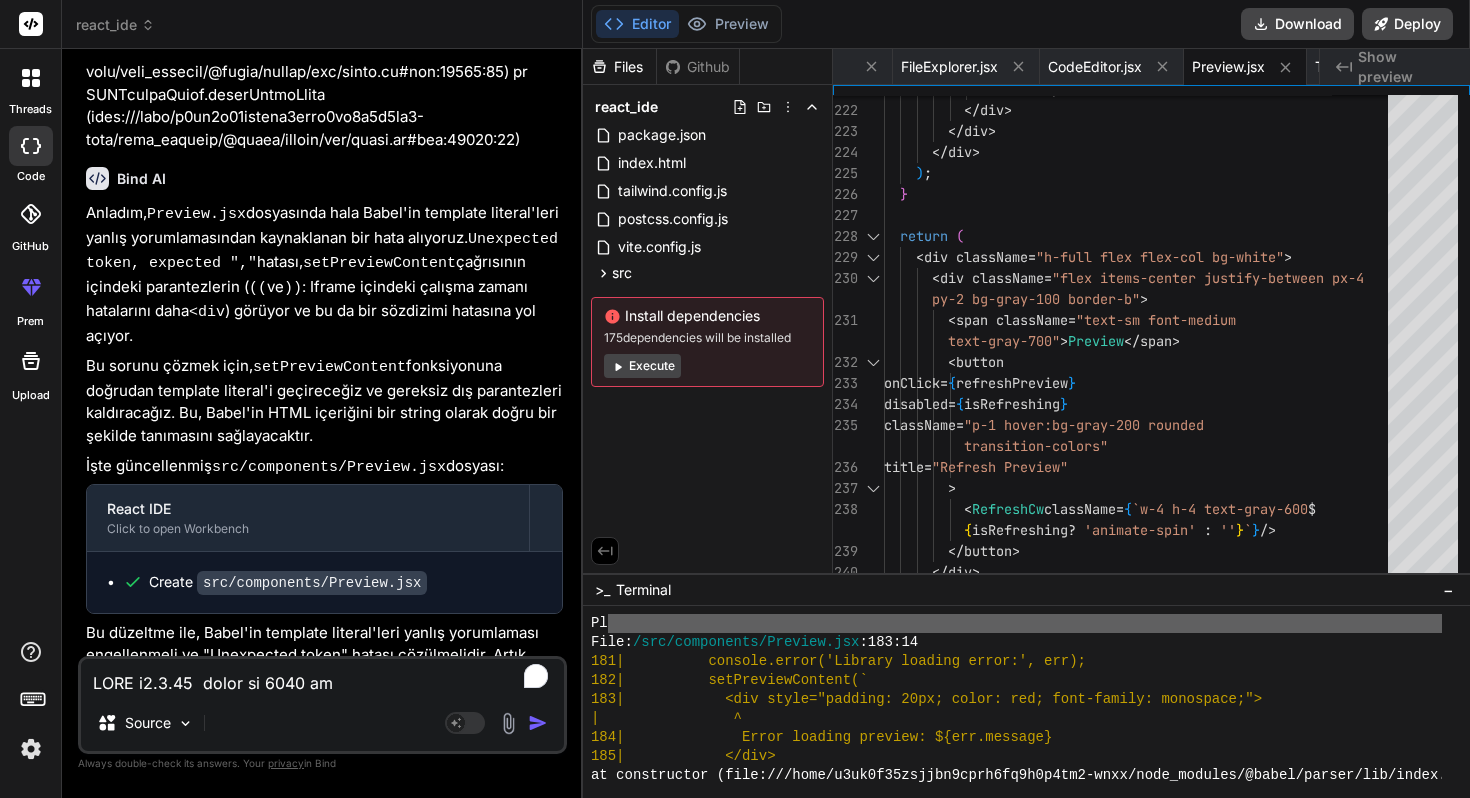 click on "Execute" at bounding box center [642, 366] 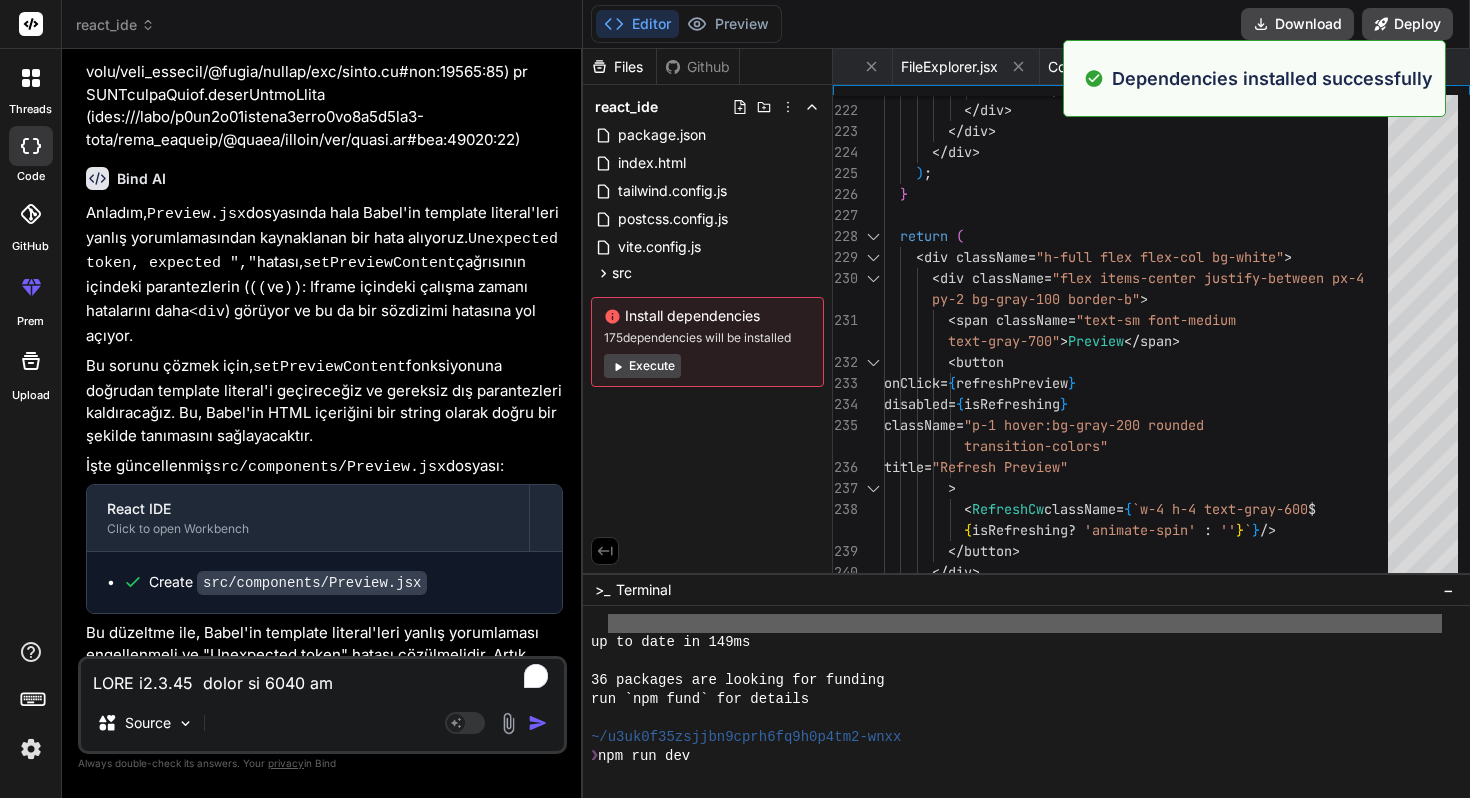 scroll, scrollTop: 6441, scrollLeft: 0, axis: vertical 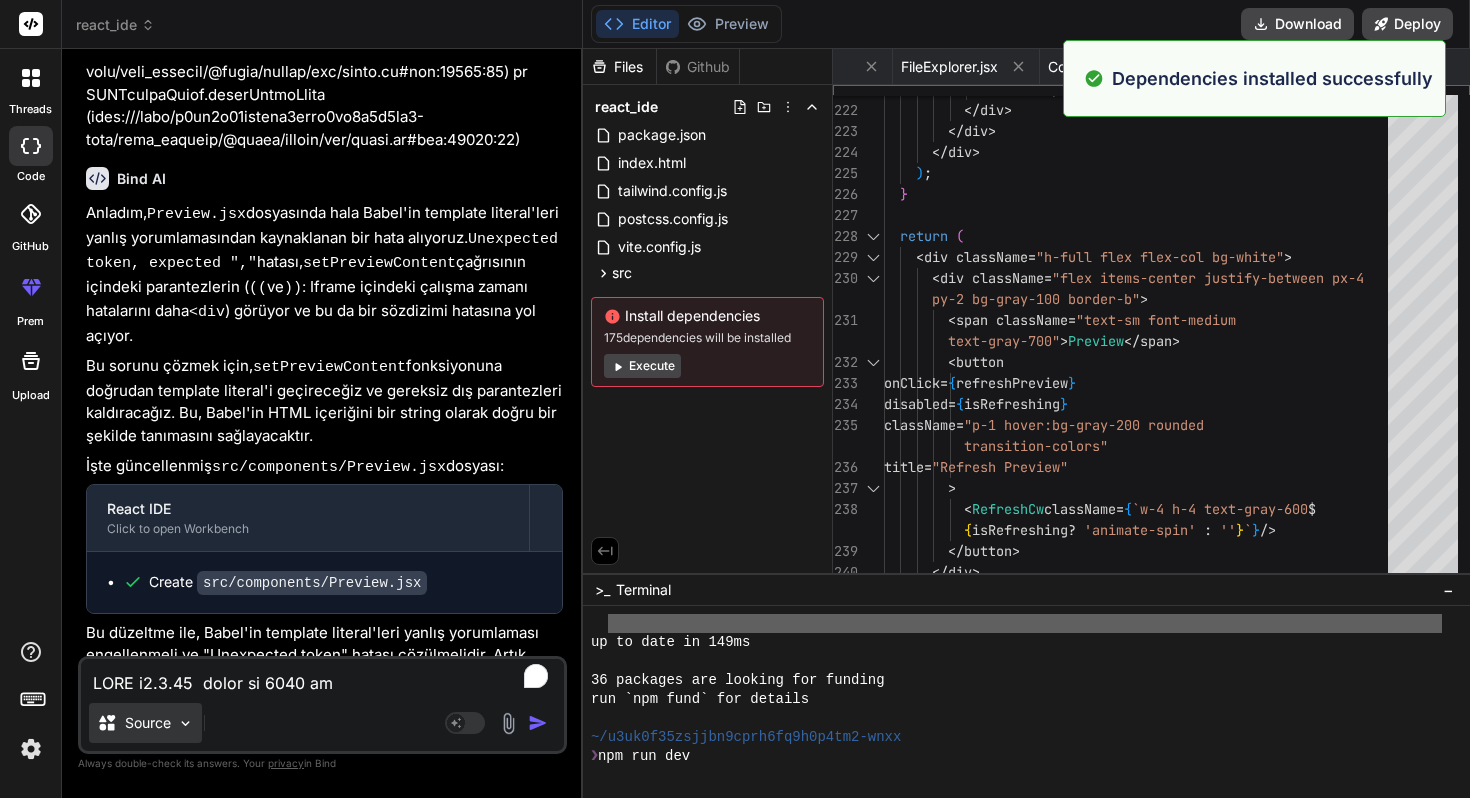 click on "Source" at bounding box center (148, 723) 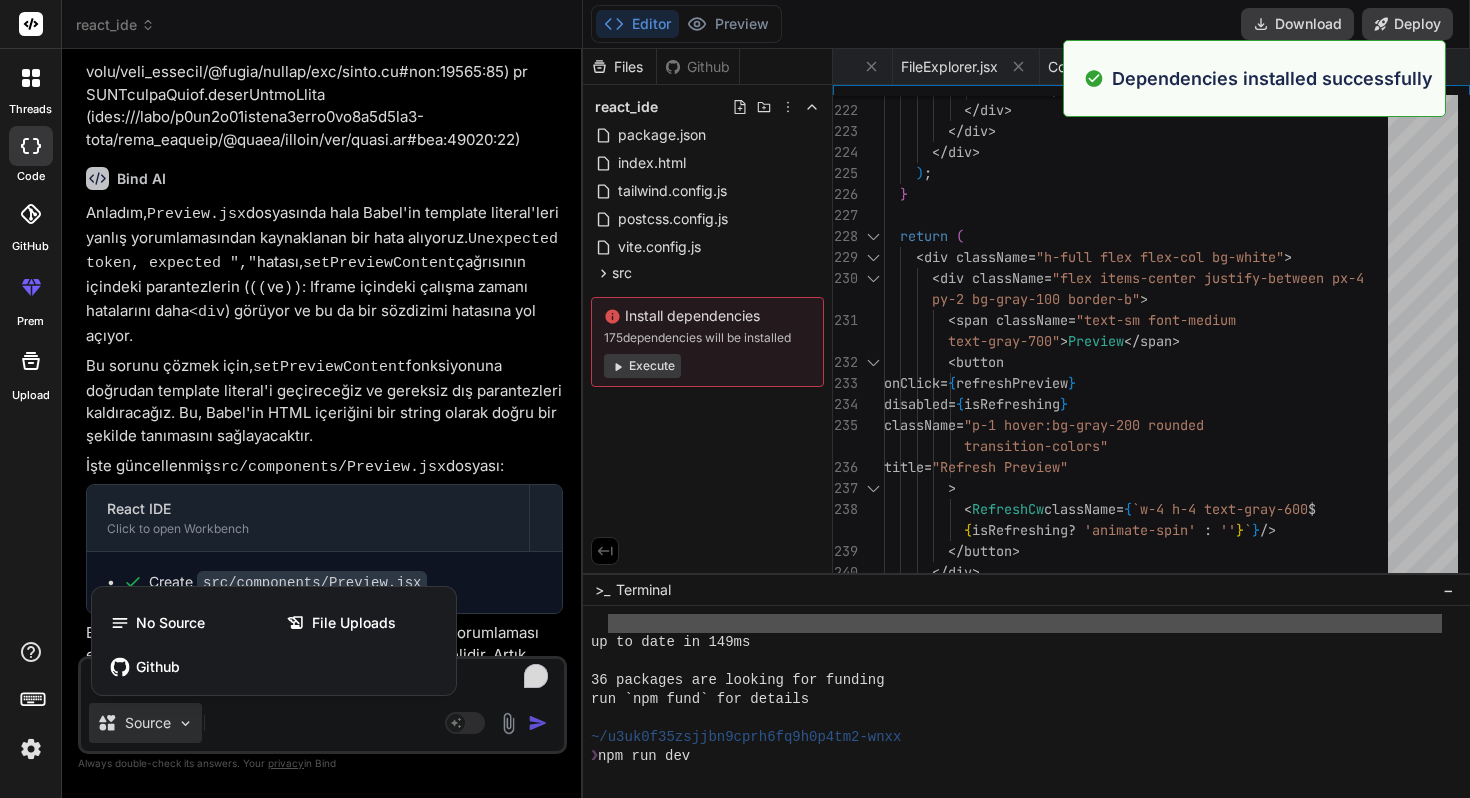 click at bounding box center (735, 399) 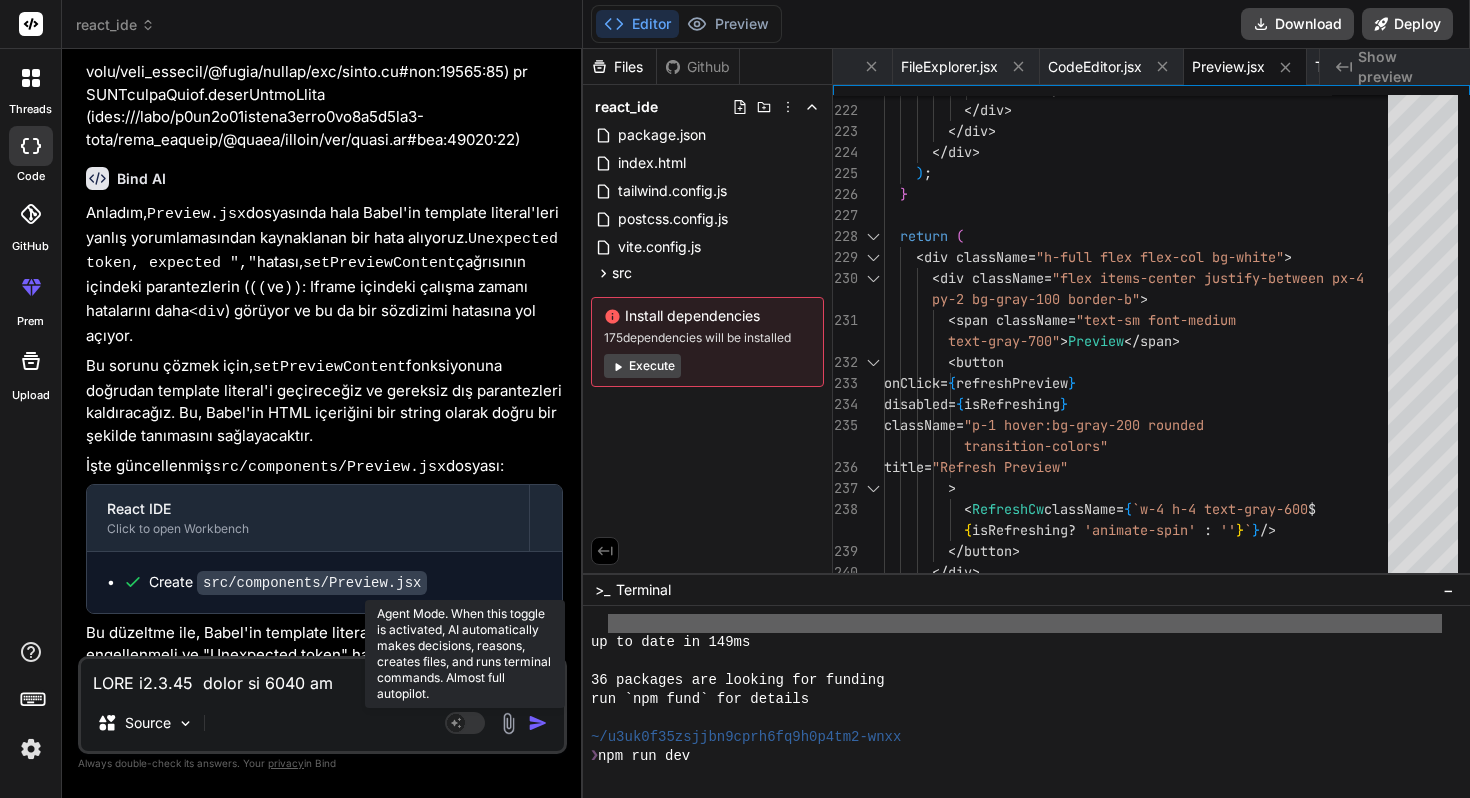 click 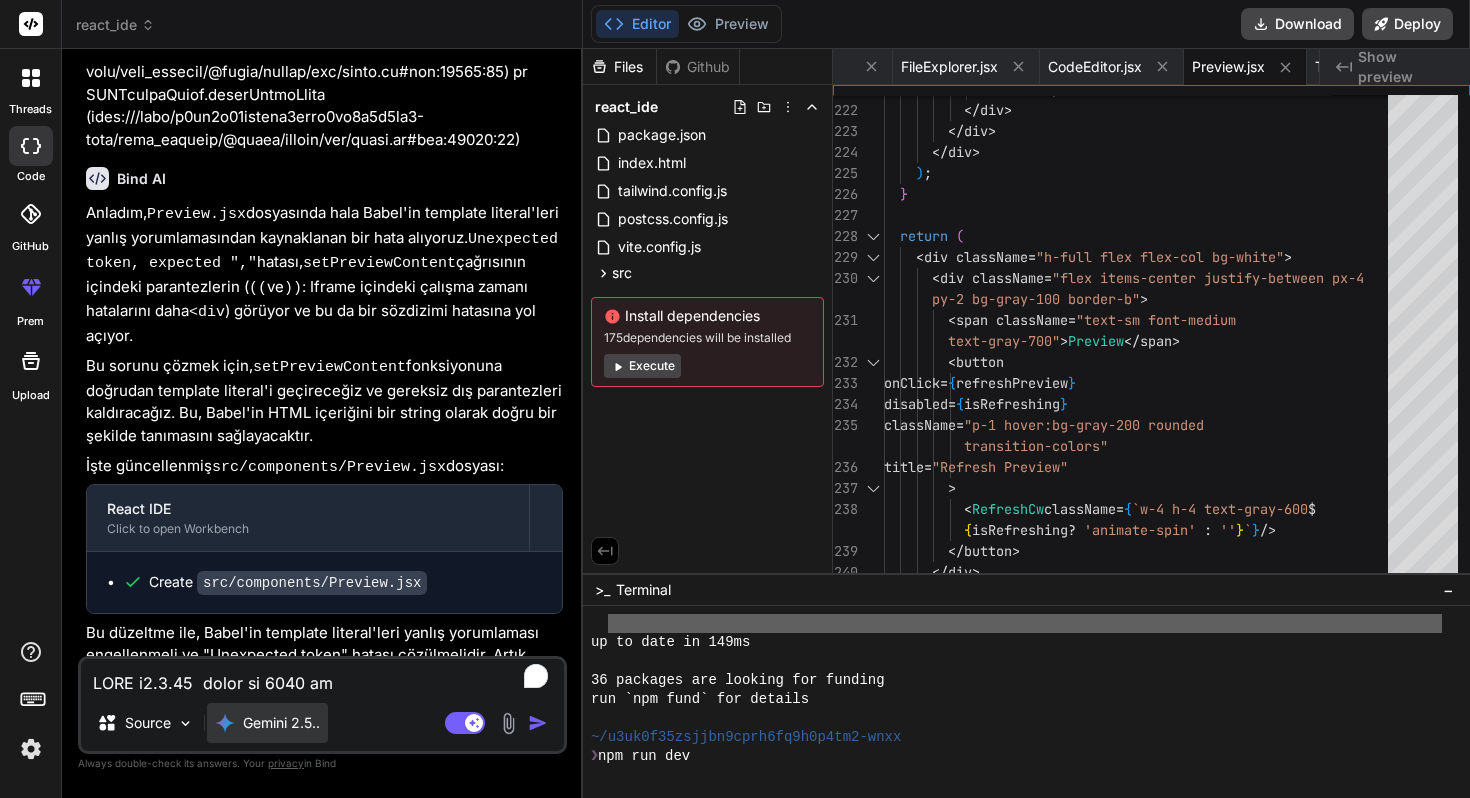 click on "Gemini 2.5.." at bounding box center (281, 723) 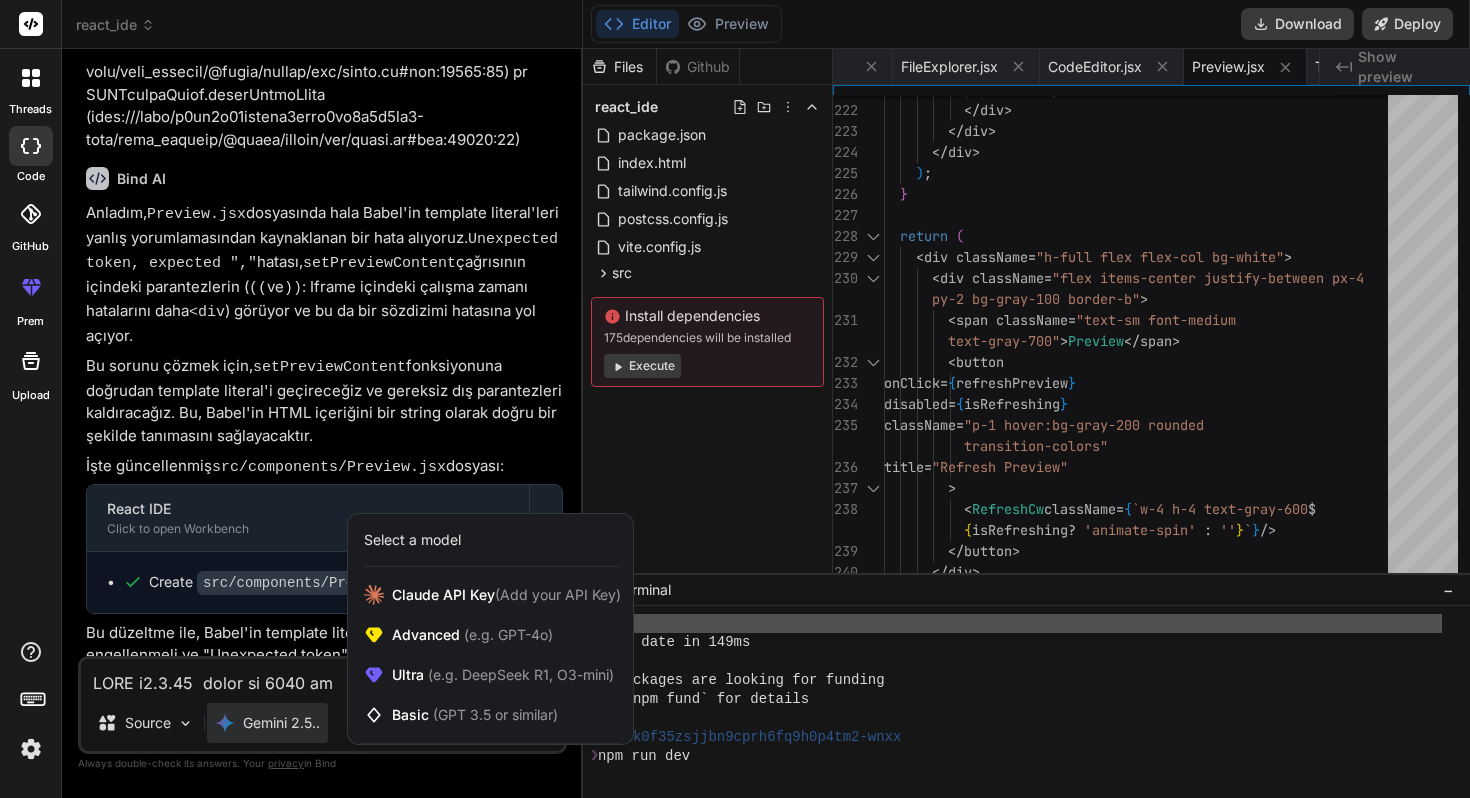 click at bounding box center [735, 399] 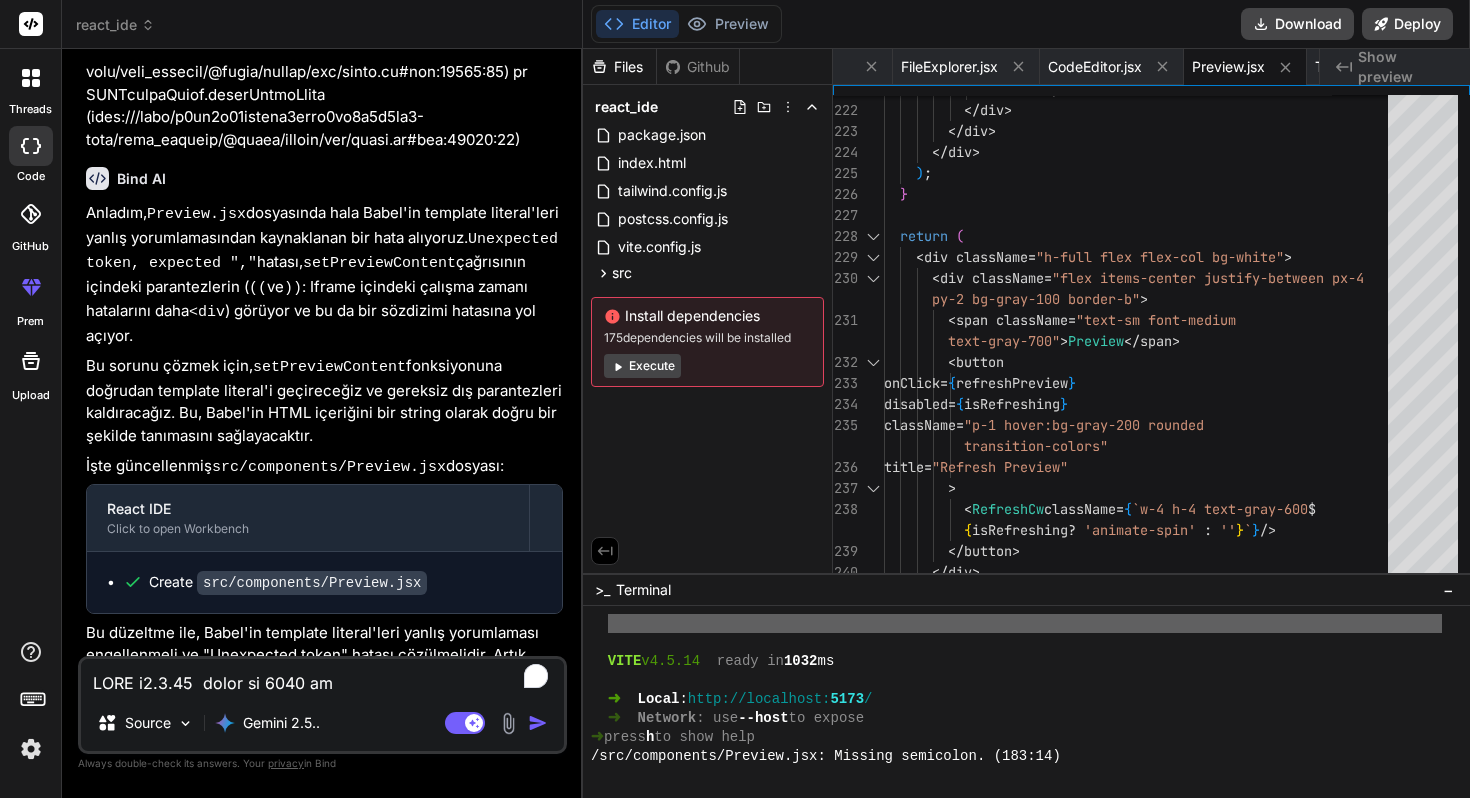 scroll, scrollTop: 6669, scrollLeft: 0, axis: vertical 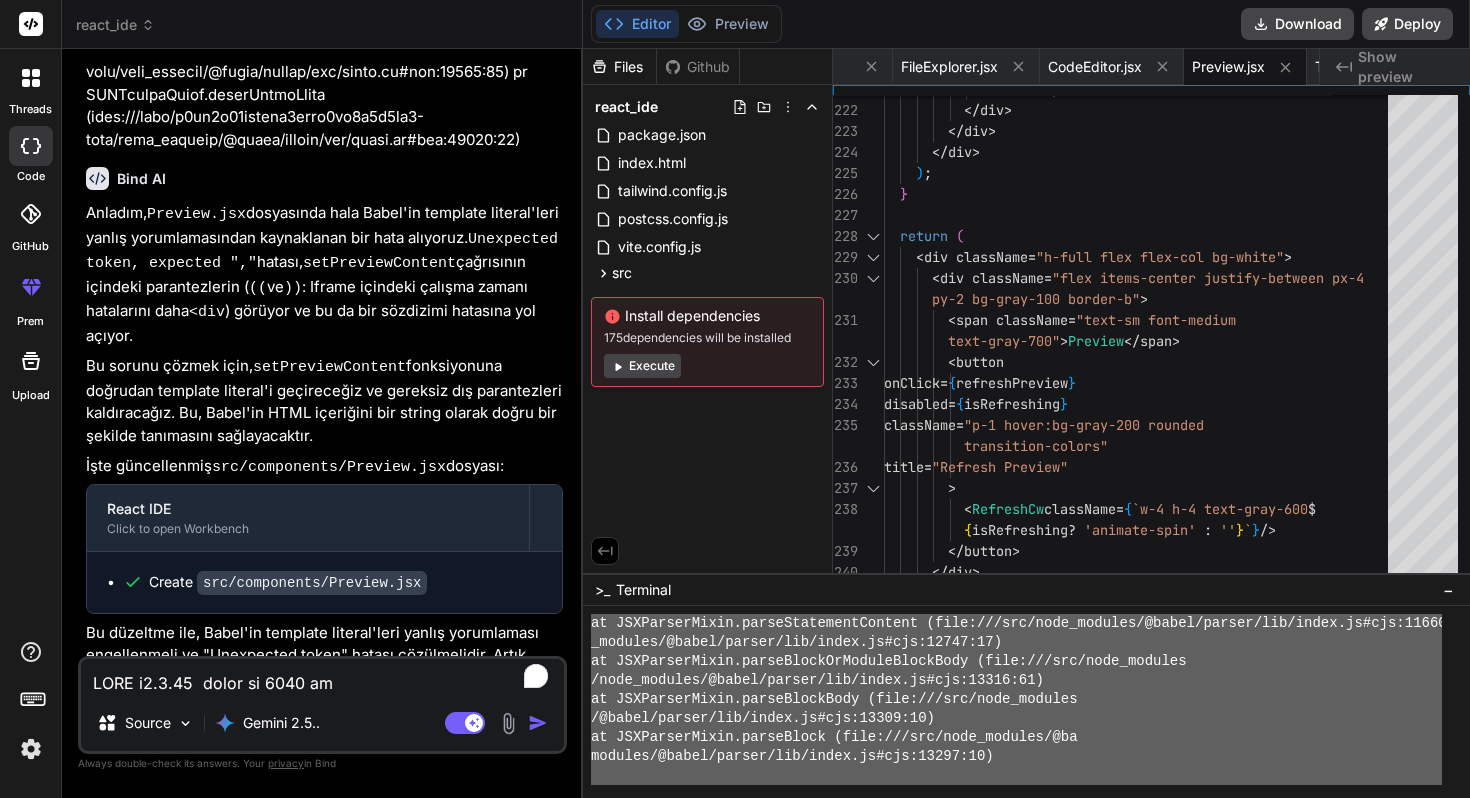 drag, startPoint x: 602, startPoint y: 647, endPoint x: 782, endPoint y: 797, distance: 234.3075 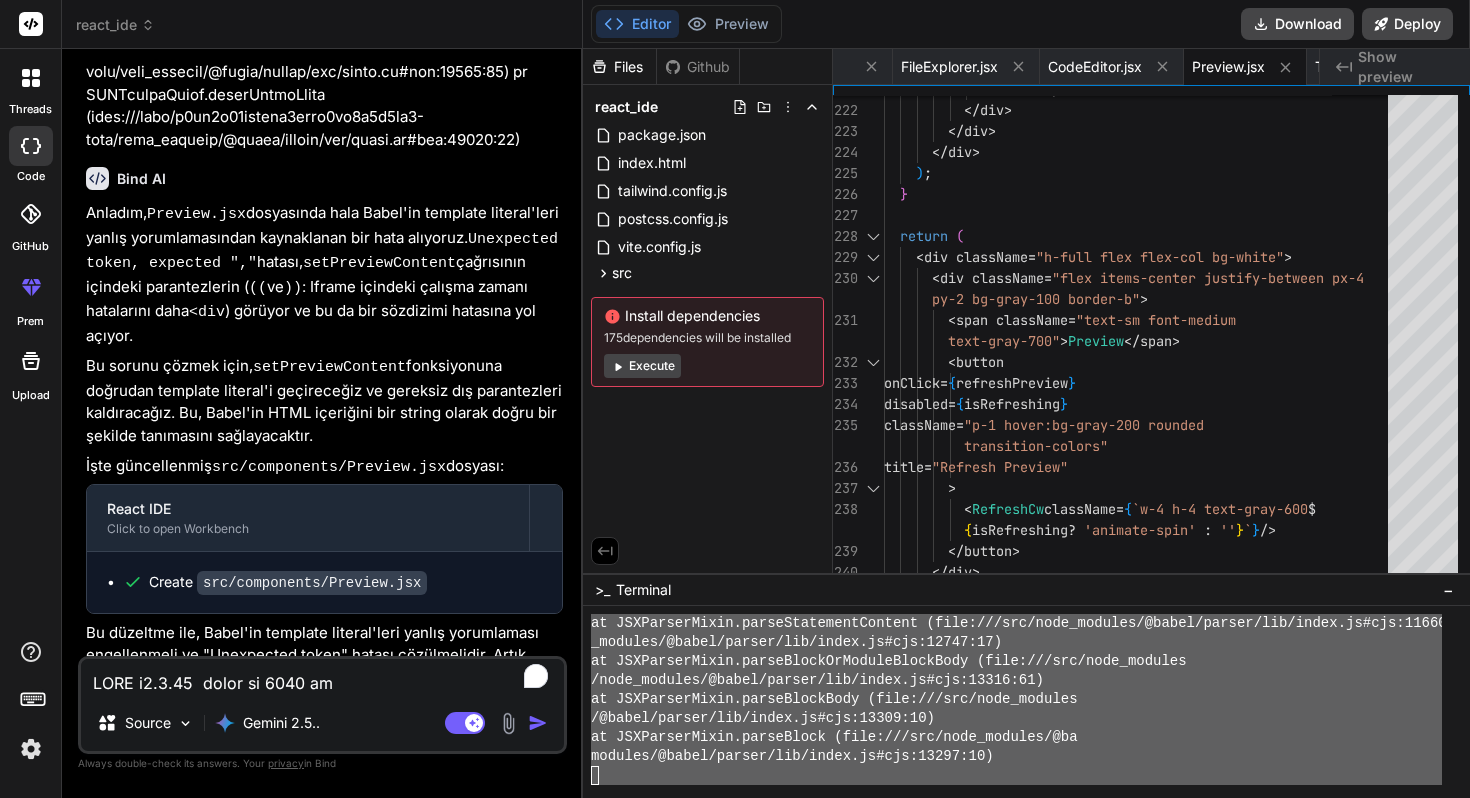 click at bounding box center [322, 677] 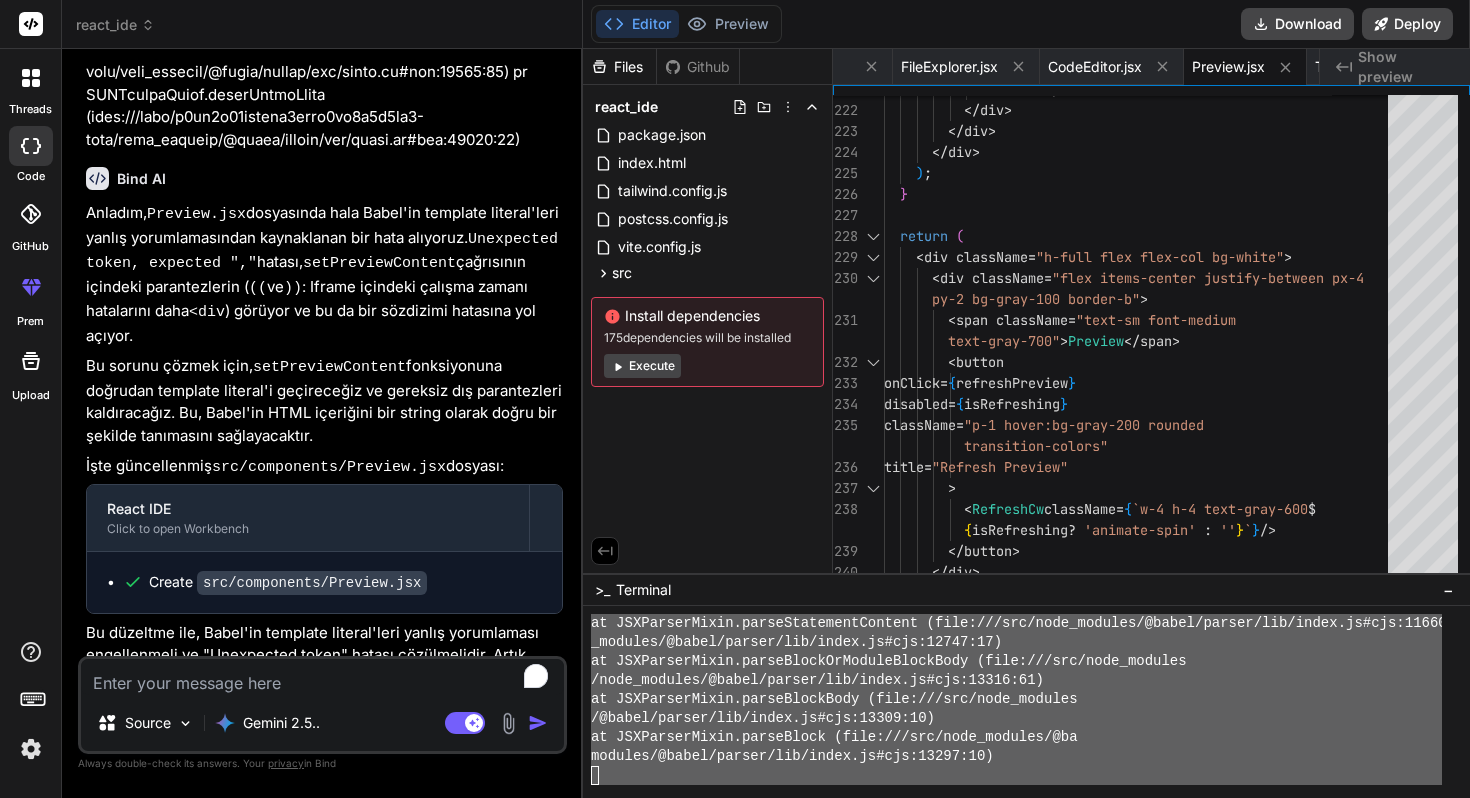 paste on "VITE v4.5.14  ready in 1032 ms
➜  Local:   http://localhost:5173/
➜  Network: use --host to expose
➜  press h to show help
/home/u3uk0f35zsjjbn9cprh6fq9h0p4tm2-wnxx/src/components/Preview.jsx: Missing semicolon. (183:14)
181 |         console.error('Library loading error:', err);
182 |         setPreviewContent(`
> 183 |           <div style="padding: 20px; color: red; font-family: monospace;">
|               ^
184 |             Error loading preview: ${err.message}
185 |           </div>
186 |         `);
00:38:29 [vite] Internal server error: /home/u3uk0f35zsjjbn9cprh6fq9h0p4tm2-wnxx/src/components/Preview.jsx: Missing semicolon. (183:14)
181 |         console.error('Library loading error:', err);
182 |         setPreviewContent(`
> 183 |           <div style="padding: 20px; color: red; font-family: monospace;">
|               ^
184 |             Error loading preview: ${err.message}
185 |           </div>
186 |         `);
Plugin: vite:react-babel
File: /h..." 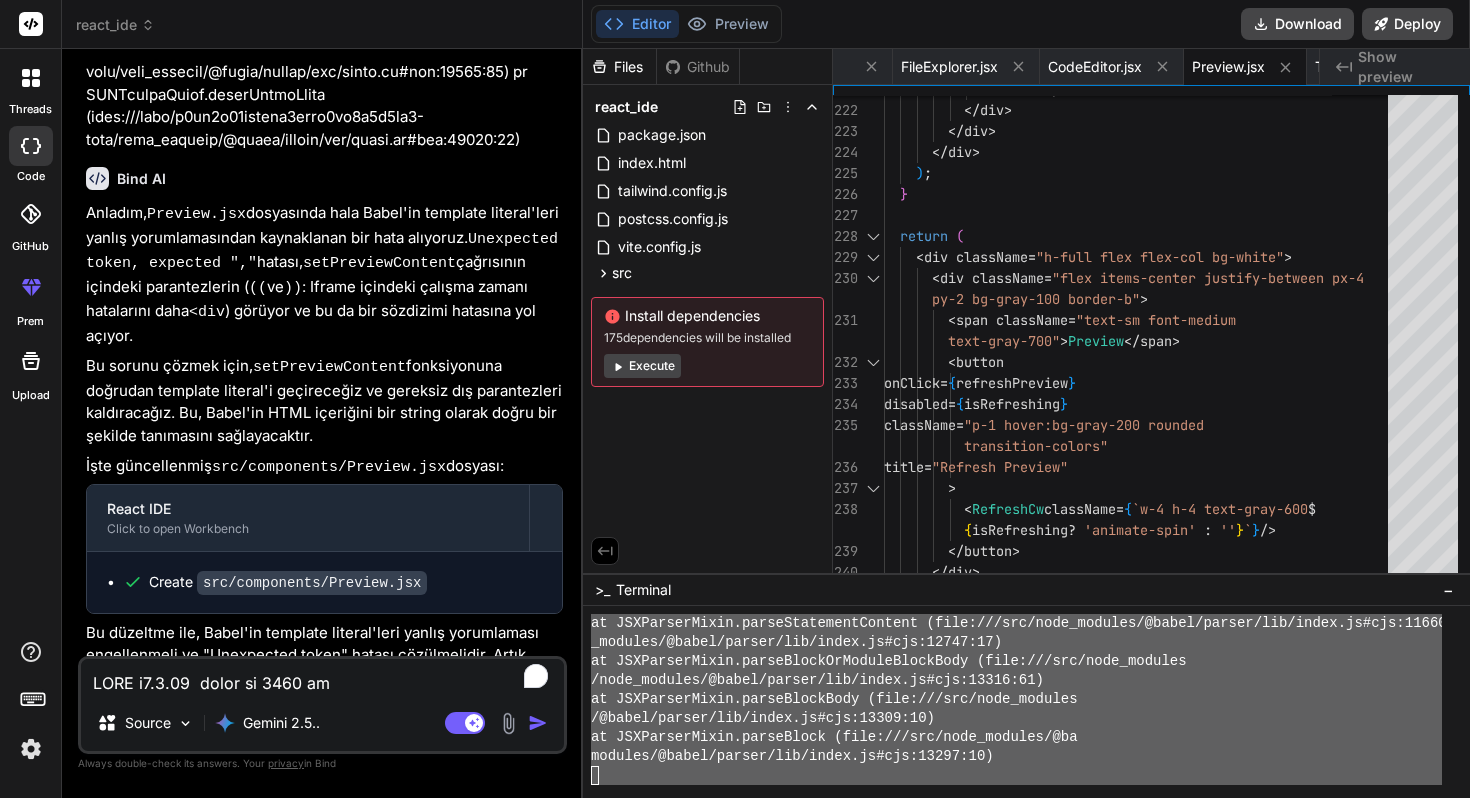 scroll, scrollTop: 1681, scrollLeft: 0, axis: vertical 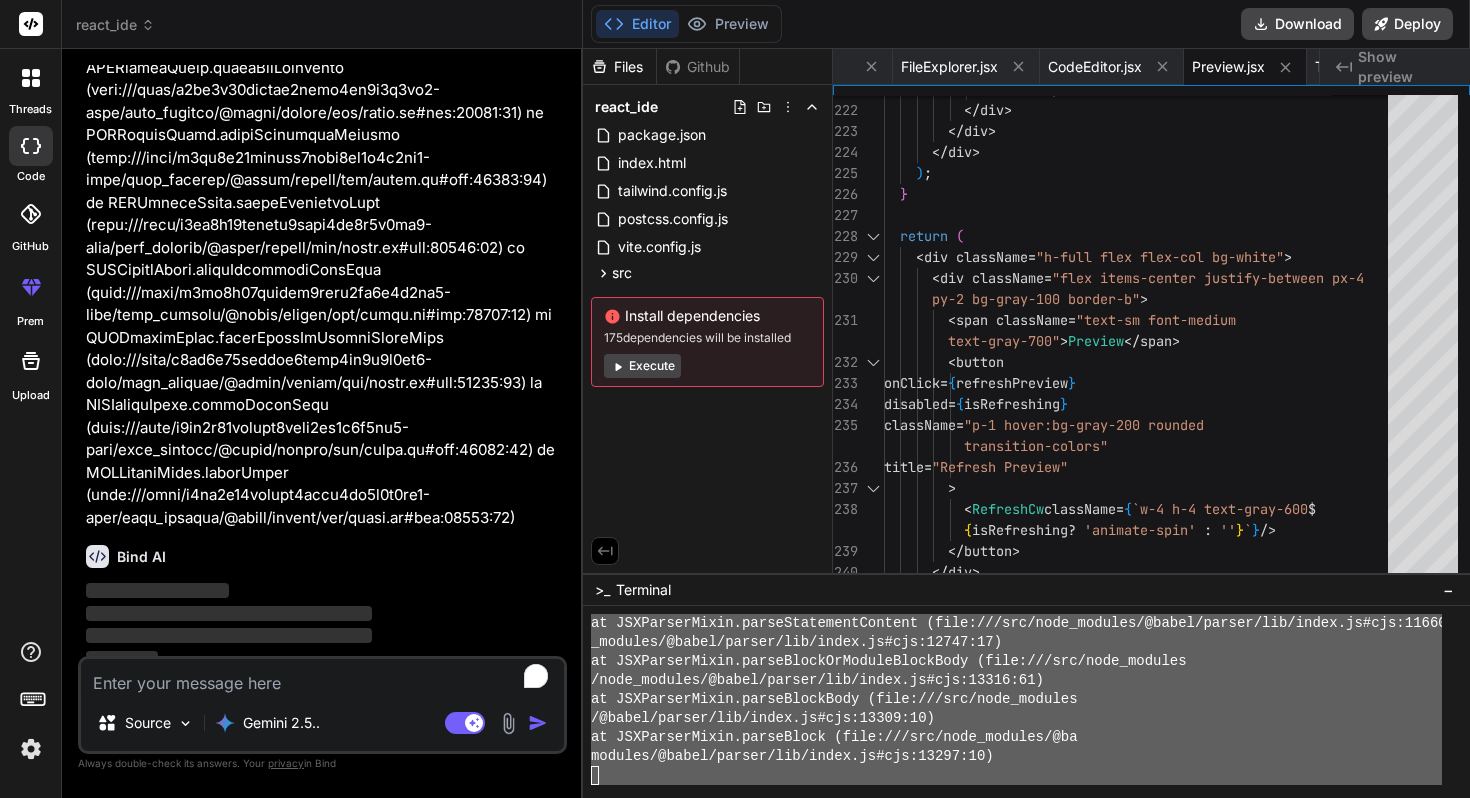 click 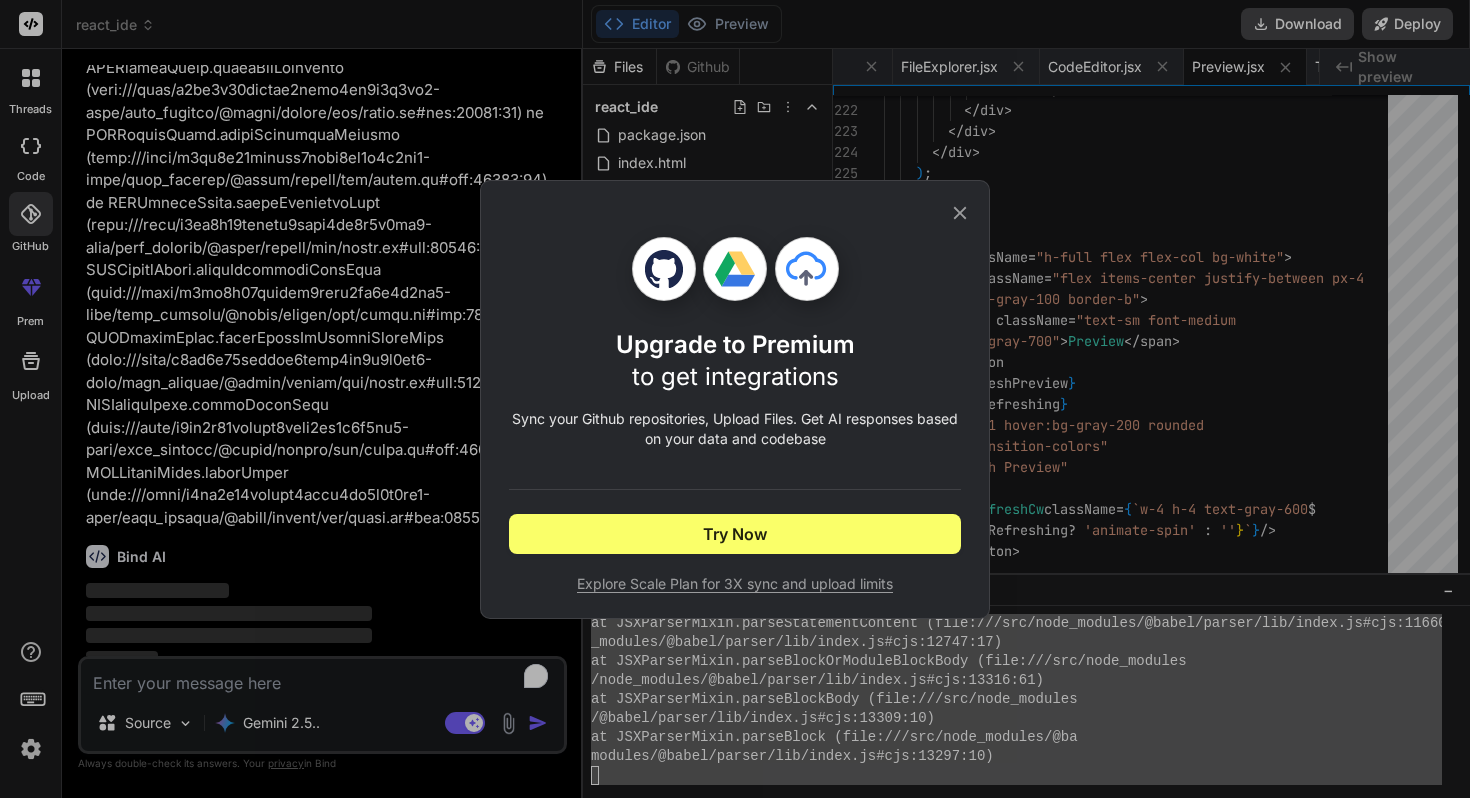click 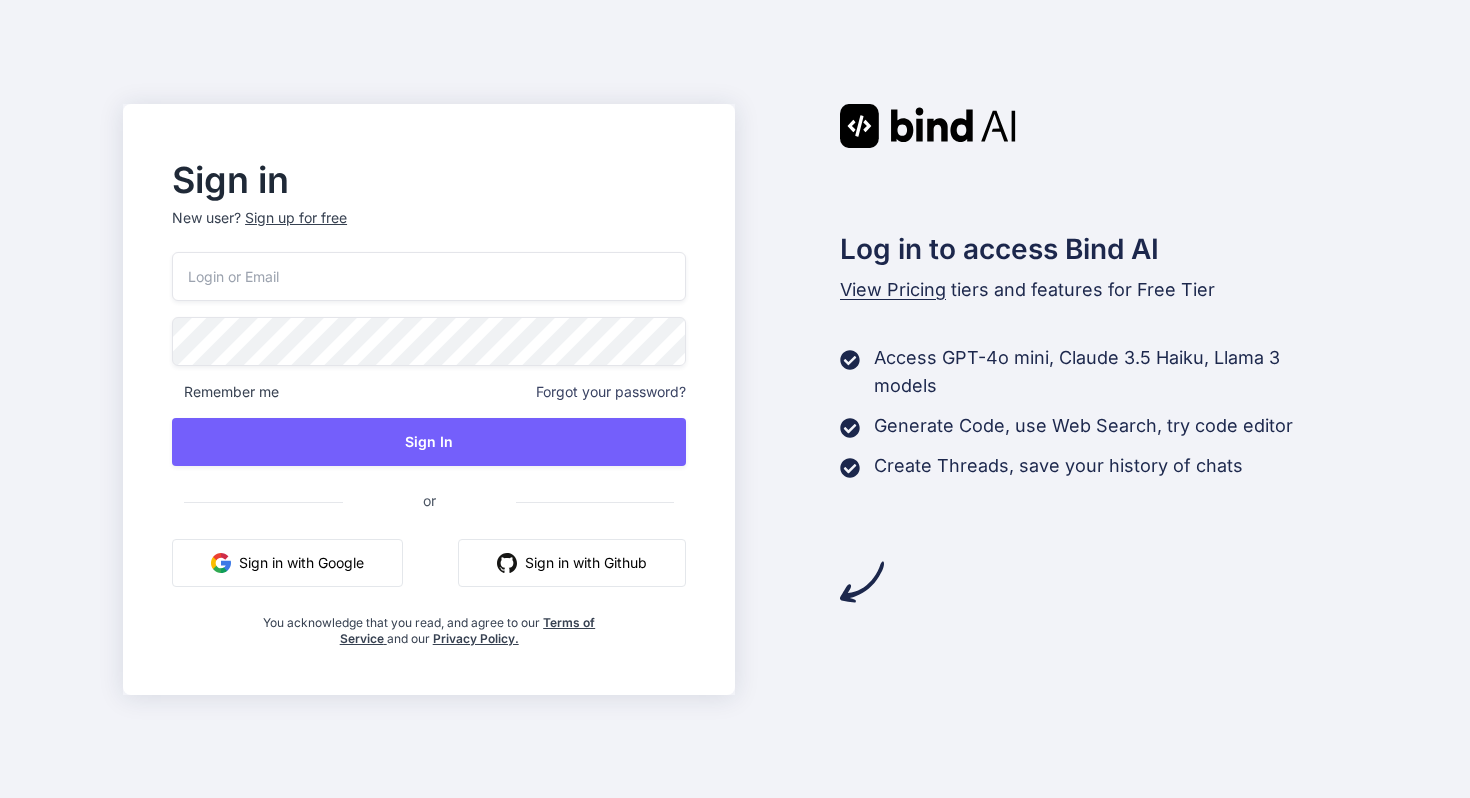 scroll, scrollTop: 0, scrollLeft: 0, axis: both 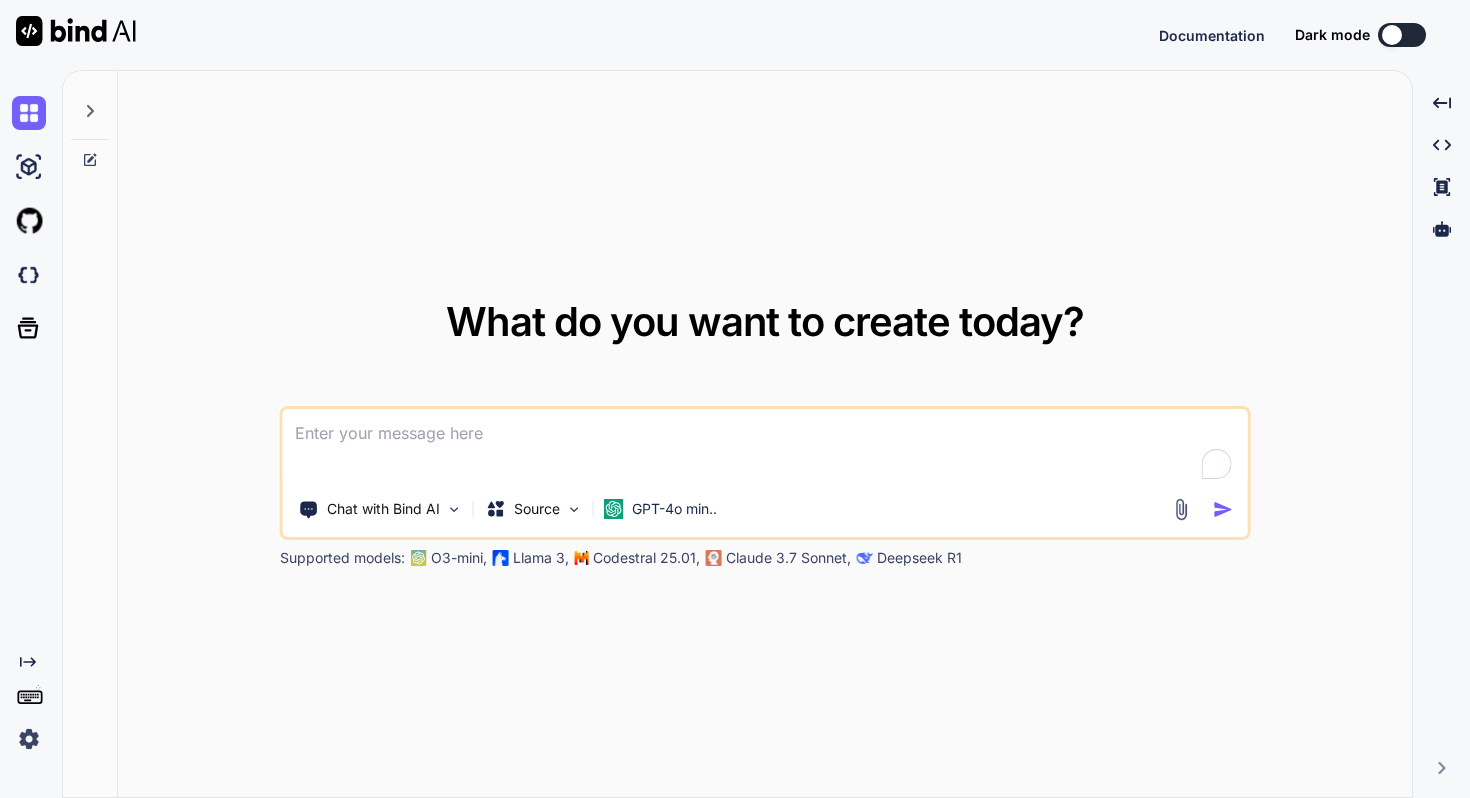 click at bounding box center (765, 446) 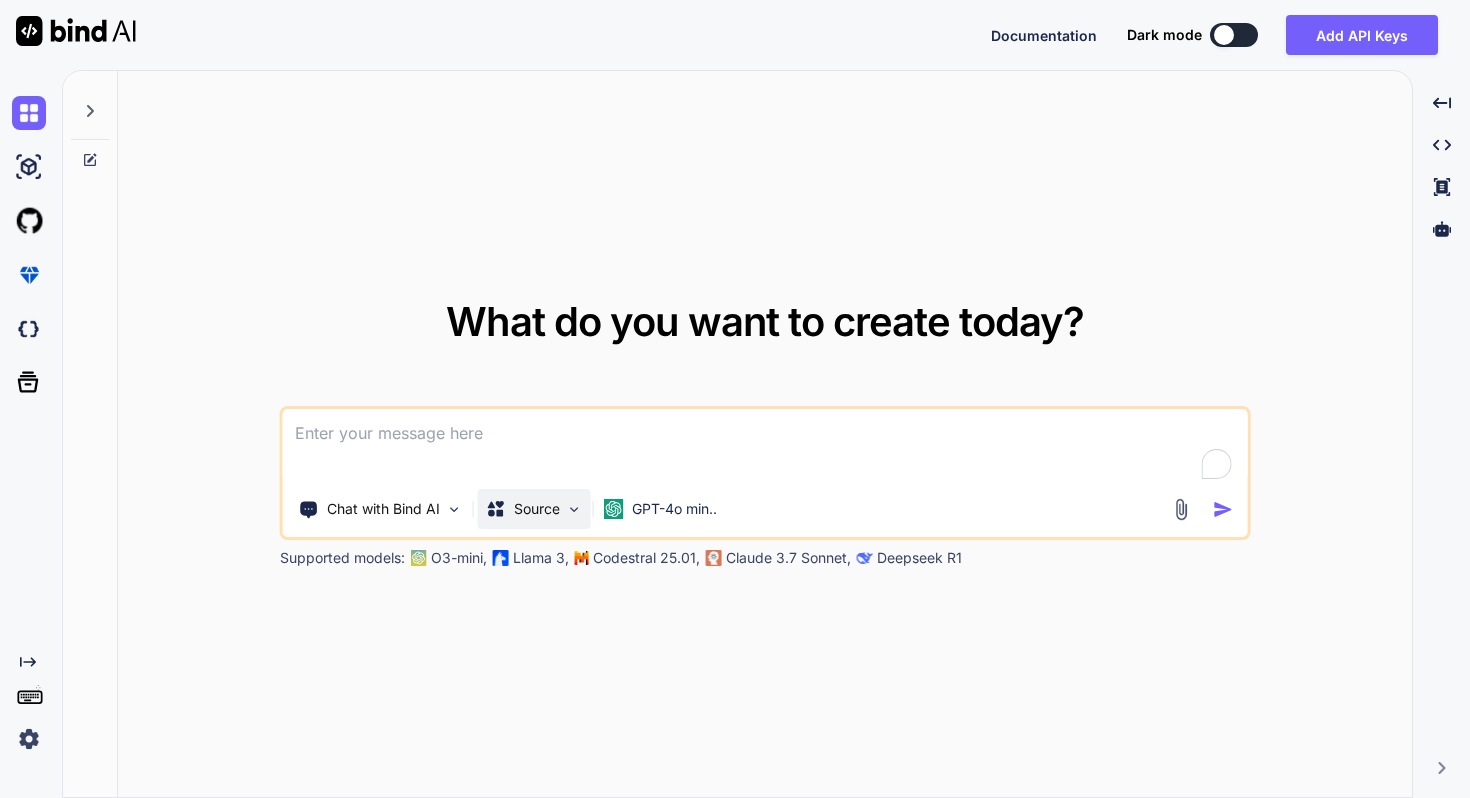 click on "Source" at bounding box center [537, 509] 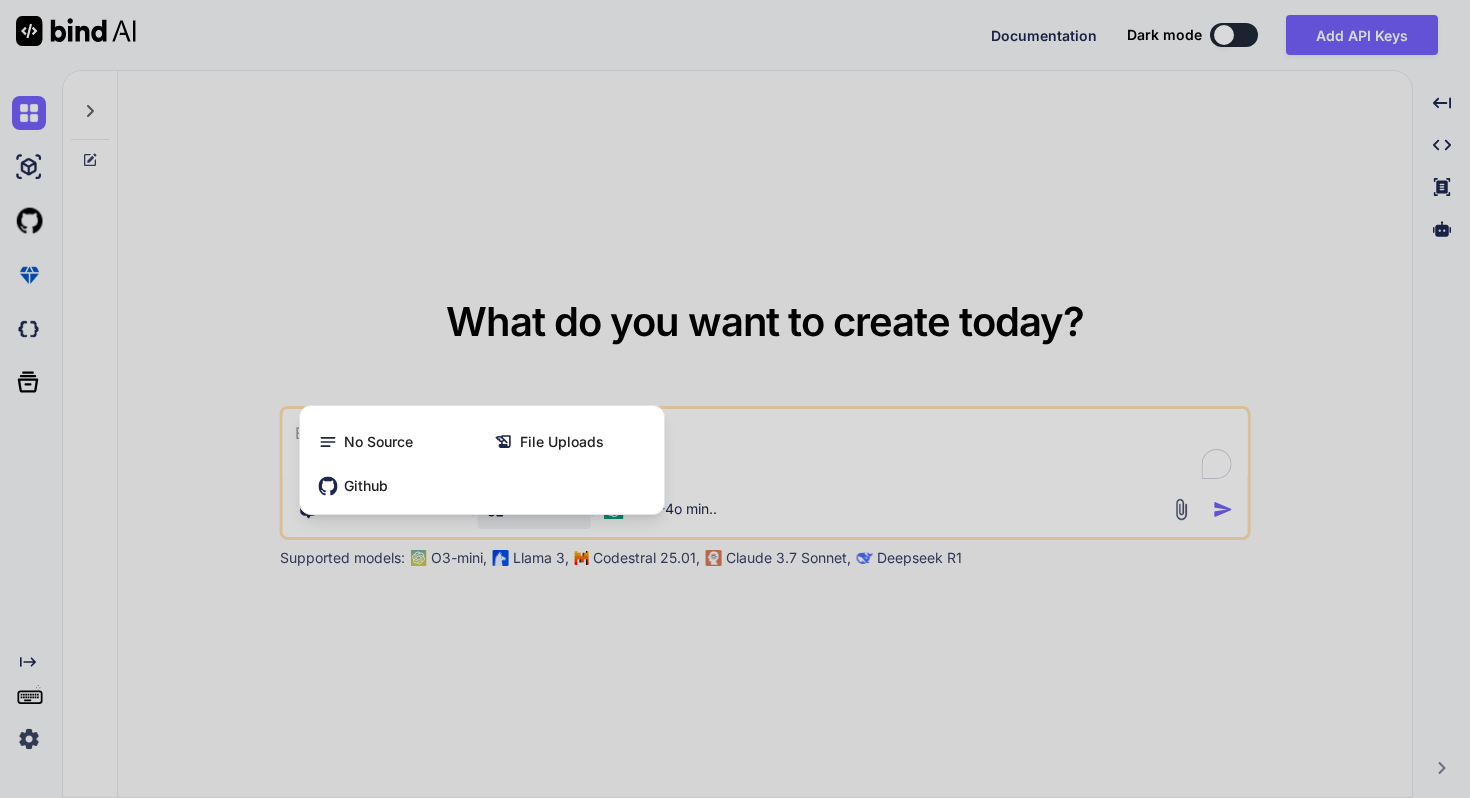 click at bounding box center (735, 399) 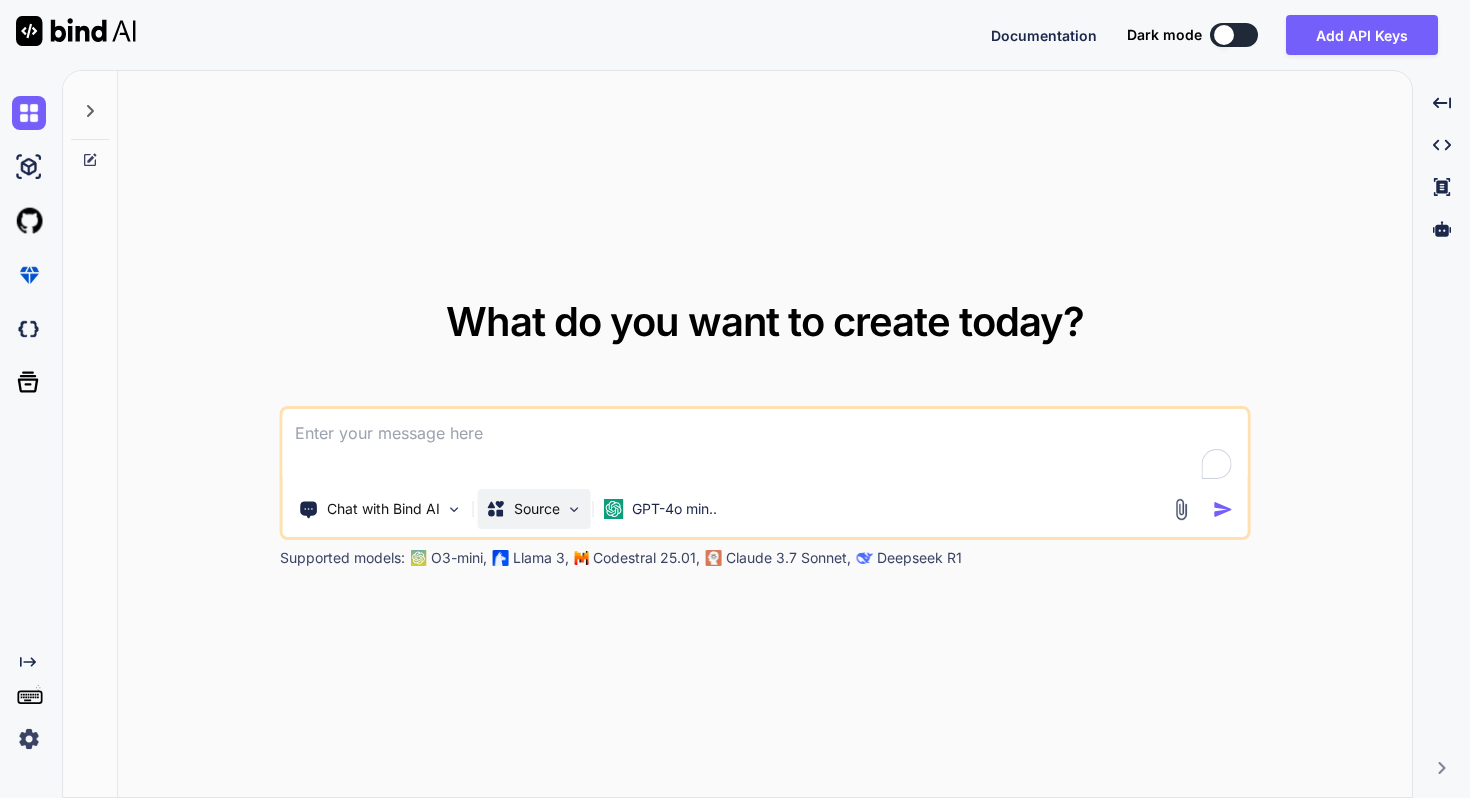 click on "Source" at bounding box center [537, 509] 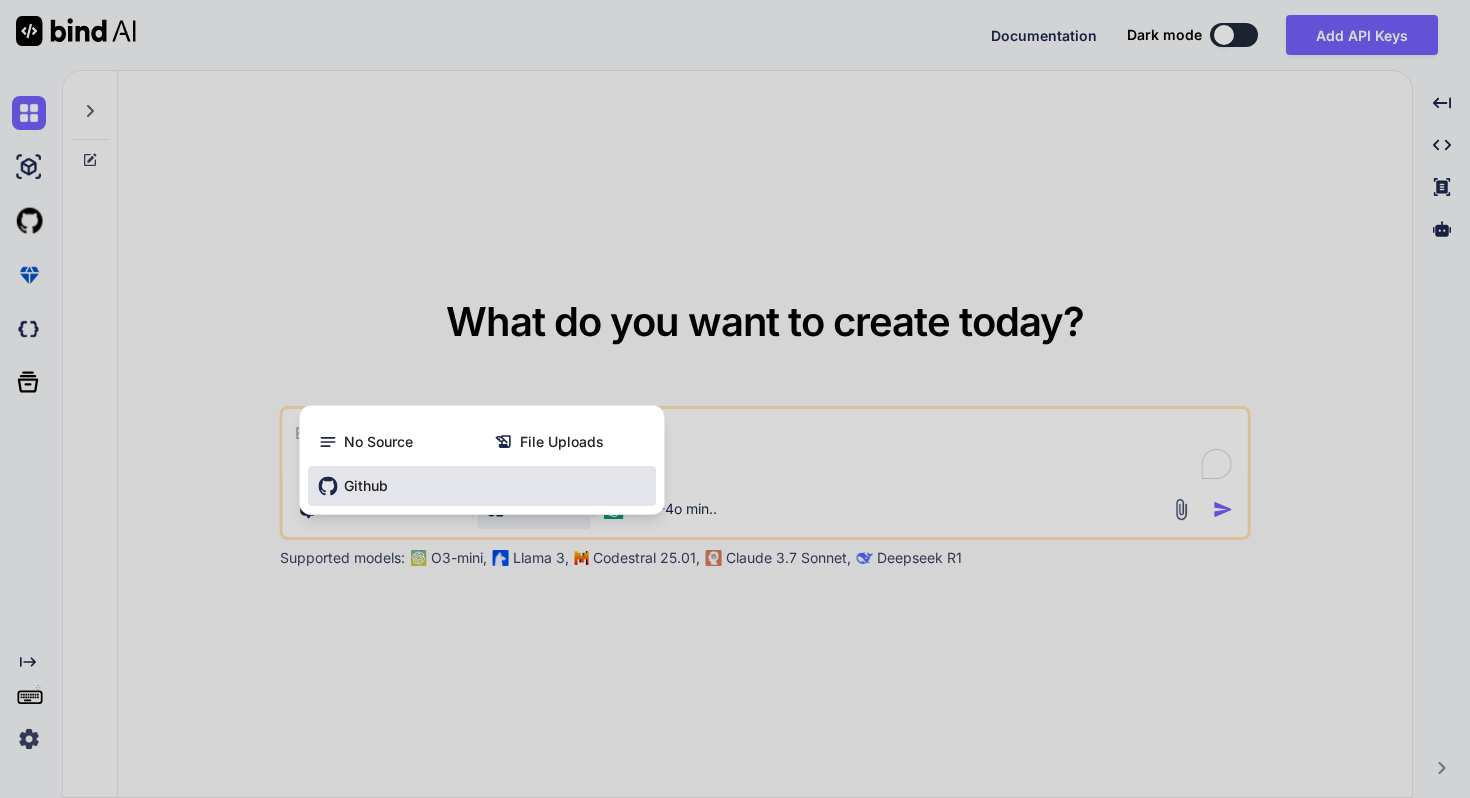 click on "Github" at bounding box center (482, 486) 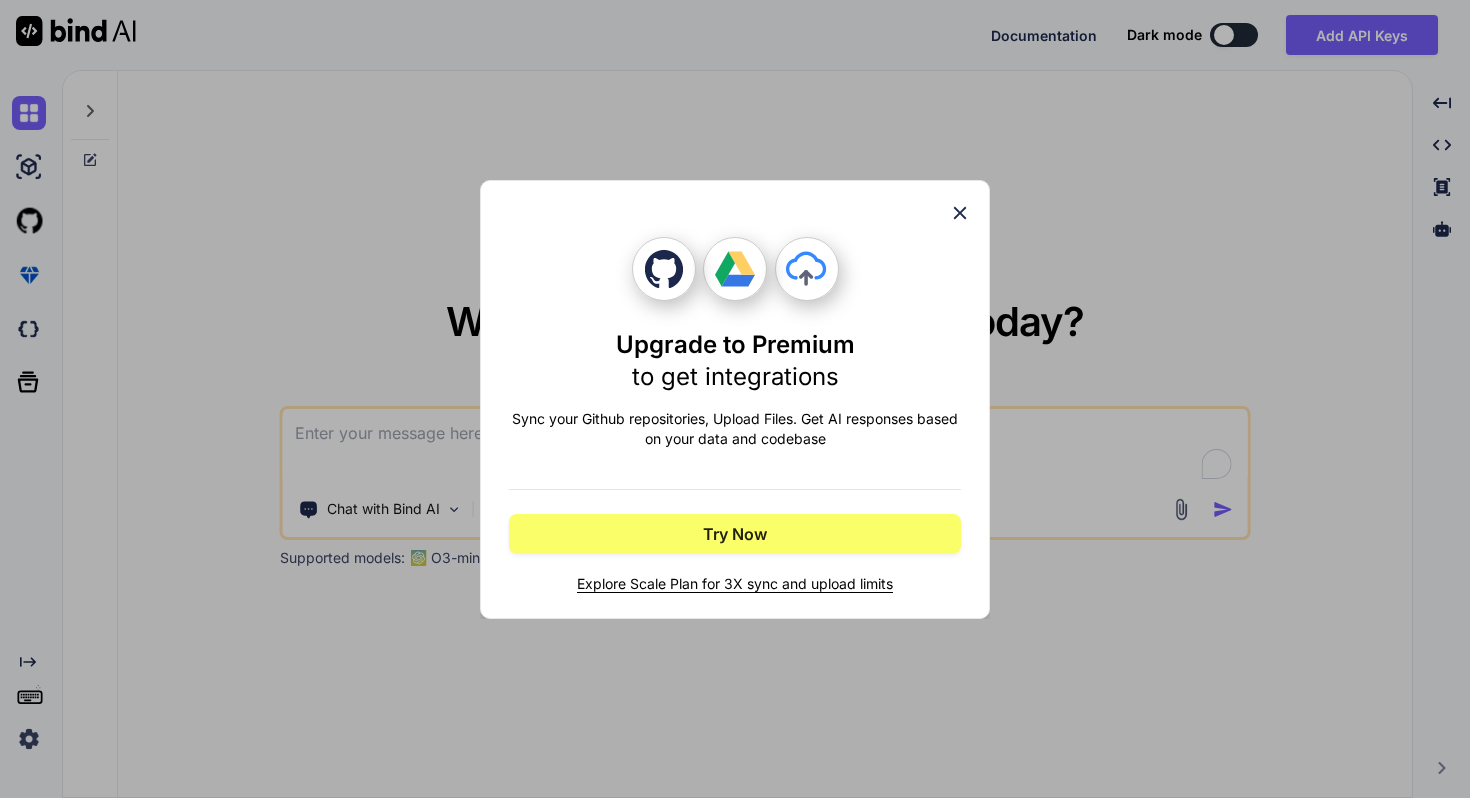 click 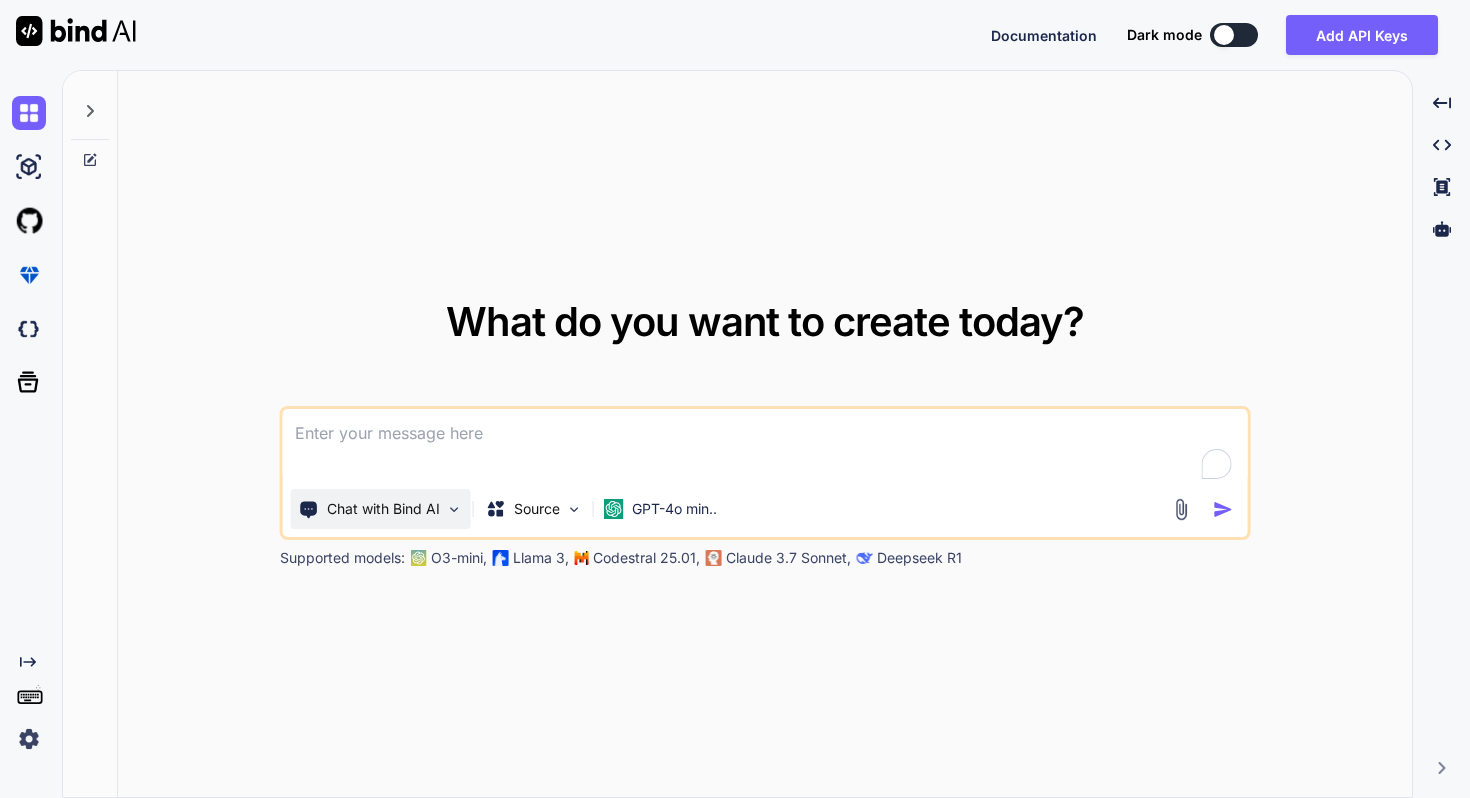 click on "Chat with Bind AI" at bounding box center [381, 509] 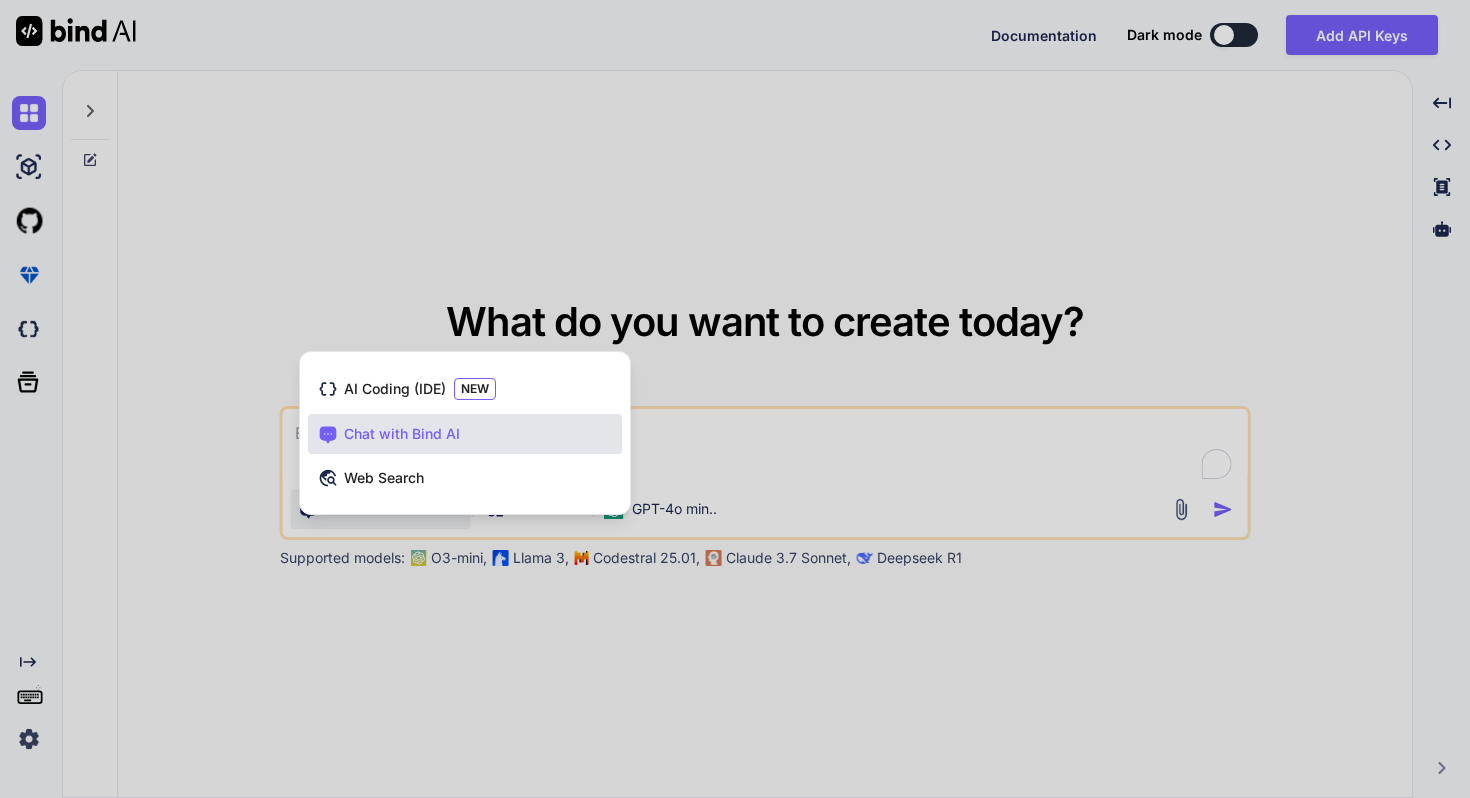 click at bounding box center (735, 399) 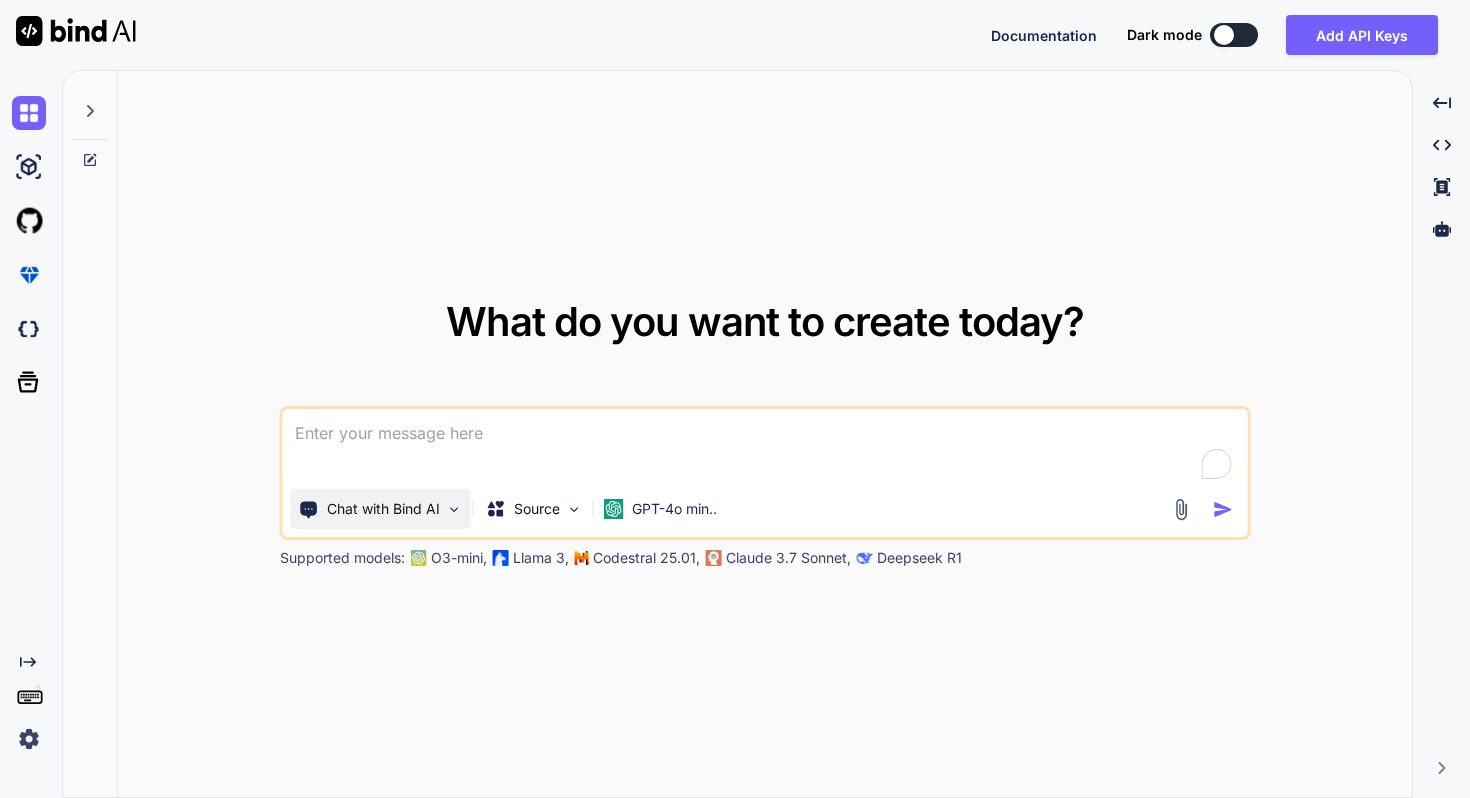 click on "Chat with Bind AI" at bounding box center [381, 509] 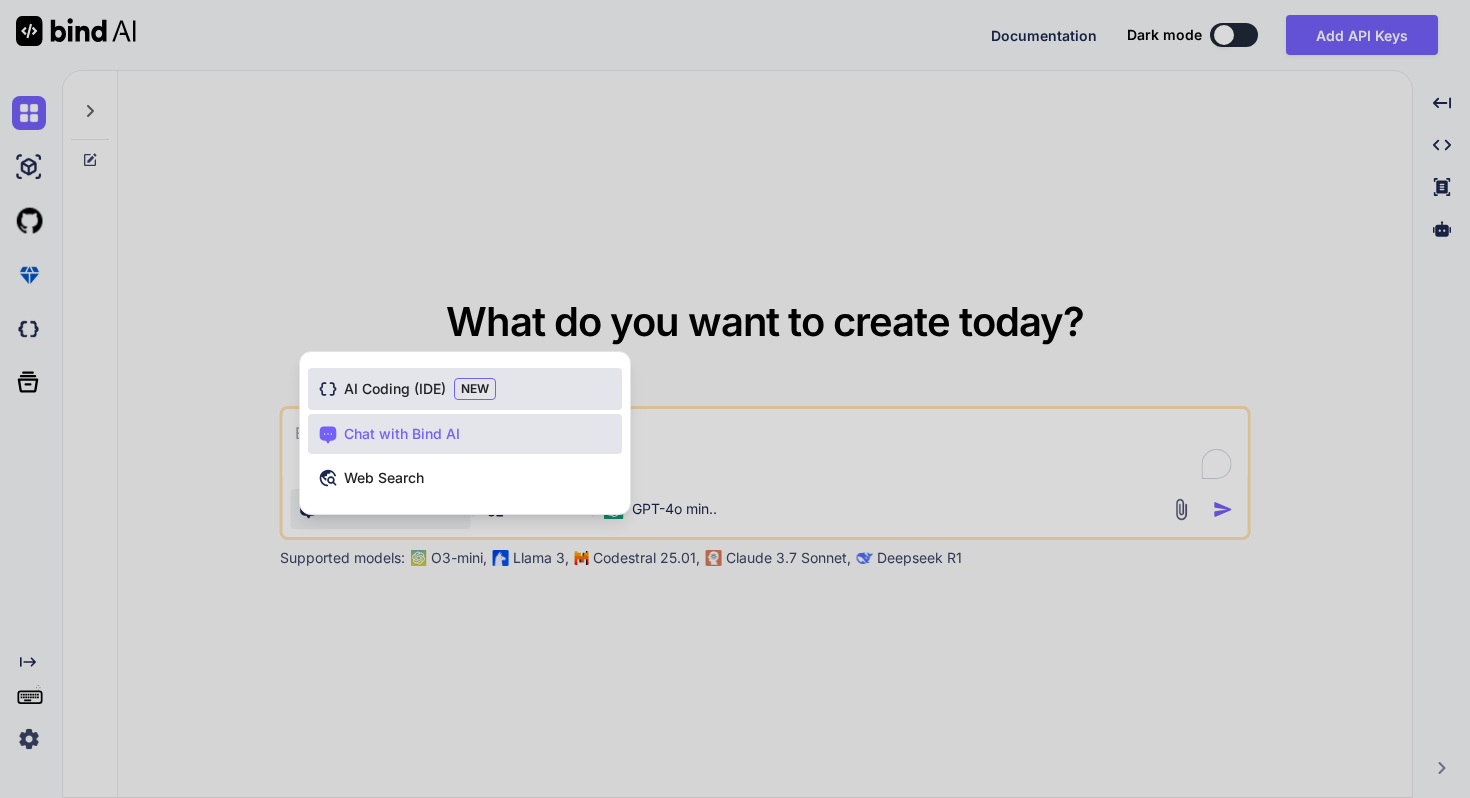 click on "AI Coding (IDE)" at bounding box center (395, 389) 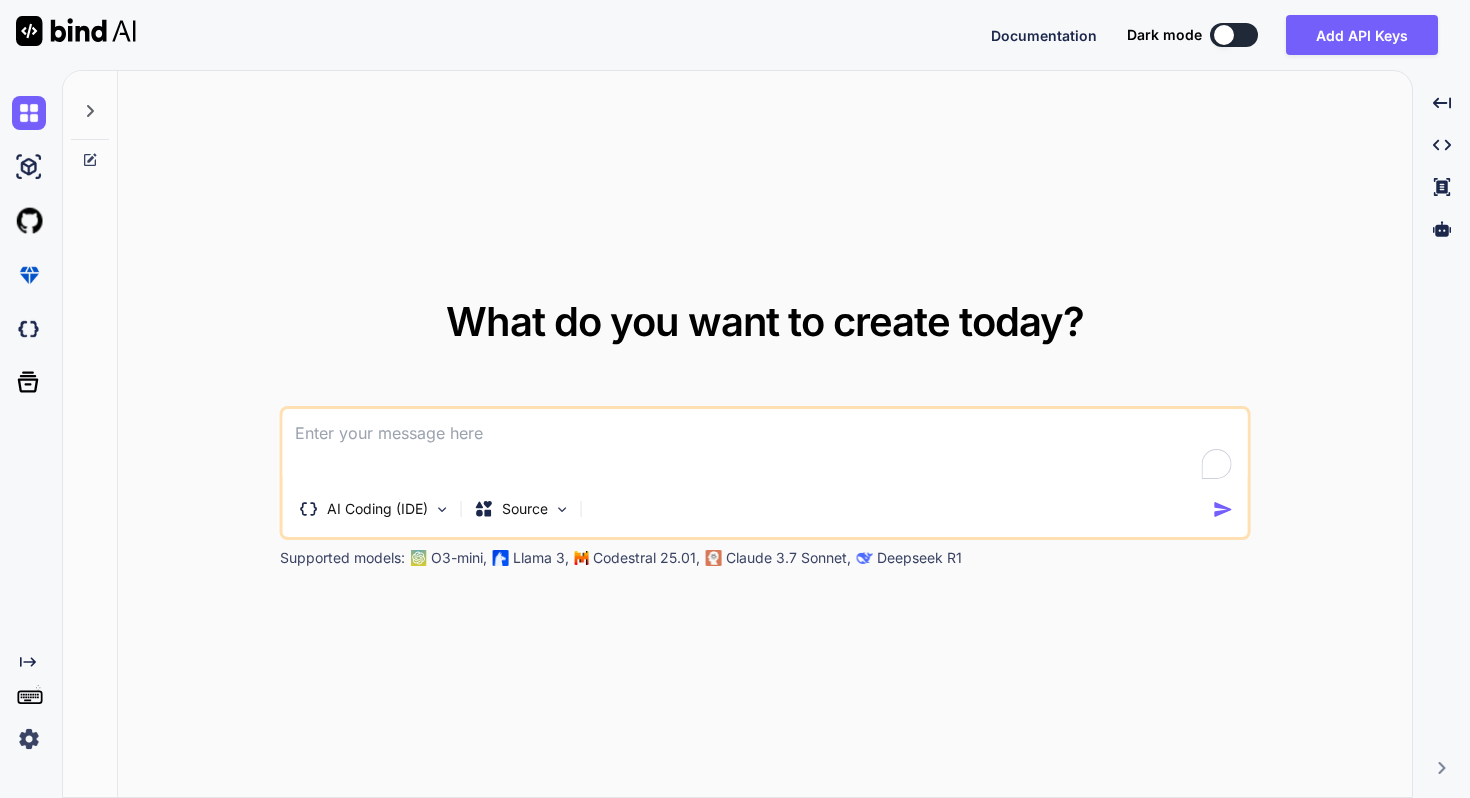 click at bounding box center (765, 446) 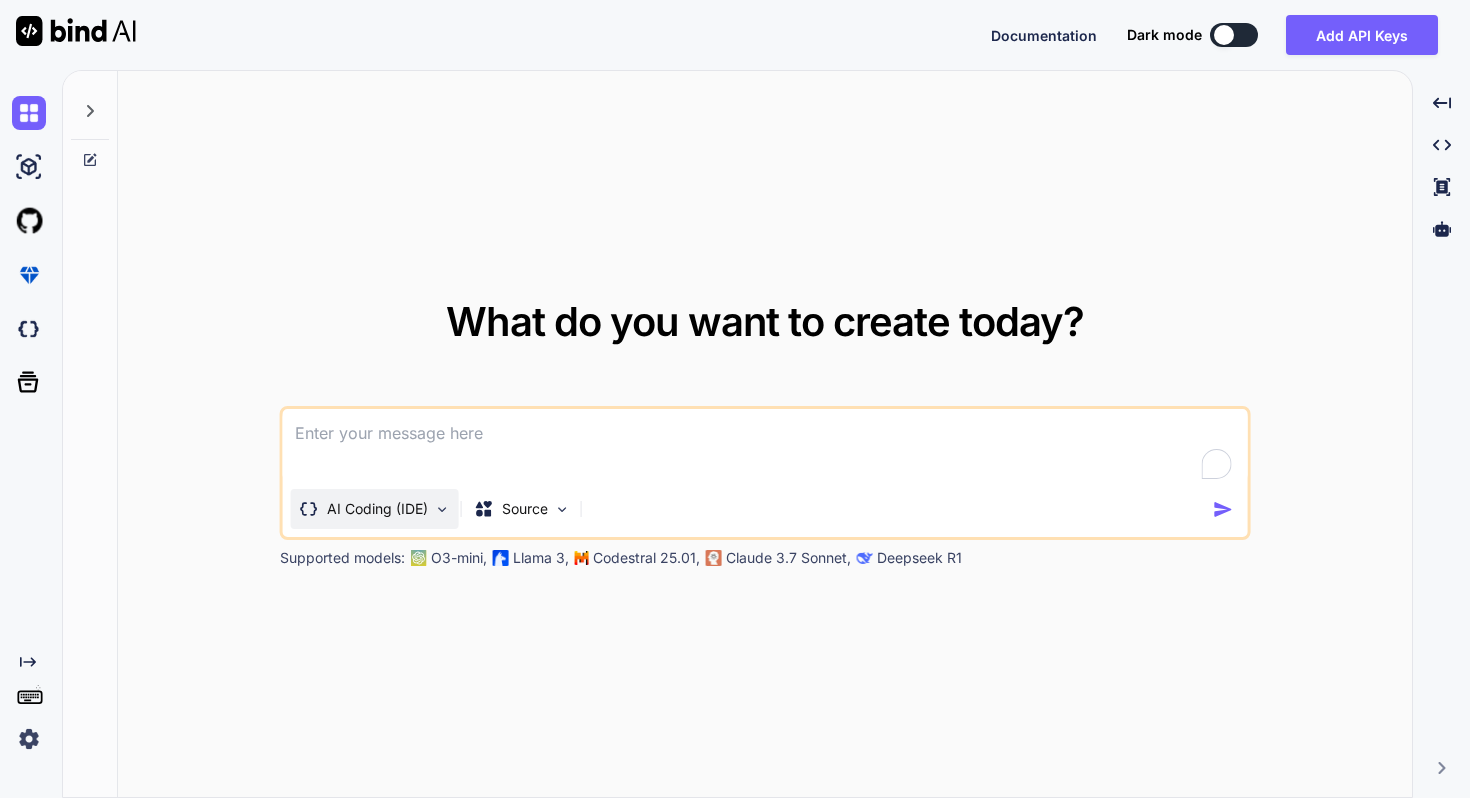 click on "AI Coding (IDE)" at bounding box center [375, 509] 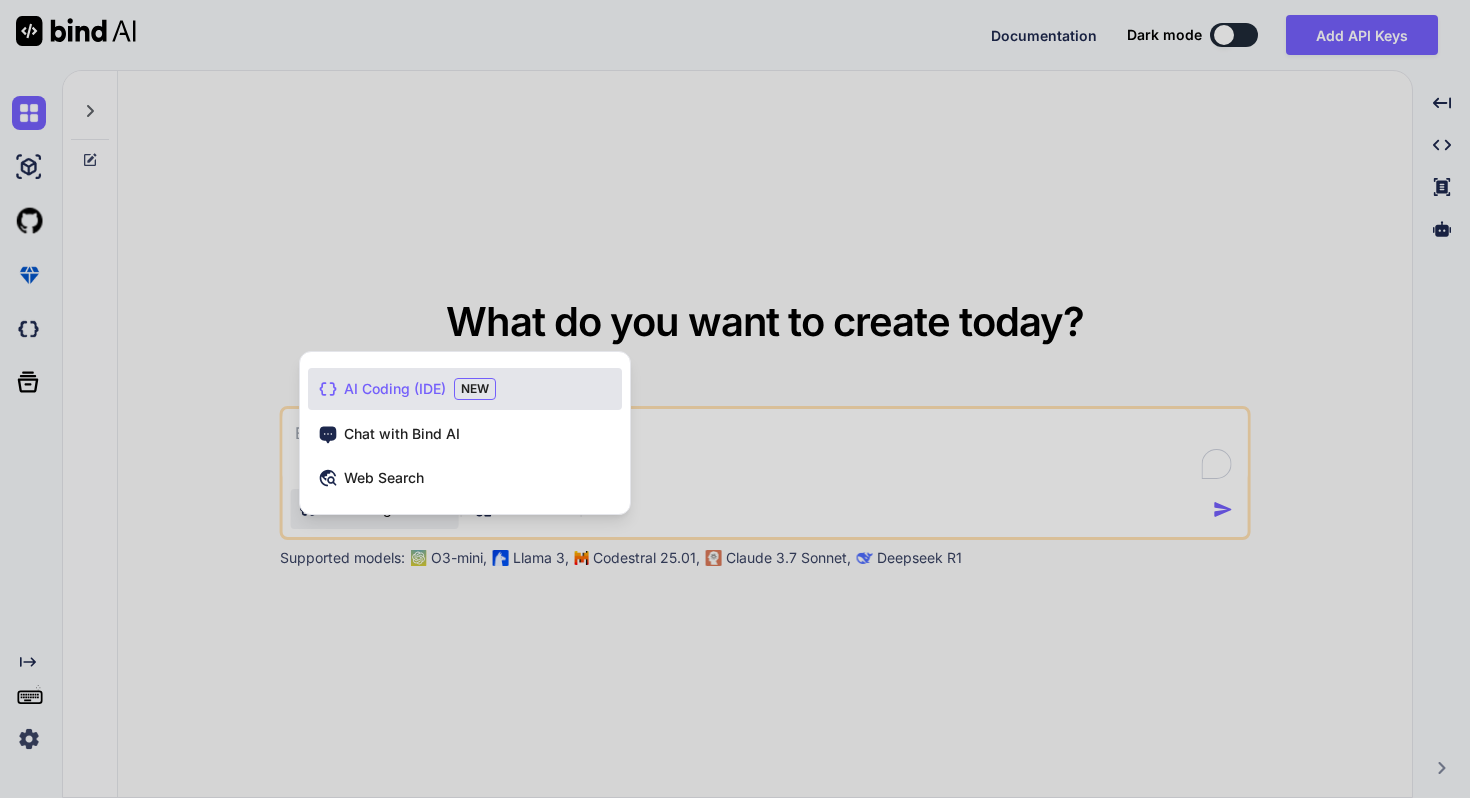 click at bounding box center (735, 399) 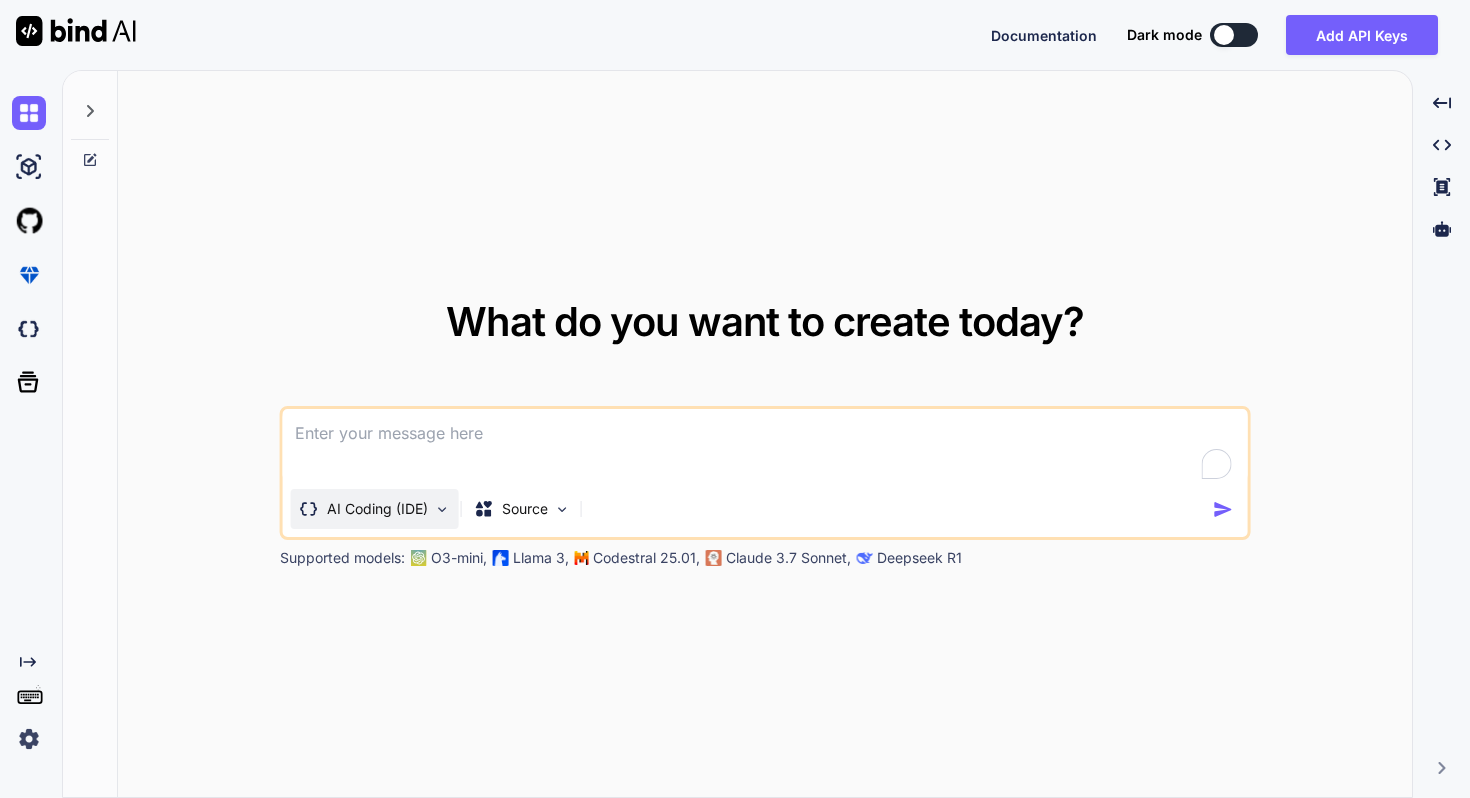 click on "AI Coding (IDE)" at bounding box center [377, 509] 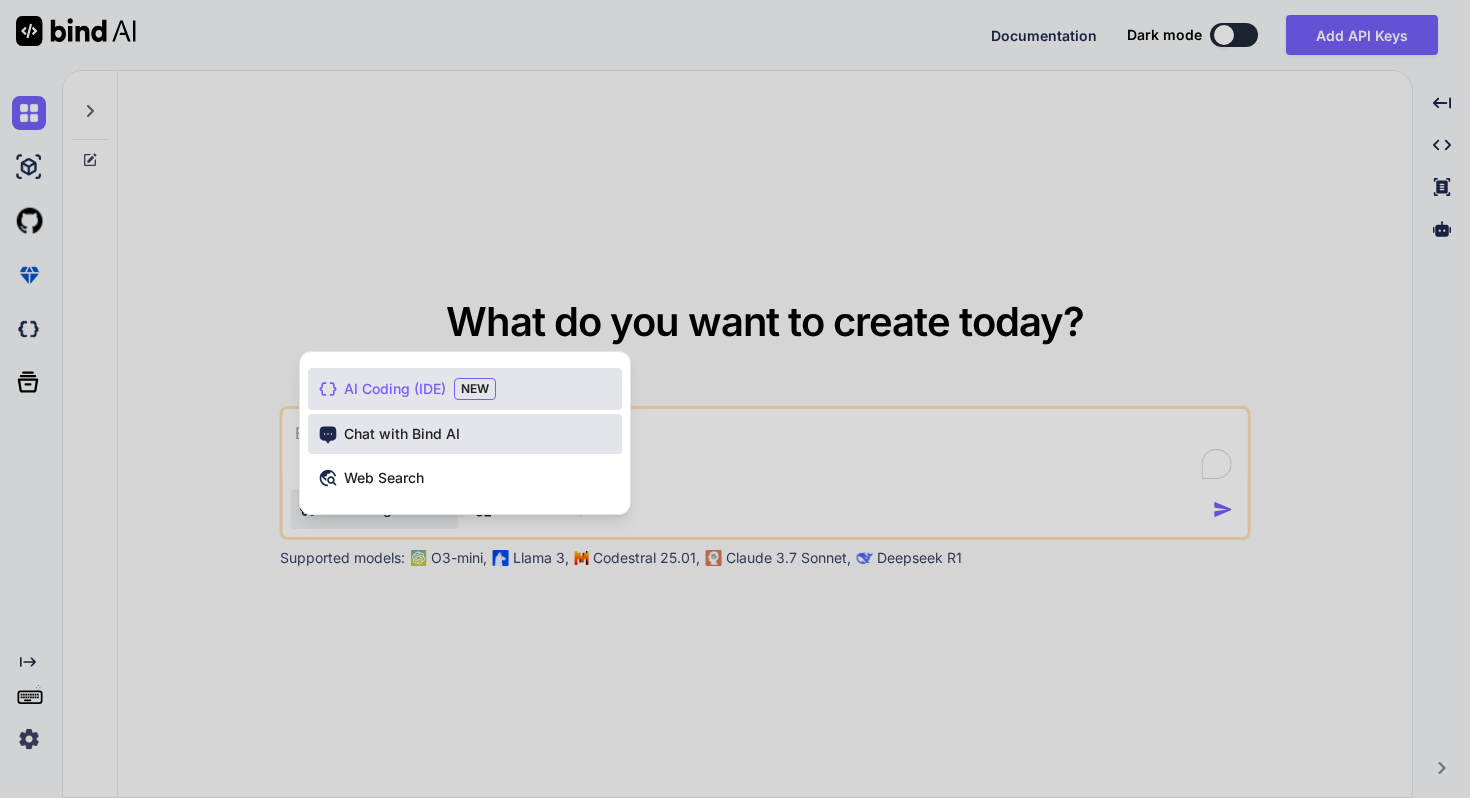 click on "Chat with Bind AI" at bounding box center (402, 434) 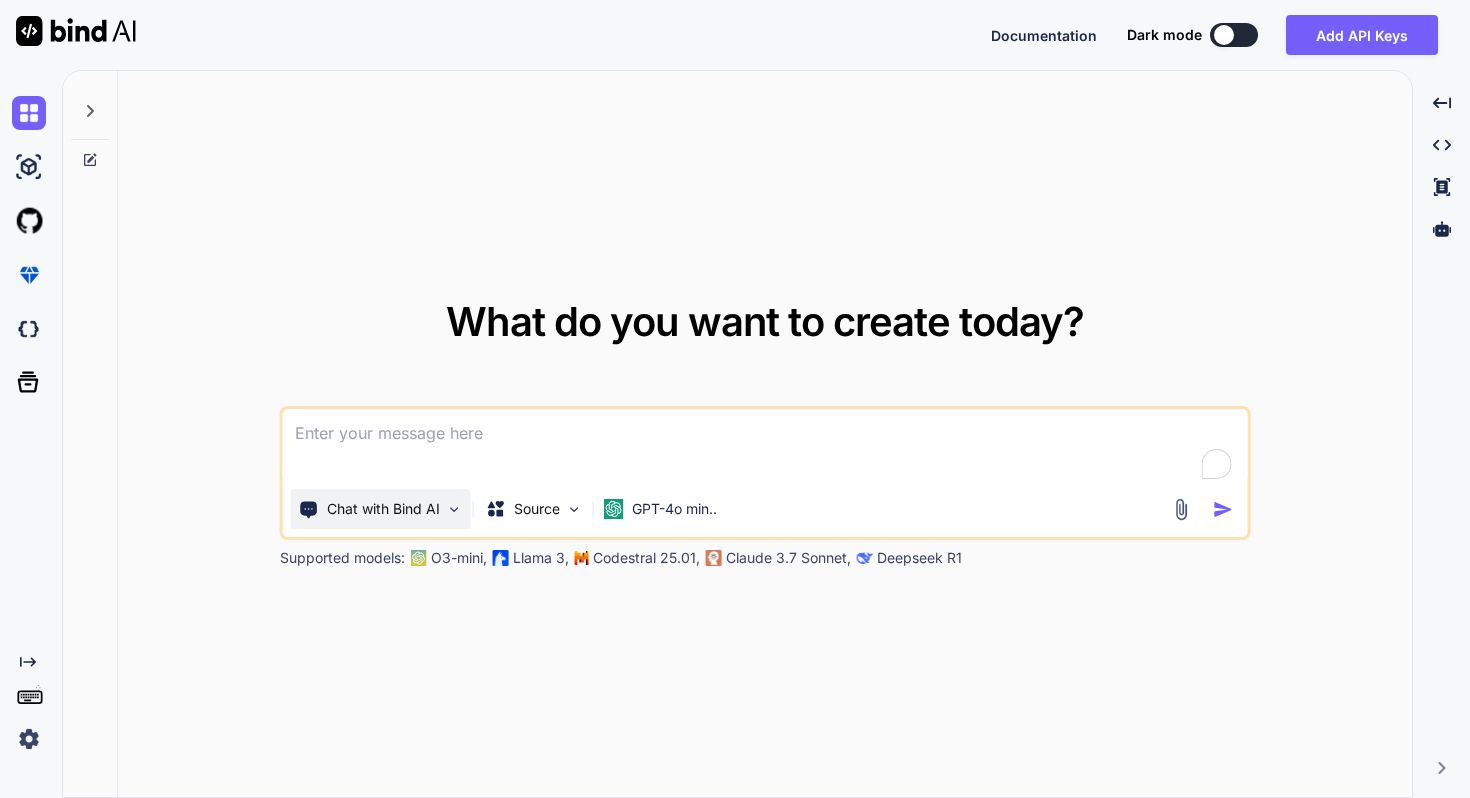 click on "Chat with Bind AI" at bounding box center [381, 509] 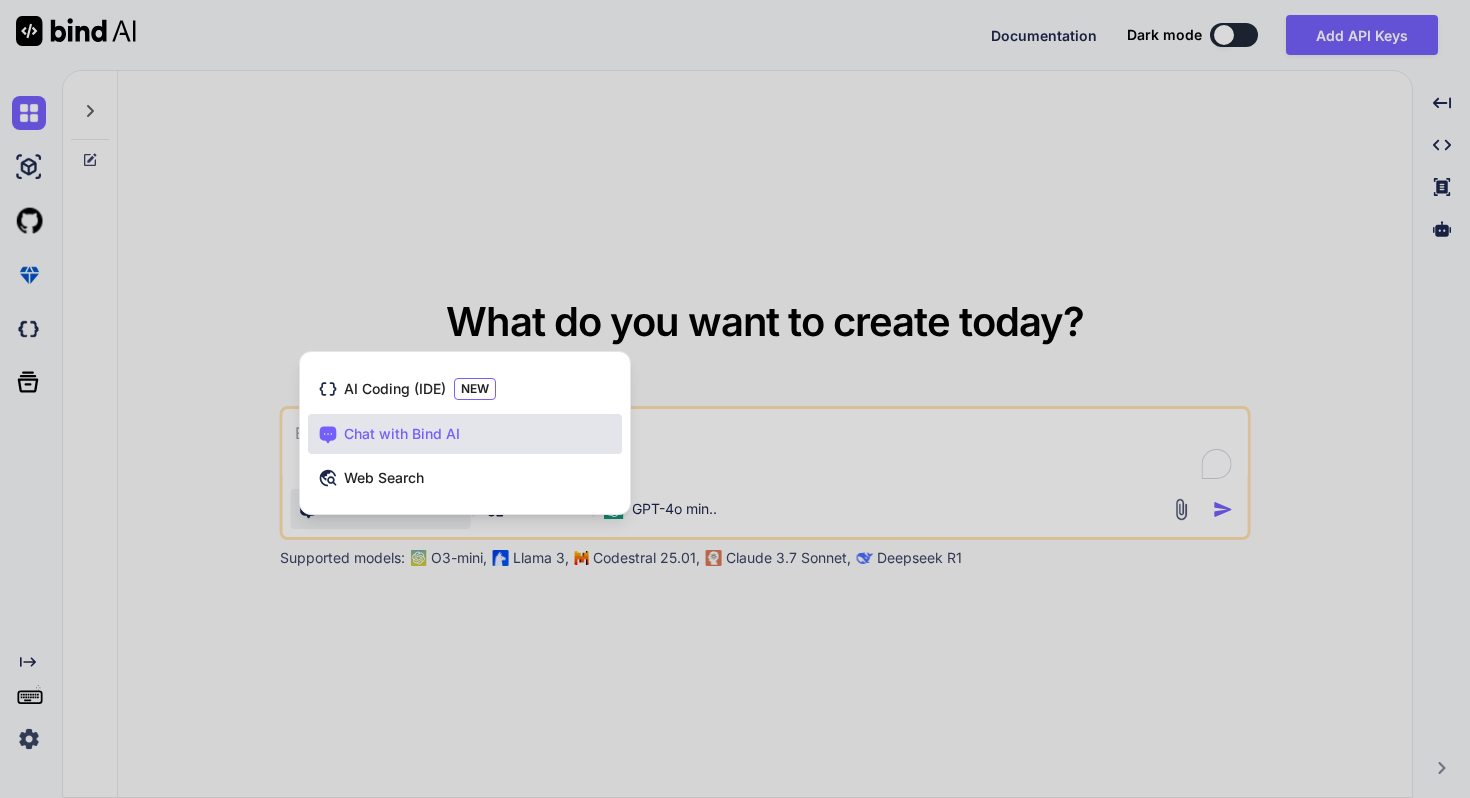 click at bounding box center [735, 399] 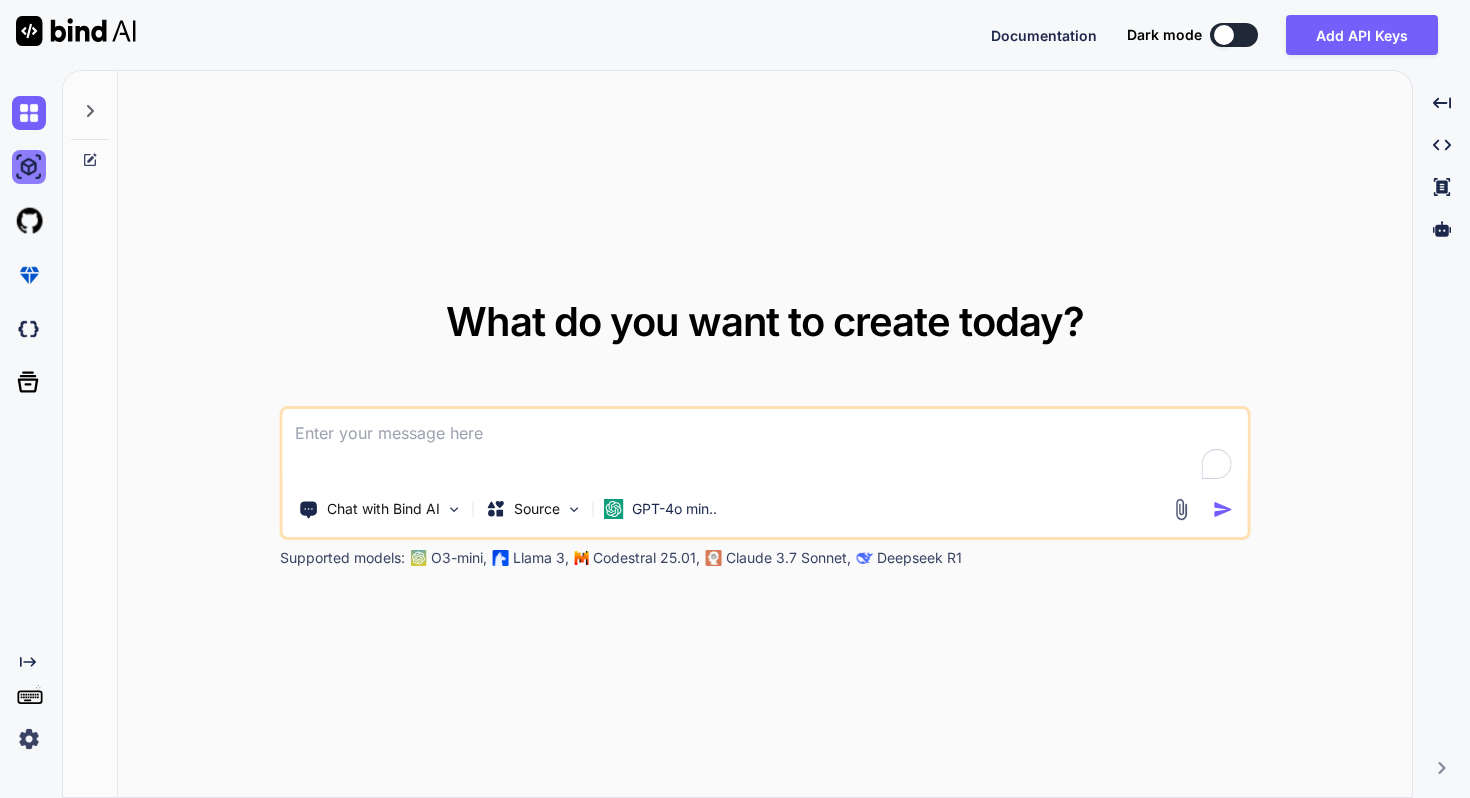 click at bounding box center [29, 167] 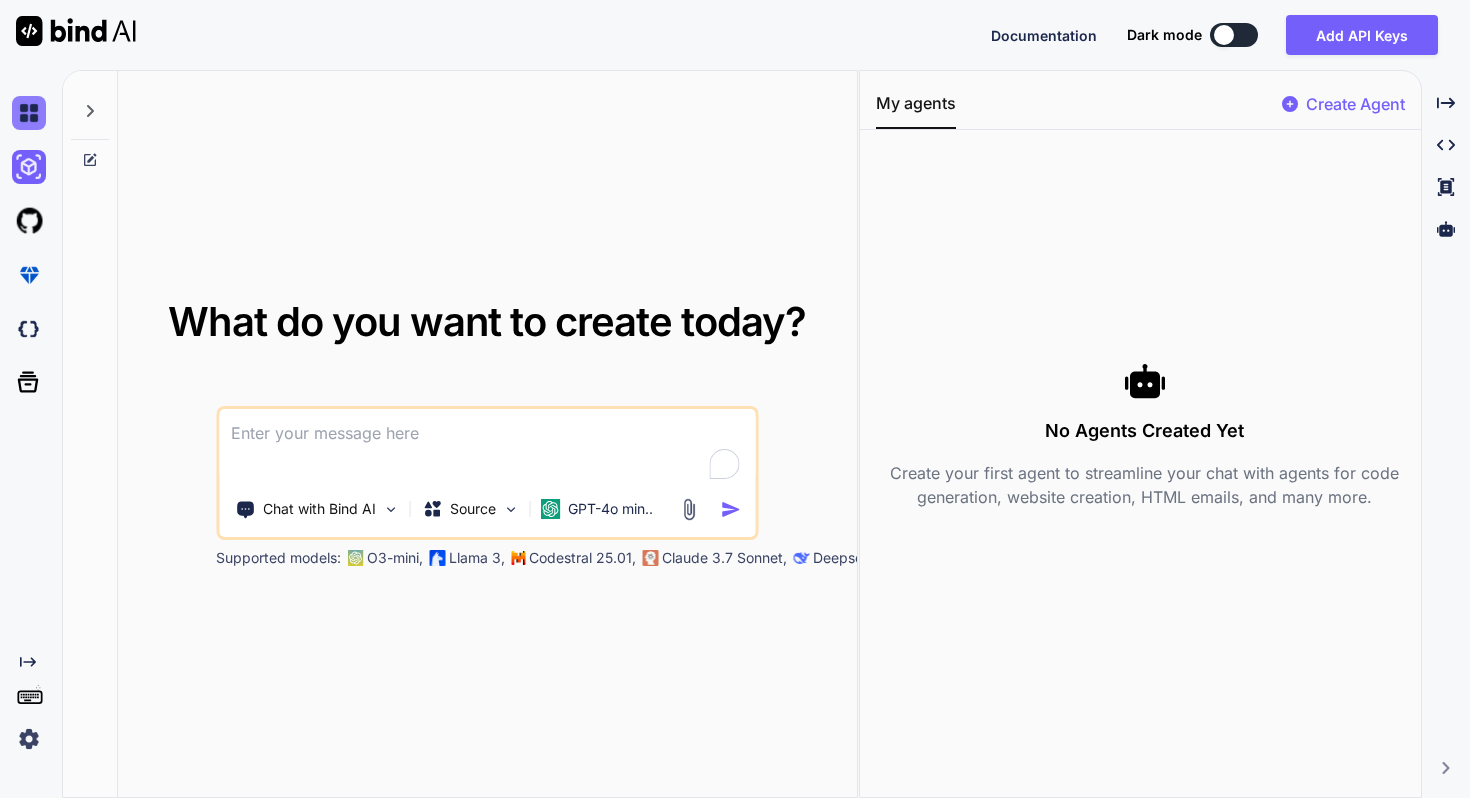 click at bounding box center (29, 113) 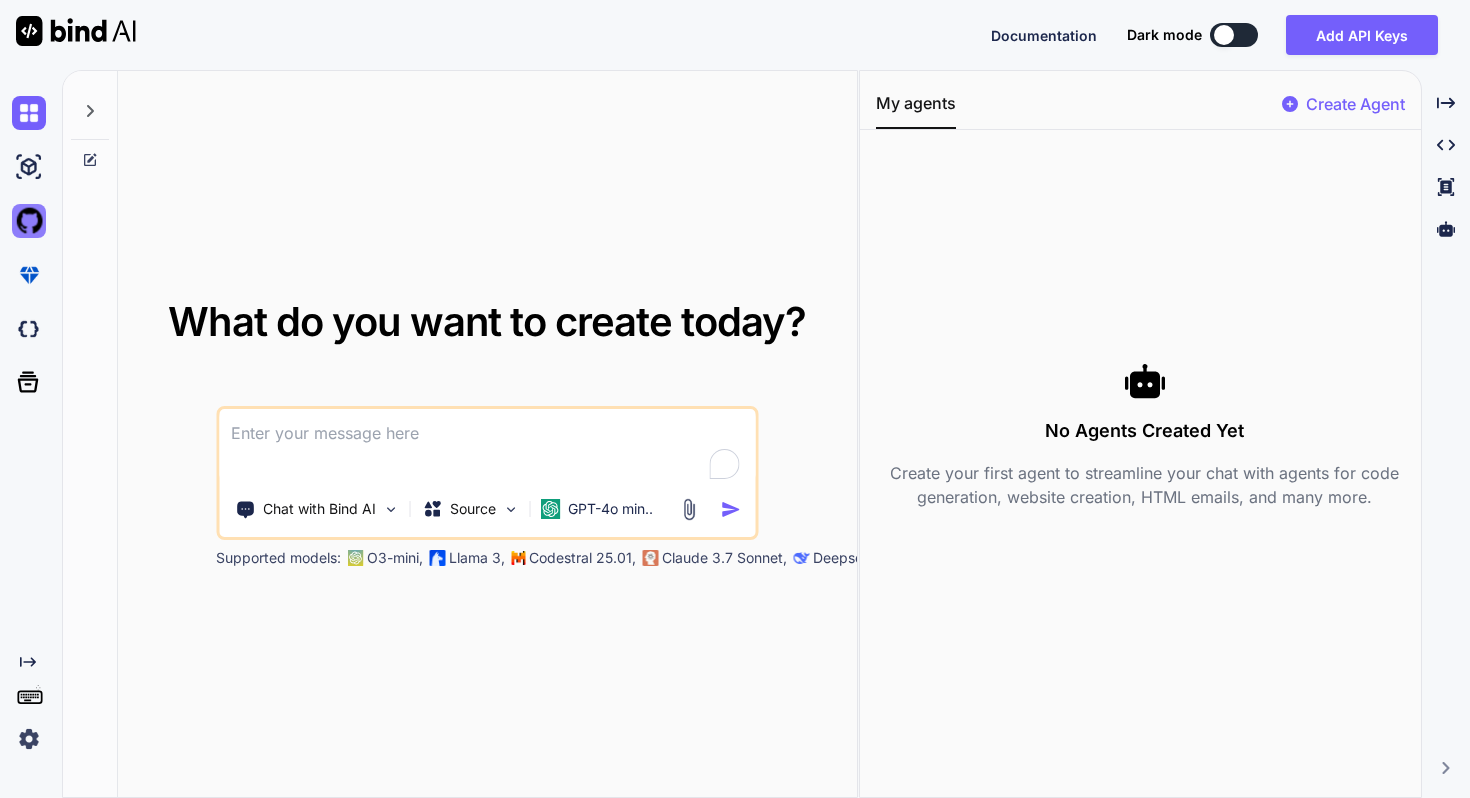 click at bounding box center [29, 221] 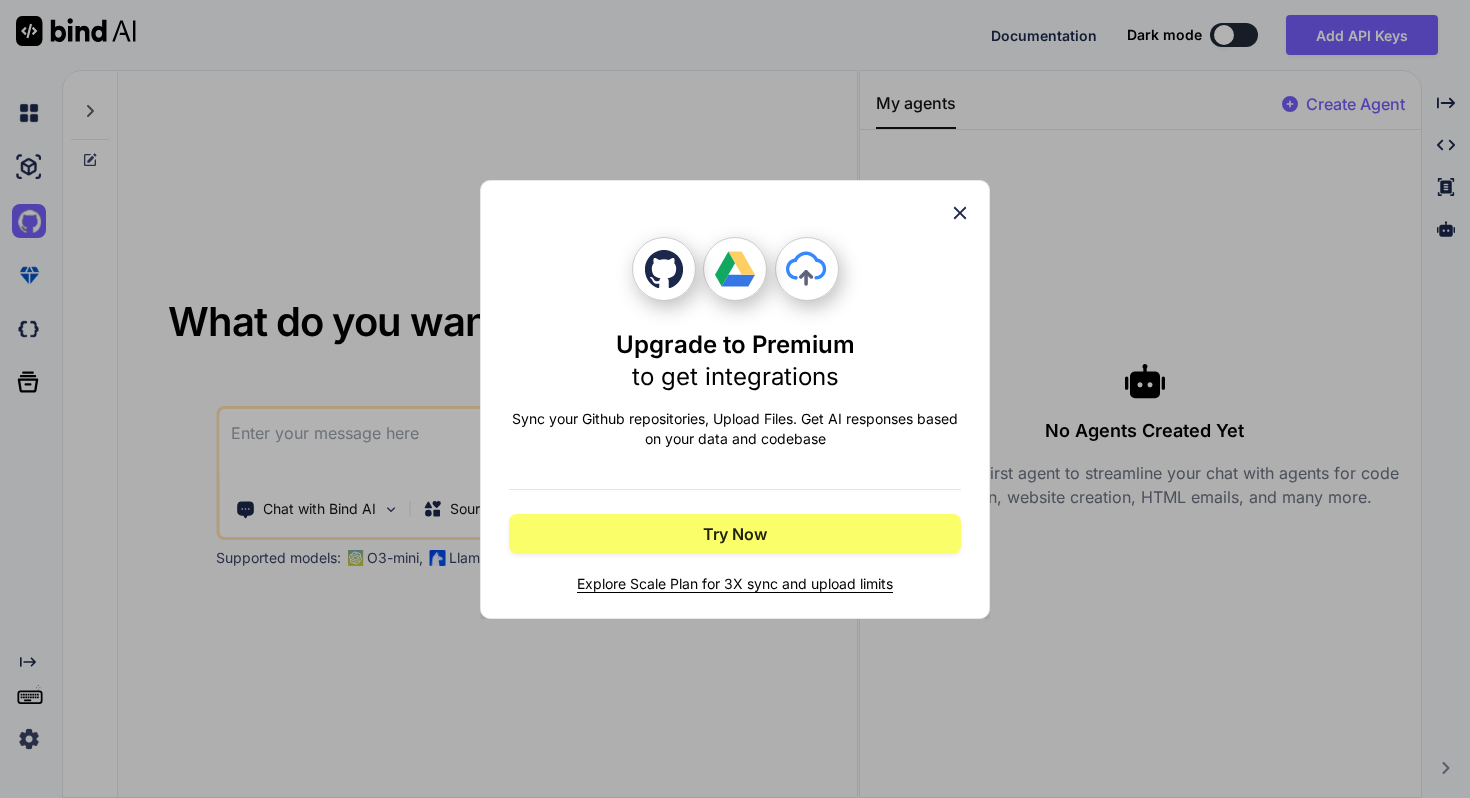 click 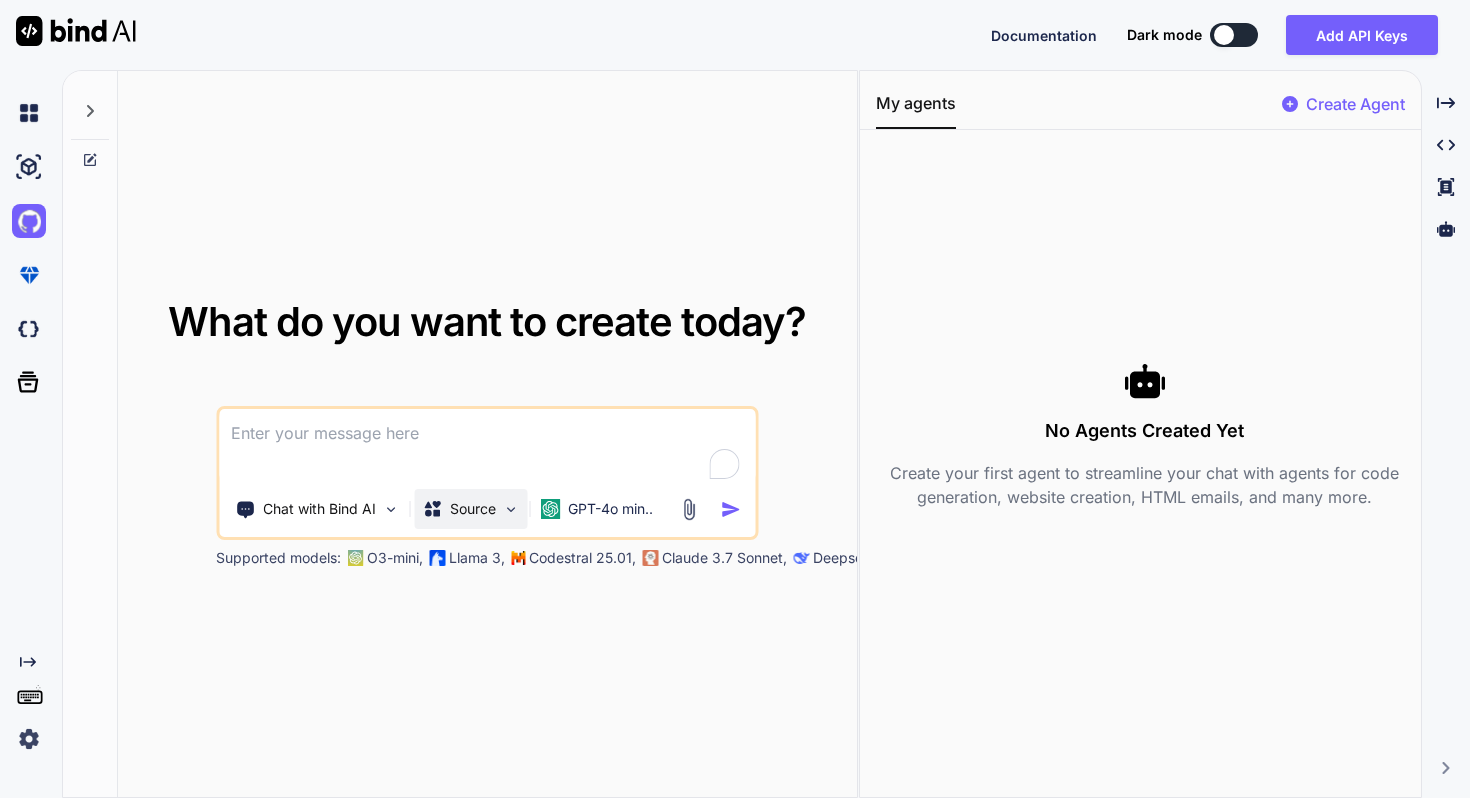 click on "Source" at bounding box center (473, 509) 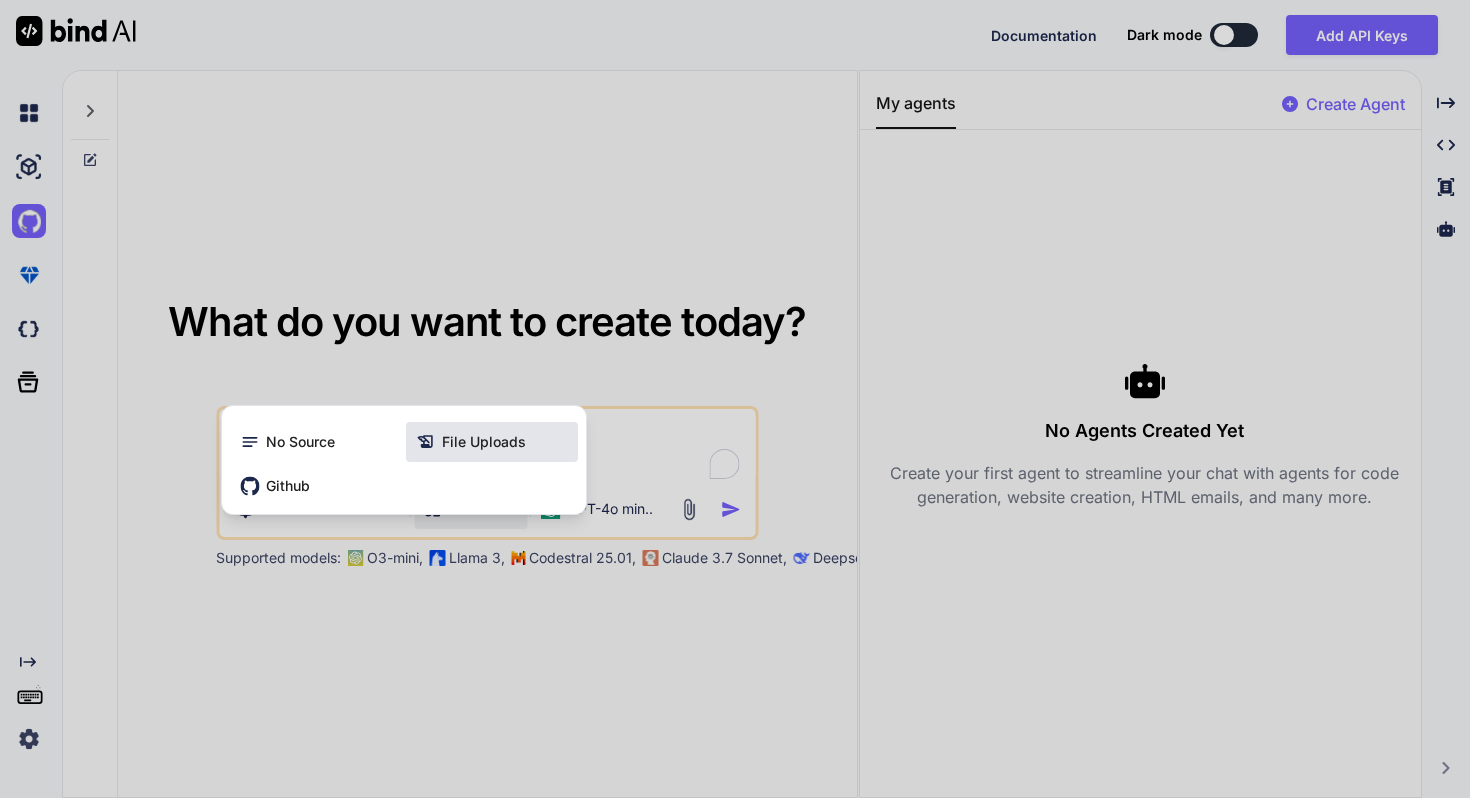 click on "File Uploads" at bounding box center (484, 442) 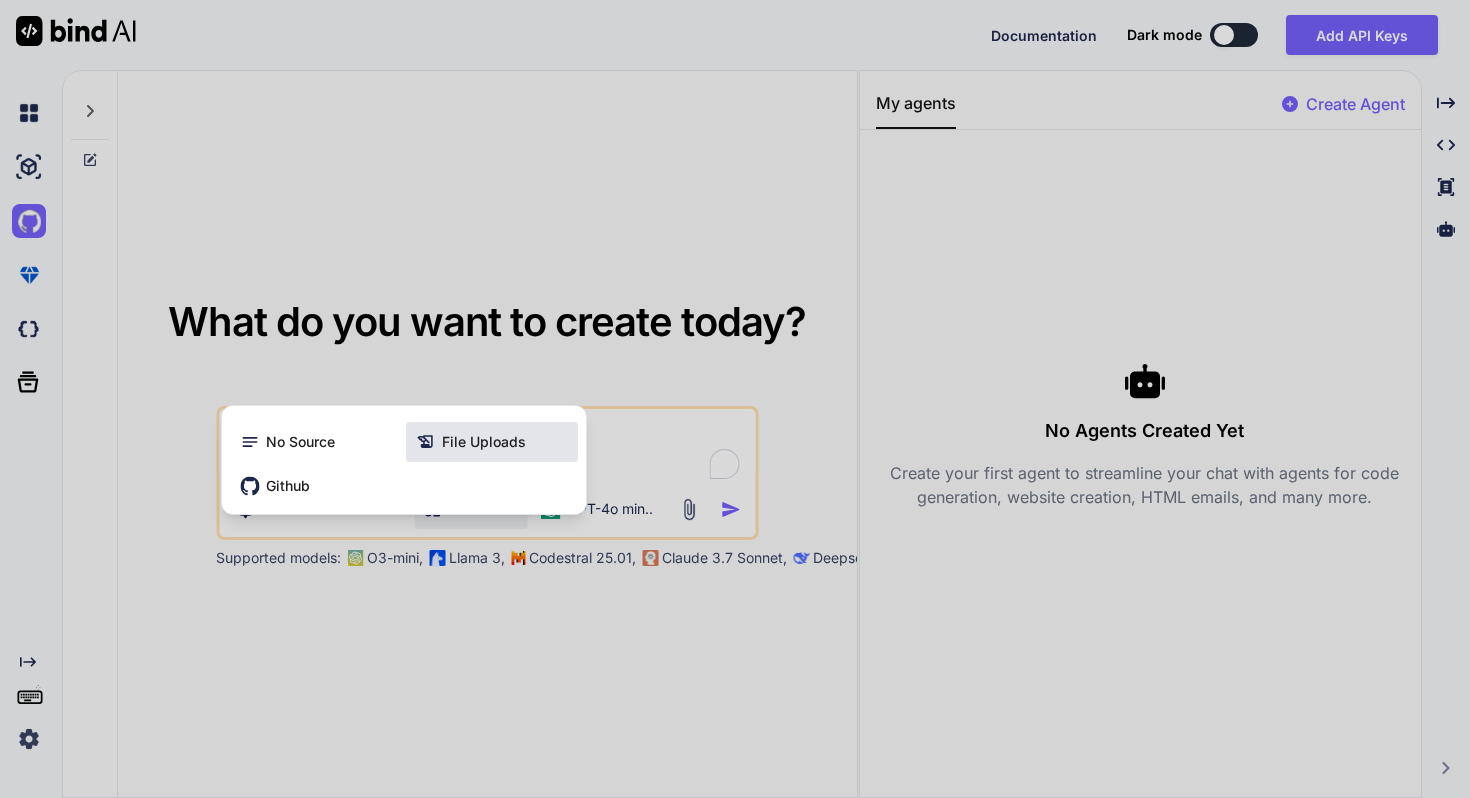 type on "x" 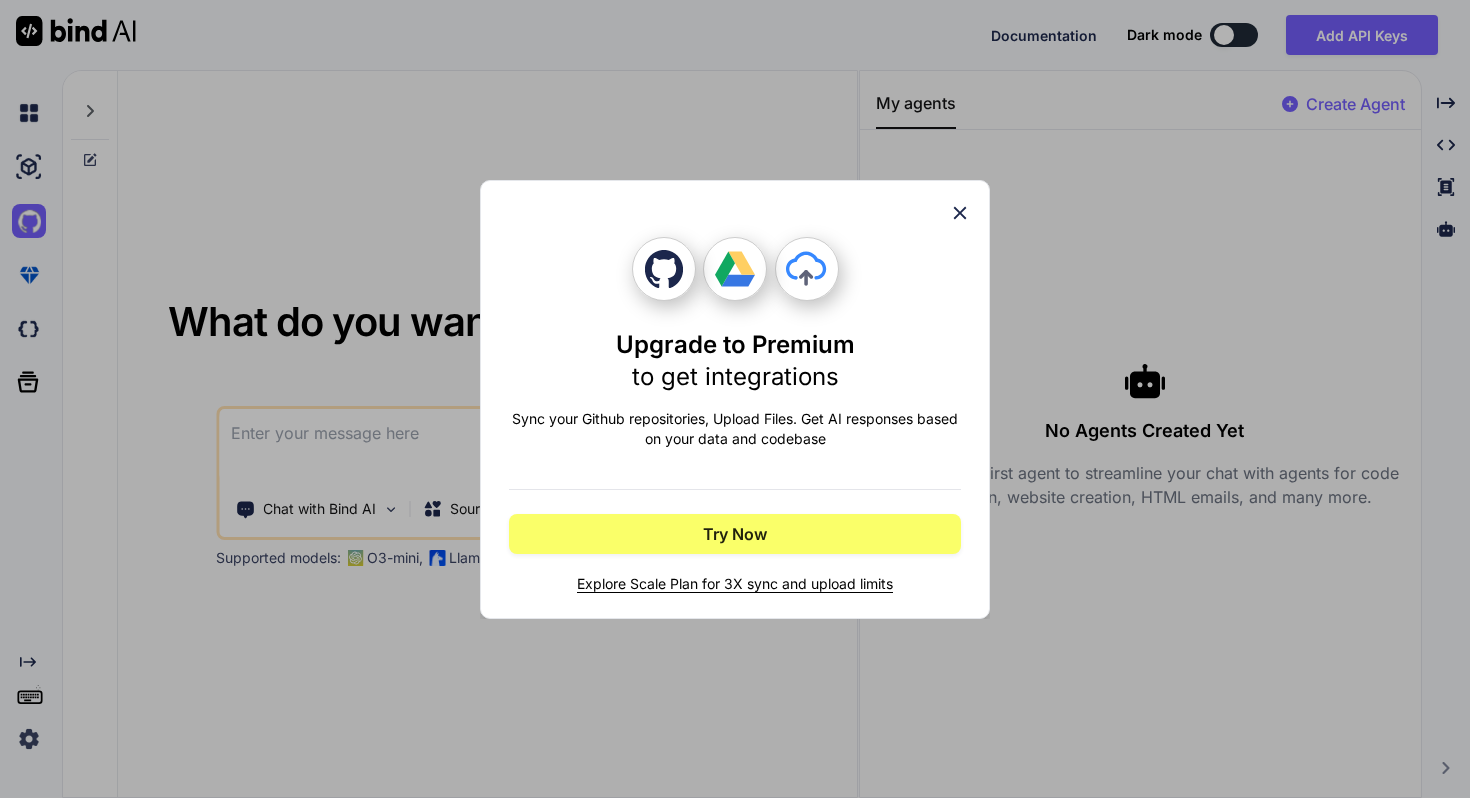 click 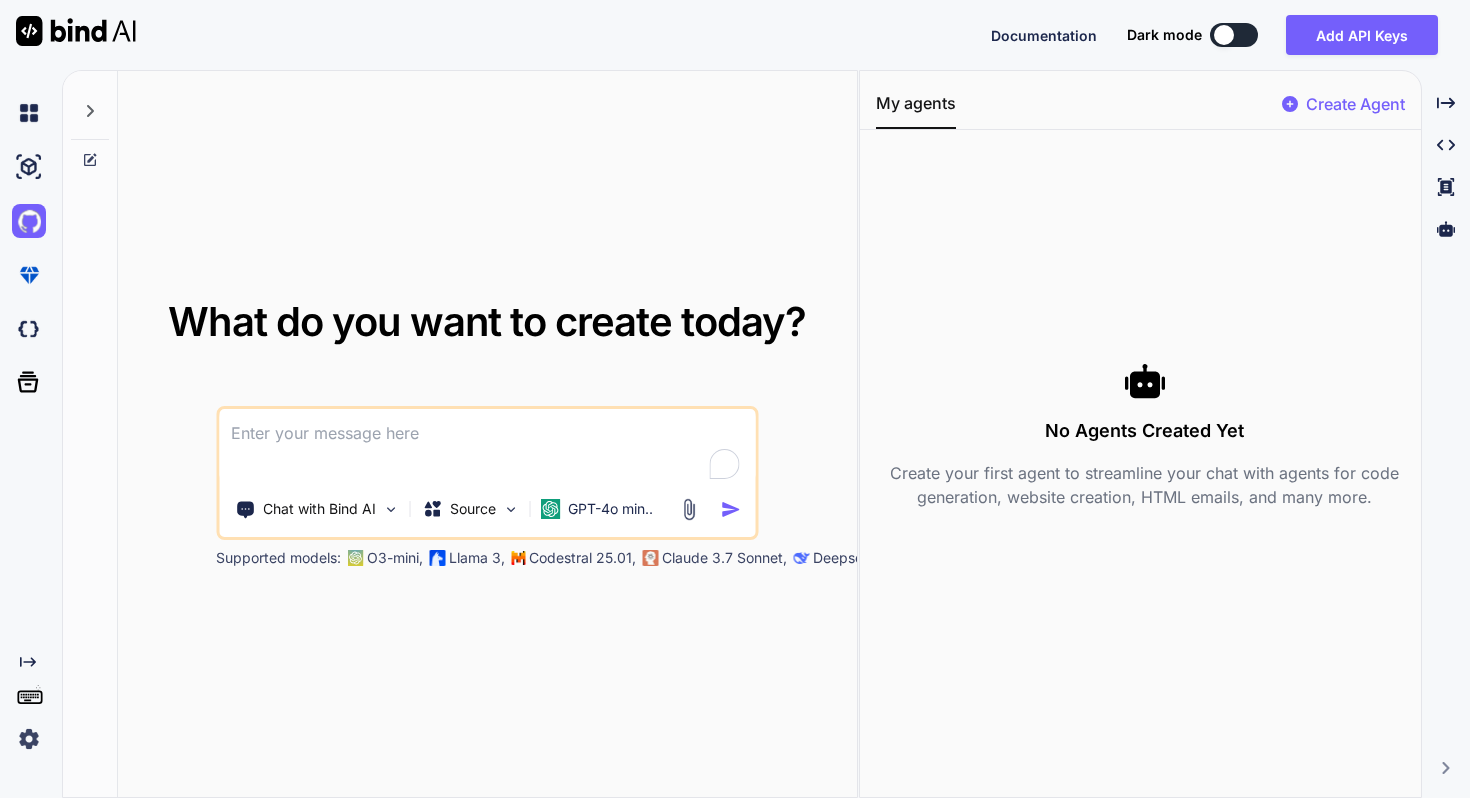 click on "What do you want to create today?" at bounding box center [487, 321] 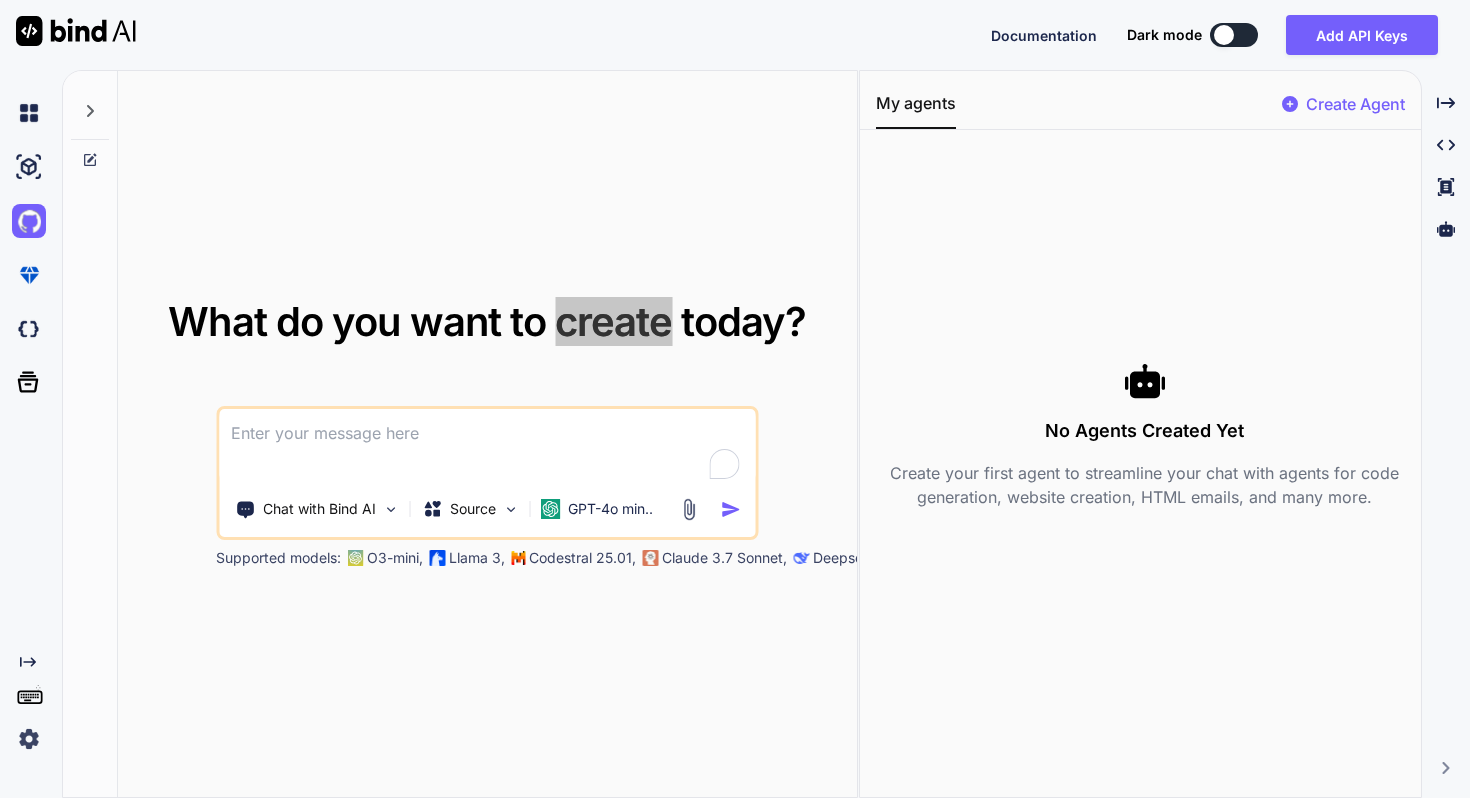 click on "What do you want to create today?" at bounding box center (487, 321) 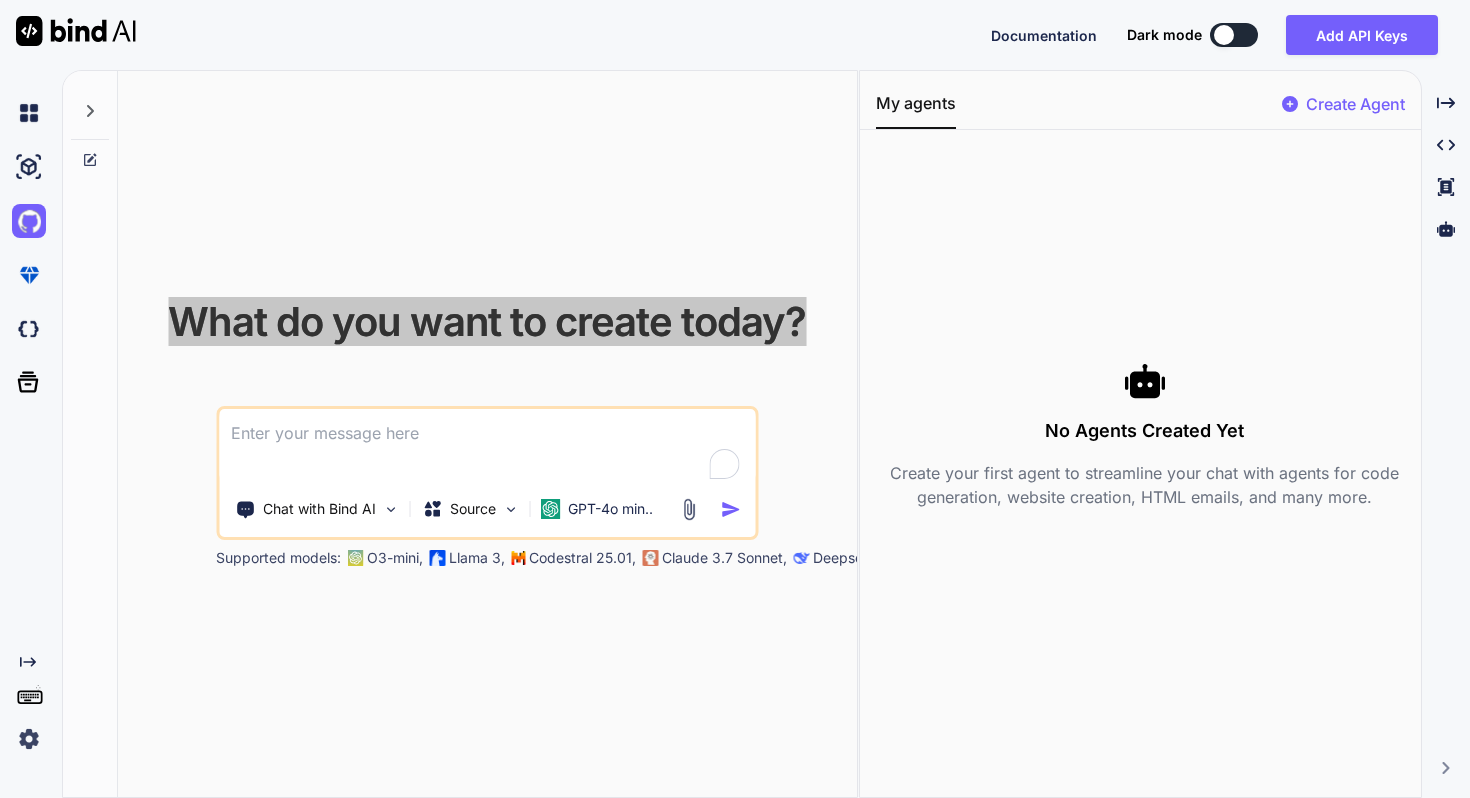 click on "What do you want to create today?" at bounding box center [487, 321] 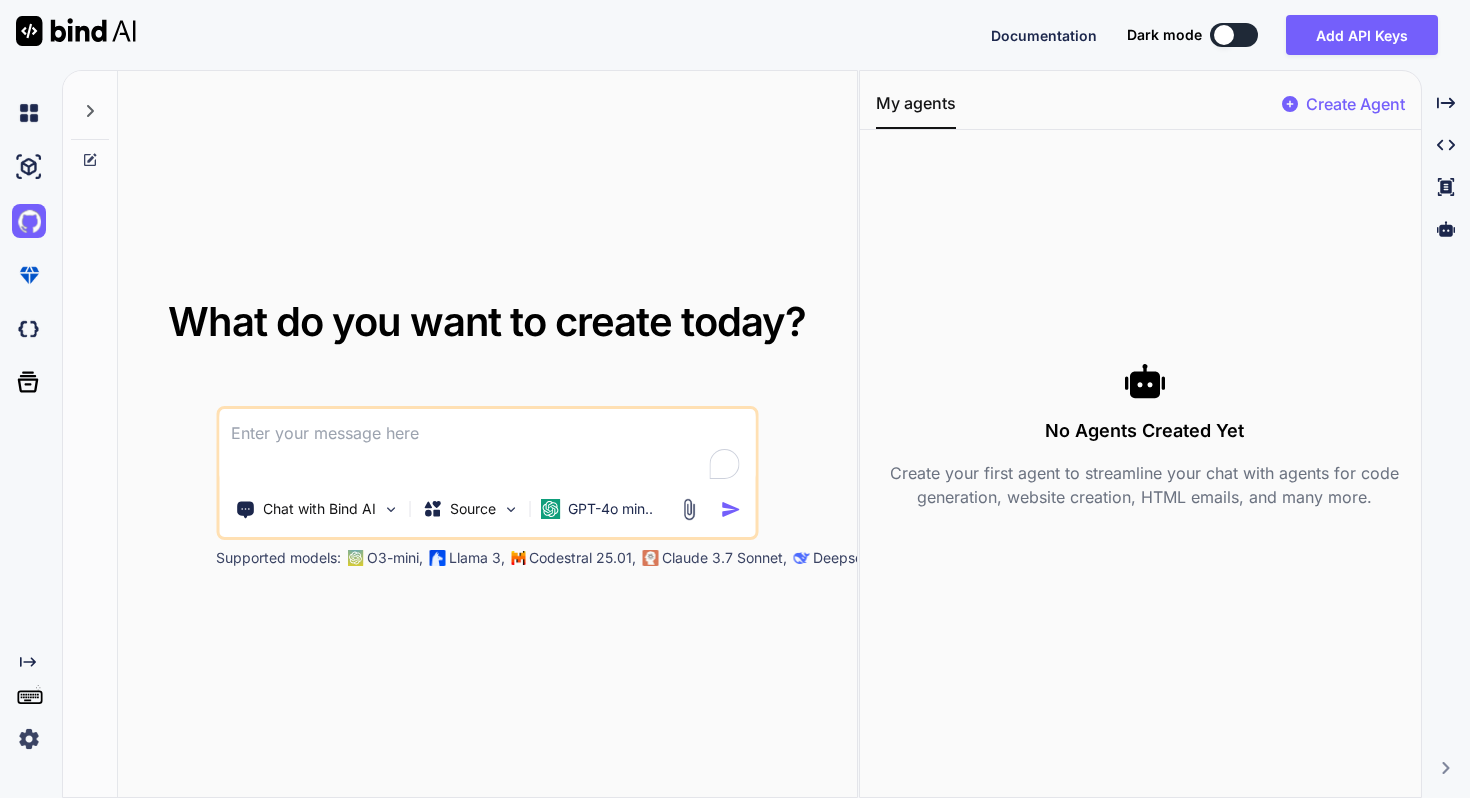 click on "What do you want to create today? Chat with Bind AI Source   GPT-4o min.. Supported models: O3-mini,   Llama 3, Codestral 25.01, Claude 3.7 Sonnet, Deepseek R1" at bounding box center (487, 435) 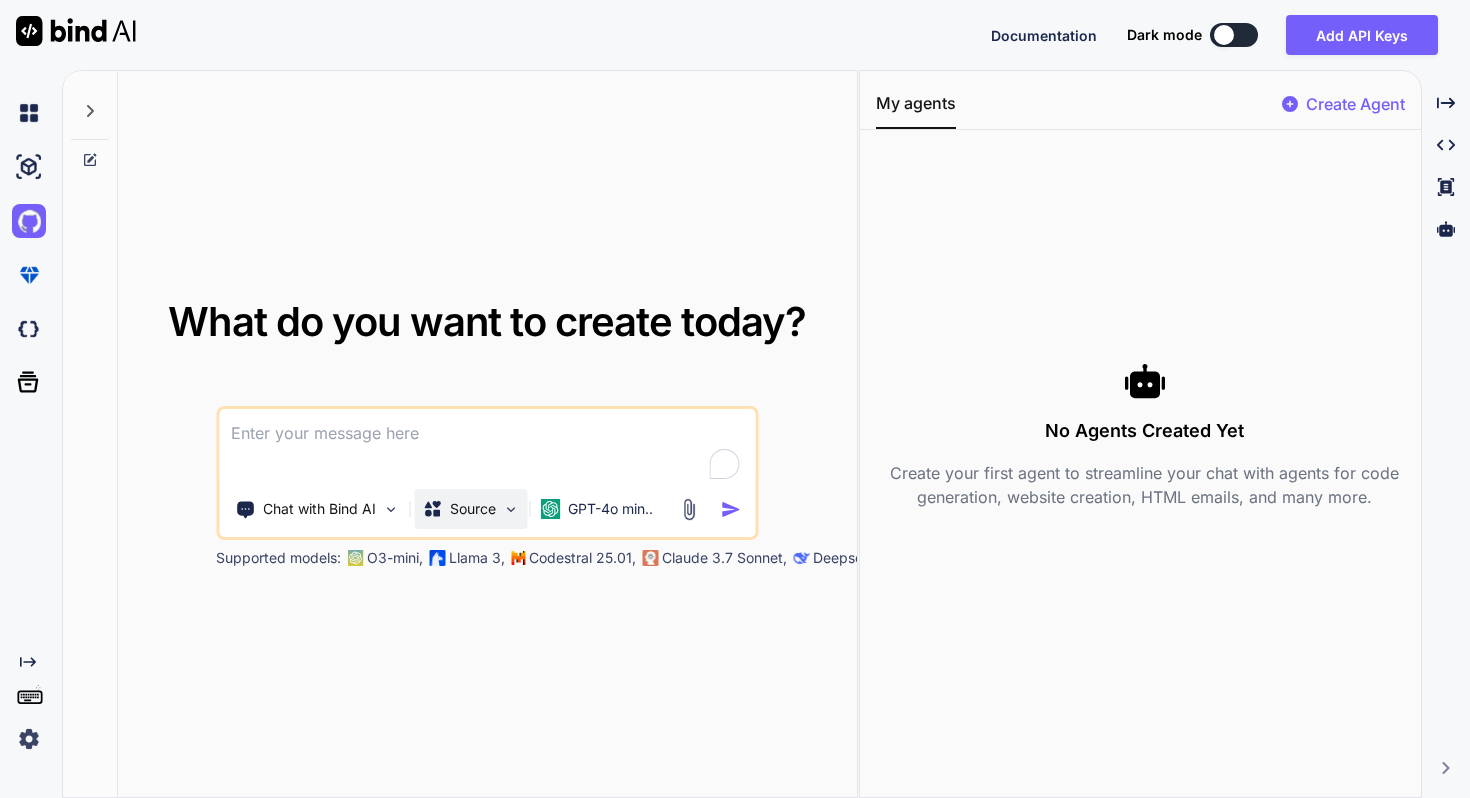 click on "Source" at bounding box center (473, 509) 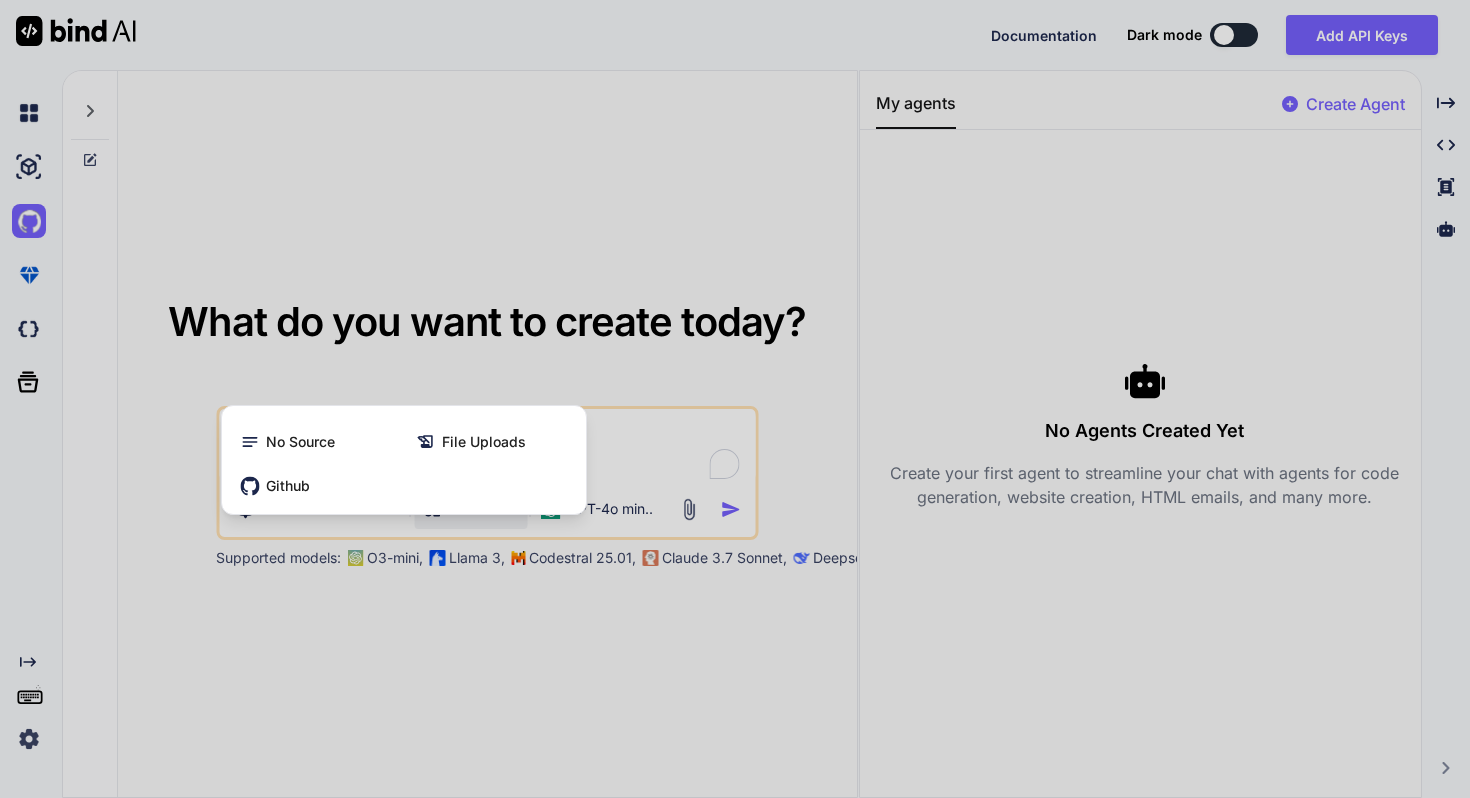 click at bounding box center (735, 399) 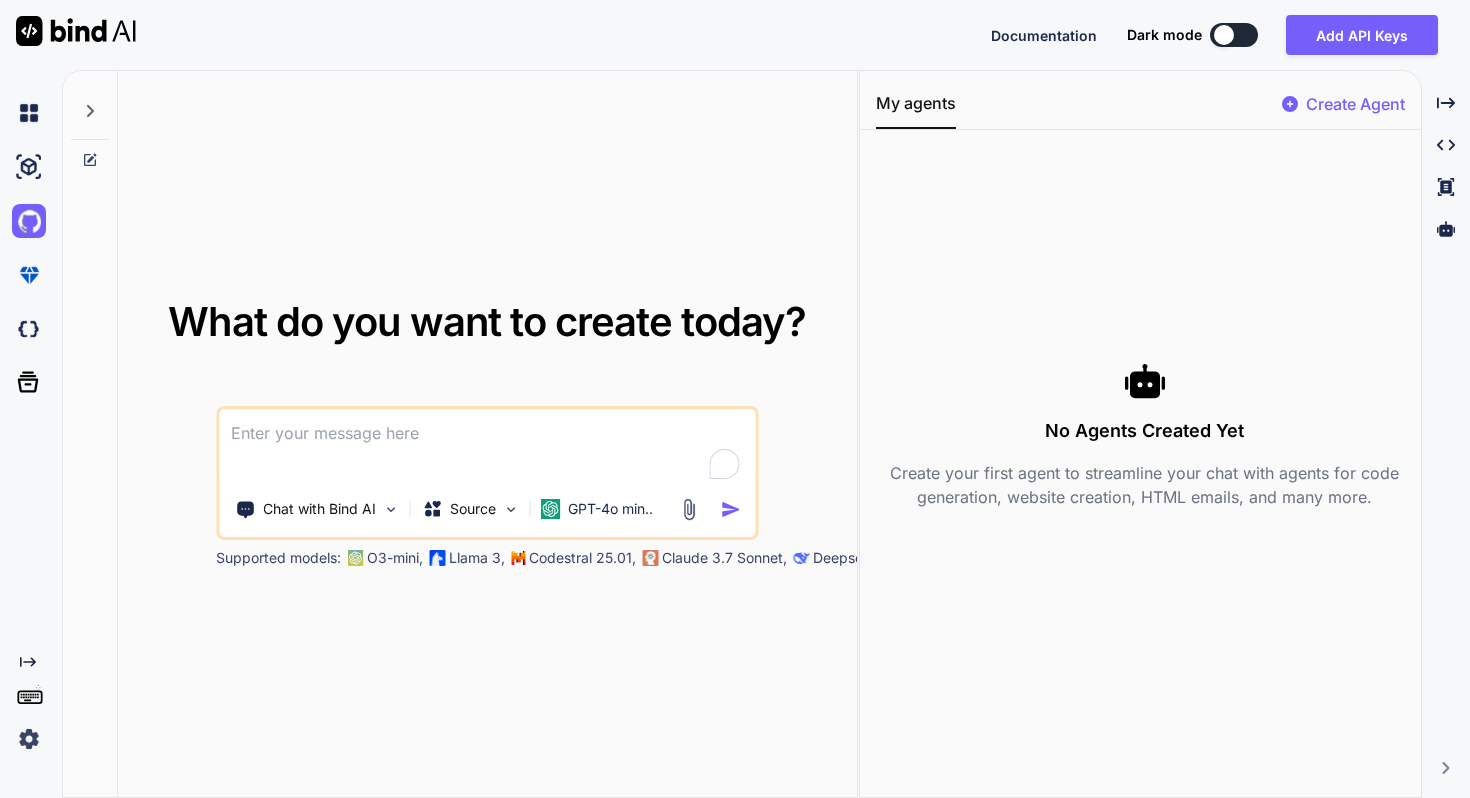 click on "O3-mini," at bounding box center (395, 558) 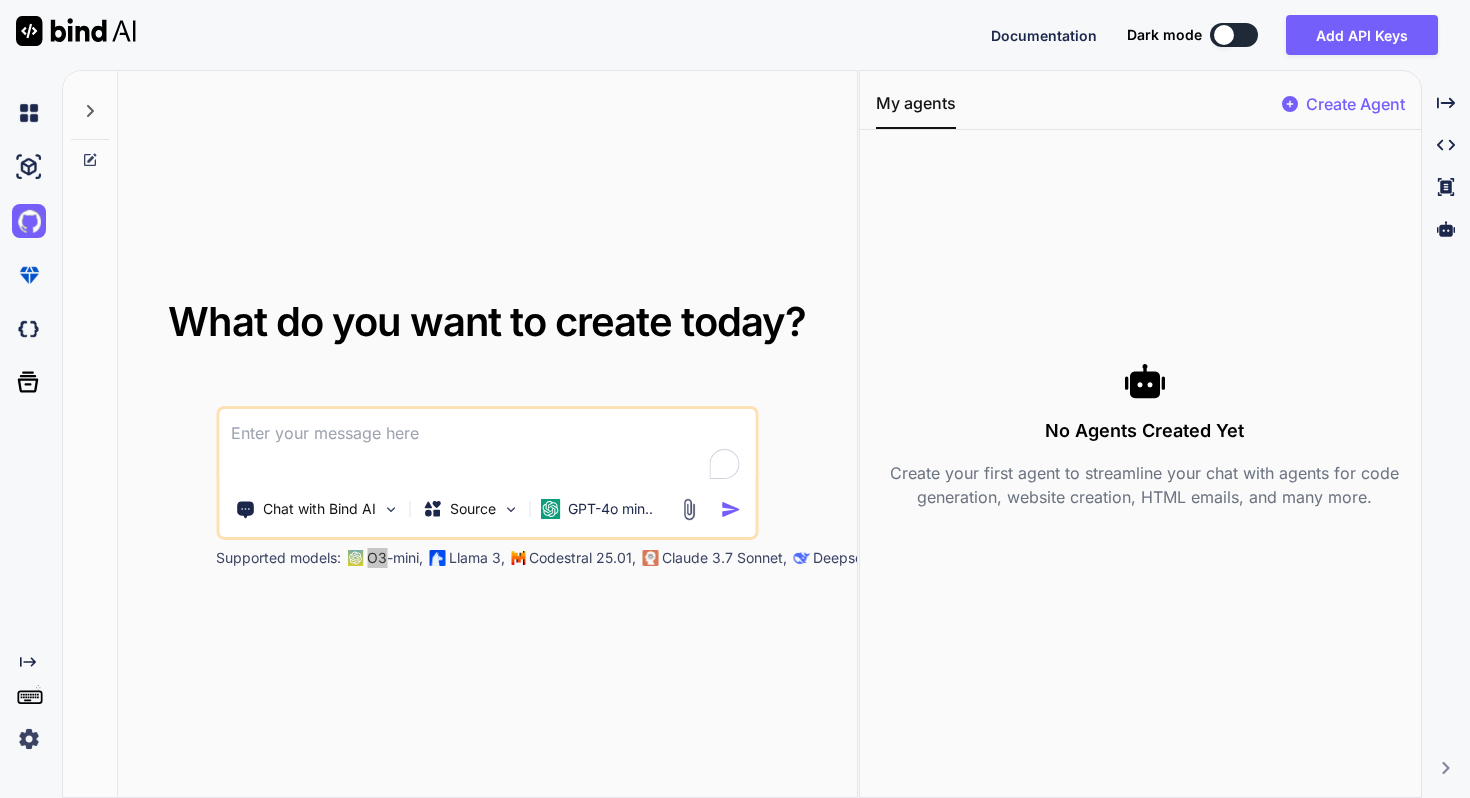 click on "O3-mini," at bounding box center (395, 558) 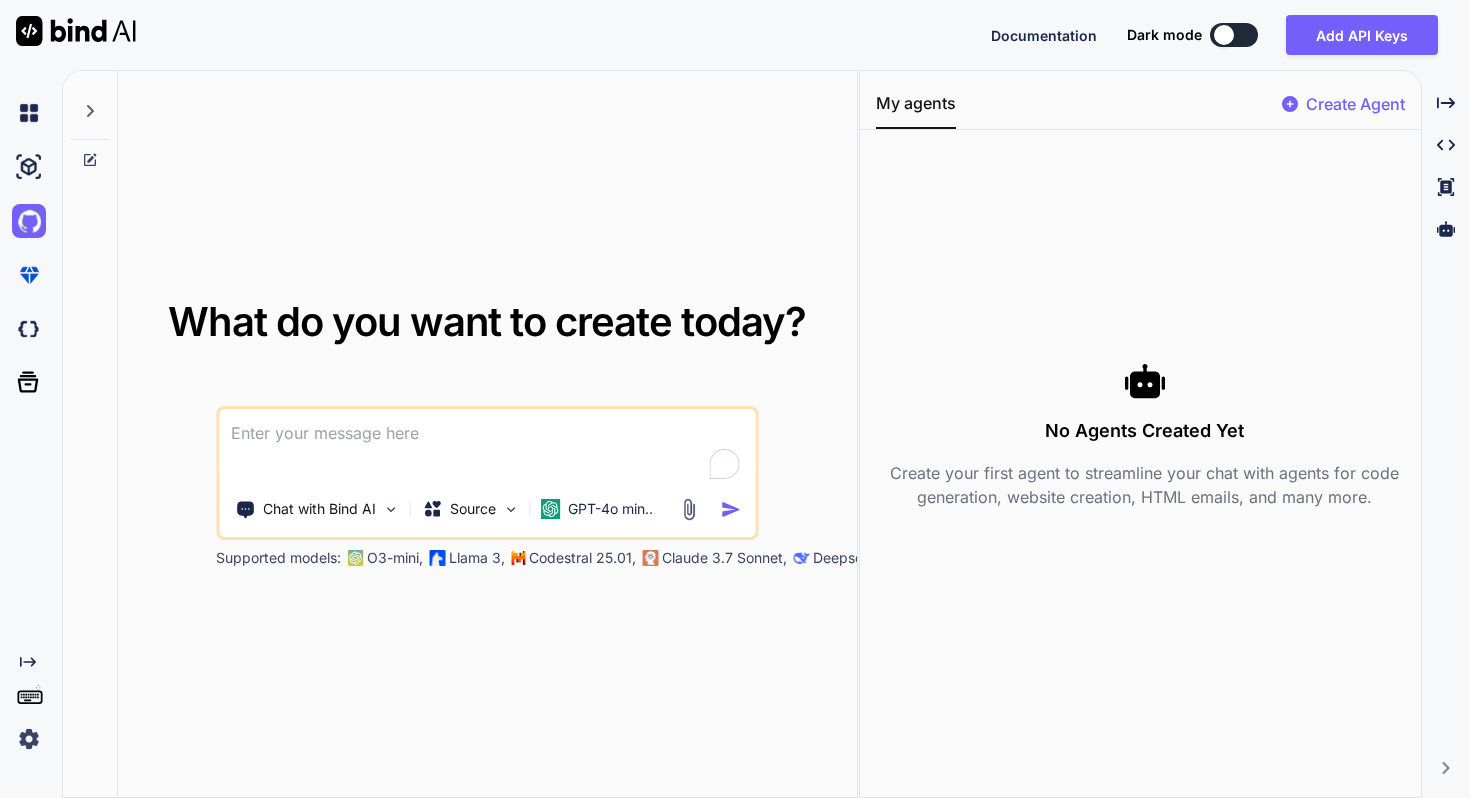 click on "O3-mini," at bounding box center (395, 558) 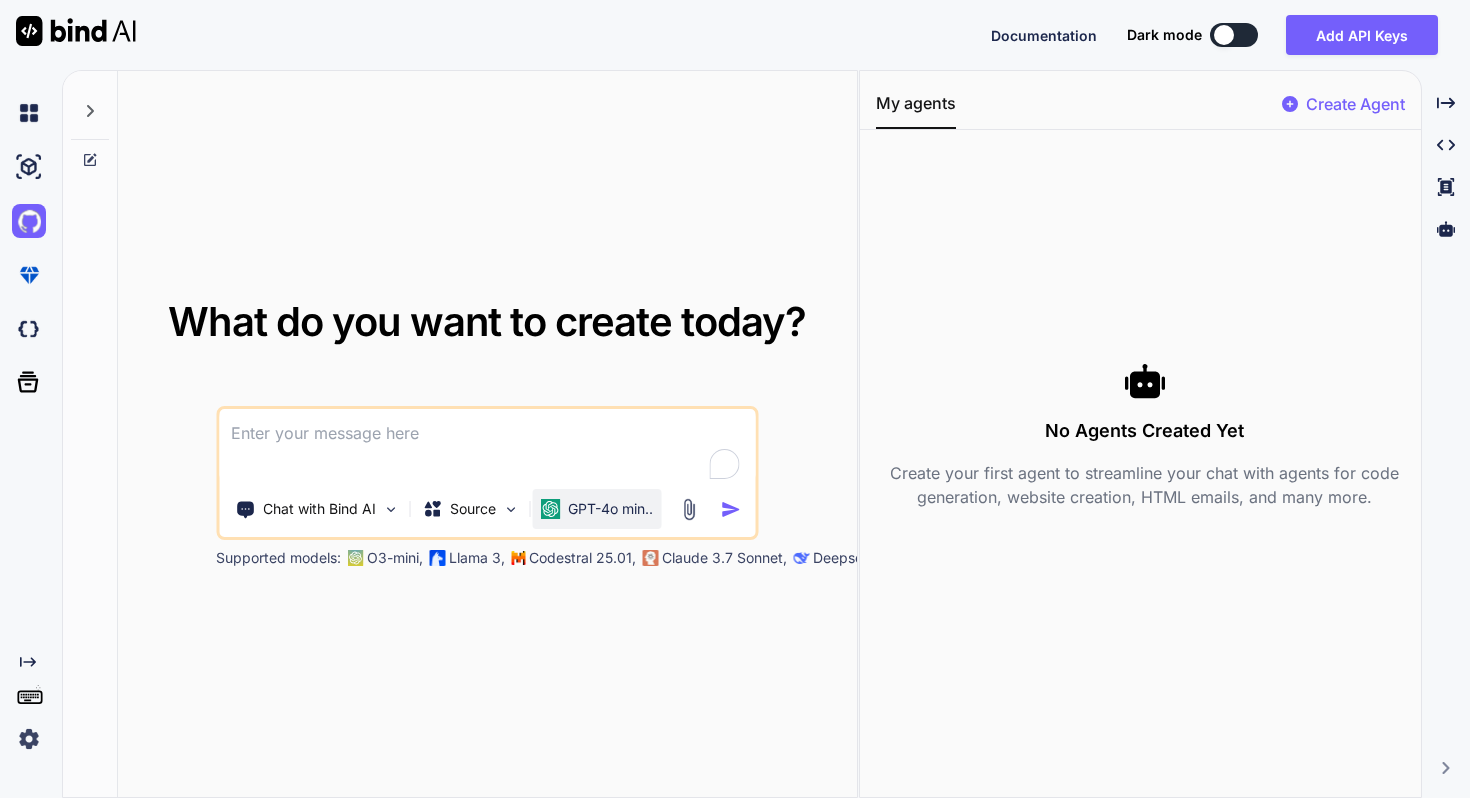 click on "GPT-4o min.." at bounding box center (596, 509) 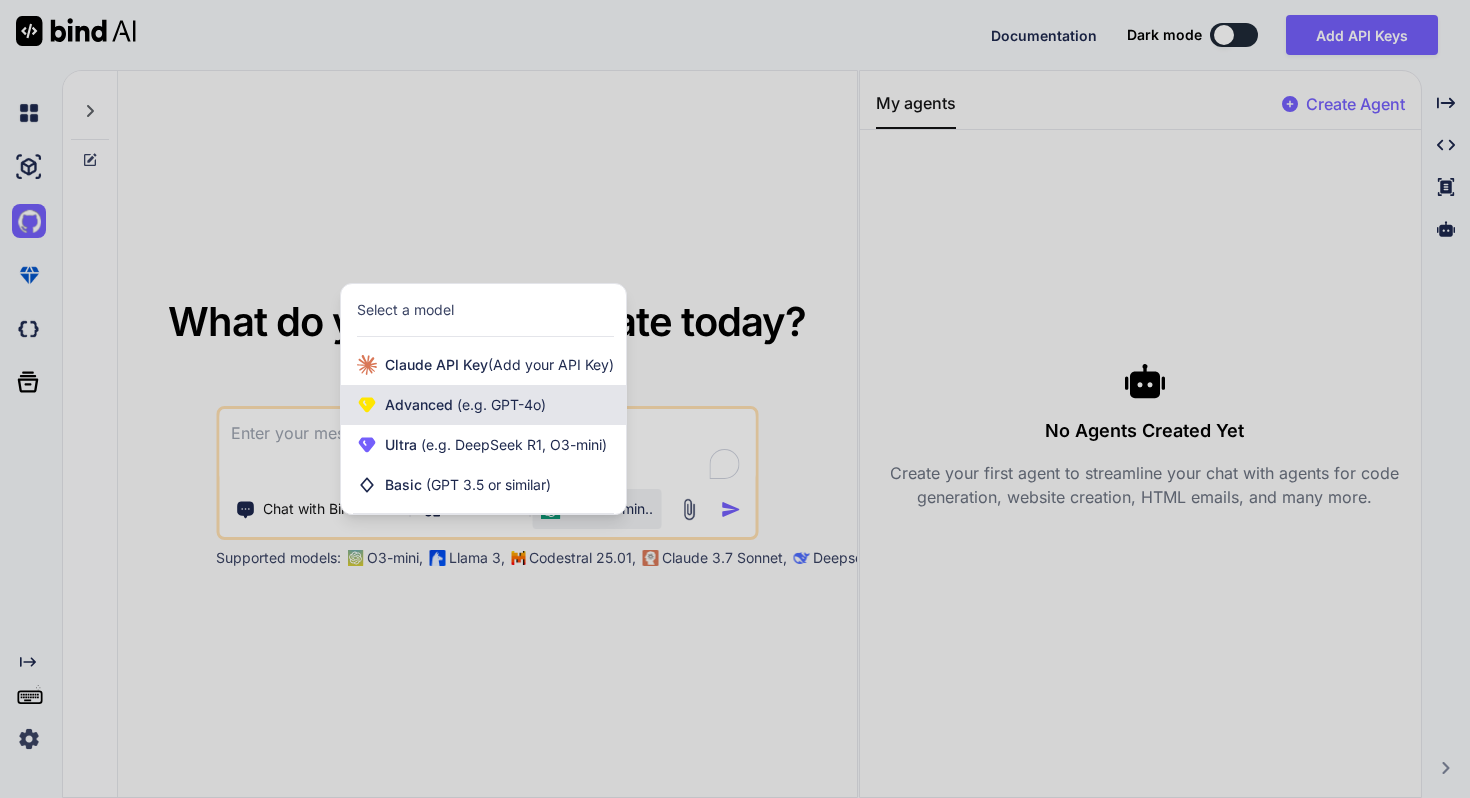 click on "Advanced     (e.g. GPT-4o)" at bounding box center (483, 405) 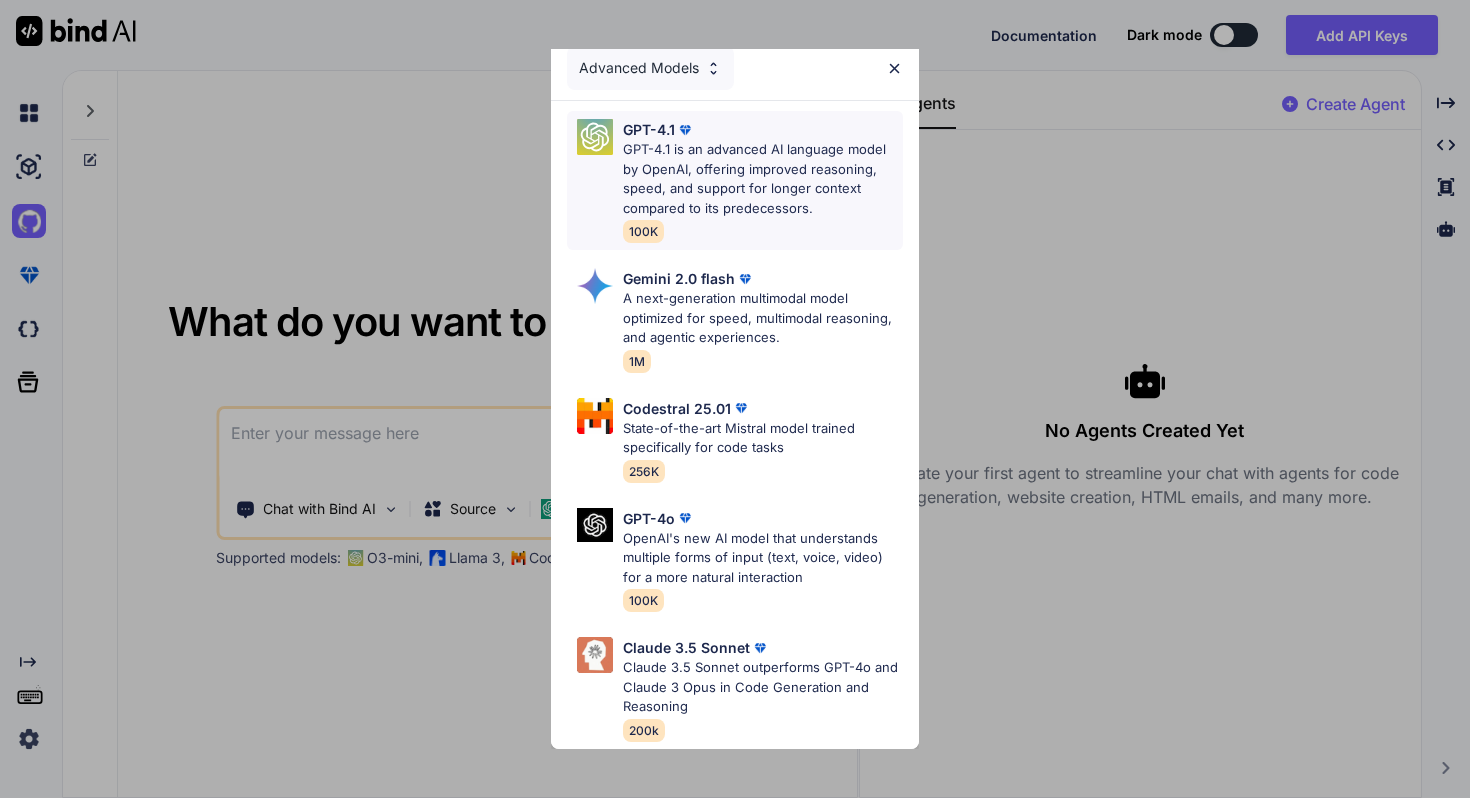 scroll, scrollTop: 0, scrollLeft: 0, axis: both 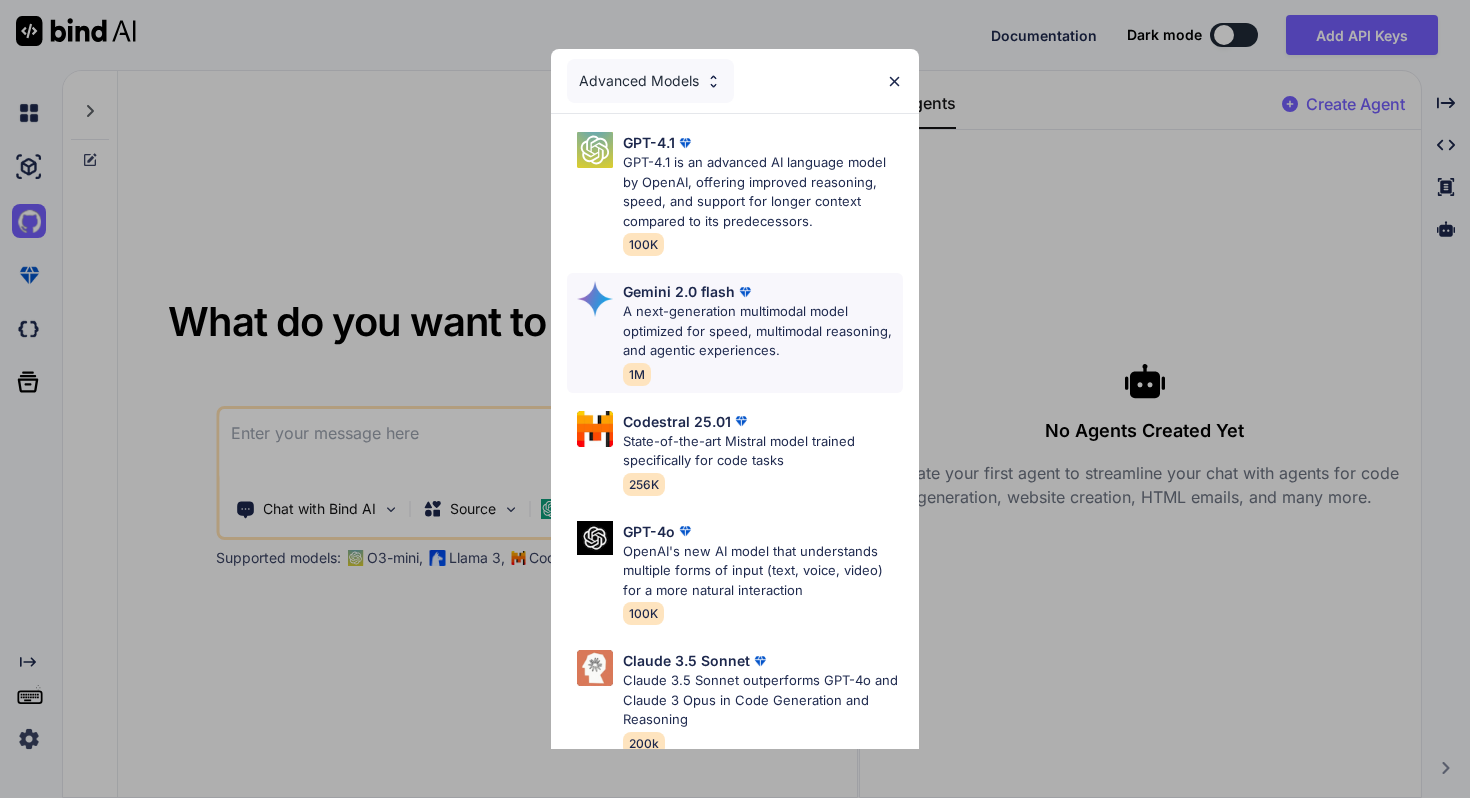 click on "A next-generation multimodal model optimized for speed, multimodal reasoning, and agentic experiences." at bounding box center (763, 331) 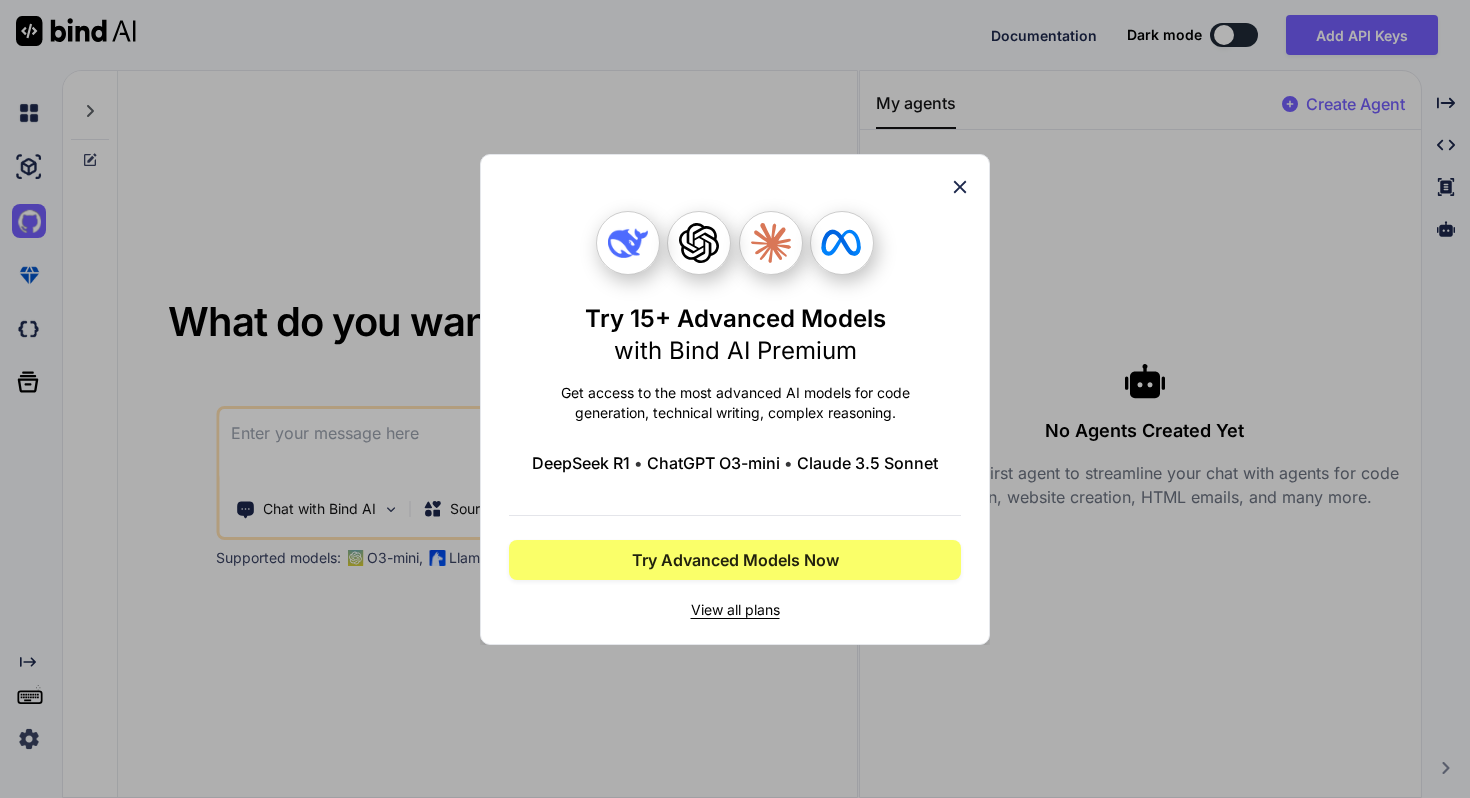 click on "View all plans" at bounding box center [735, 610] 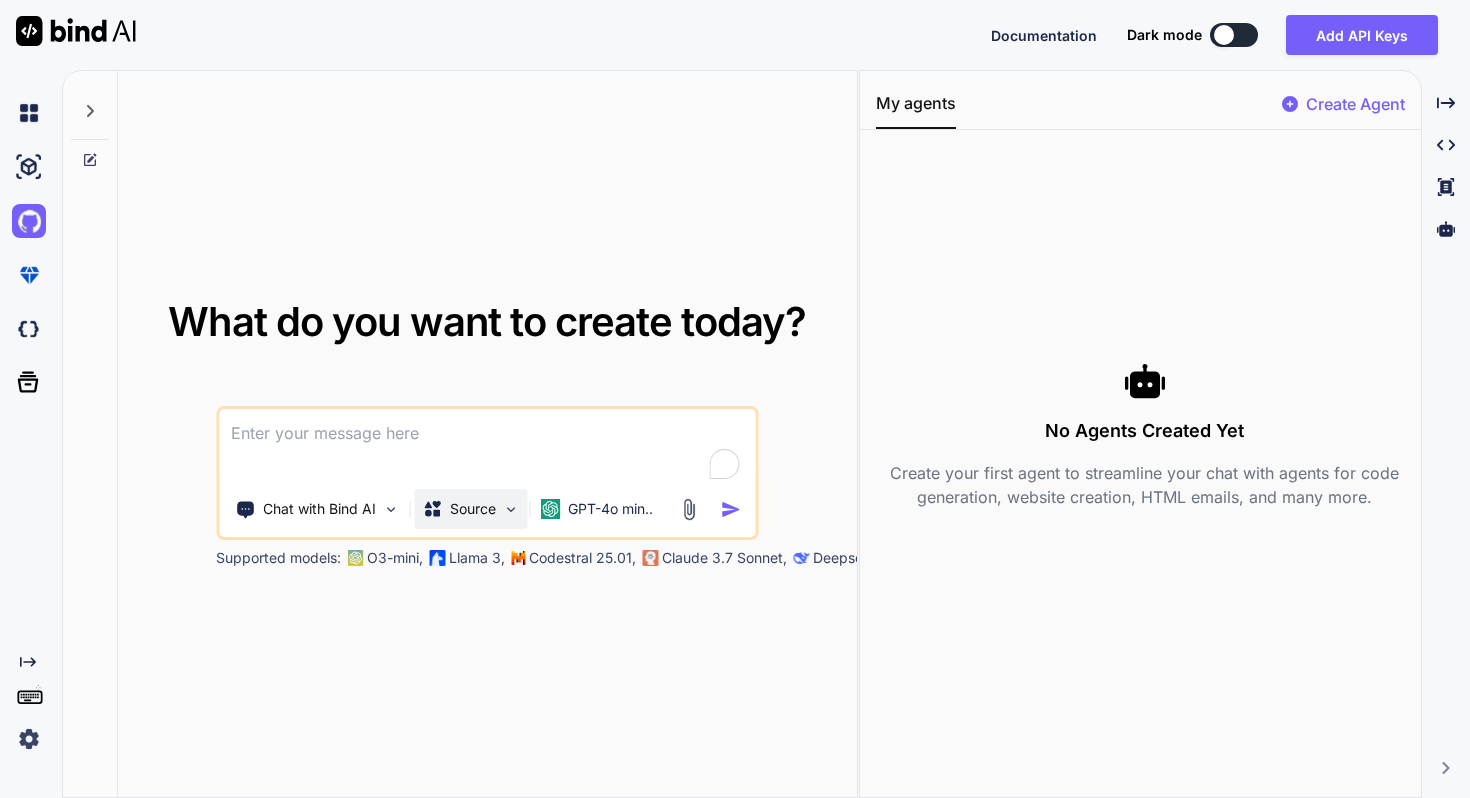 click on "Source" at bounding box center [470, 509] 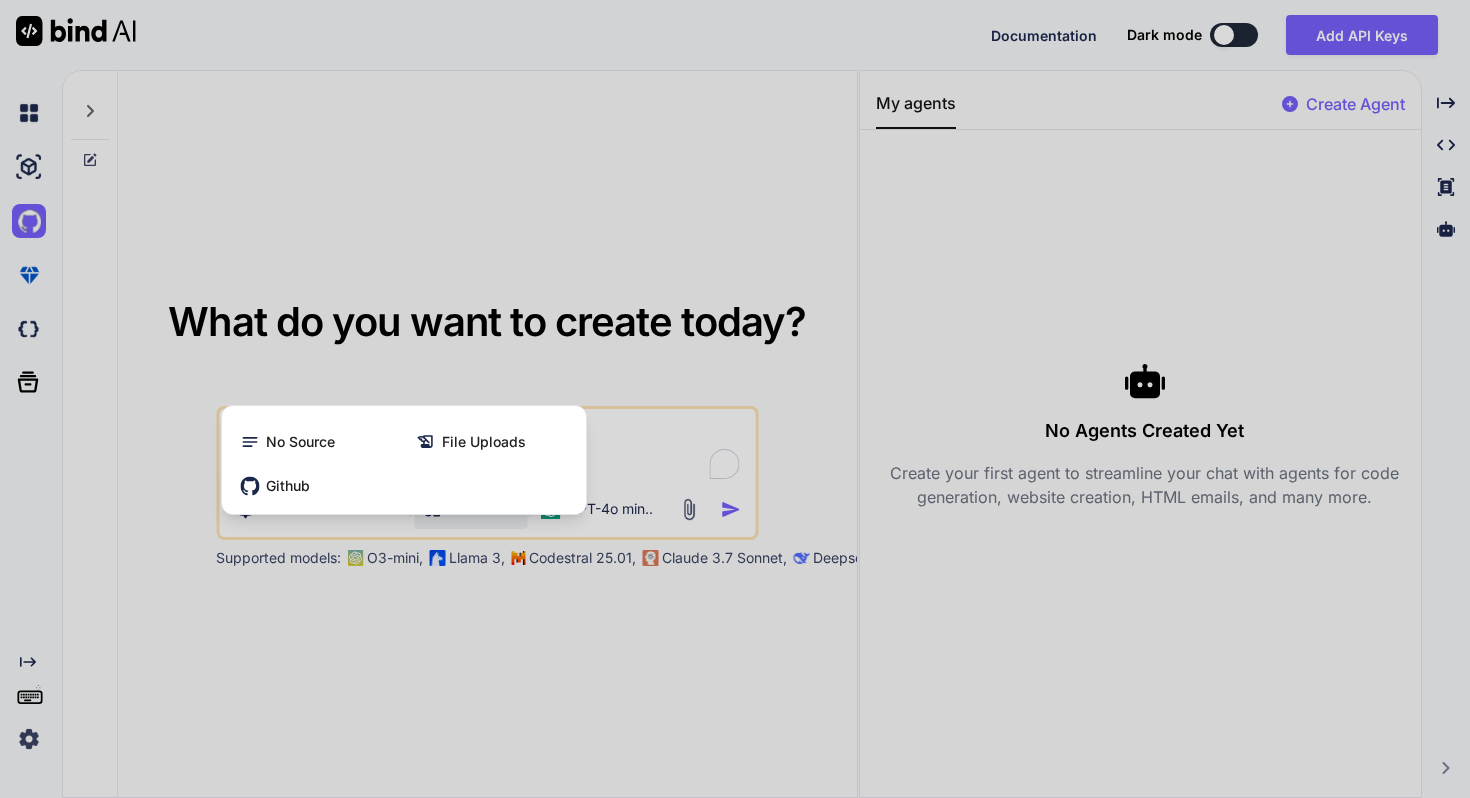 click at bounding box center (735, 399) 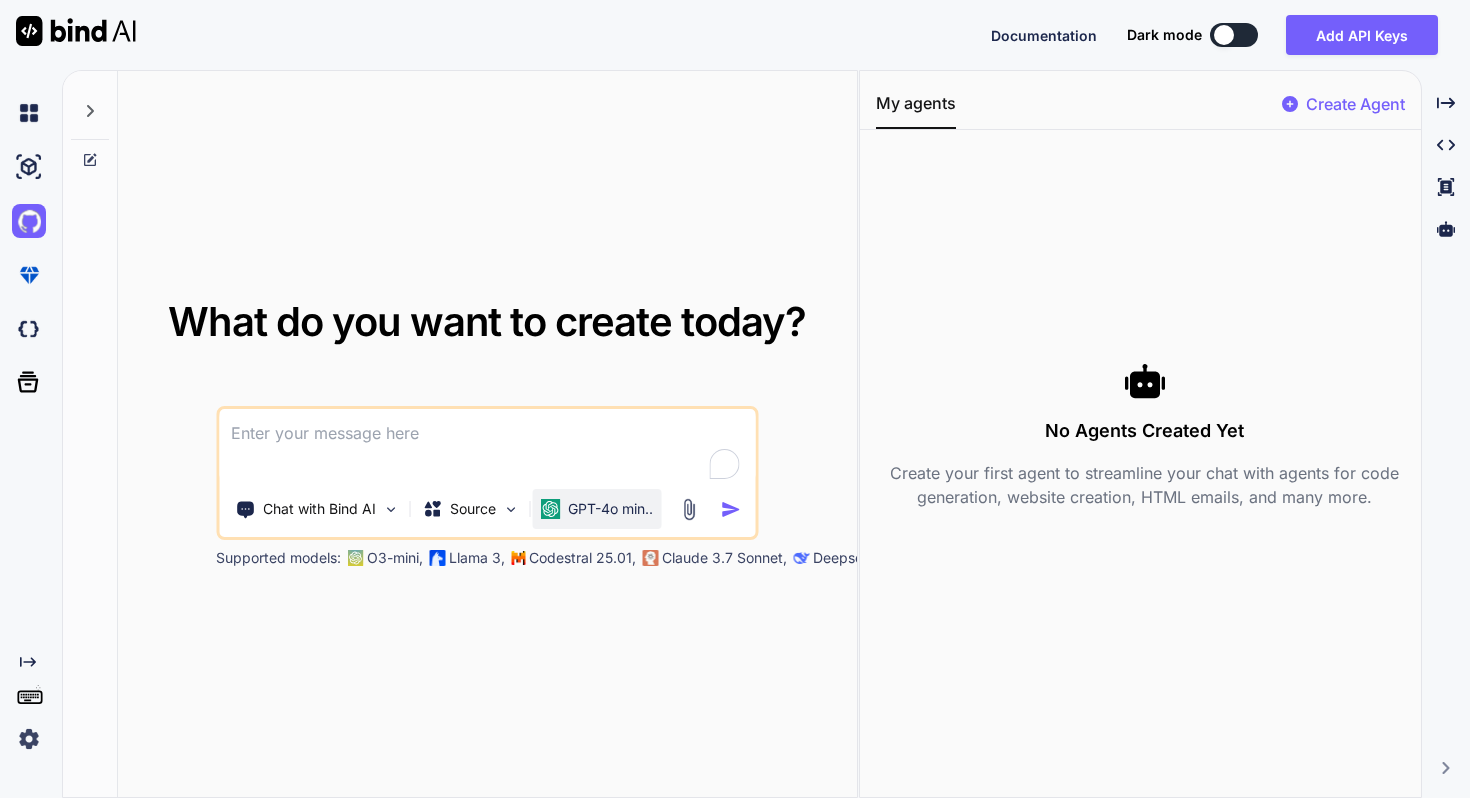 click on "GPT-4o min.." at bounding box center [610, 509] 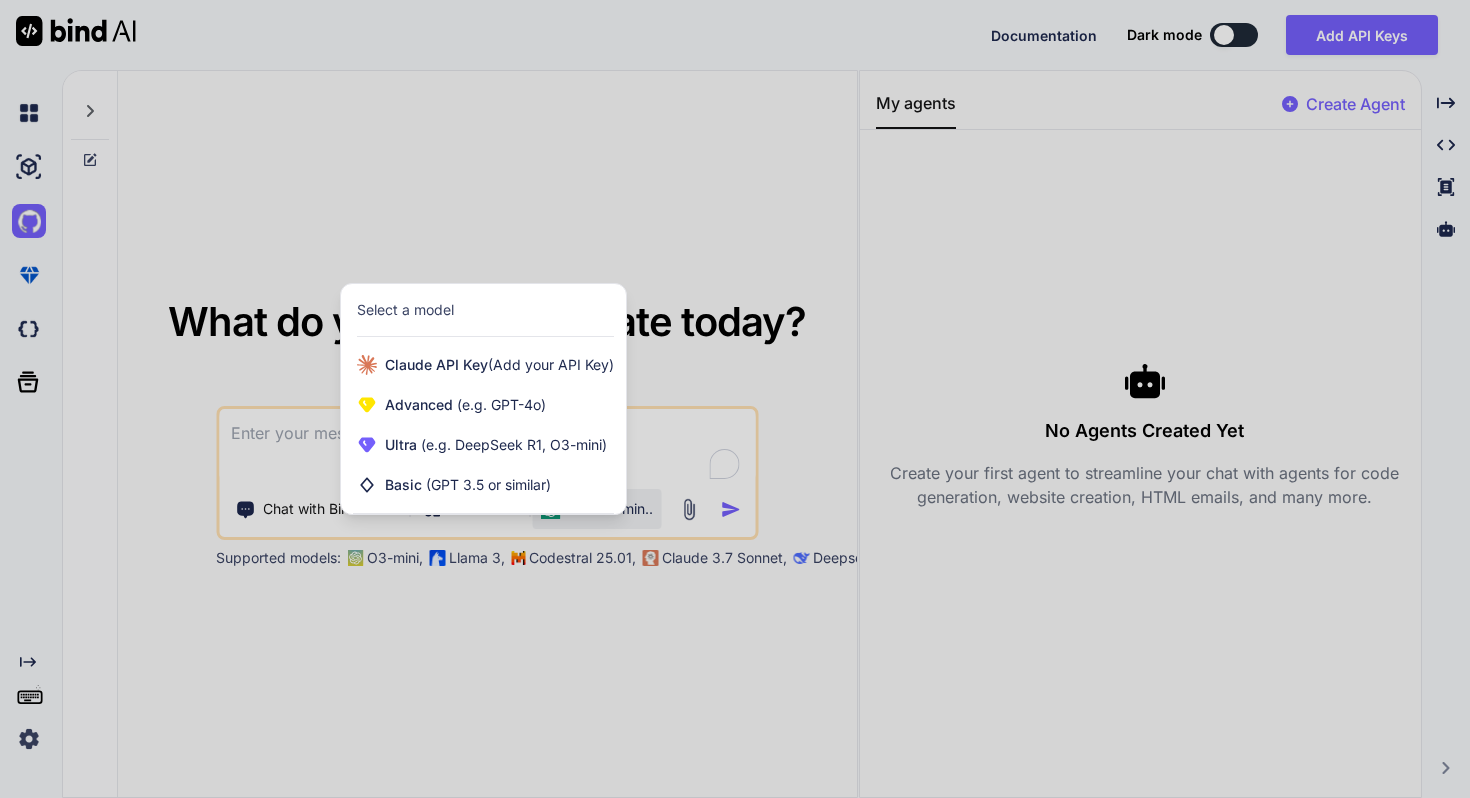click at bounding box center [735, 399] 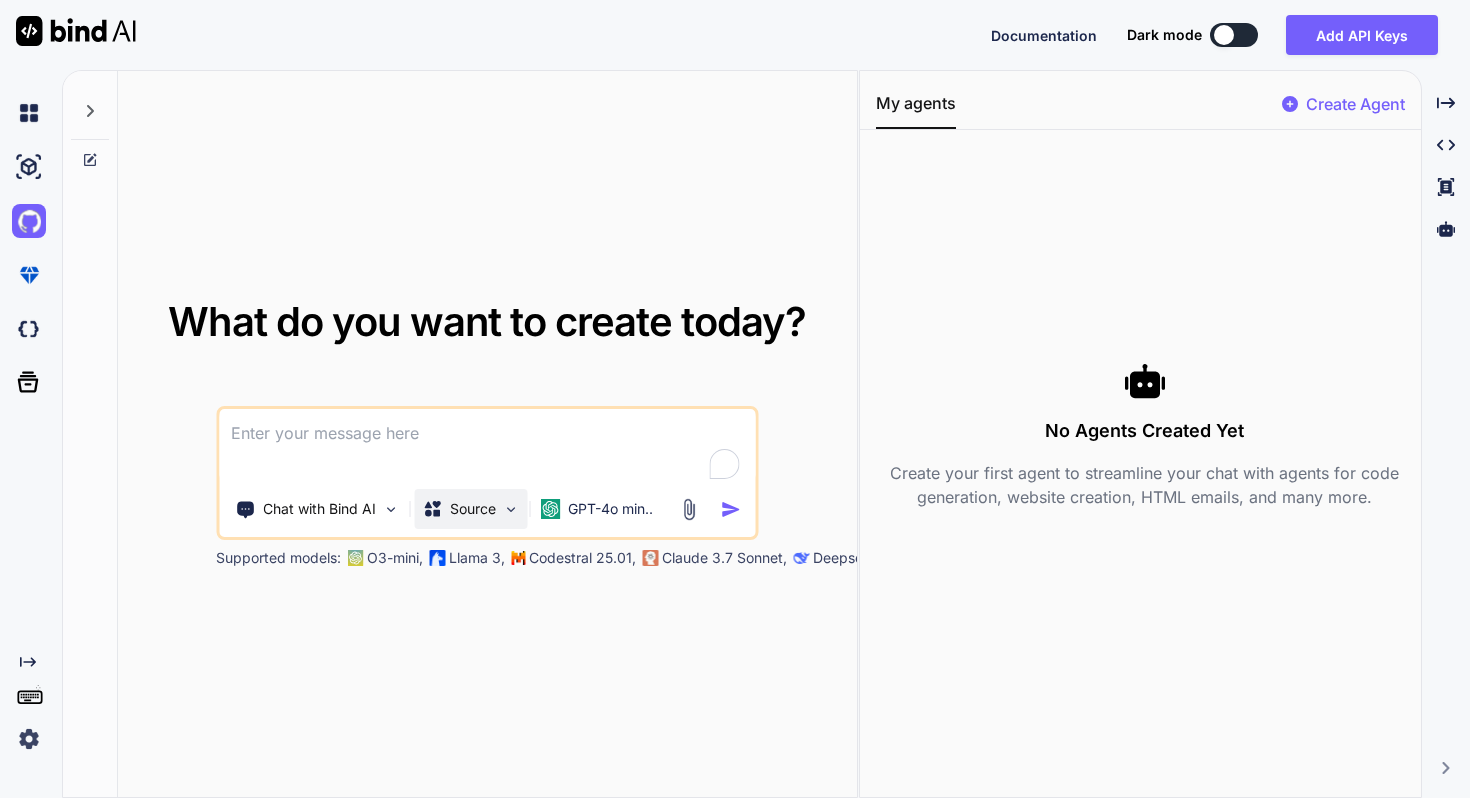 click on "Source" at bounding box center [459, 509] 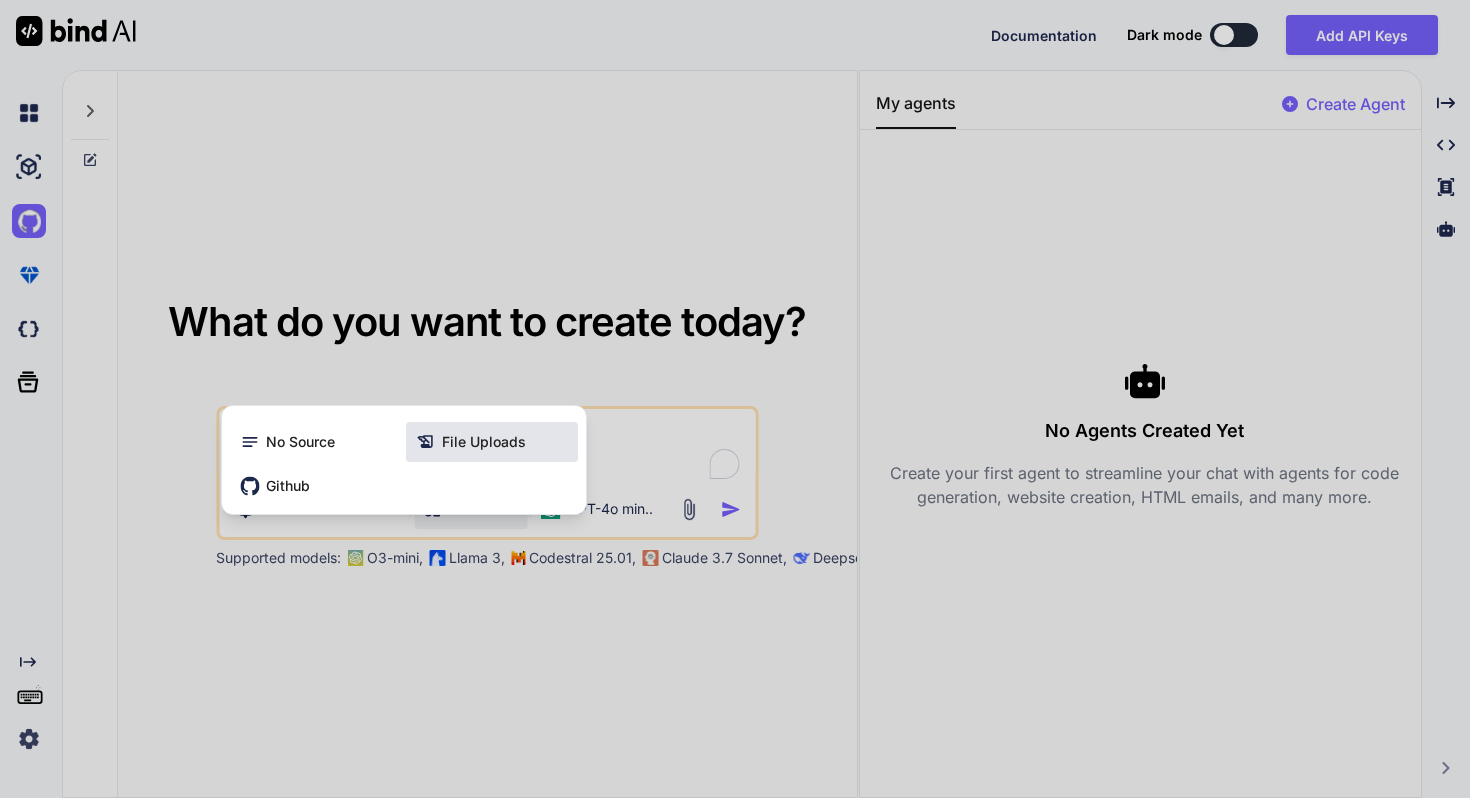 click on "File Uploads" at bounding box center [484, 442] 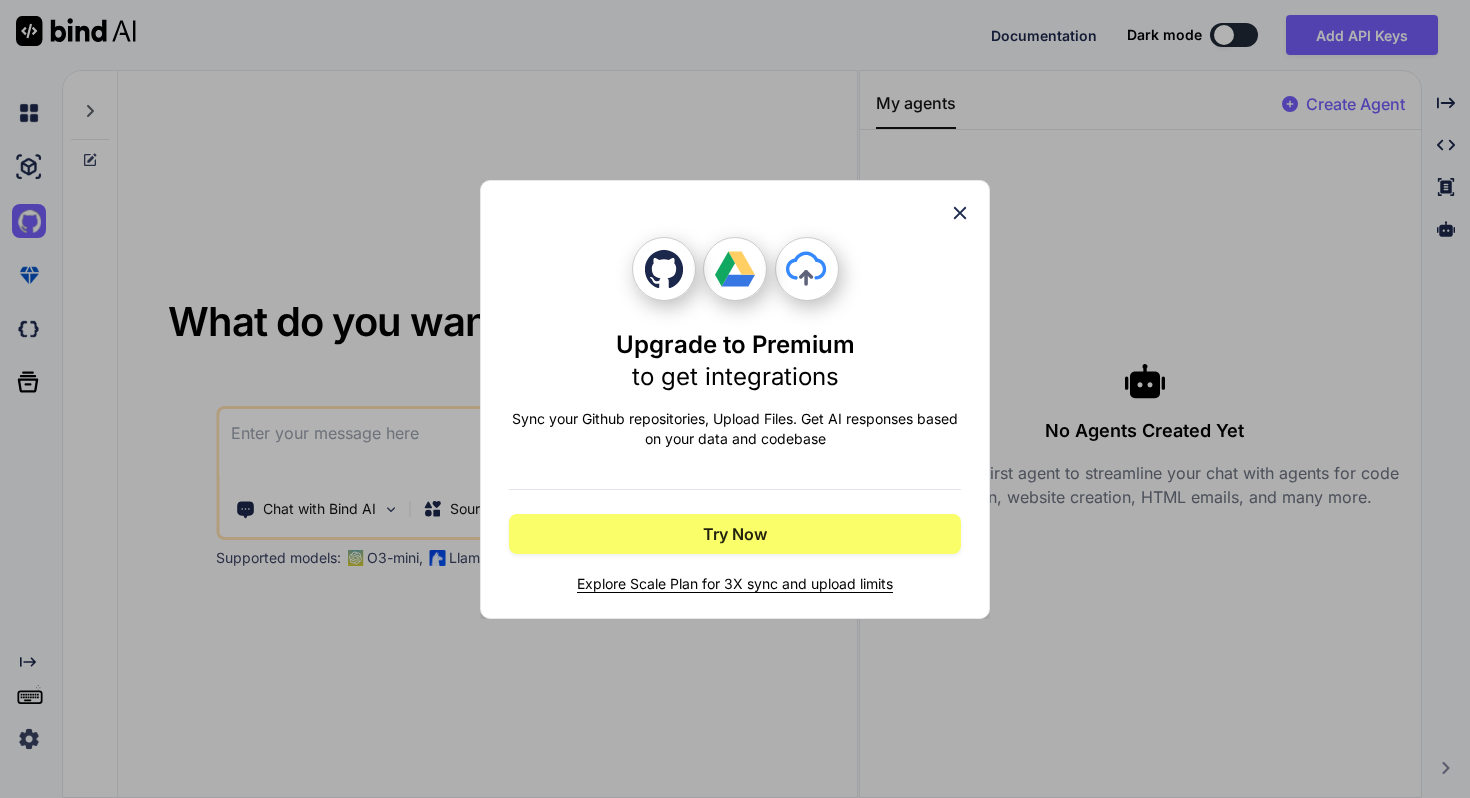 click 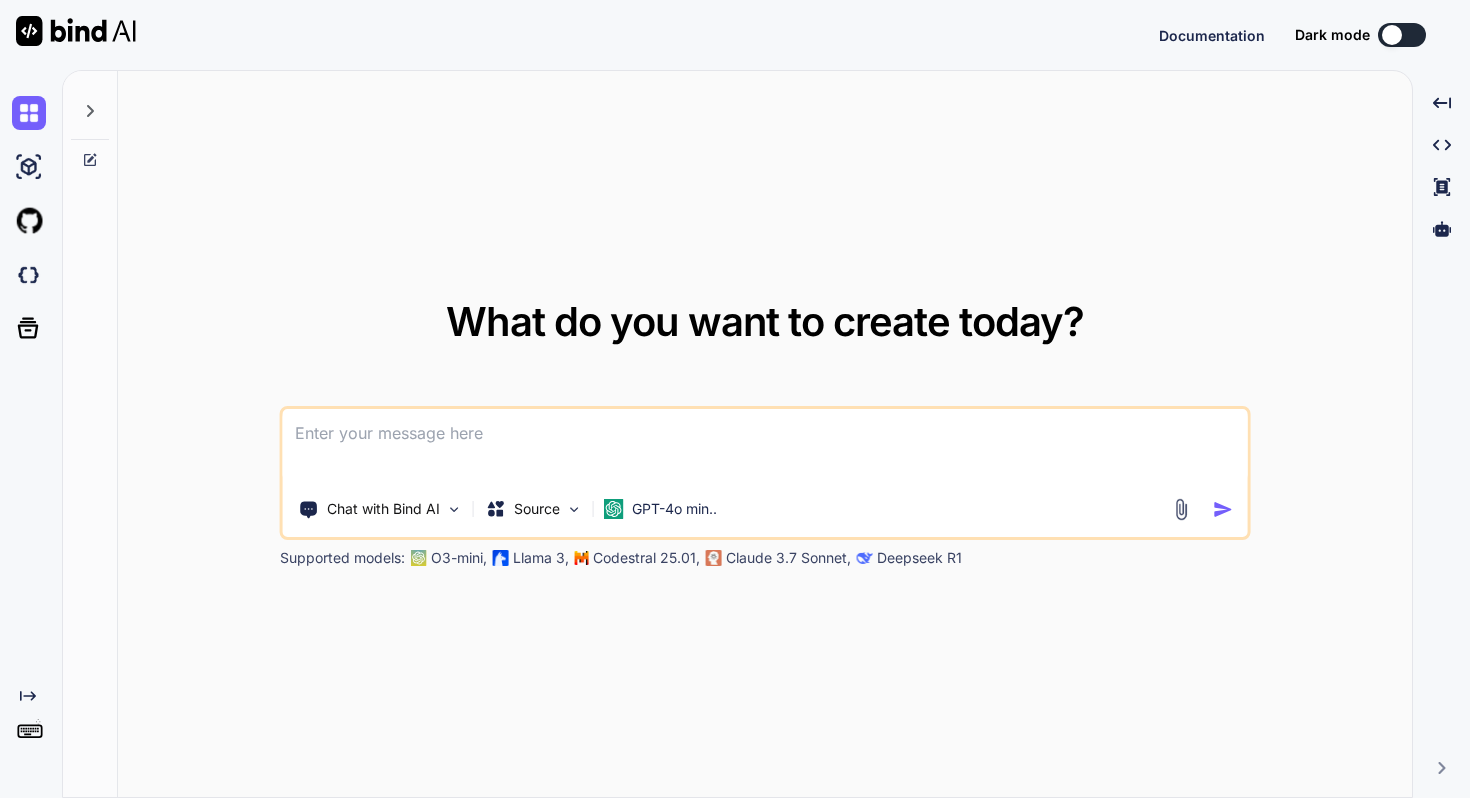 scroll, scrollTop: 0, scrollLeft: 0, axis: both 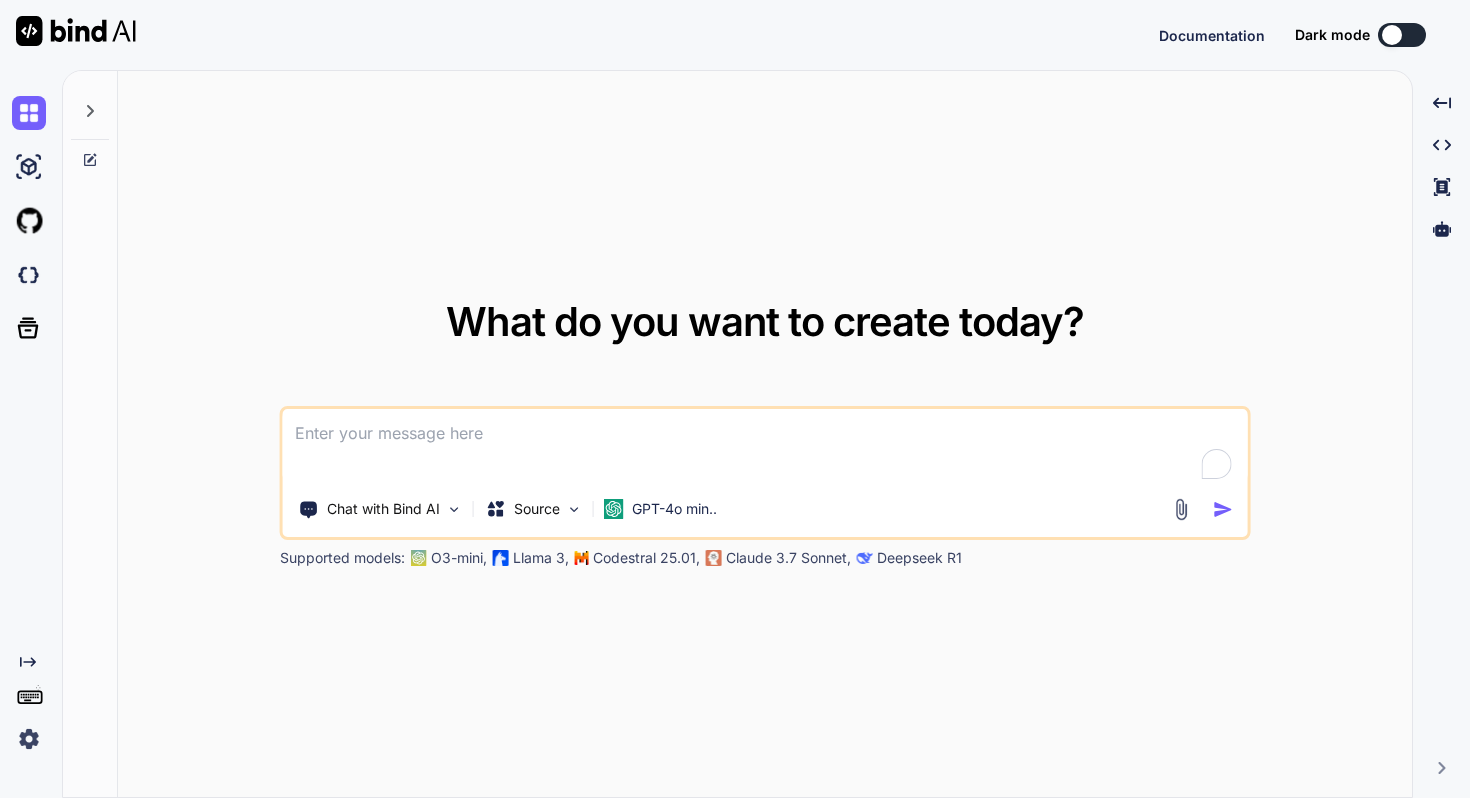 click at bounding box center (765, 446) 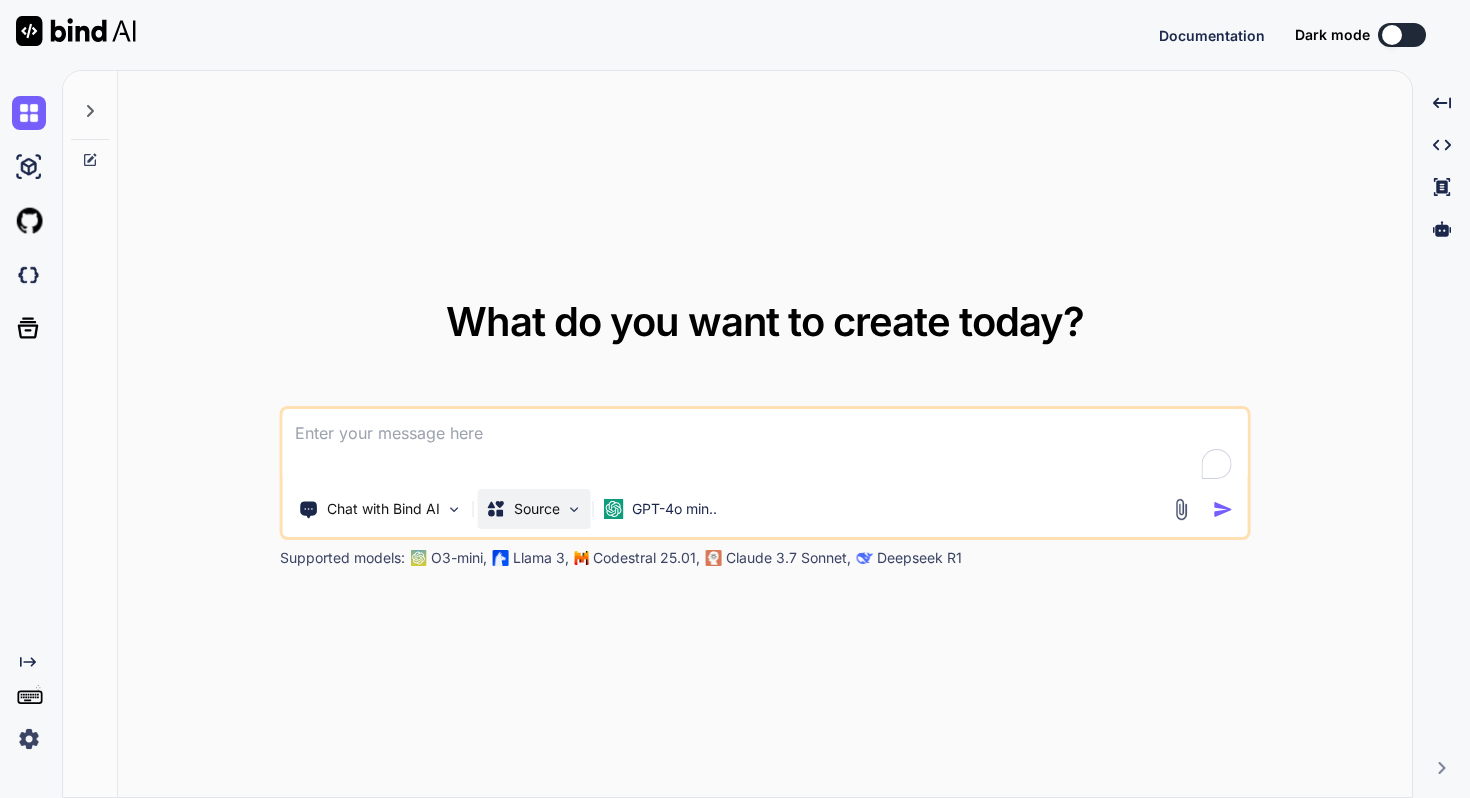 click on "Source" at bounding box center [537, 509] 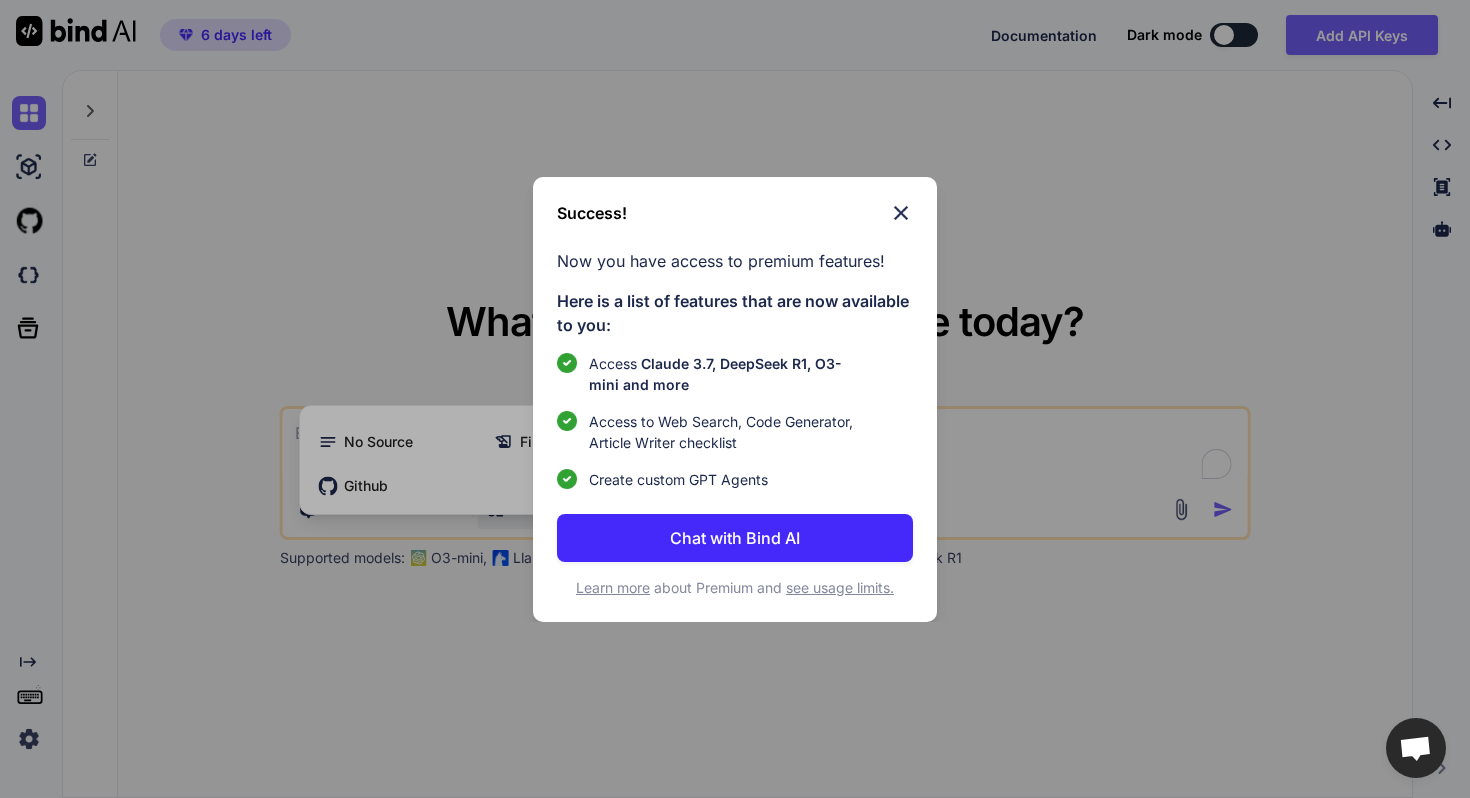 click at bounding box center (901, 213) 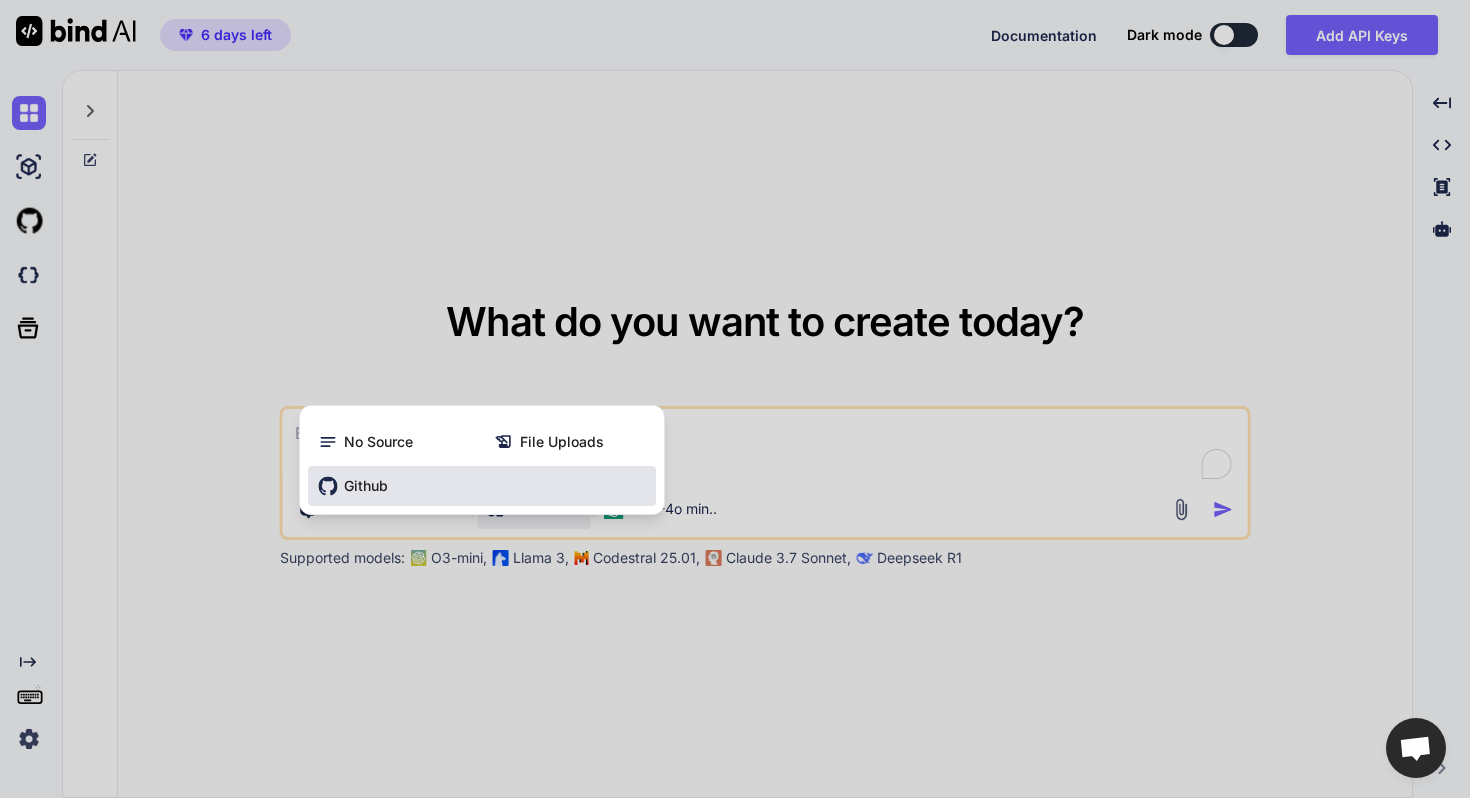 click on "Github" at bounding box center [482, 486] 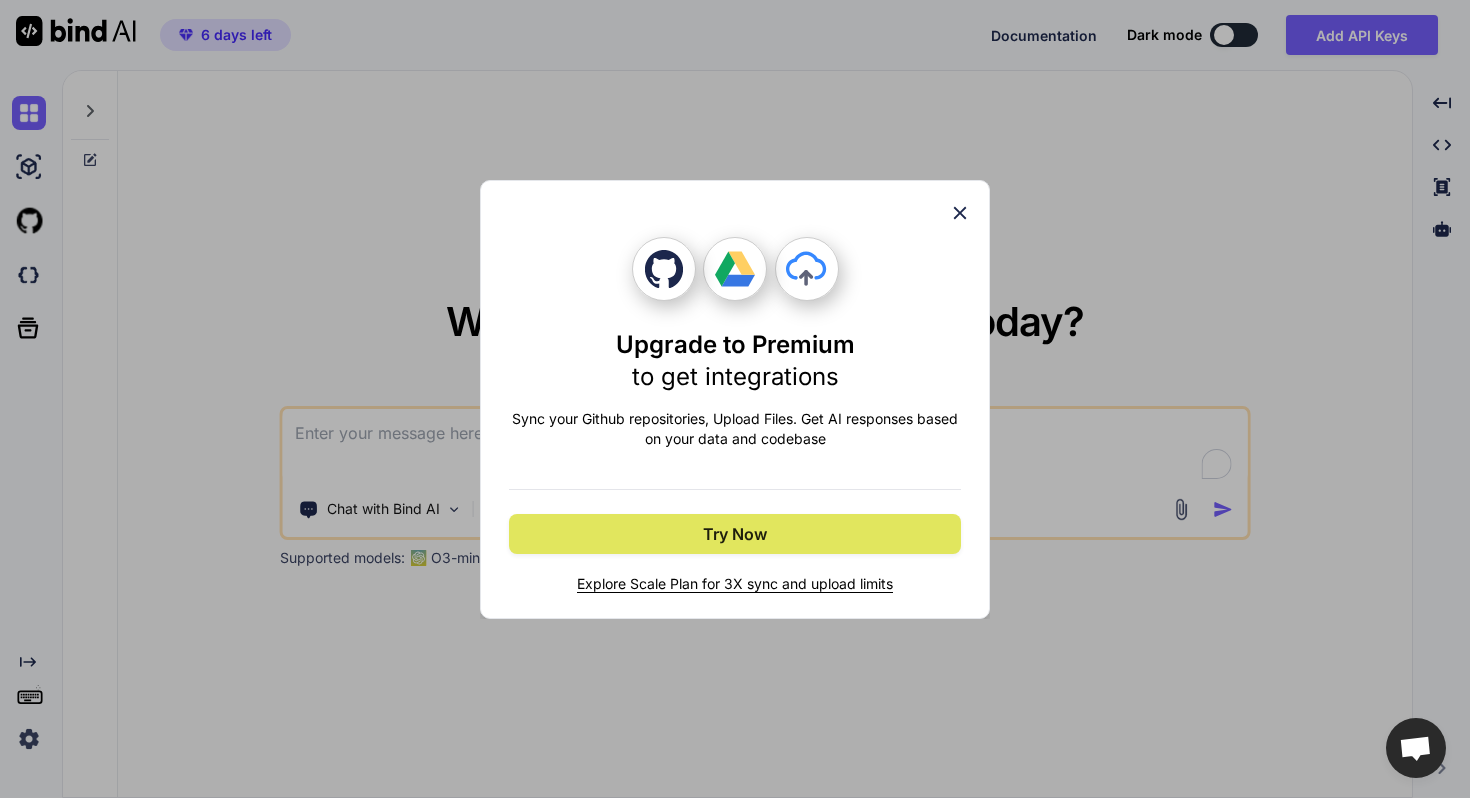 click on "Try Now" at bounding box center (735, 534) 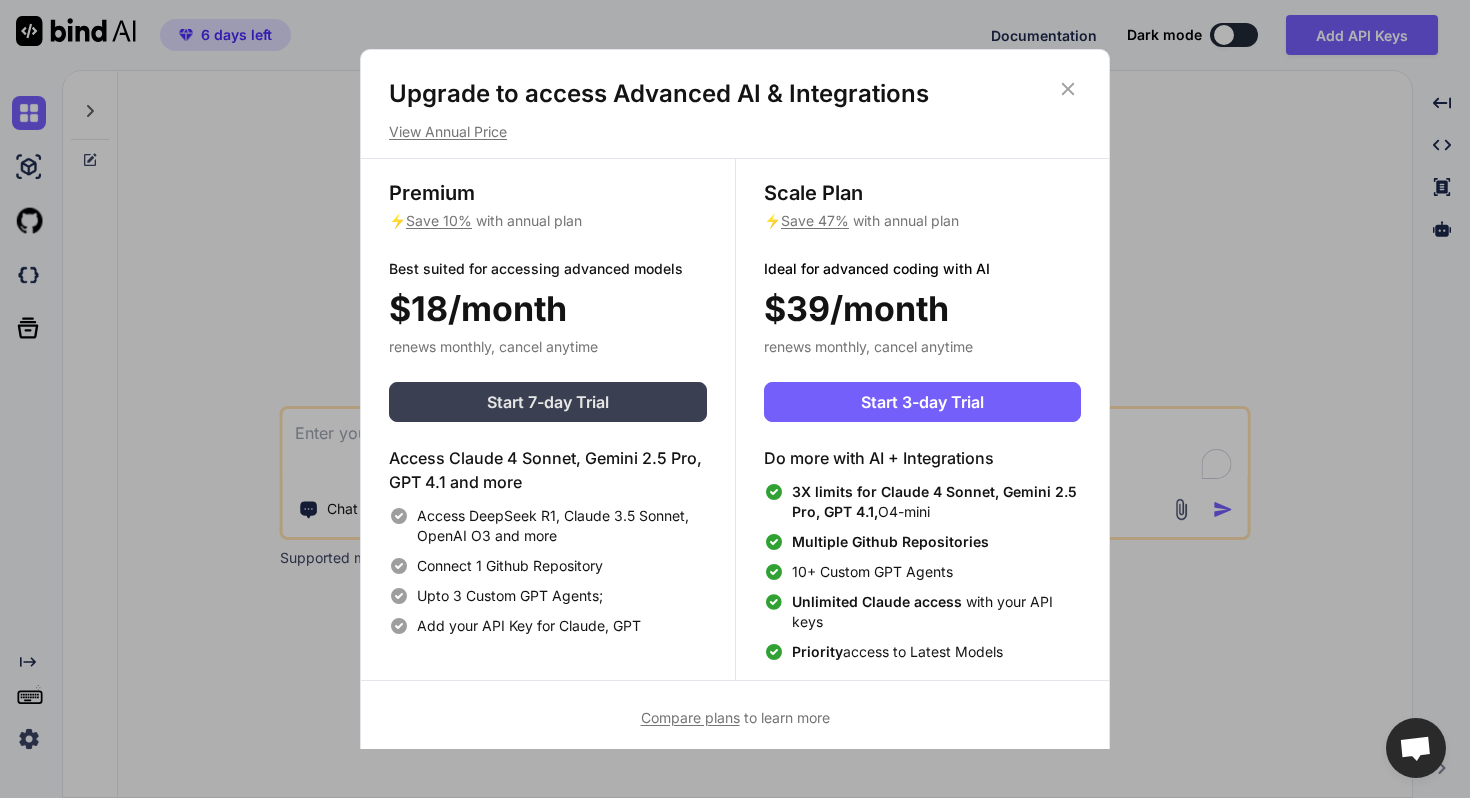 click on "Start 7-day Trial" at bounding box center (548, 402) 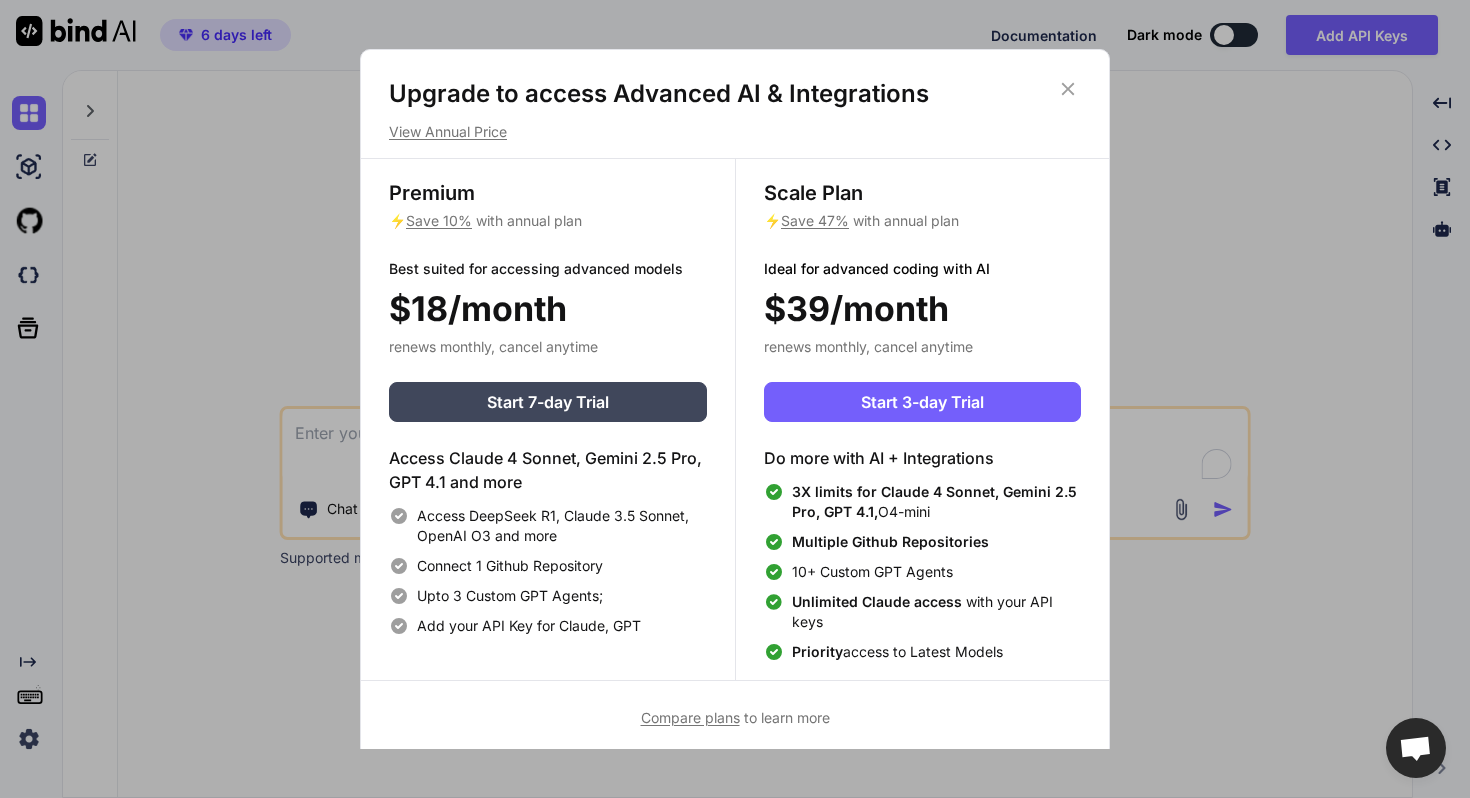 click 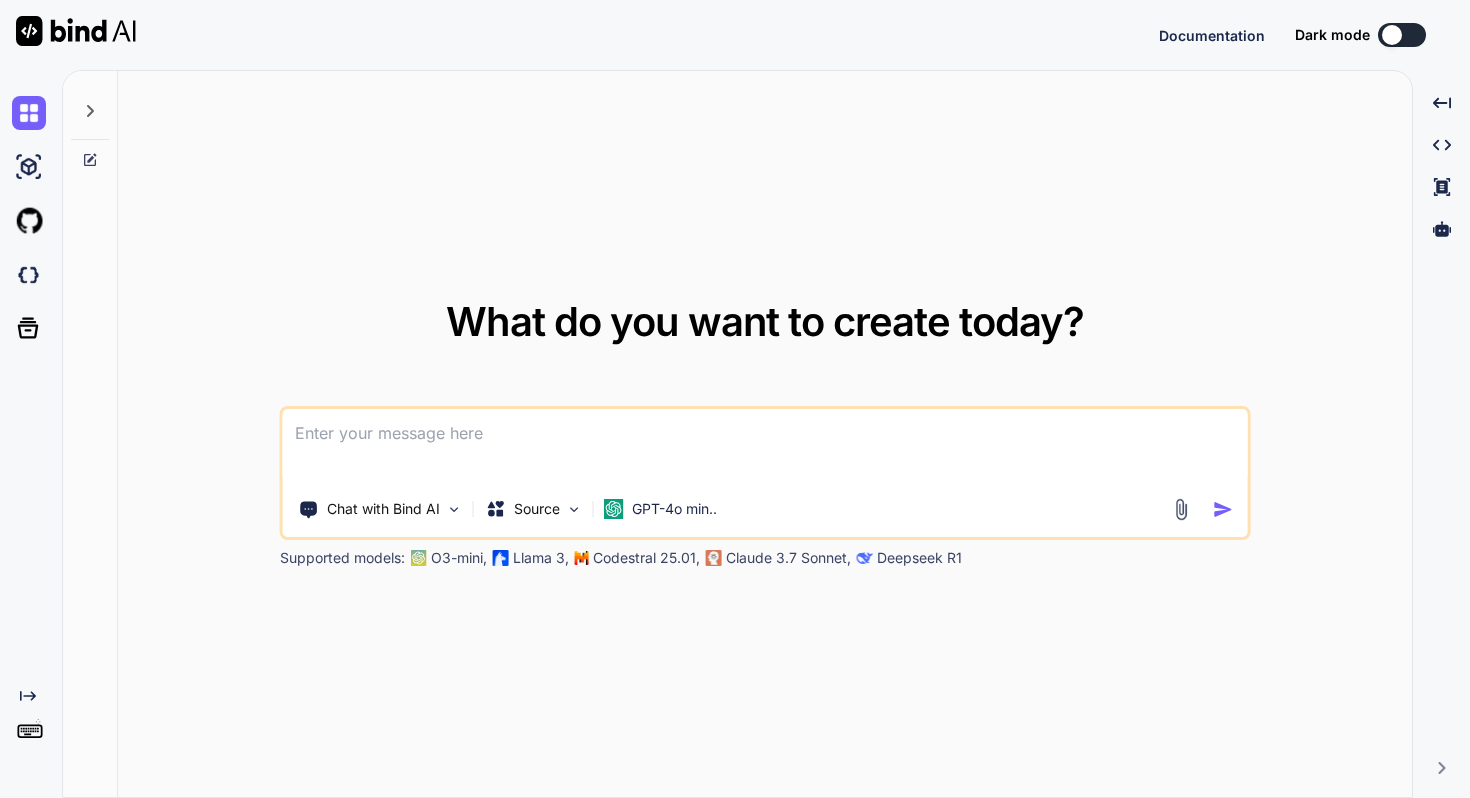 scroll, scrollTop: 0, scrollLeft: 0, axis: both 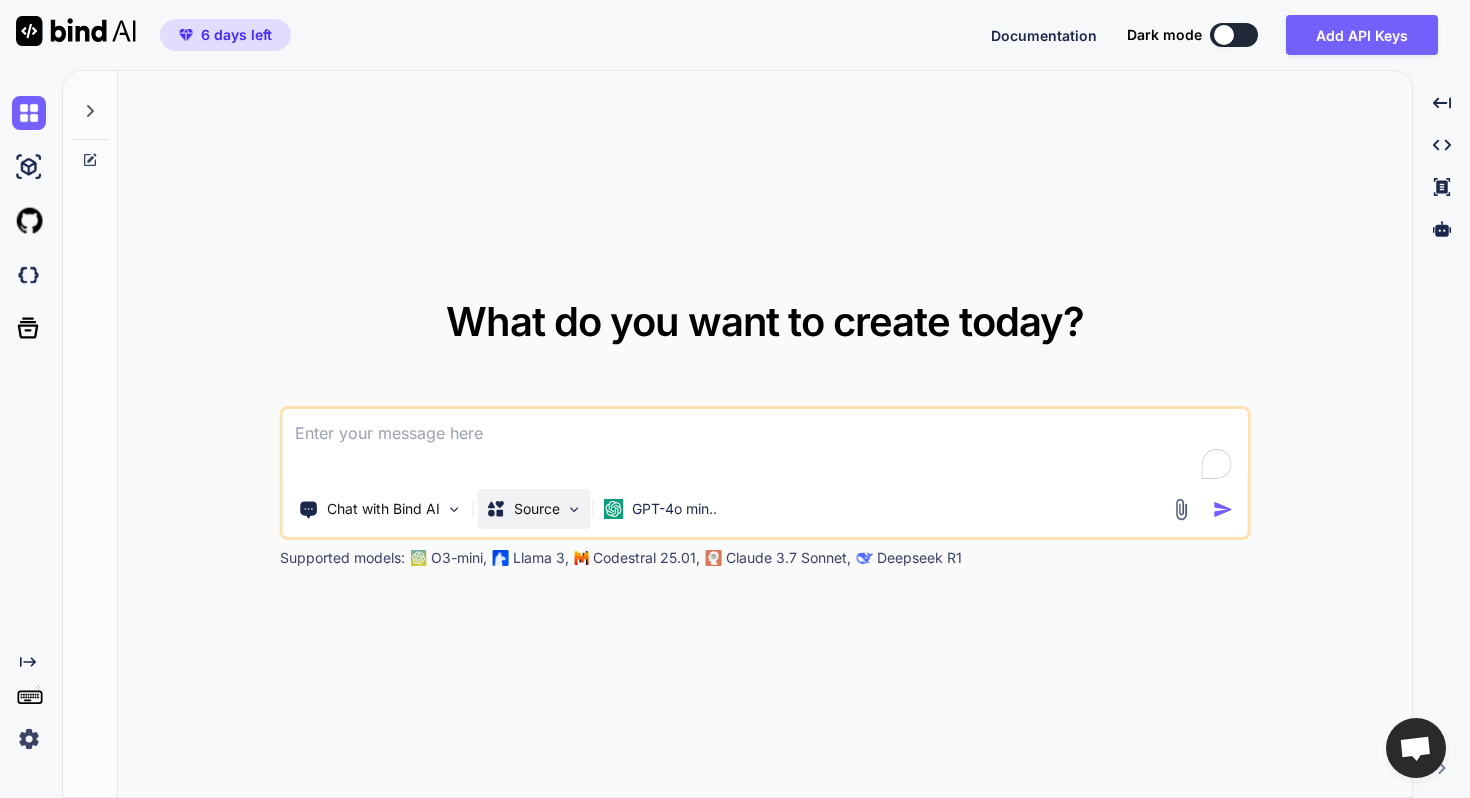click on "Source" at bounding box center [537, 509] 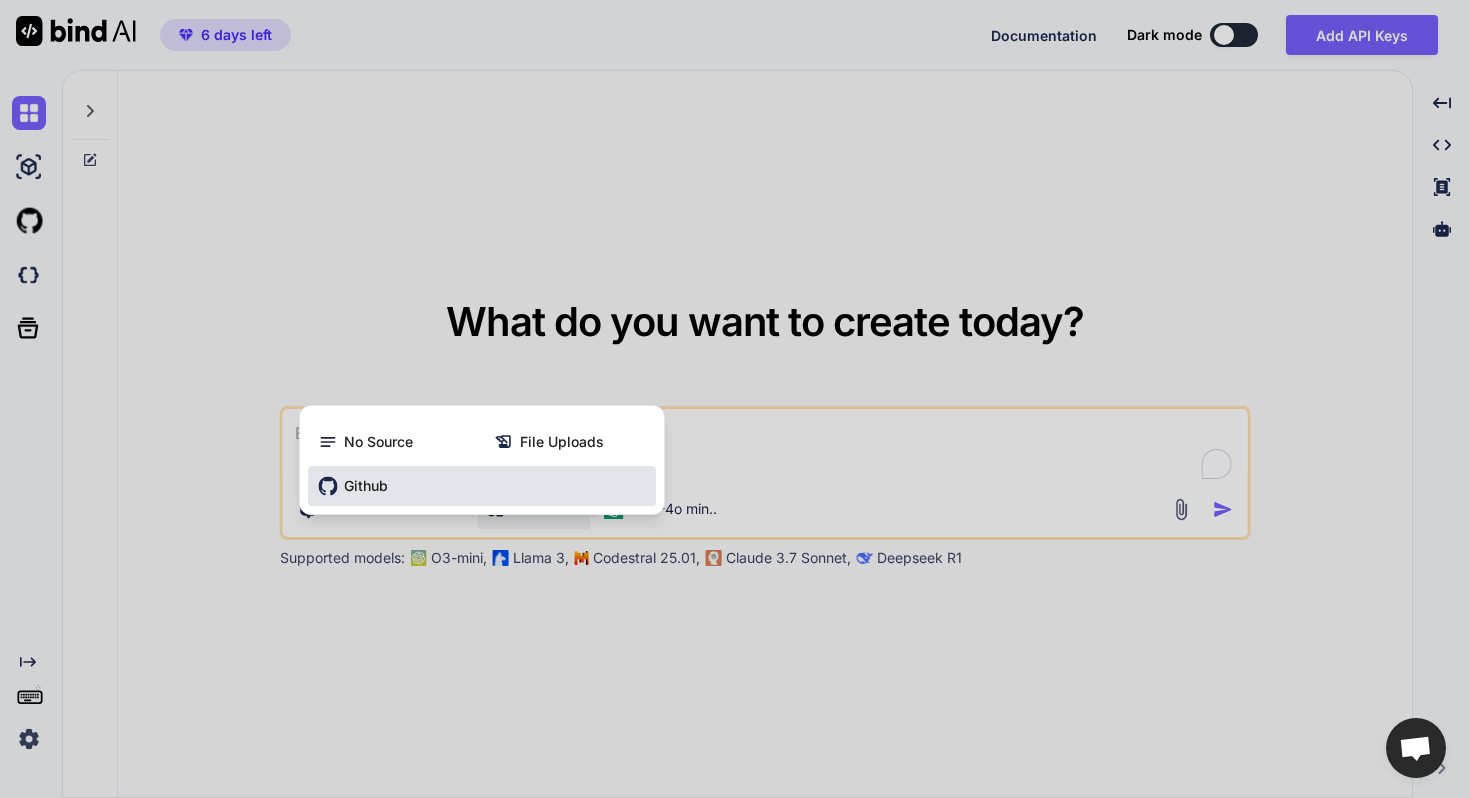 click on "Github" at bounding box center [366, 486] 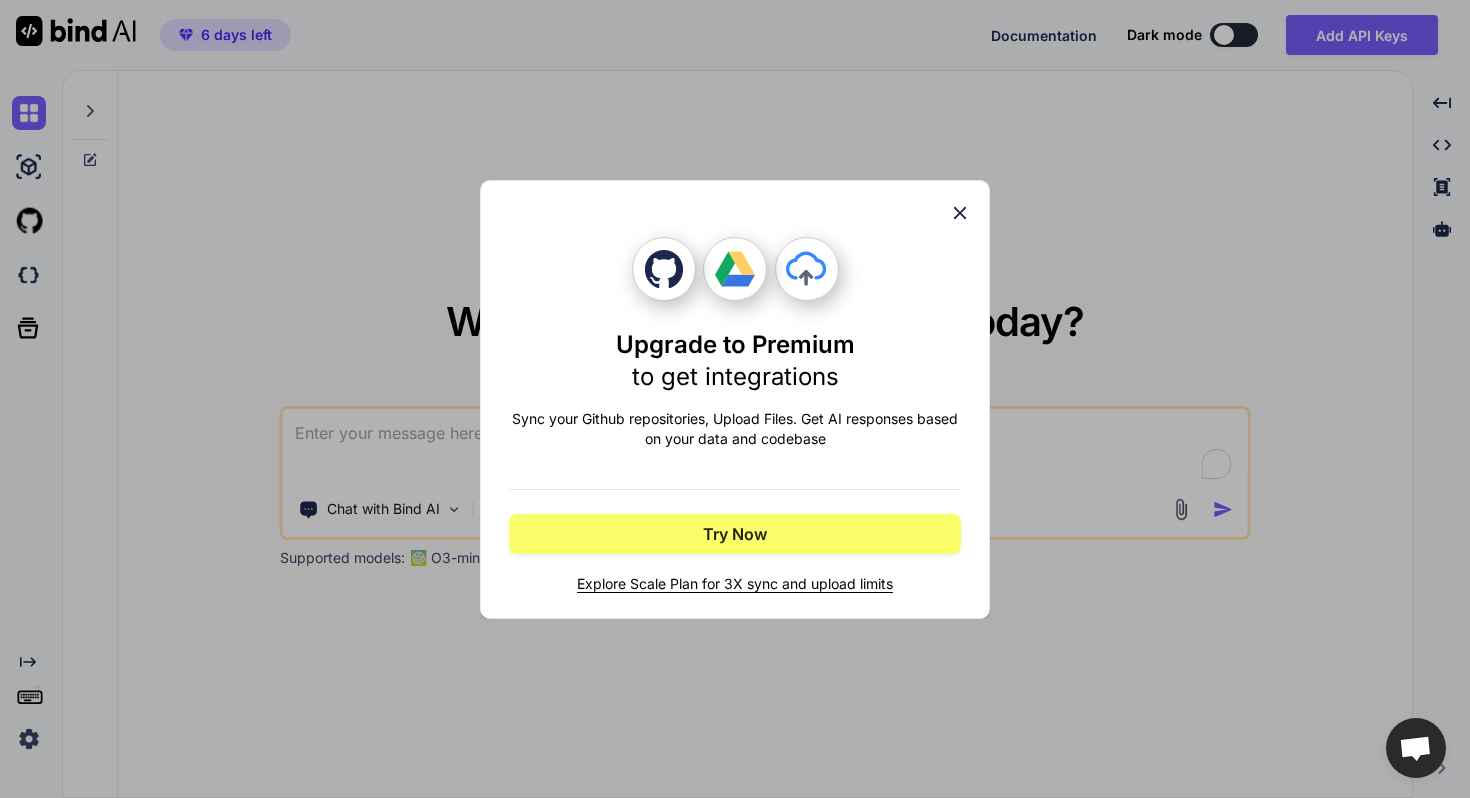 click on "Sync your Github repositories, Upload Files. Get AI responses based on your data and codebase" at bounding box center [735, 429] 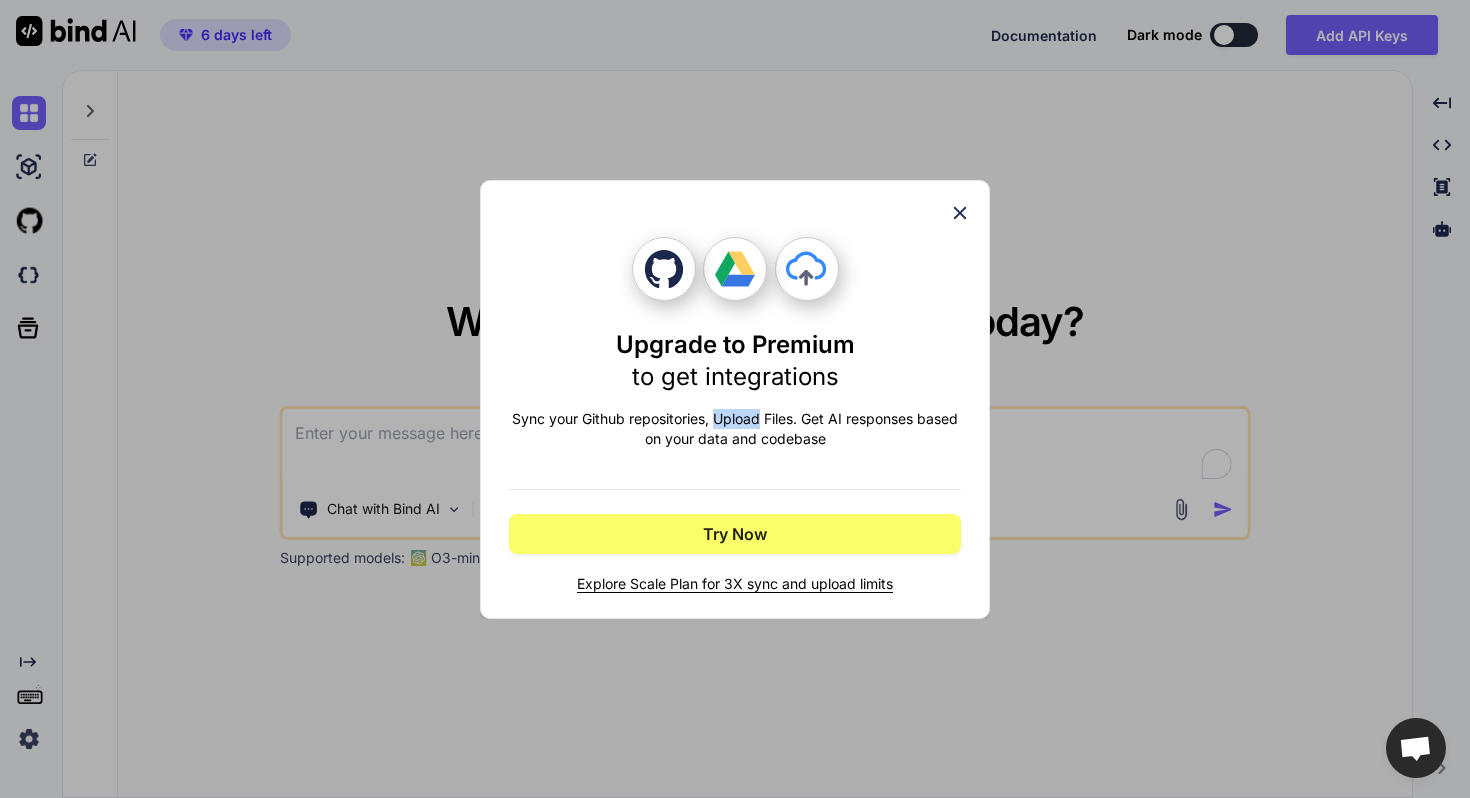 click on "Sync your Github repositories, Upload Files. Get AI responses based on your data and codebase" at bounding box center [735, 429] 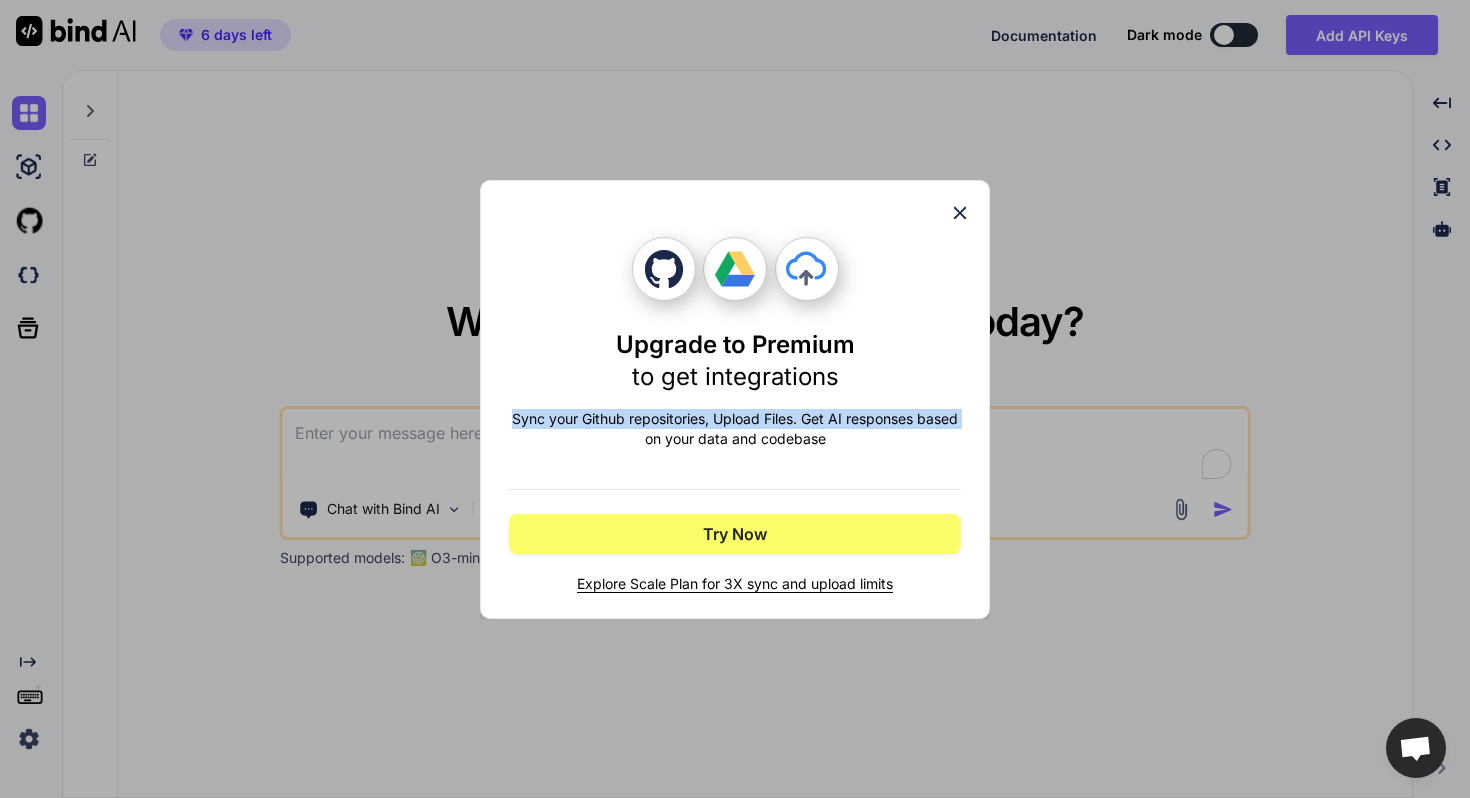 click on "Sync your Github repositories, Upload Files. Get AI responses based on your data and codebase" at bounding box center (735, 429) 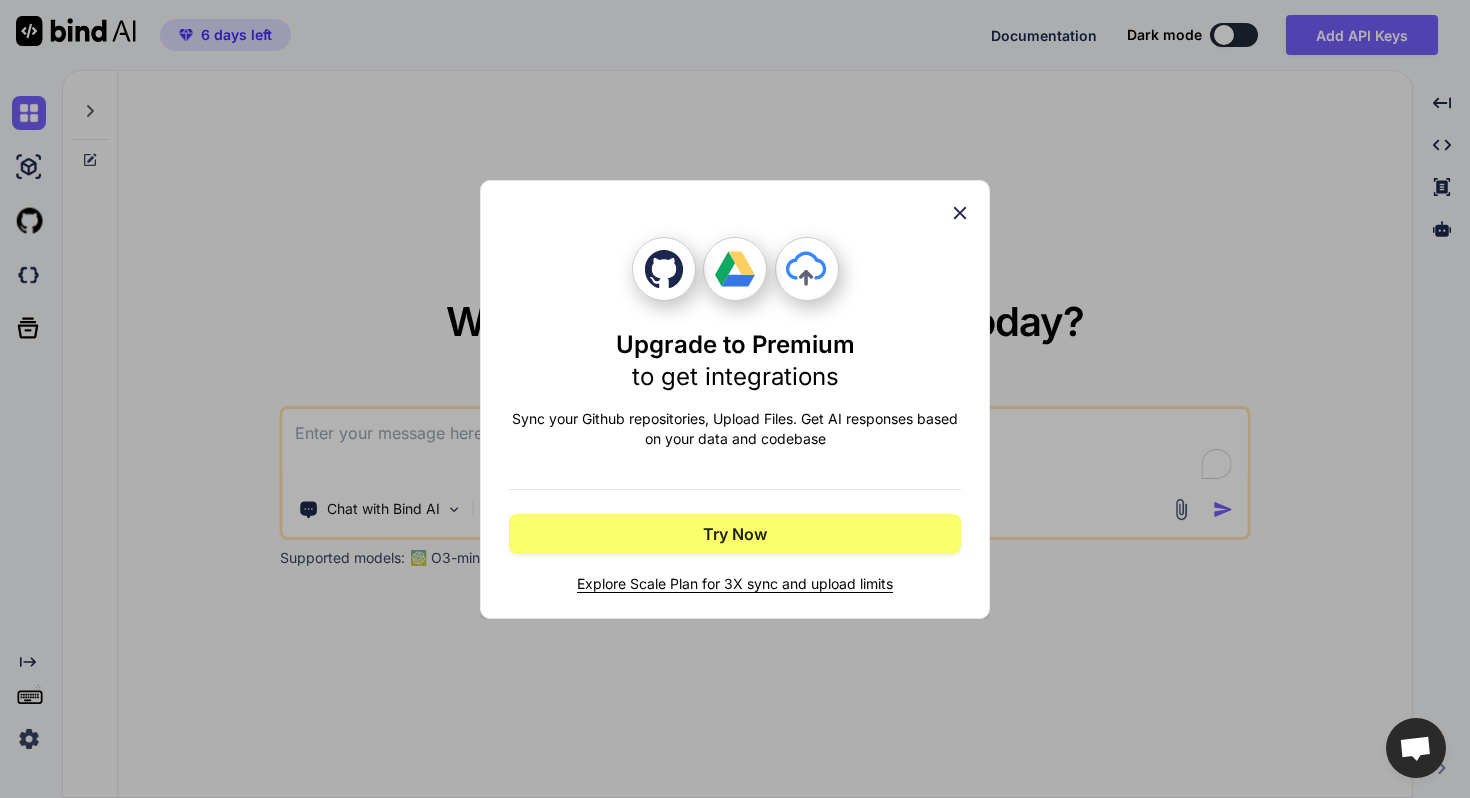click on "Upgrade to Premium to get integrations Sync your Github repositories, Upload Files. Get AI responses based on your data and codebase Try Now Explore Scale Plan for 3X sync and upload limits" at bounding box center (735, 415) 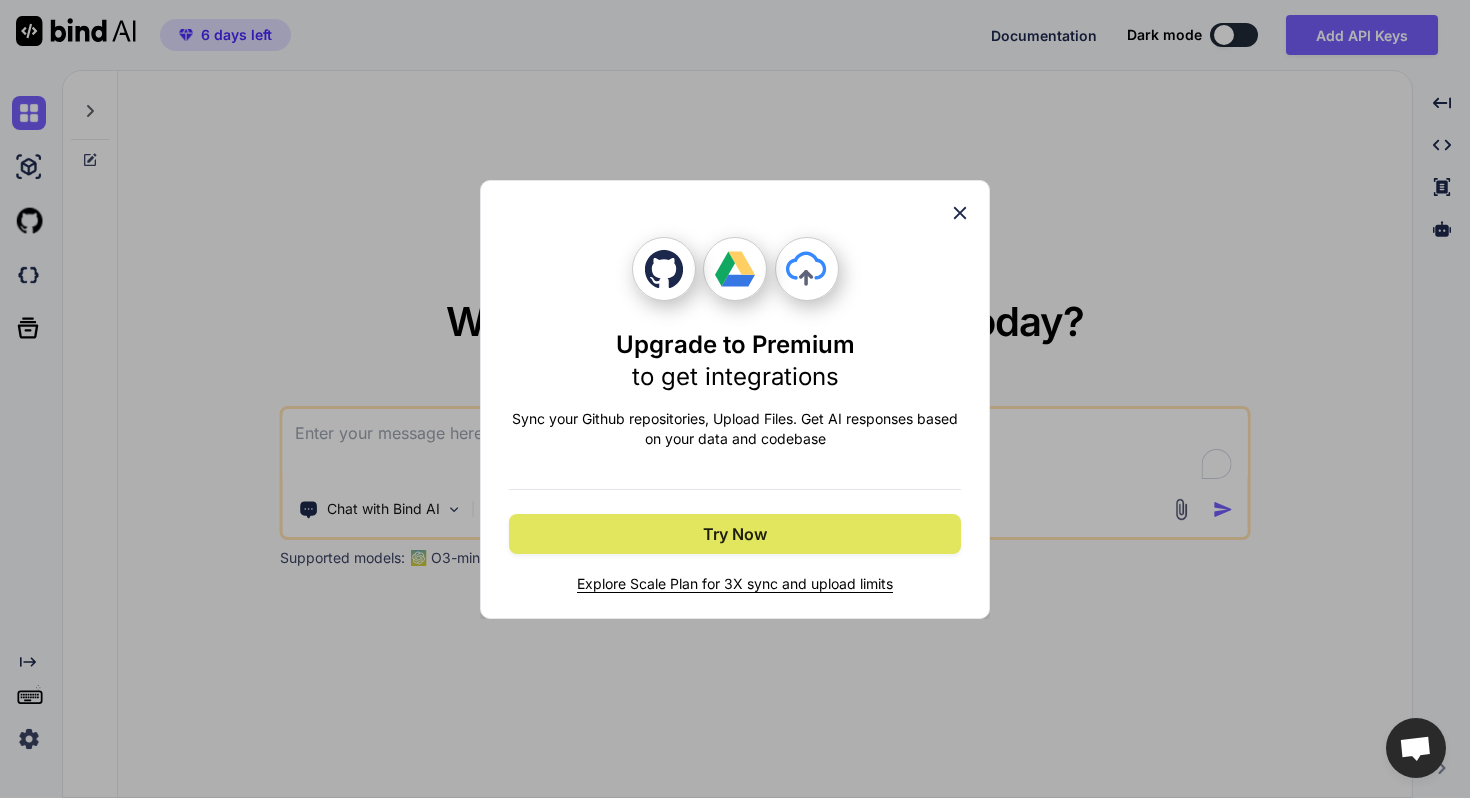 click on "Try Now" at bounding box center (735, 534) 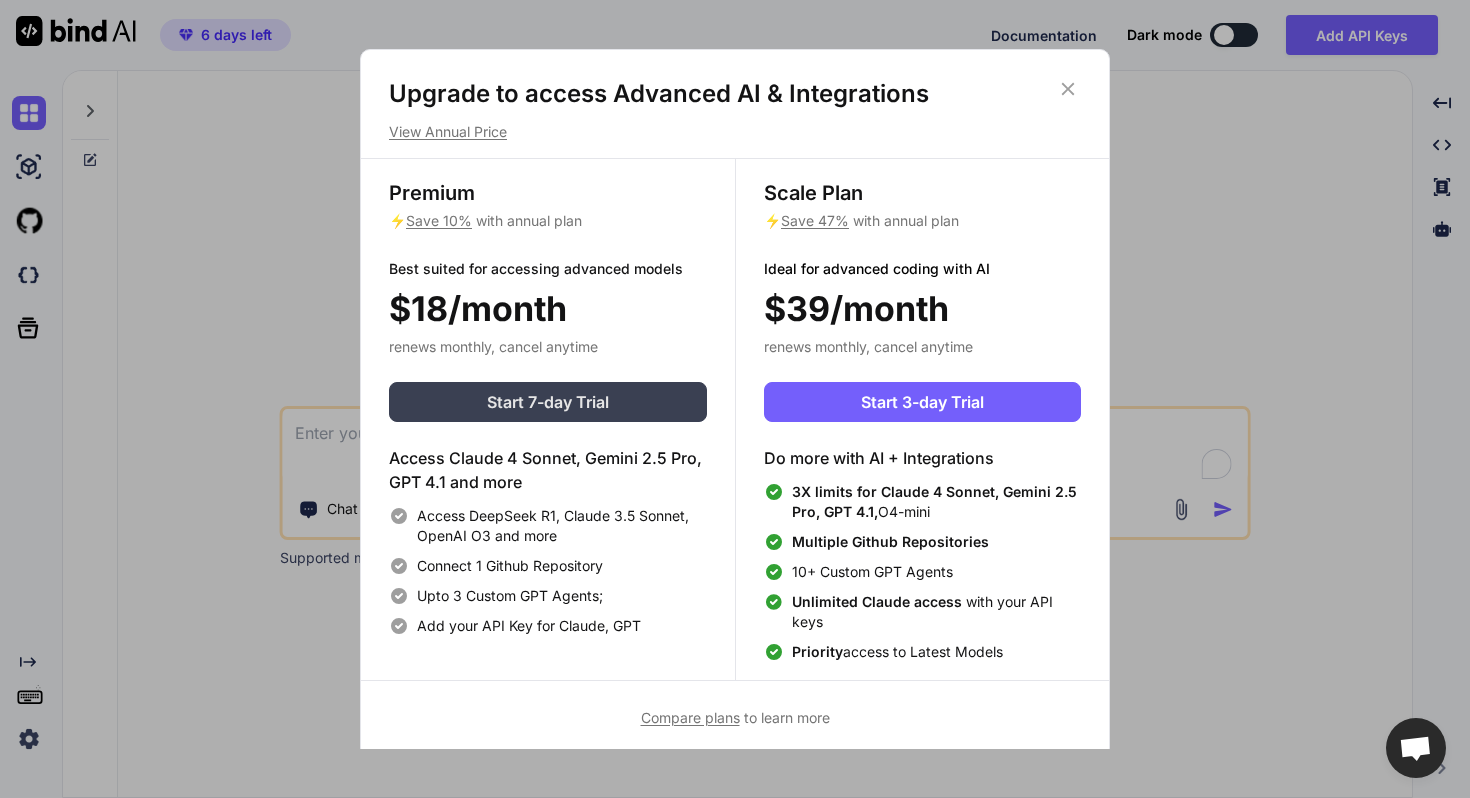 click on "Start 7-day Trial" at bounding box center [548, 402] 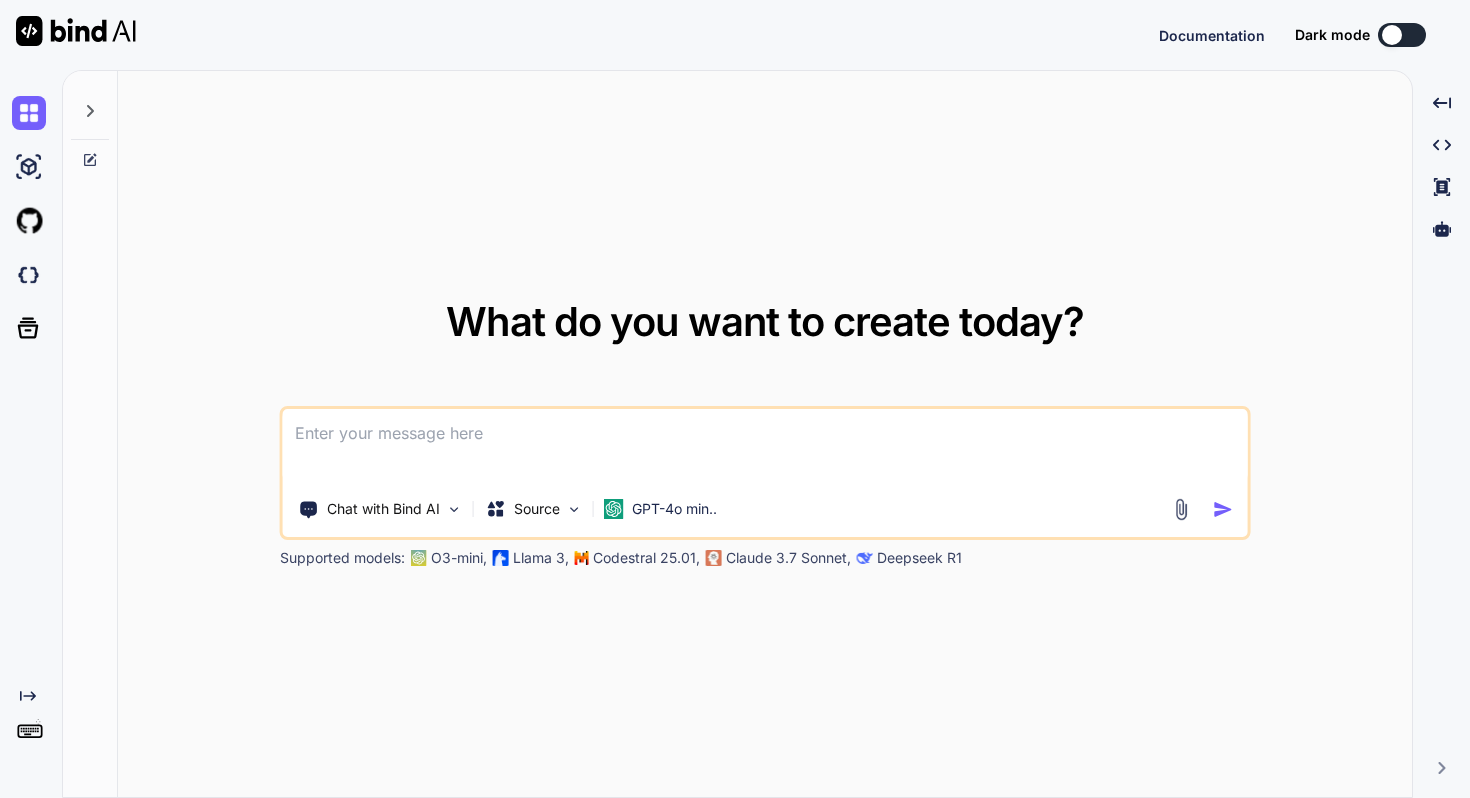 scroll, scrollTop: 0, scrollLeft: 0, axis: both 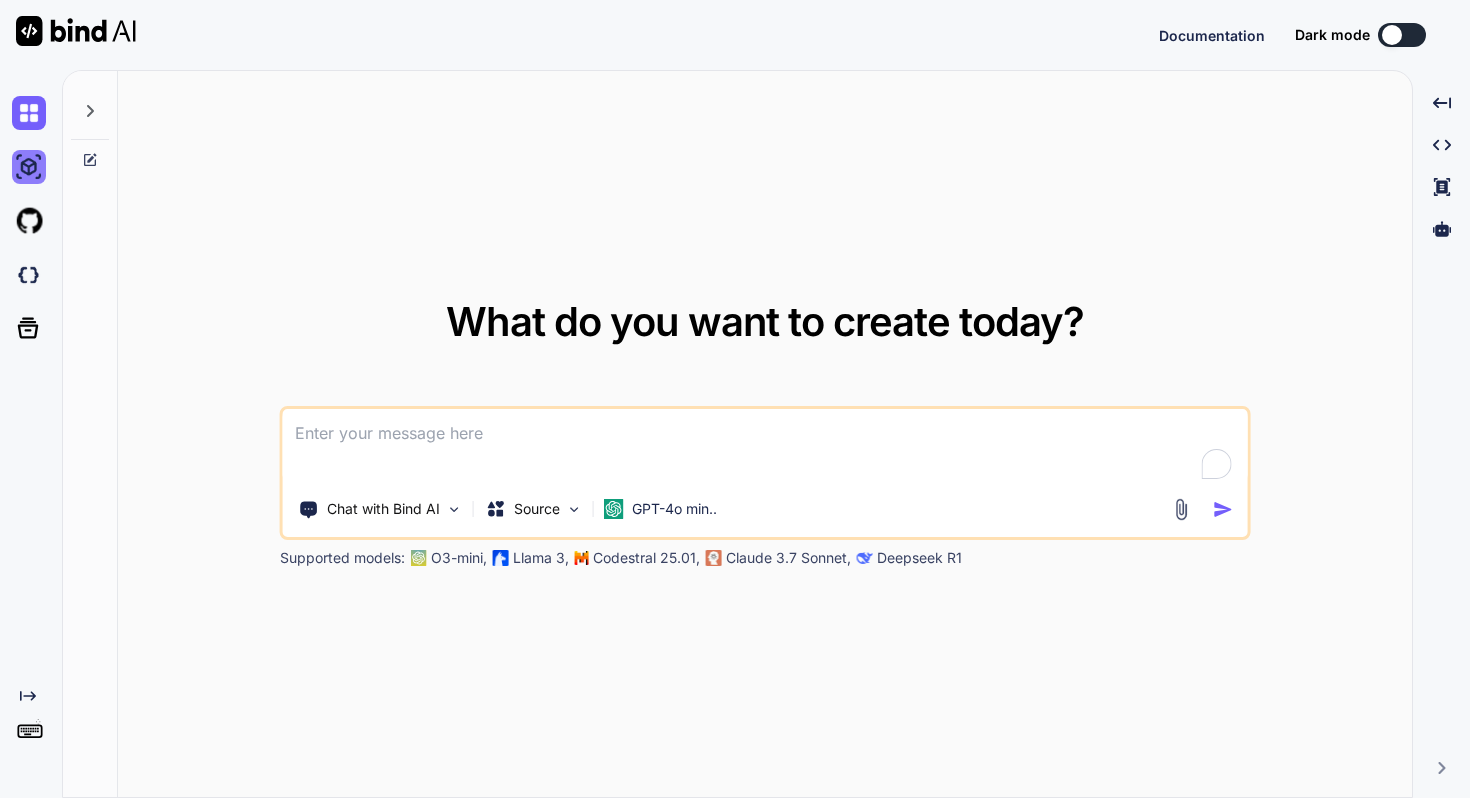 click at bounding box center (29, 167) 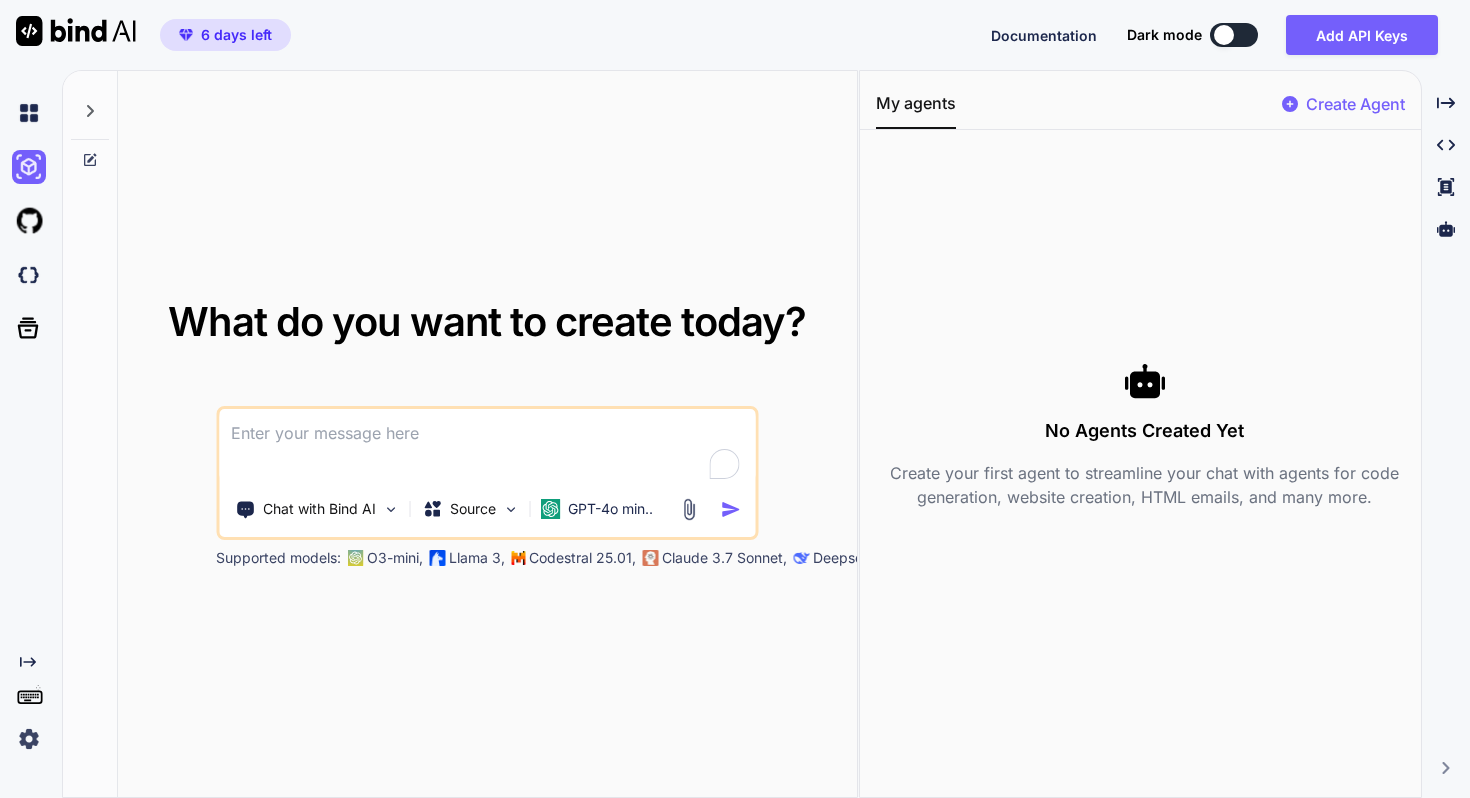 click on "What do you want to create today?" at bounding box center (487, 321) 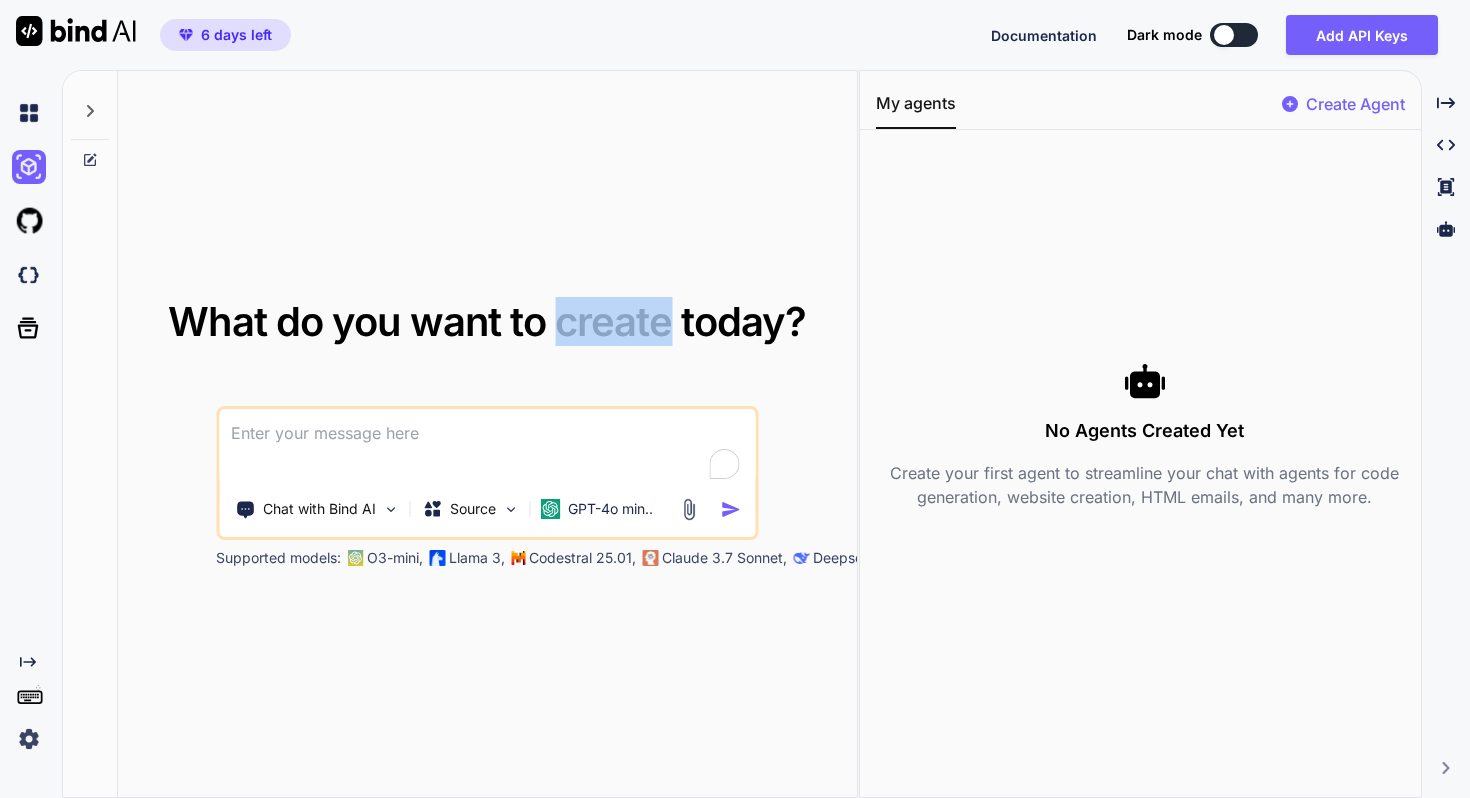 click on "What do you want to create today?" at bounding box center [487, 321] 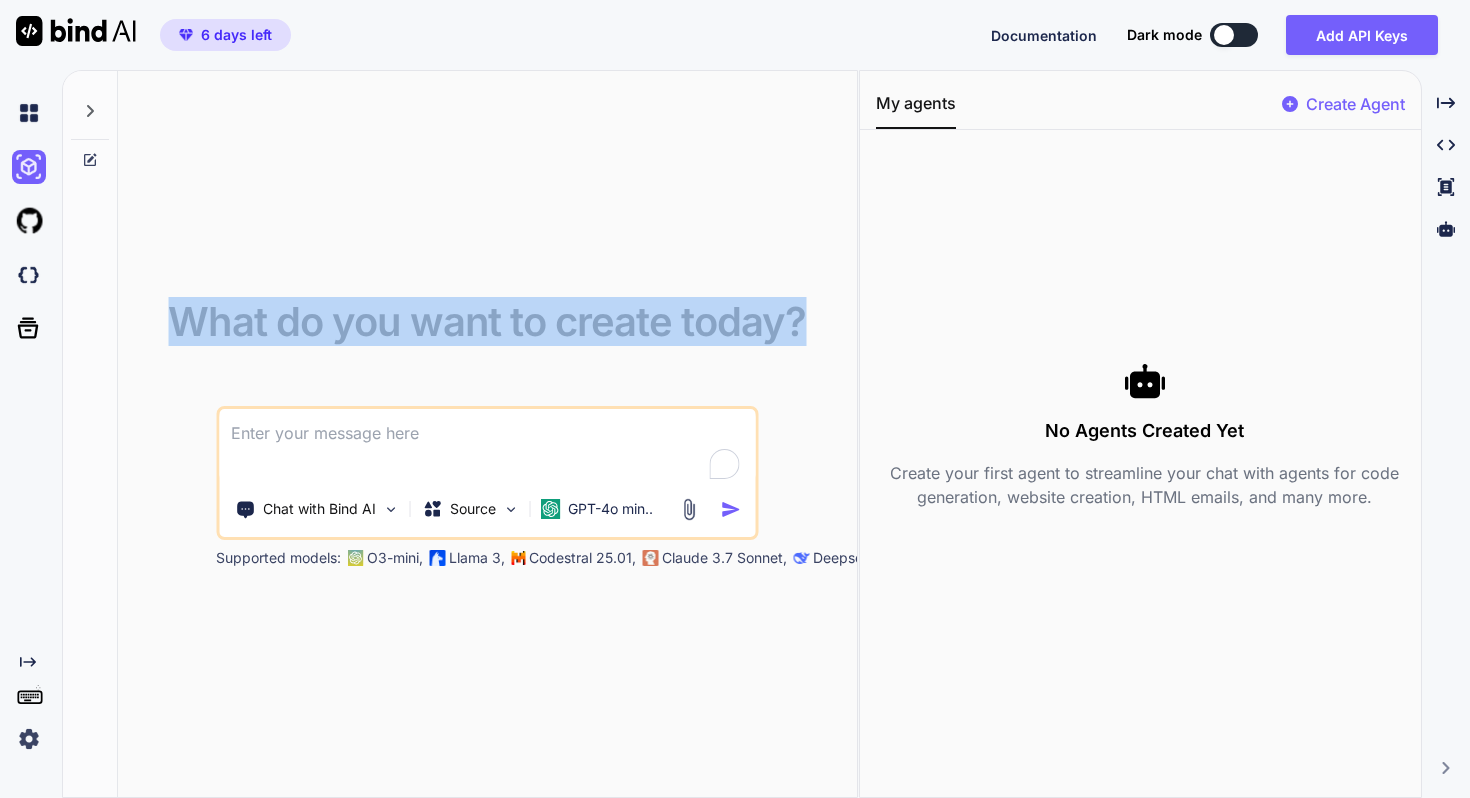 click on "What do you want to create today?" at bounding box center (487, 321) 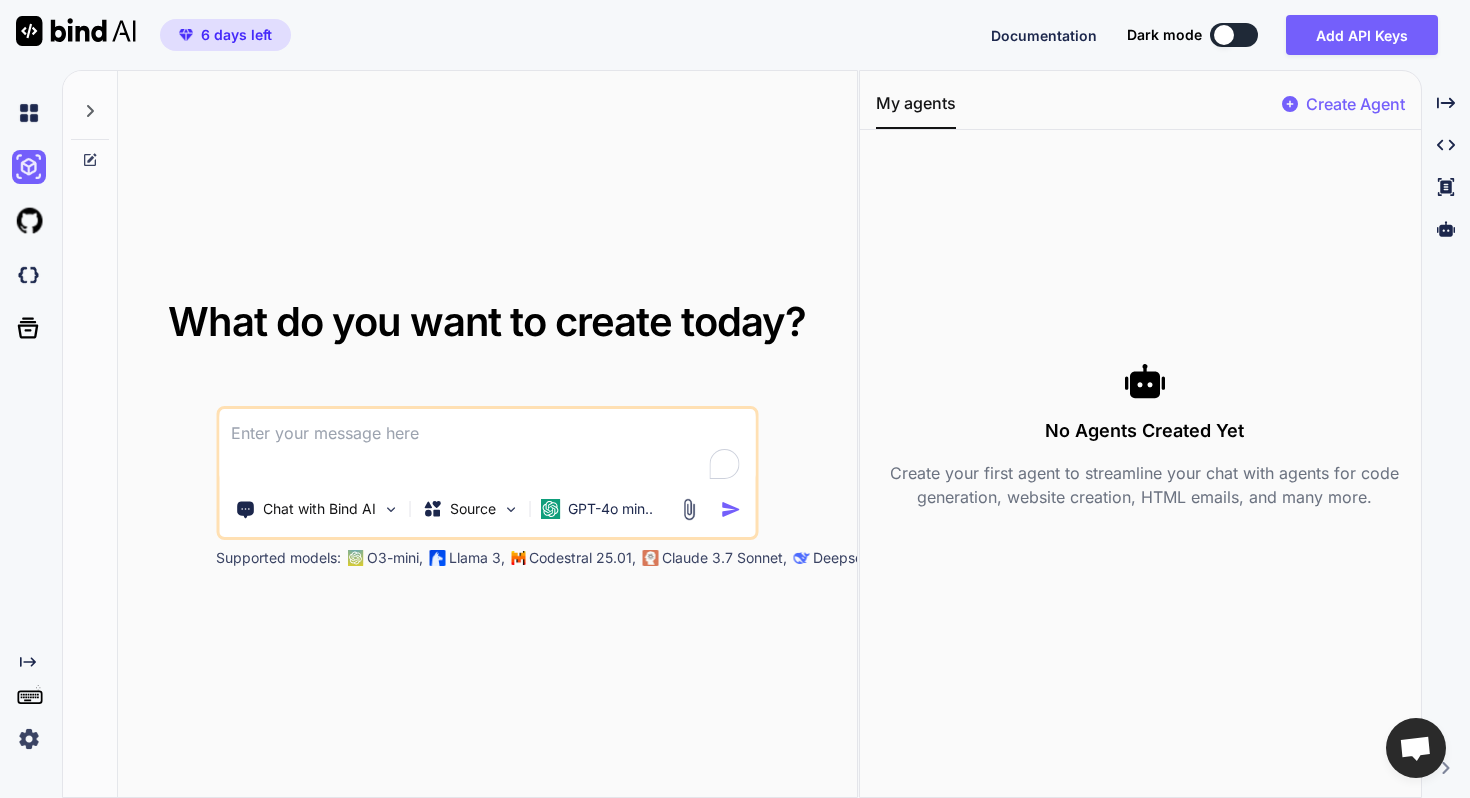 click on "What do you want to create today? Chat with Bind AI Source   GPT-4o min.. Supported models: O3-mini,   Llama 3, Codestral 25.01, Claude 3.7 Sonnet, Deepseek R1" at bounding box center [487, 435] 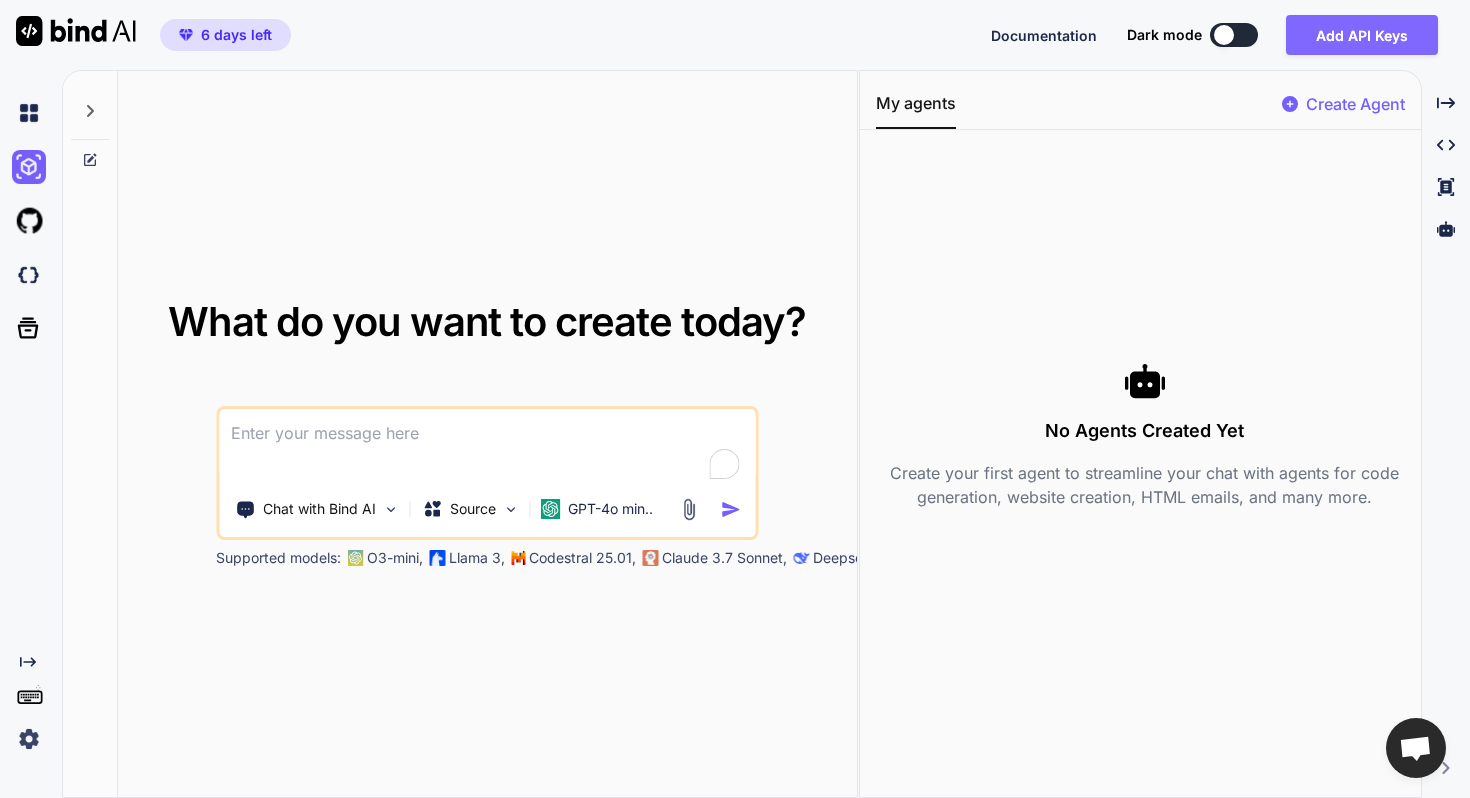 click on "Add API Keys" at bounding box center (1362, 35) 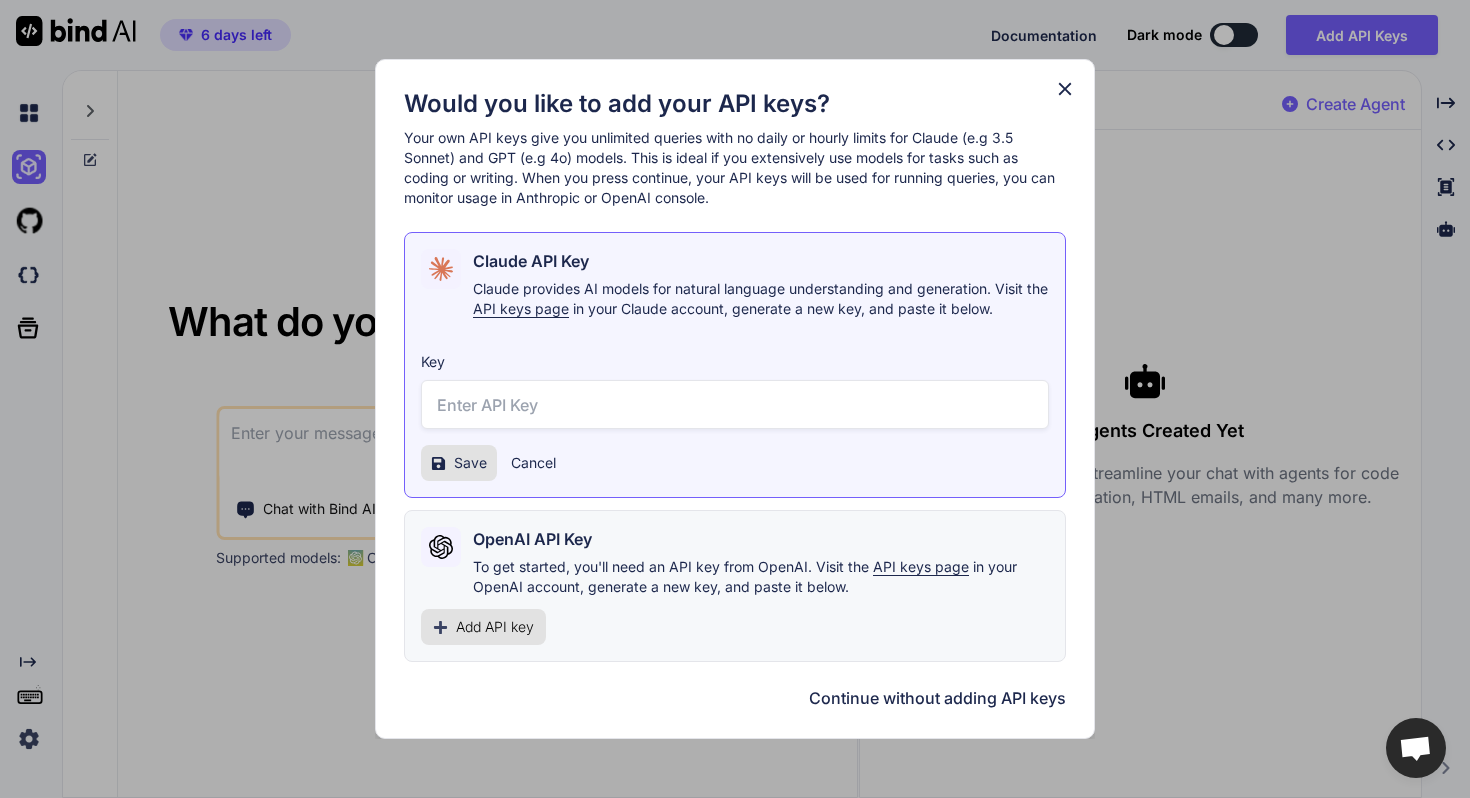 click 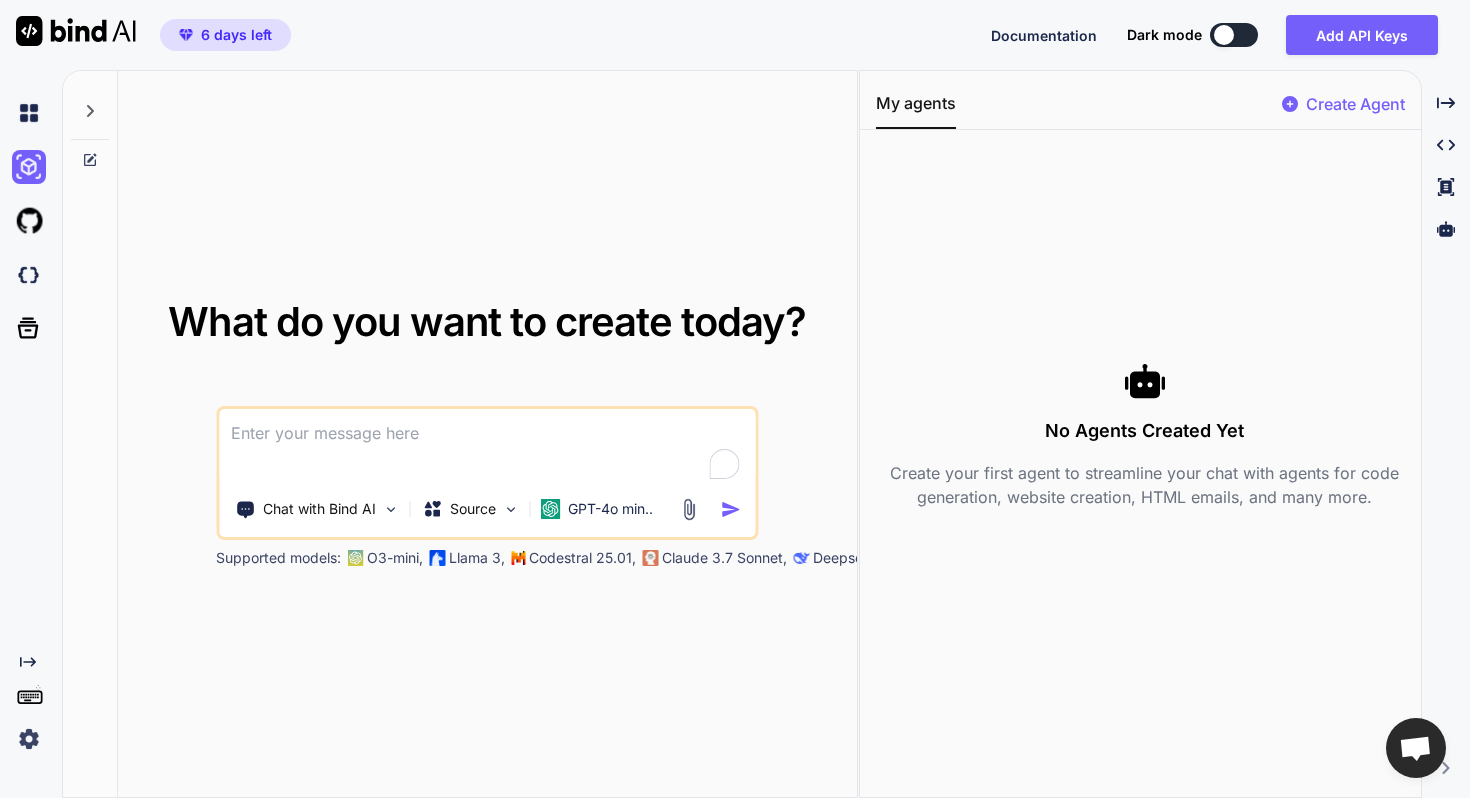 click at bounding box center [1234, 35] 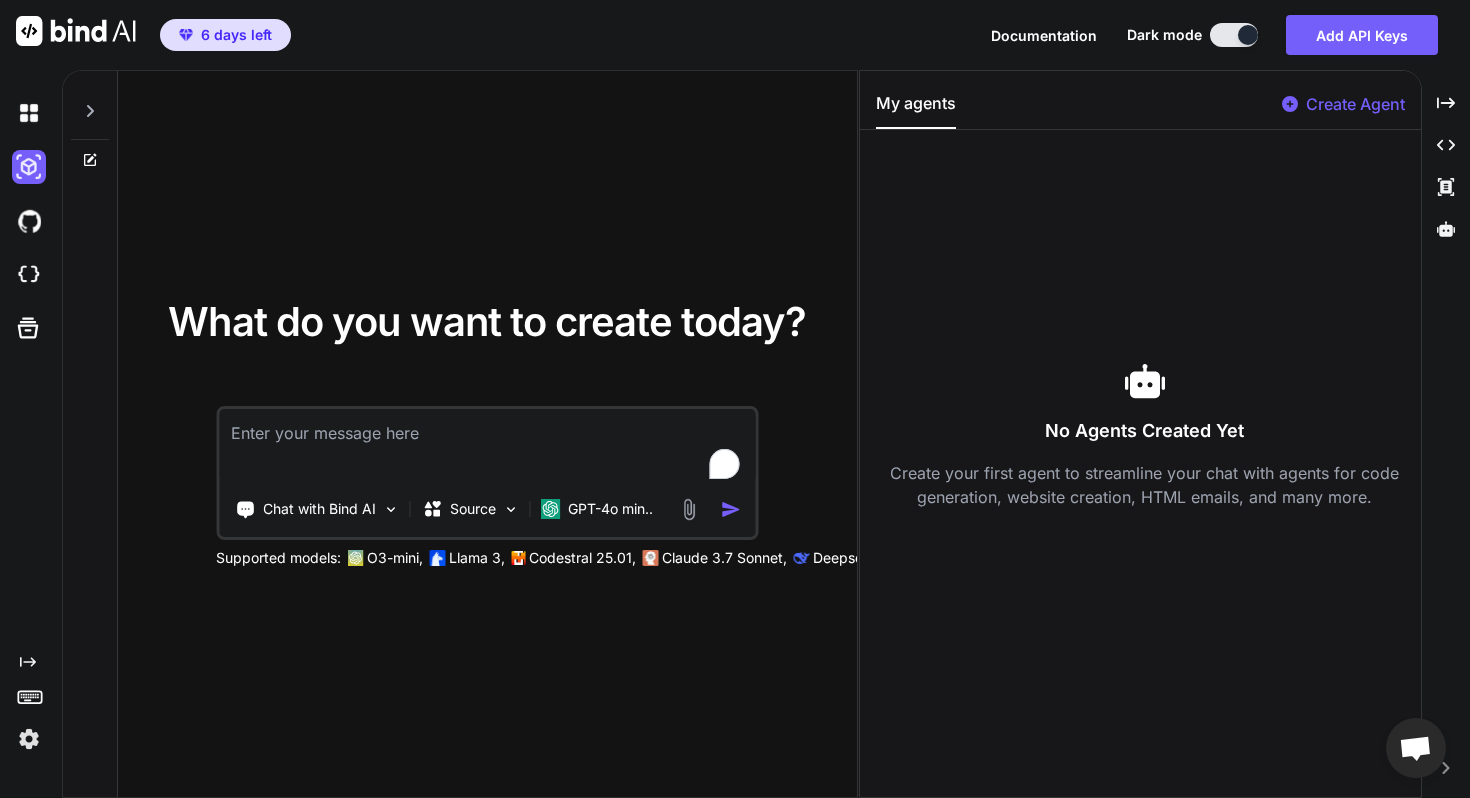 click on "Documentation Dark mode Add API Keys Created with Pixso." at bounding box center [1222, 35] 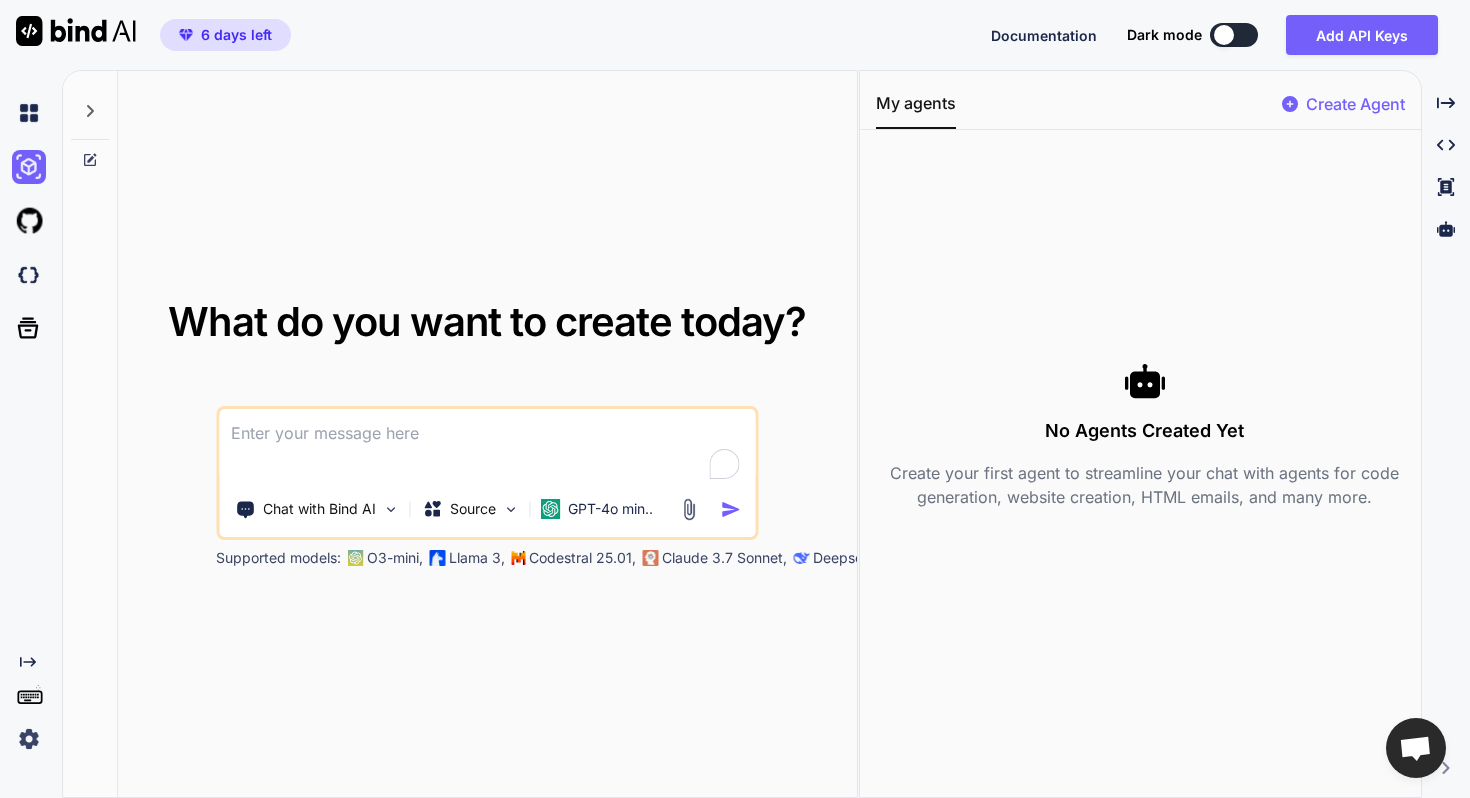 click on "No Agents Created Yet" at bounding box center [1144, 431] 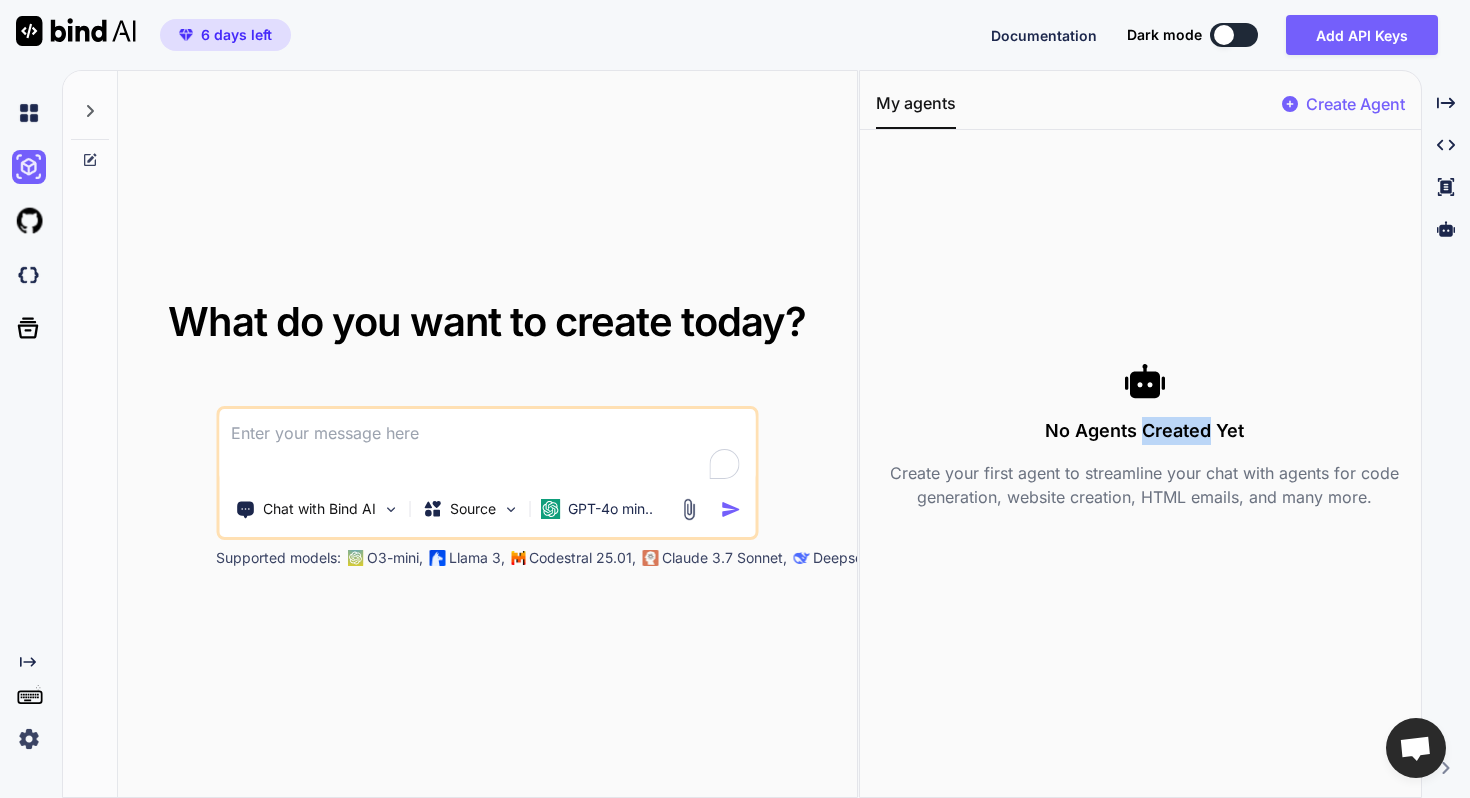click on "No Agents Created Yet" at bounding box center [1144, 431] 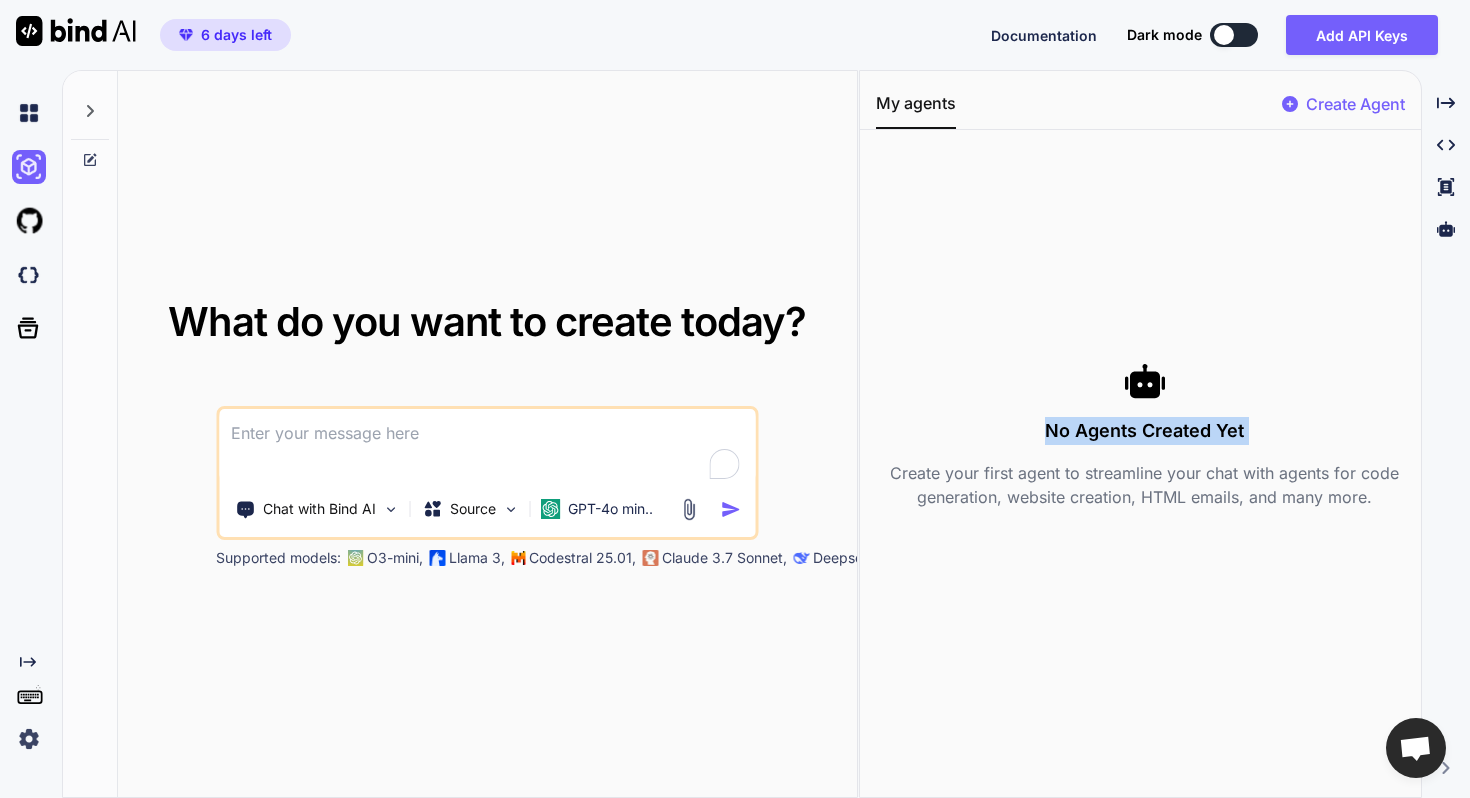 click on "No Agents Created Yet" at bounding box center [1144, 431] 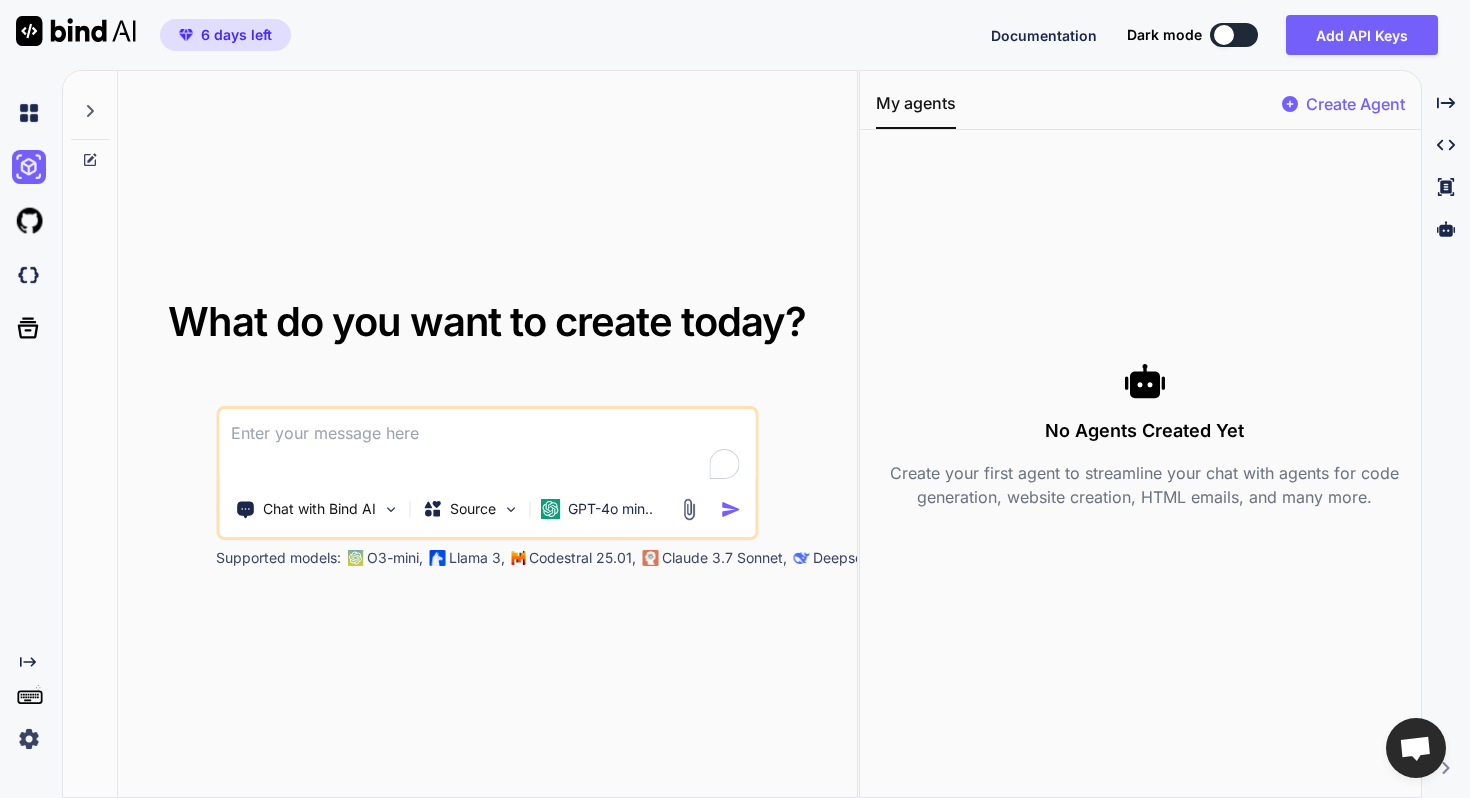 click on "Create your first agent to streamline your chat with agents for code generation, website creation, HTML emails, and many more." at bounding box center [1144, 485] 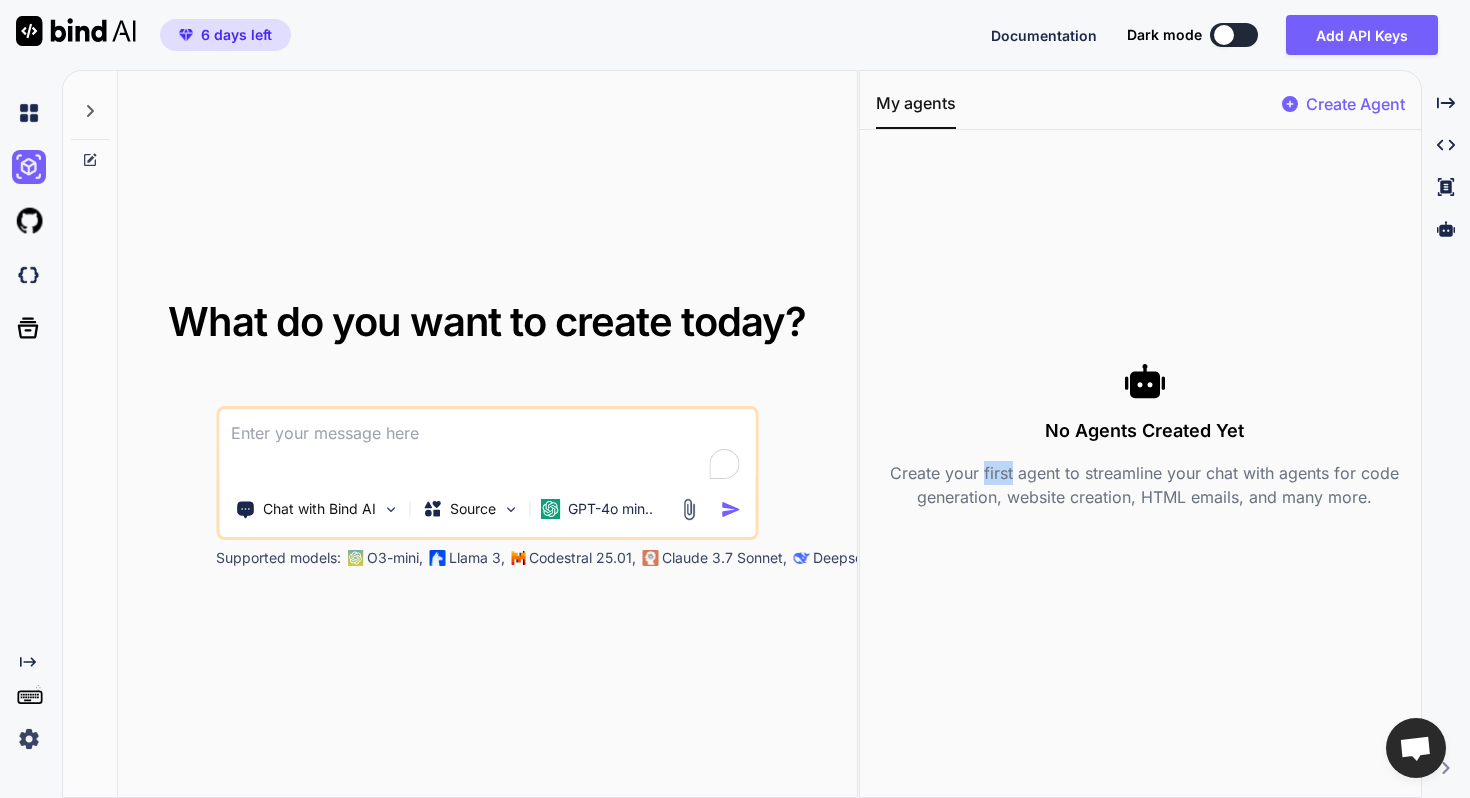 click on "Create your first agent to streamline your chat with agents for code generation, website creation, HTML emails, and many more." at bounding box center [1144, 485] 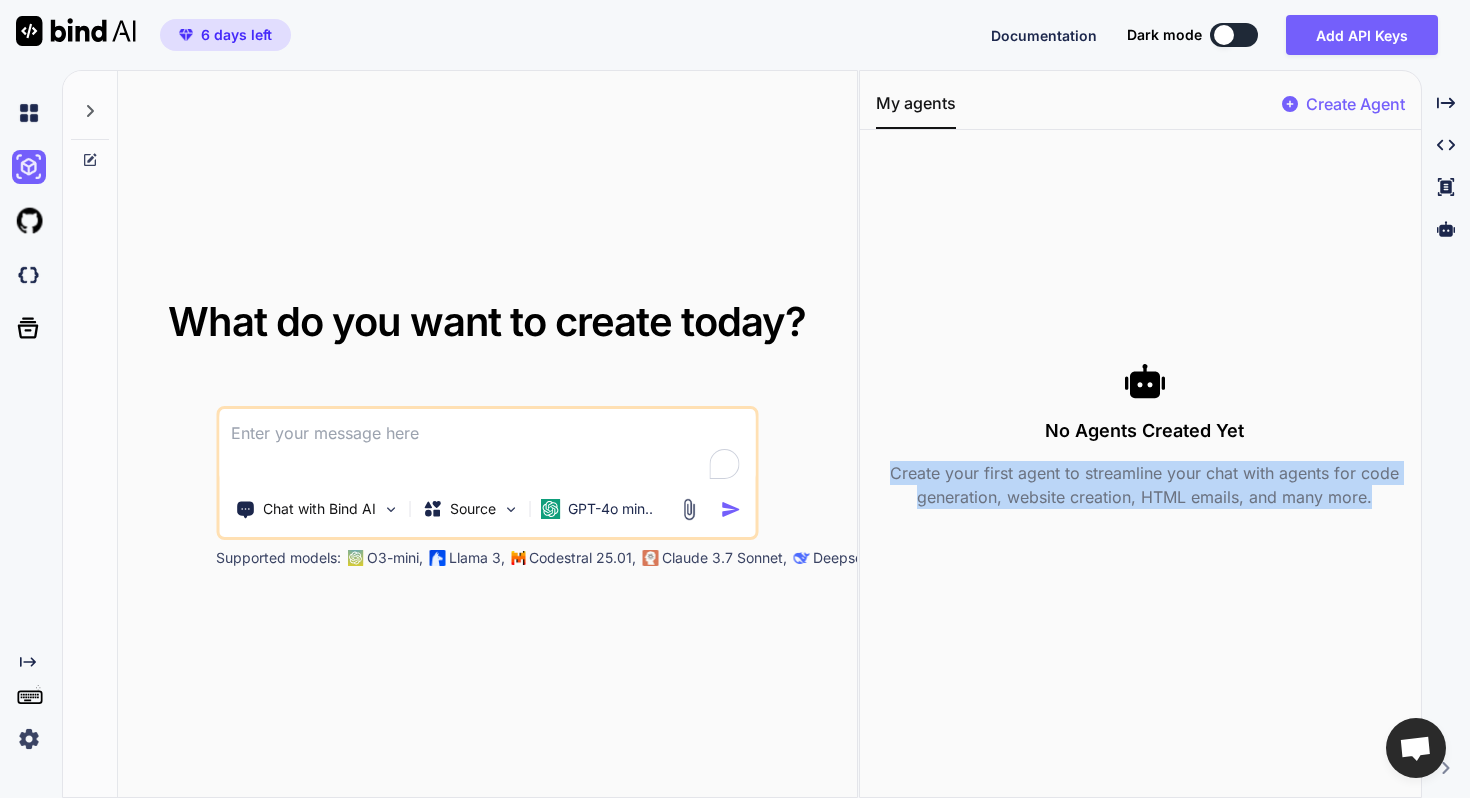 click on "Create your first agent to streamline your chat with agents for code generation, website creation, HTML emails, and many more." at bounding box center (1144, 485) 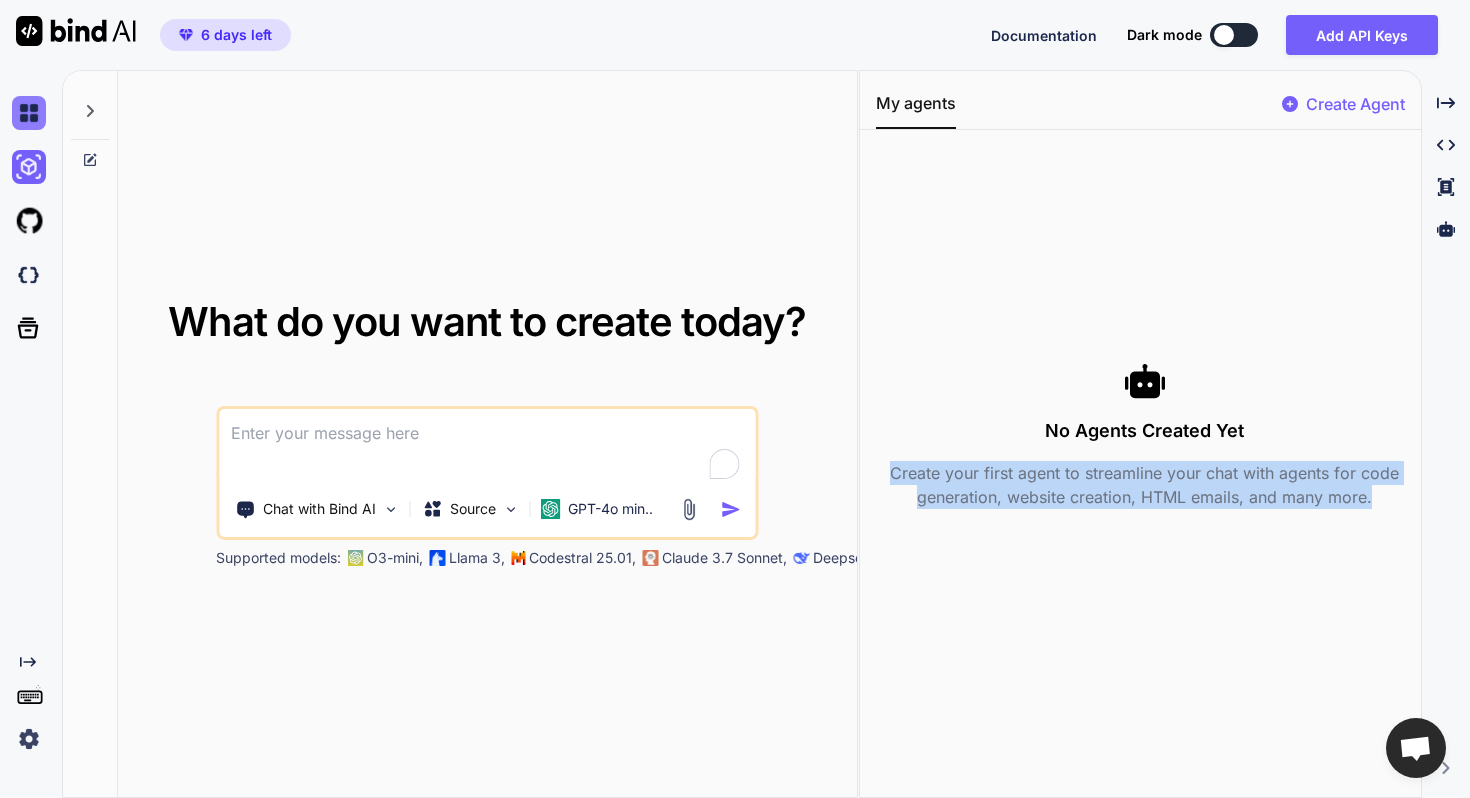 click at bounding box center (29, 113) 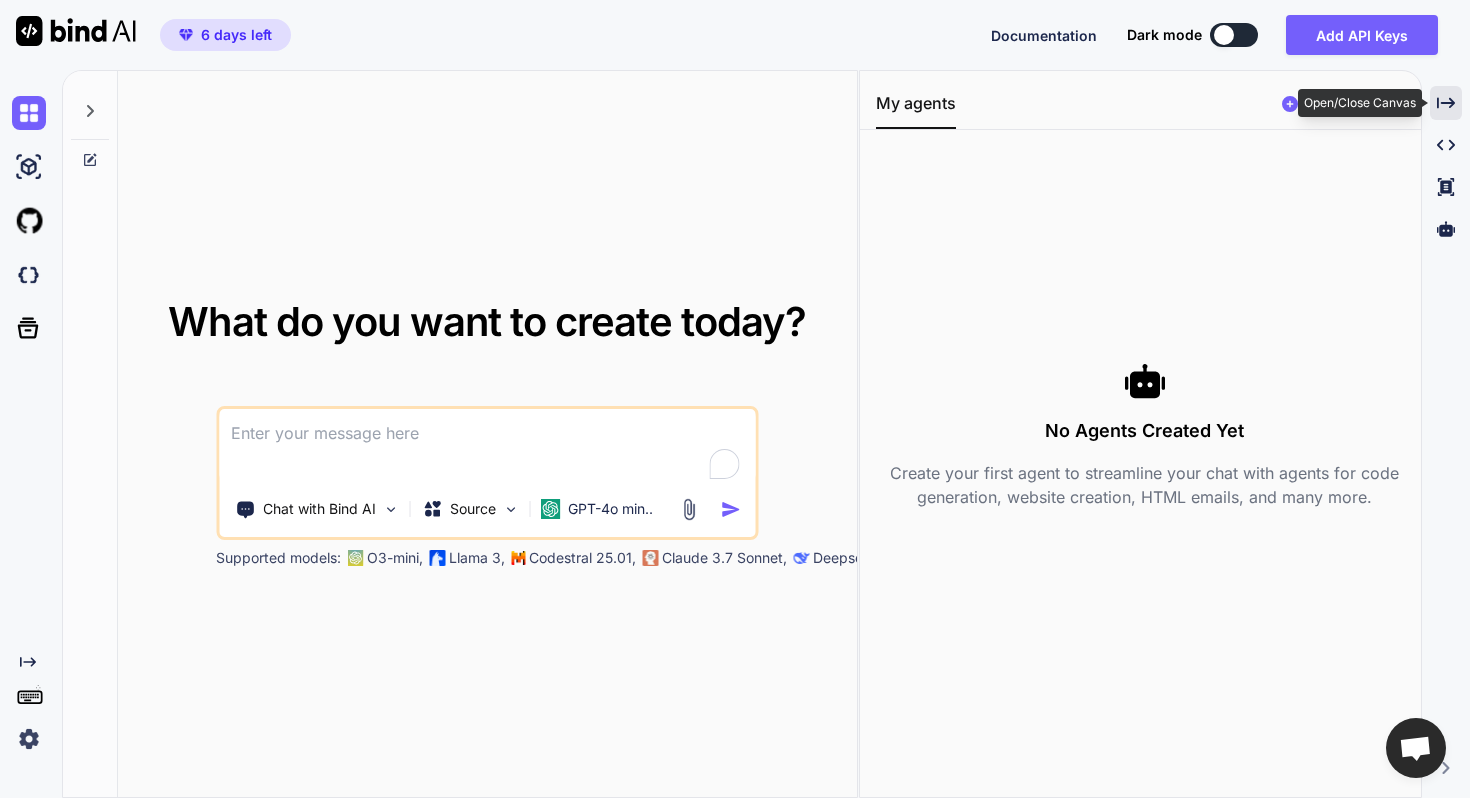 click 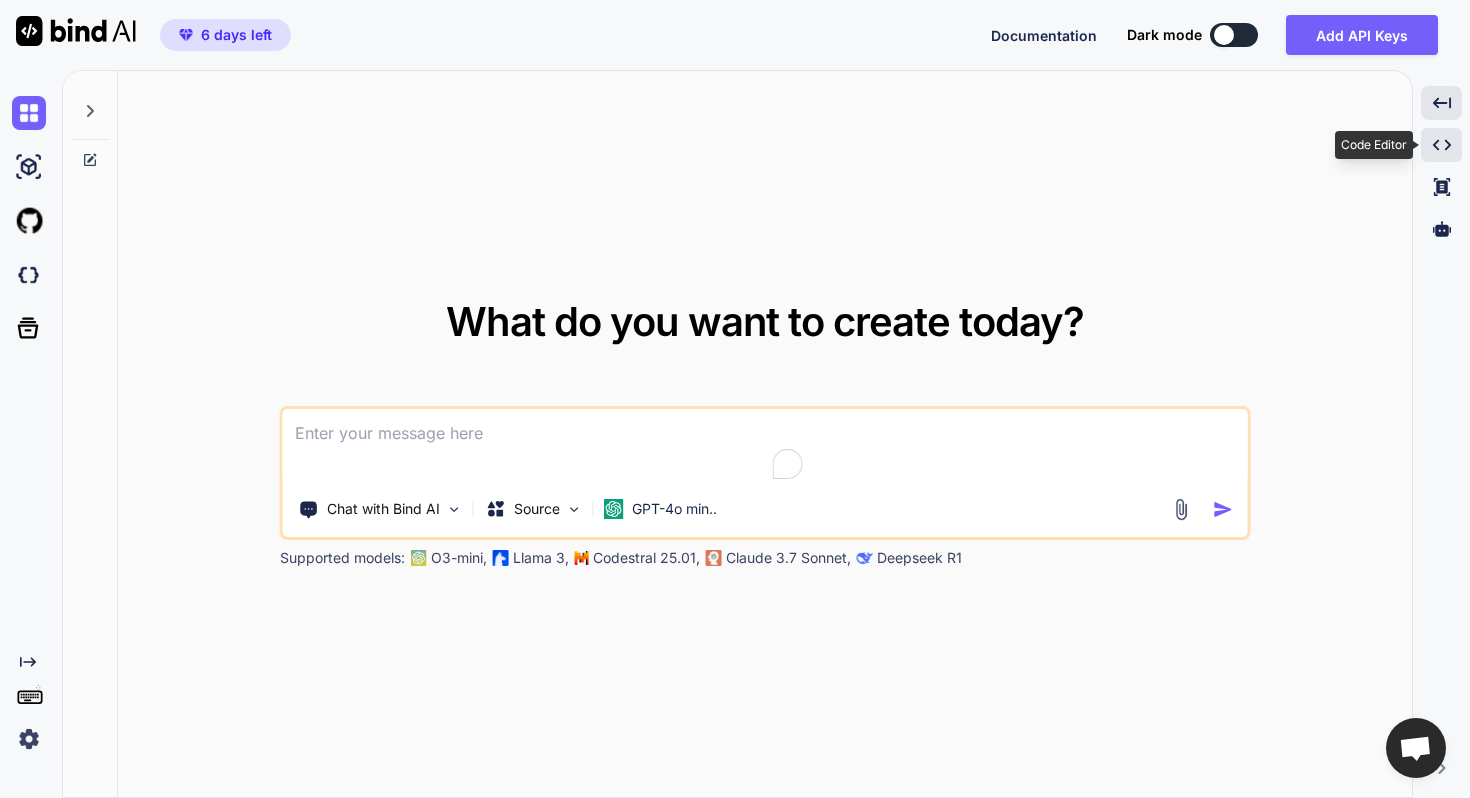 click on "Created with Pixso." 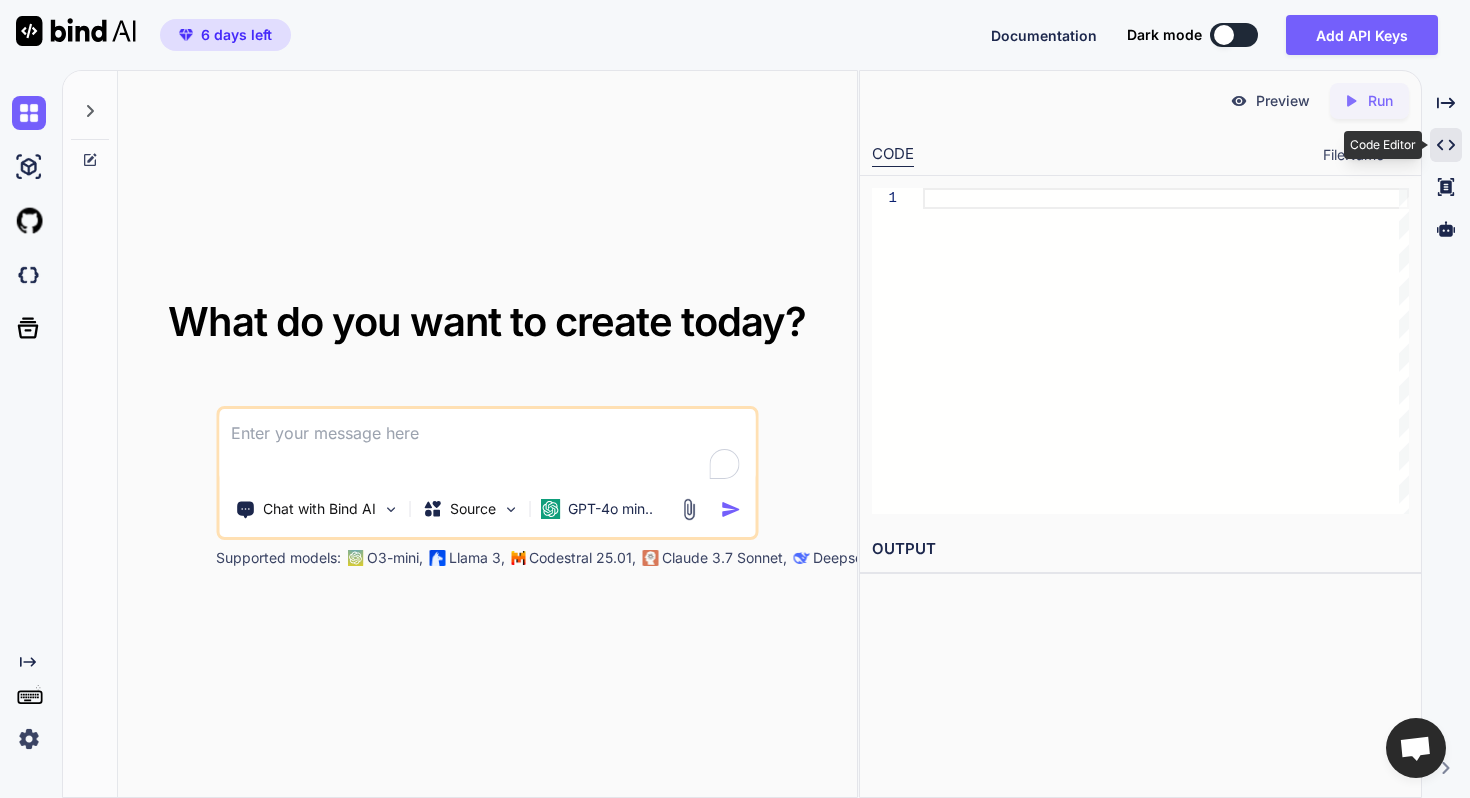click on "Created with Pixso." 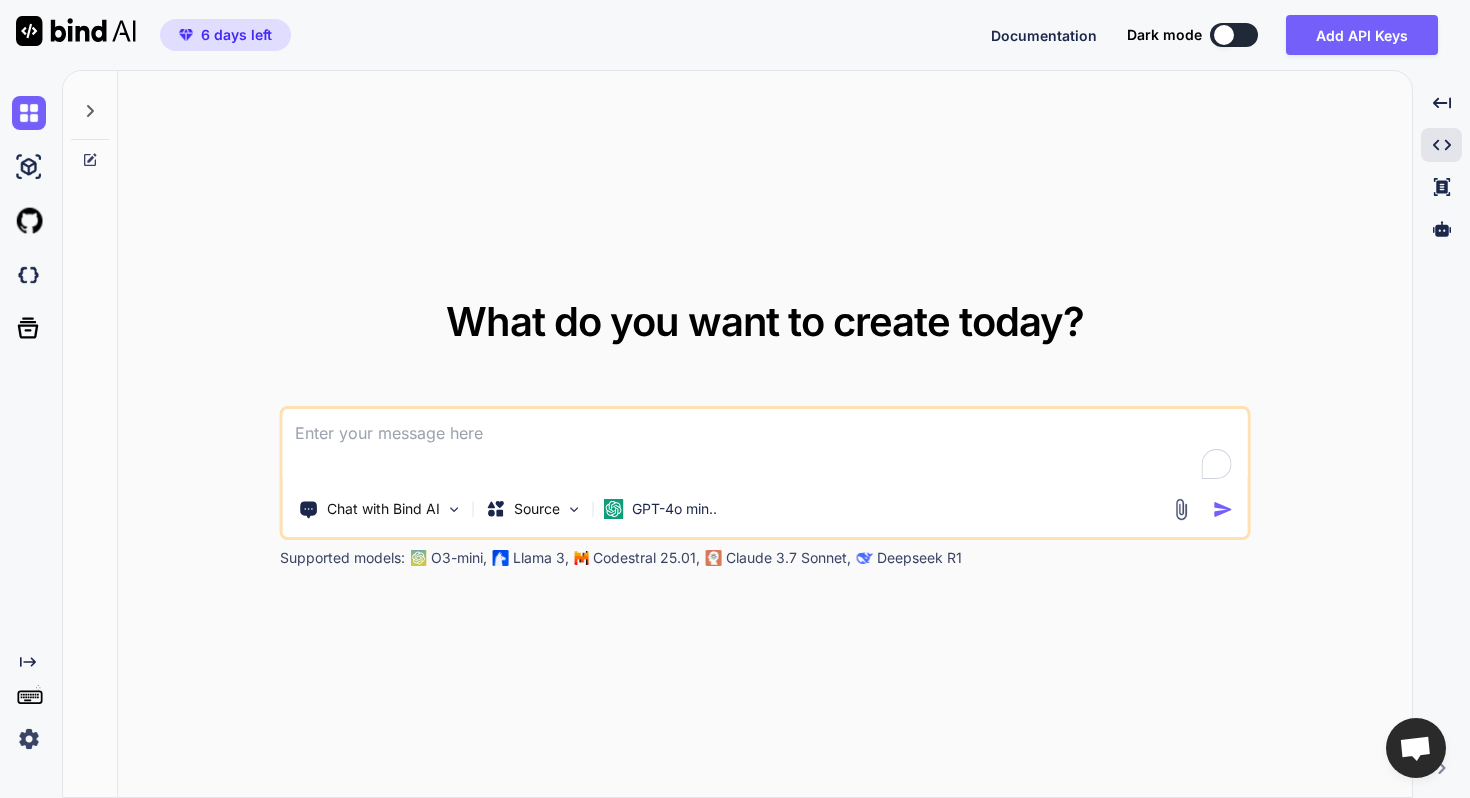 click at bounding box center (765, 446) 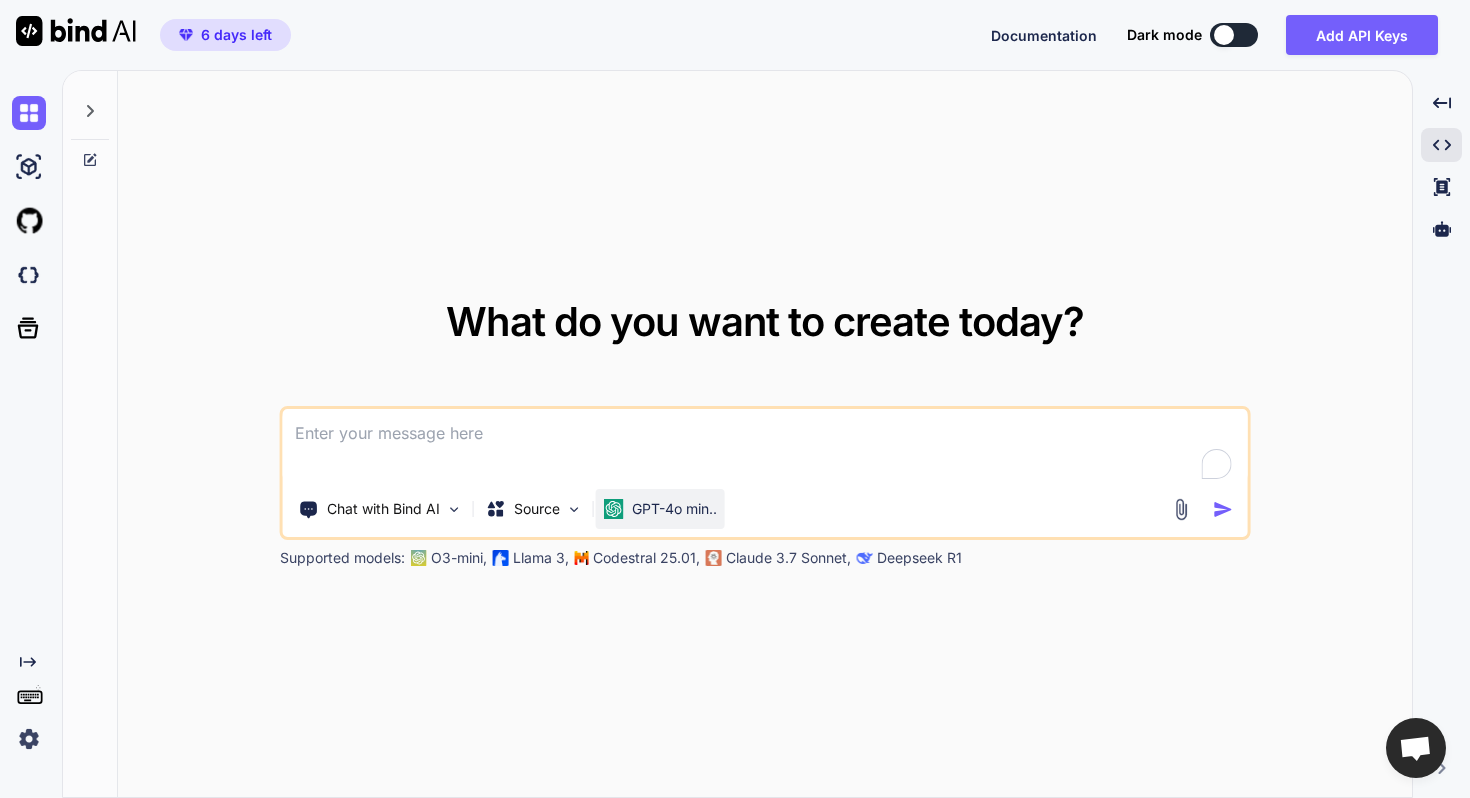click on "GPT-4o min.." at bounding box center [674, 509] 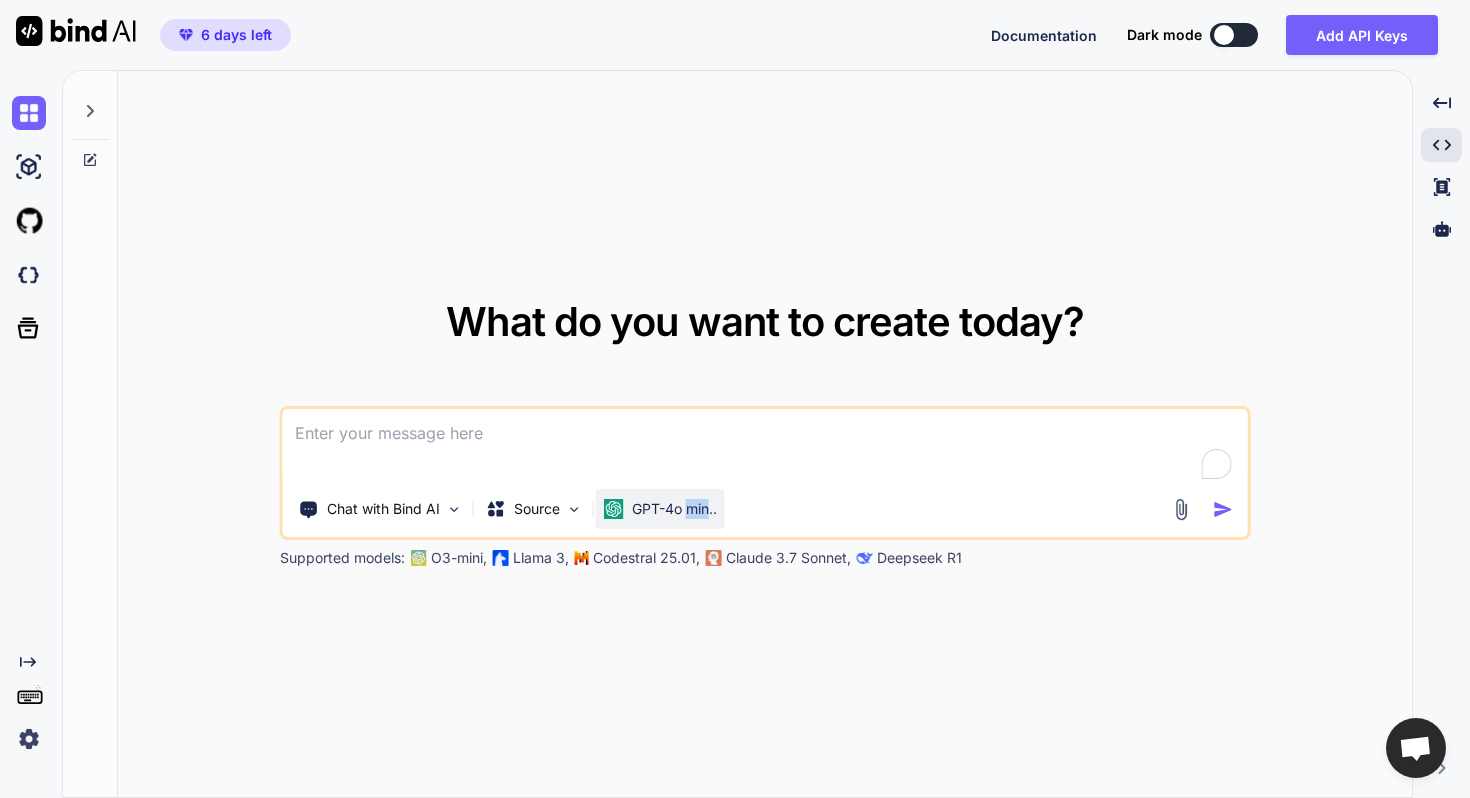 click on "GPT-4o min.." at bounding box center [674, 509] 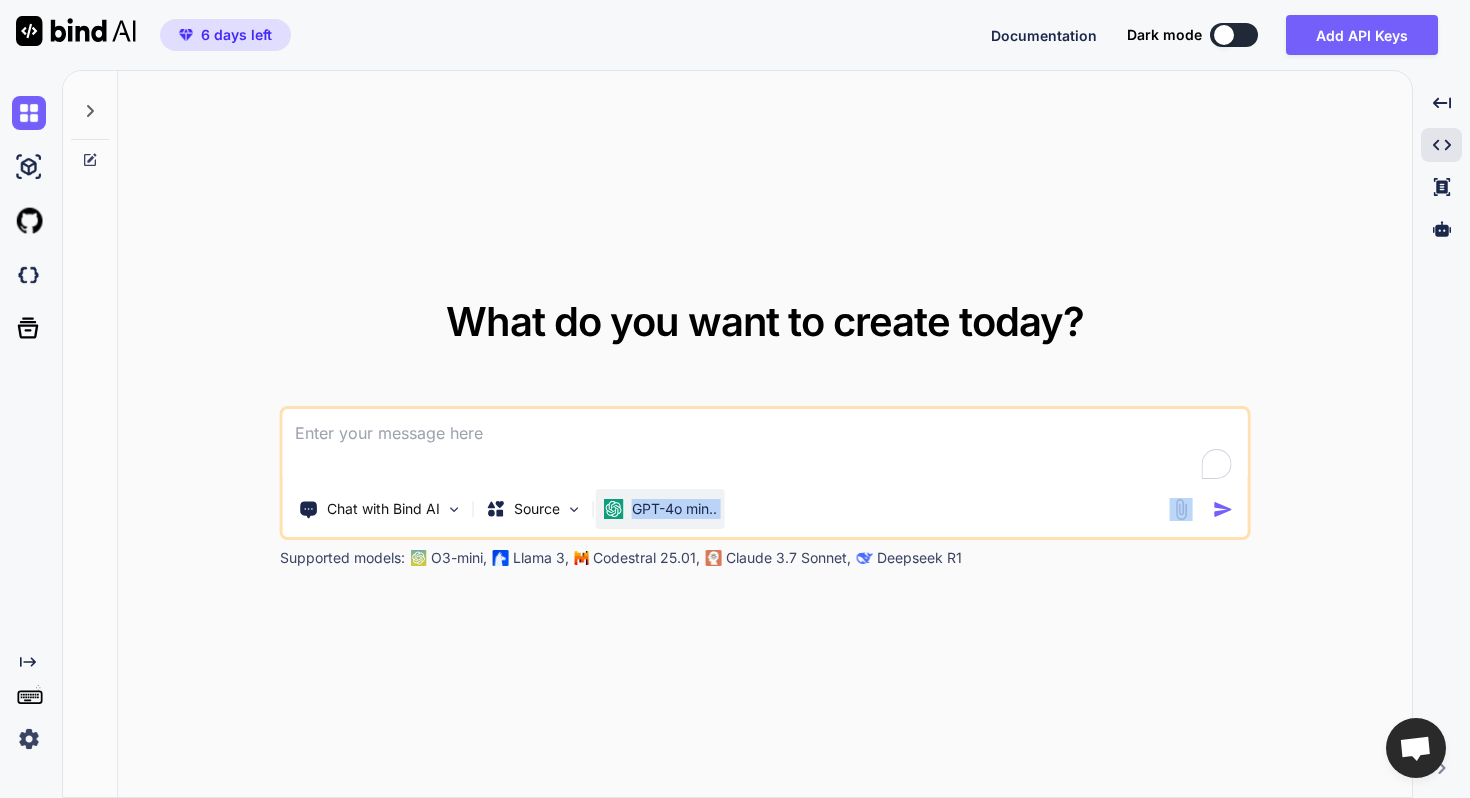 click on "GPT-4o min.." at bounding box center (674, 509) 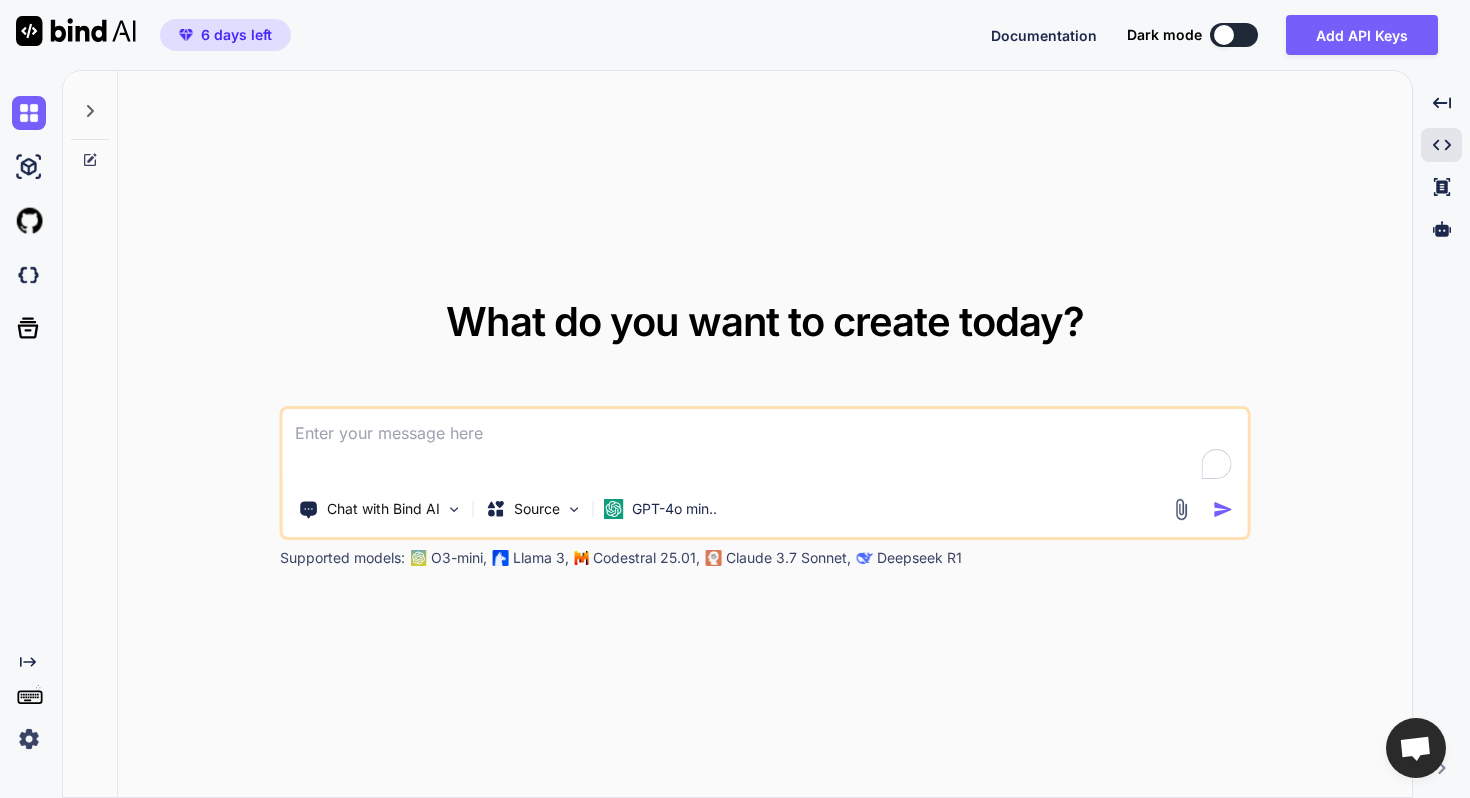 click on "What do you want to create today?" at bounding box center (765, 321) 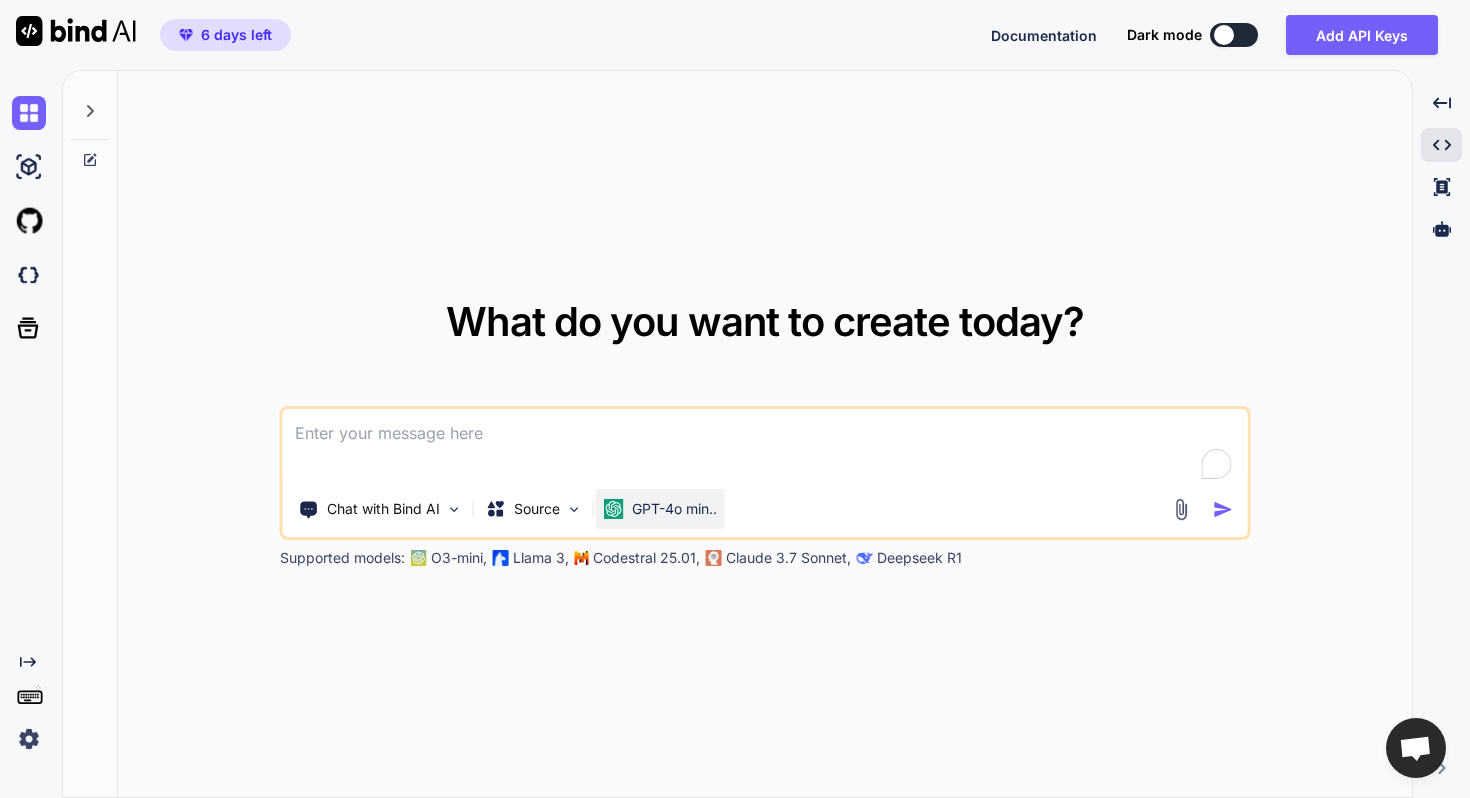click on "GPT-4o min.." at bounding box center (660, 509) 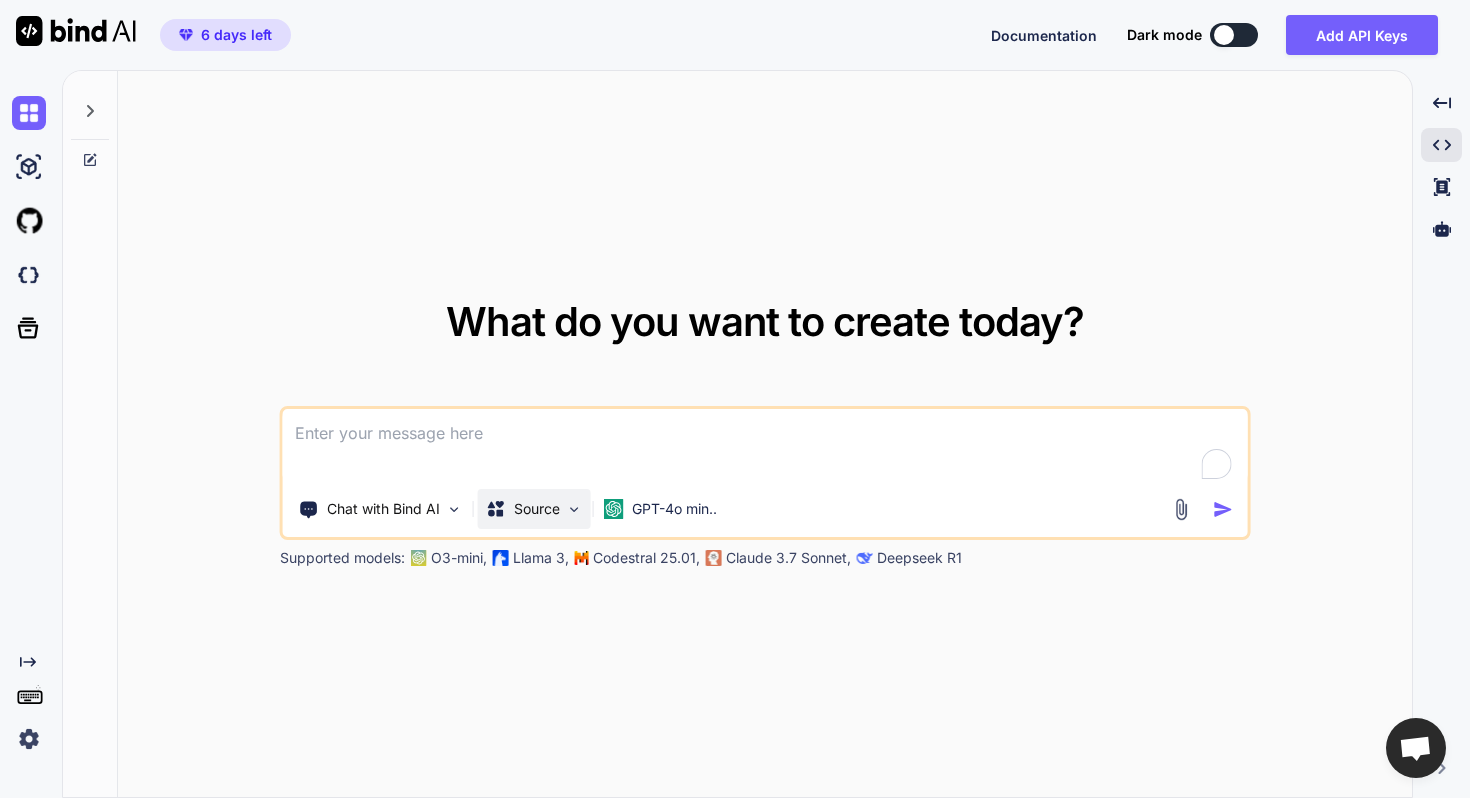 click on "Source" at bounding box center [534, 509] 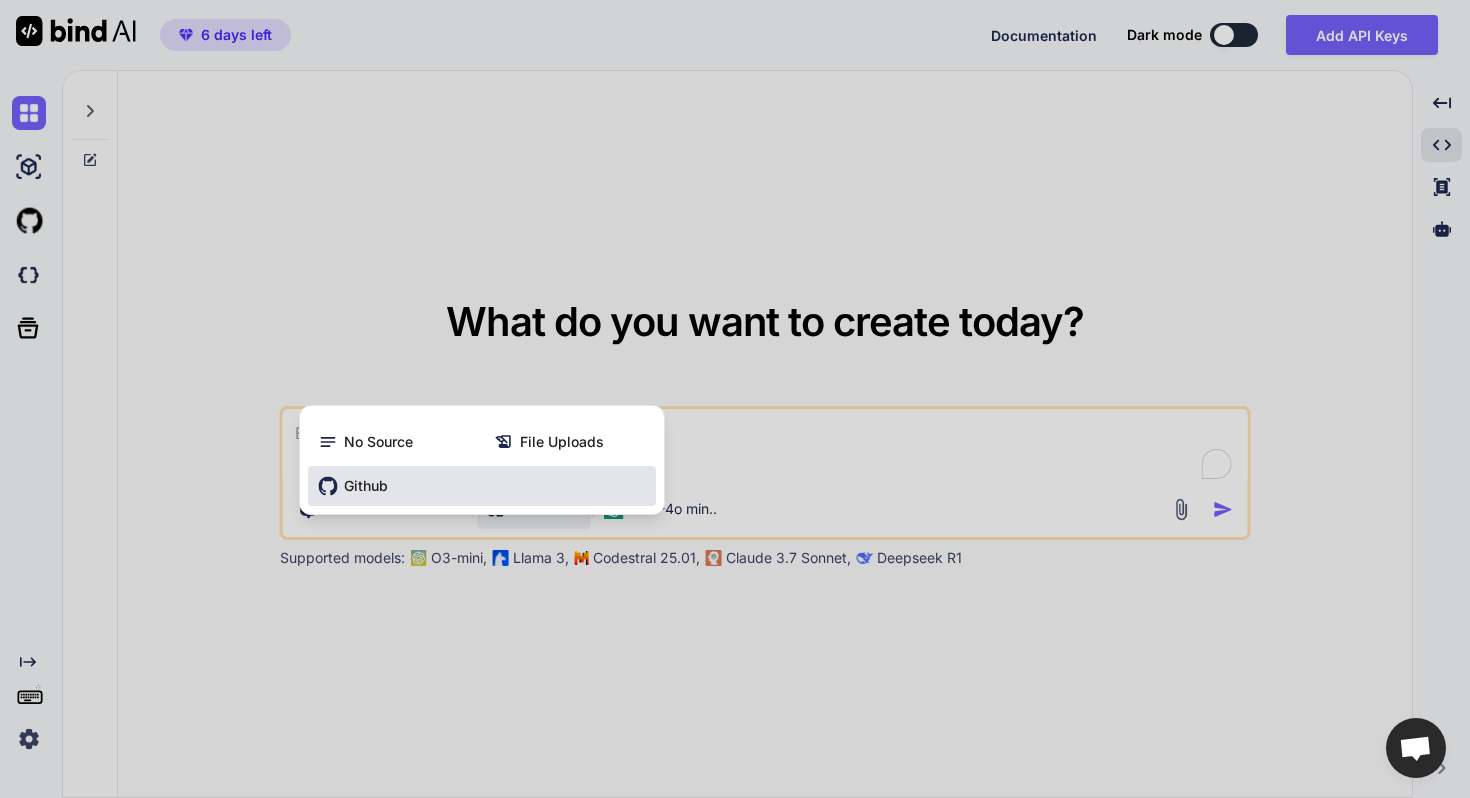 click on "Github" at bounding box center (482, 486) 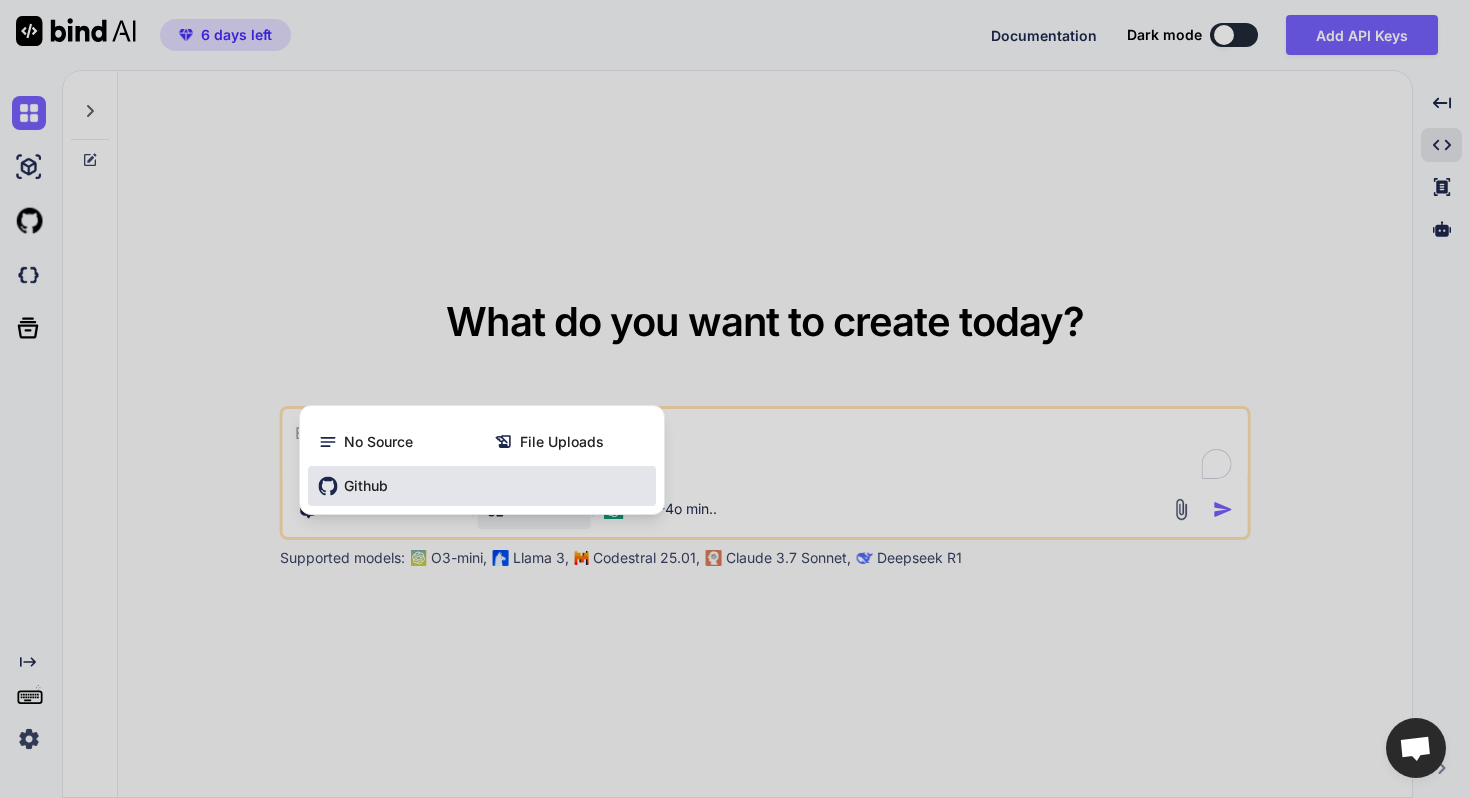 type on "x" 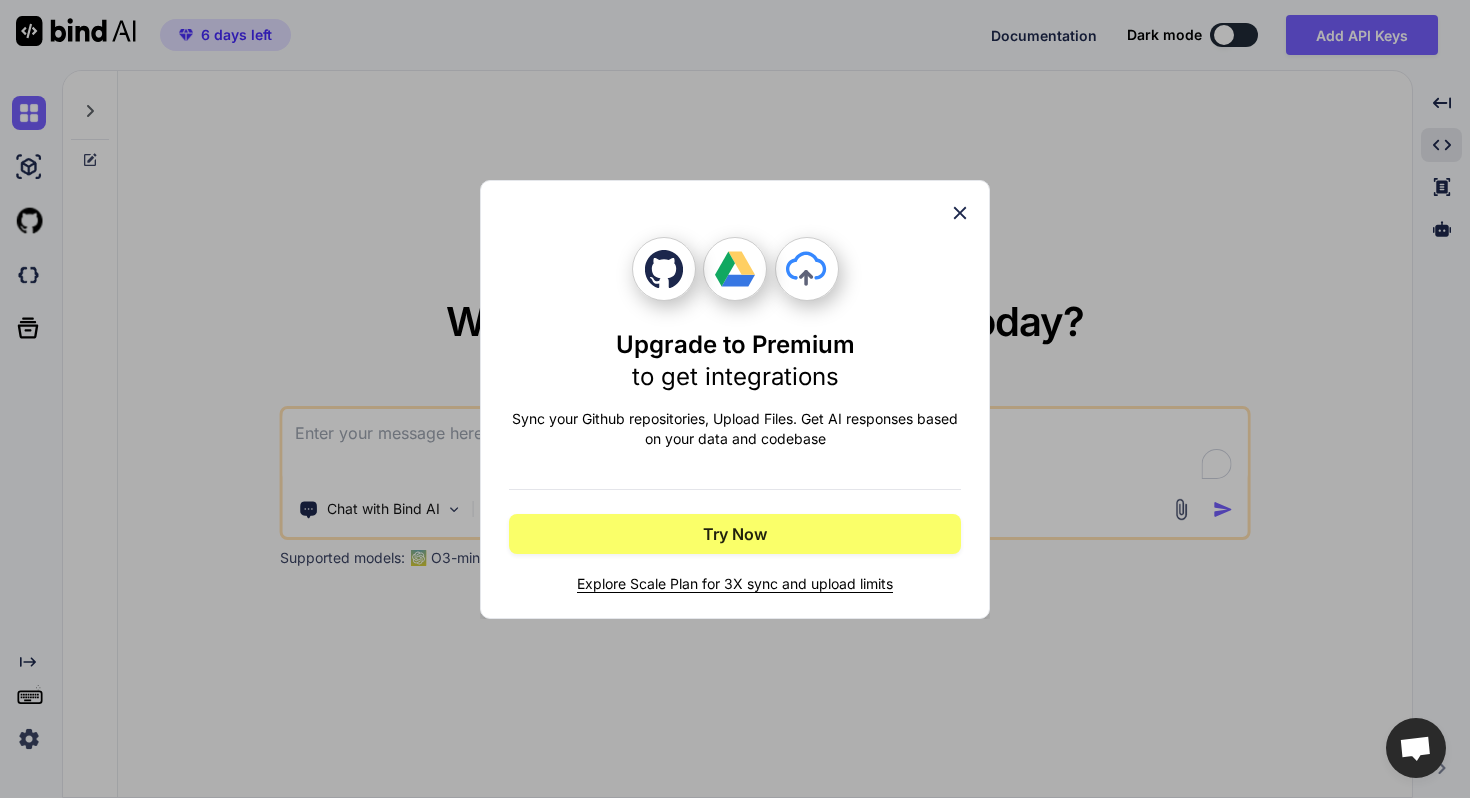 click 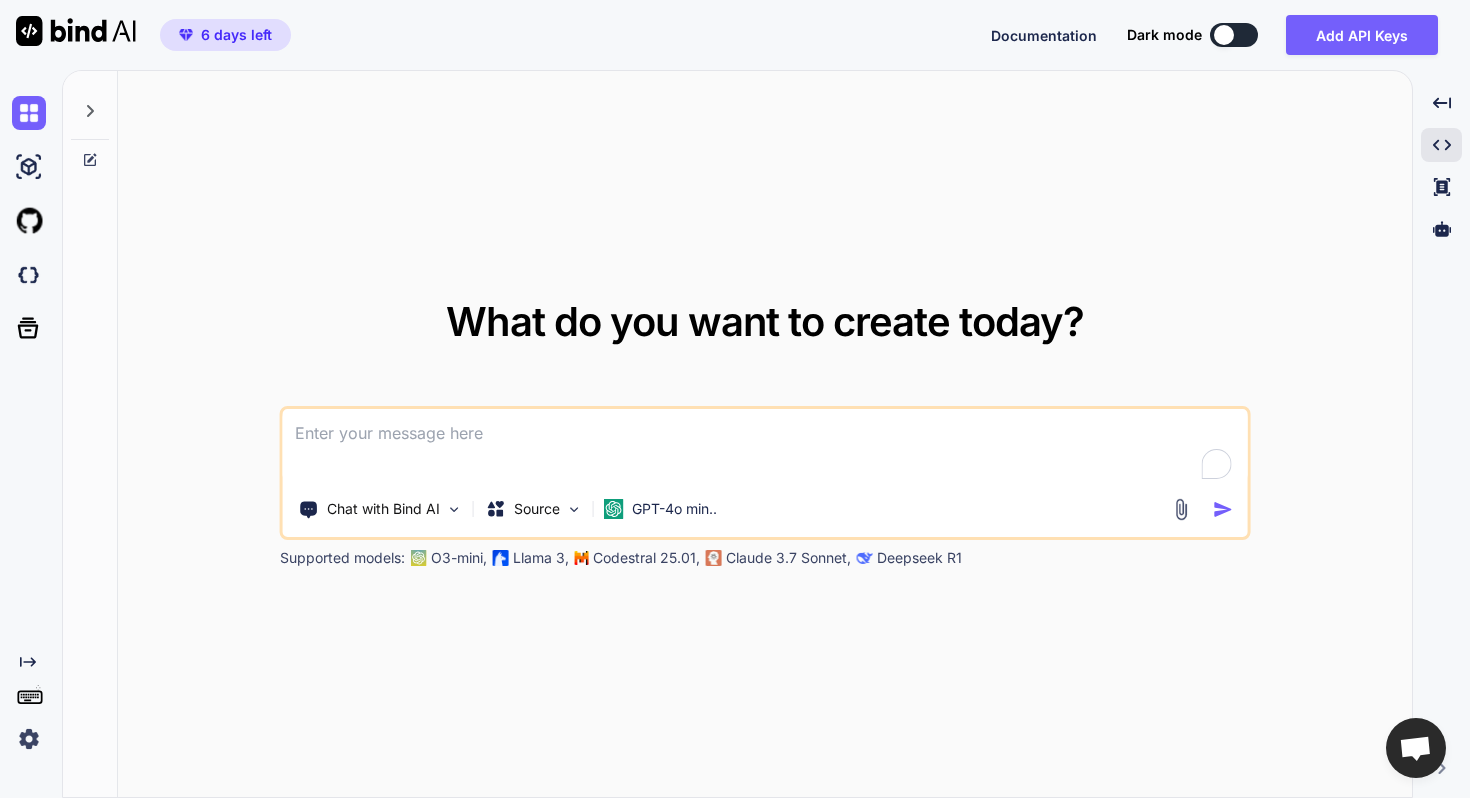 click at bounding box center (76, 31) 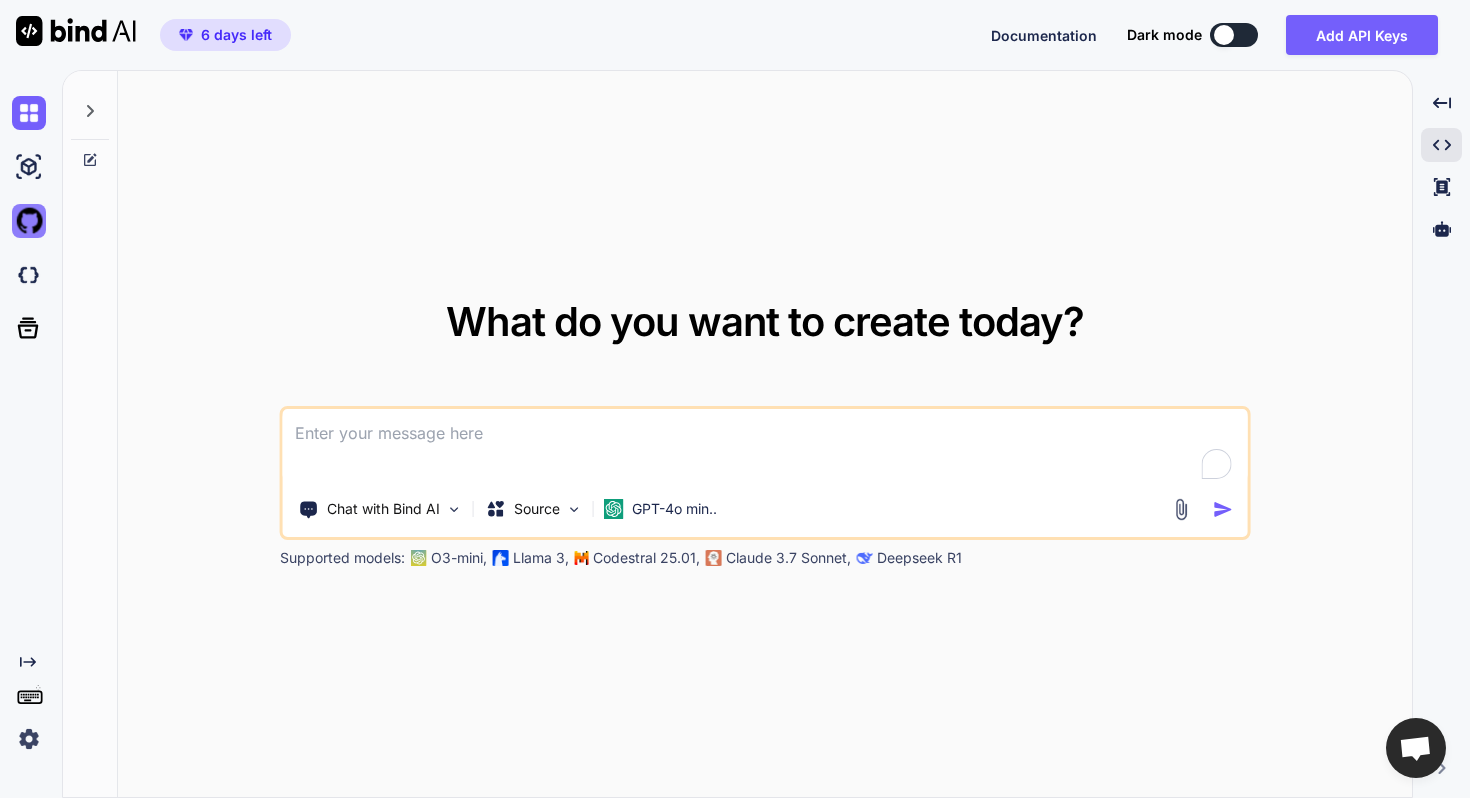 click at bounding box center [29, 221] 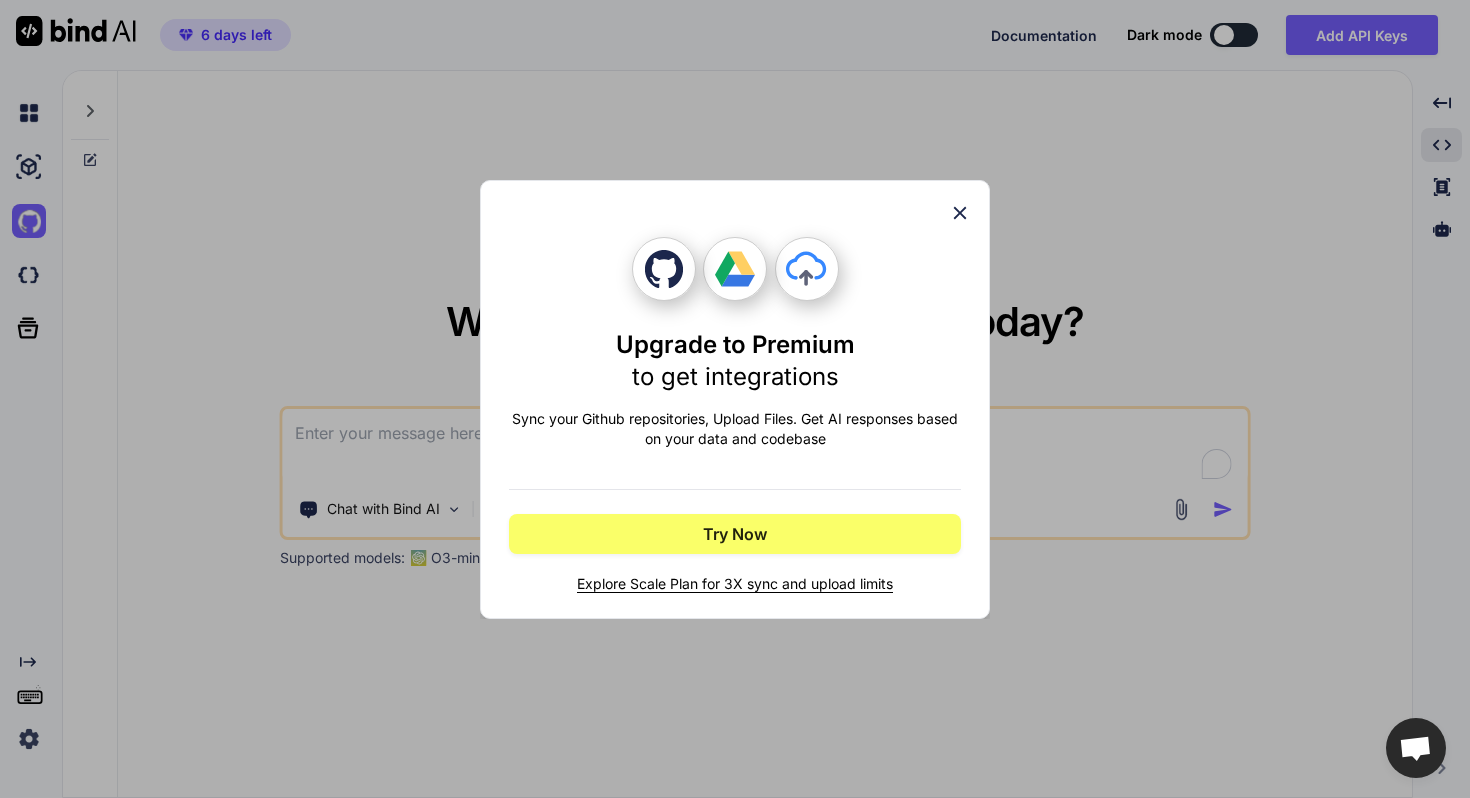 click 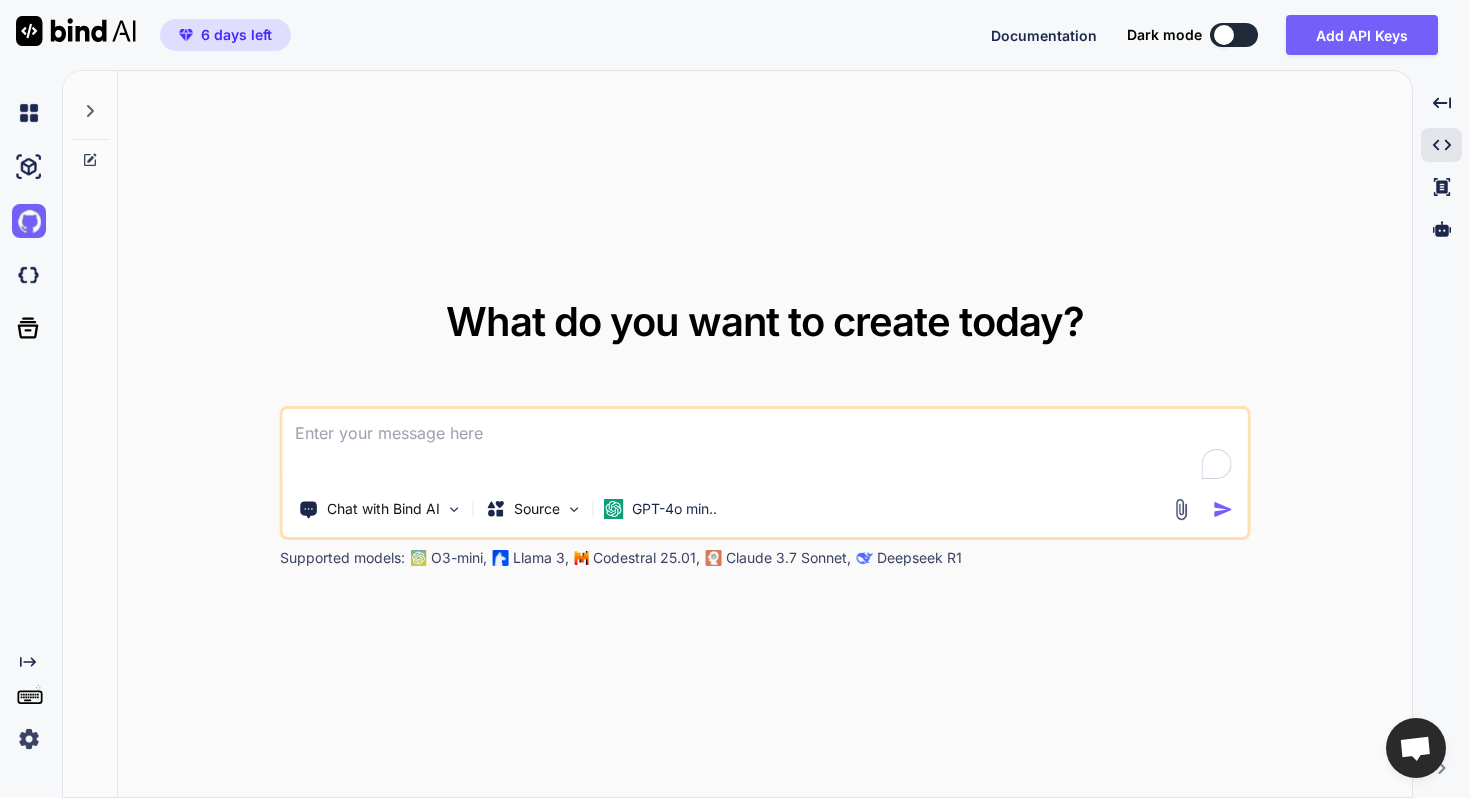 click 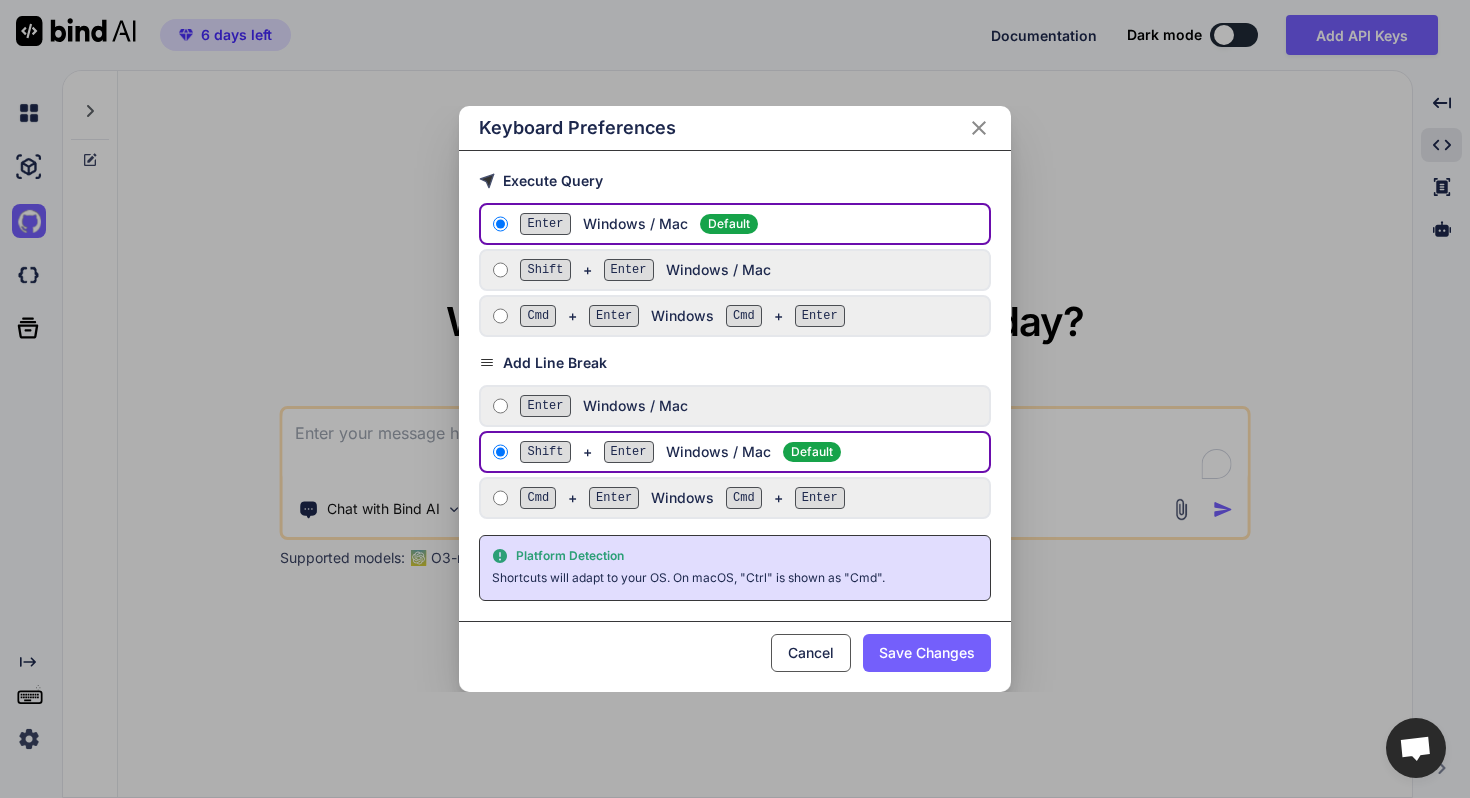 click 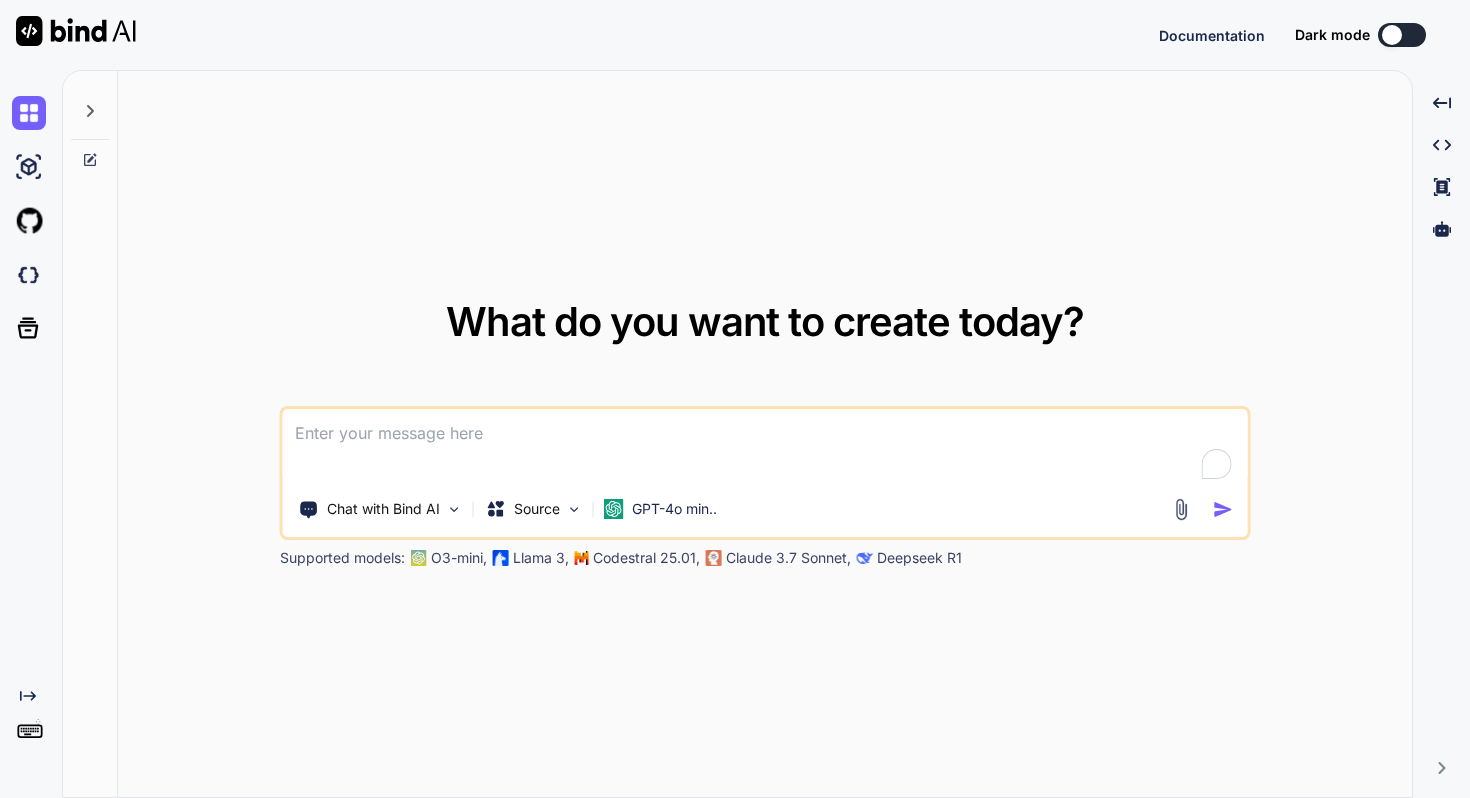scroll, scrollTop: 0, scrollLeft: 0, axis: both 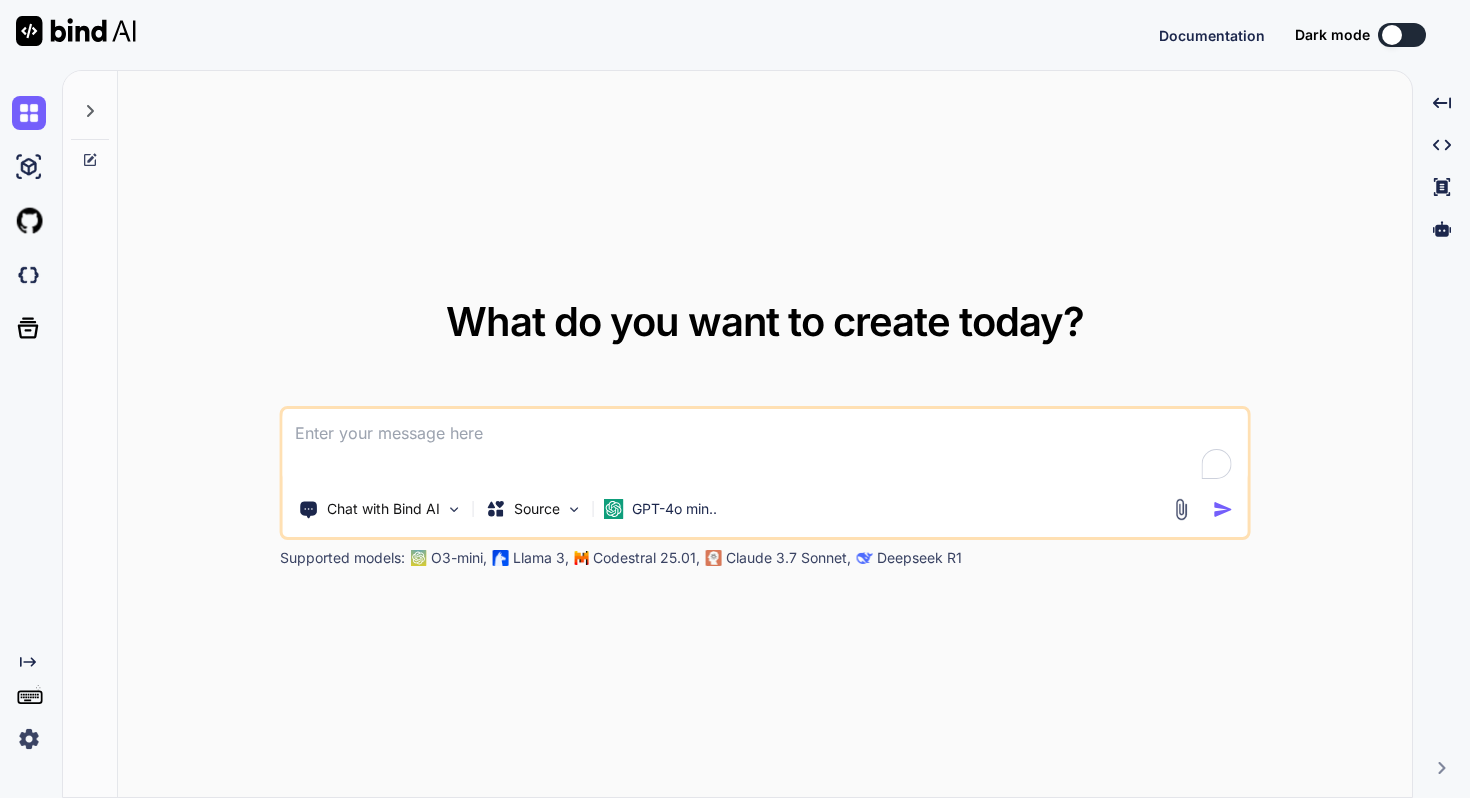 type on "x" 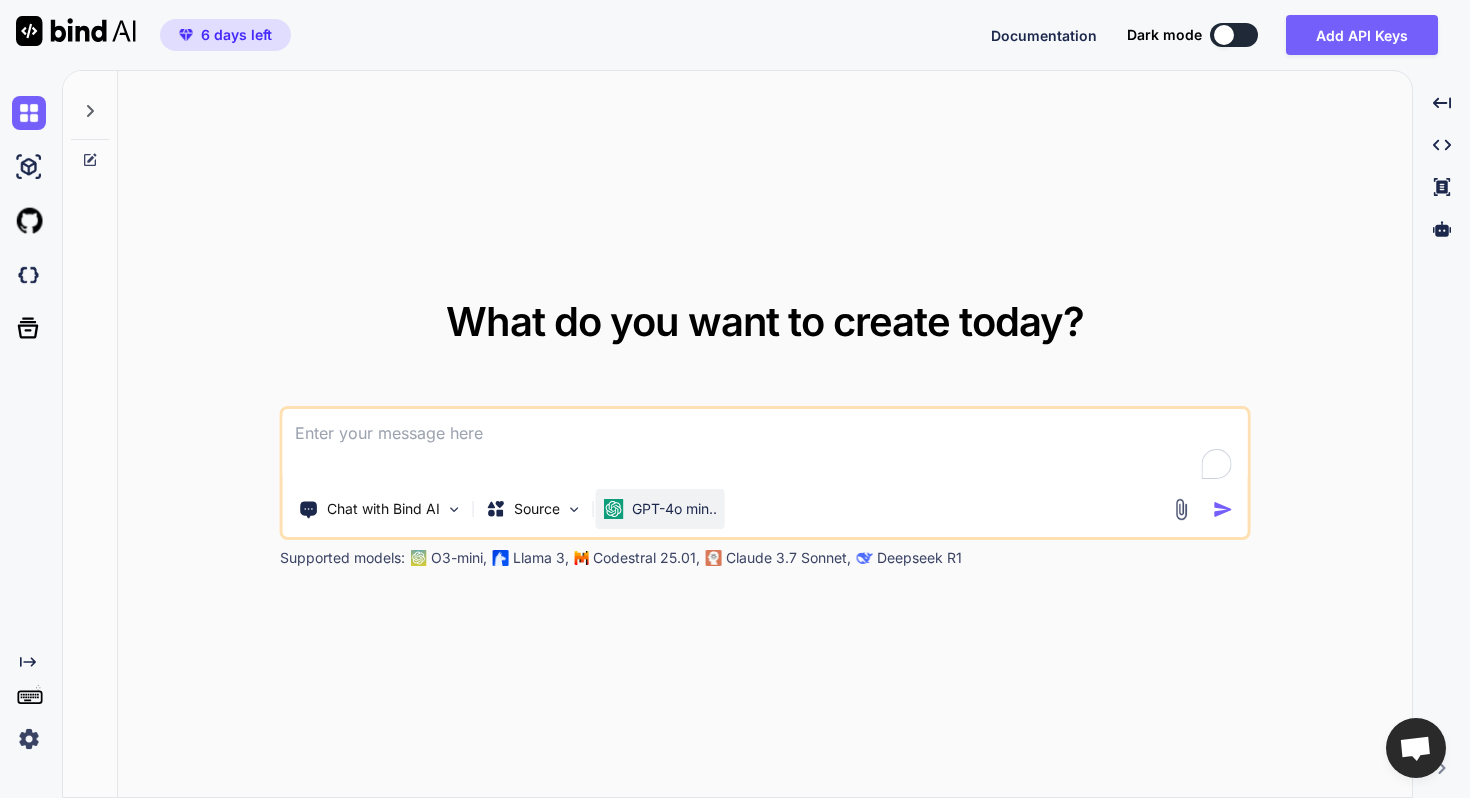 click on "GPT-4o min.." at bounding box center [674, 509] 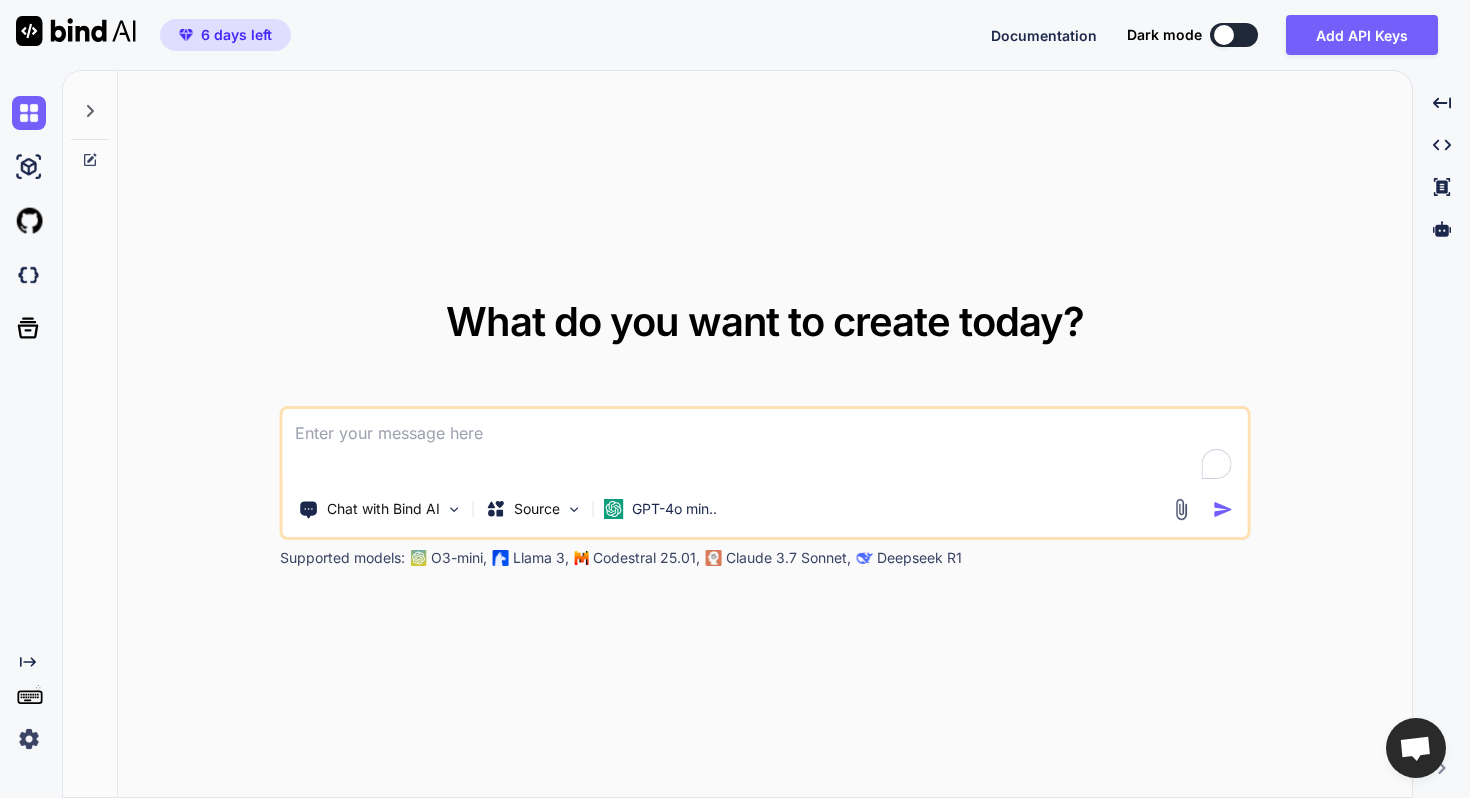 click at bounding box center [765, 446] 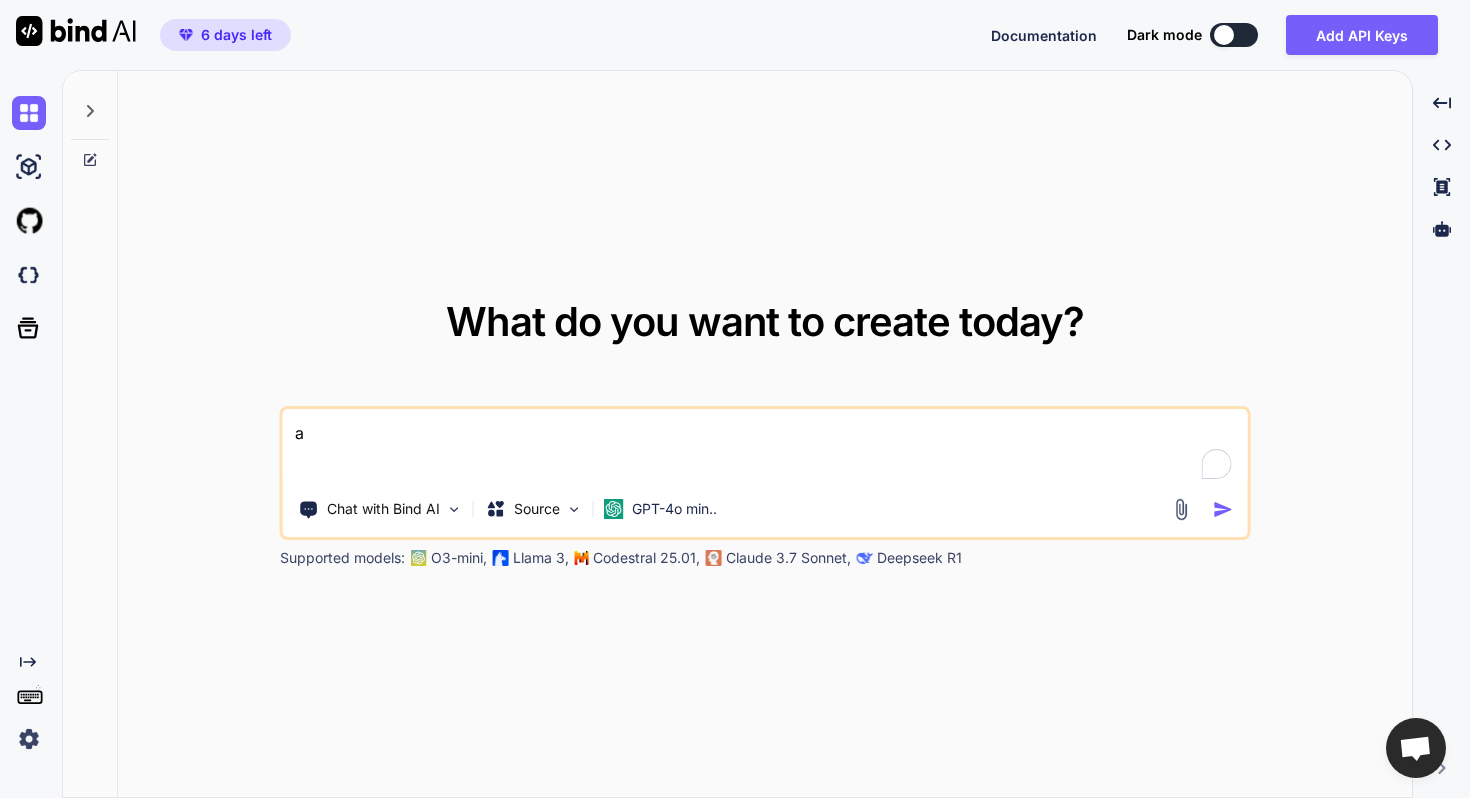 type on "ad" 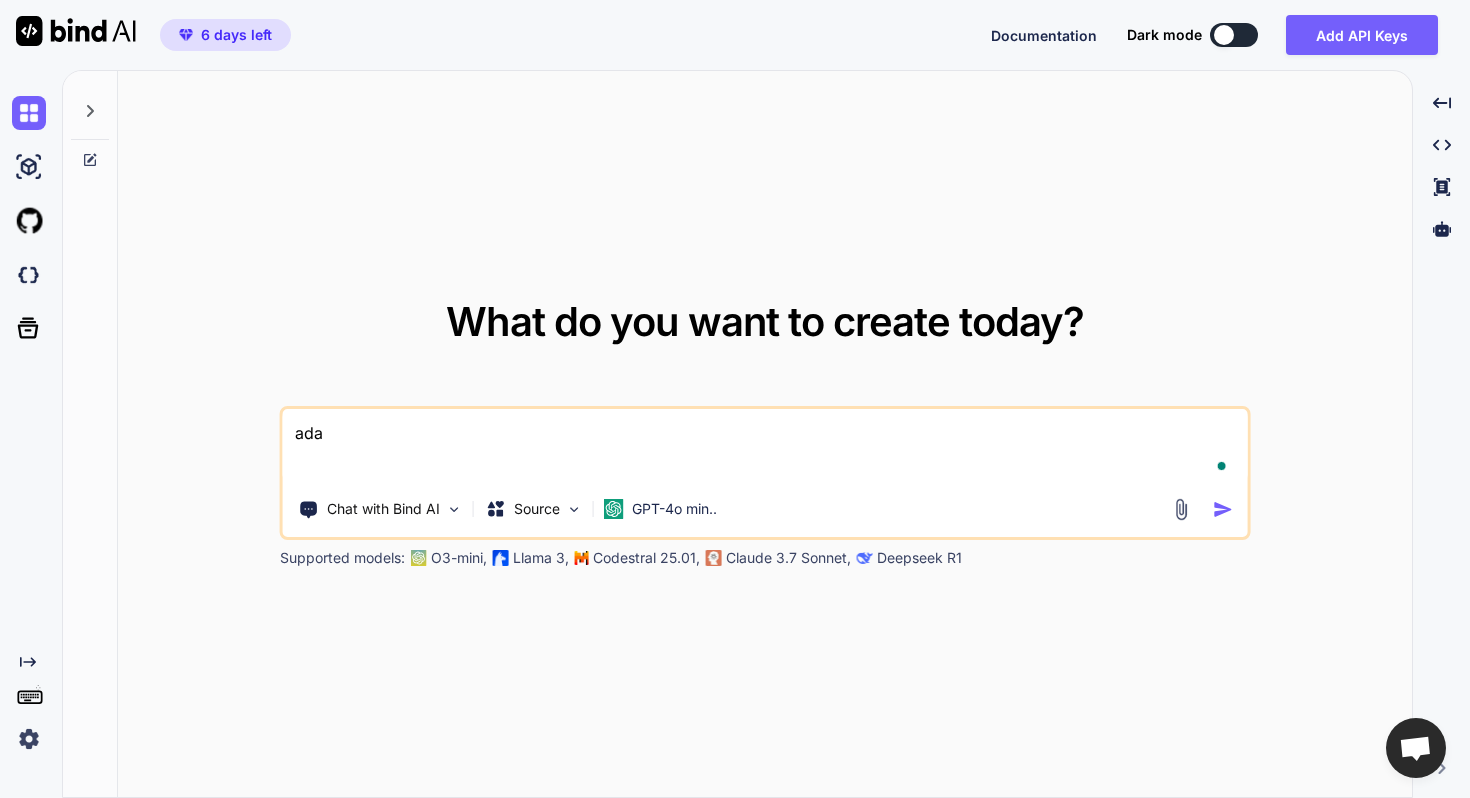 type on "adas" 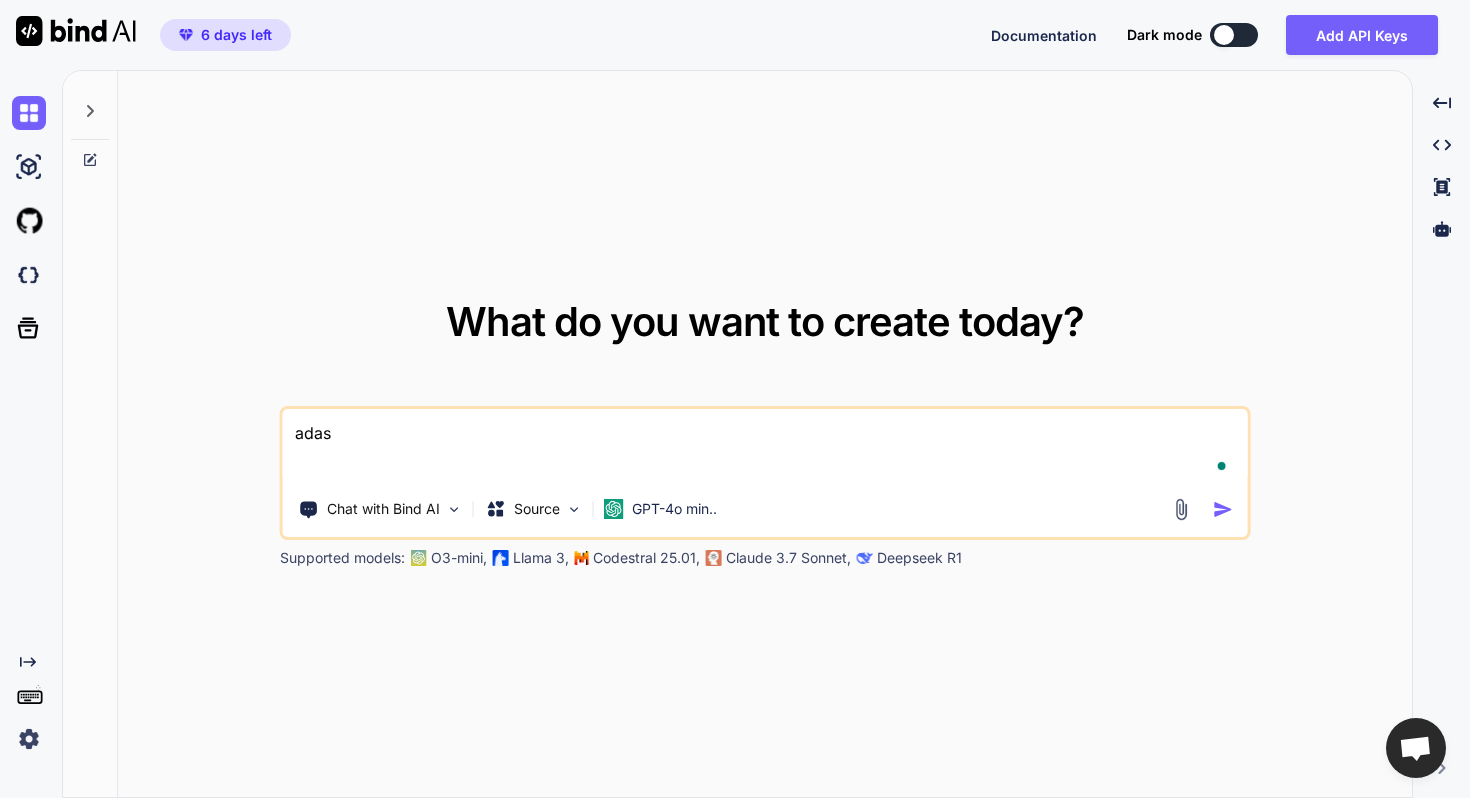 type on "adasd" 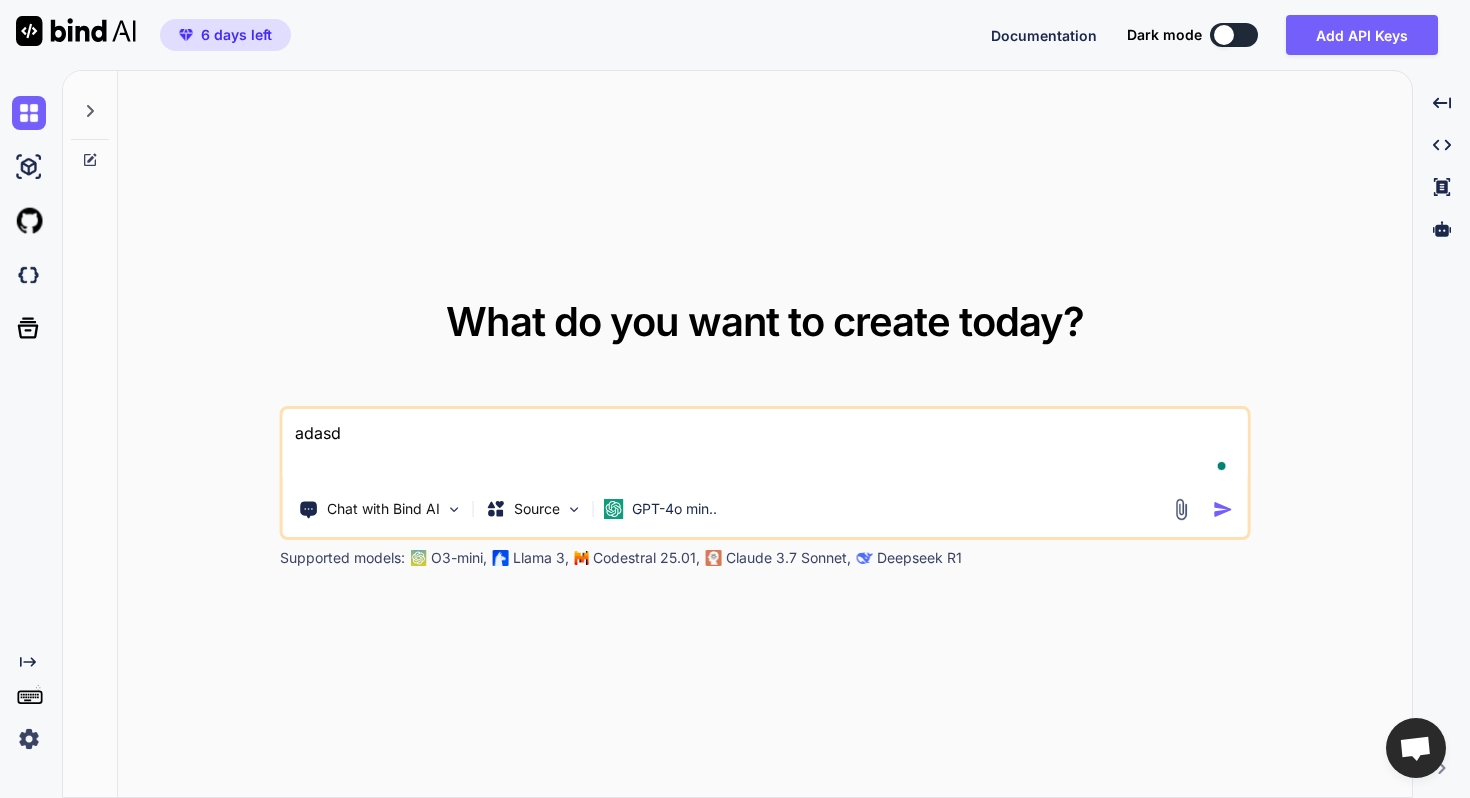 type on "x" 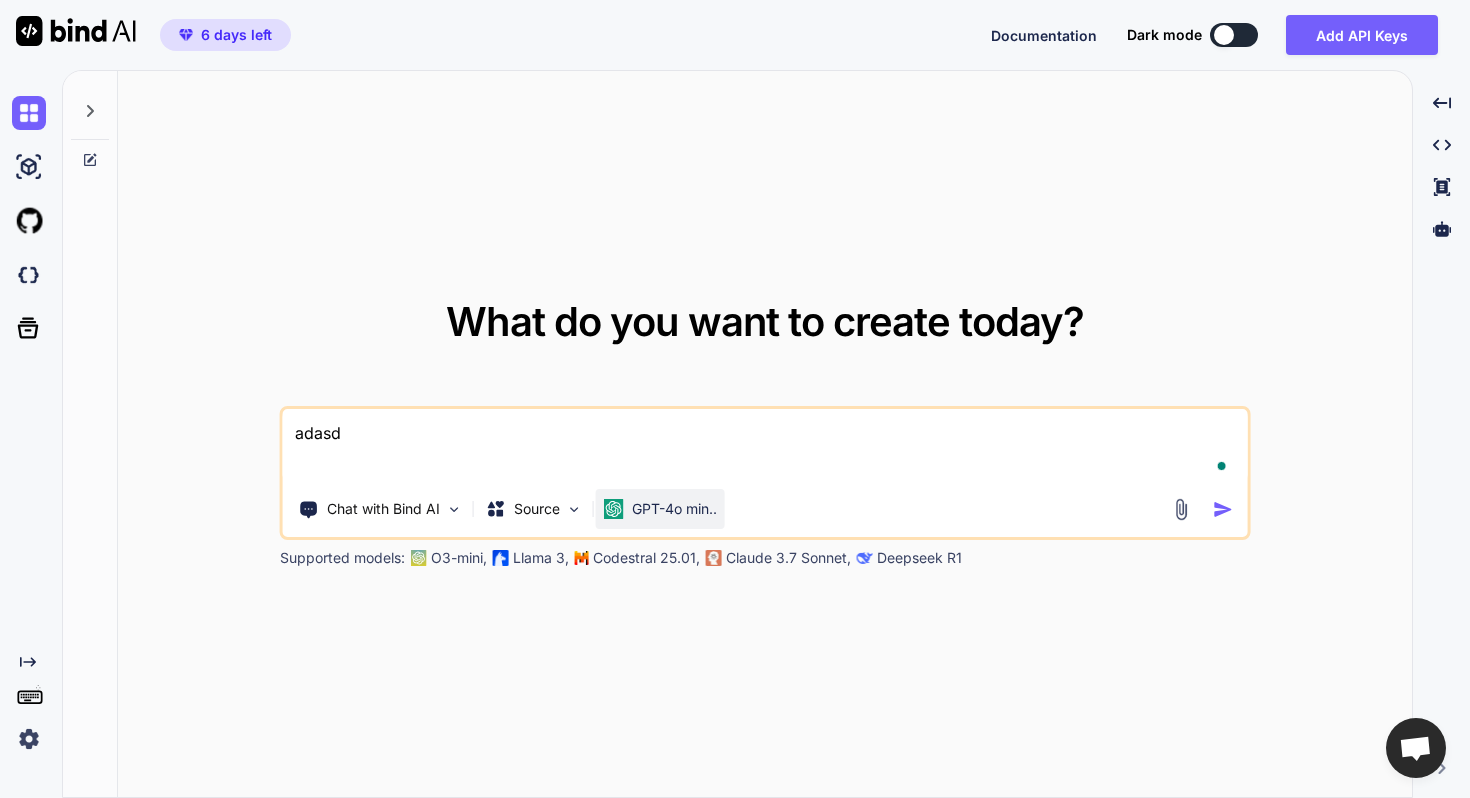 type on "adasd" 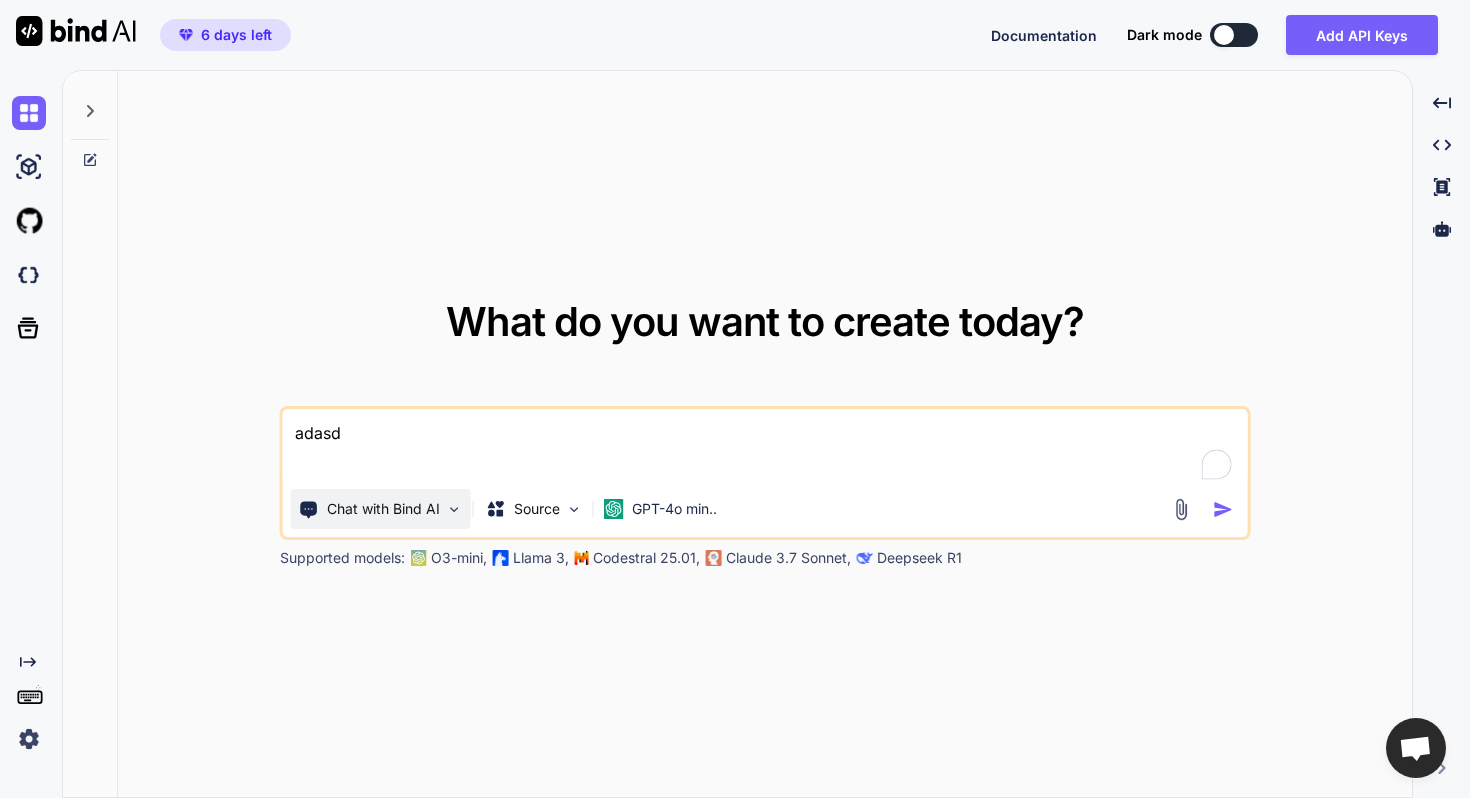 click on "Chat with Bind AI" at bounding box center [381, 509] 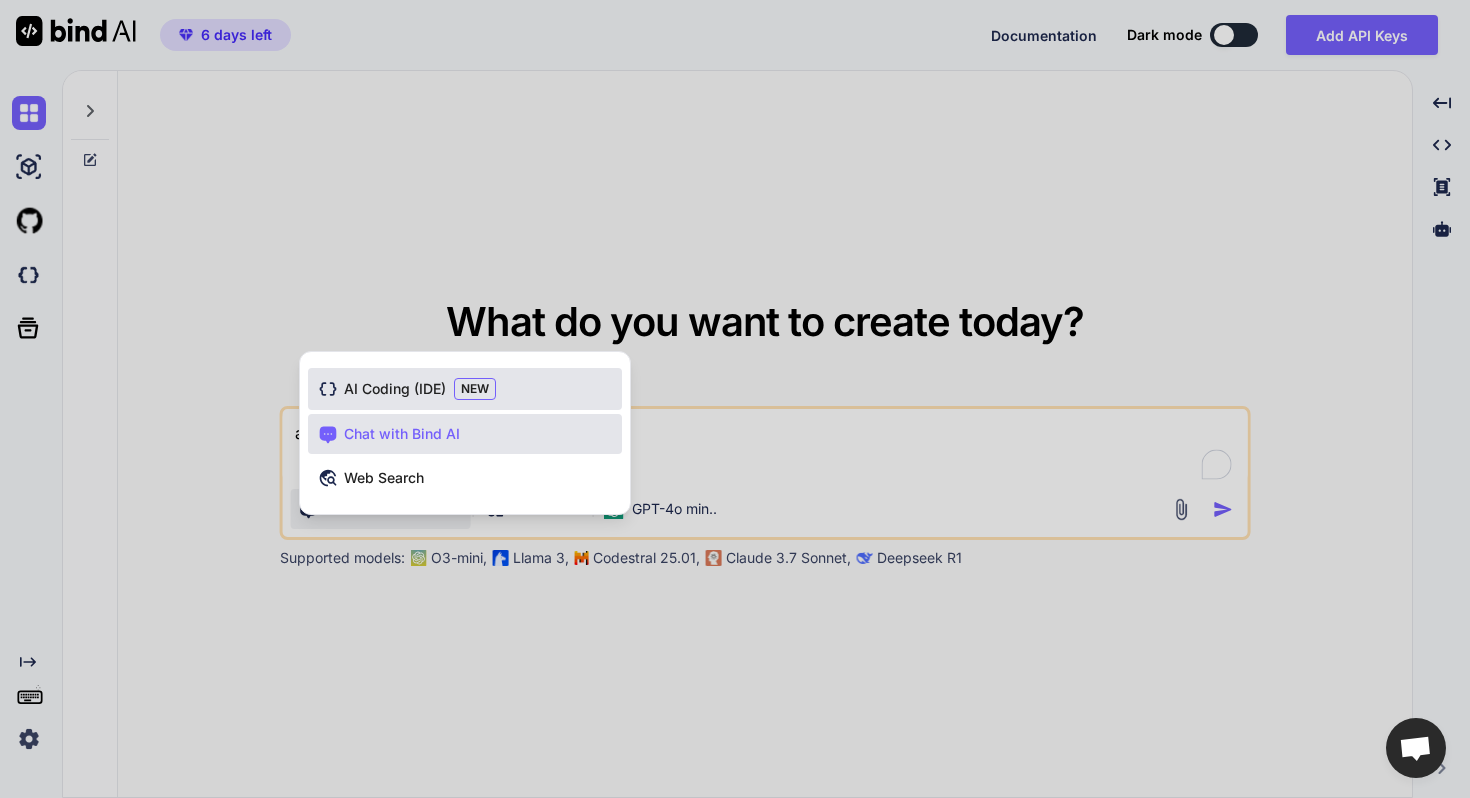 click on "AI Coding (IDE) NEW" at bounding box center [465, 389] 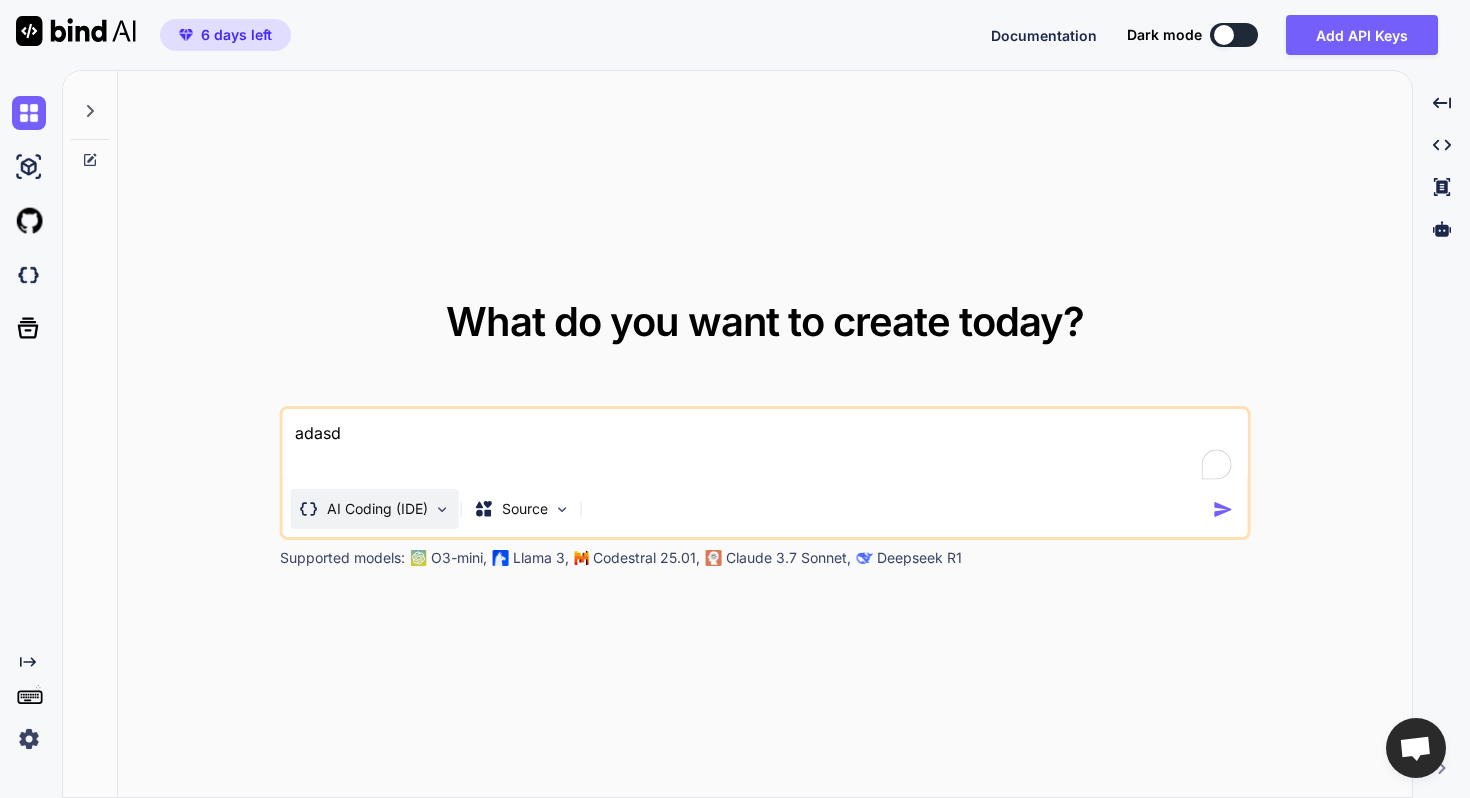 click on "AI Coding (IDE)" at bounding box center (377, 509) 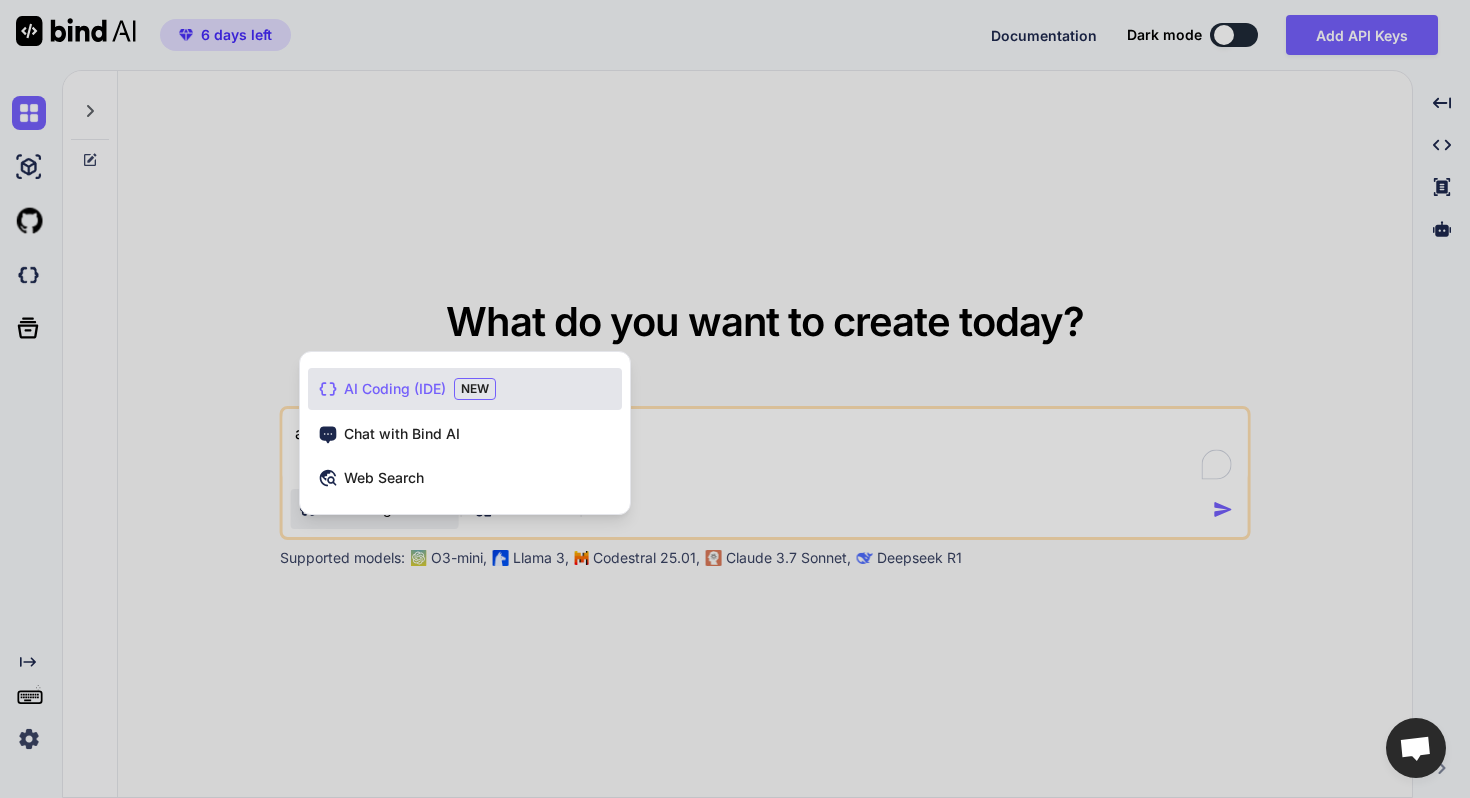 click at bounding box center [735, 399] 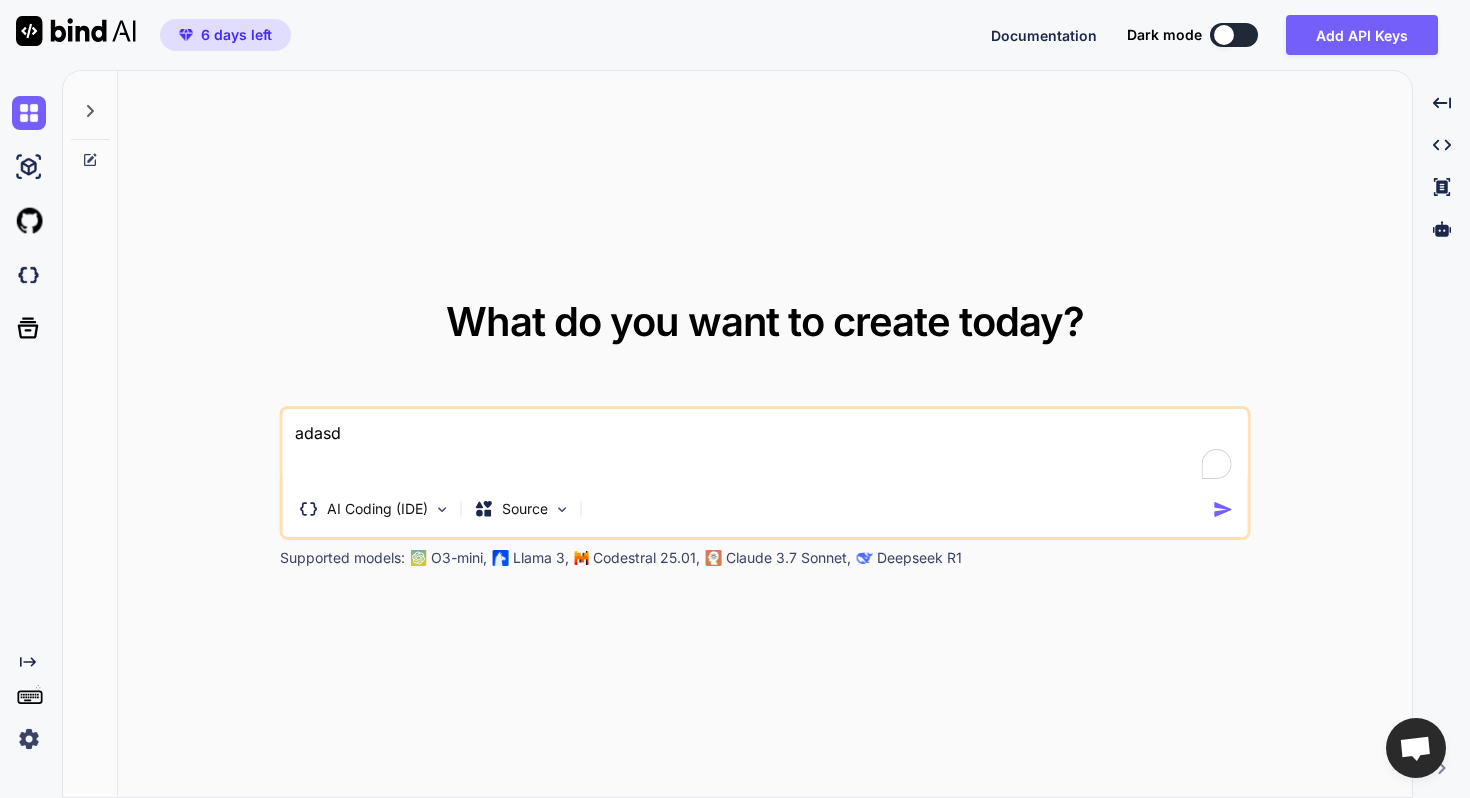 click on "adasd" at bounding box center (765, 446) 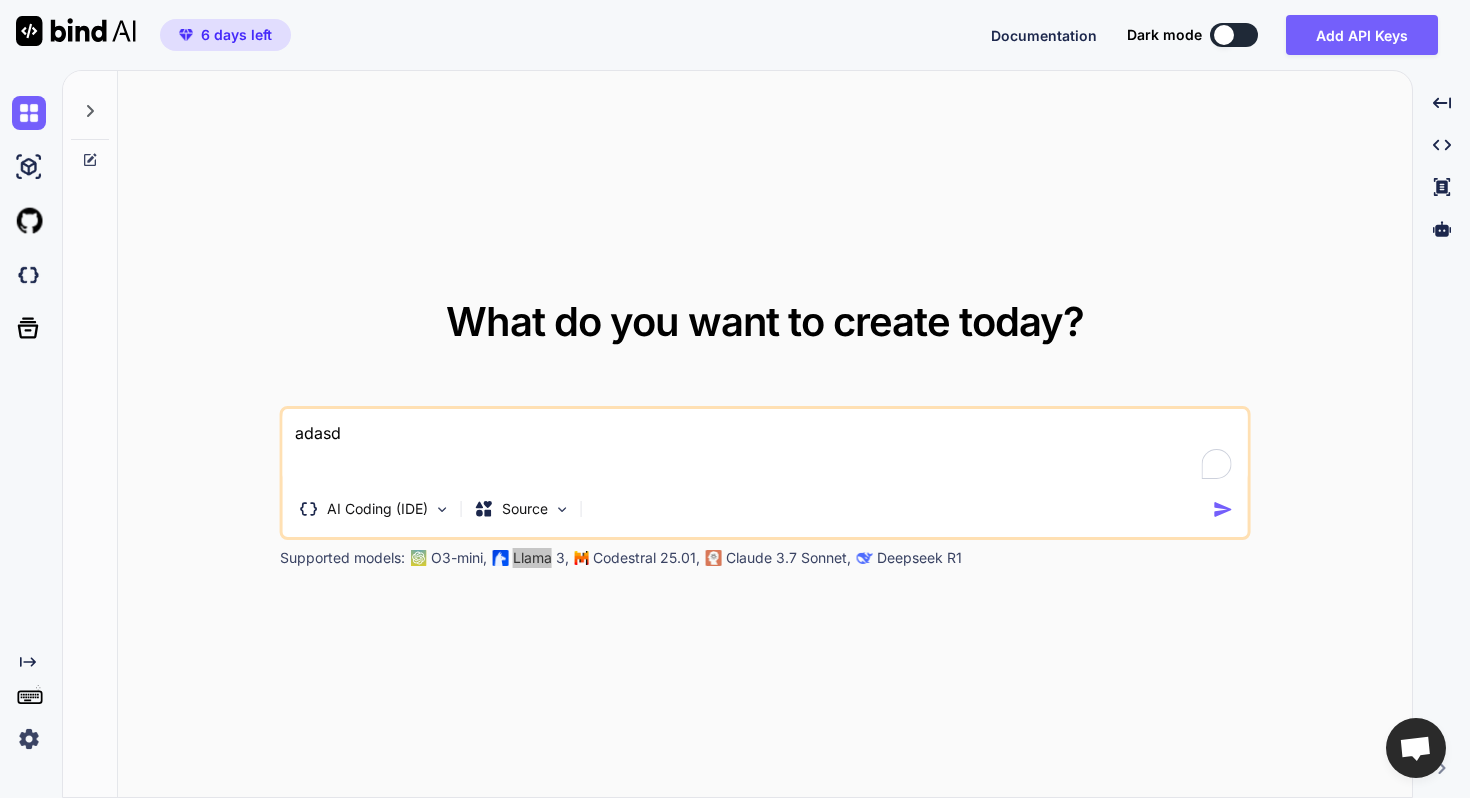 click on "Llama 3," at bounding box center [541, 558] 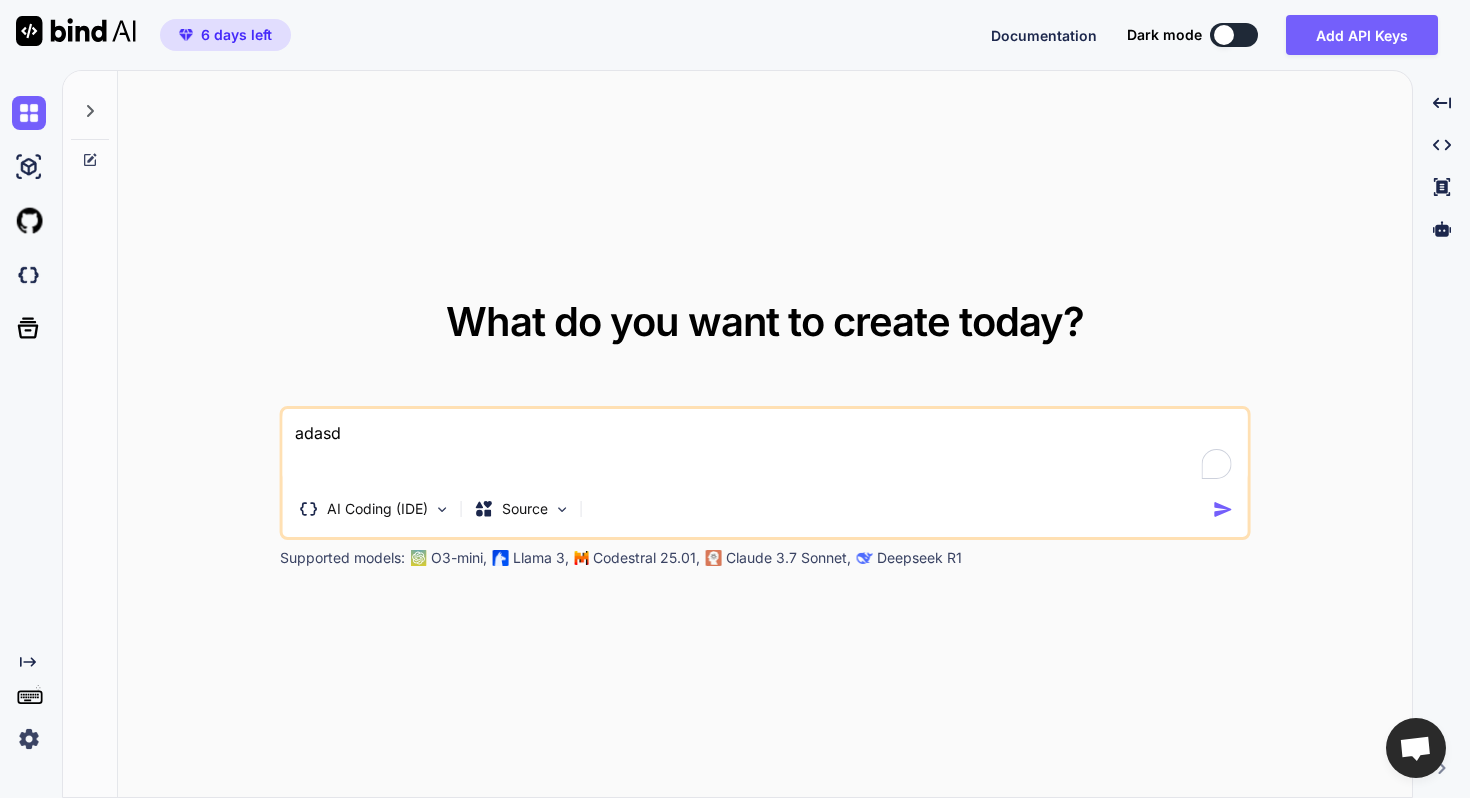 click on "adasd" at bounding box center (765, 446) 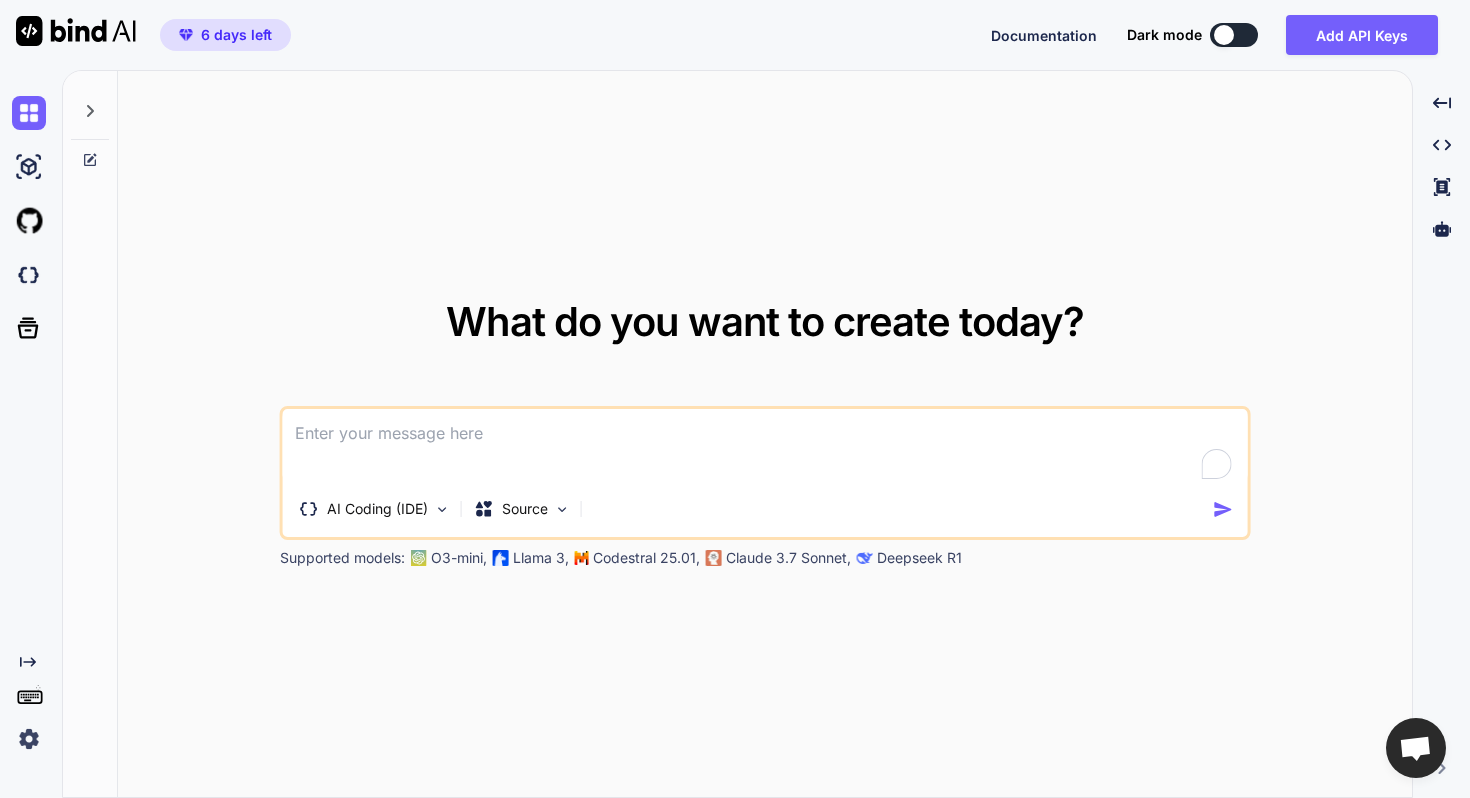 type 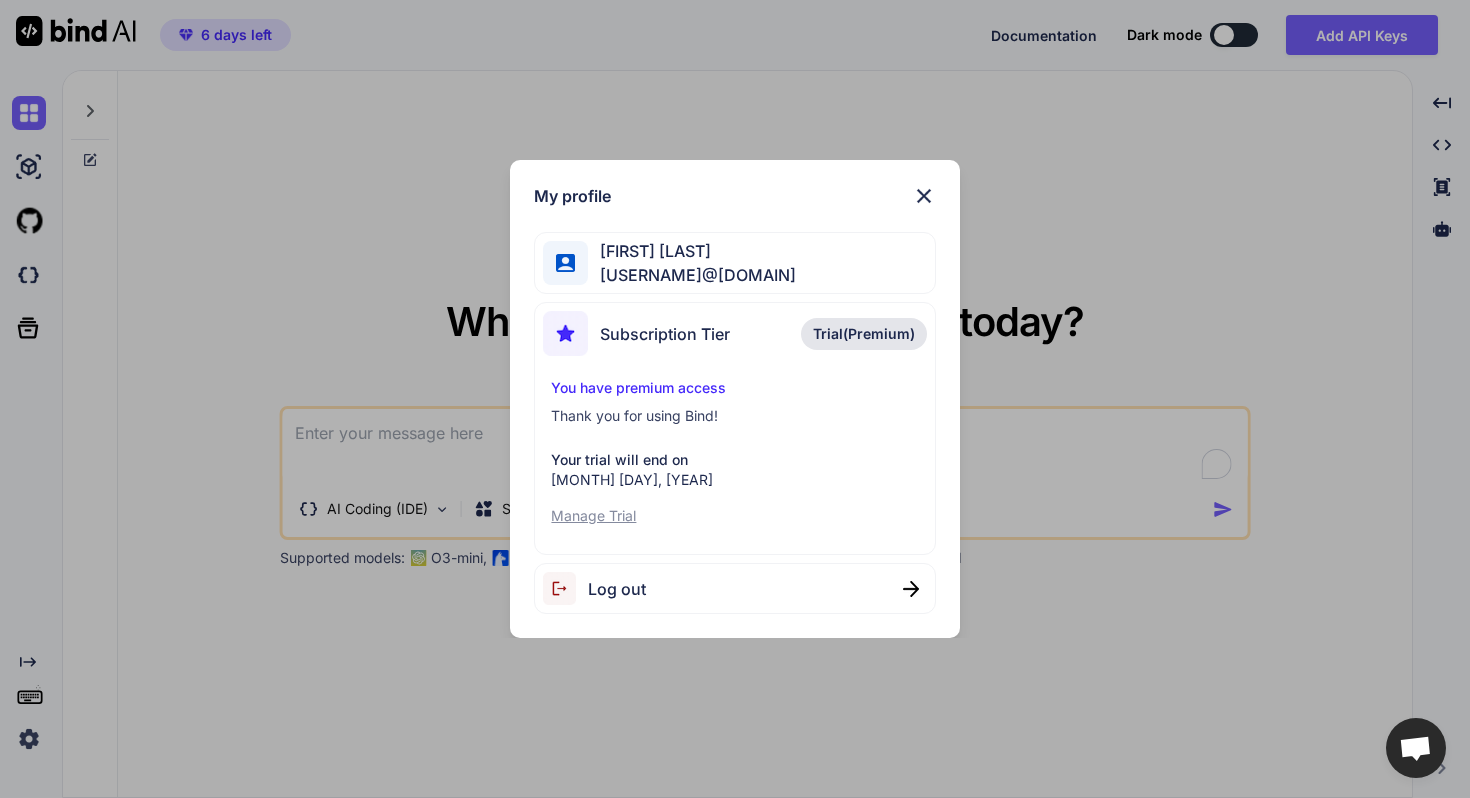 click at bounding box center (924, 196) 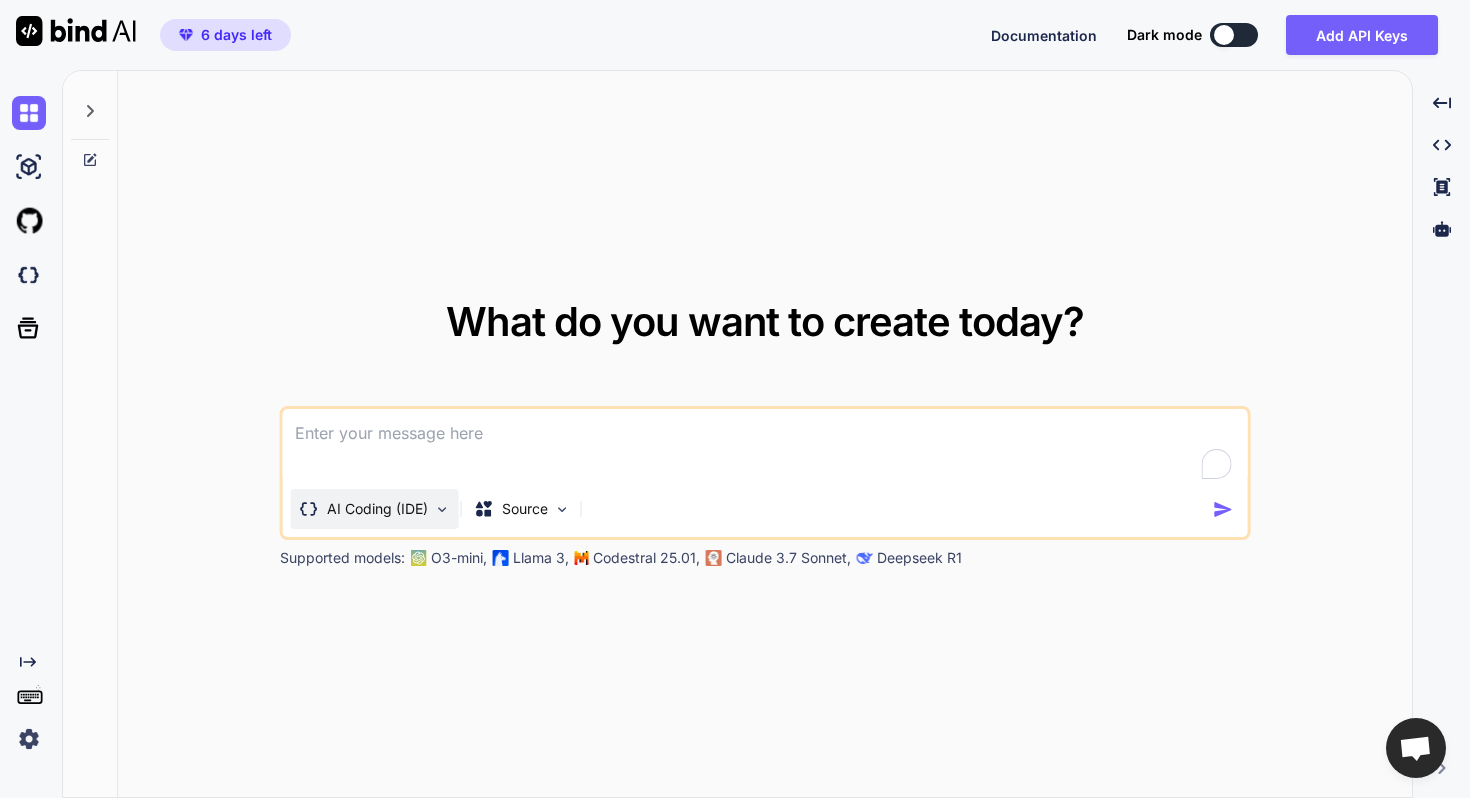 click on "AI Coding (IDE)" at bounding box center [377, 509] 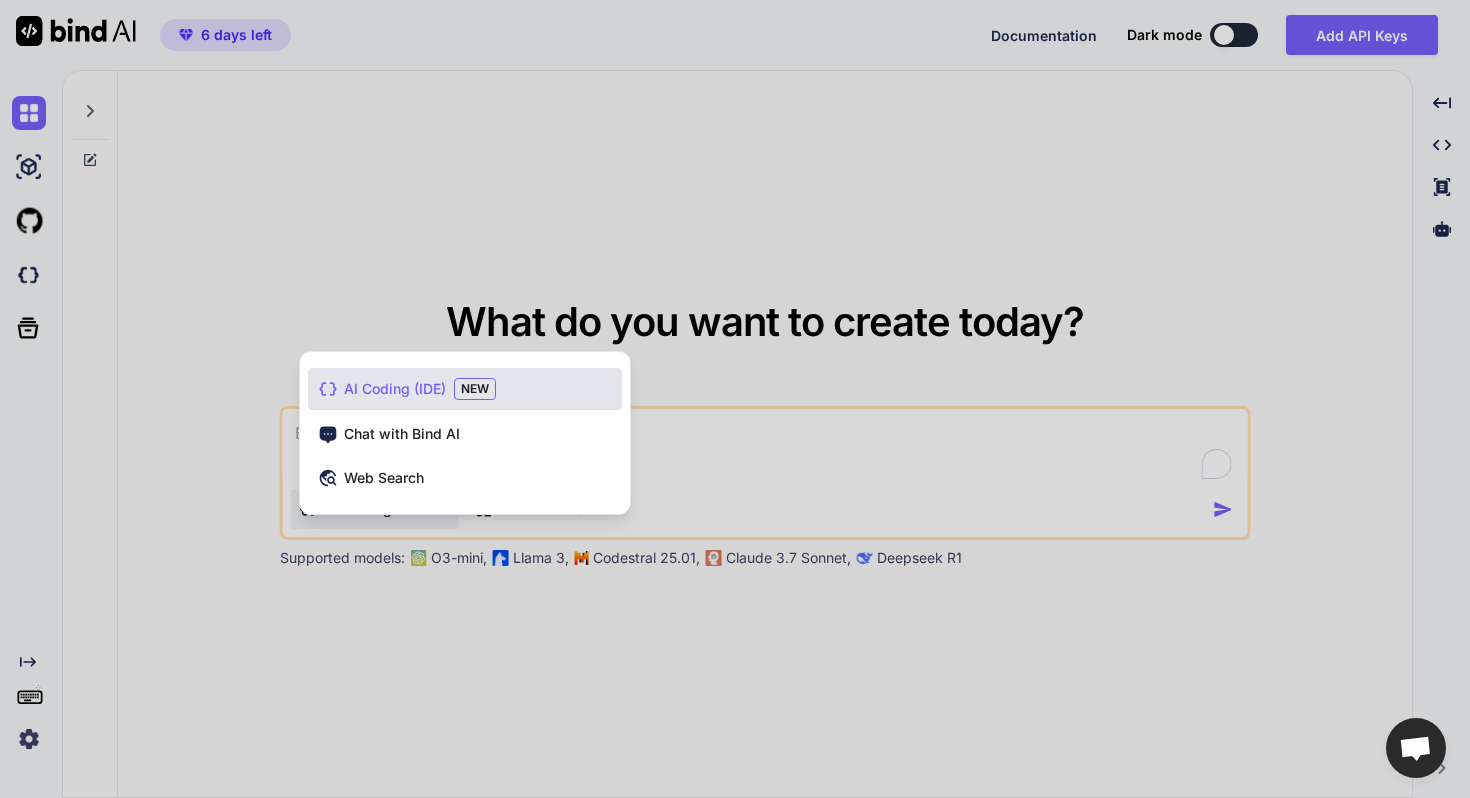click at bounding box center (735, 399) 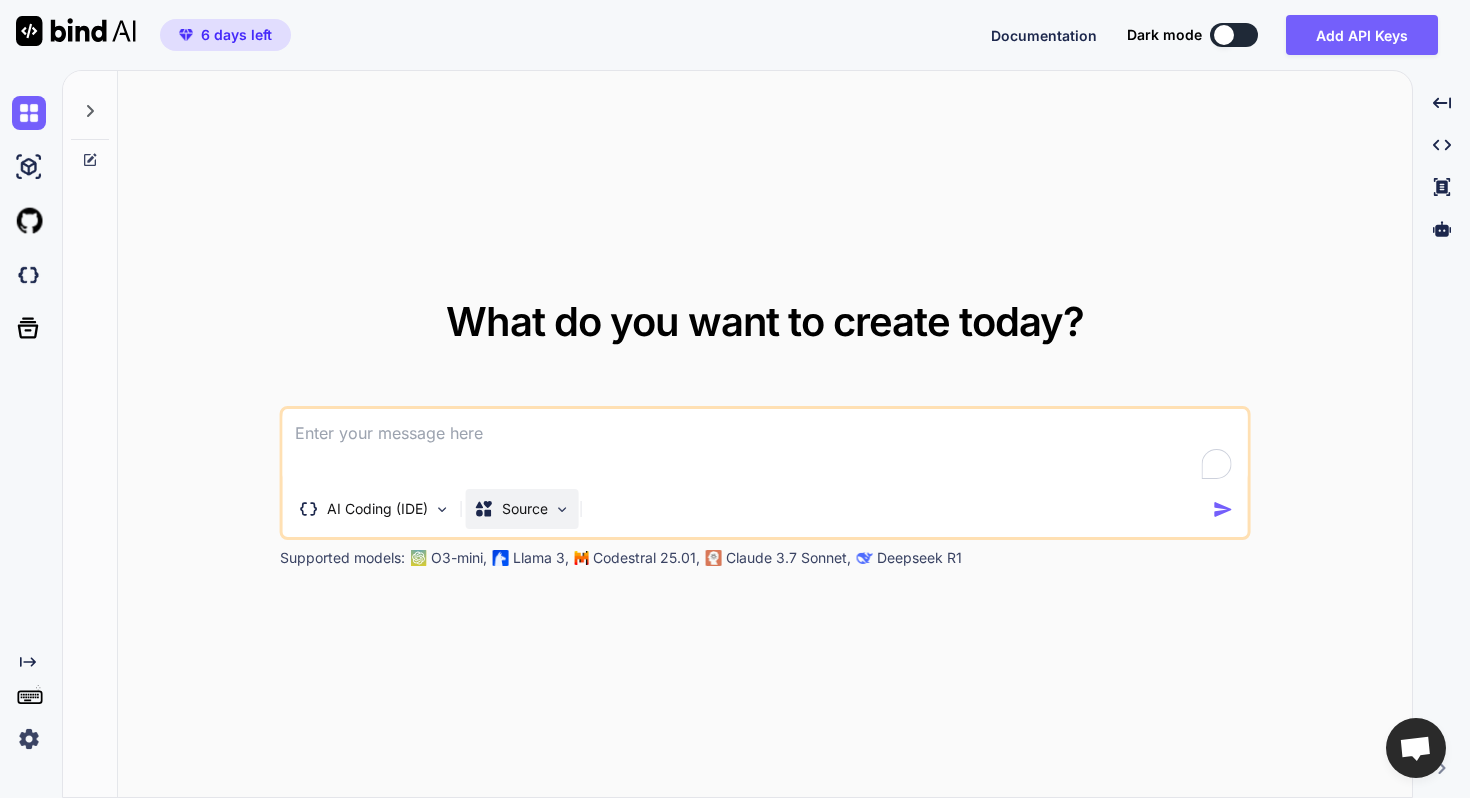click on "Source" at bounding box center (511, 509) 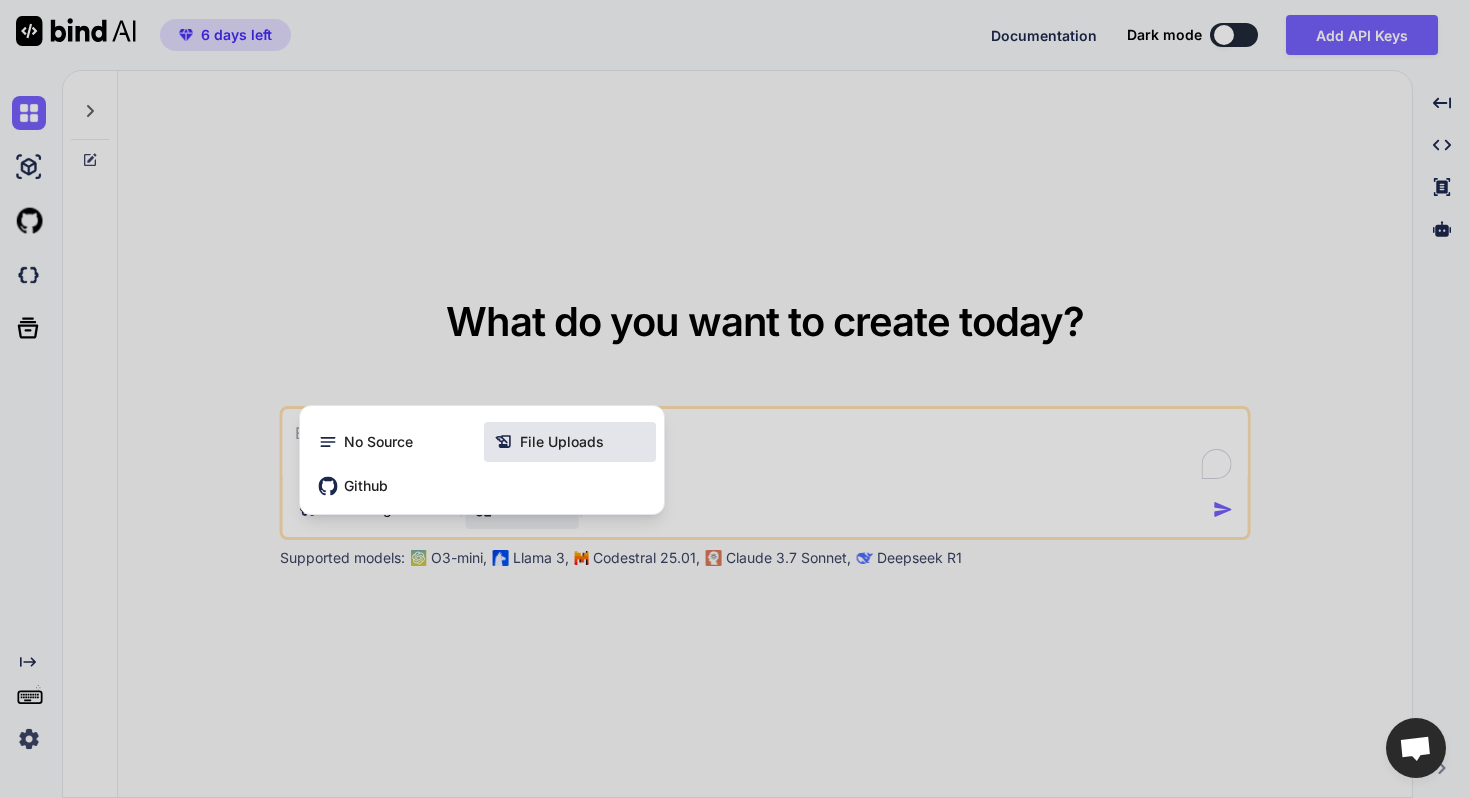 click on "File Uploads" at bounding box center [570, 442] 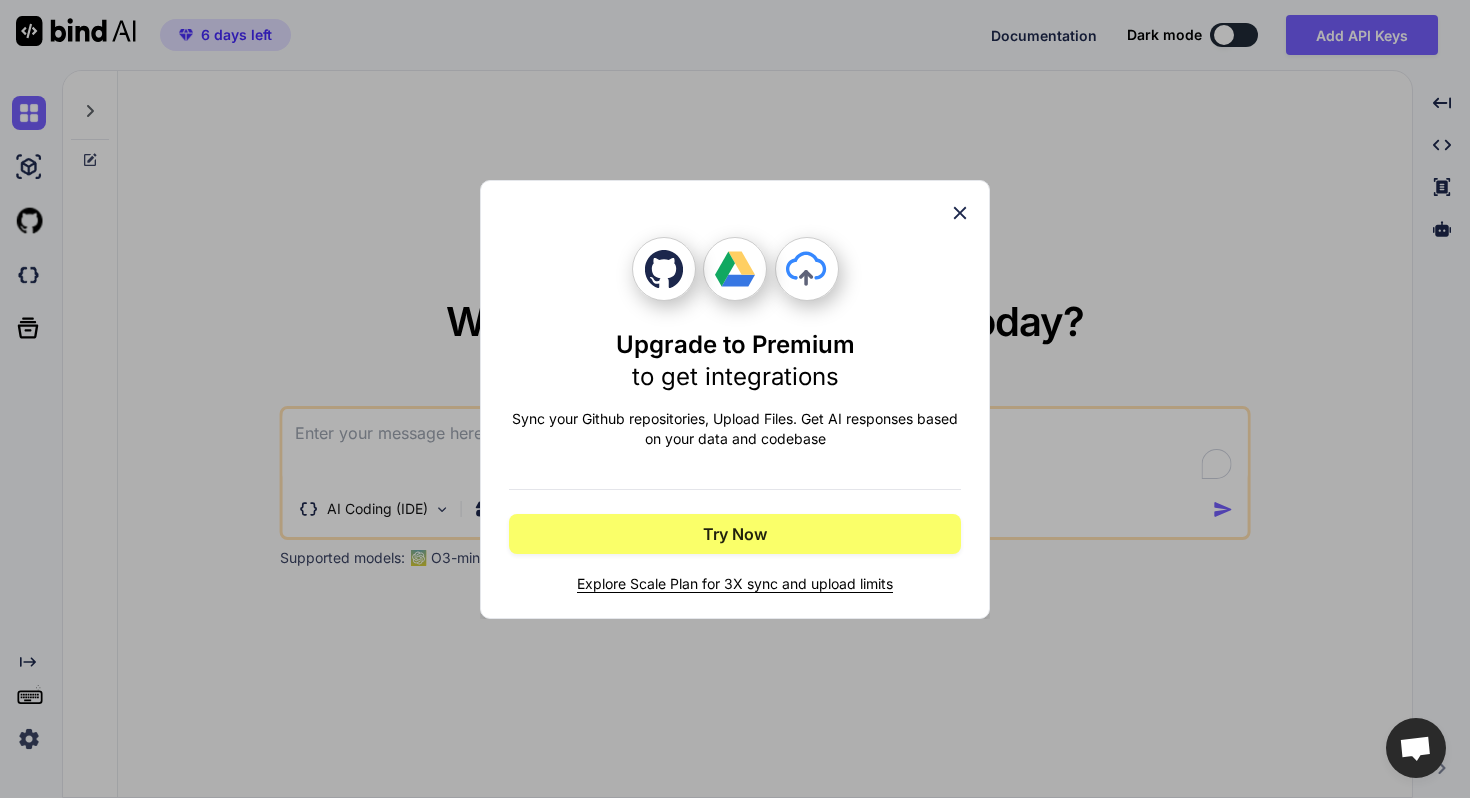 click 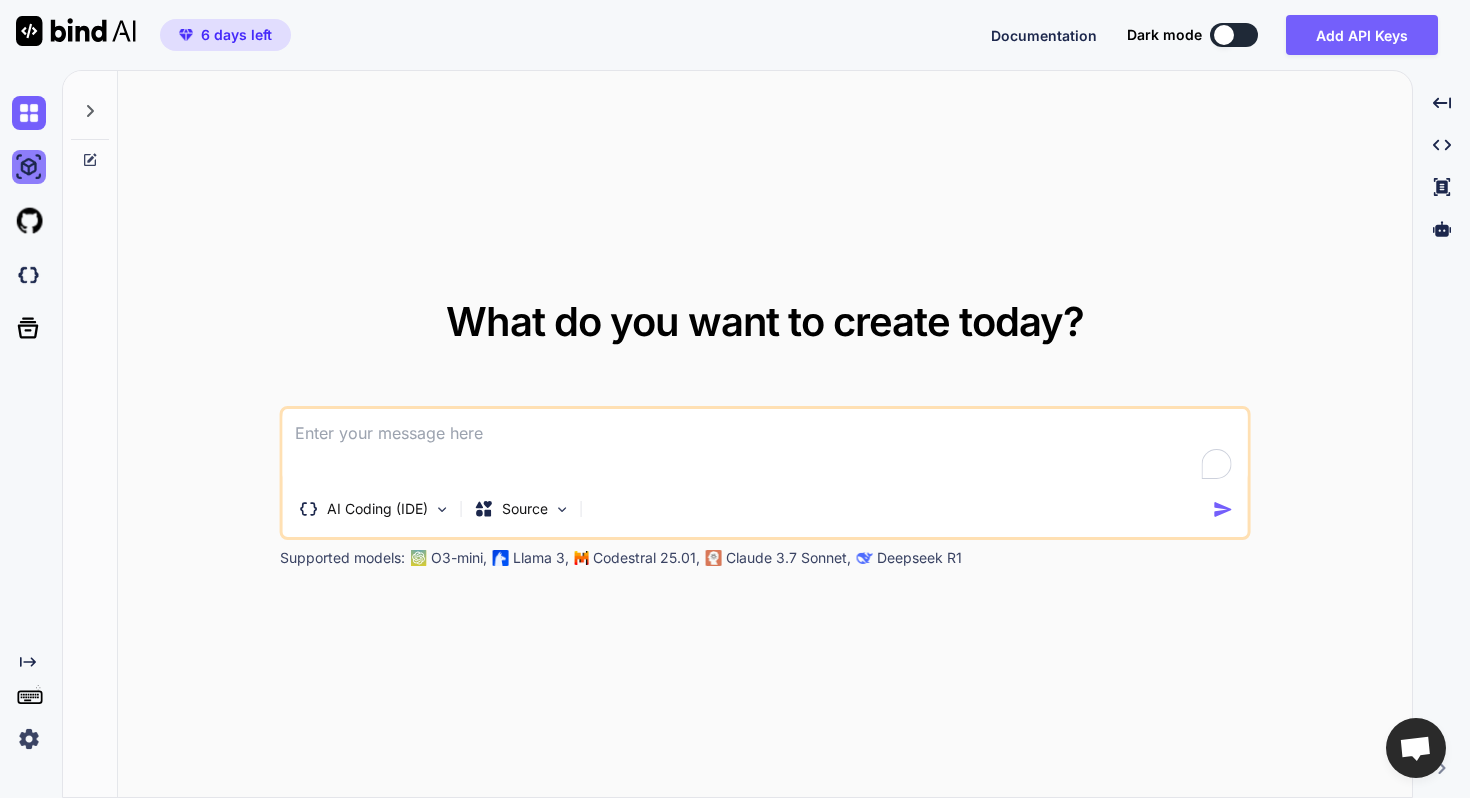 click at bounding box center (29, 167) 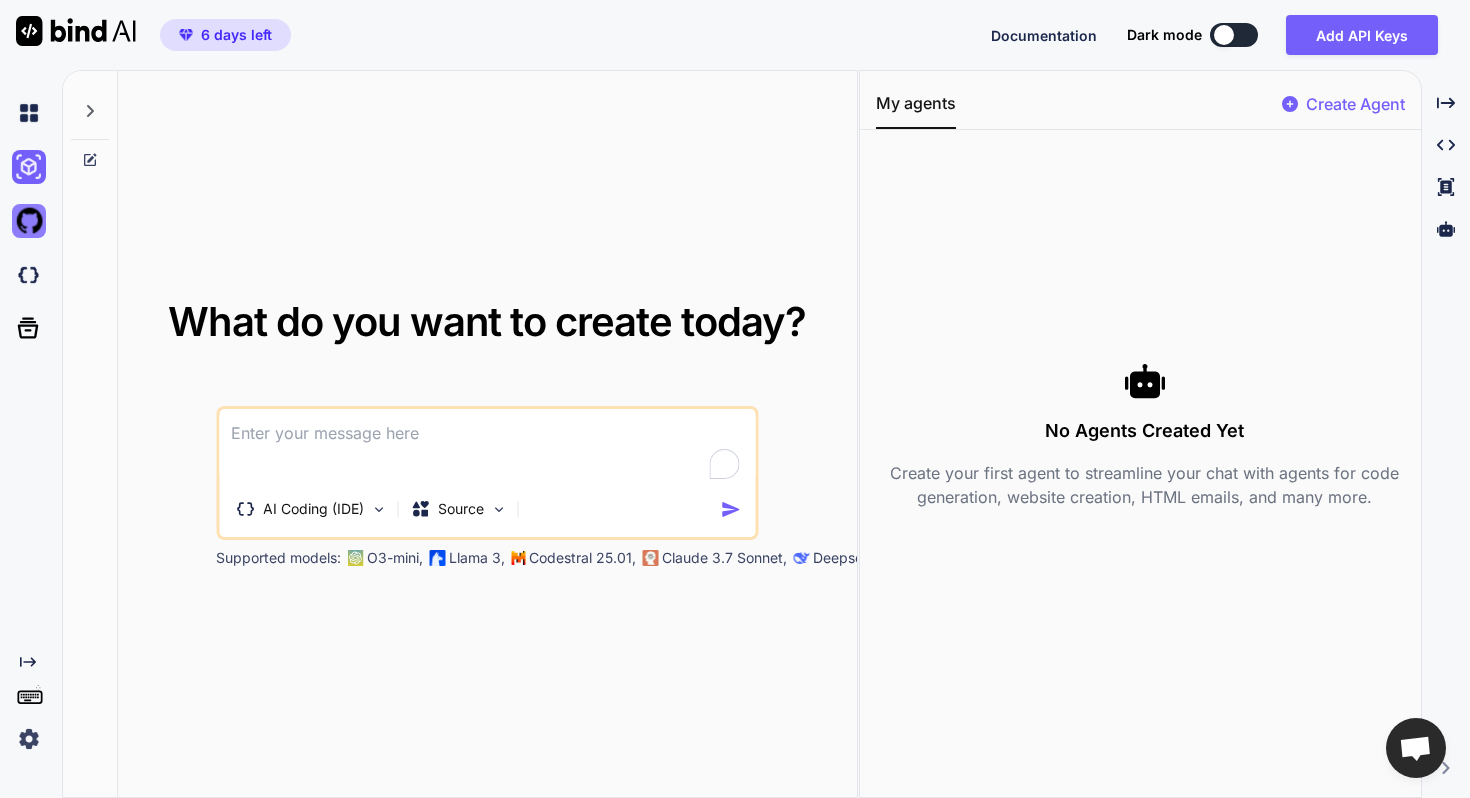 click at bounding box center [29, 221] 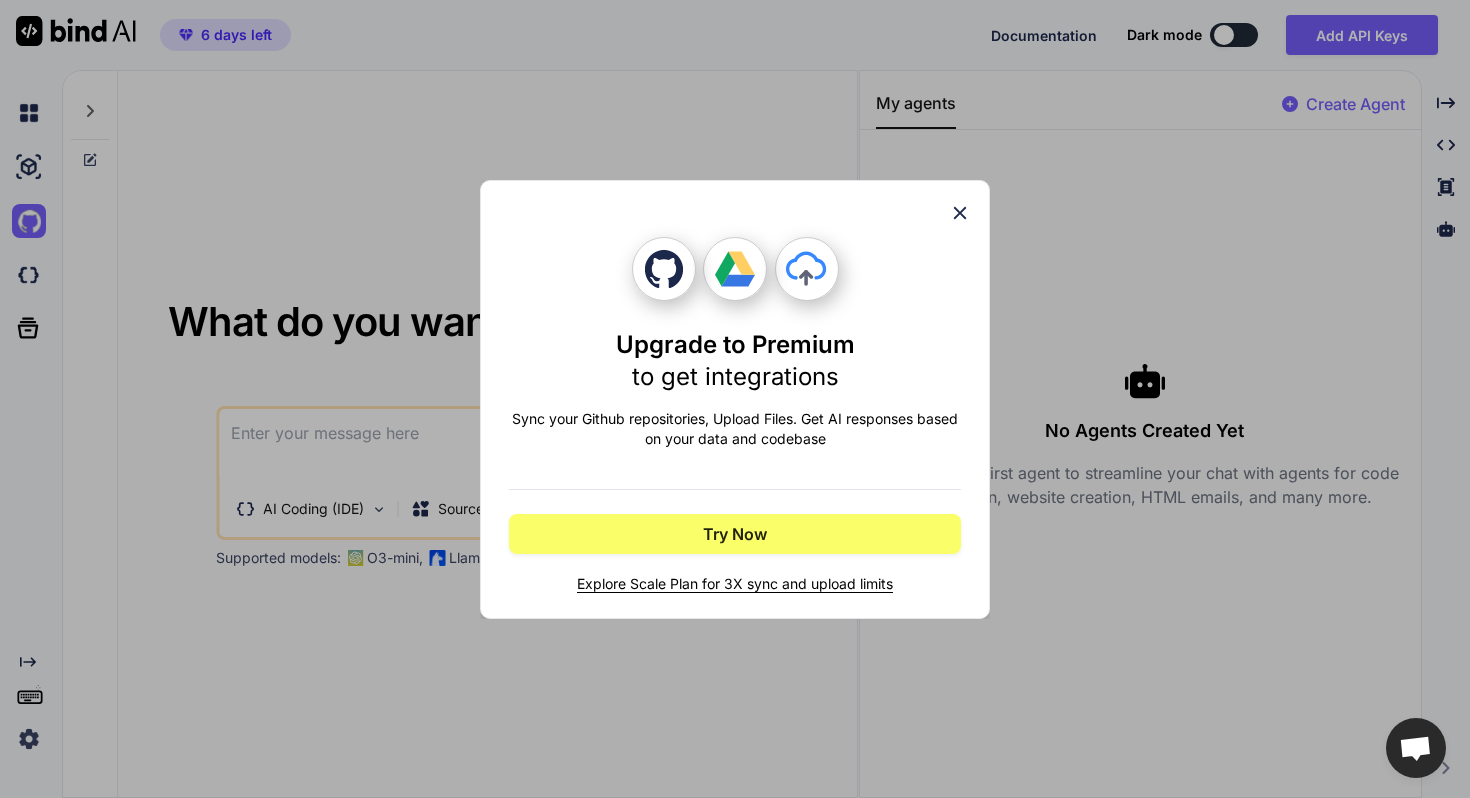 click 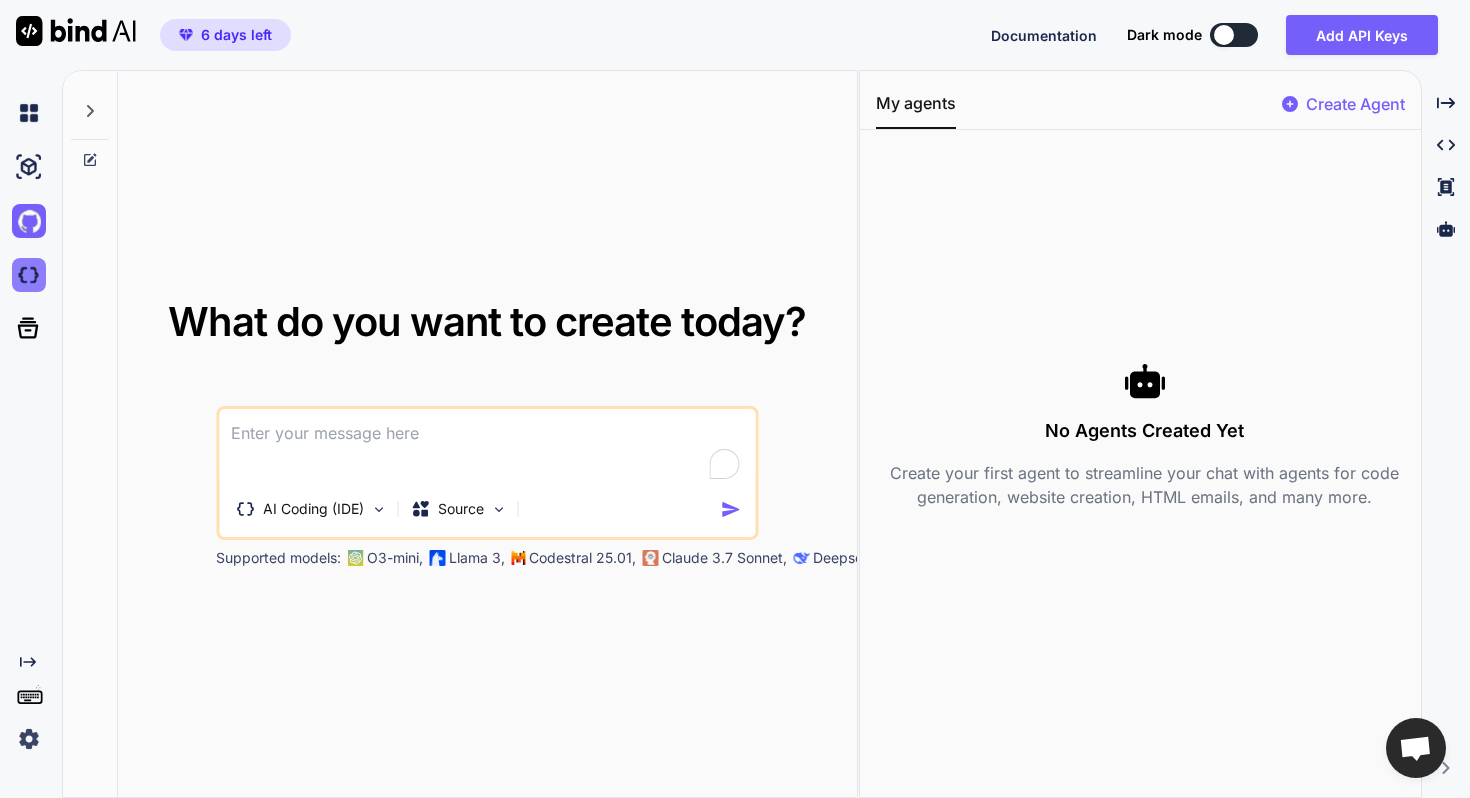click at bounding box center (29, 275) 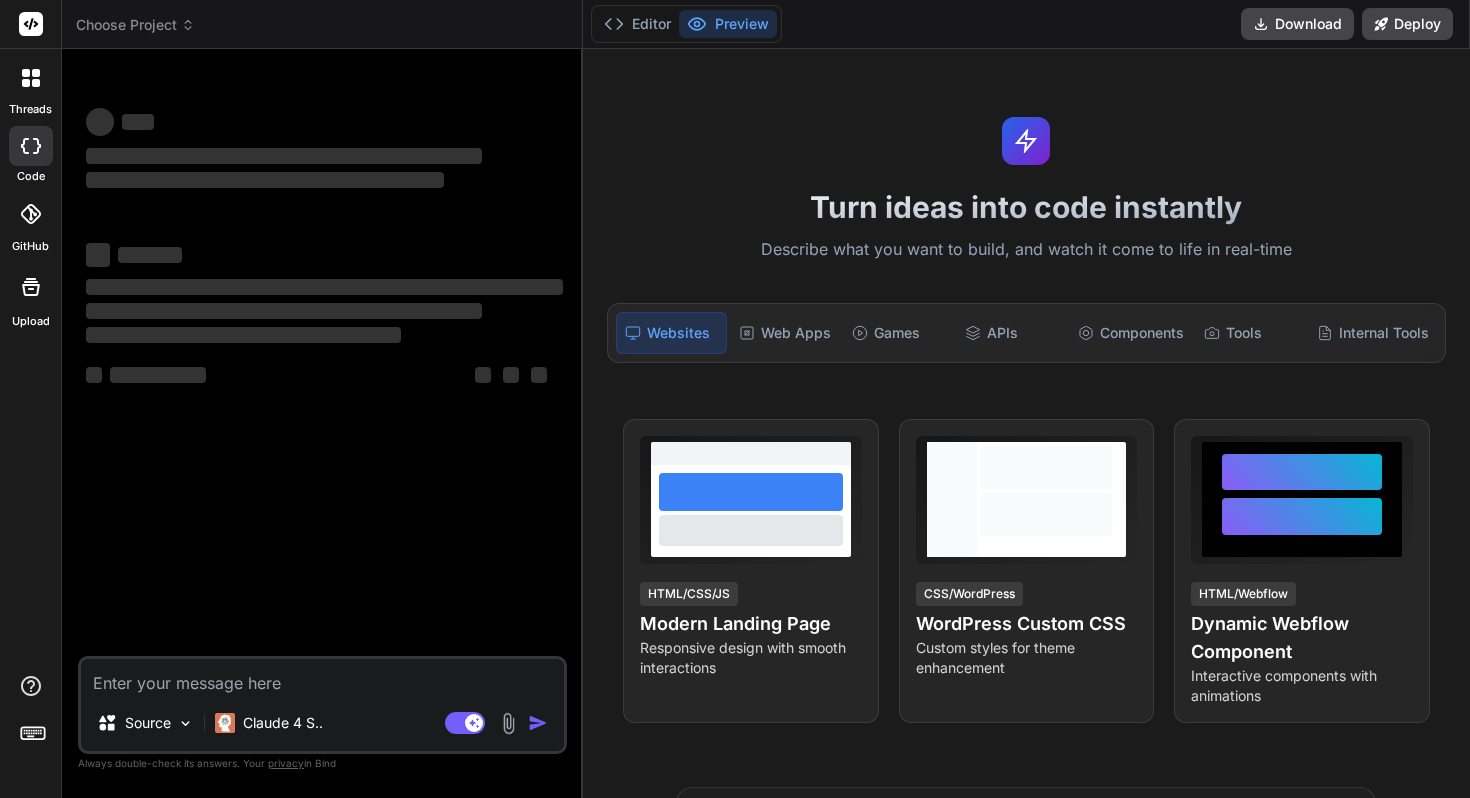 scroll, scrollTop: 0, scrollLeft: 0, axis: both 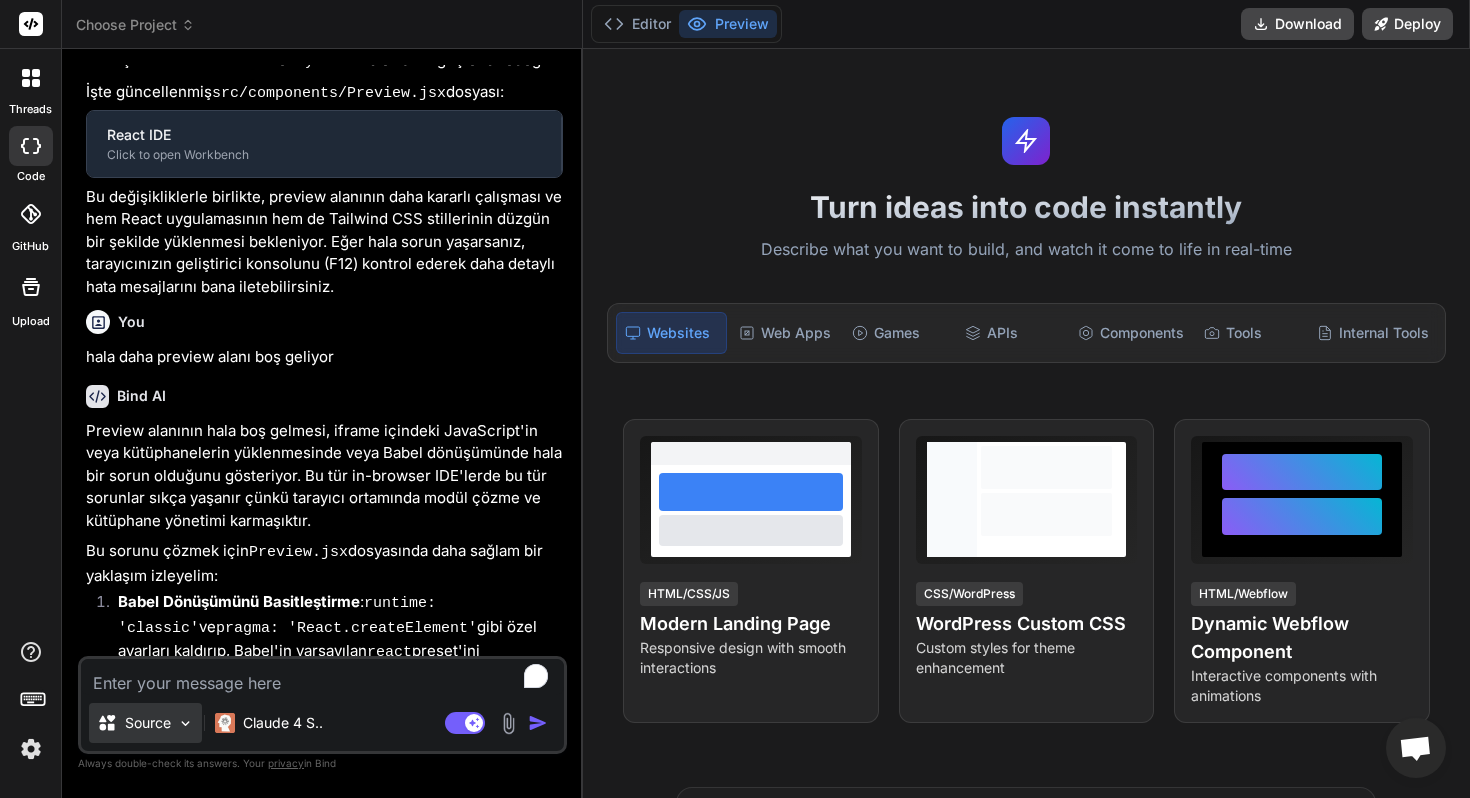 click on "Source" at bounding box center [148, 723] 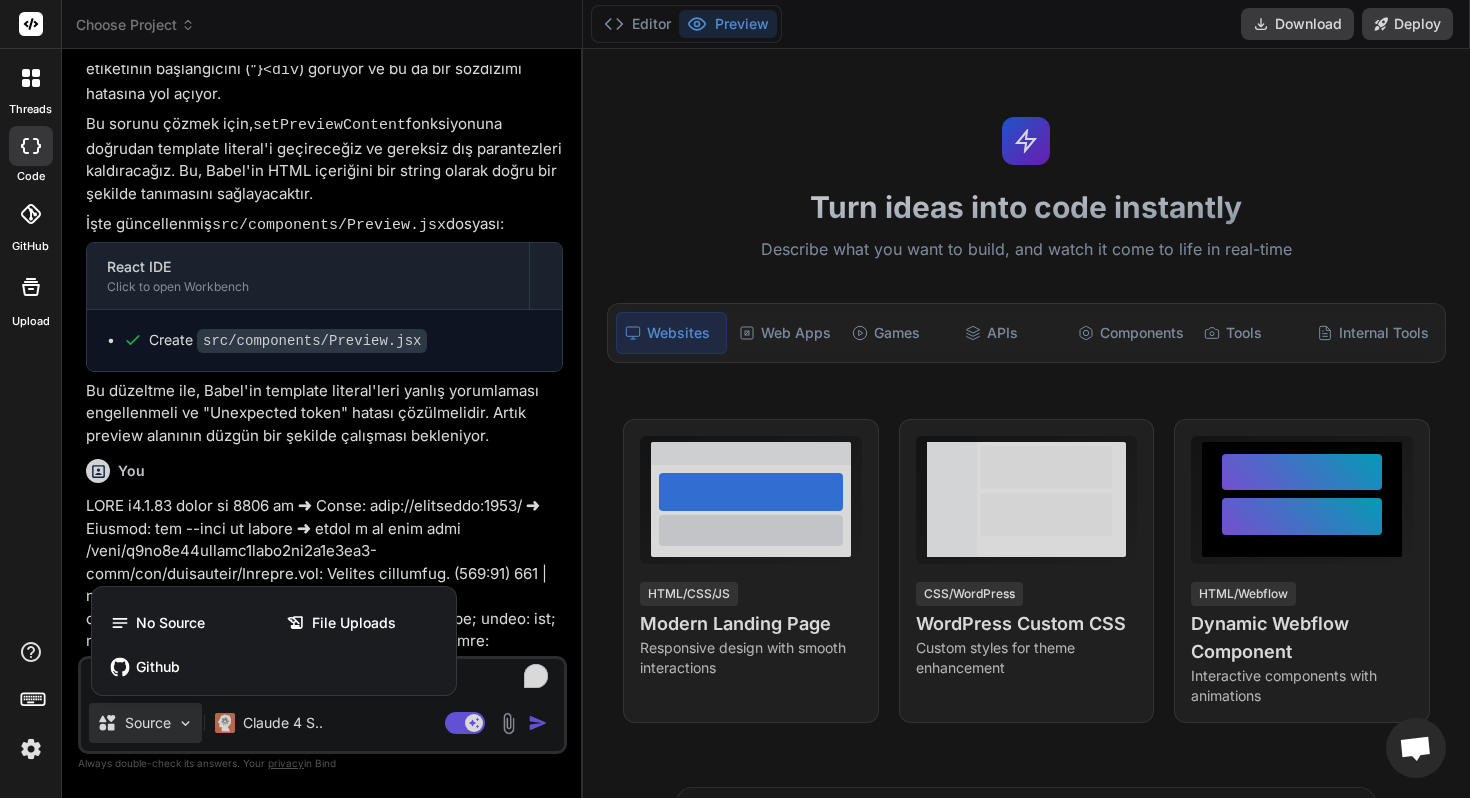 scroll, scrollTop: 5206, scrollLeft: 0, axis: vertical 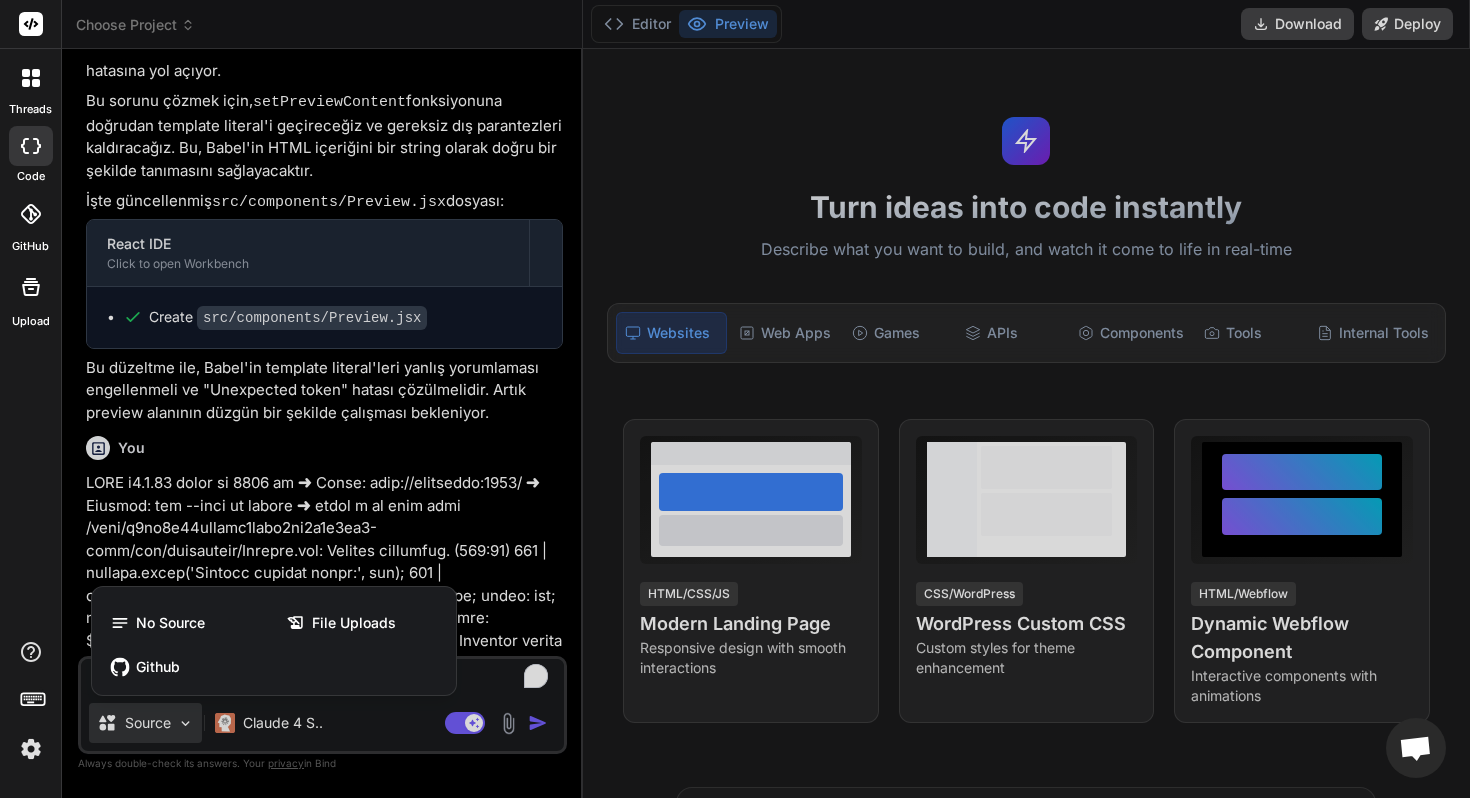 click at bounding box center [735, 399] 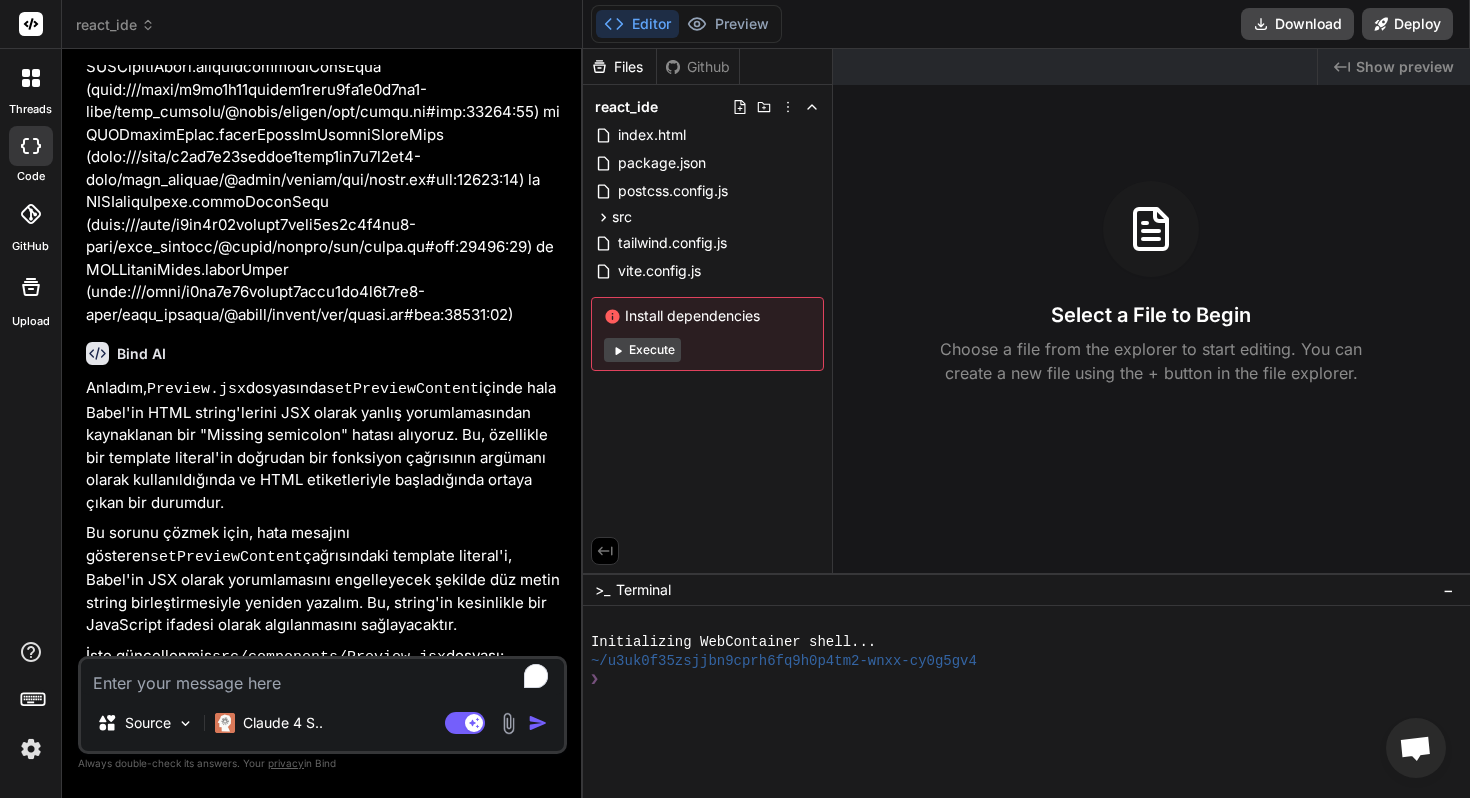 scroll, scrollTop: 6557, scrollLeft: 0, axis: vertical 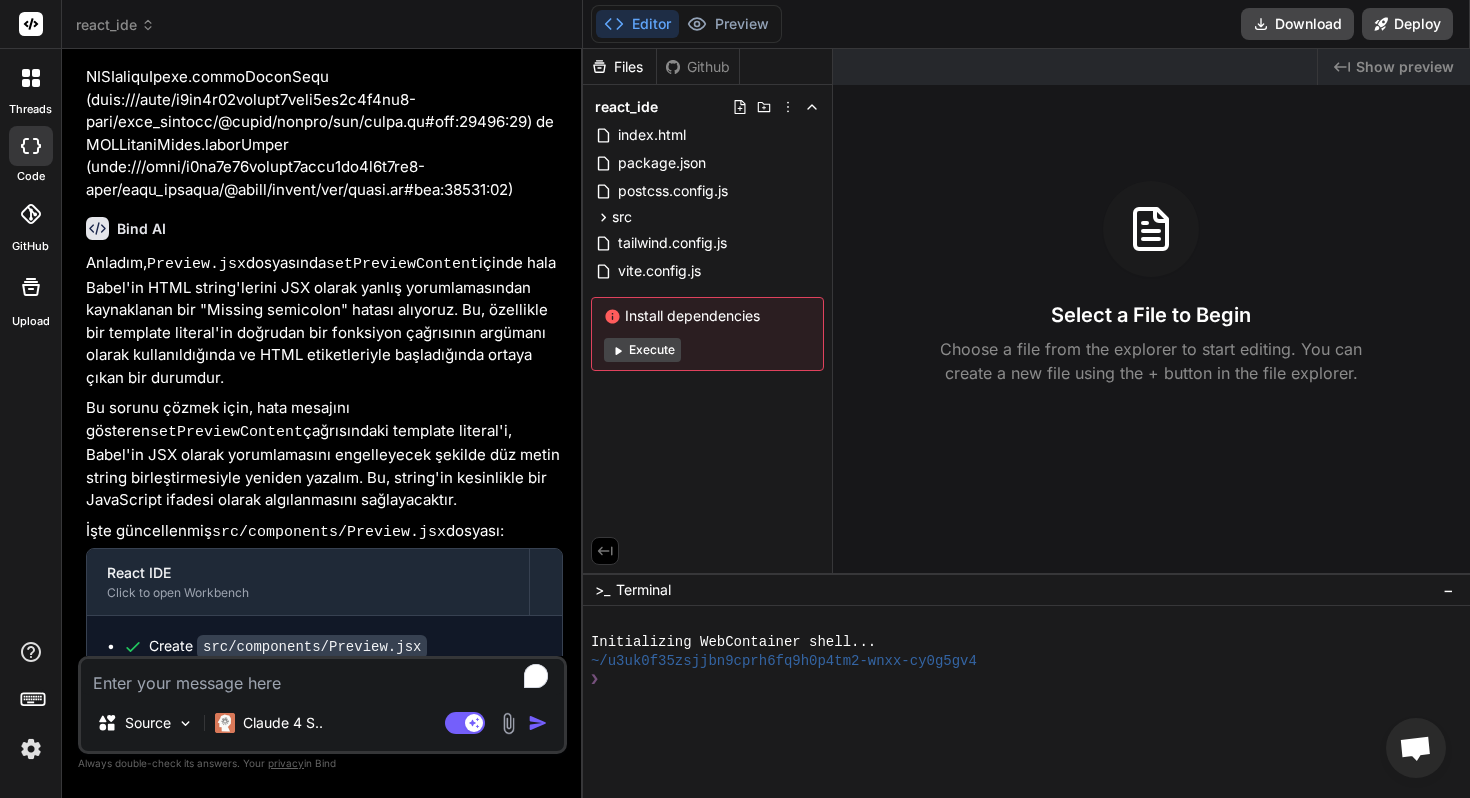 click on "Bu düzeltme ile, Babel'in hata mesajı string'ini yanlış yorumlaması engellenmeli ve "Missing semicolon" hatası çözülmelidir. Artık preview alanının düzgün bir şekilde çalışması bekleniyor." at bounding box center [324, 720] 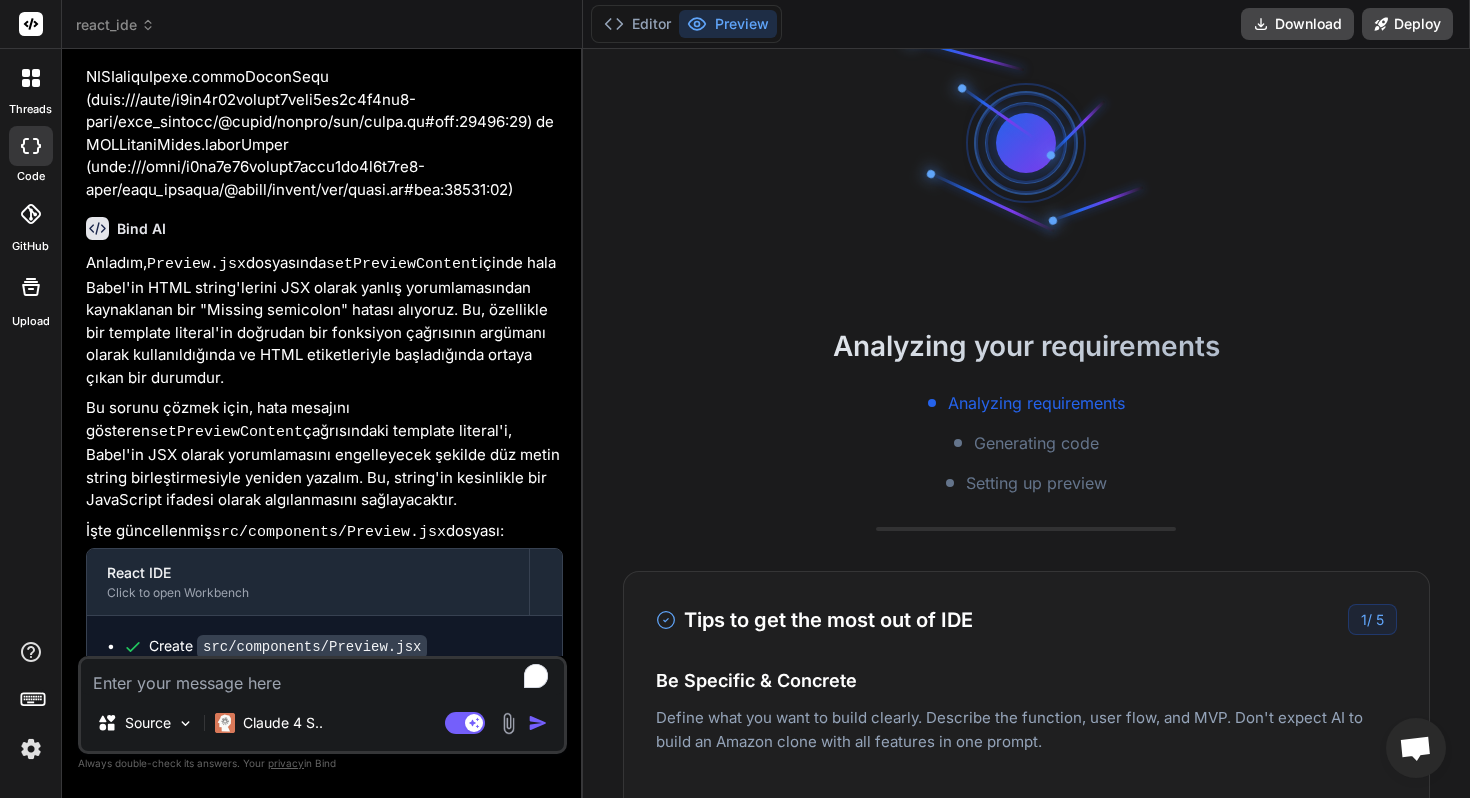 scroll, scrollTop: 0, scrollLeft: 0, axis: both 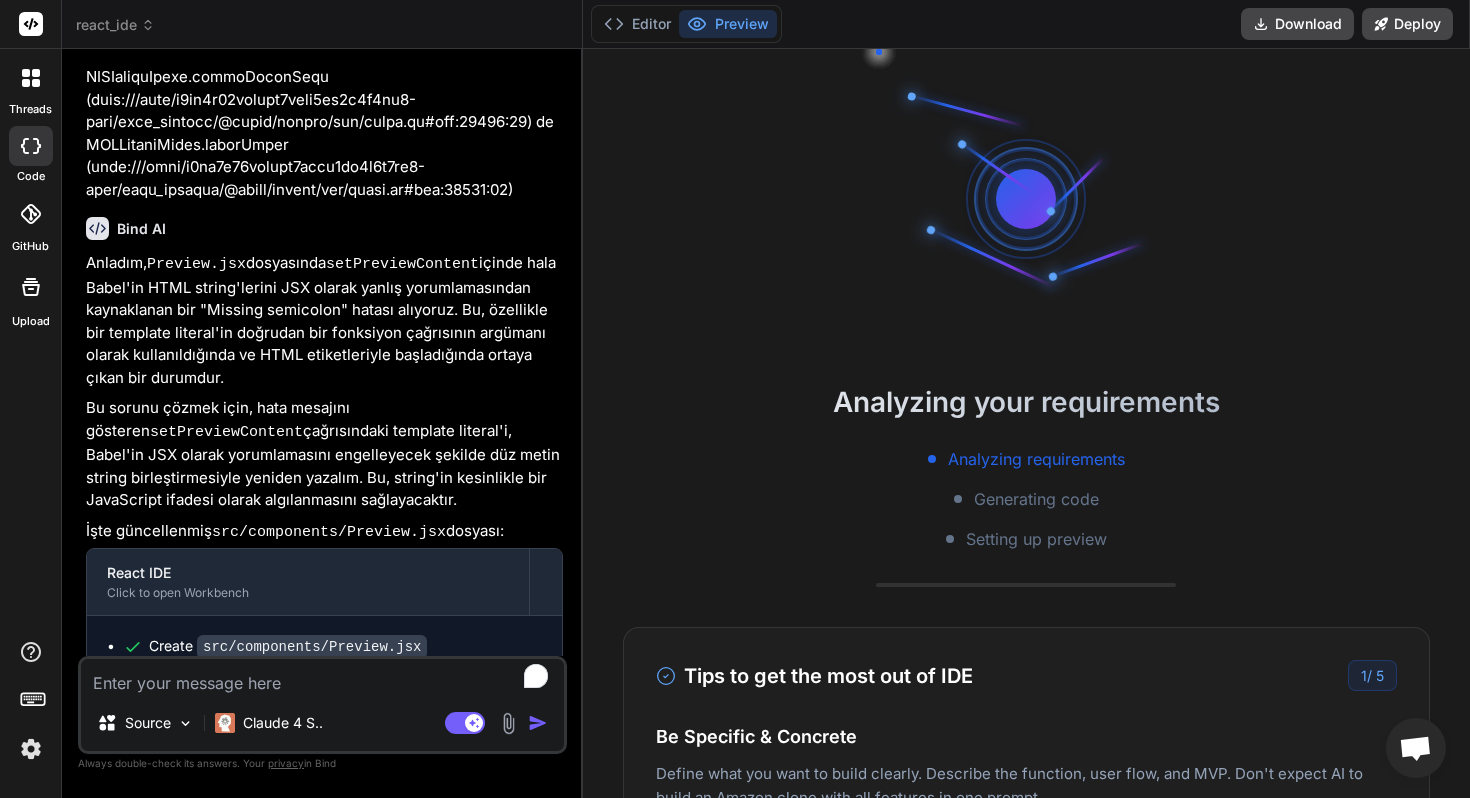 click on "Analyzing your requirements" at bounding box center [1026, 402] 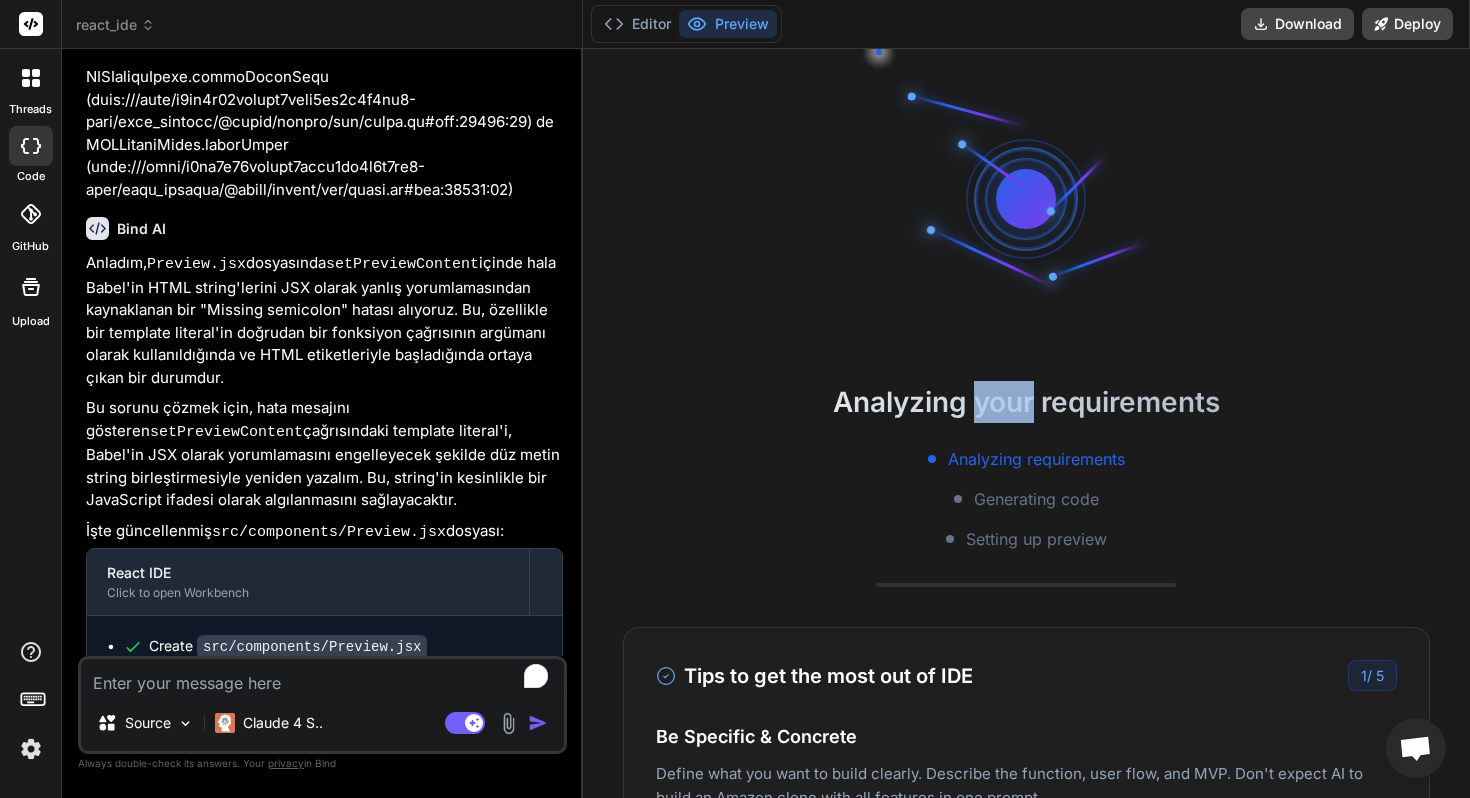 click on "Analyzing your requirements" at bounding box center [1026, 402] 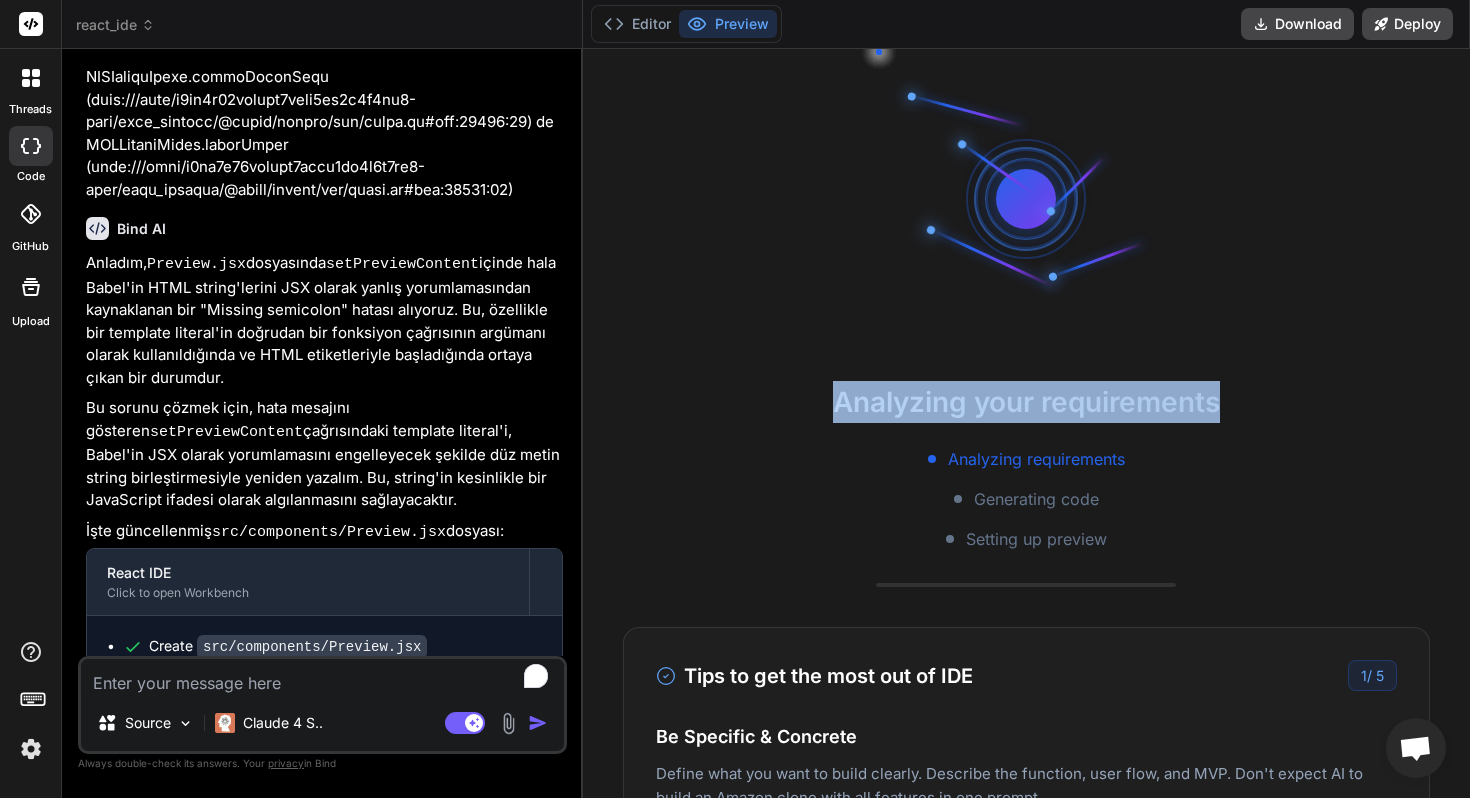click on "Analyzing your requirements" at bounding box center [1026, 402] 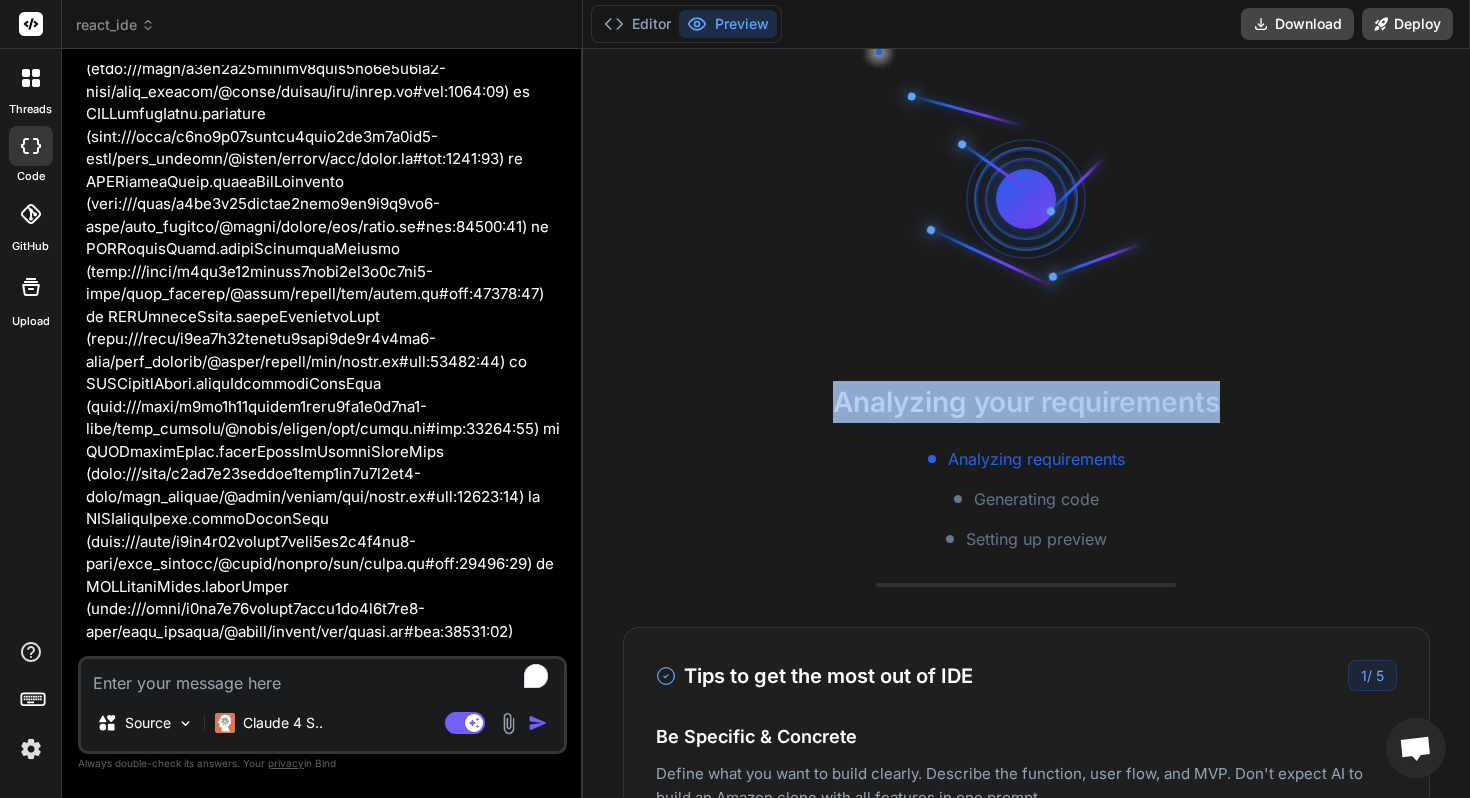 scroll, scrollTop: 6557, scrollLeft: 0, axis: vertical 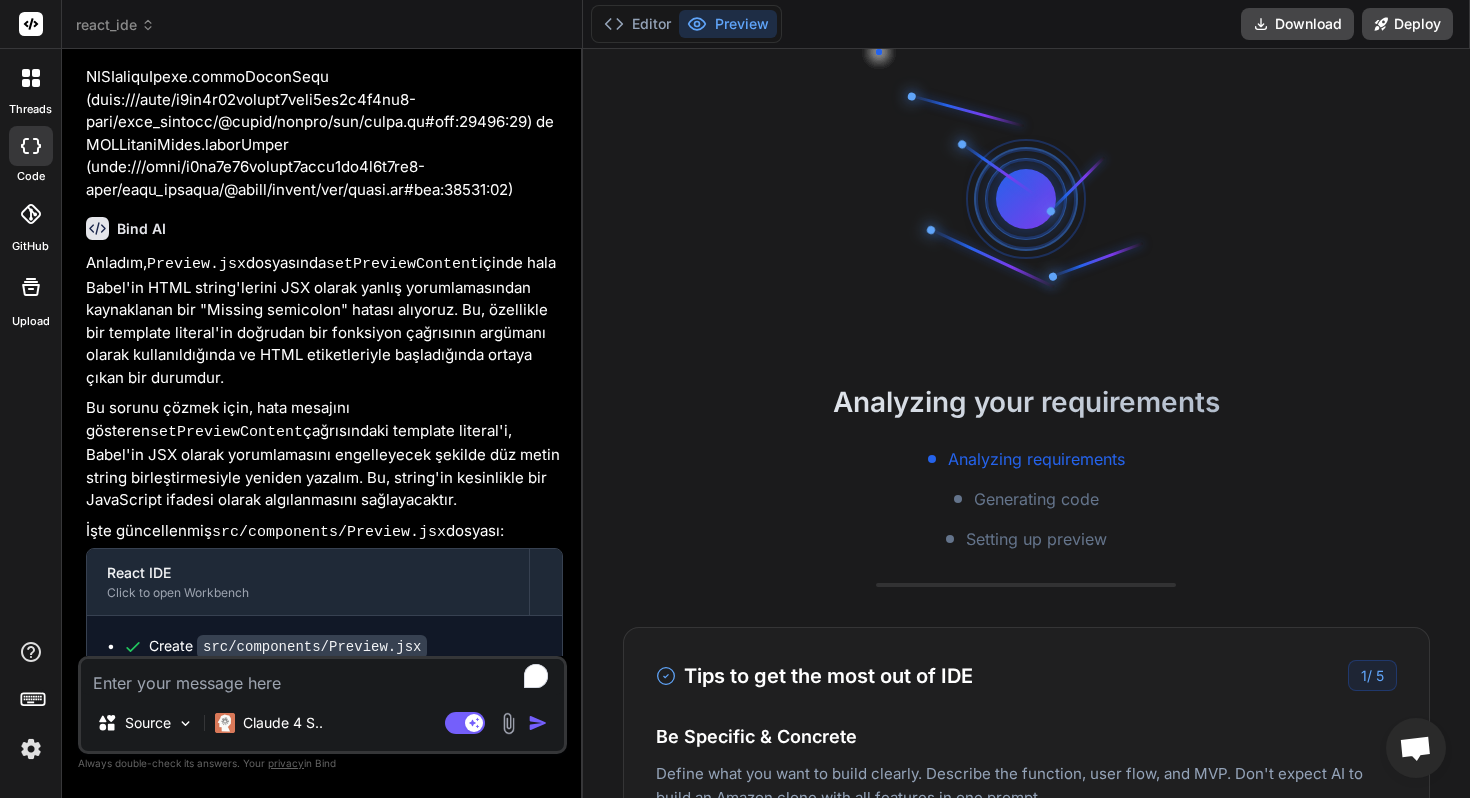 click on "Analyzing requirements" at bounding box center [1036, 459] 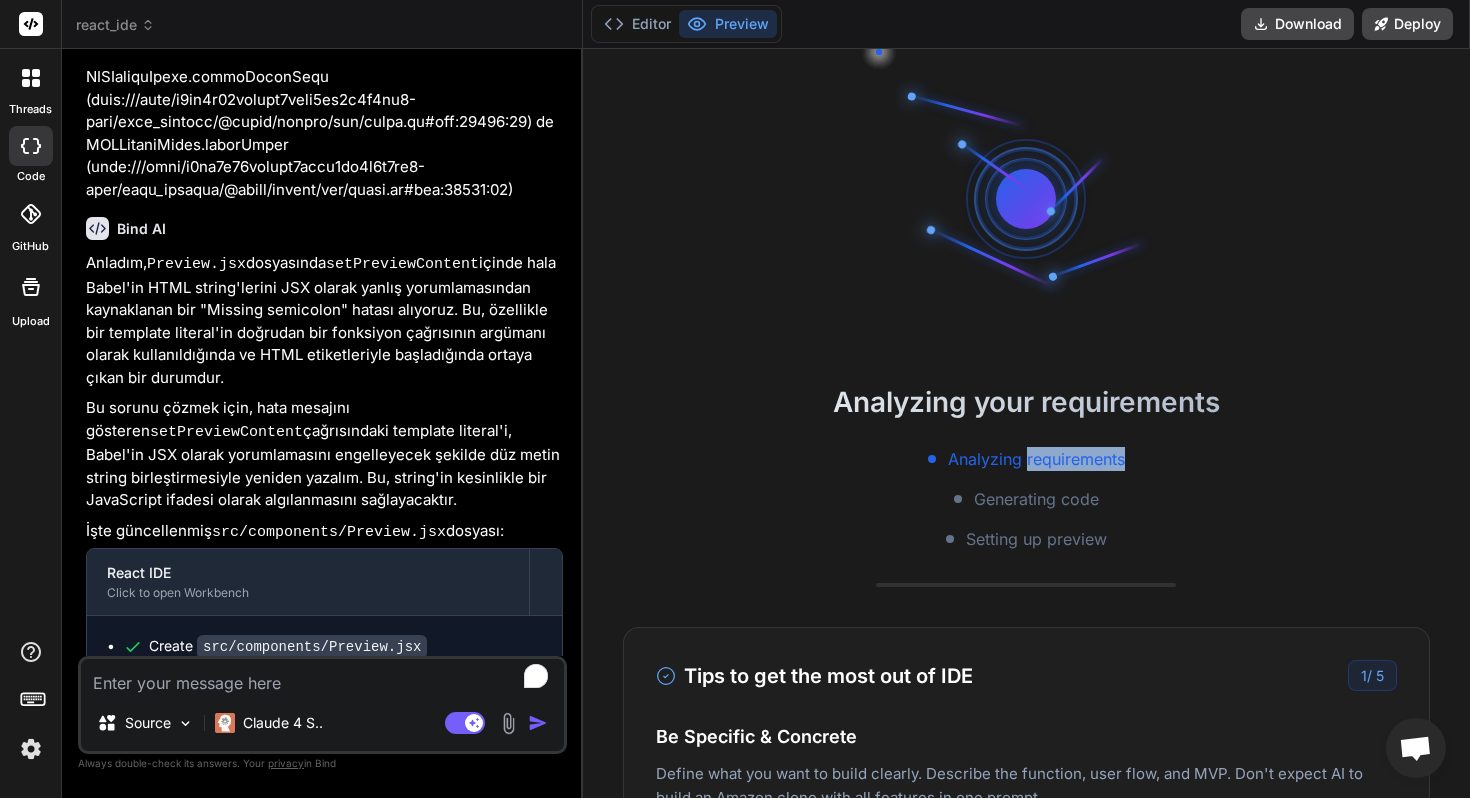 click on "Analyzing requirements" at bounding box center [1036, 459] 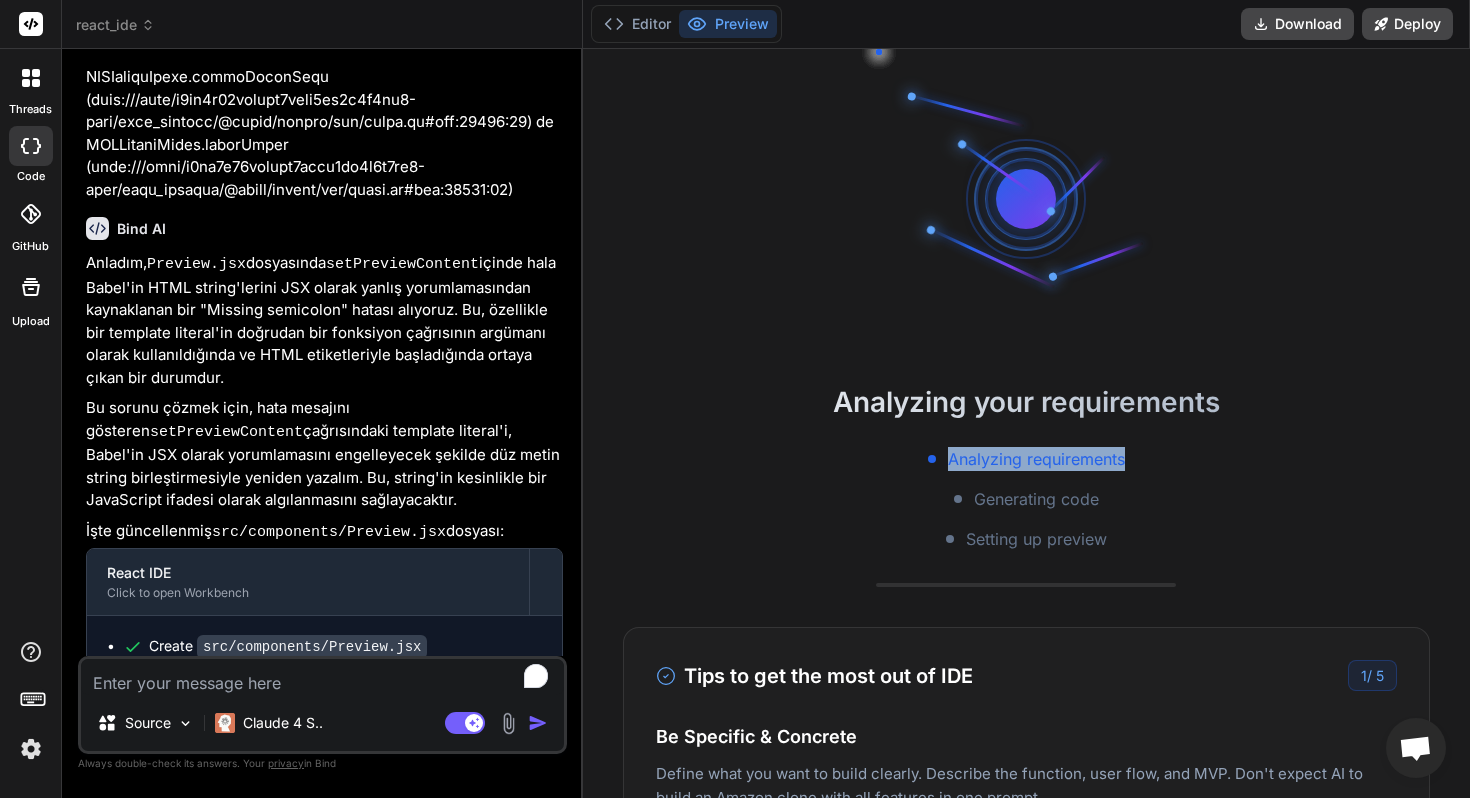 click on "Analyzing requirements" at bounding box center [1036, 459] 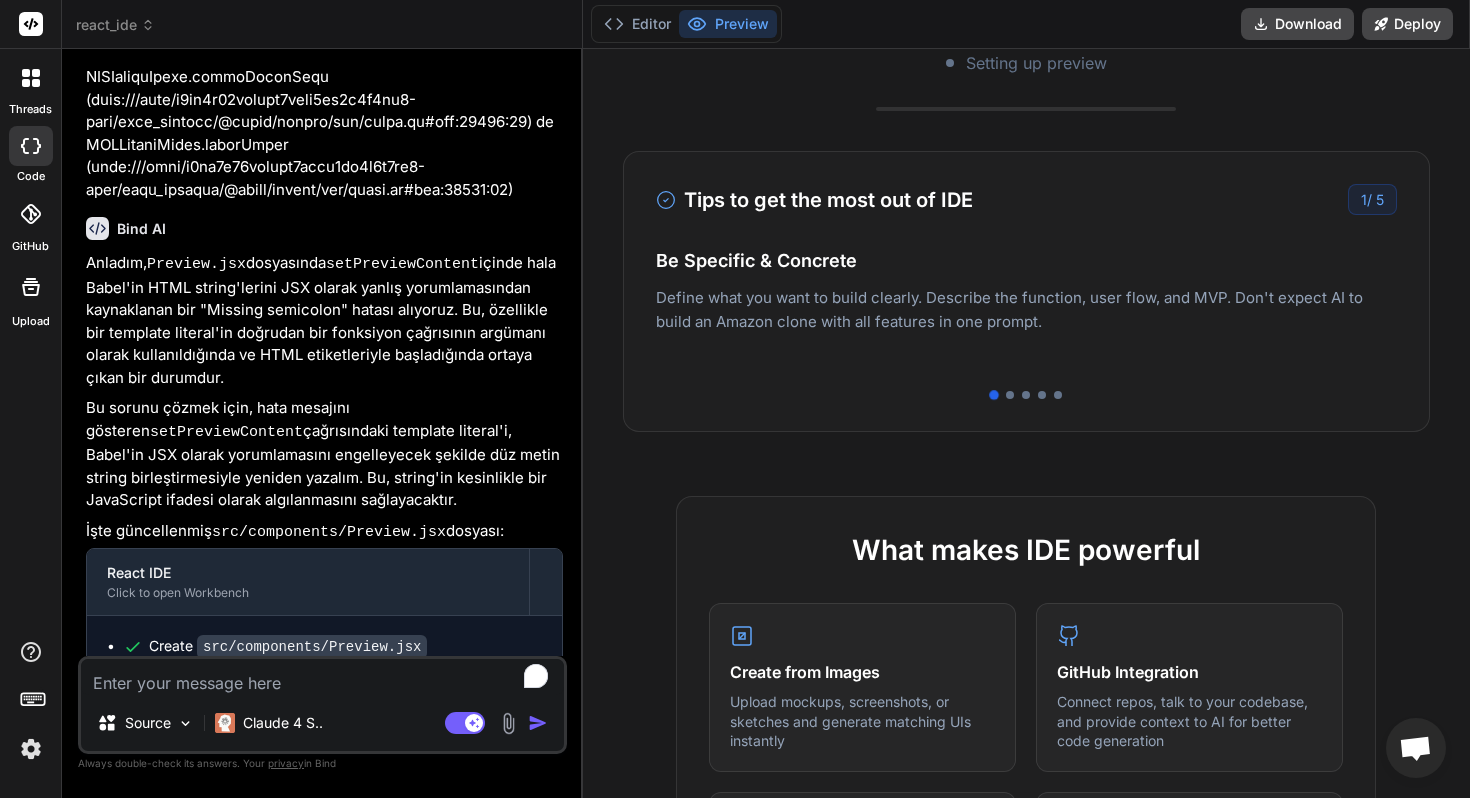 scroll, scrollTop: 460, scrollLeft: 0, axis: vertical 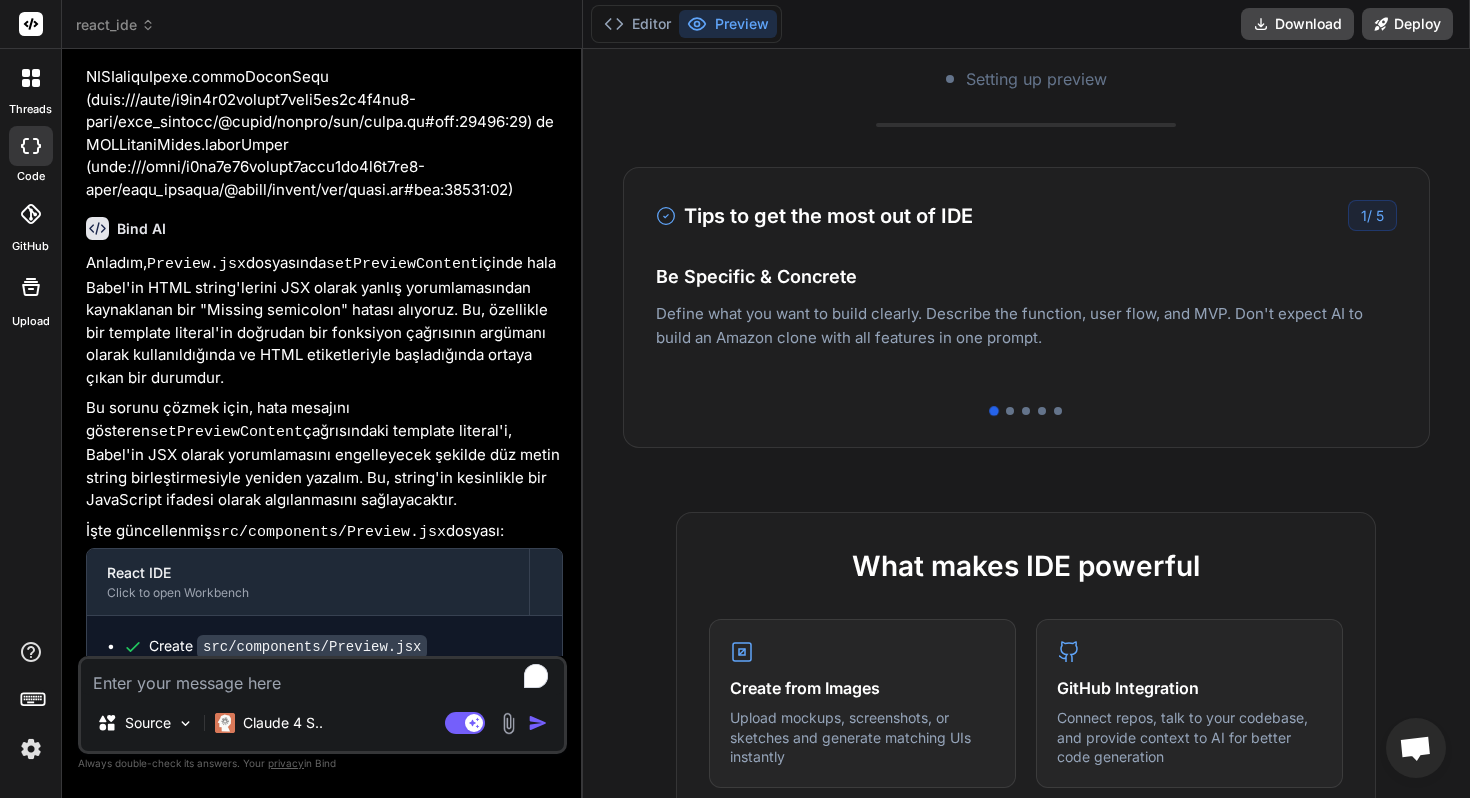 drag, startPoint x: 1028, startPoint y: 312, endPoint x: 785, endPoint y: 312, distance: 243 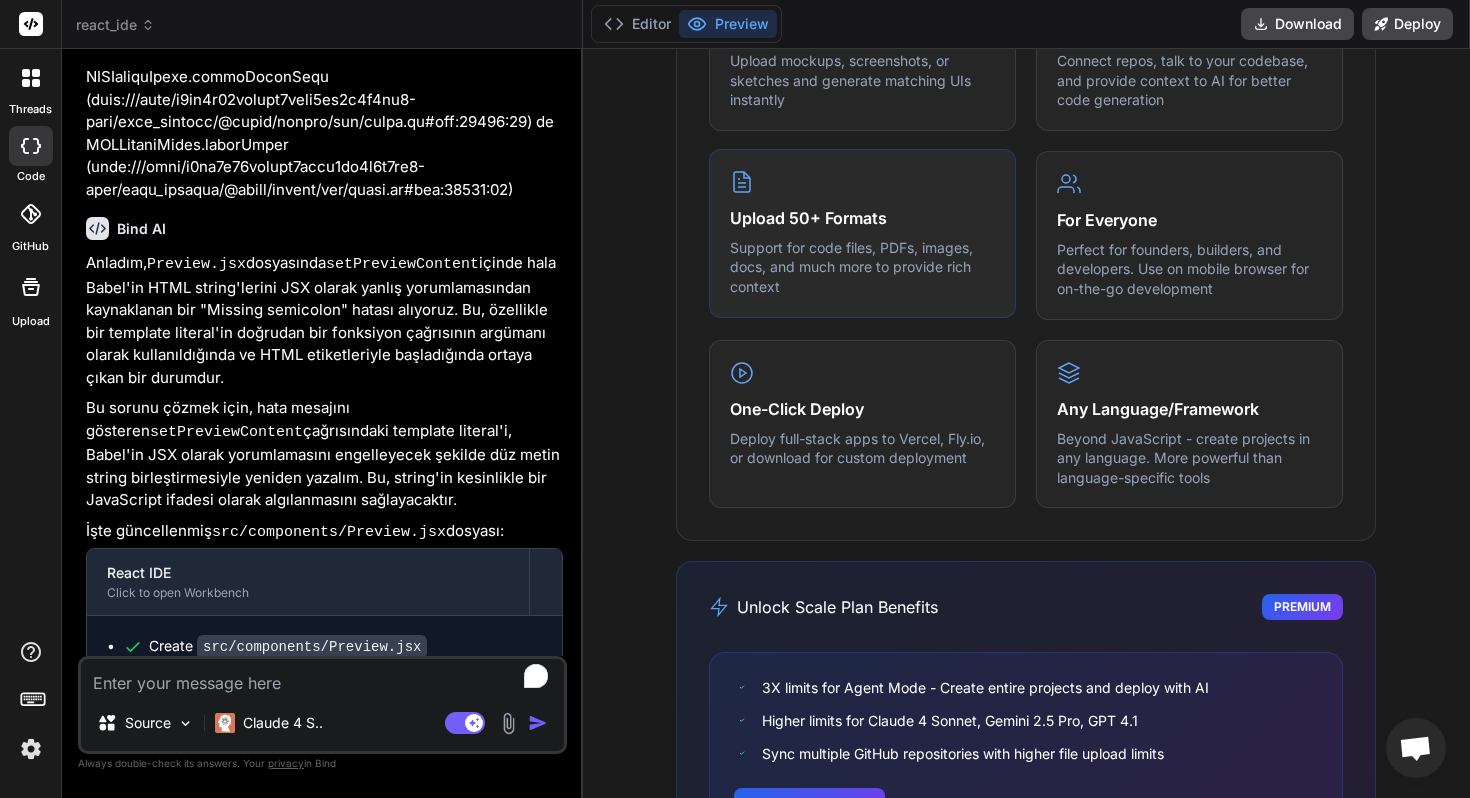 scroll, scrollTop: 1250, scrollLeft: 0, axis: vertical 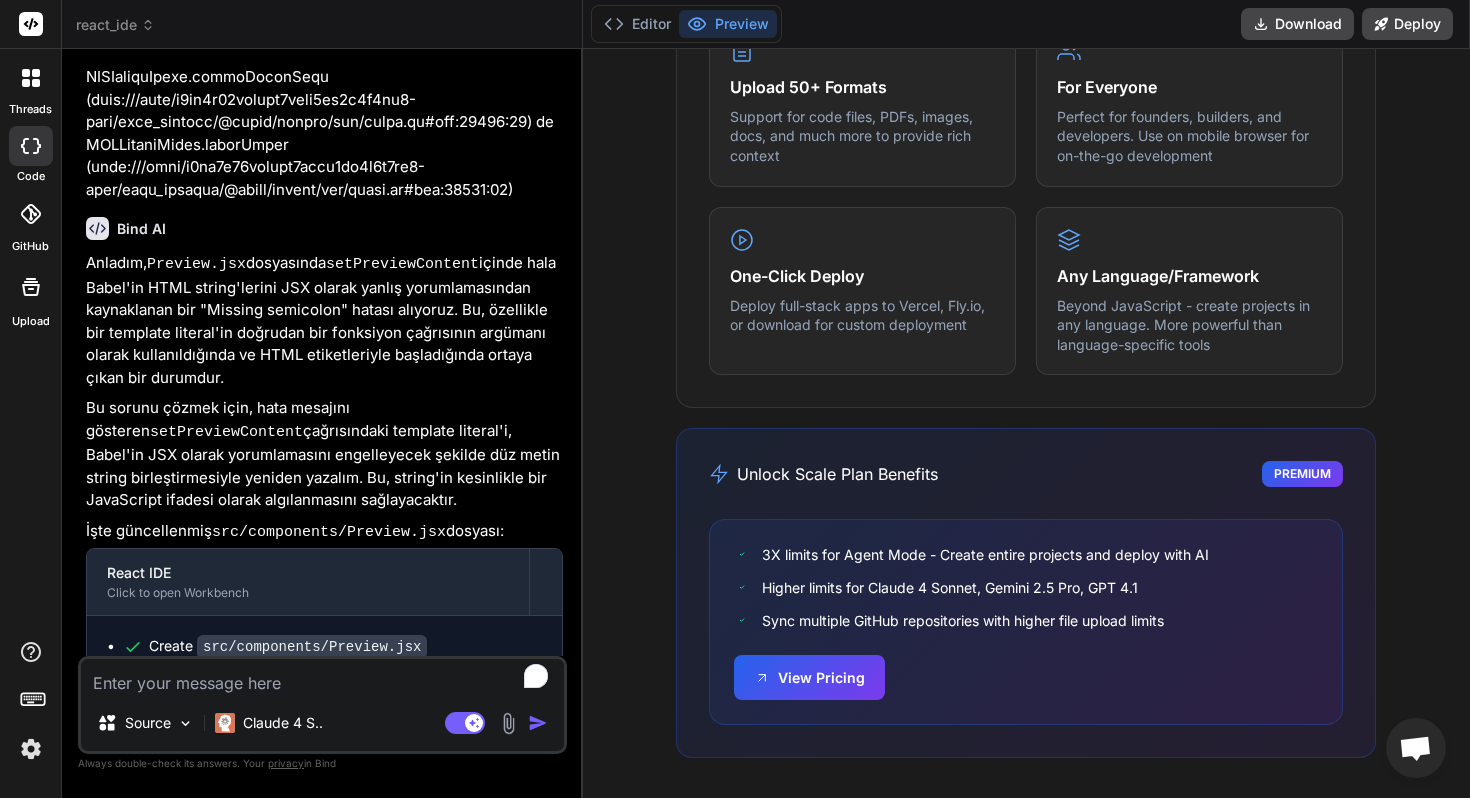 click on "Unlock Scale Plan Benefits" at bounding box center [823, 474] 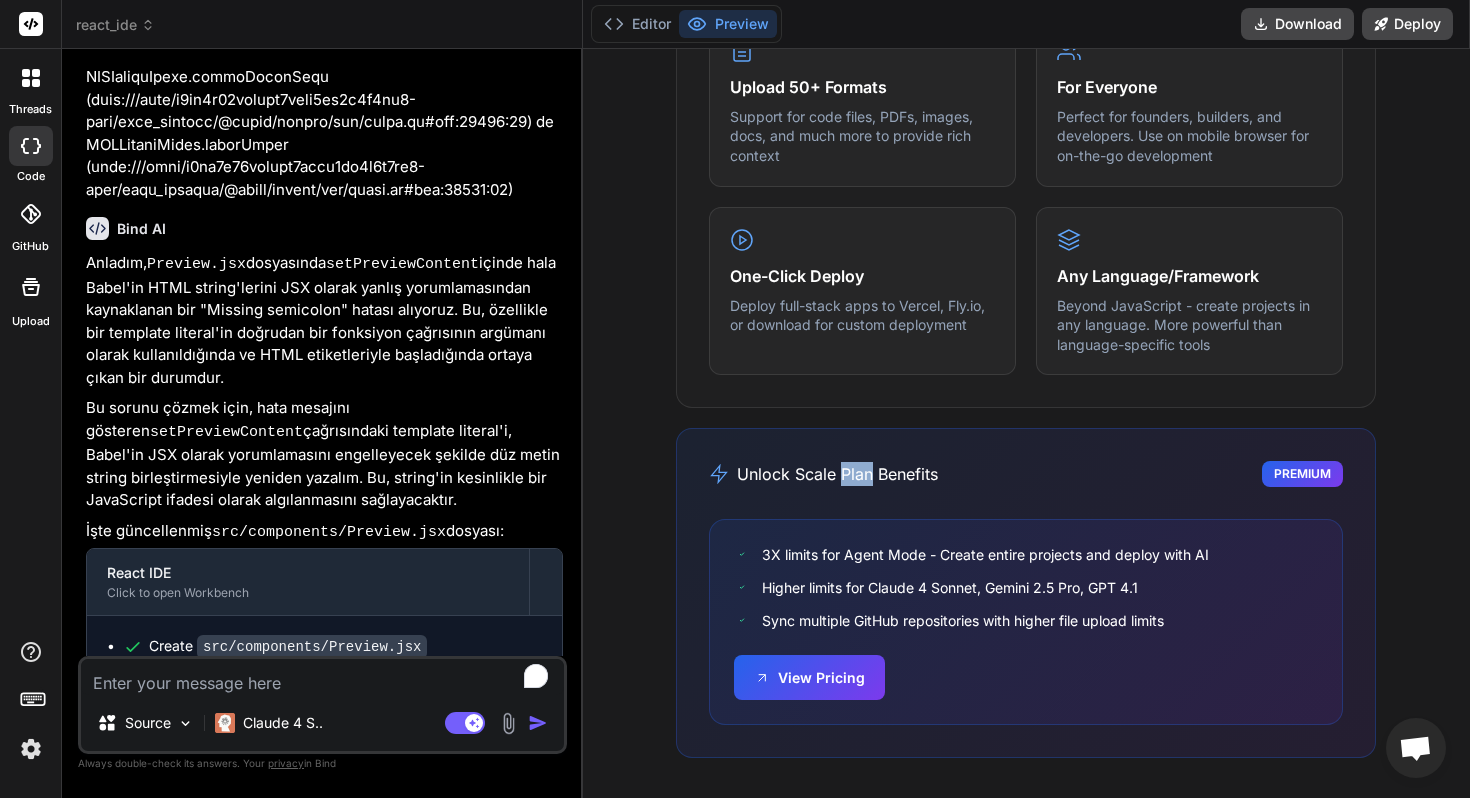 click on "Unlock Scale Plan Benefits" at bounding box center [823, 474] 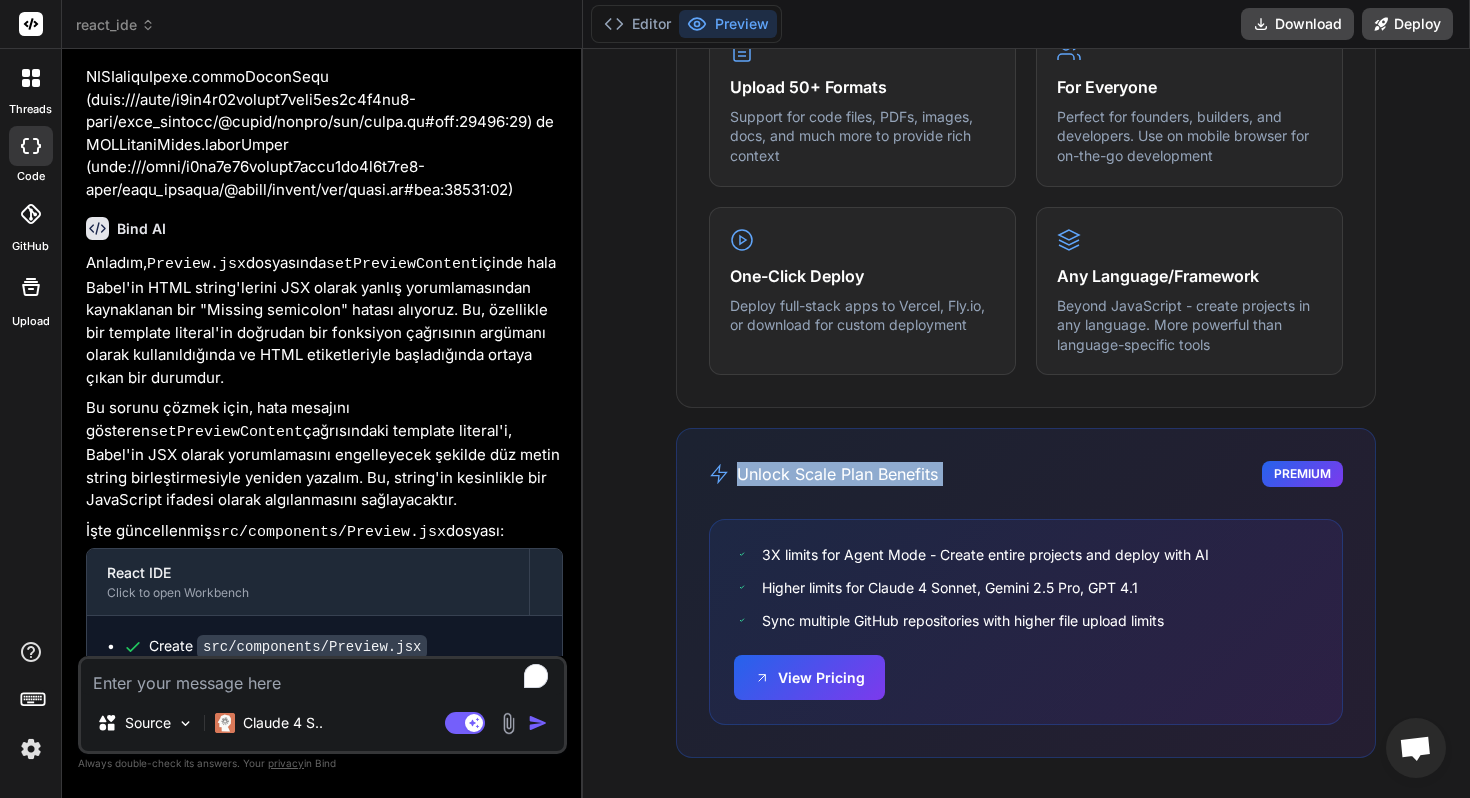 click on "Unlock Scale Plan Benefits" at bounding box center [823, 474] 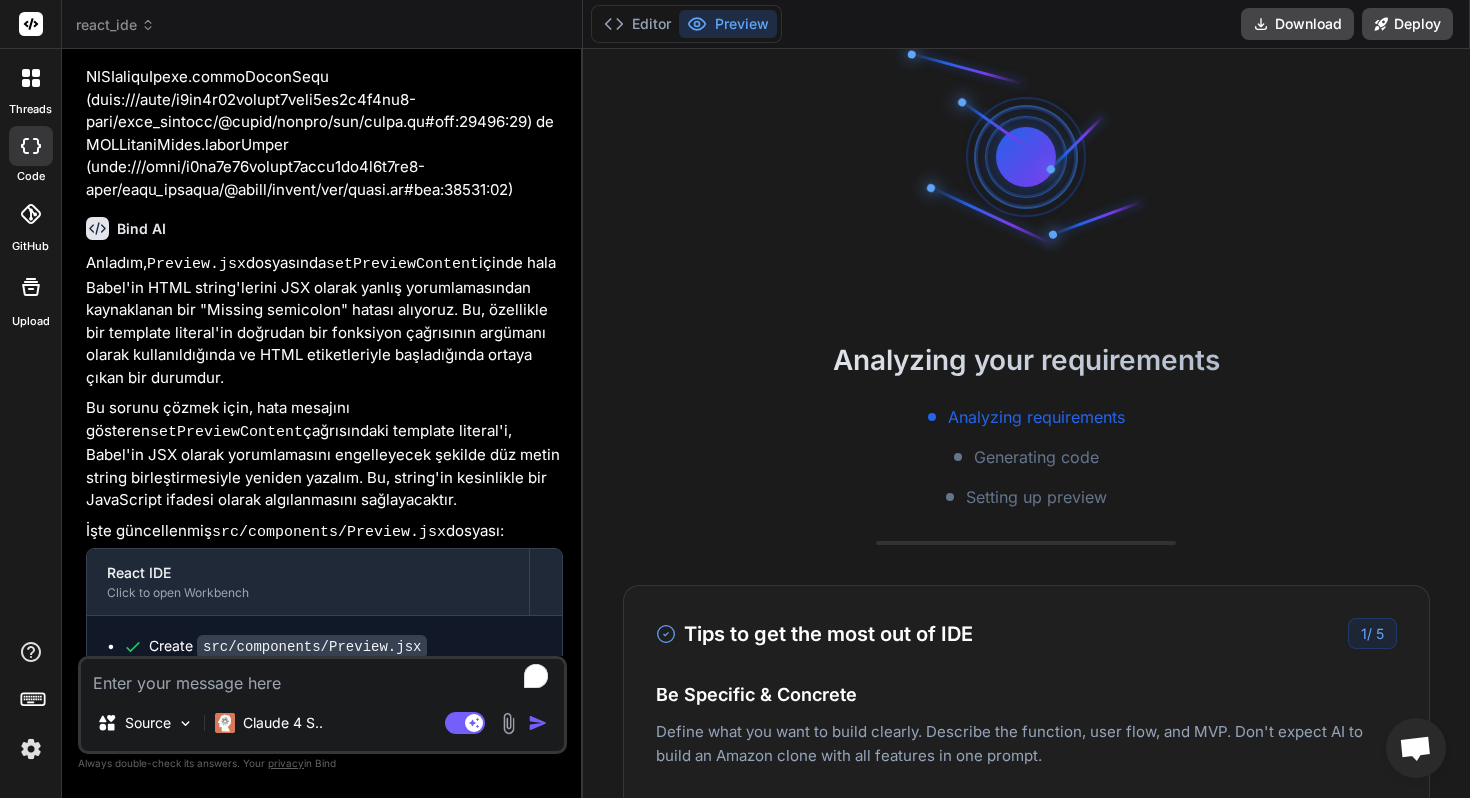 scroll, scrollTop: 0, scrollLeft: 0, axis: both 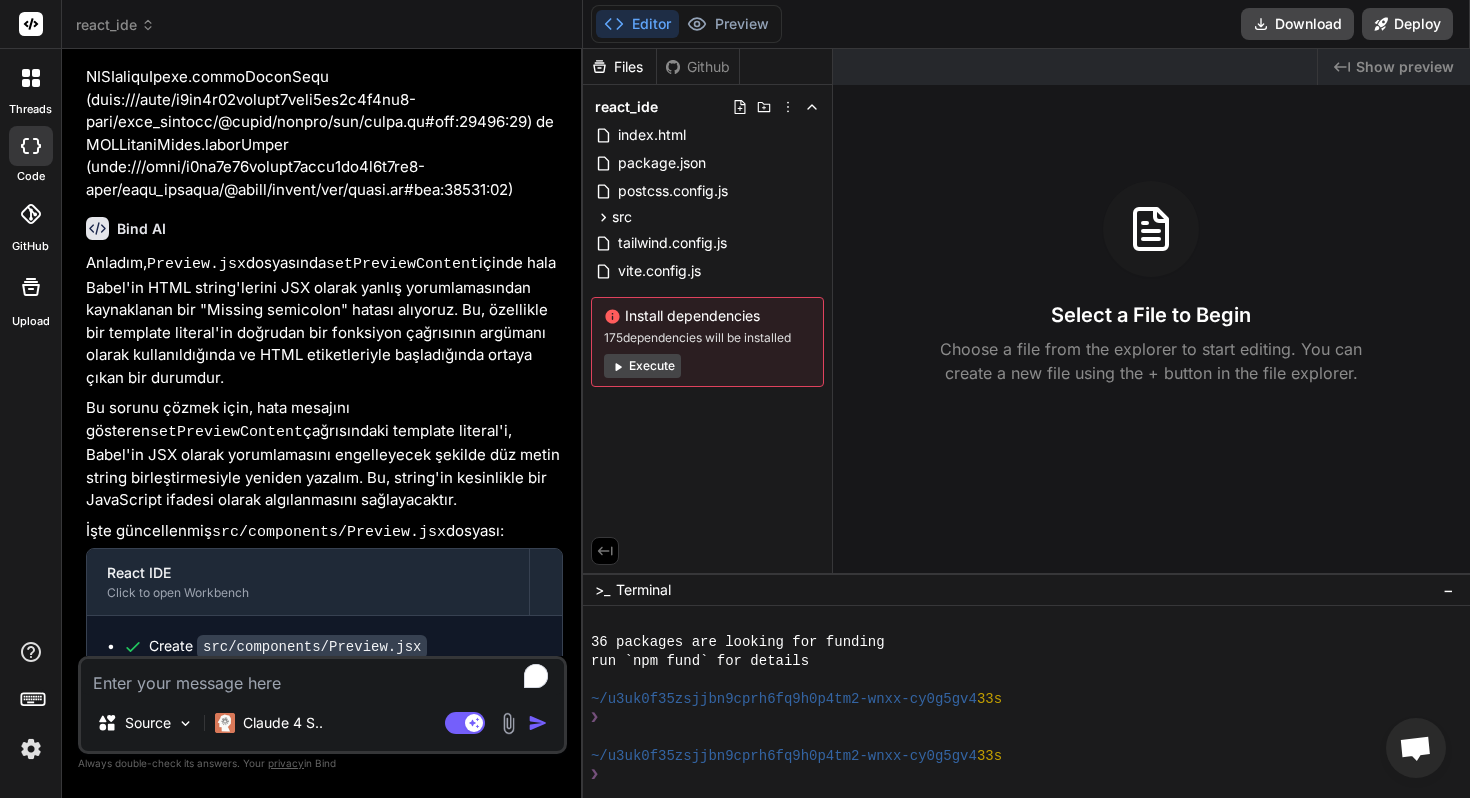 click on "Execute" at bounding box center (642, 366) 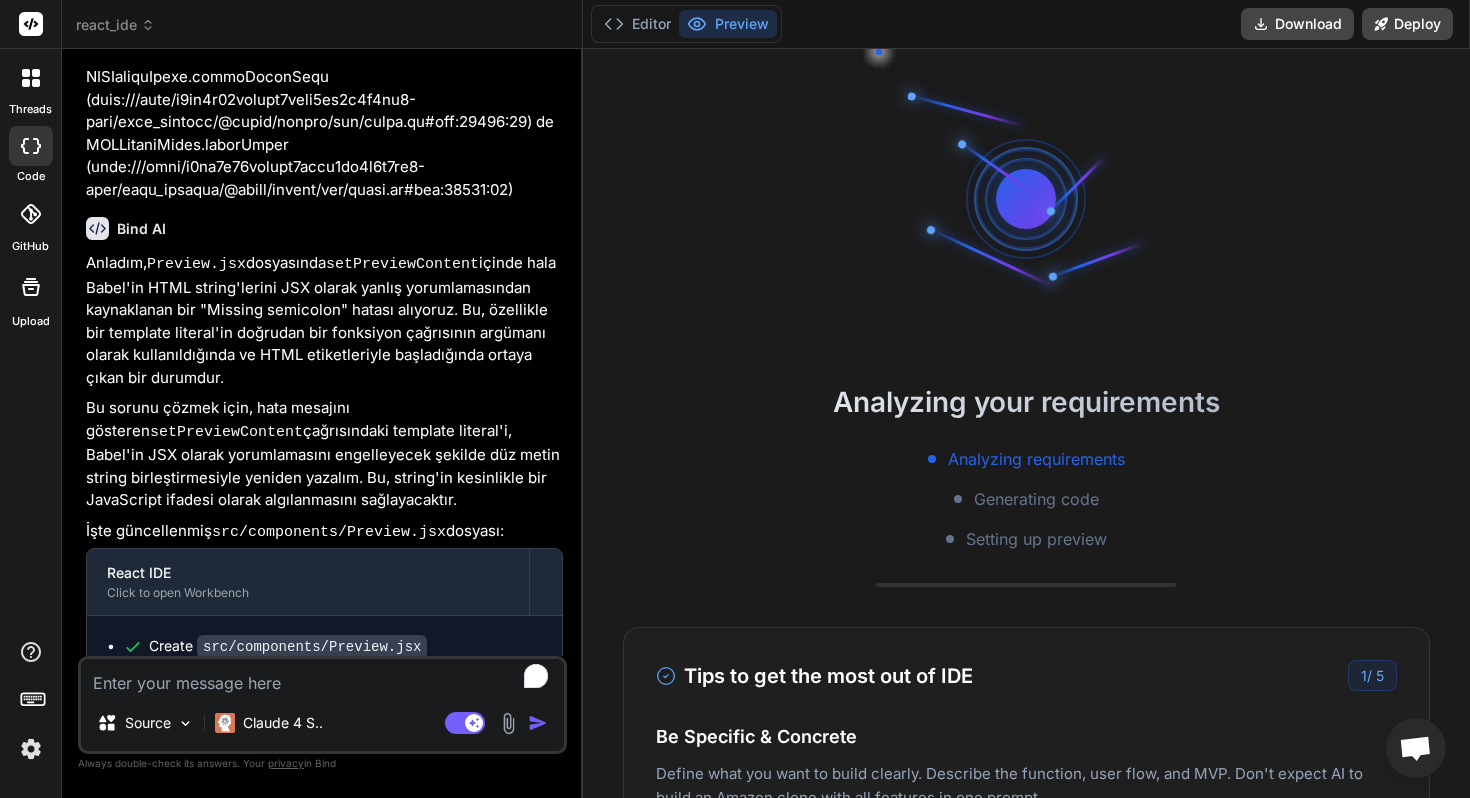 scroll, scrollTop: 418, scrollLeft: 0, axis: vertical 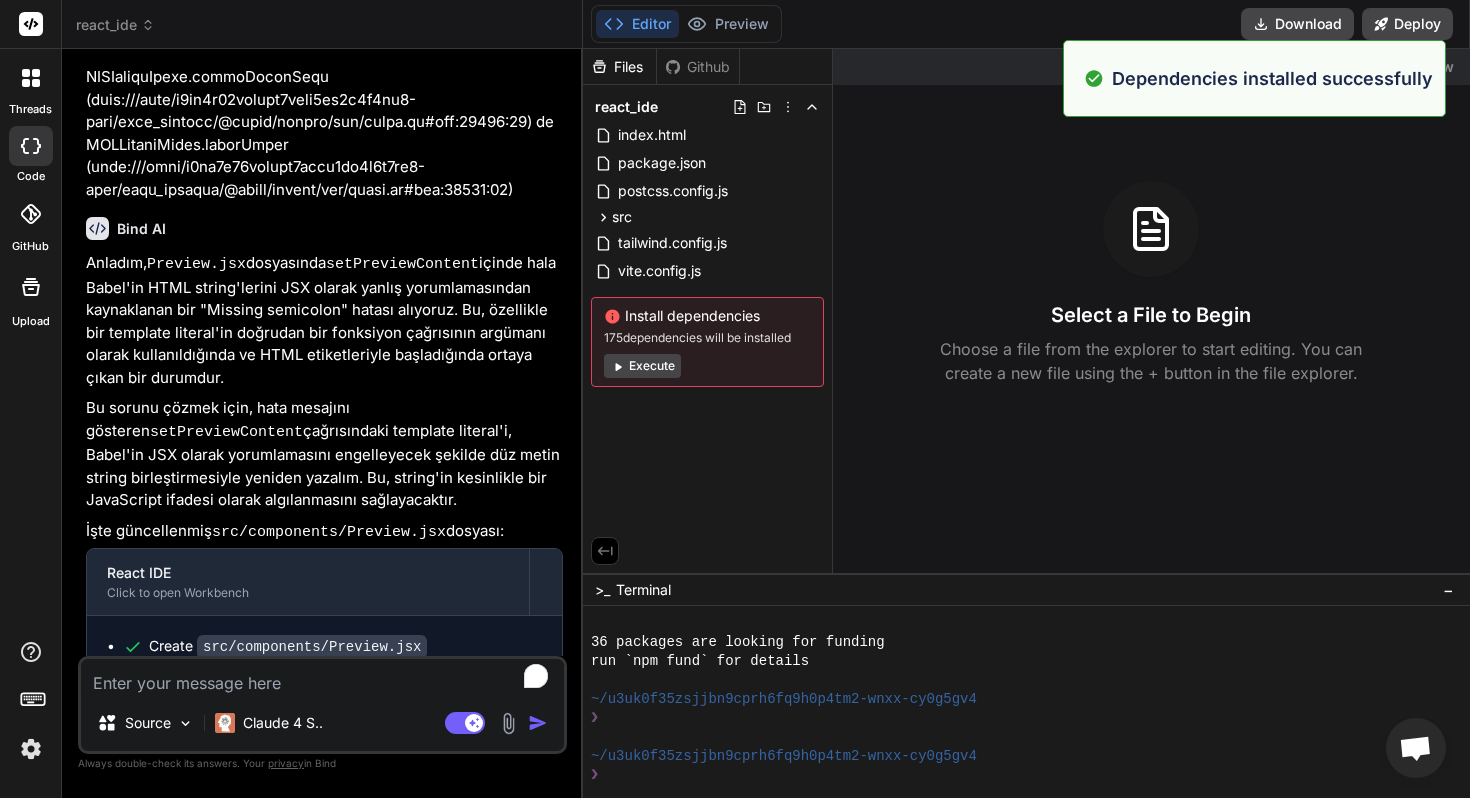 click on "Dependencies installed successfully" at bounding box center (1272, 78) 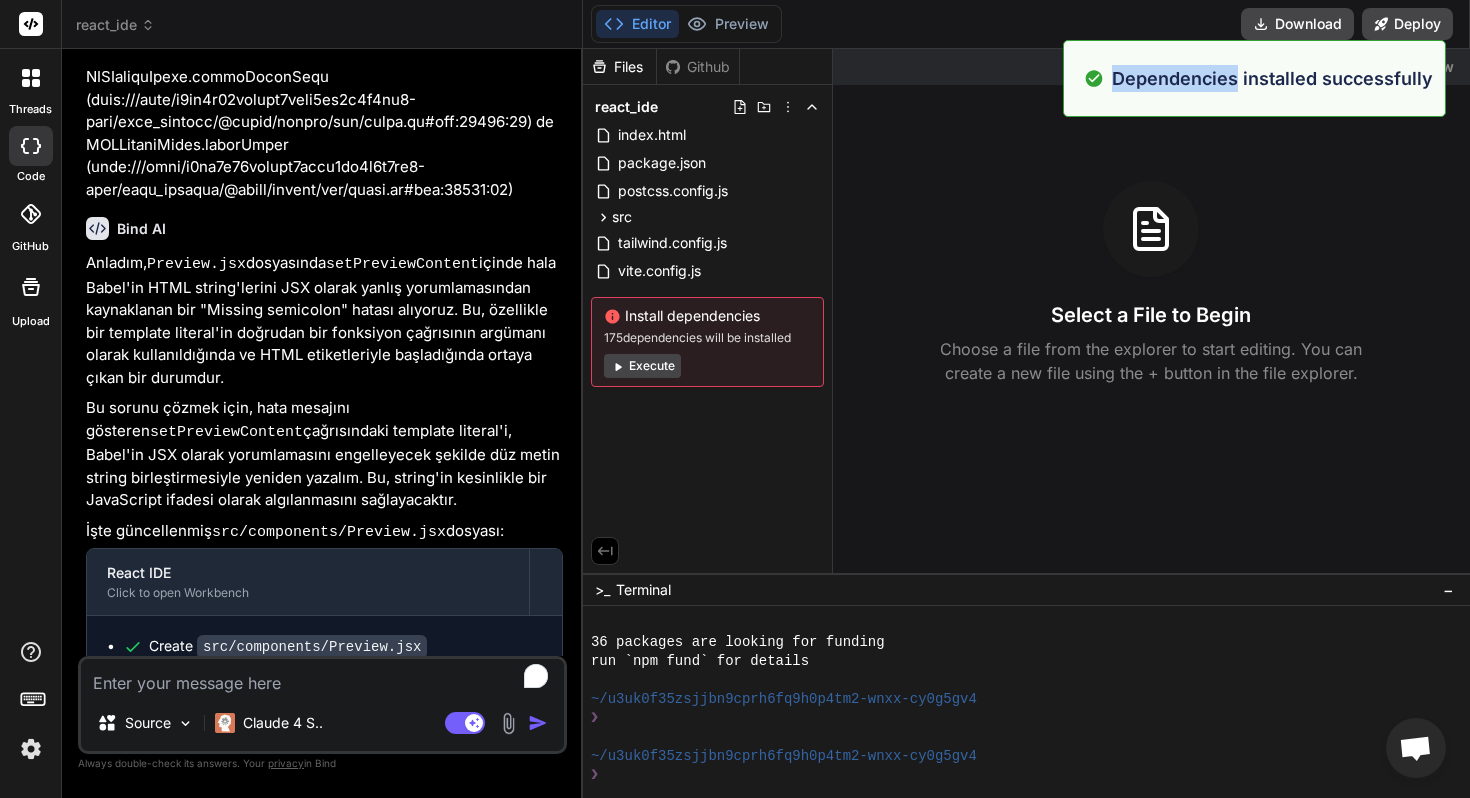 click on "Dependencies installed successfully" at bounding box center [1272, 78] 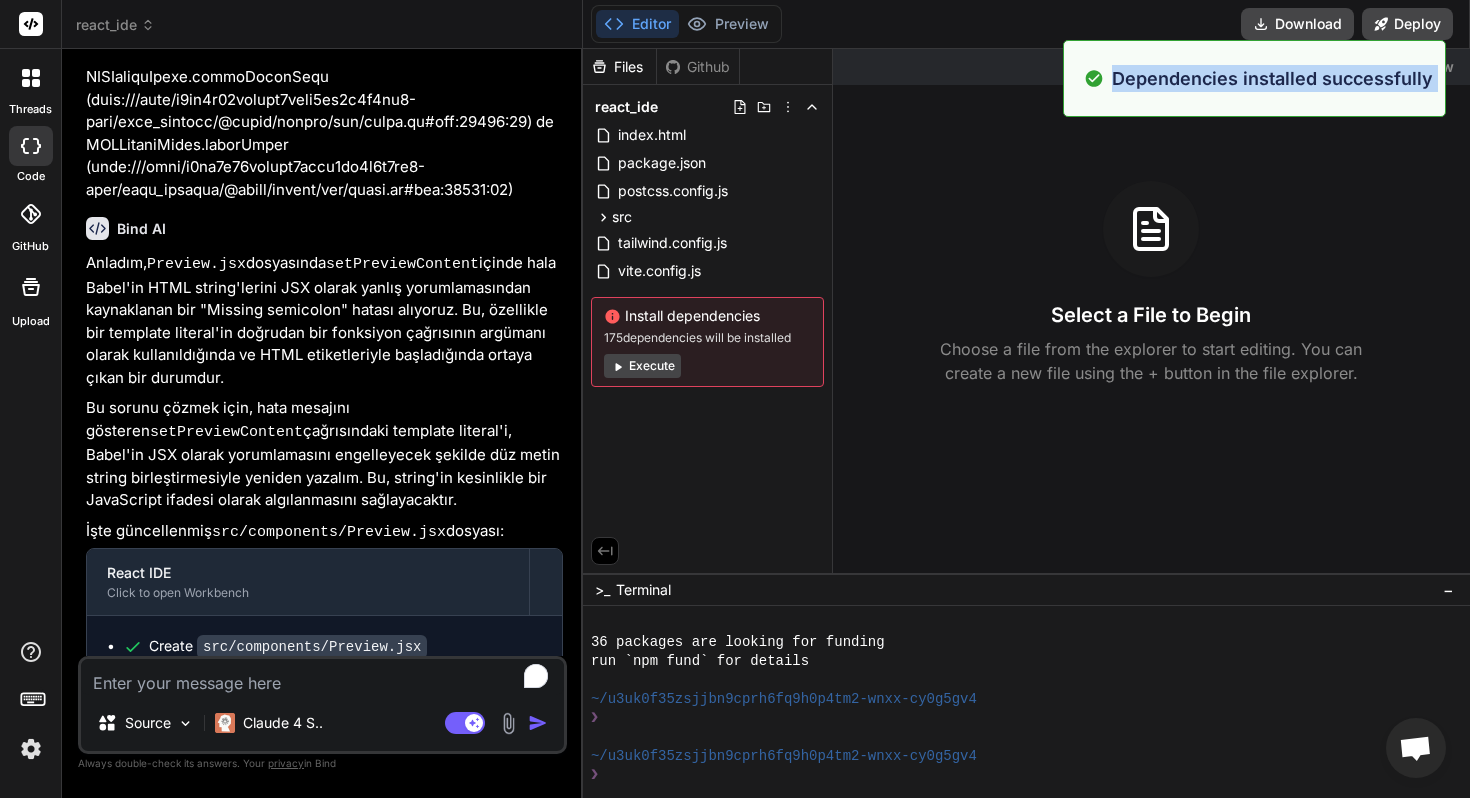 click on "Dependencies installed successfully" at bounding box center (1272, 78) 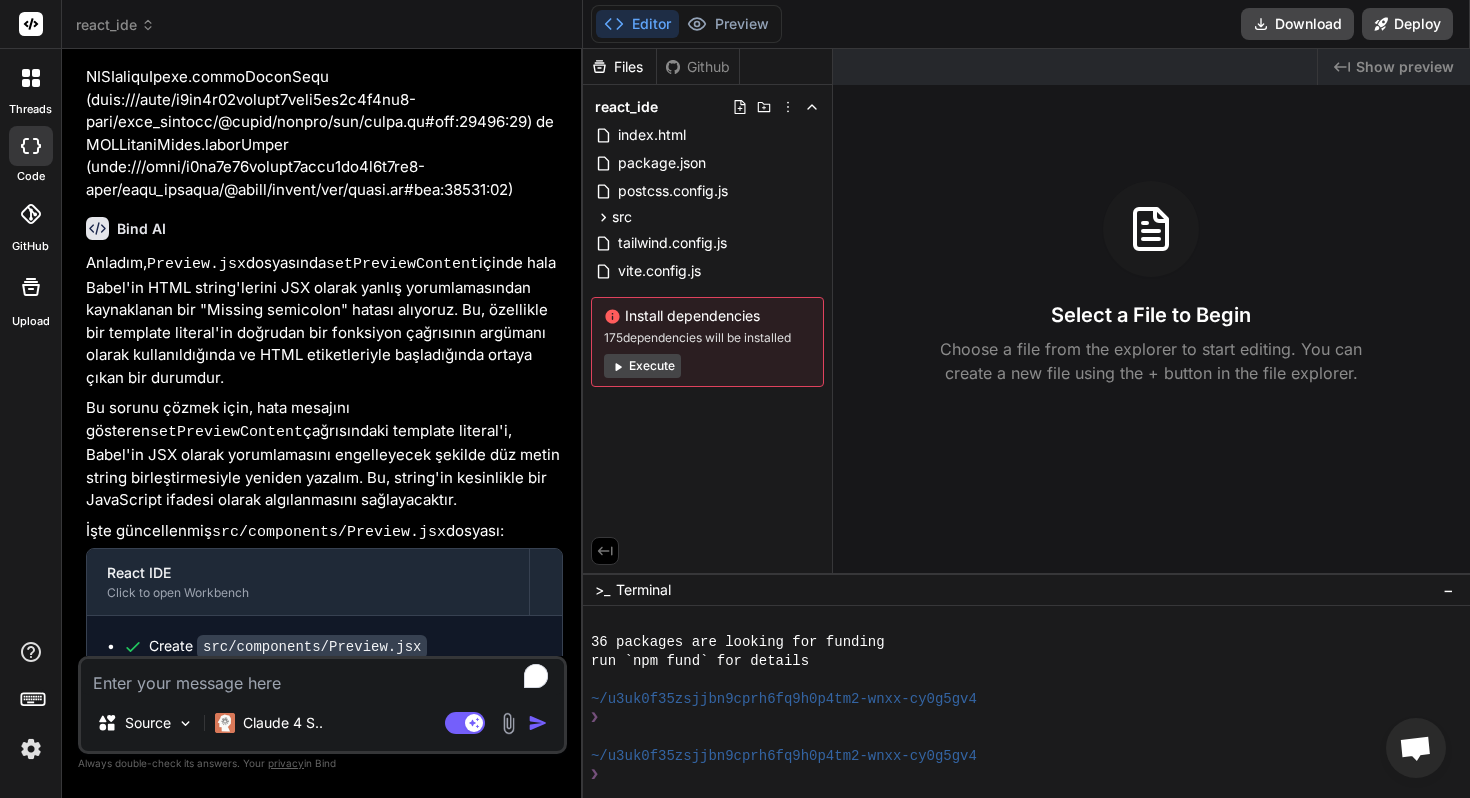 scroll, scrollTop: 475, scrollLeft: 0, axis: vertical 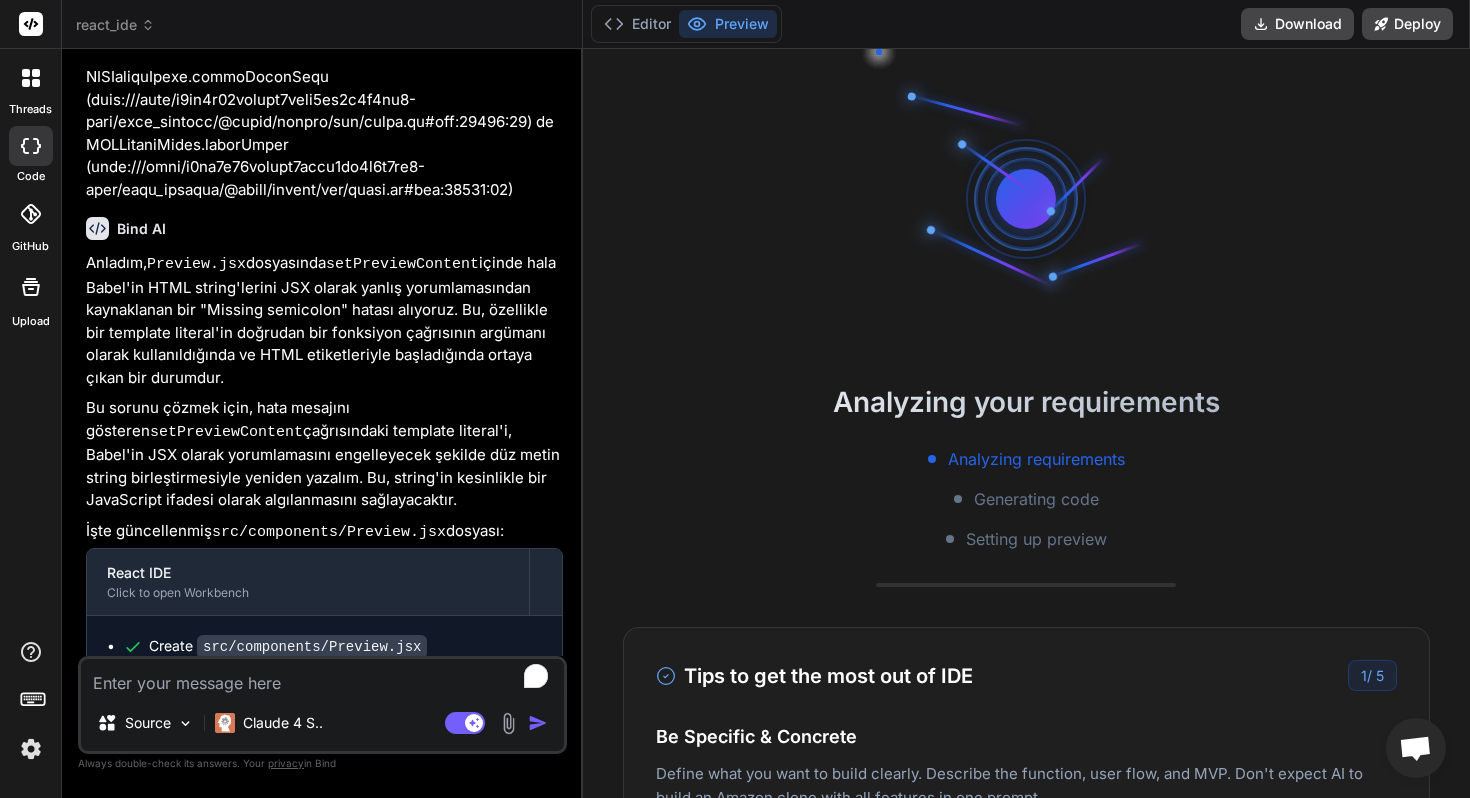 type on "x" 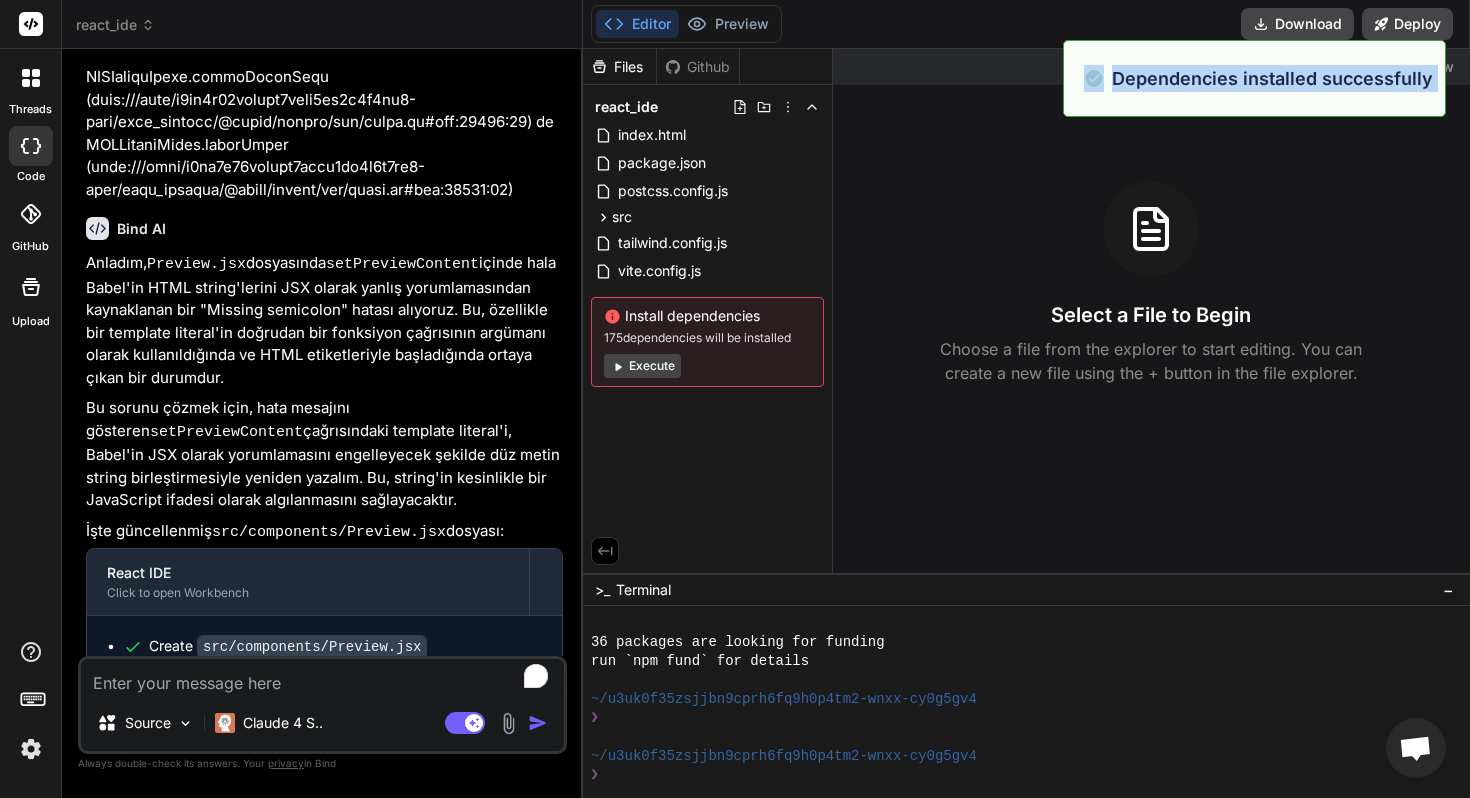 scroll, scrollTop: 760, scrollLeft: 0, axis: vertical 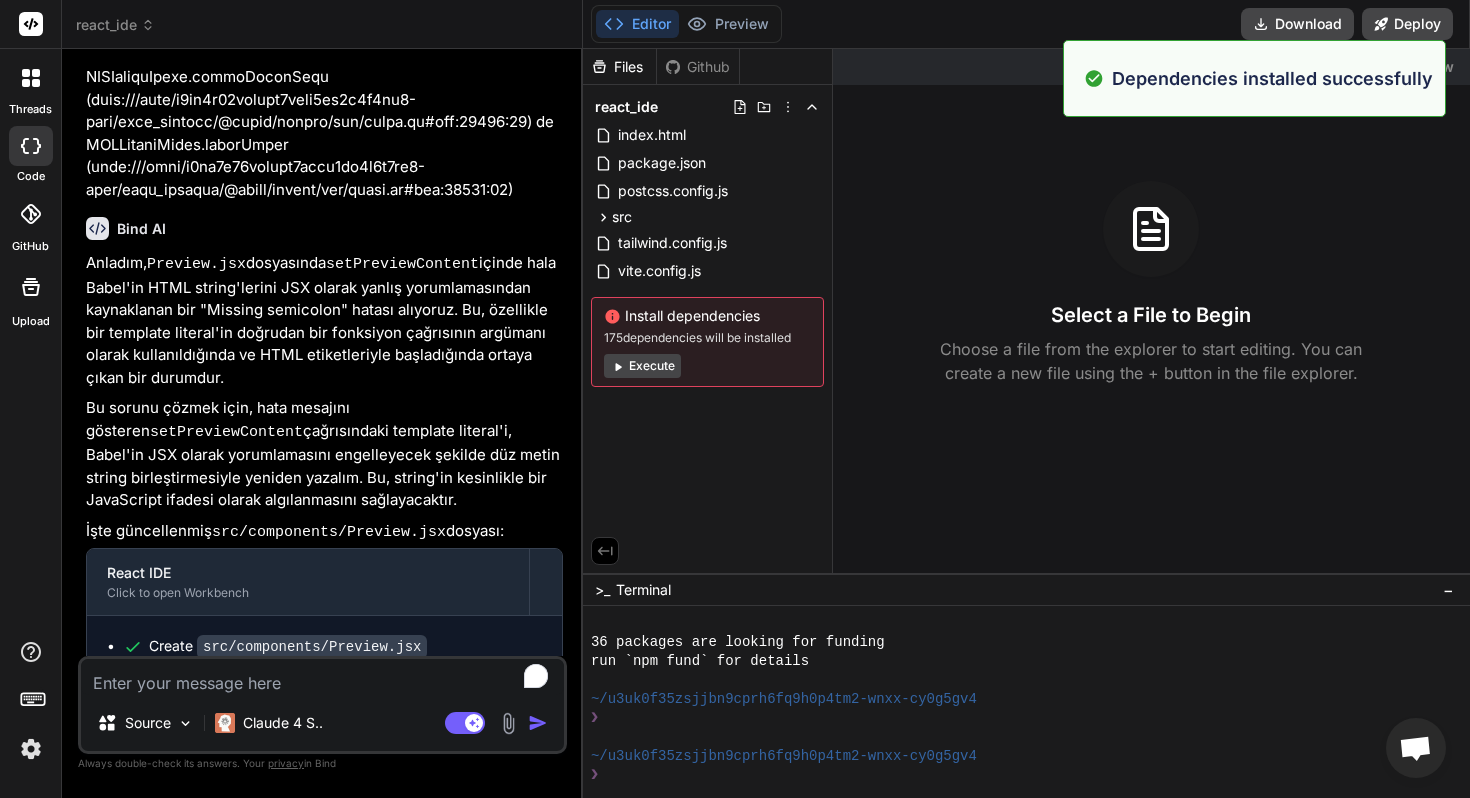 click on "Files Github react_ide index.html package.json postcss.config.js src App.jsx components CodeEditor.jsx FileExplorer.jsx Preview.jsx Terminal.jsx index.css main.jsx tailwind.config.js vite.config.js  Install dependencies 175  dependencies will be installed Execute Created with Pixso. Show preview Select a File to Begin Choose a file from the explorer to start editing. You can create a new file using the + button in the file explorer. >_ Terminal − 11111111111111111111111111111111 36 packages are looking for funding   run `npm fund` for details ~/u3uk0f35zsjjbn9cprh6fq9h0p4tm2-wnxx-cy0g5gv4 ❯   ~/u3uk0f35zsjjbn9cprh6fq9h0p4tm2-wnxx-cy0g5gv4 ❯" at bounding box center (1026, 423) 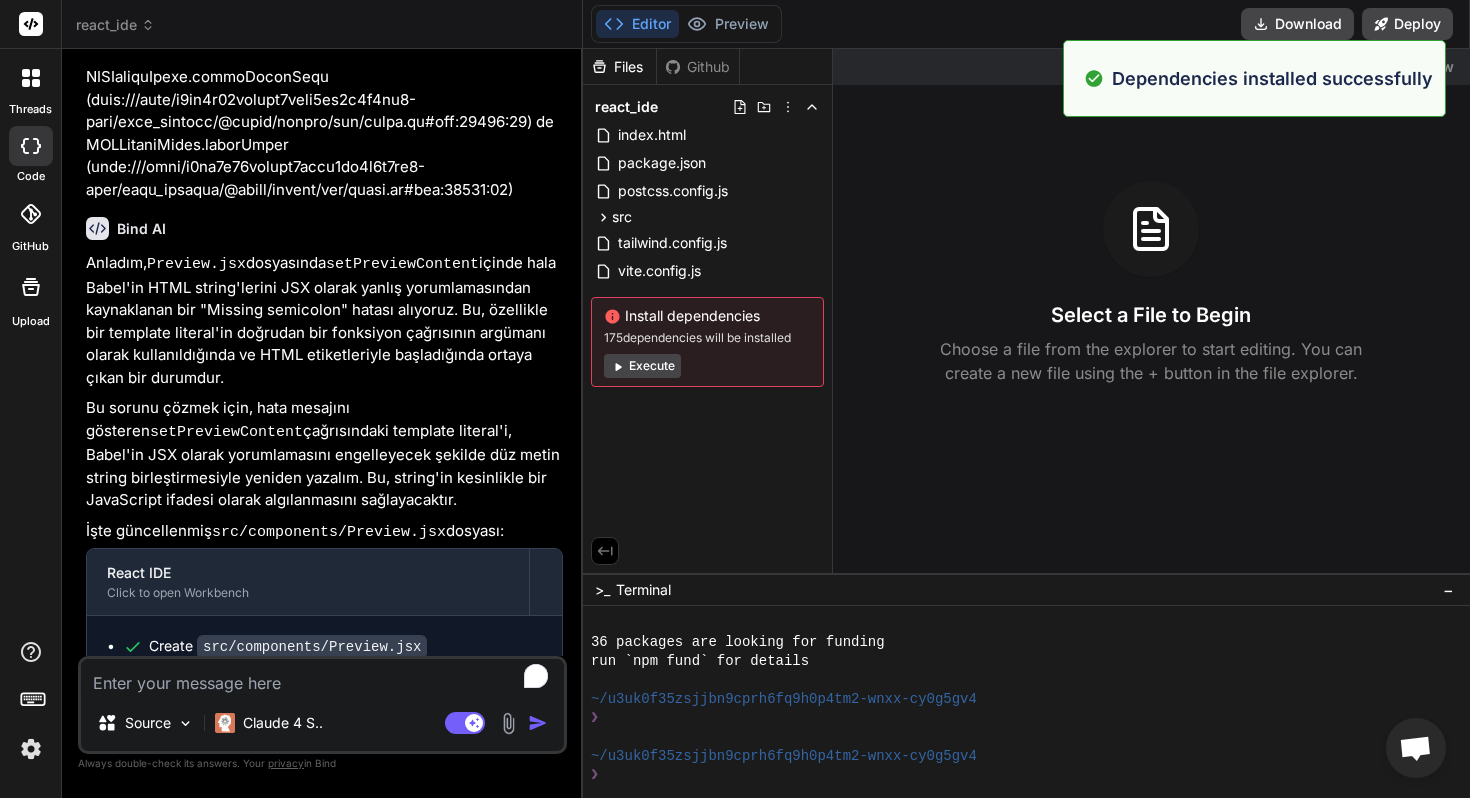click 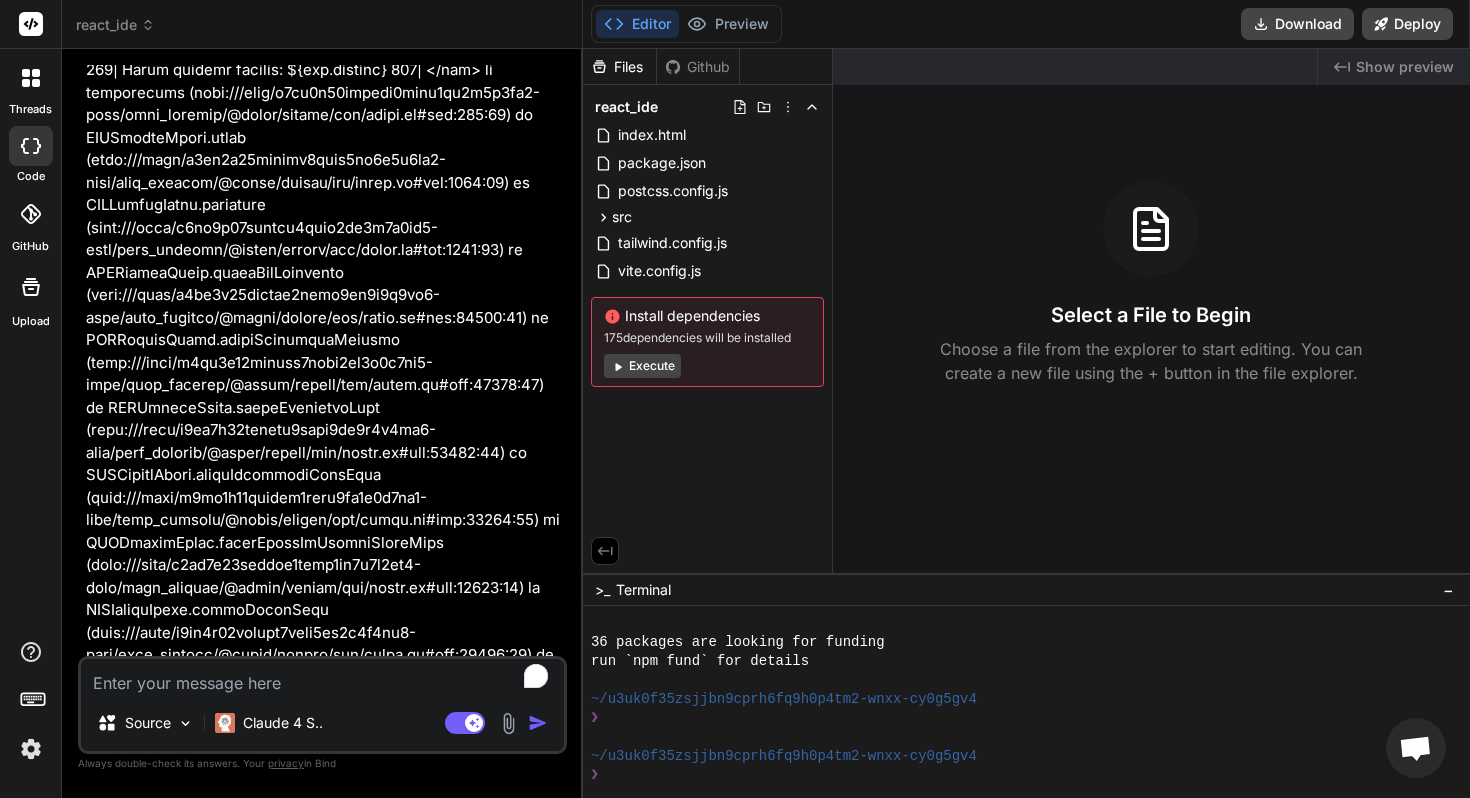 scroll, scrollTop: 6557, scrollLeft: 0, axis: vertical 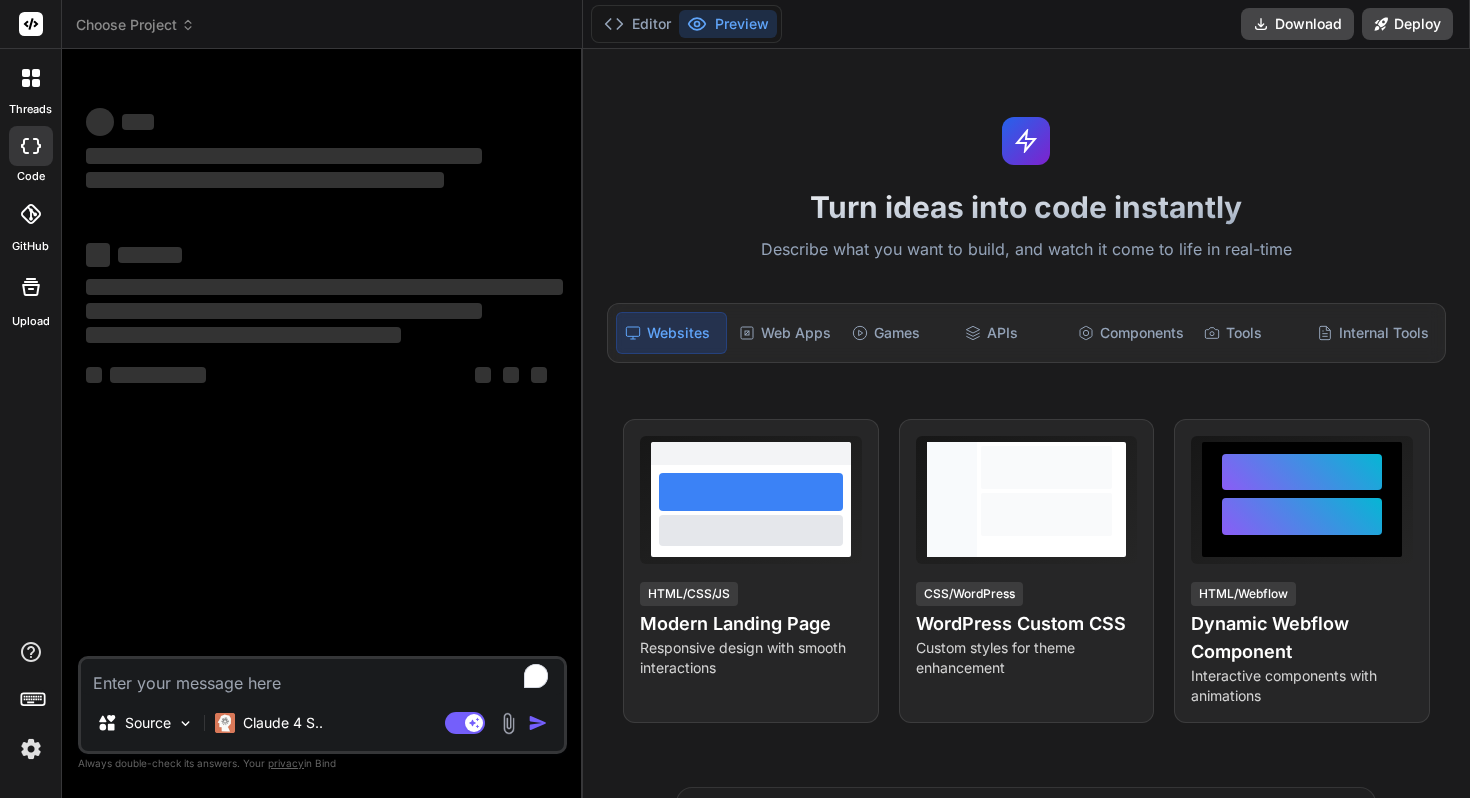 click on "Turn ideas into code instantly" at bounding box center (1026, 207) 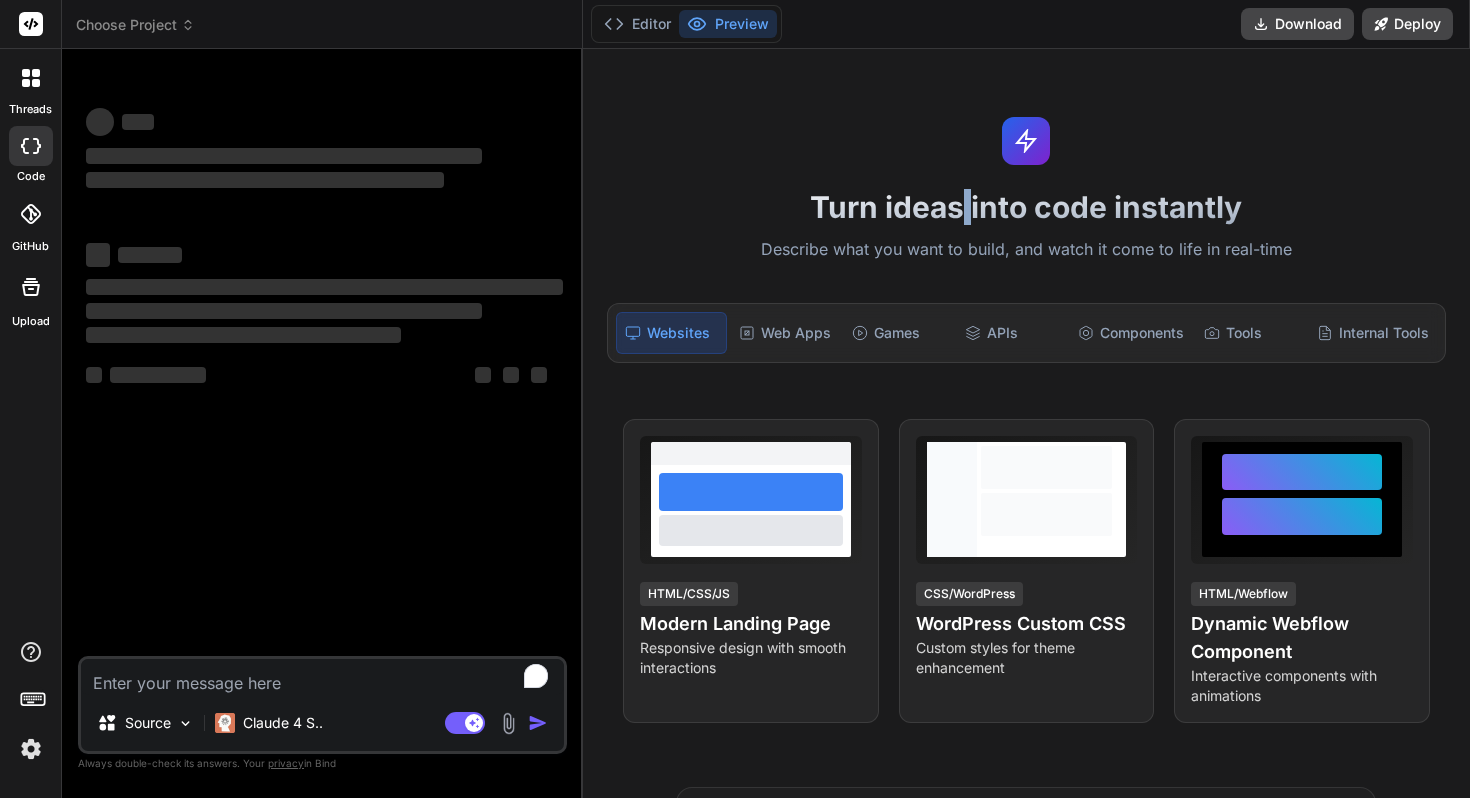 click on "Turn ideas into code instantly" at bounding box center [1026, 207] 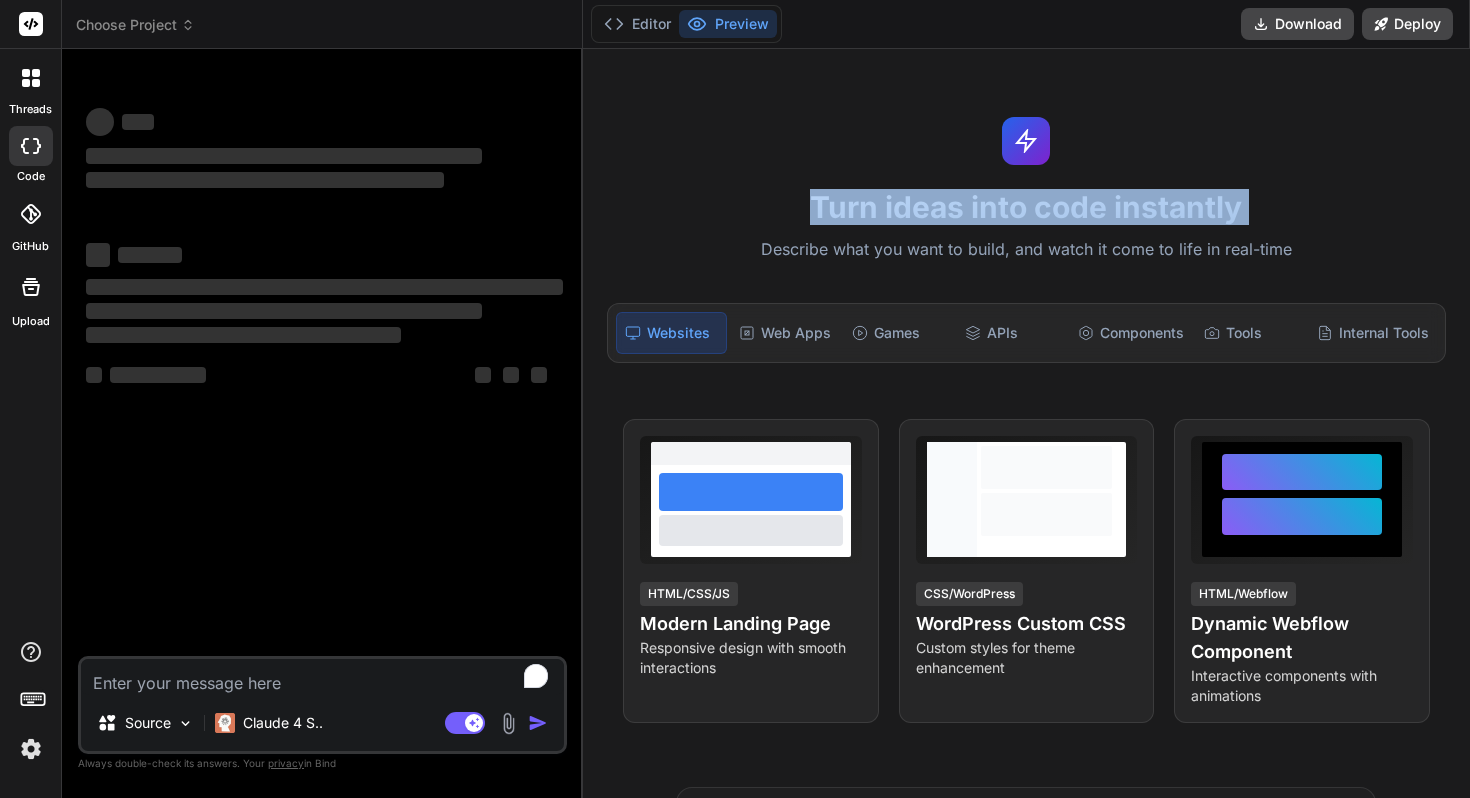 click on "Turn ideas into code instantly" at bounding box center (1026, 207) 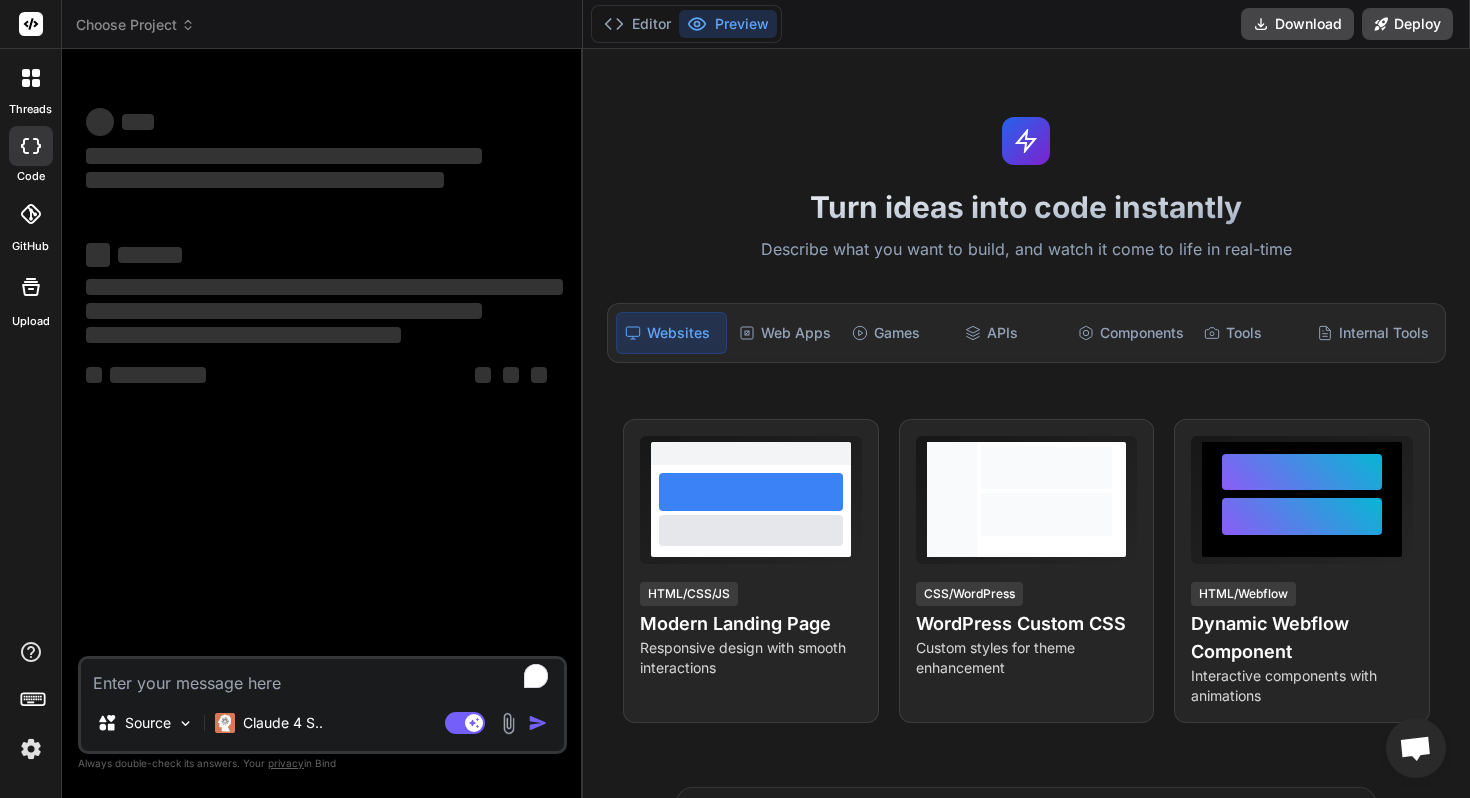 click on "Describe what you want to build, and watch it come to life in real-time" at bounding box center [1026, 250] 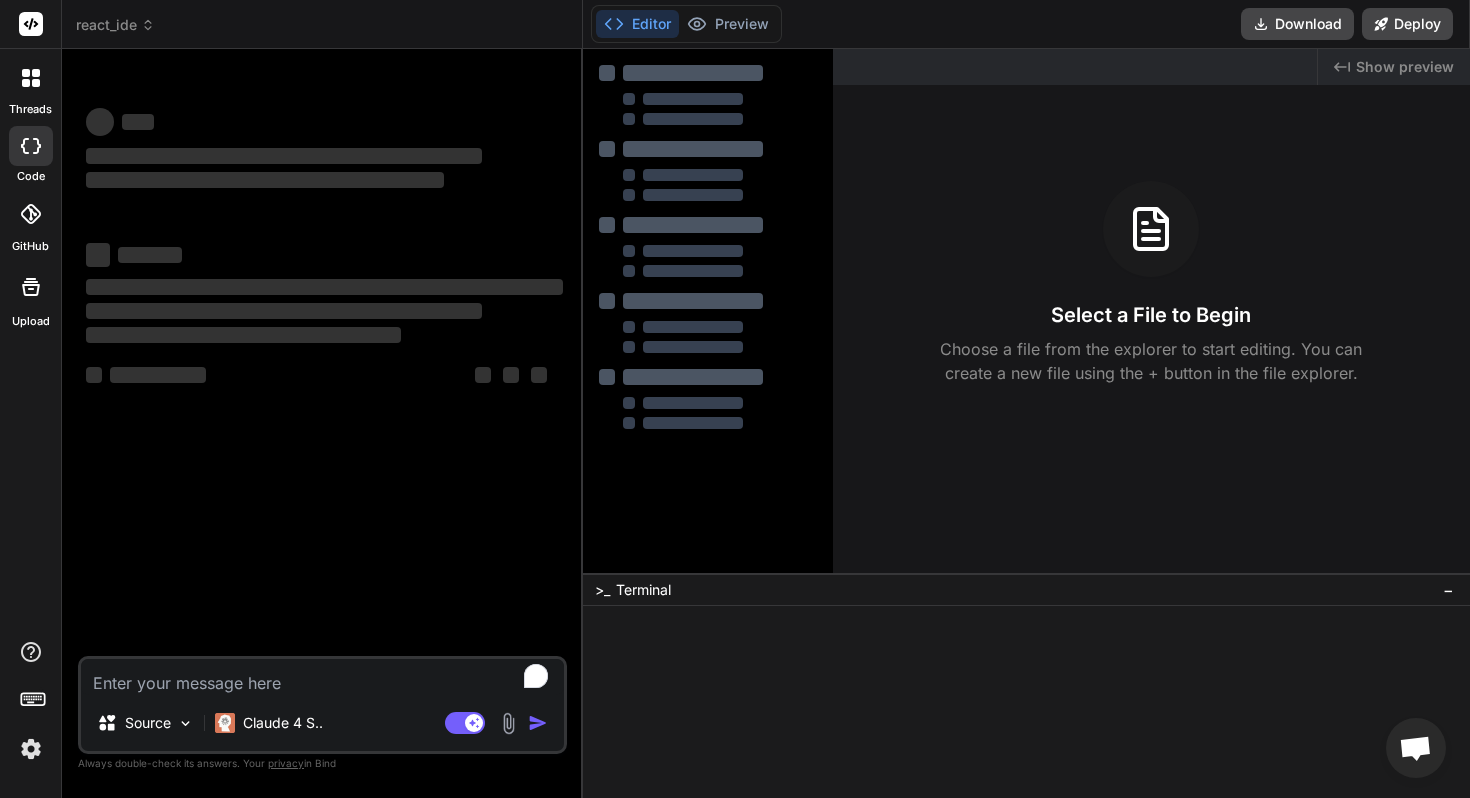 click at bounding box center (139, 423) 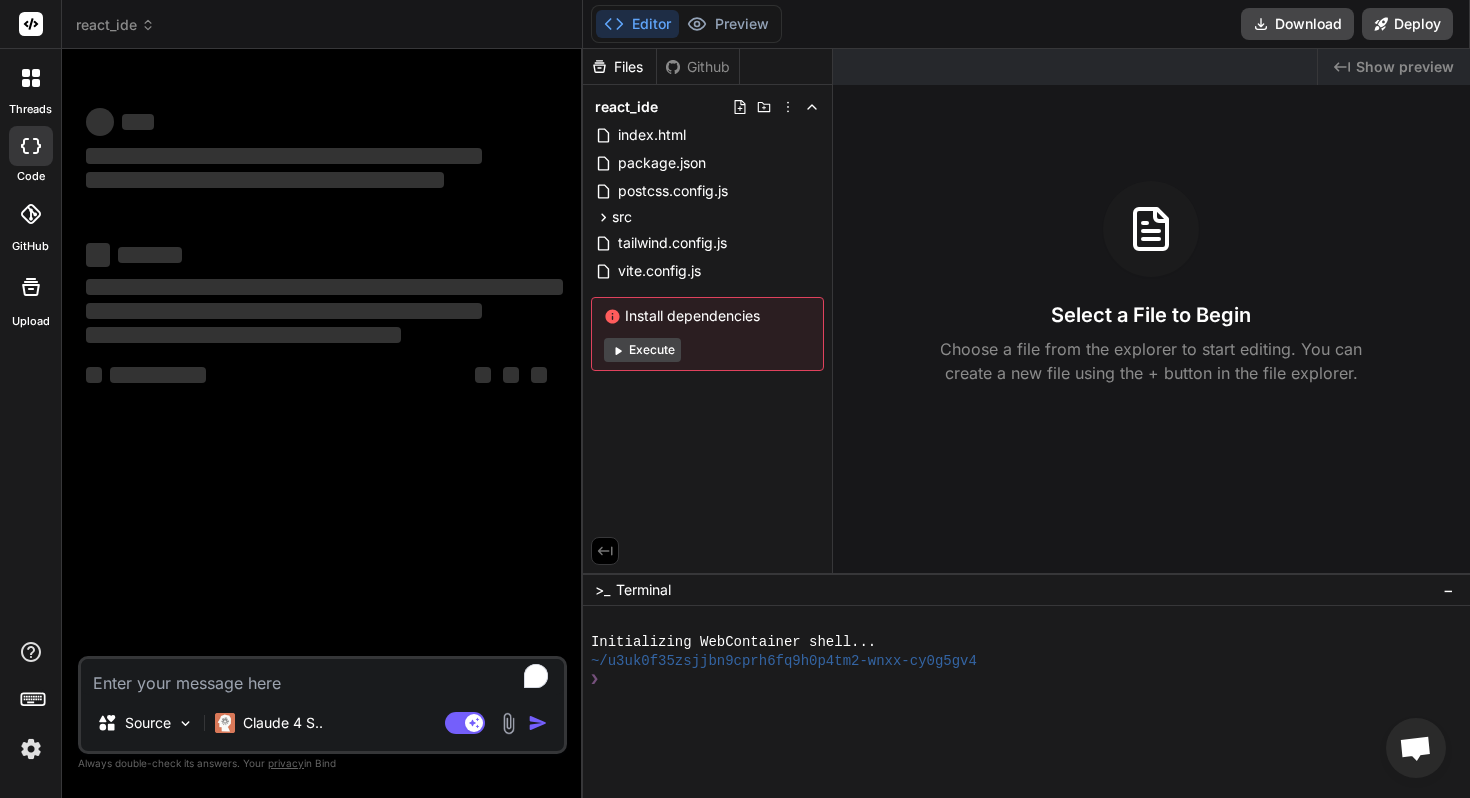 type on "x" 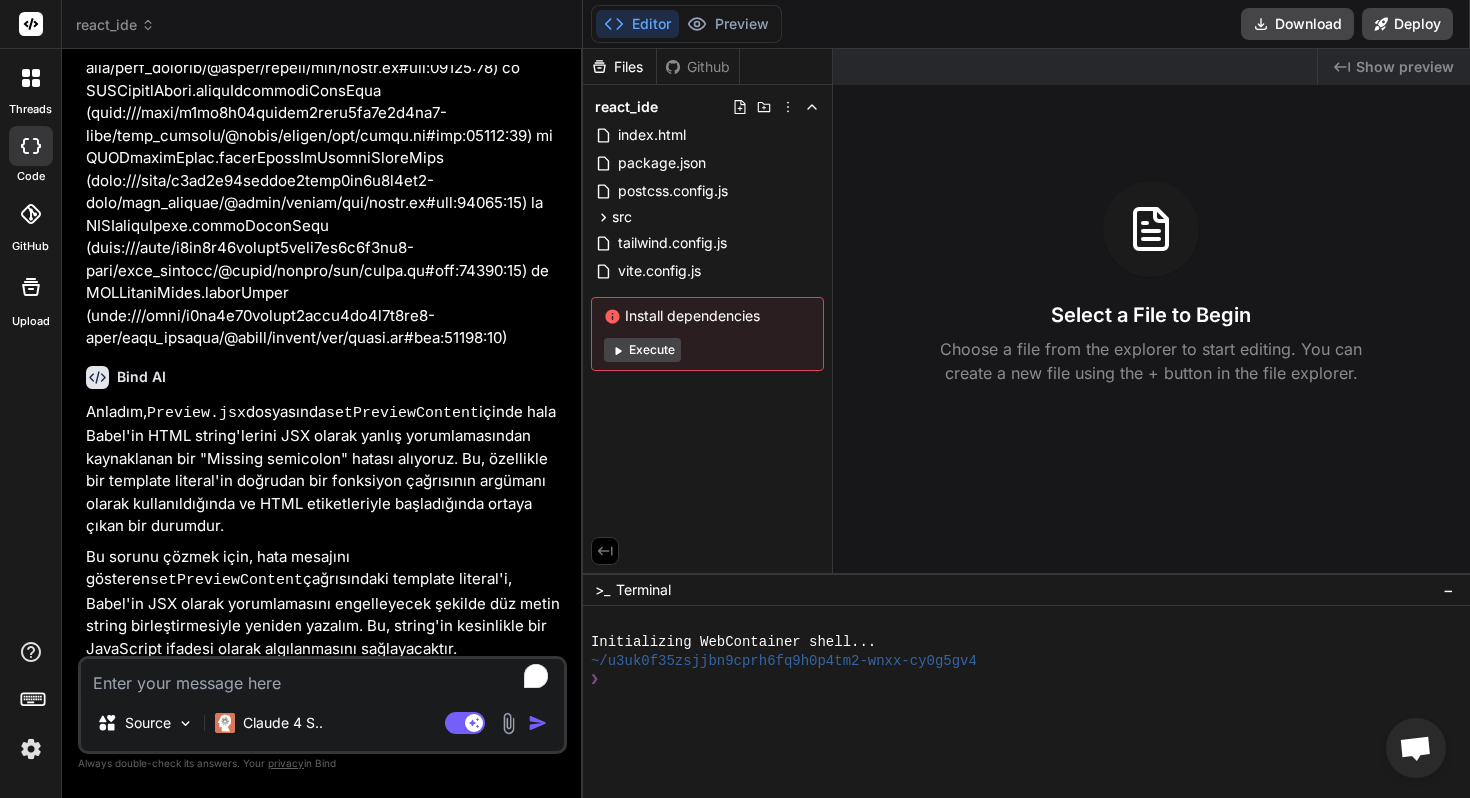 scroll, scrollTop: 6557, scrollLeft: 0, axis: vertical 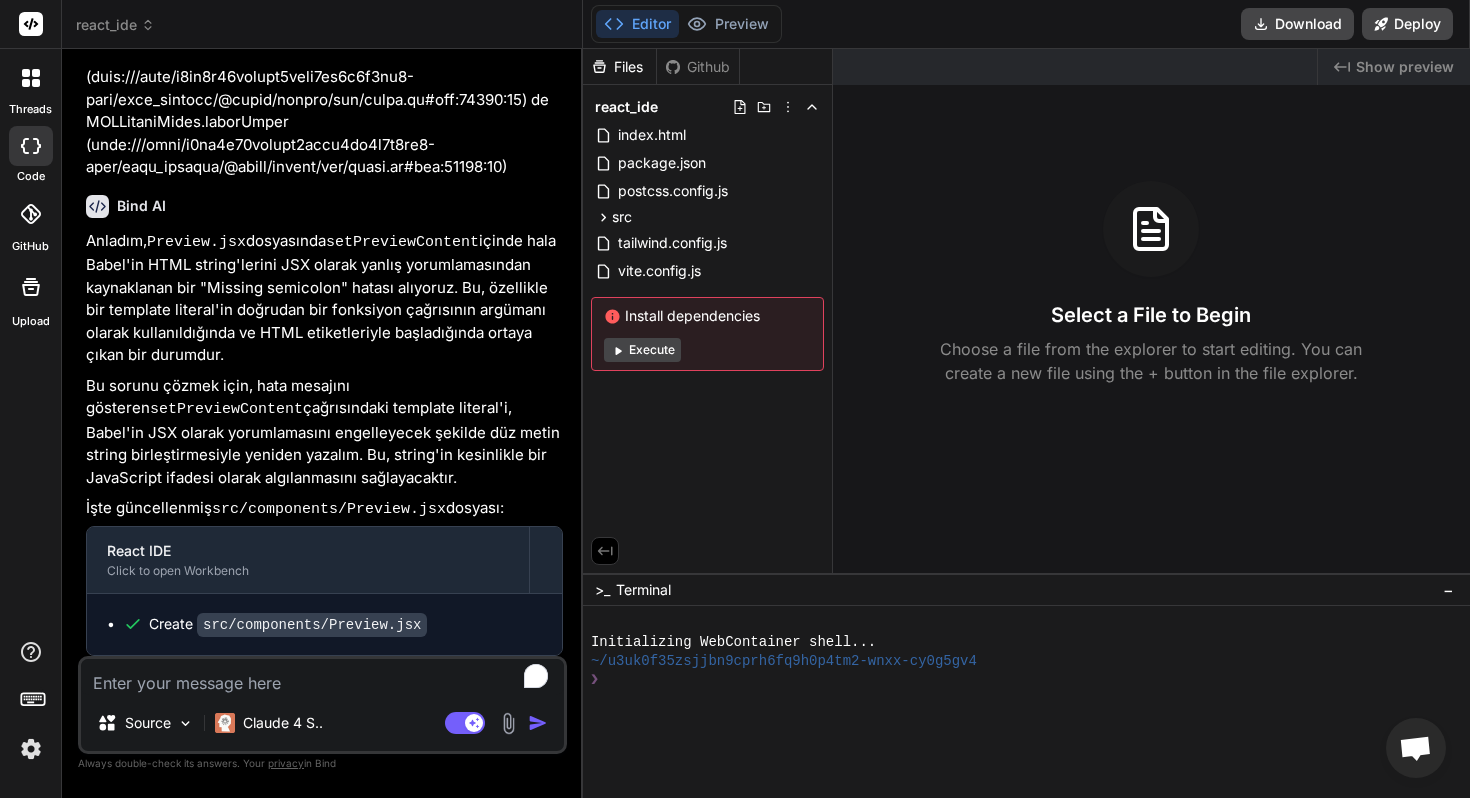 click at bounding box center [322, 677] 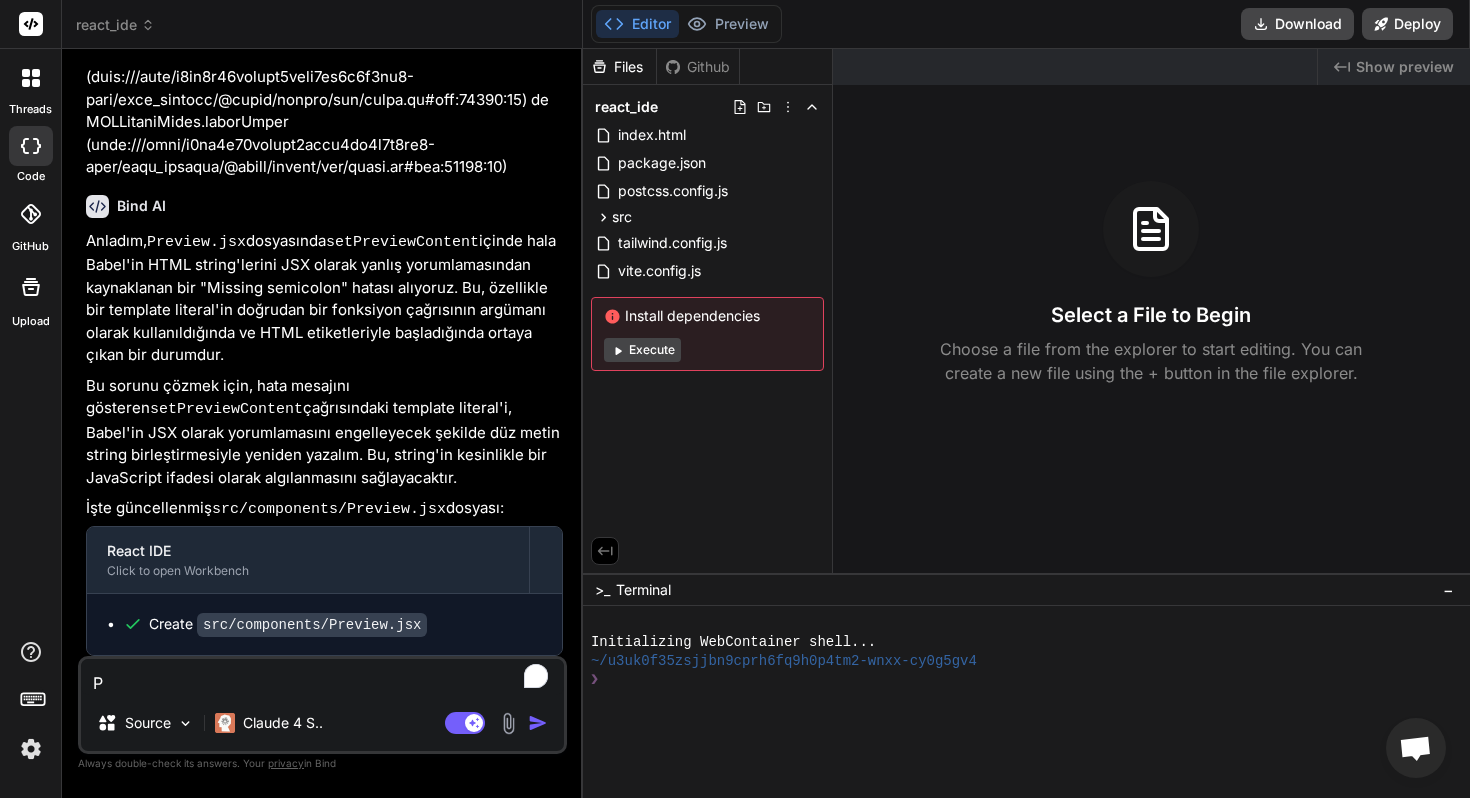 type on "Pr" 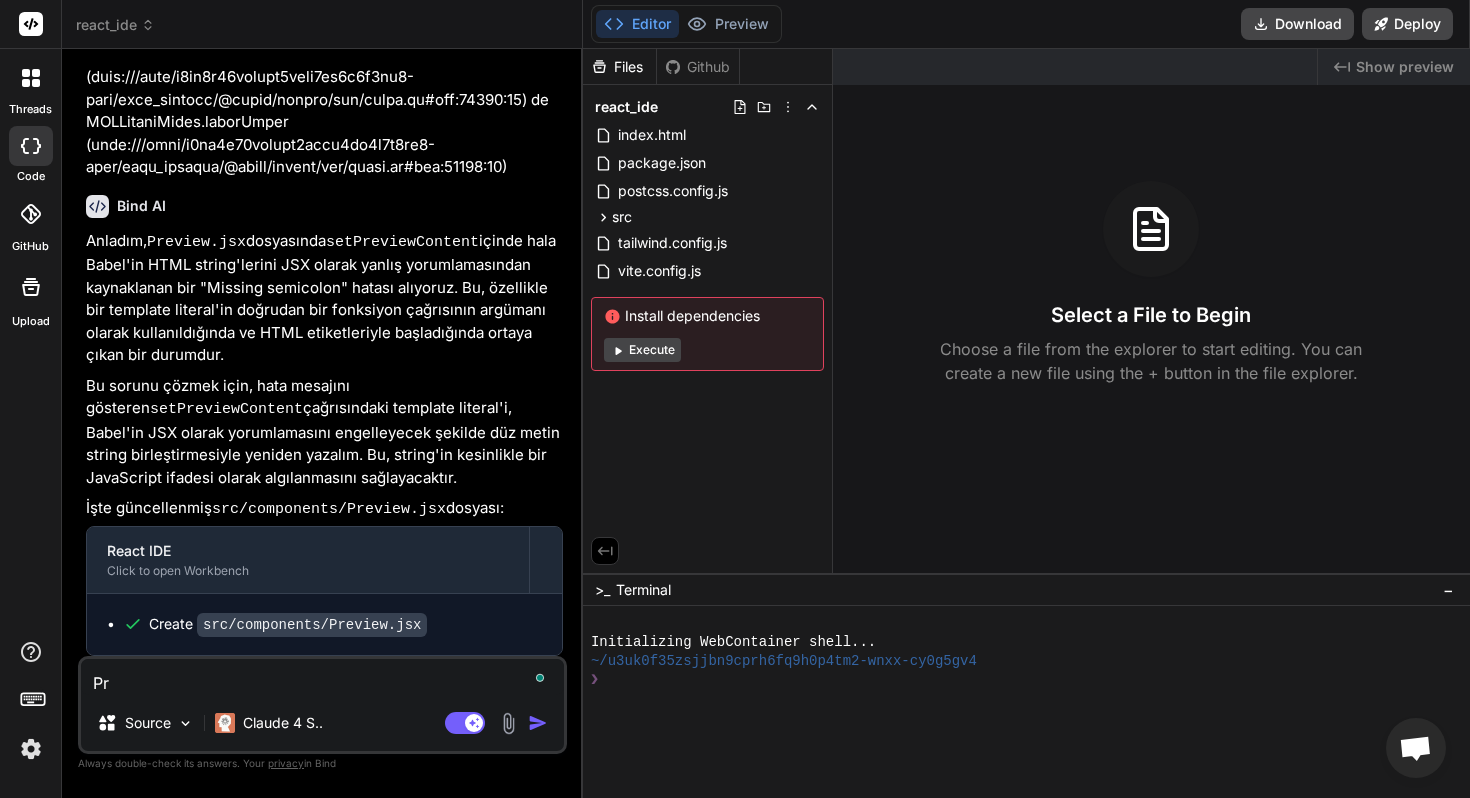type on "Pro" 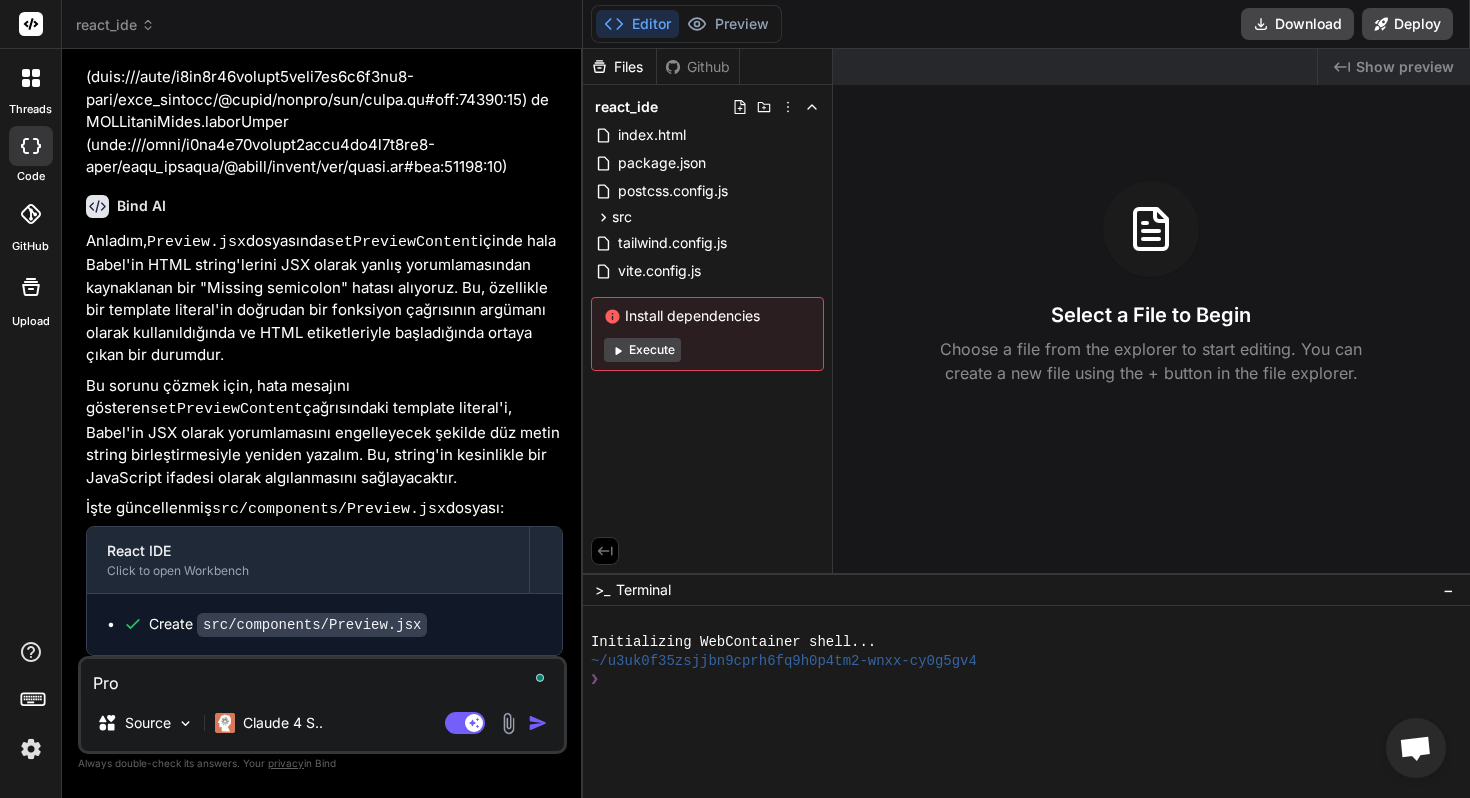 type on "Proj" 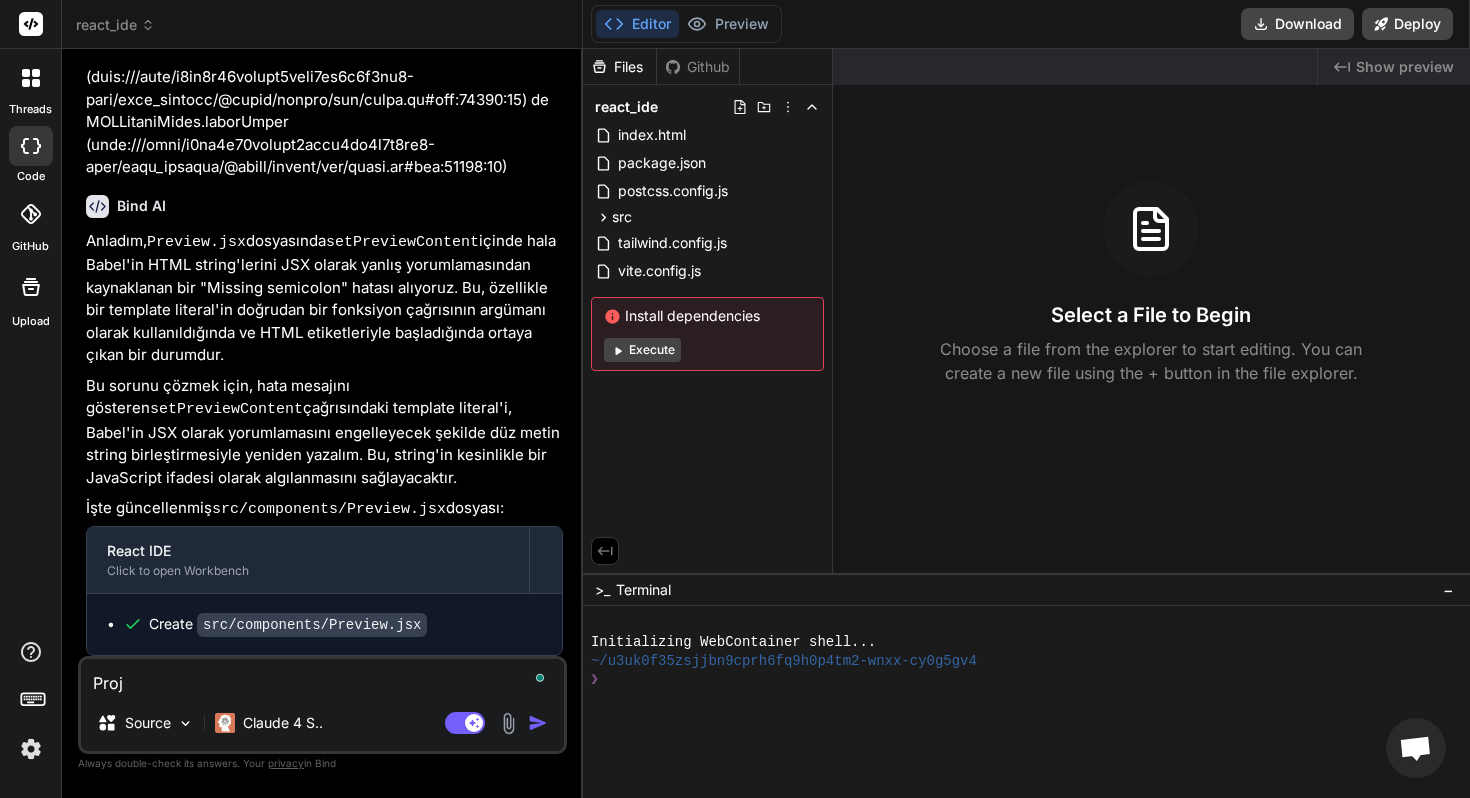 type on "Proje" 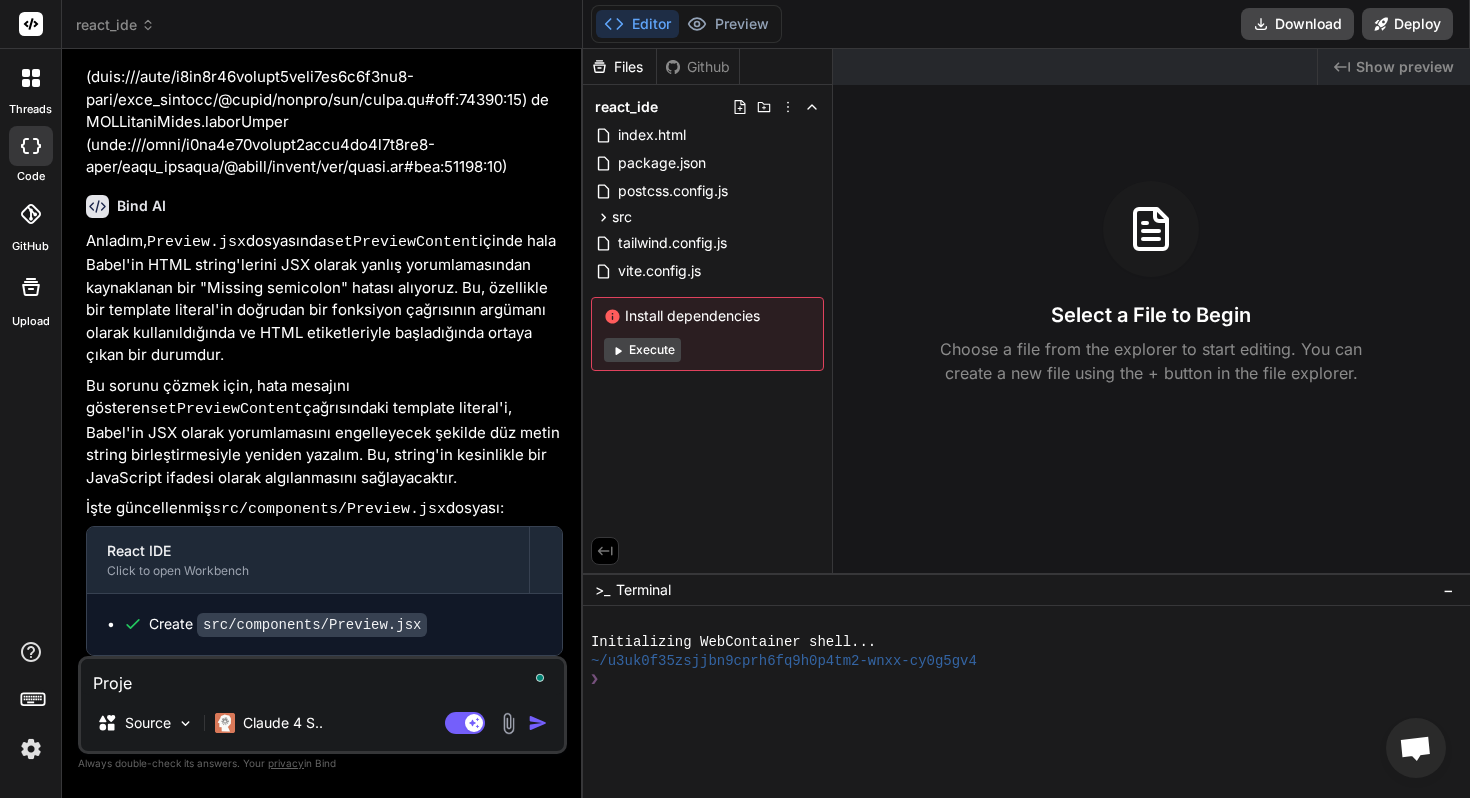 type on "Projey" 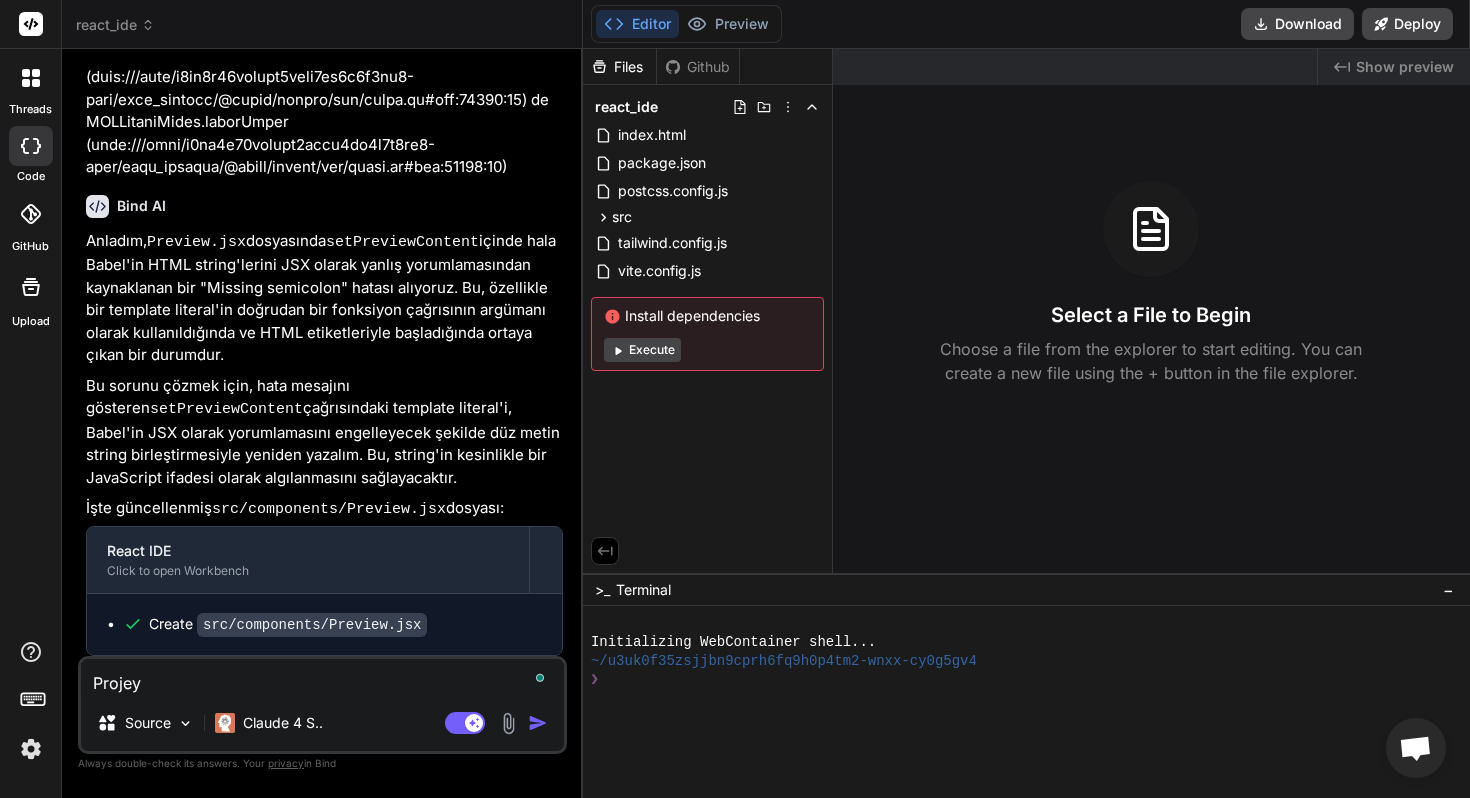 type on "Projeyi" 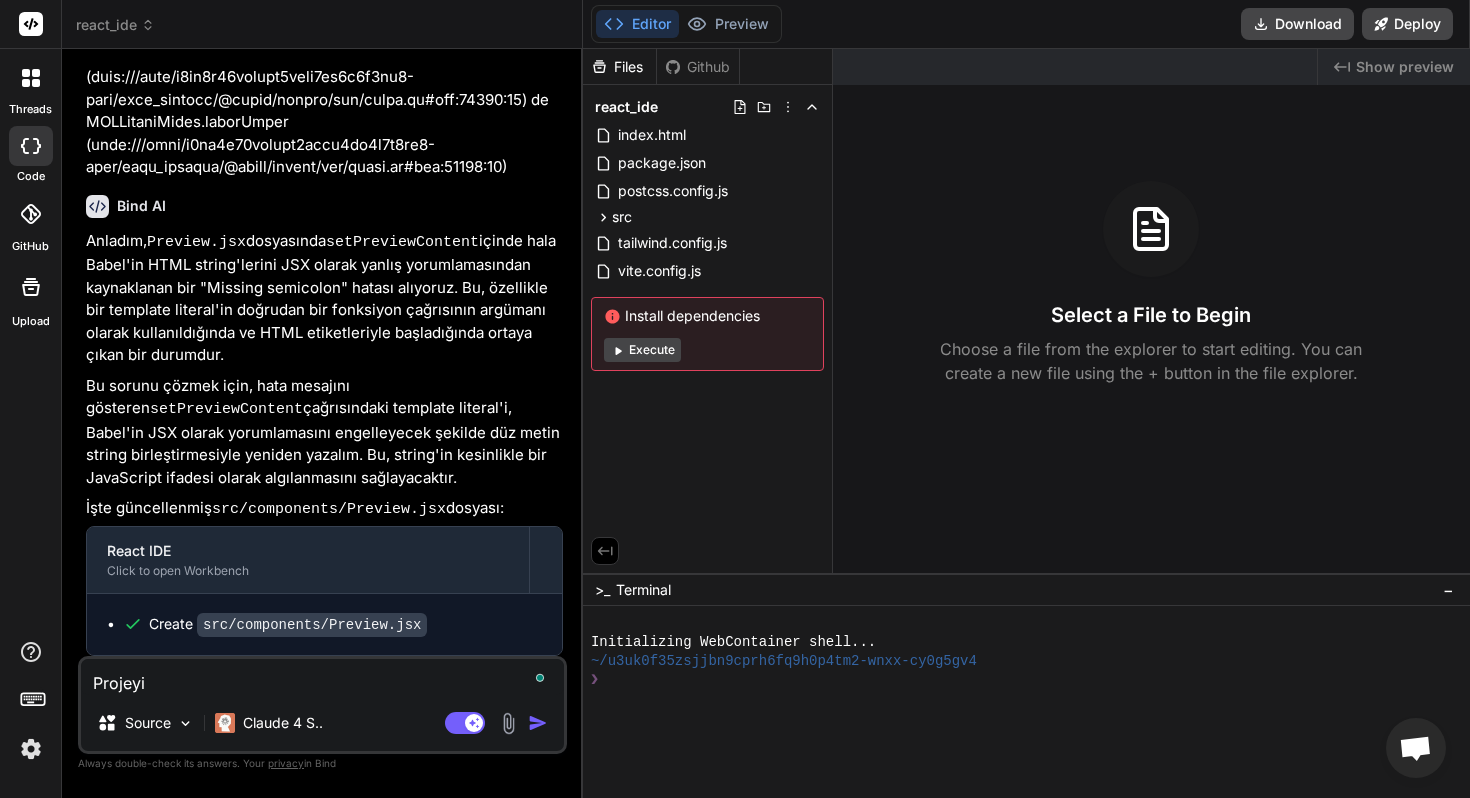 type on "Projeyi" 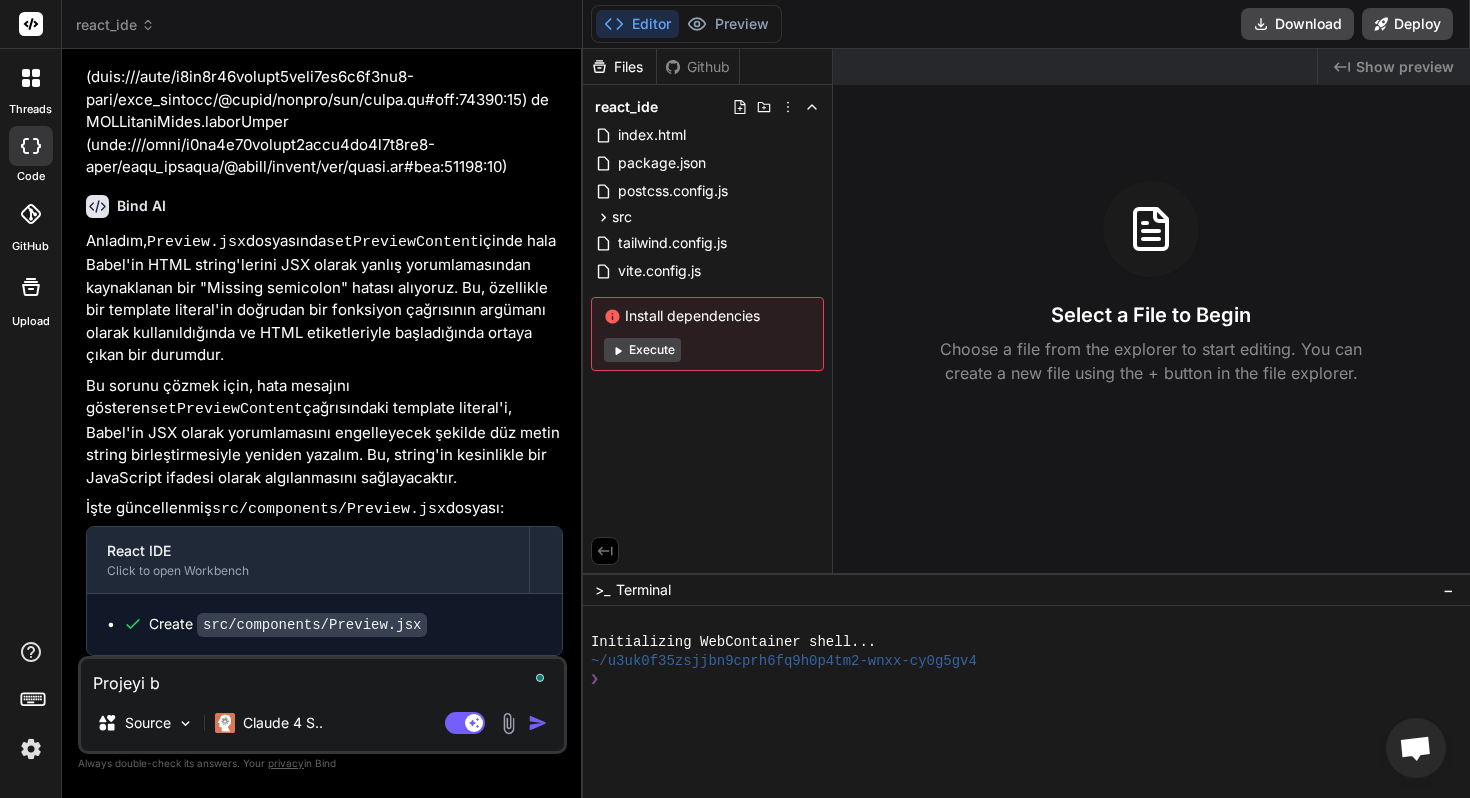 type on "Projeyi" 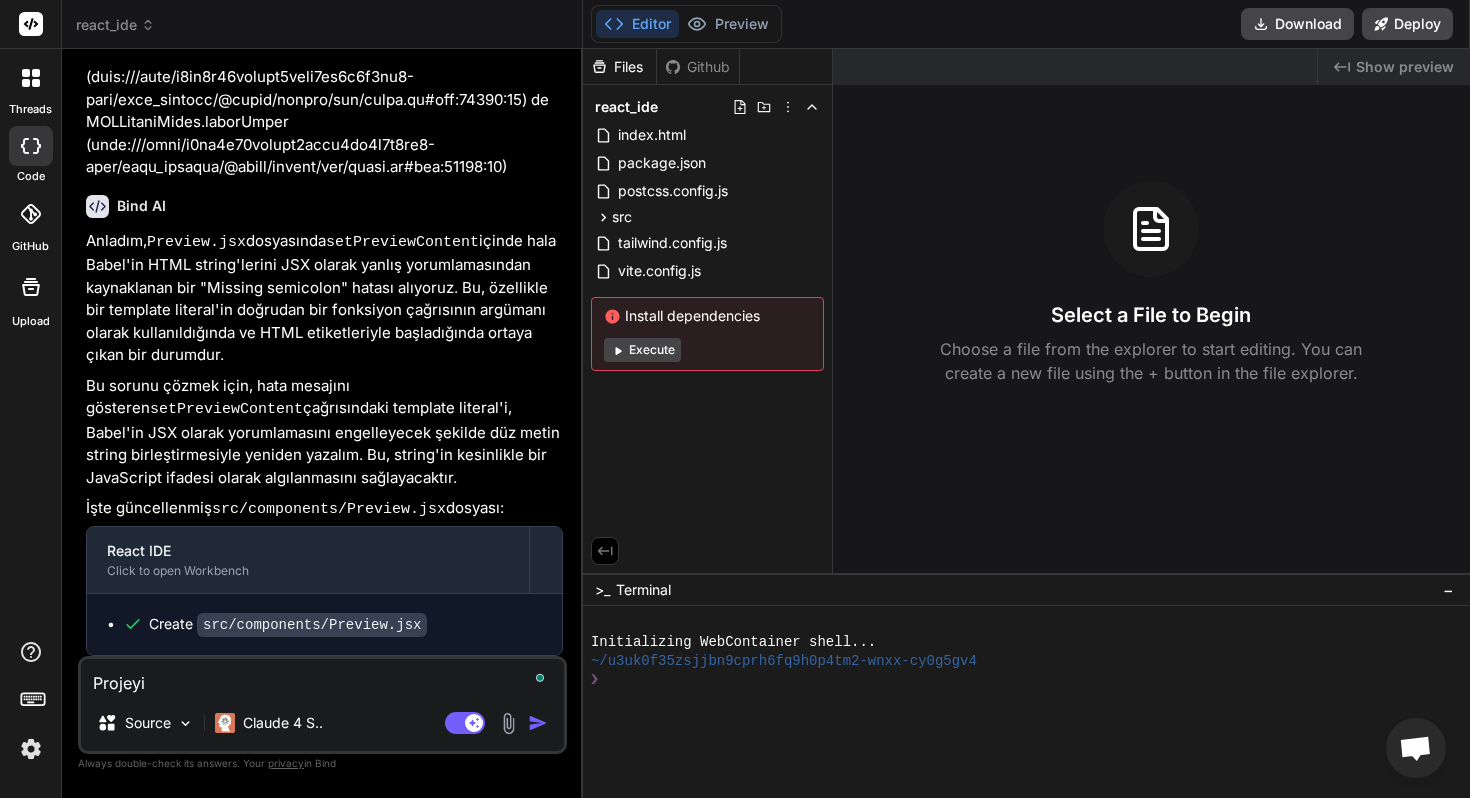 type on "Projeyi t" 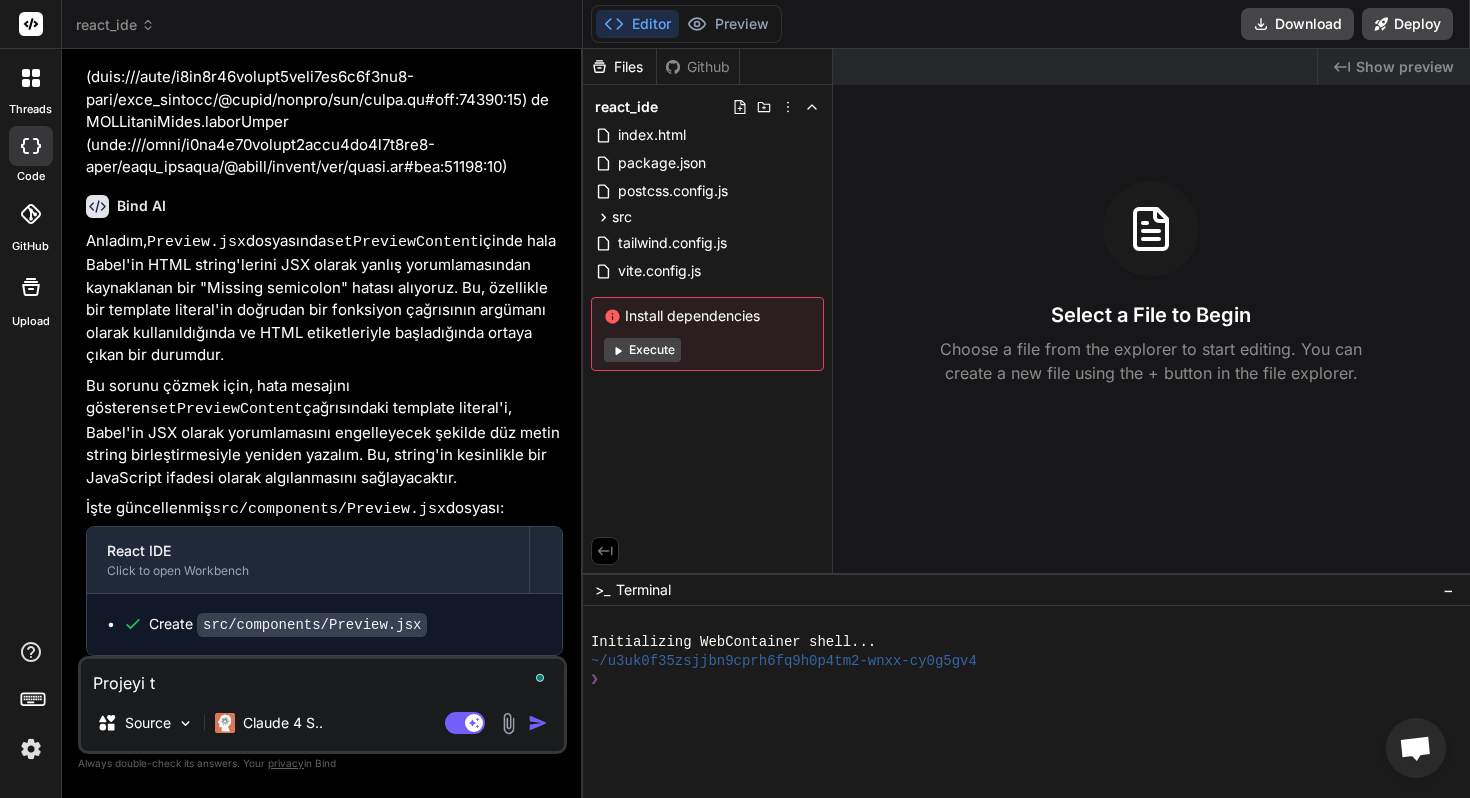 type on "Projeyi to" 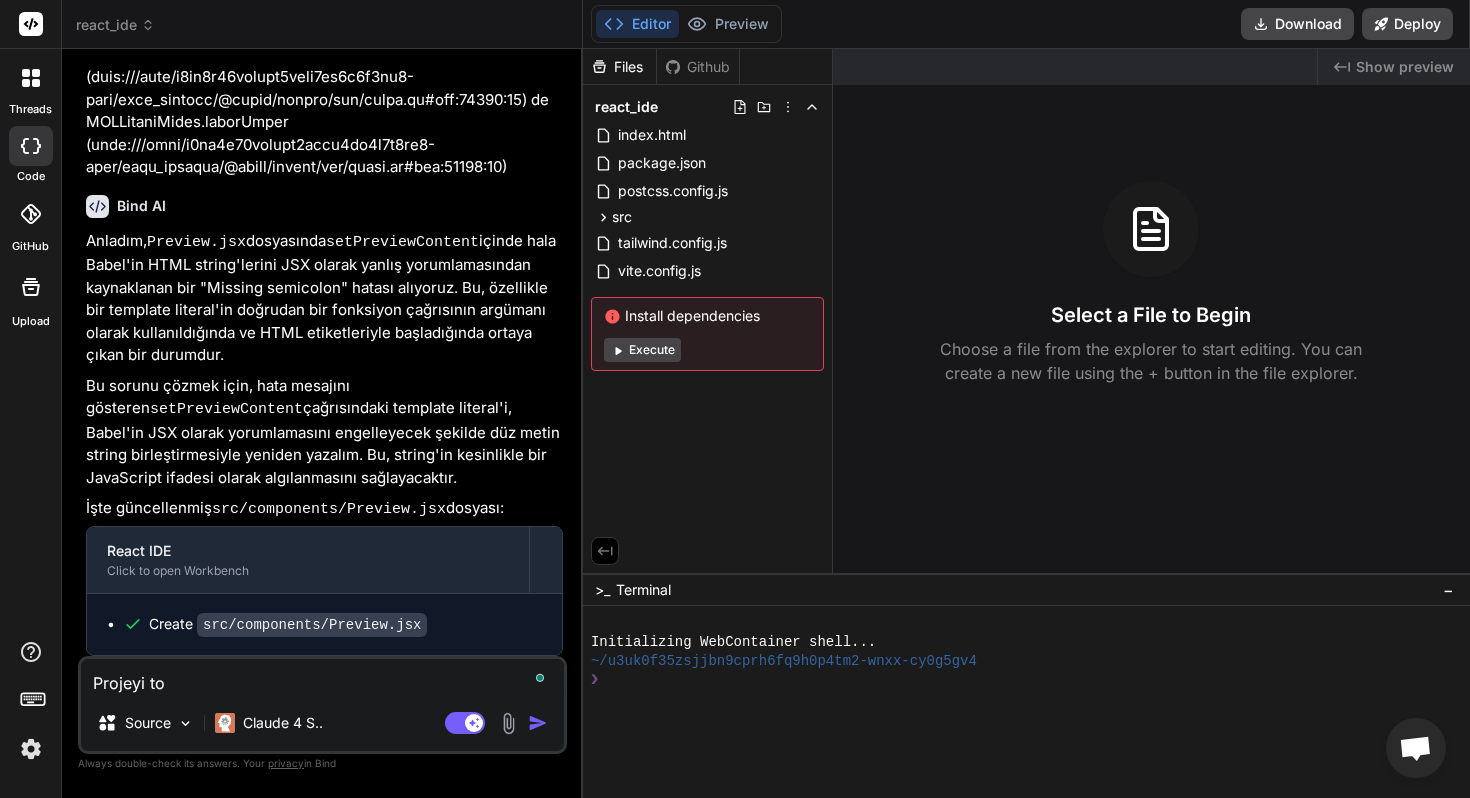 type on "Projeyi top" 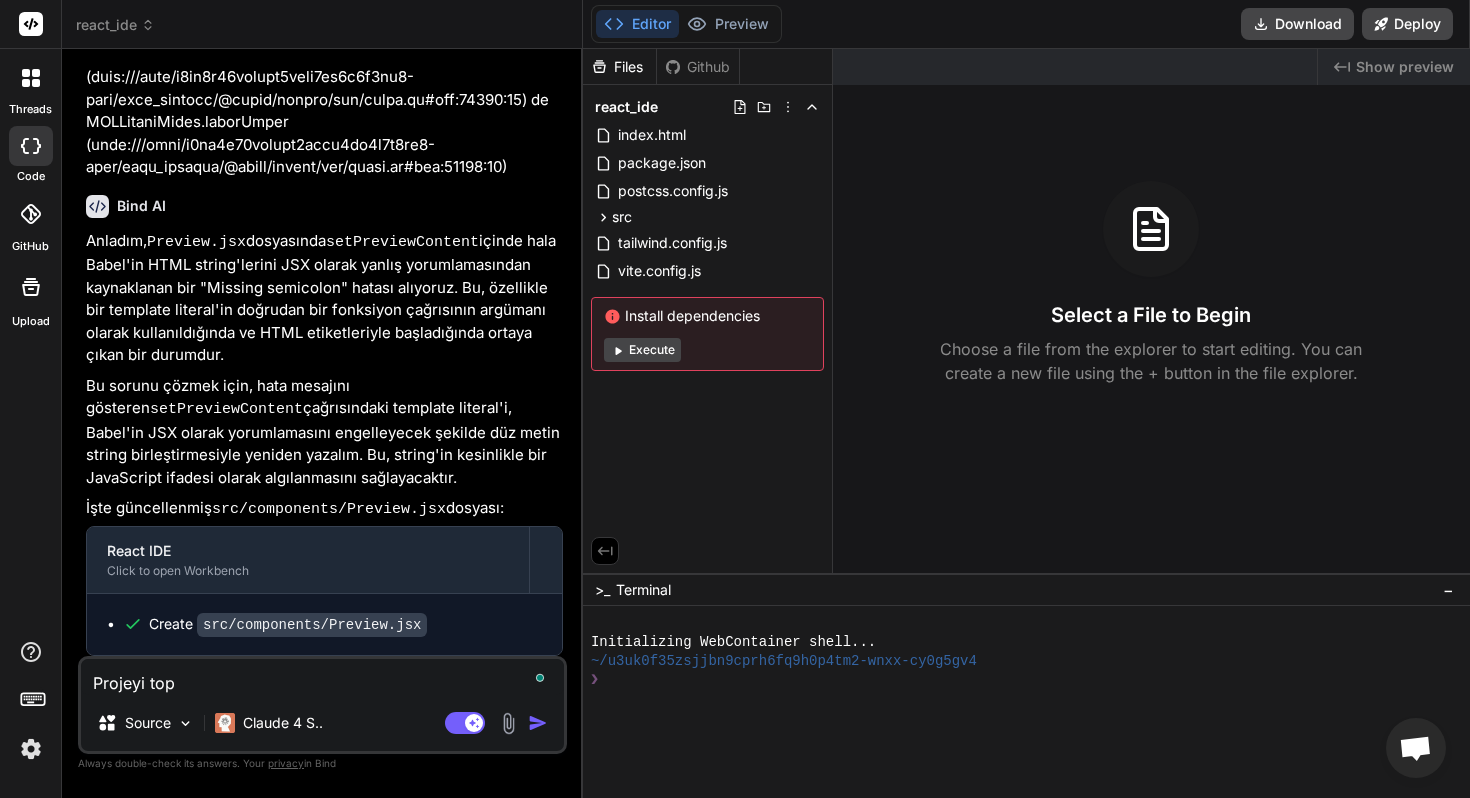 type on "Projeyi topa" 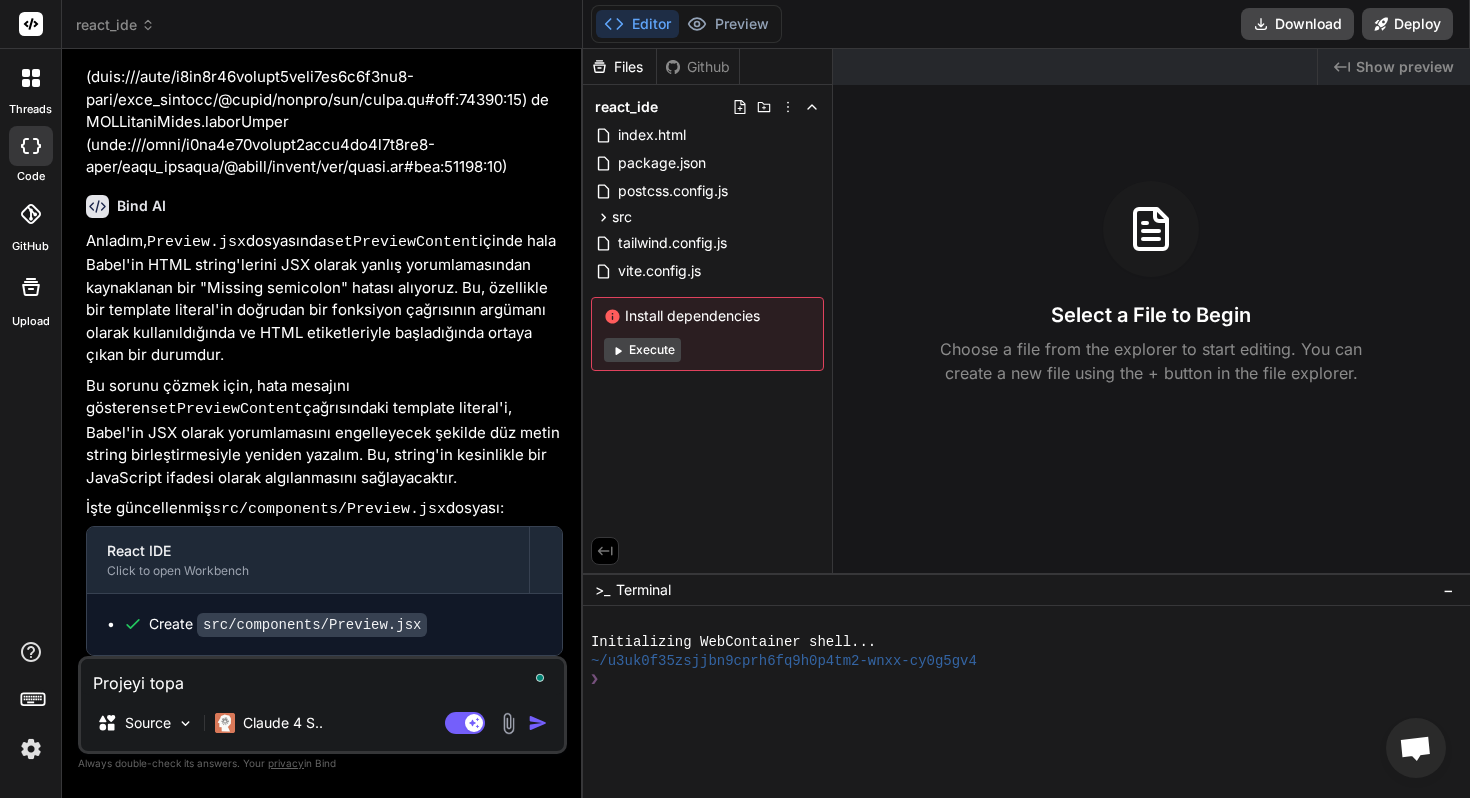 type on "Projeyi topar" 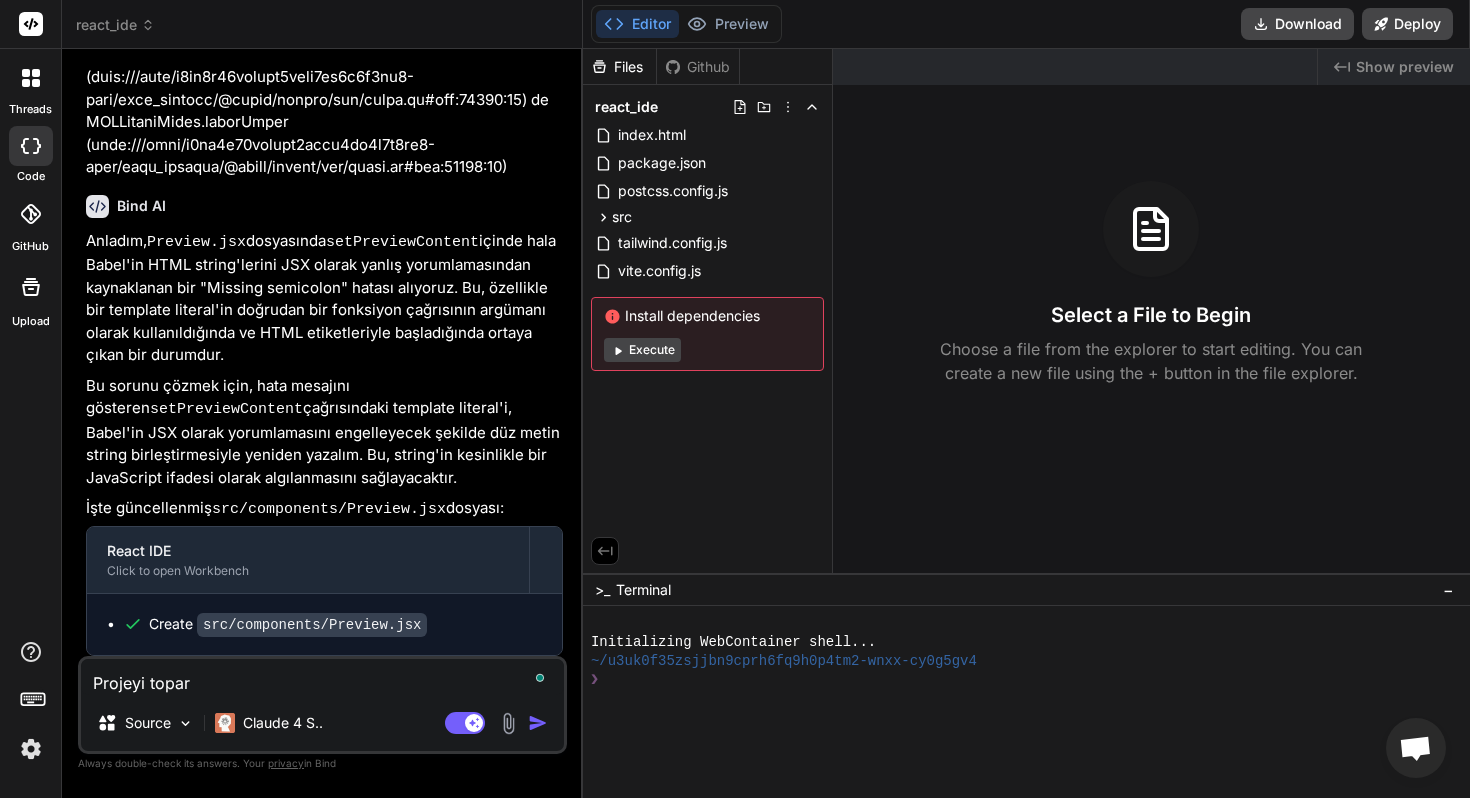 type on "Projeyi toparl" 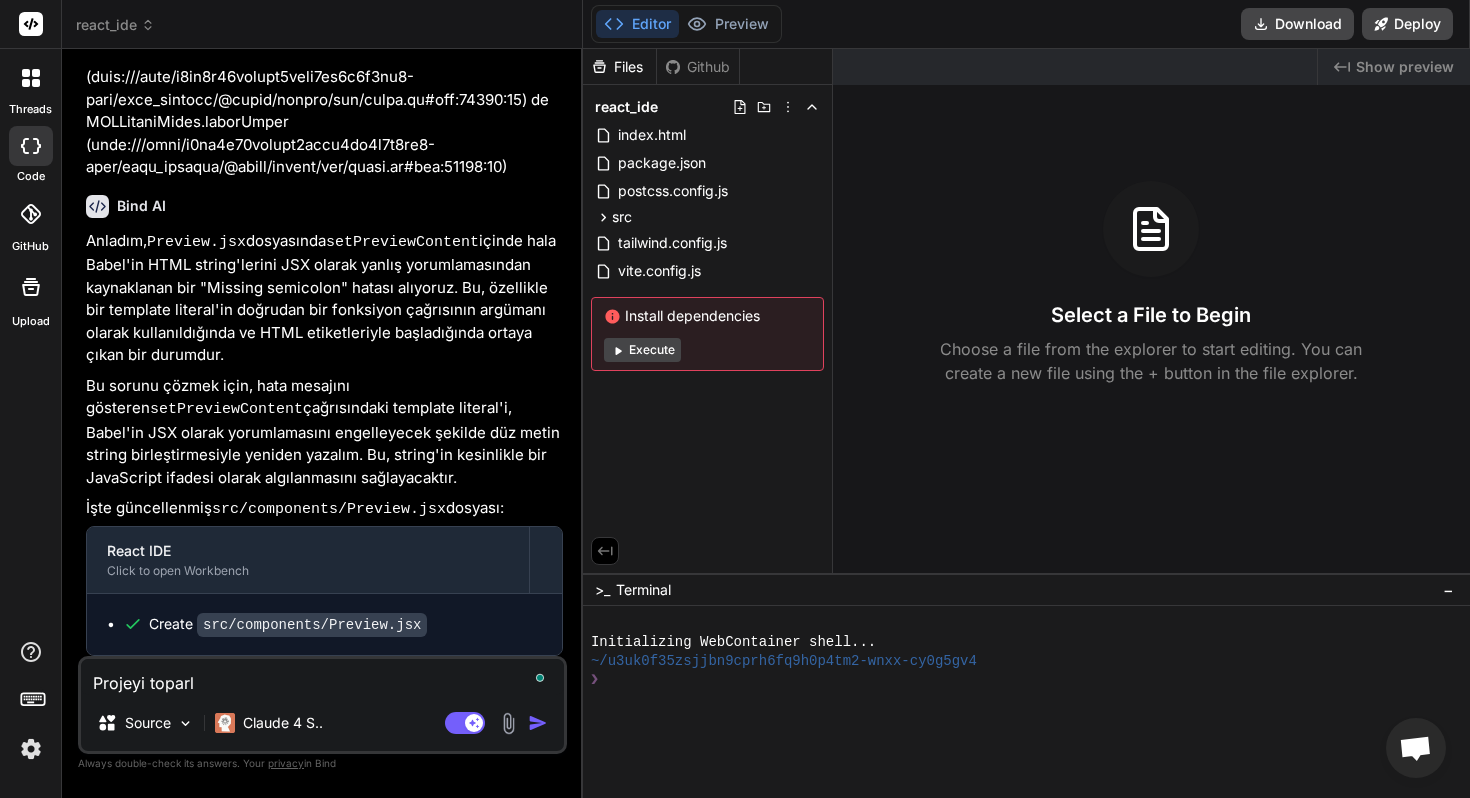 type on "Projeyi toparla" 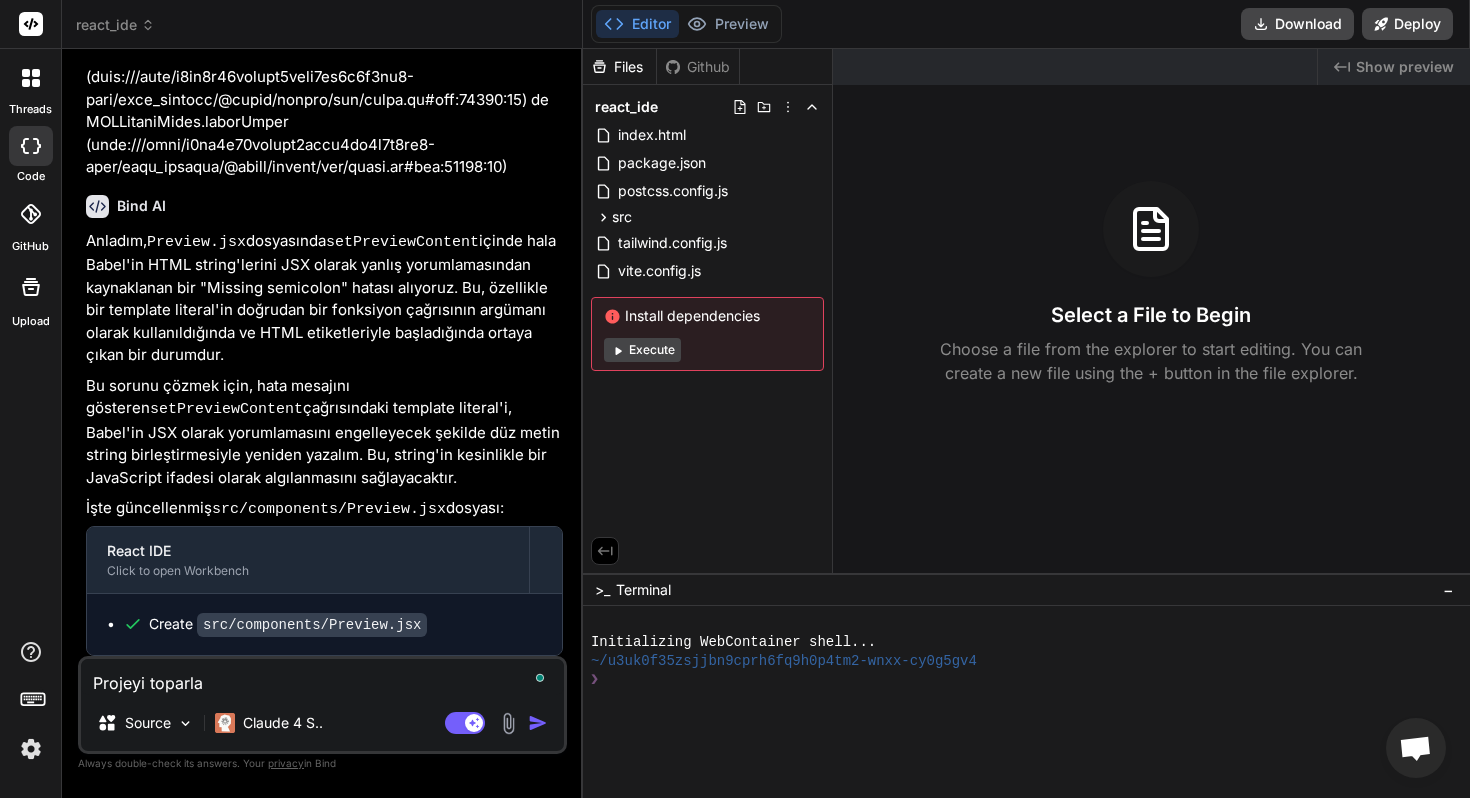 type on "x" 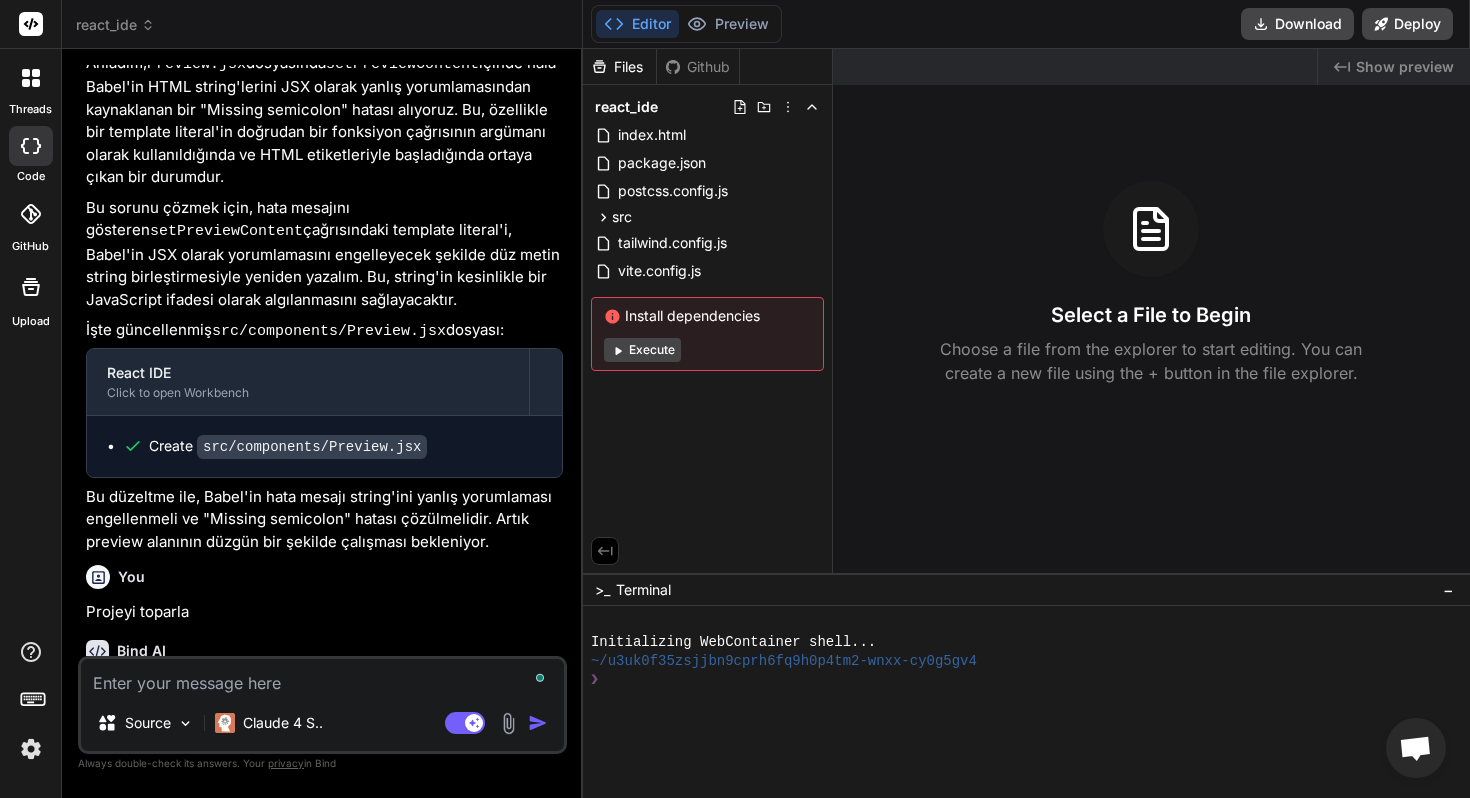 scroll, scrollTop: 6765, scrollLeft: 0, axis: vertical 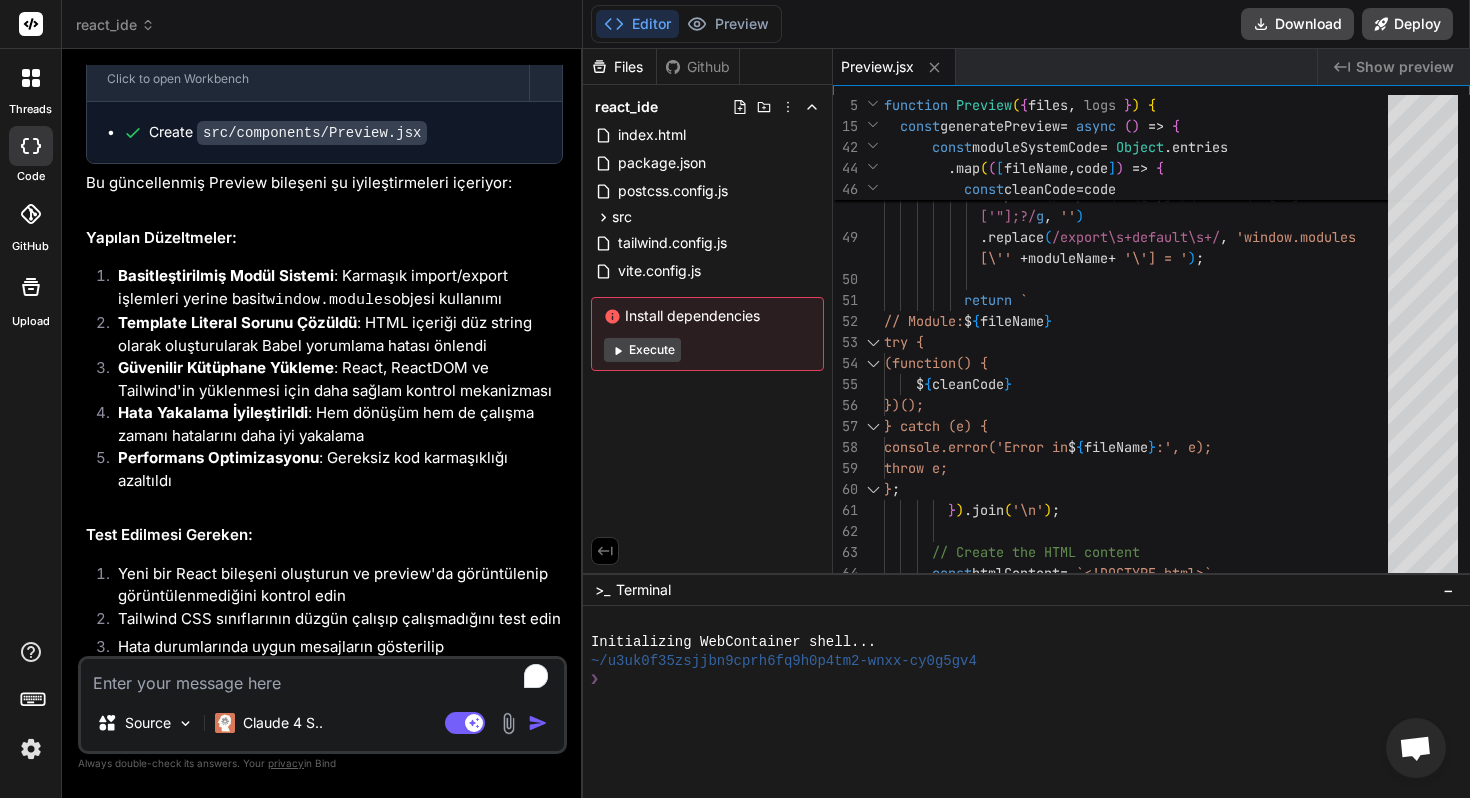 click on "Preview alanı artık daha kararlı çalışmalı ve React uygulamalarınızı düzgün bir şekilde göstermelidir." at bounding box center (324, 711) 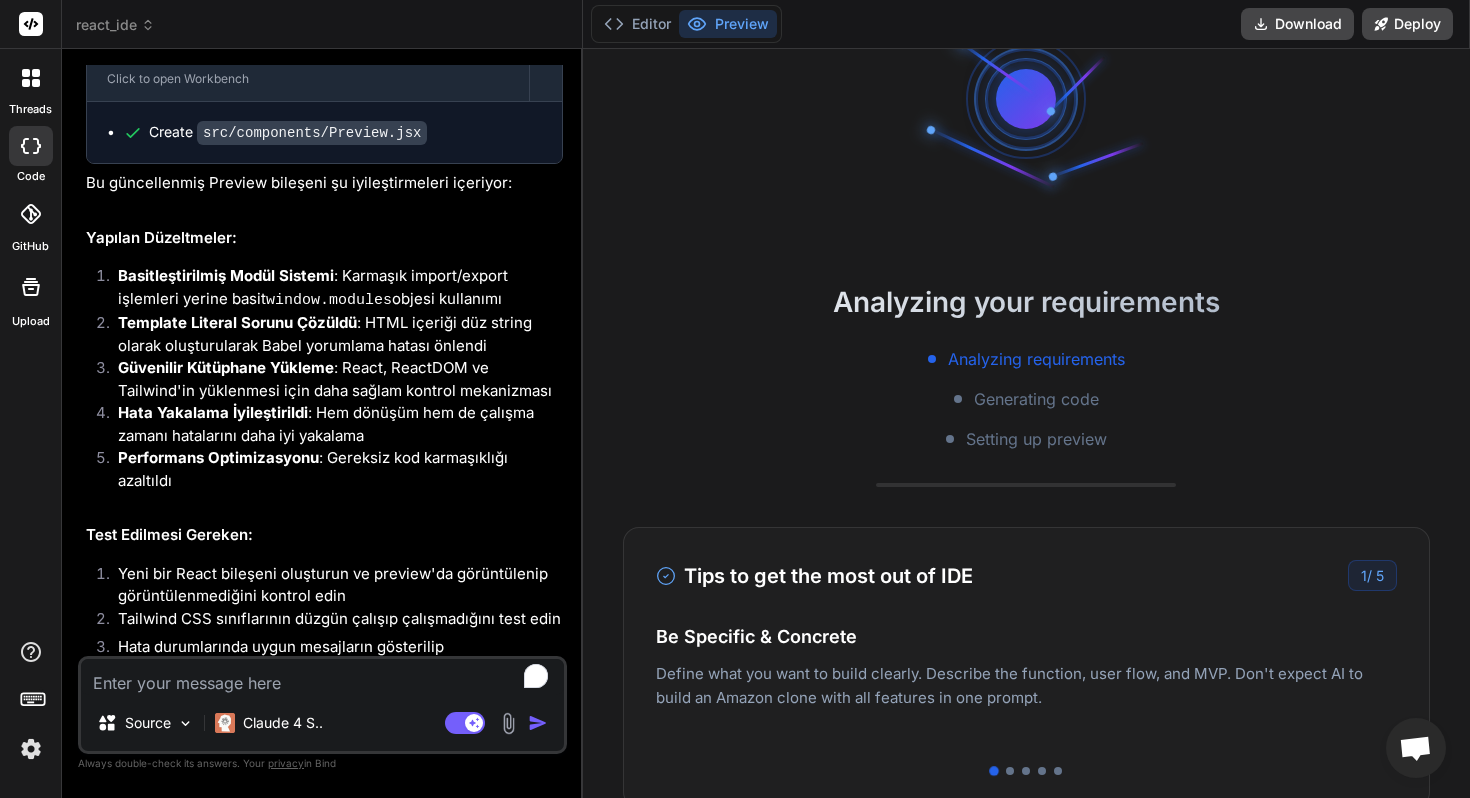 scroll, scrollTop: 0, scrollLeft: 0, axis: both 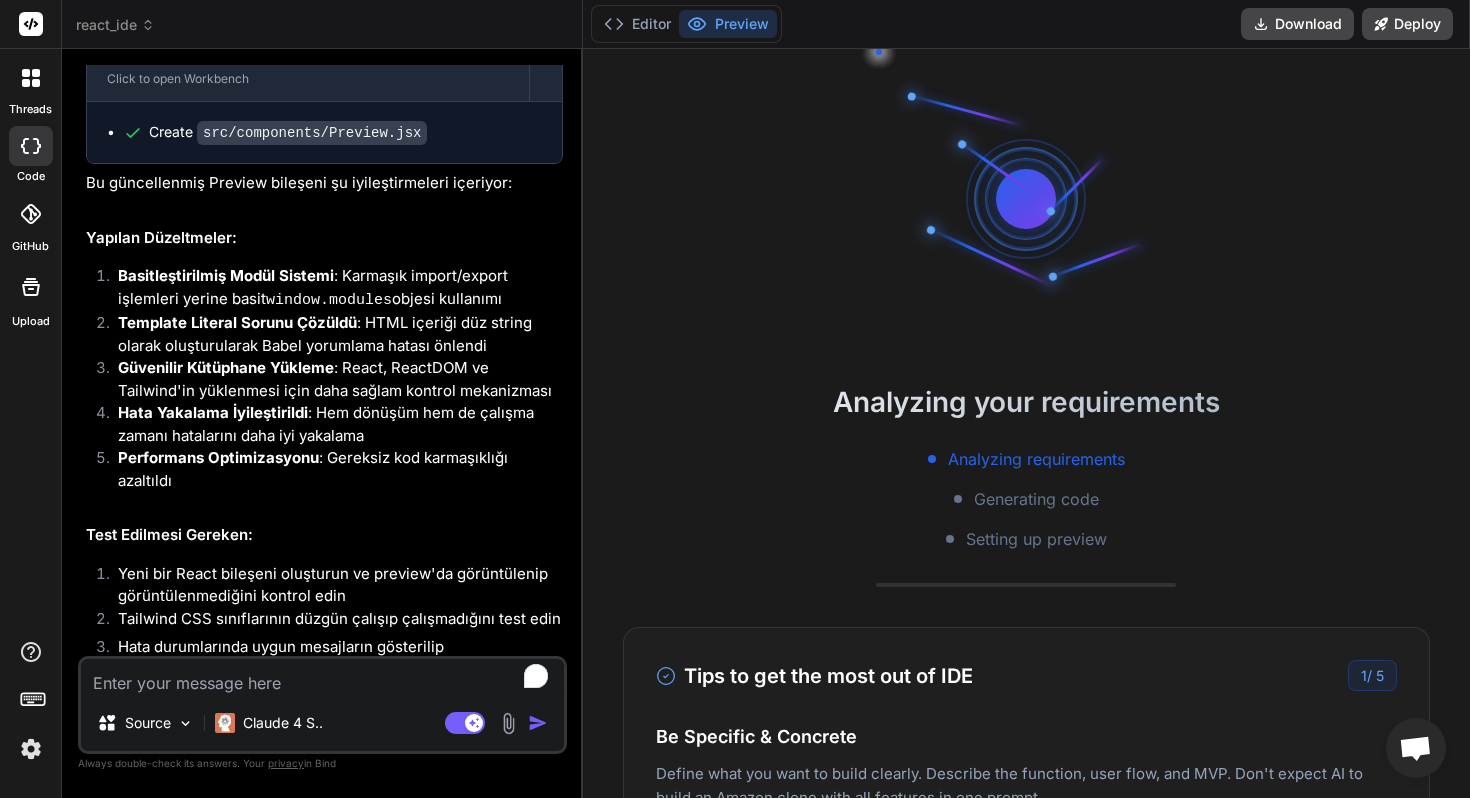 type on "x" 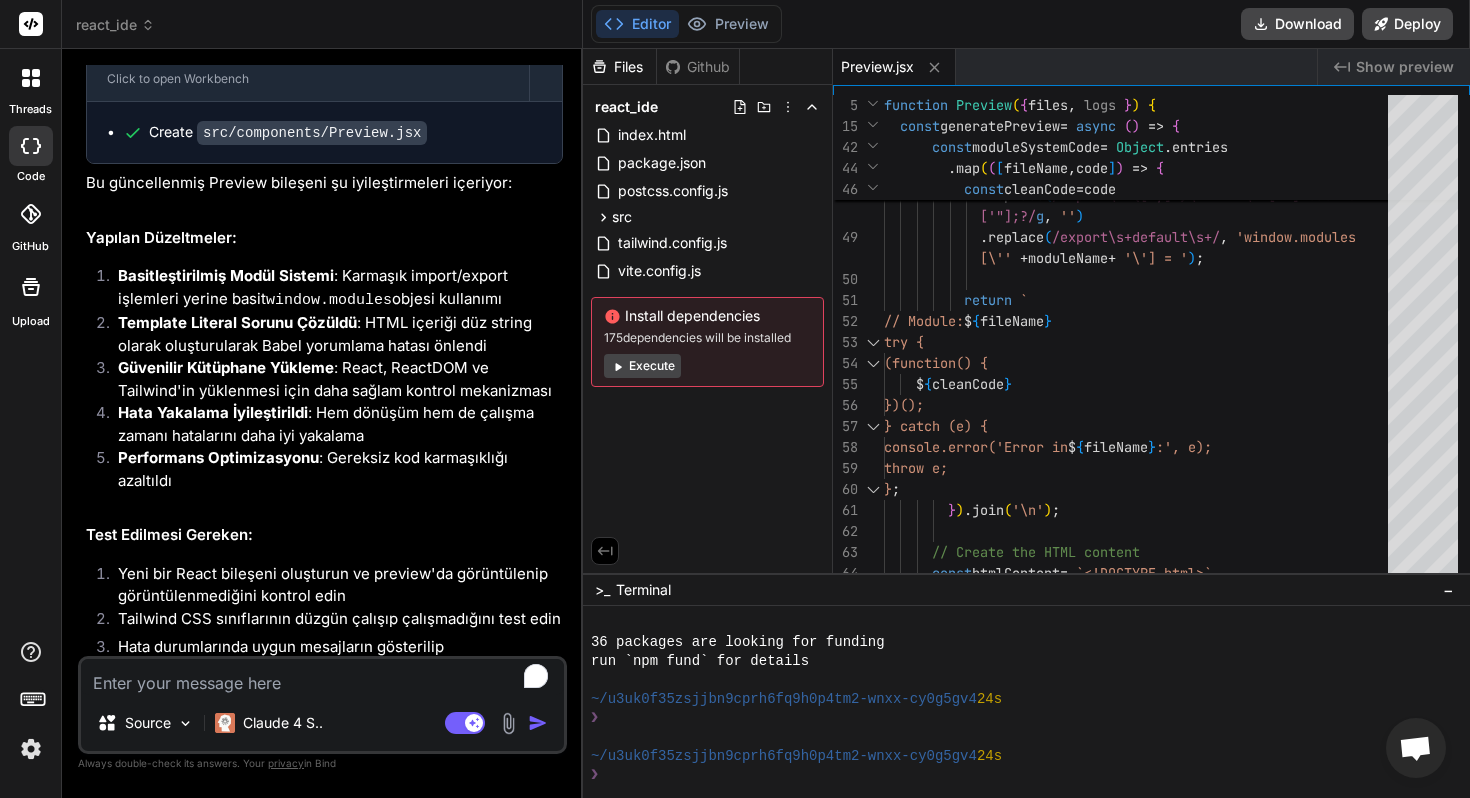 scroll, scrollTop: 190, scrollLeft: 0, axis: vertical 